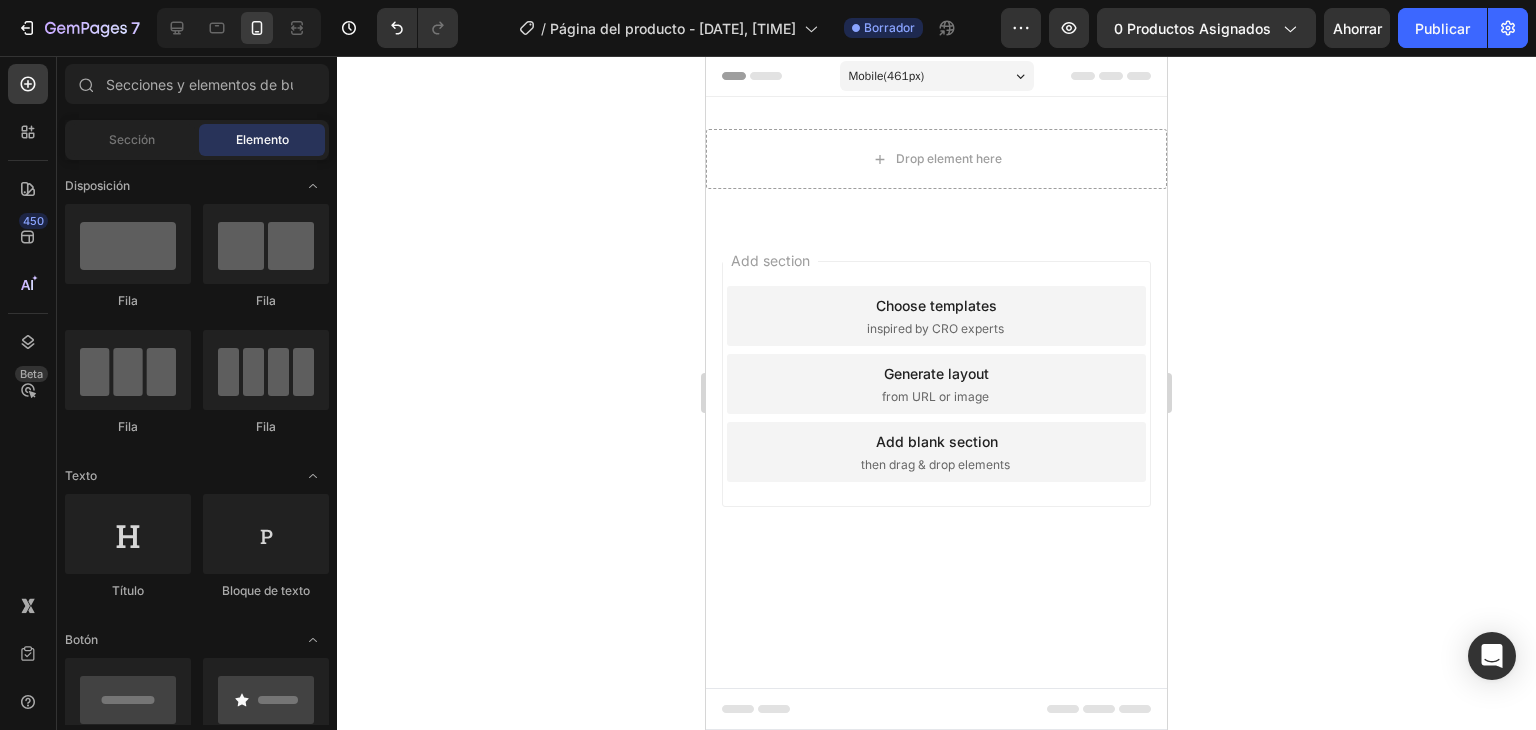 scroll, scrollTop: 0, scrollLeft: 0, axis: both 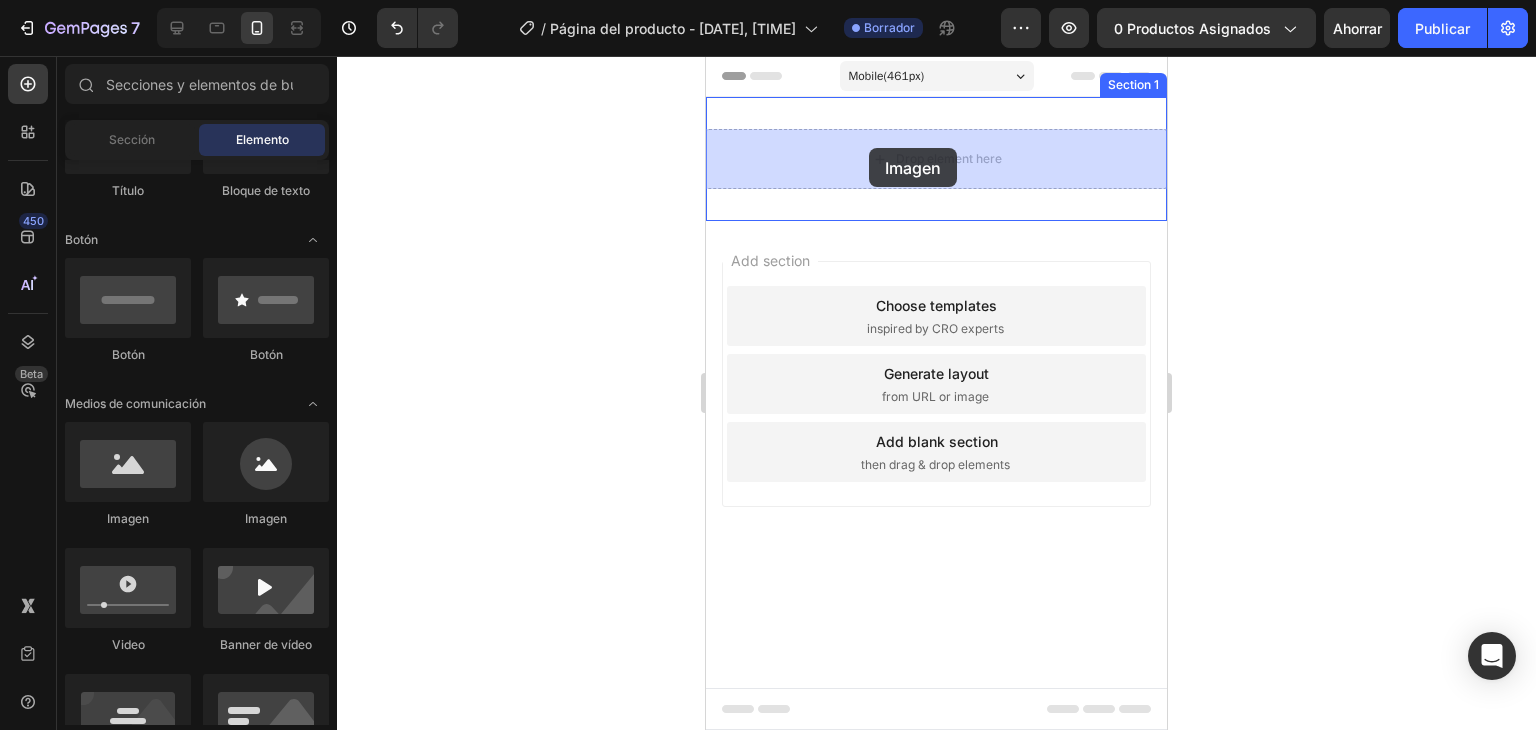 drag, startPoint x: 864, startPoint y: 540, endPoint x: 869, endPoint y: 148, distance: 392.0319 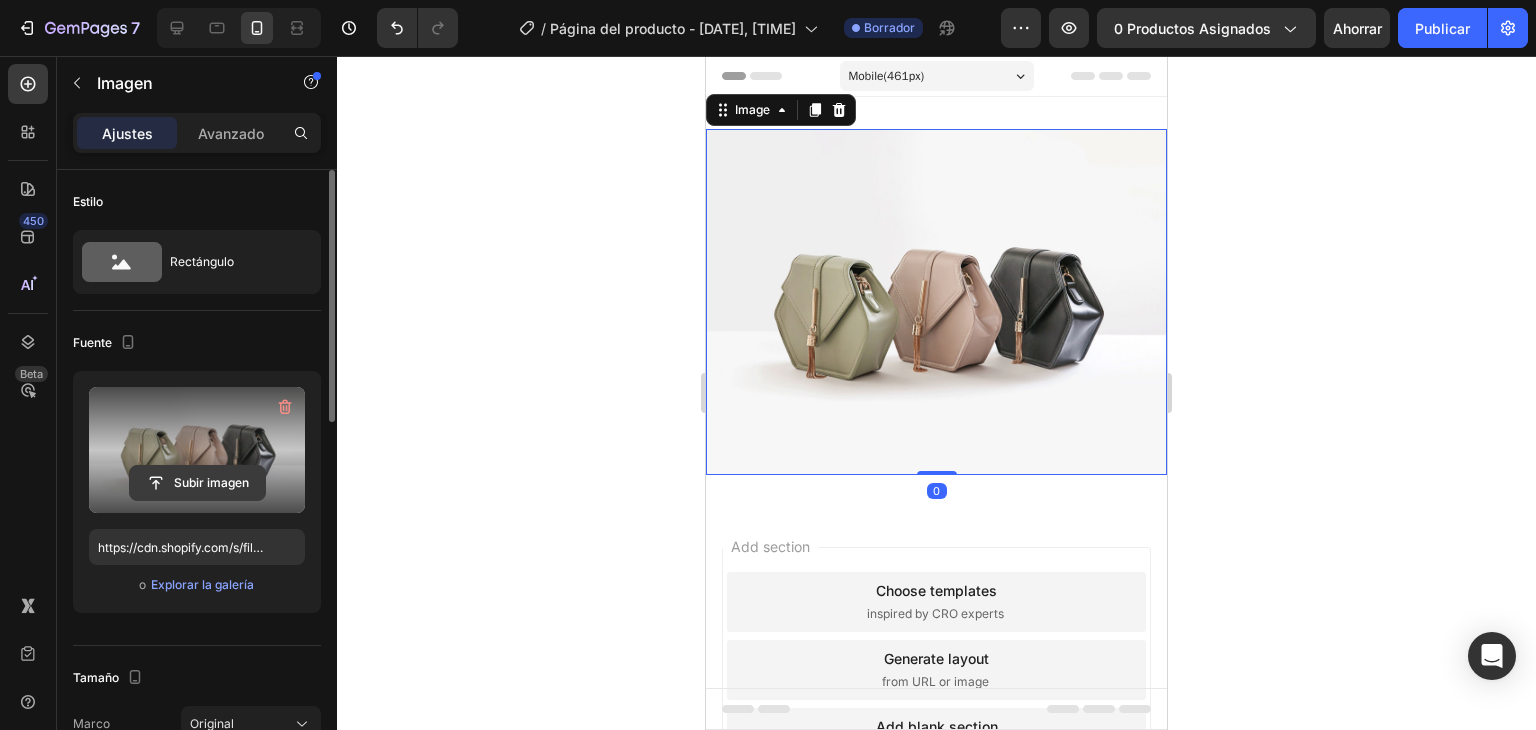 click 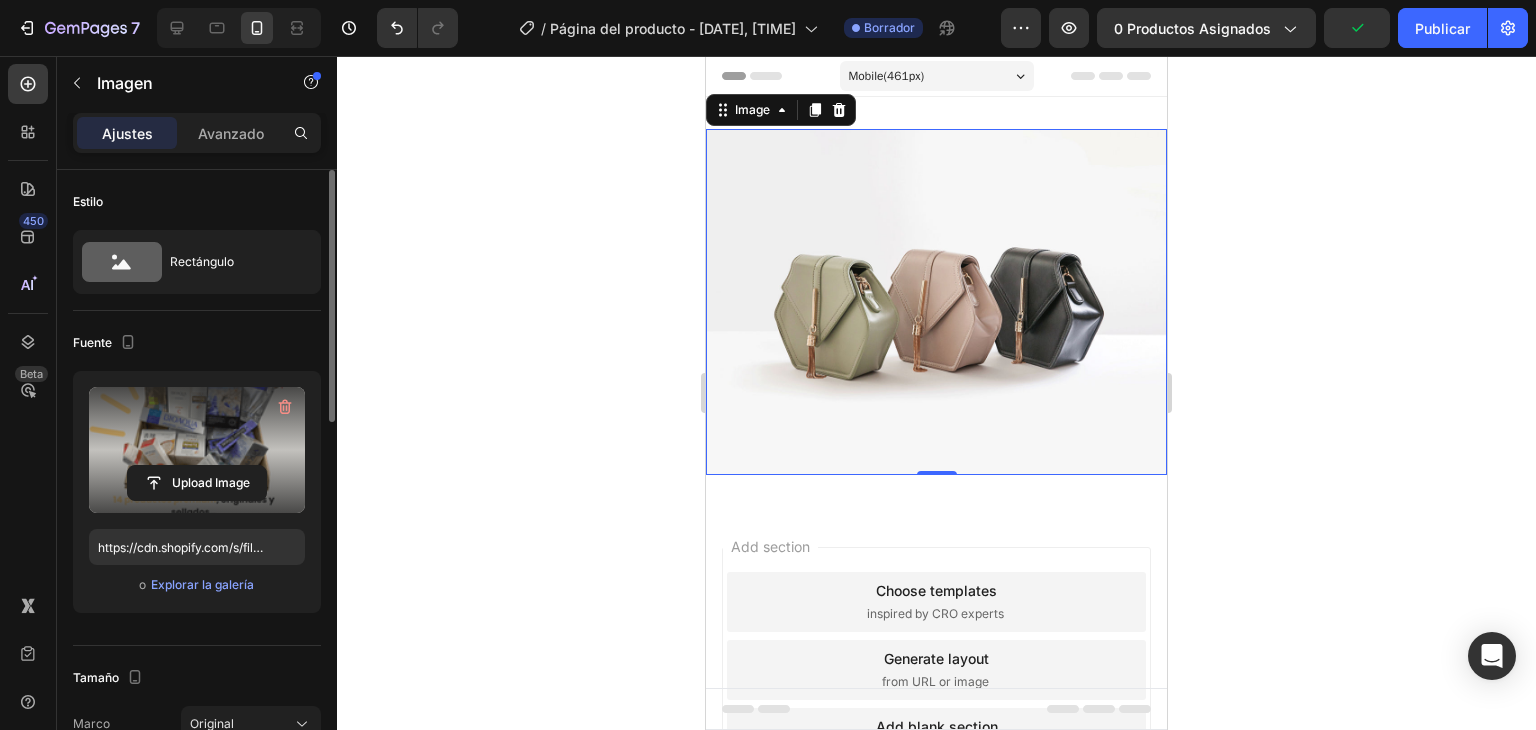 type on "https://cdn.shopify.com/s/files/1/0640/1091/1853/files/gempages_574992948253426917-7e0b42b2-5e07-450f-84a7-9aac7196013f.png" 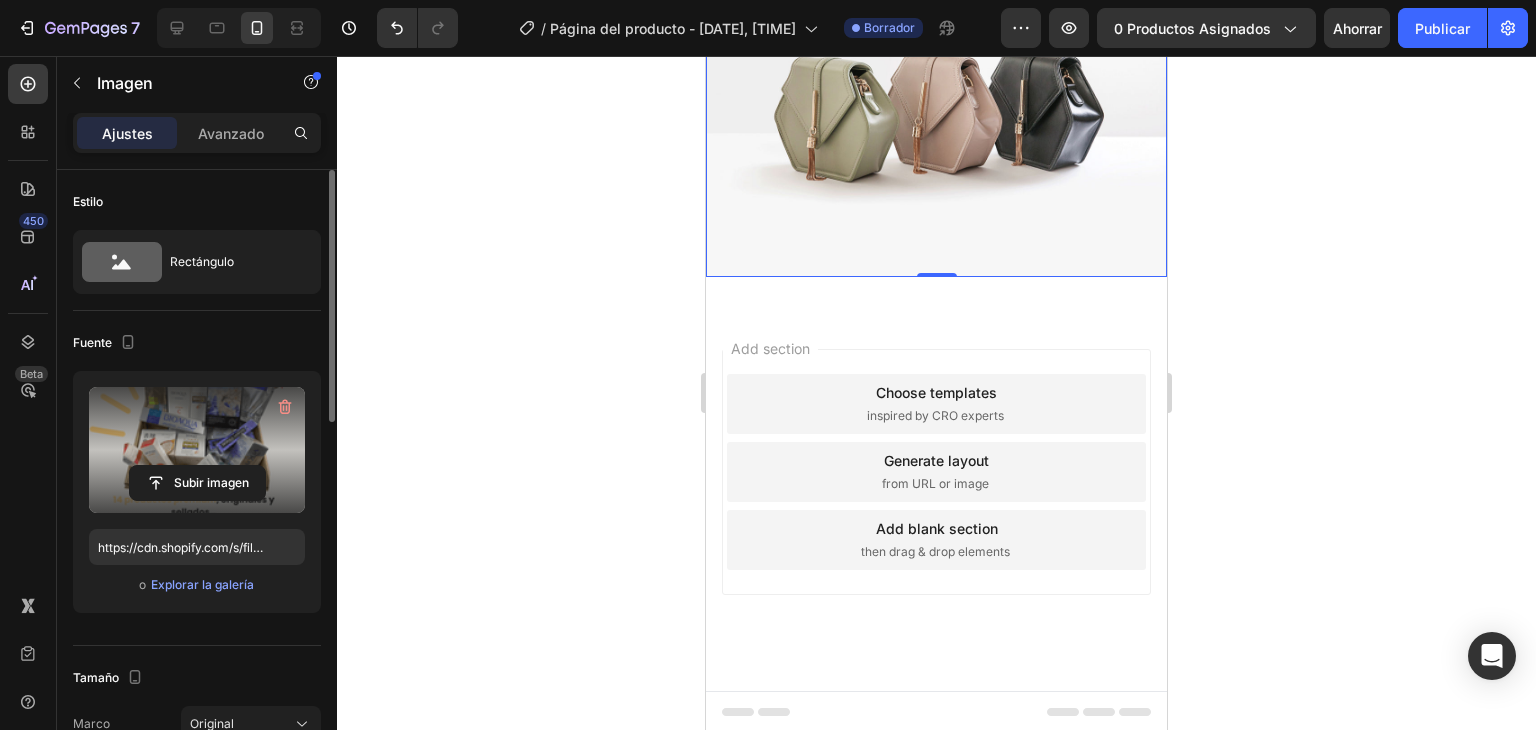 scroll, scrollTop: 200, scrollLeft: 0, axis: vertical 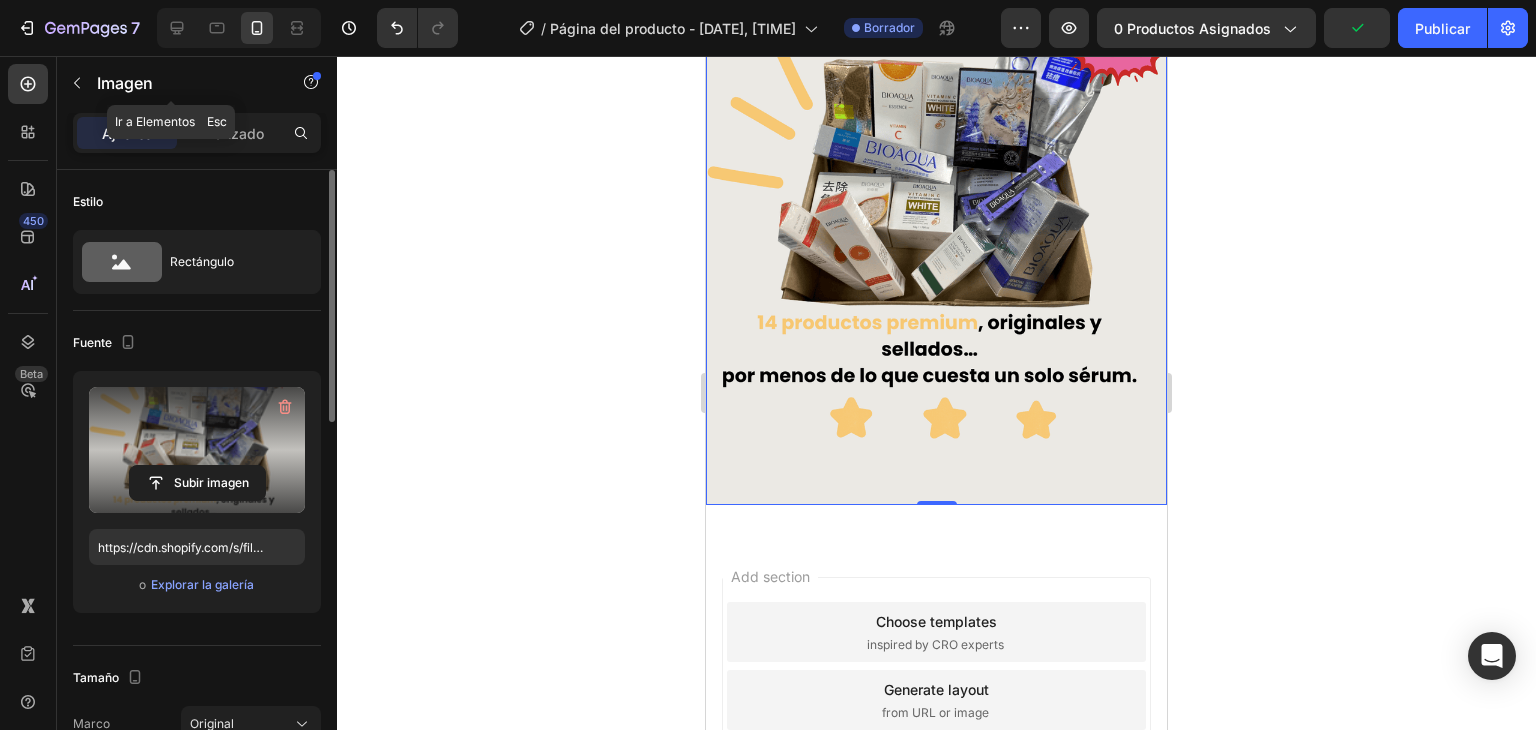 click at bounding box center [77, 83] 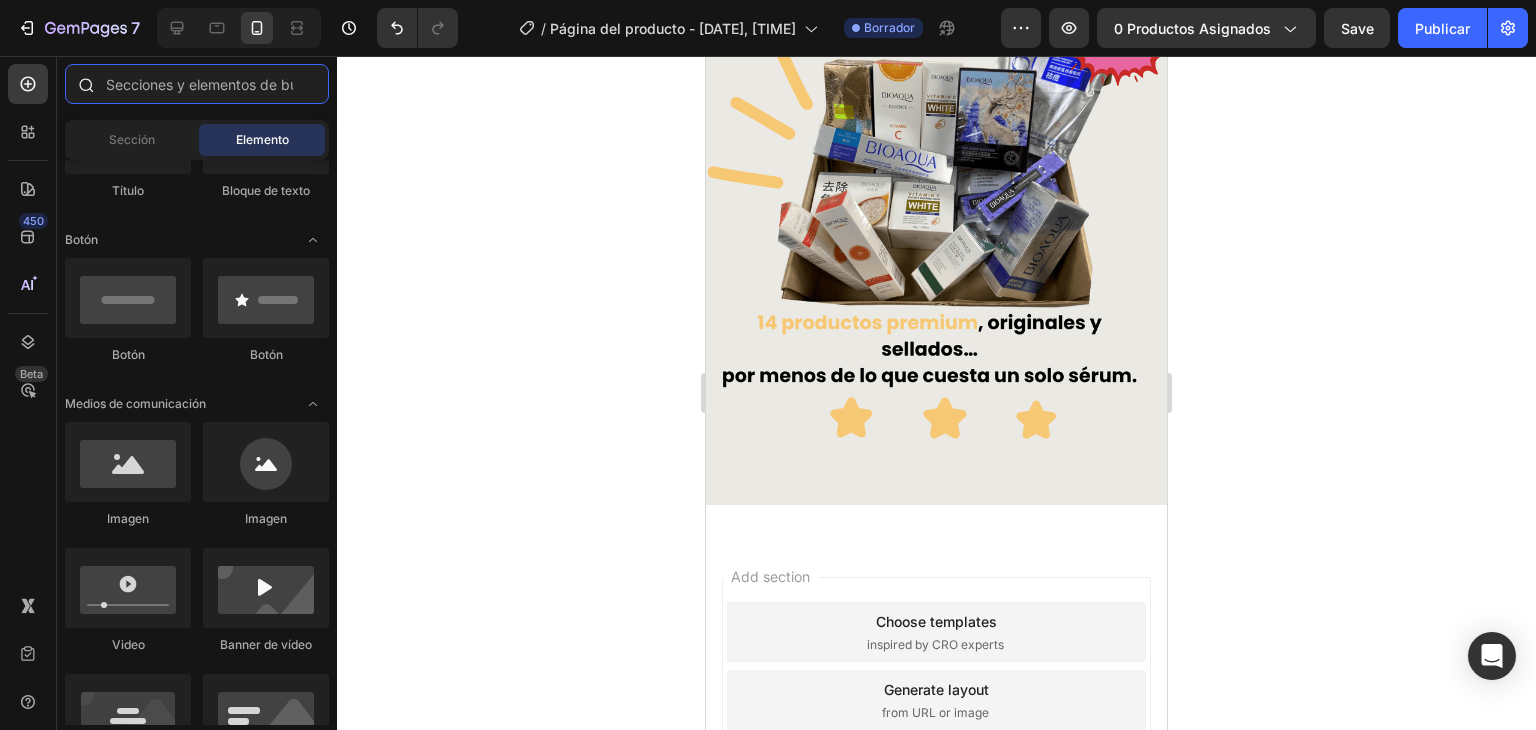 click at bounding box center (197, 84) 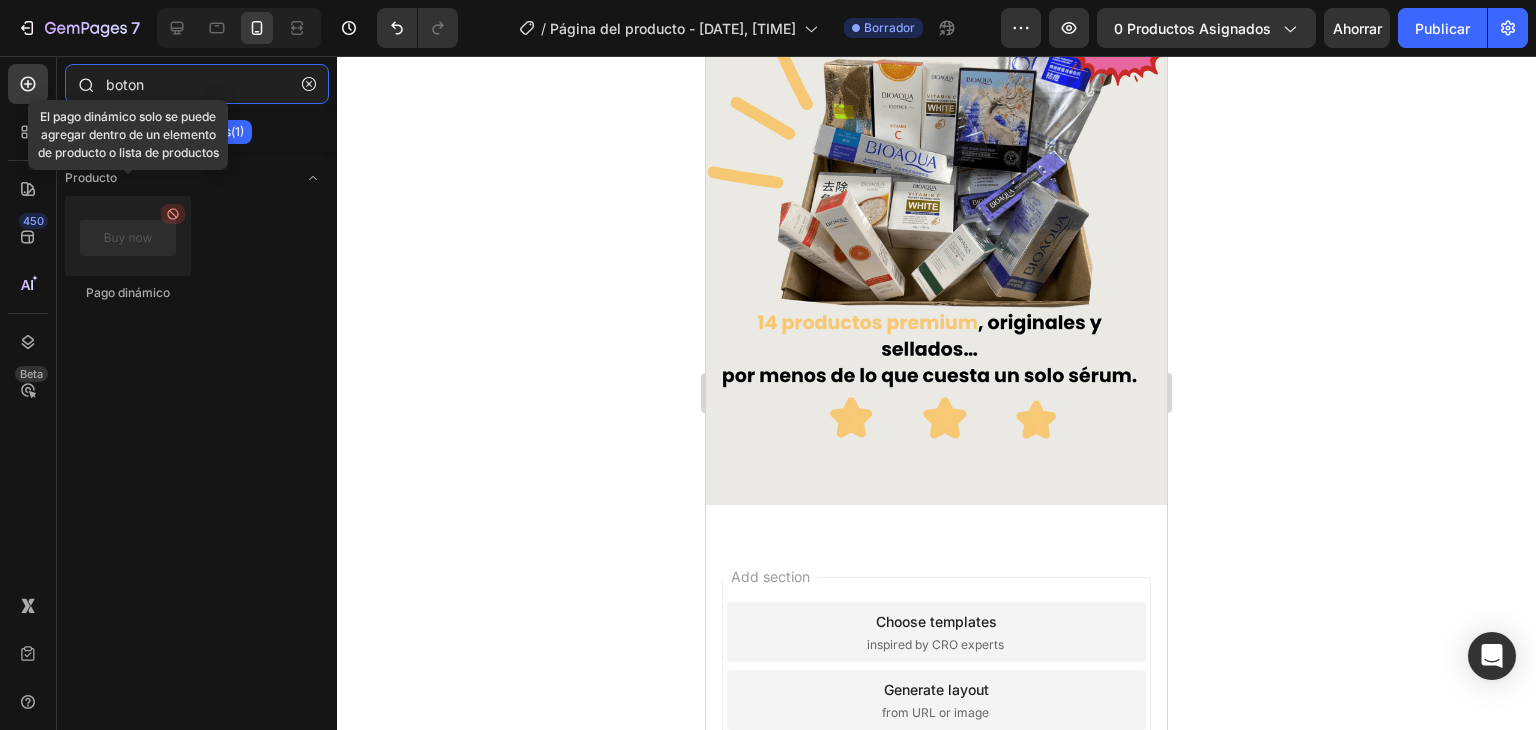 click on "boton" at bounding box center (197, 84) 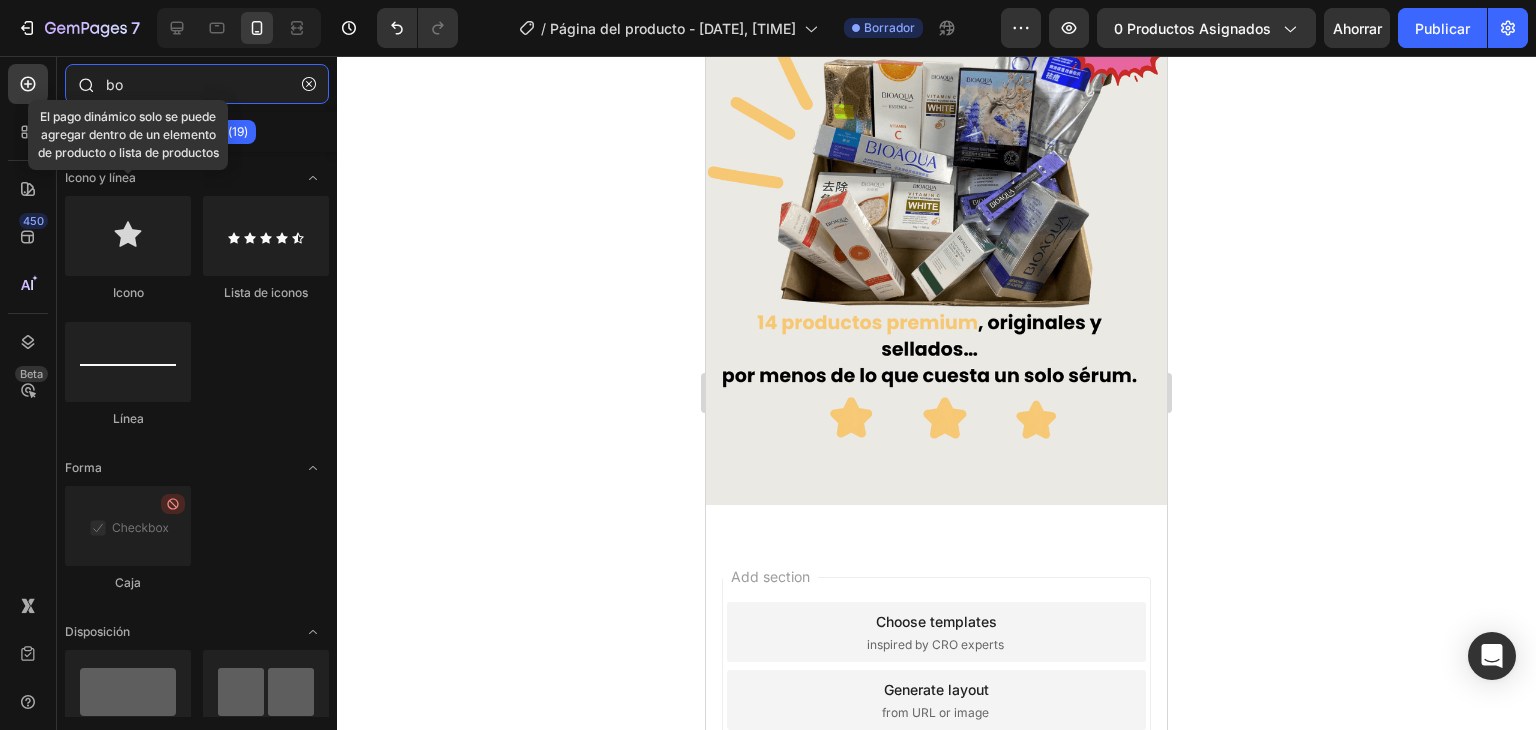 type on "b" 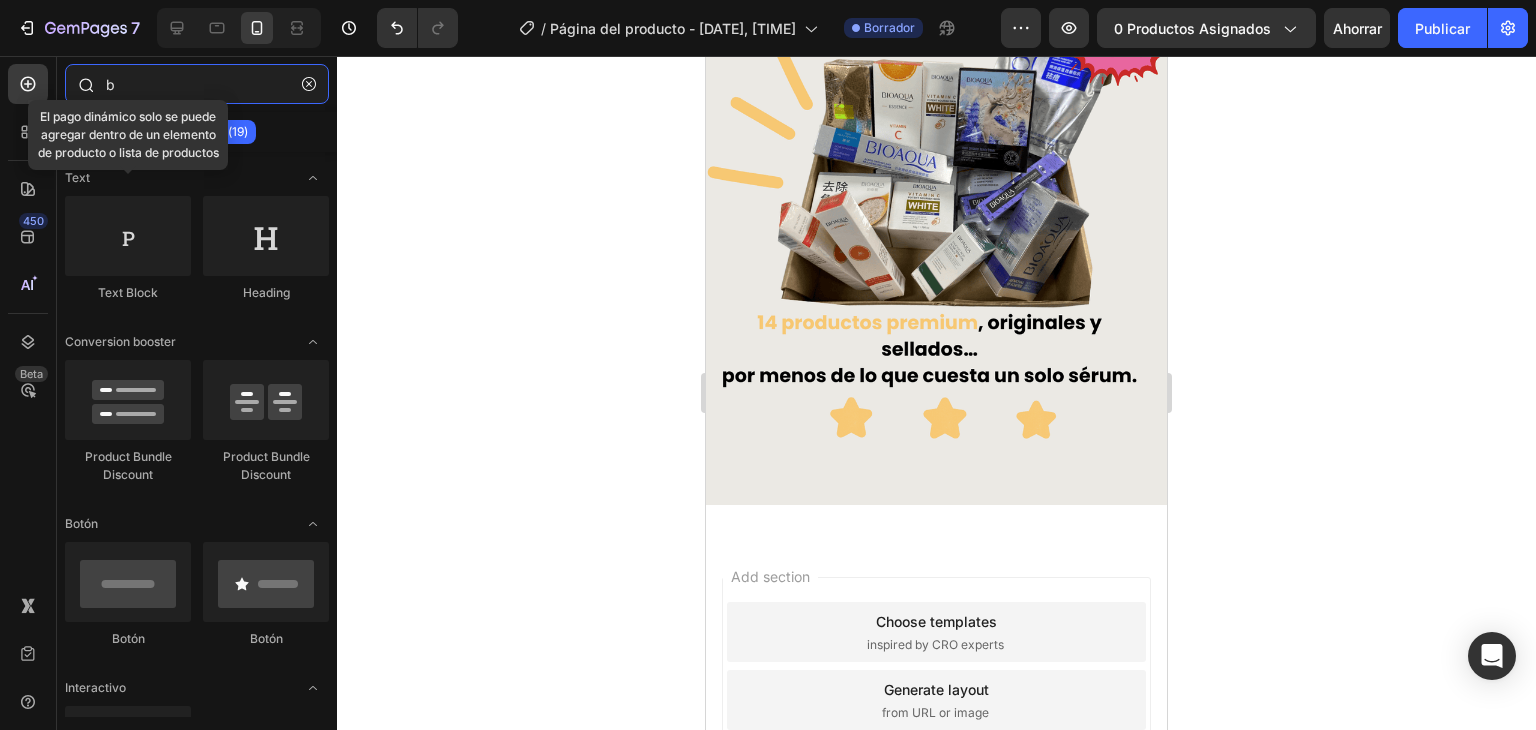 type 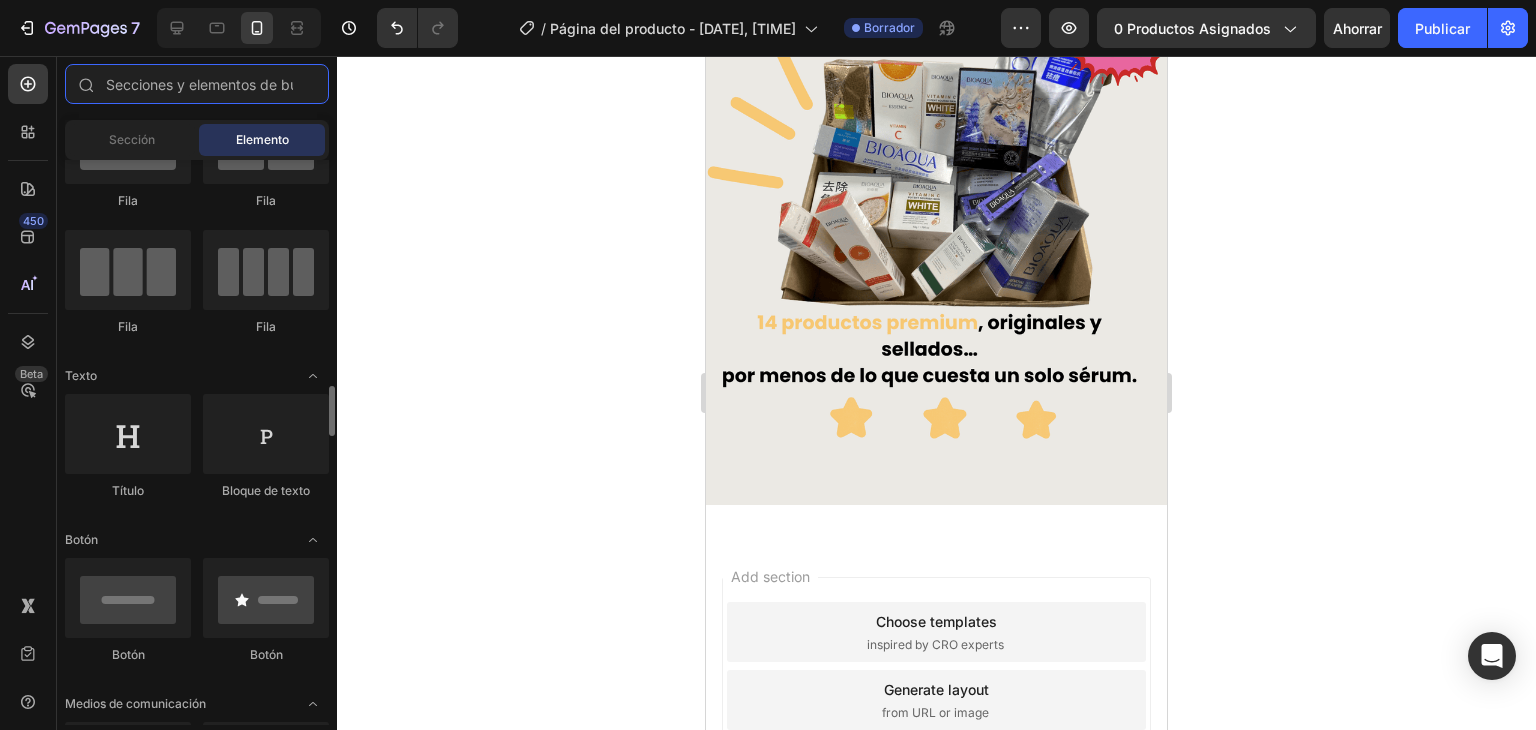 scroll, scrollTop: 400, scrollLeft: 0, axis: vertical 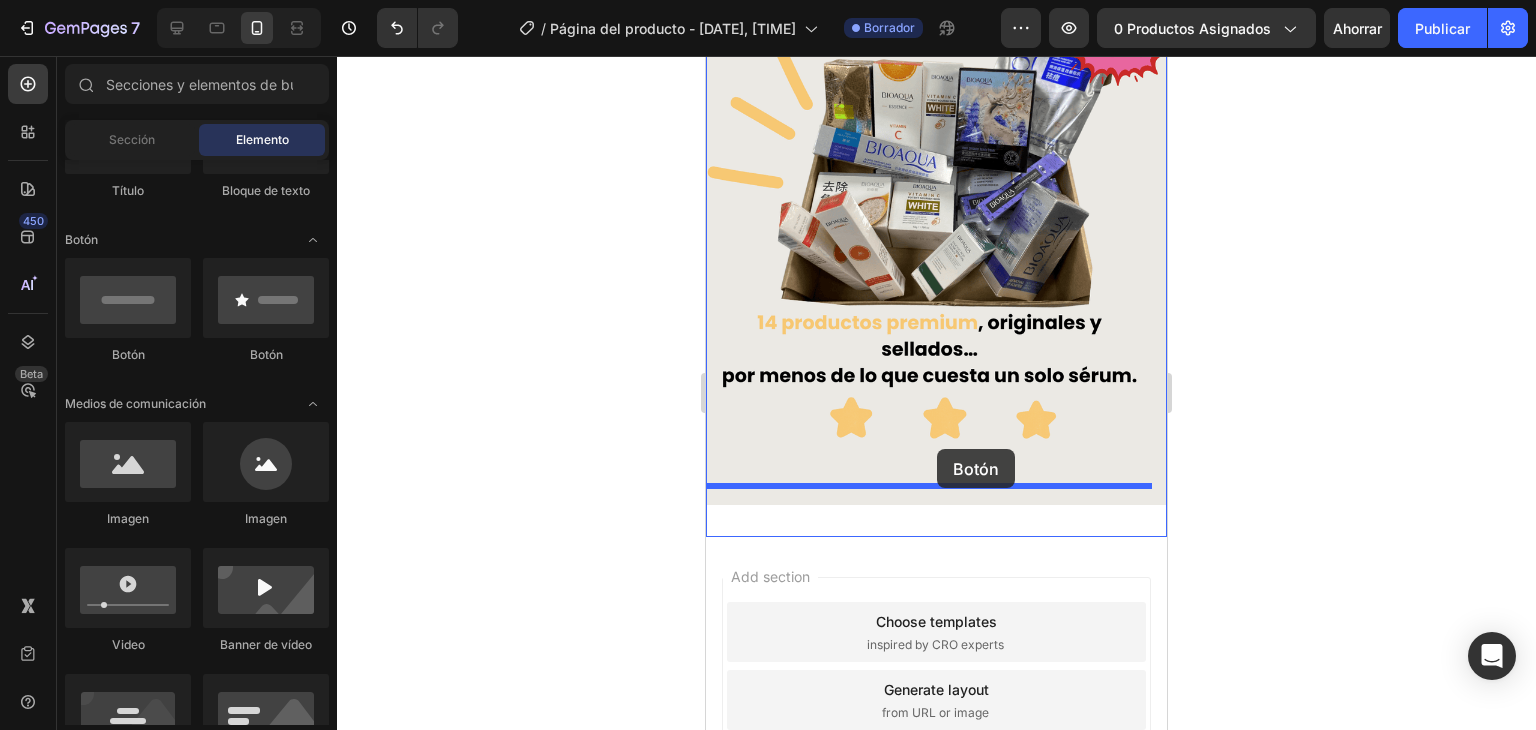 drag, startPoint x: 836, startPoint y: 363, endPoint x: 937, endPoint y: 449, distance: 132.65369 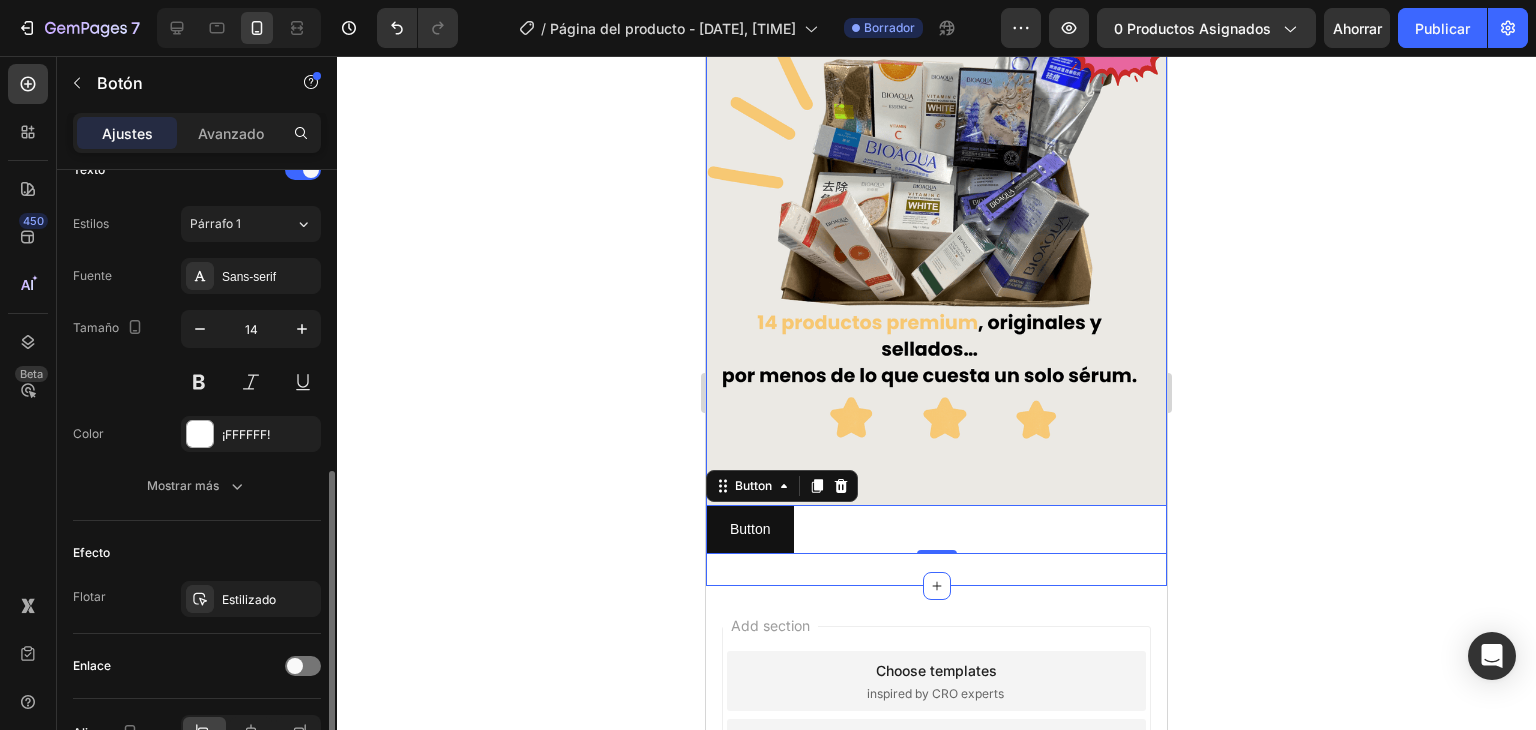 scroll, scrollTop: 800, scrollLeft: 0, axis: vertical 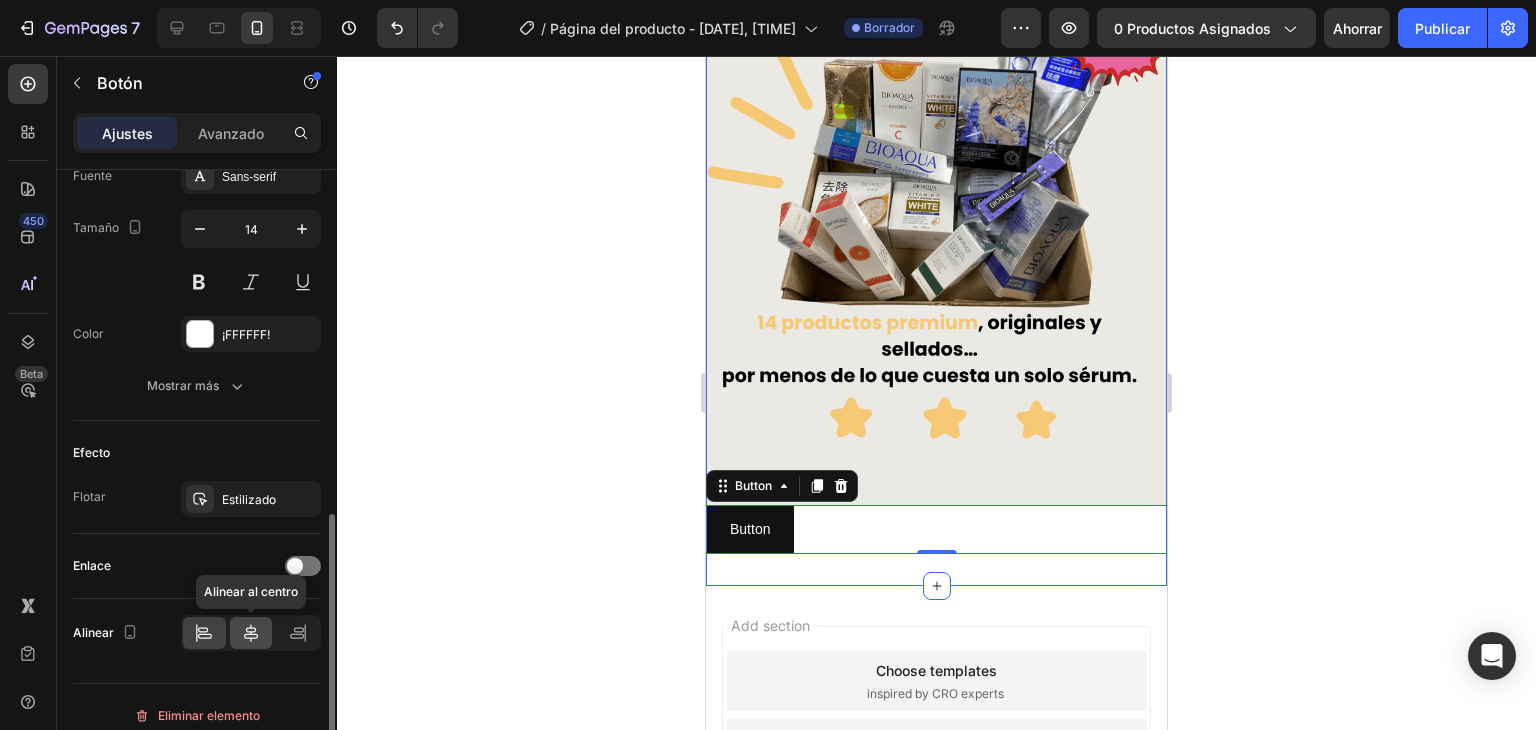 click 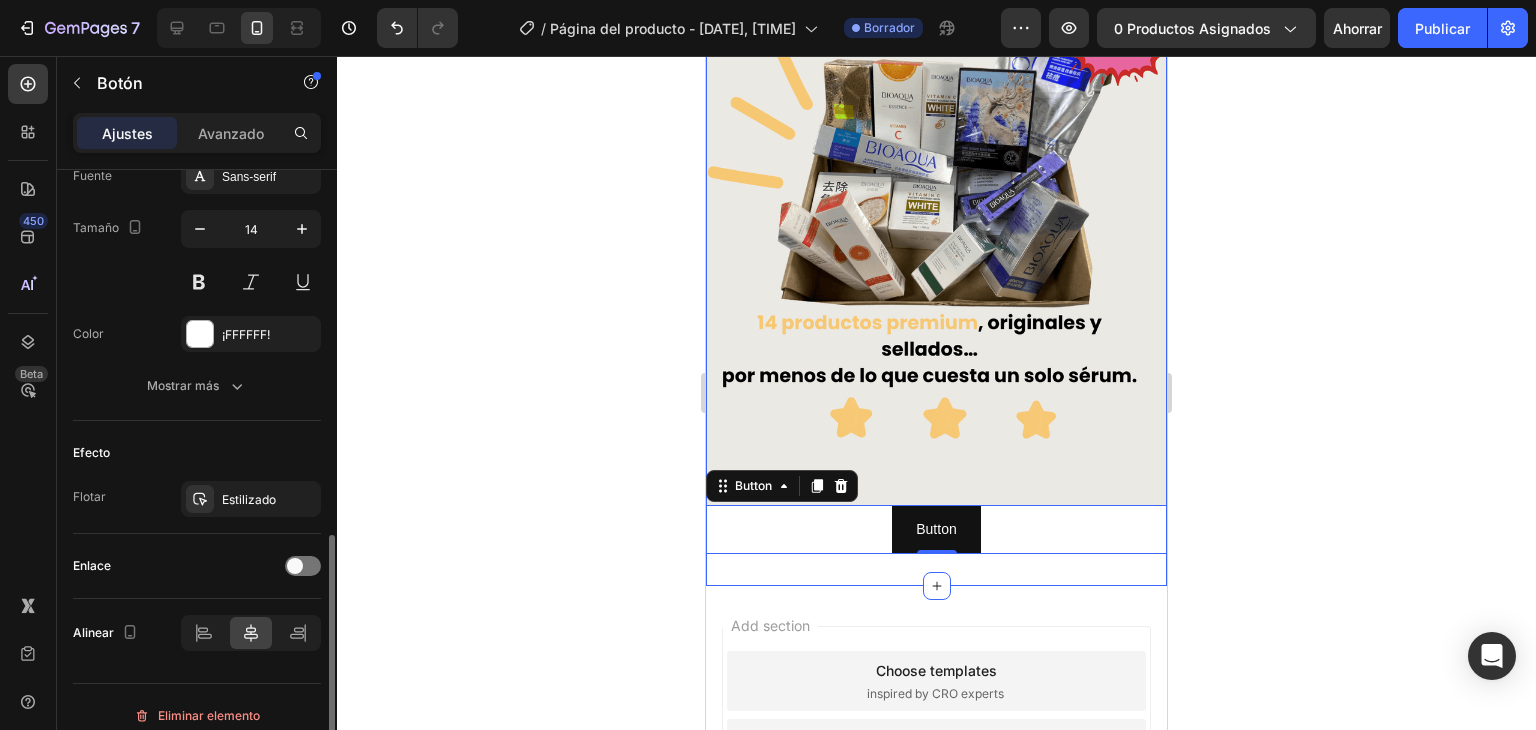 scroll, scrollTop: 814, scrollLeft: 0, axis: vertical 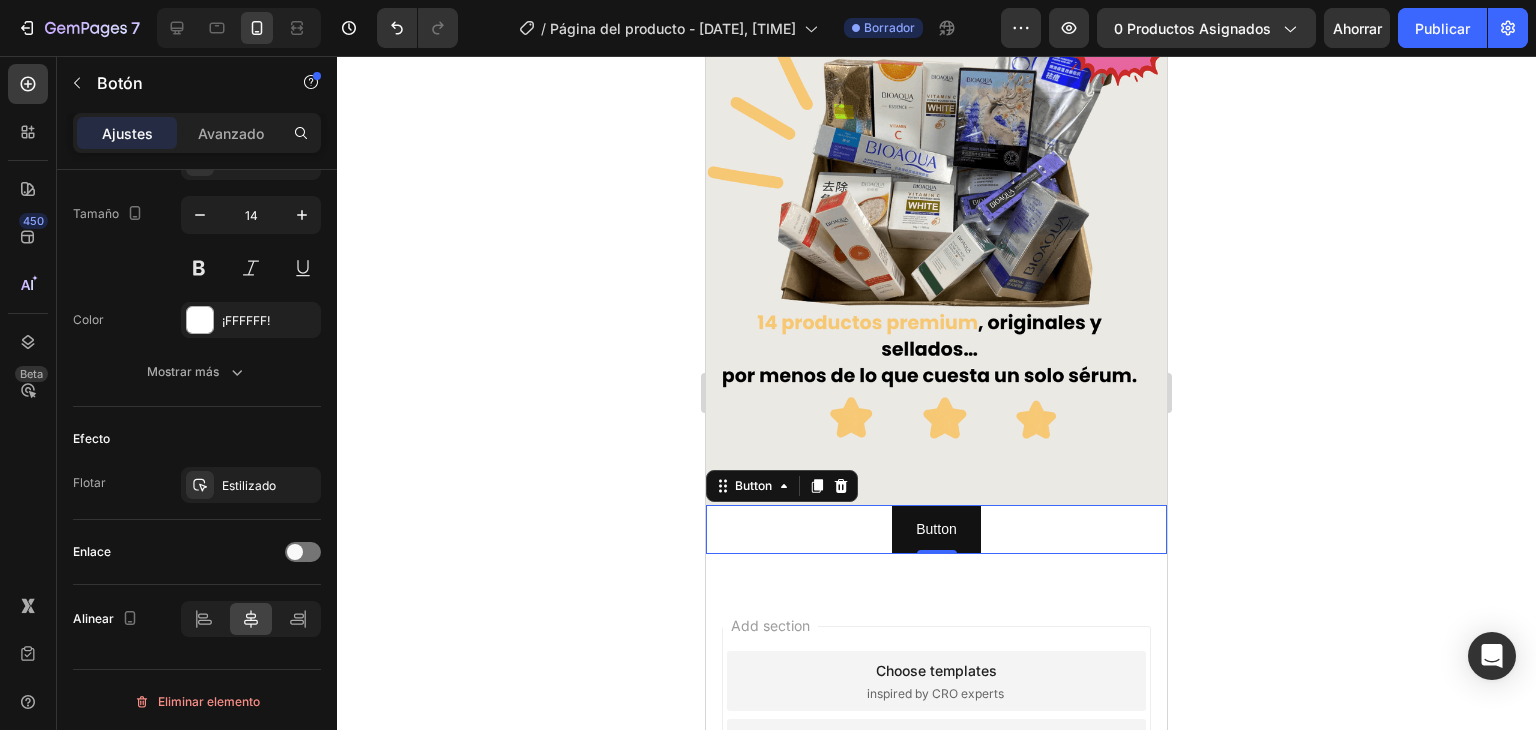 click on "Button Button   0" at bounding box center (936, 529) 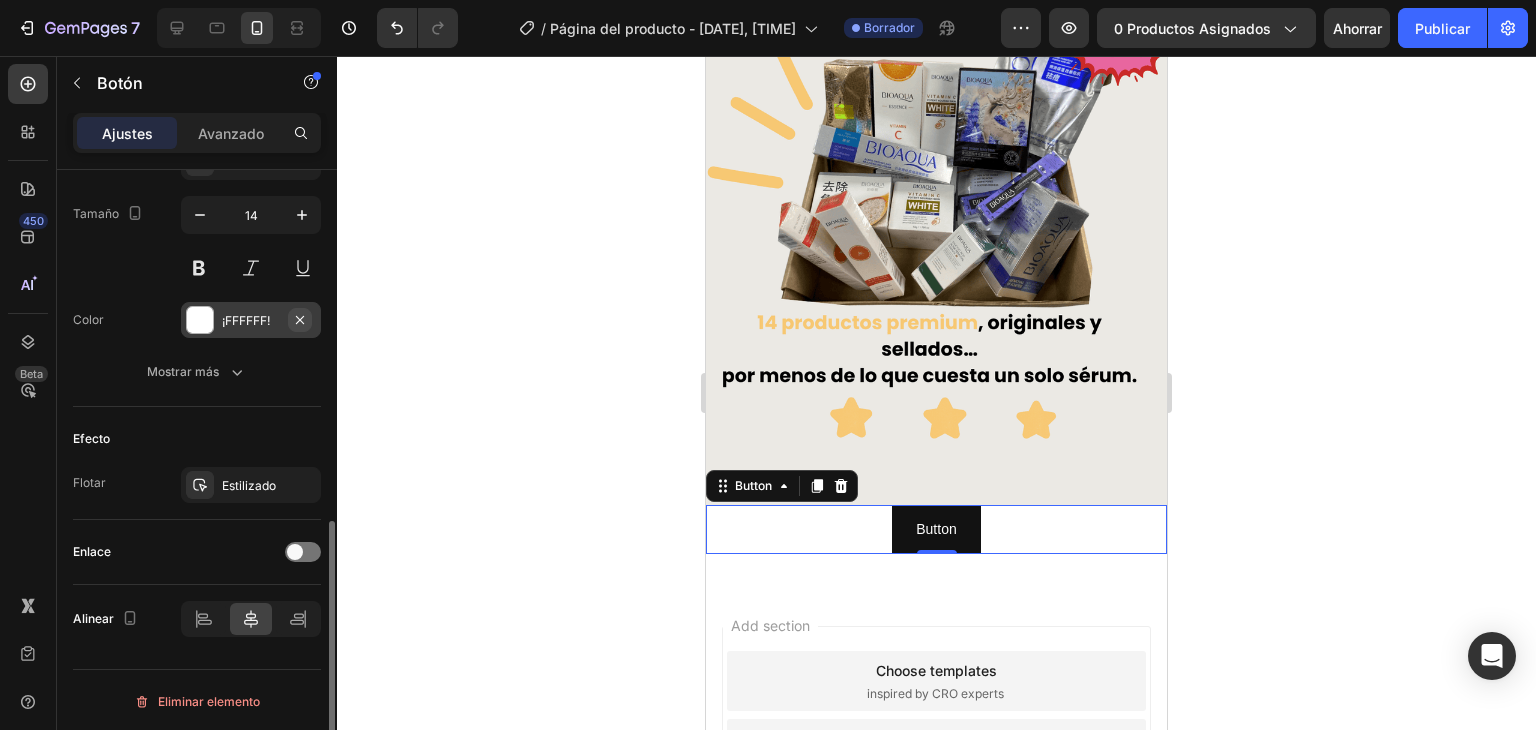 click 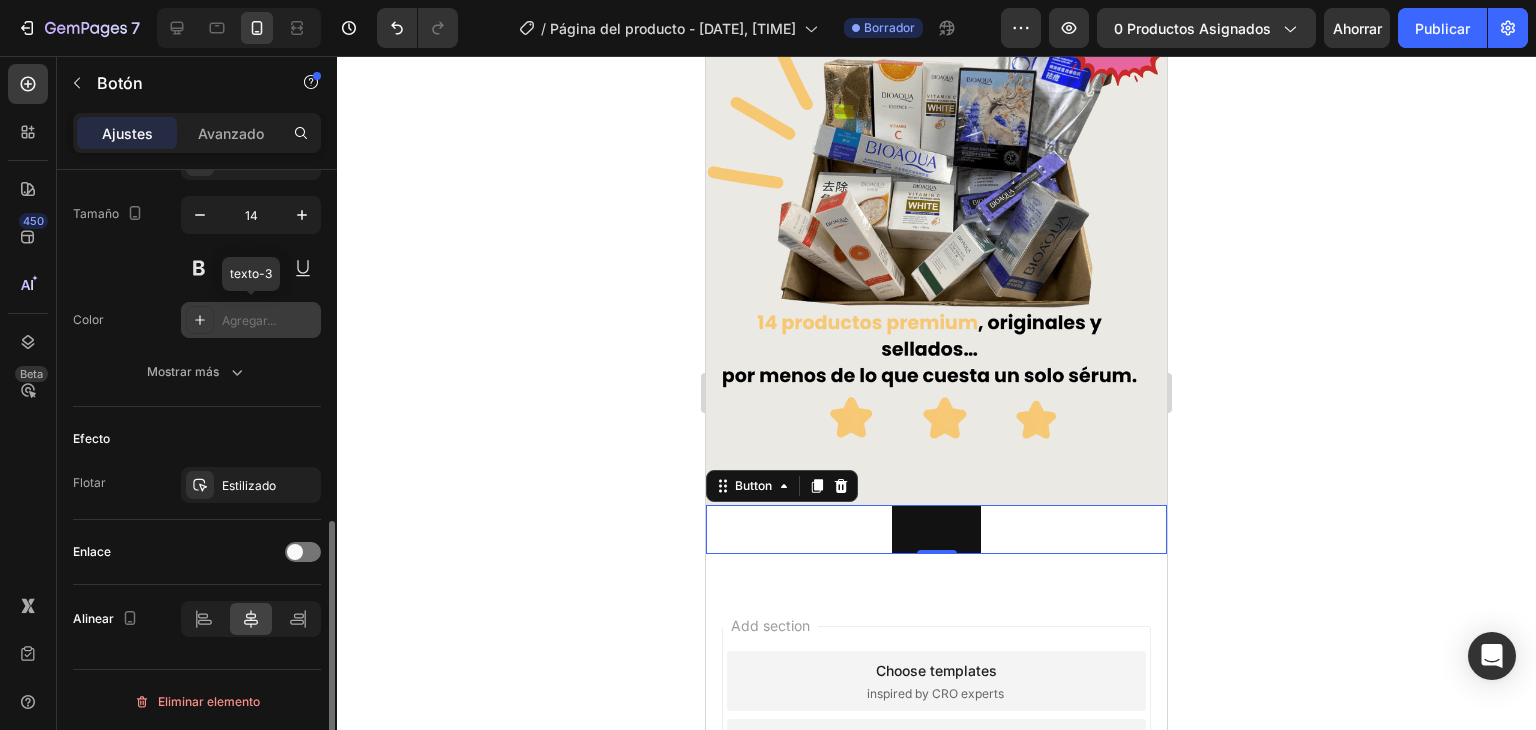 click at bounding box center (200, 320) 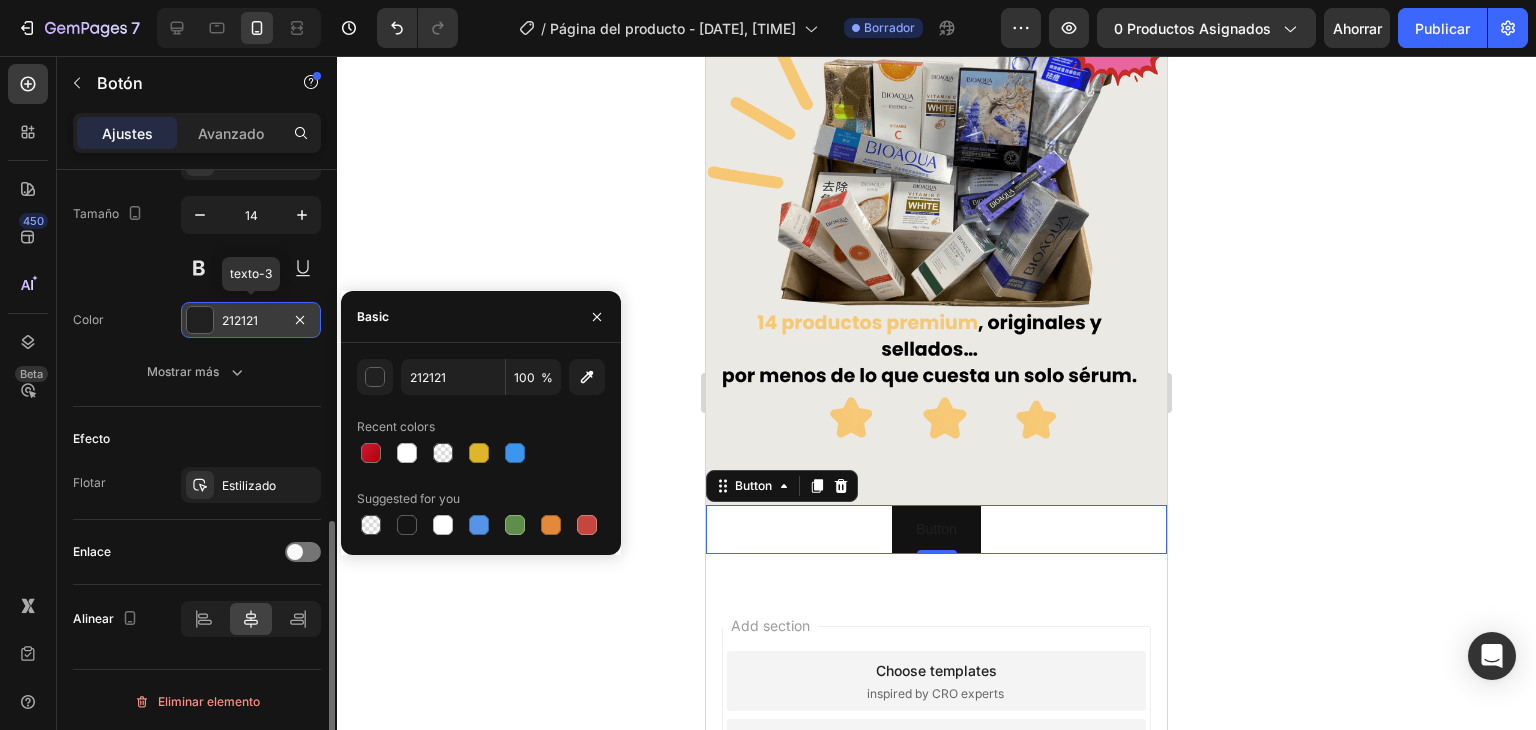 click on "212121" at bounding box center (251, 321) 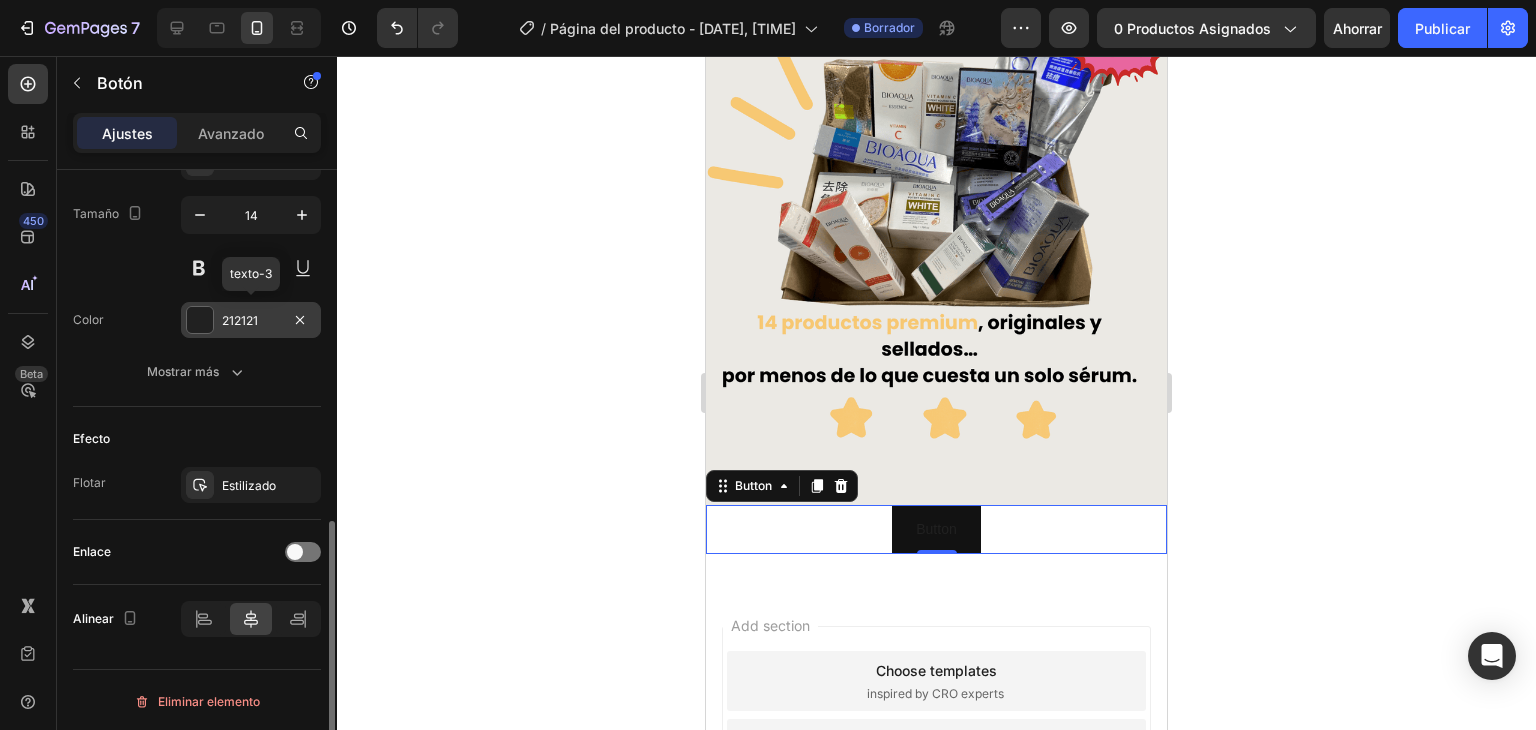 click on "212121" at bounding box center (240, 320) 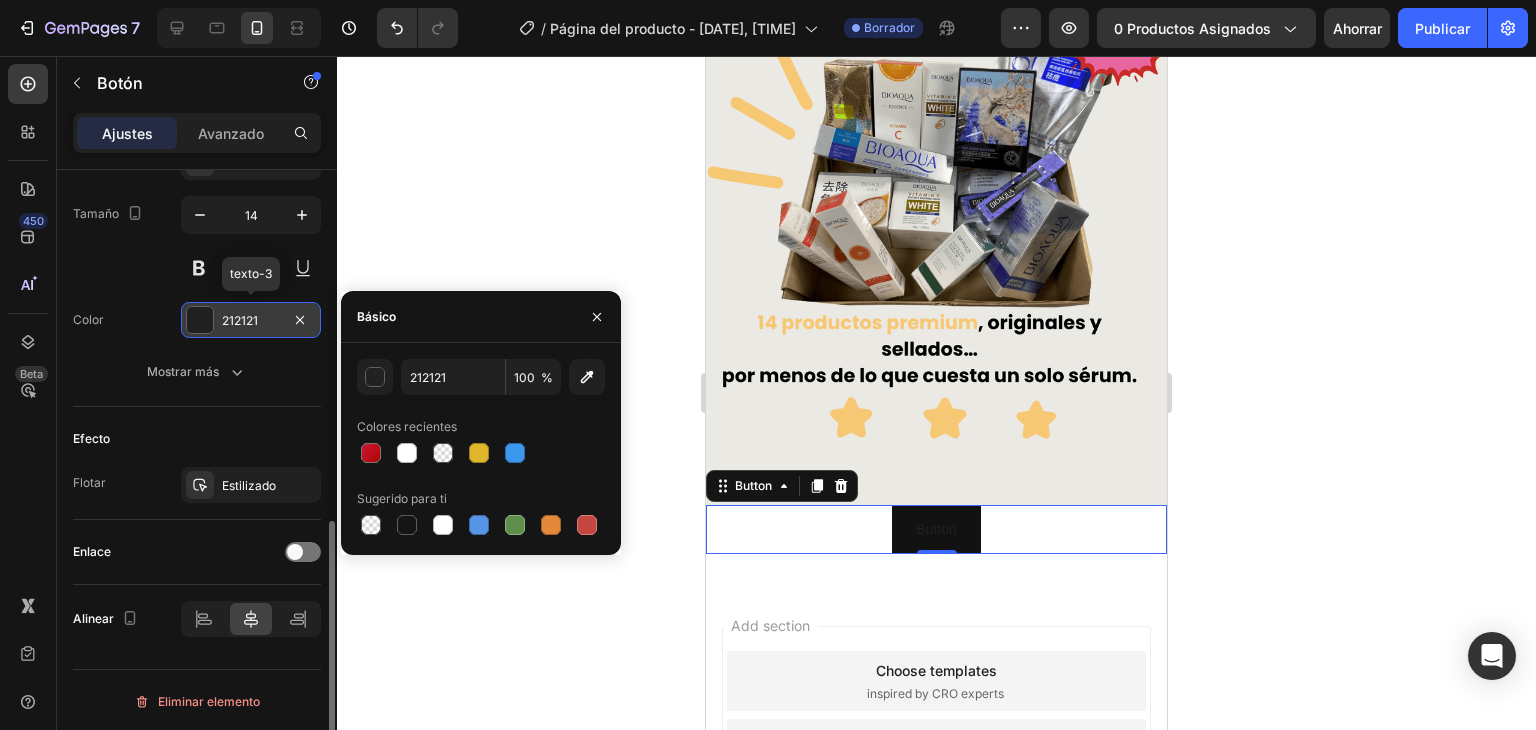 click on "212121" at bounding box center [251, 321] 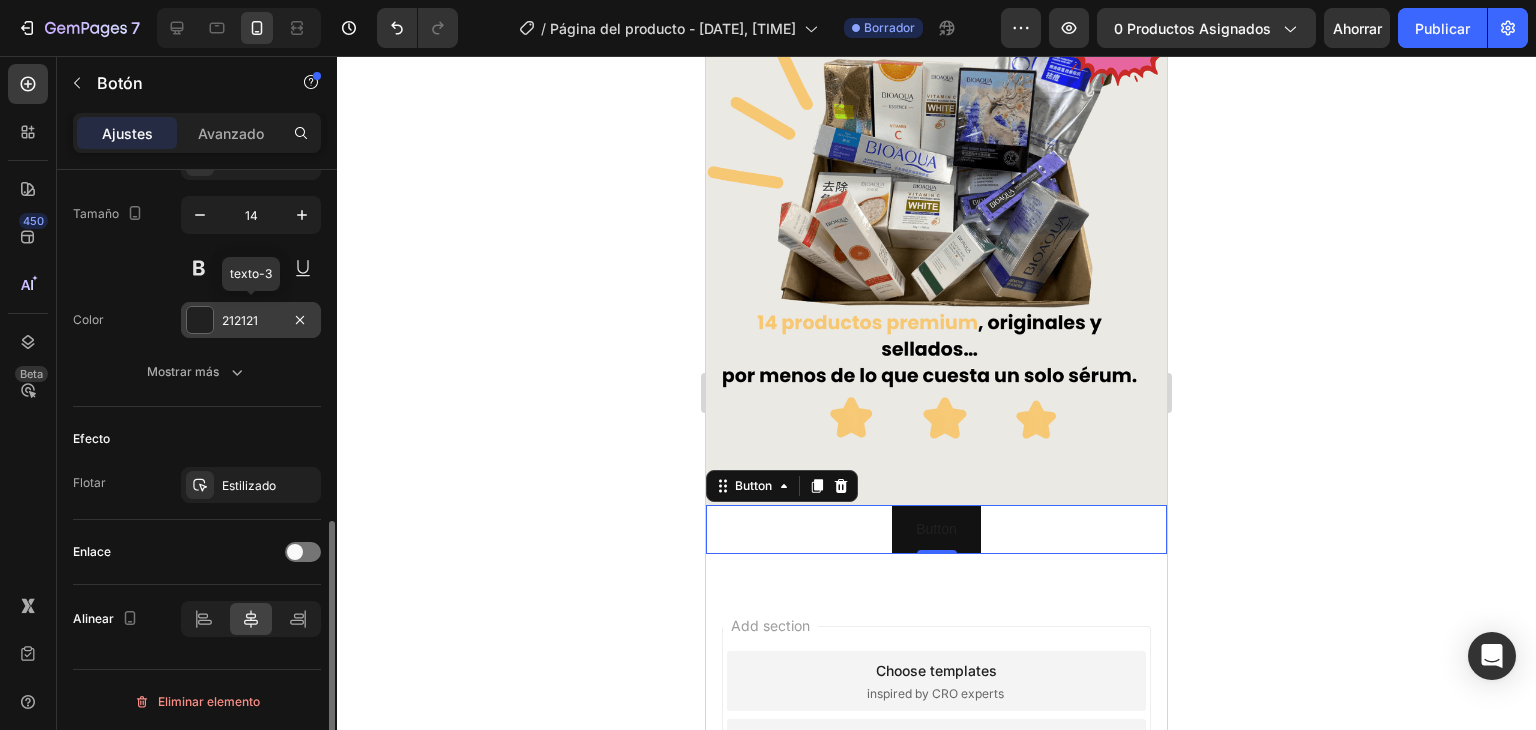 click on "212121" at bounding box center [251, 321] 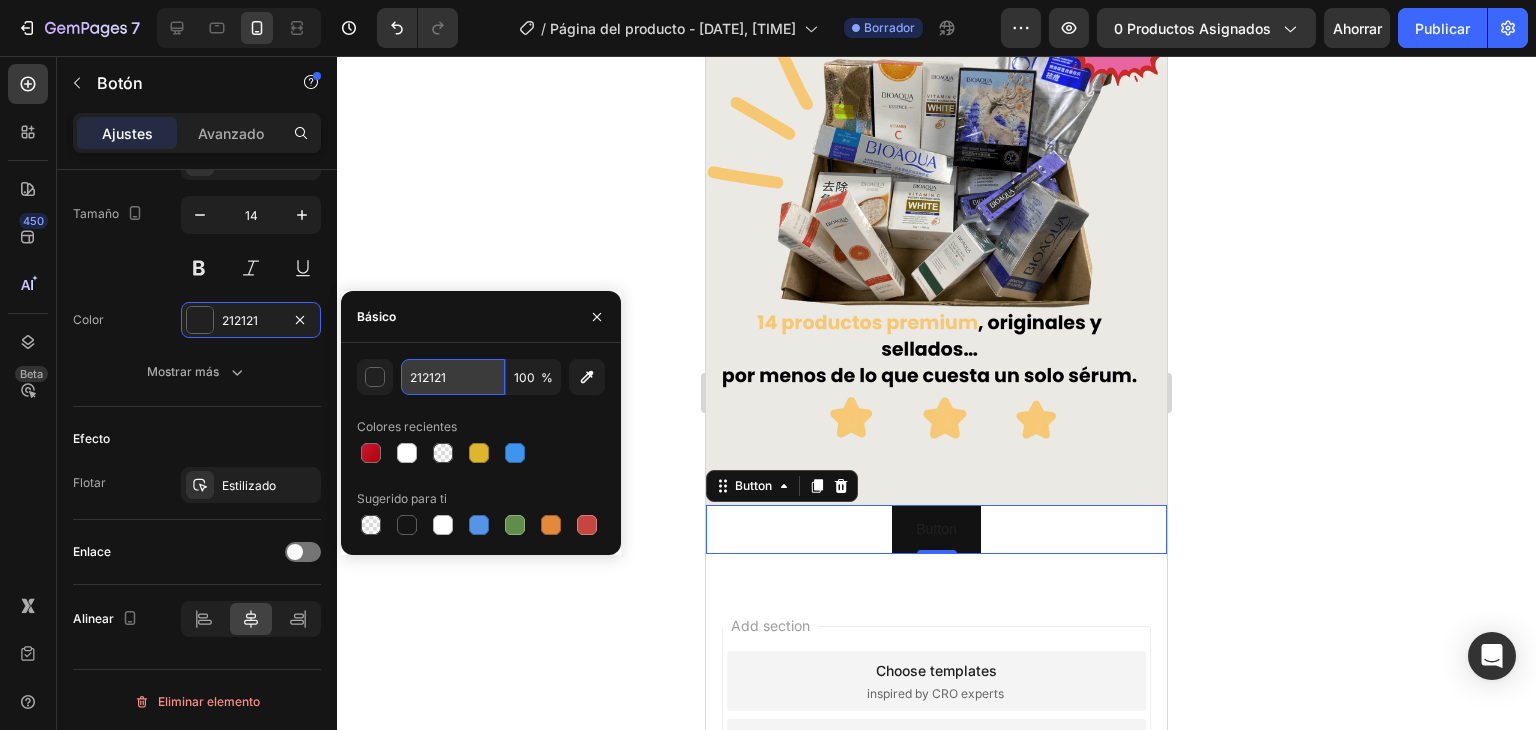 paste on "683AB7" 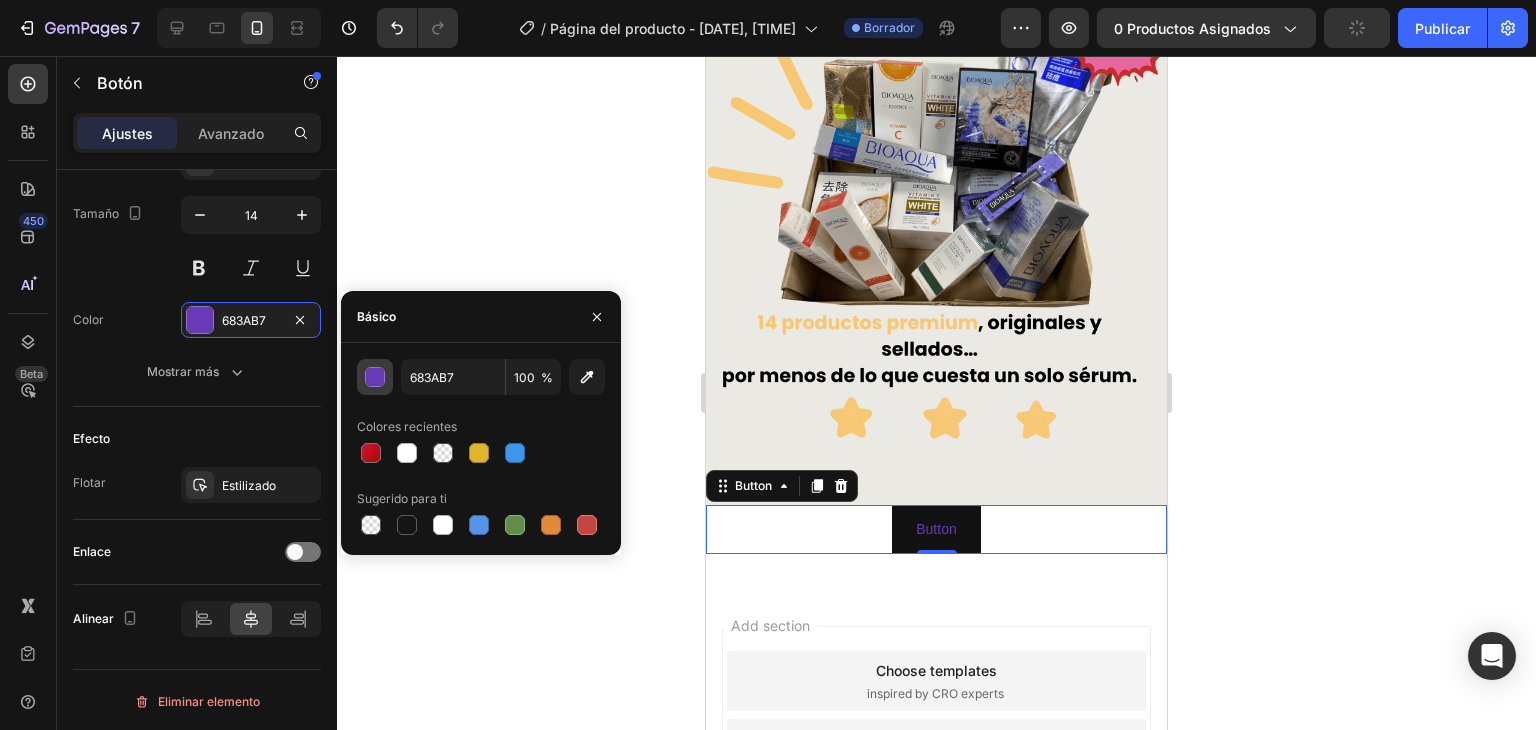 click at bounding box center [376, 378] 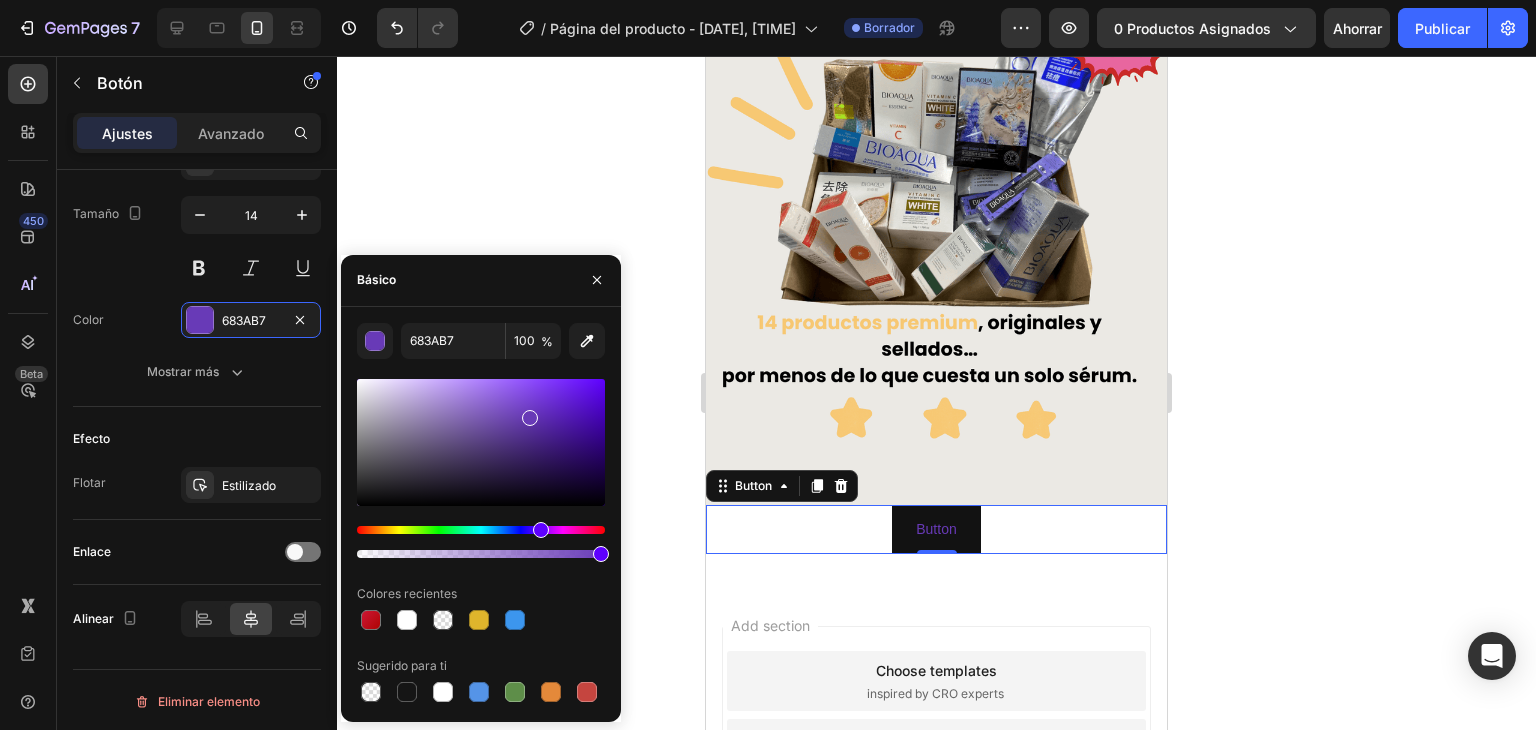 click at bounding box center (530, 418) 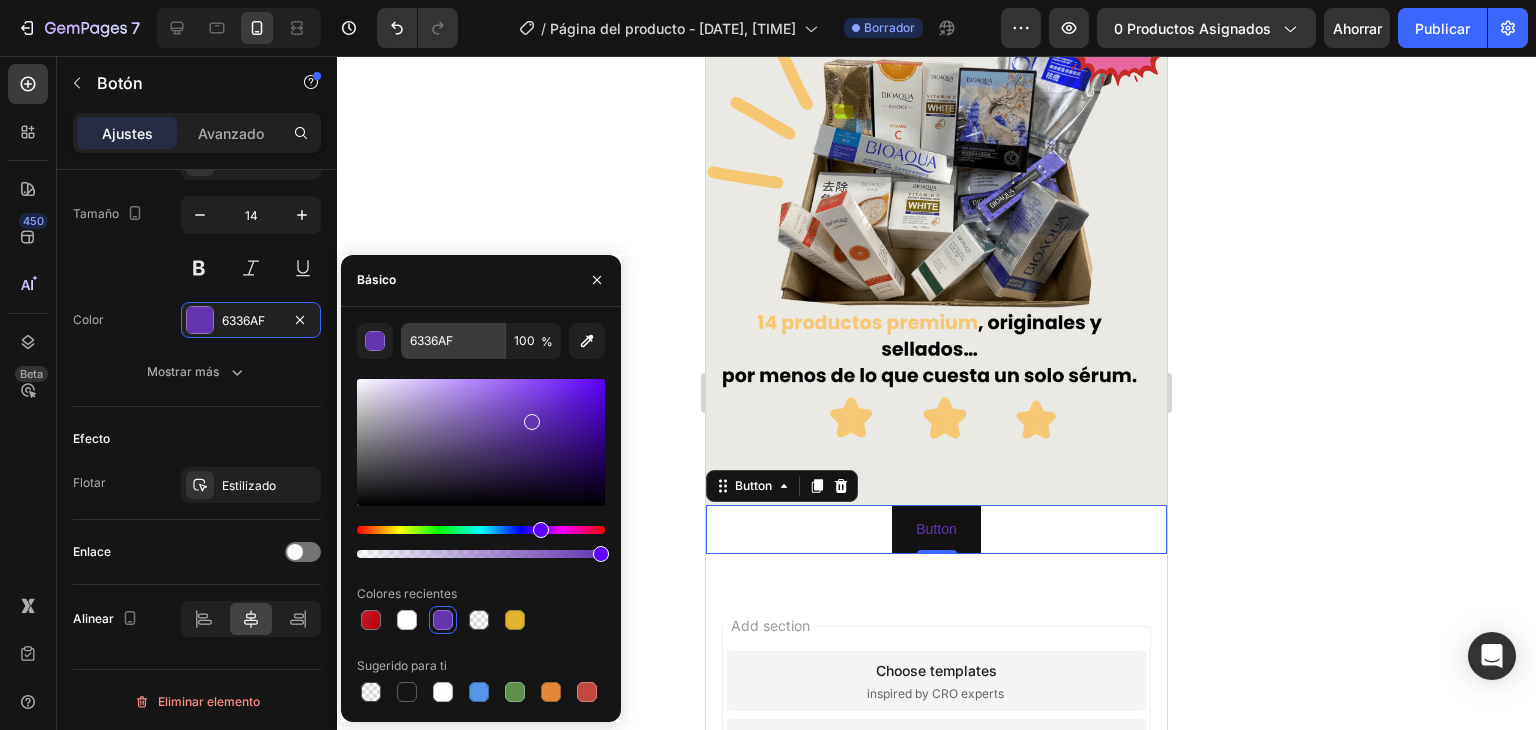 type 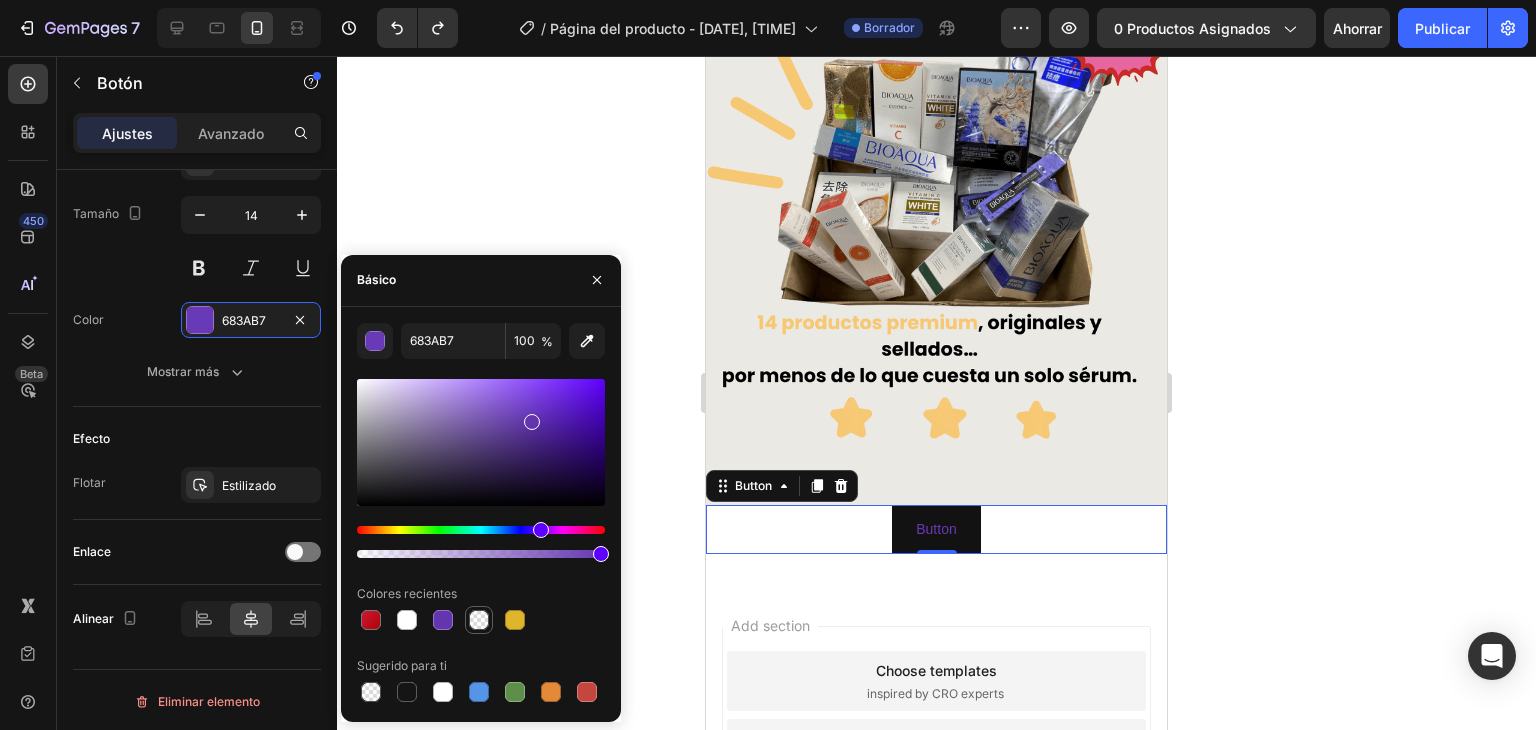 type on "212121" 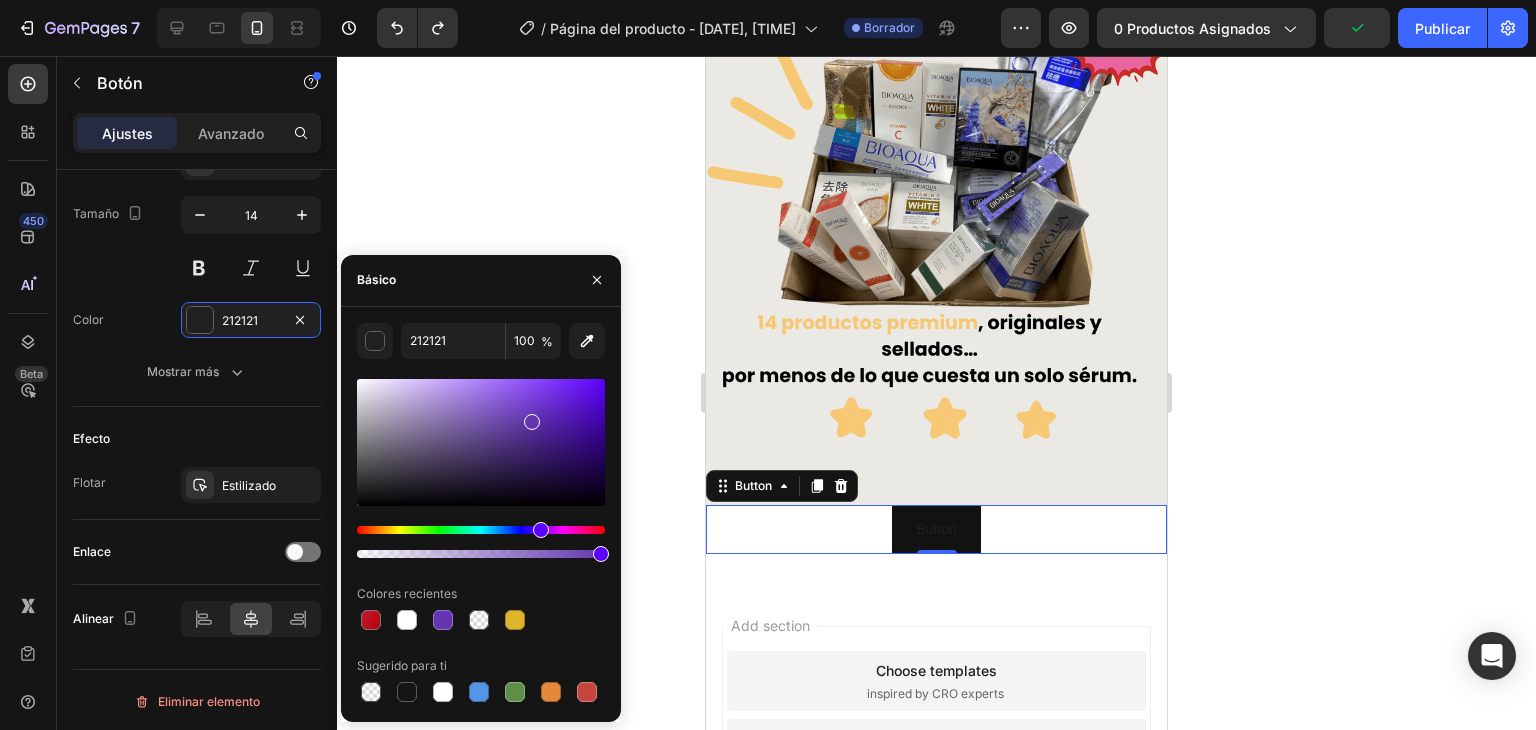 click 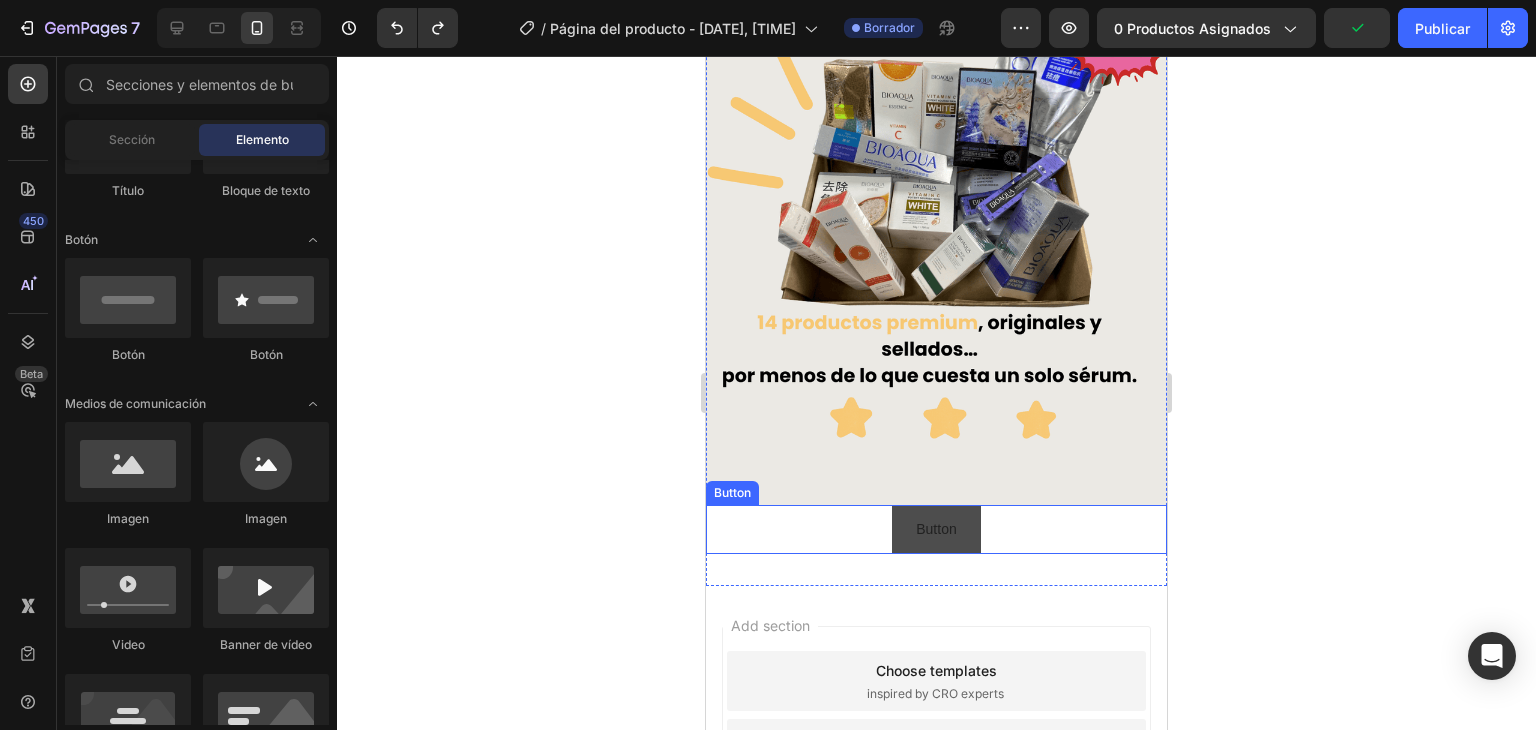 click on "Button" at bounding box center [936, 529] 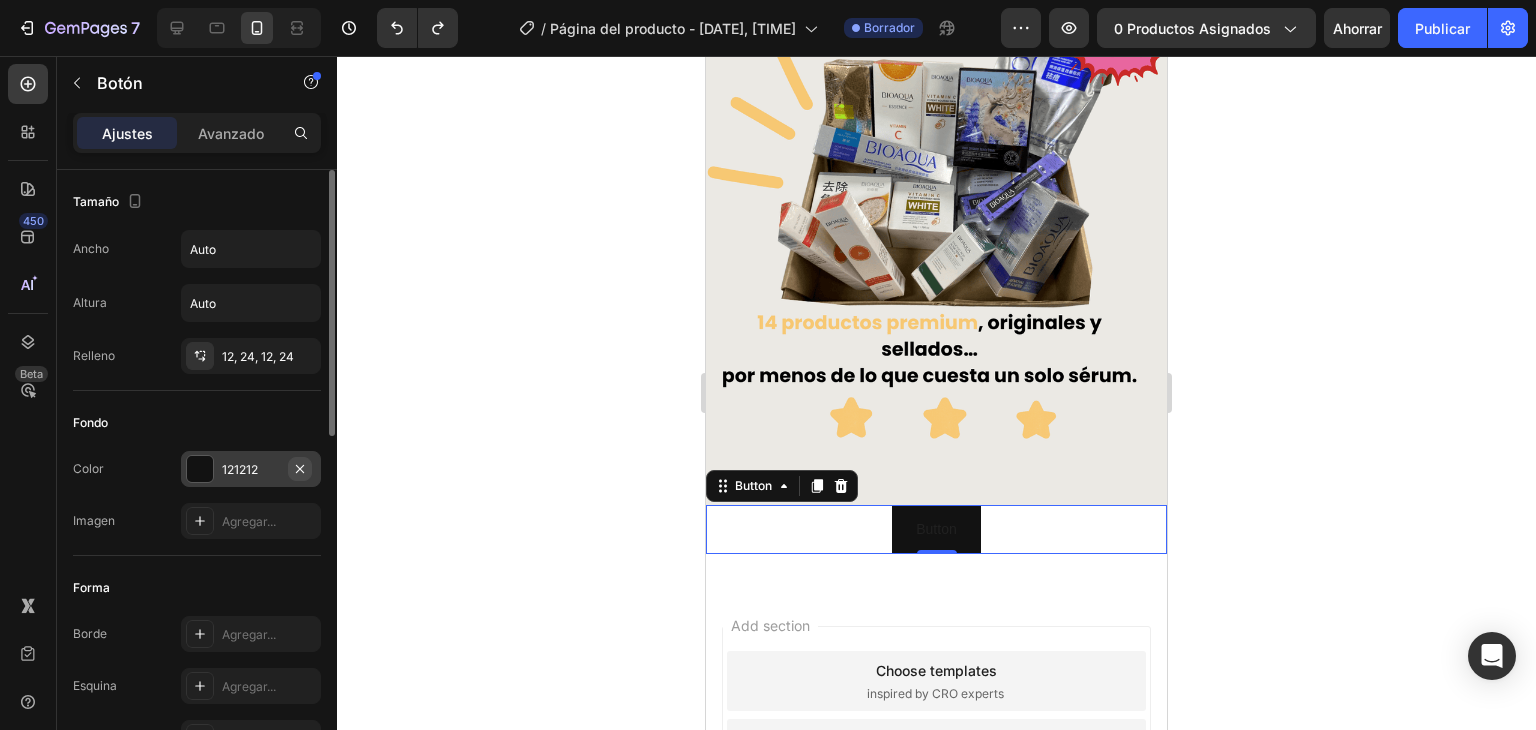click 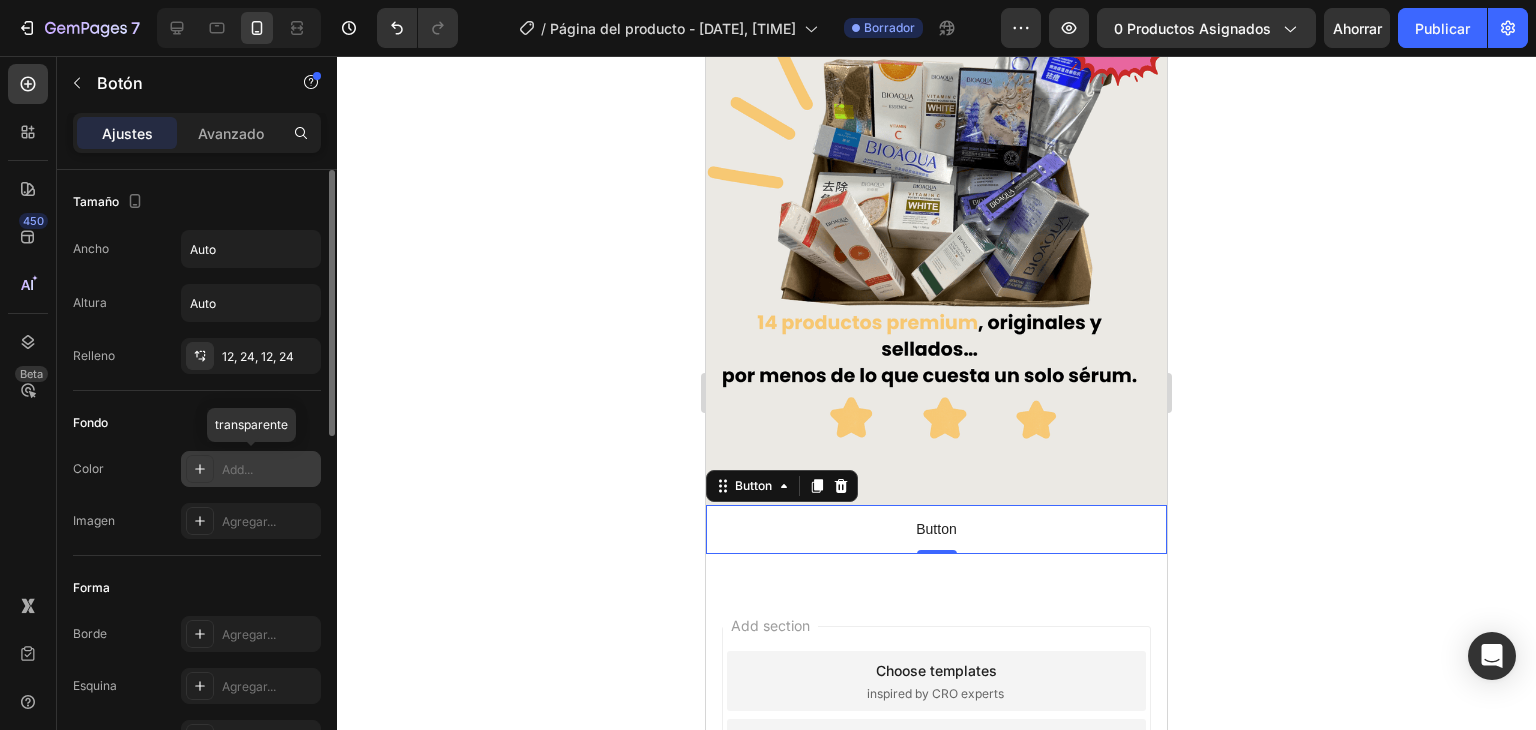 click on "Add..." at bounding box center (269, 470) 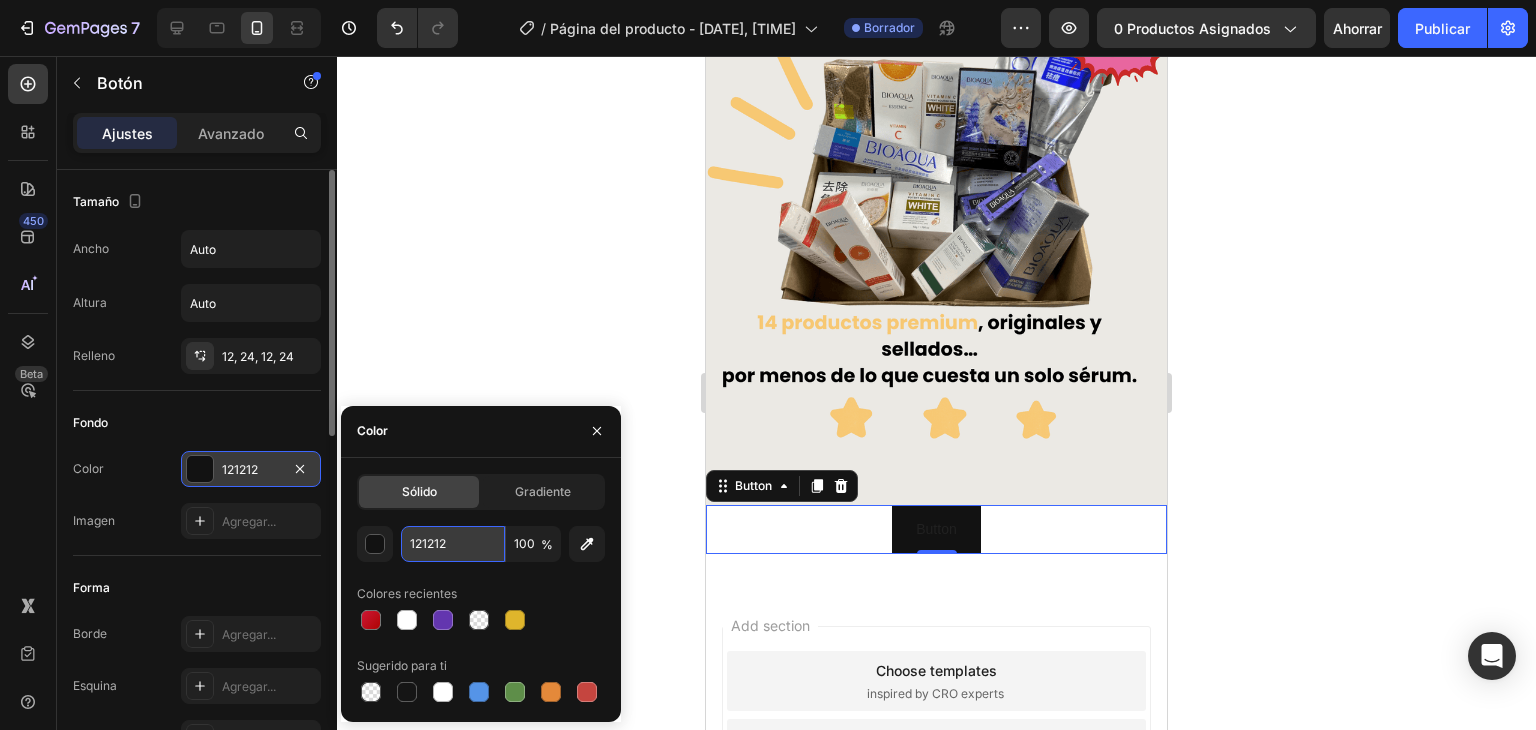 click on "121212" at bounding box center [453, 544] 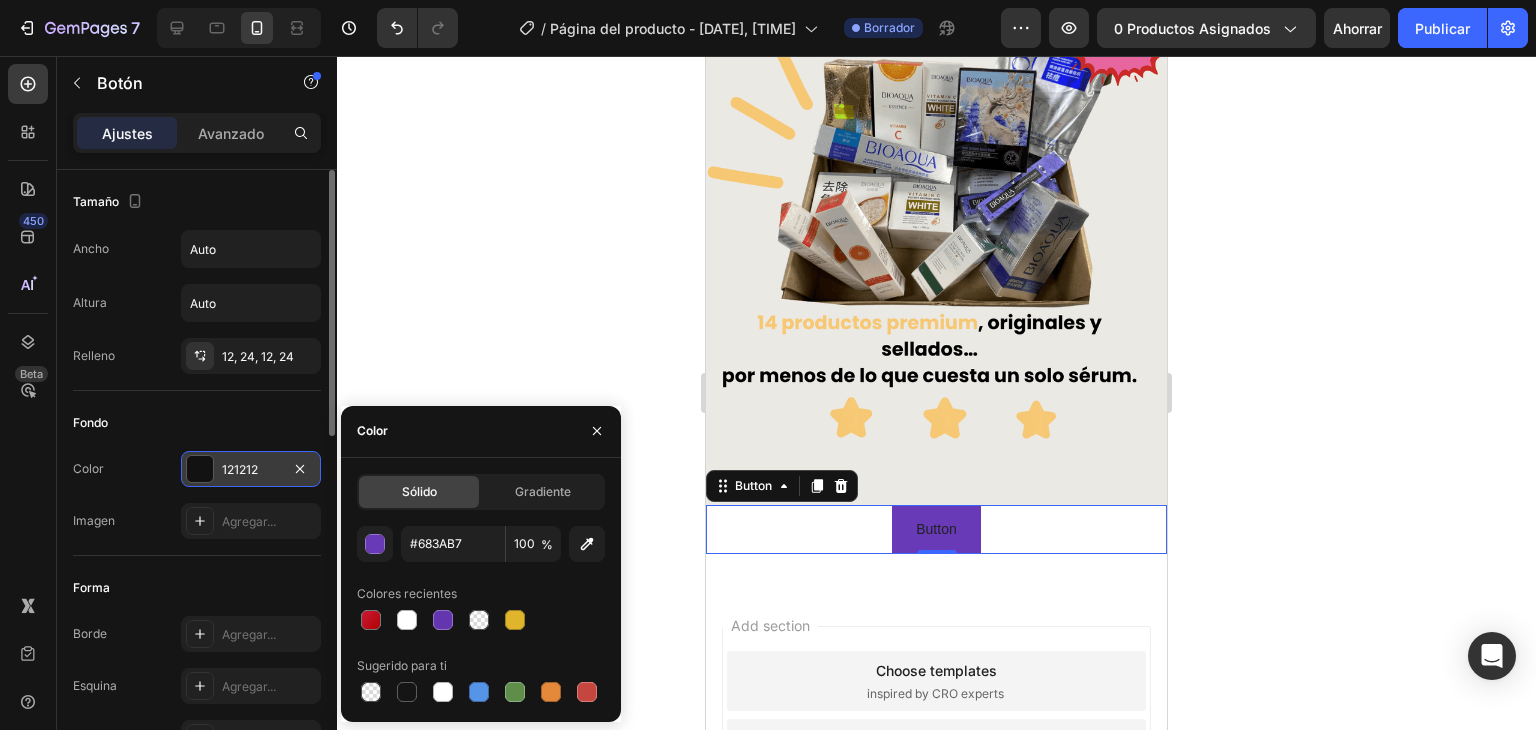 click 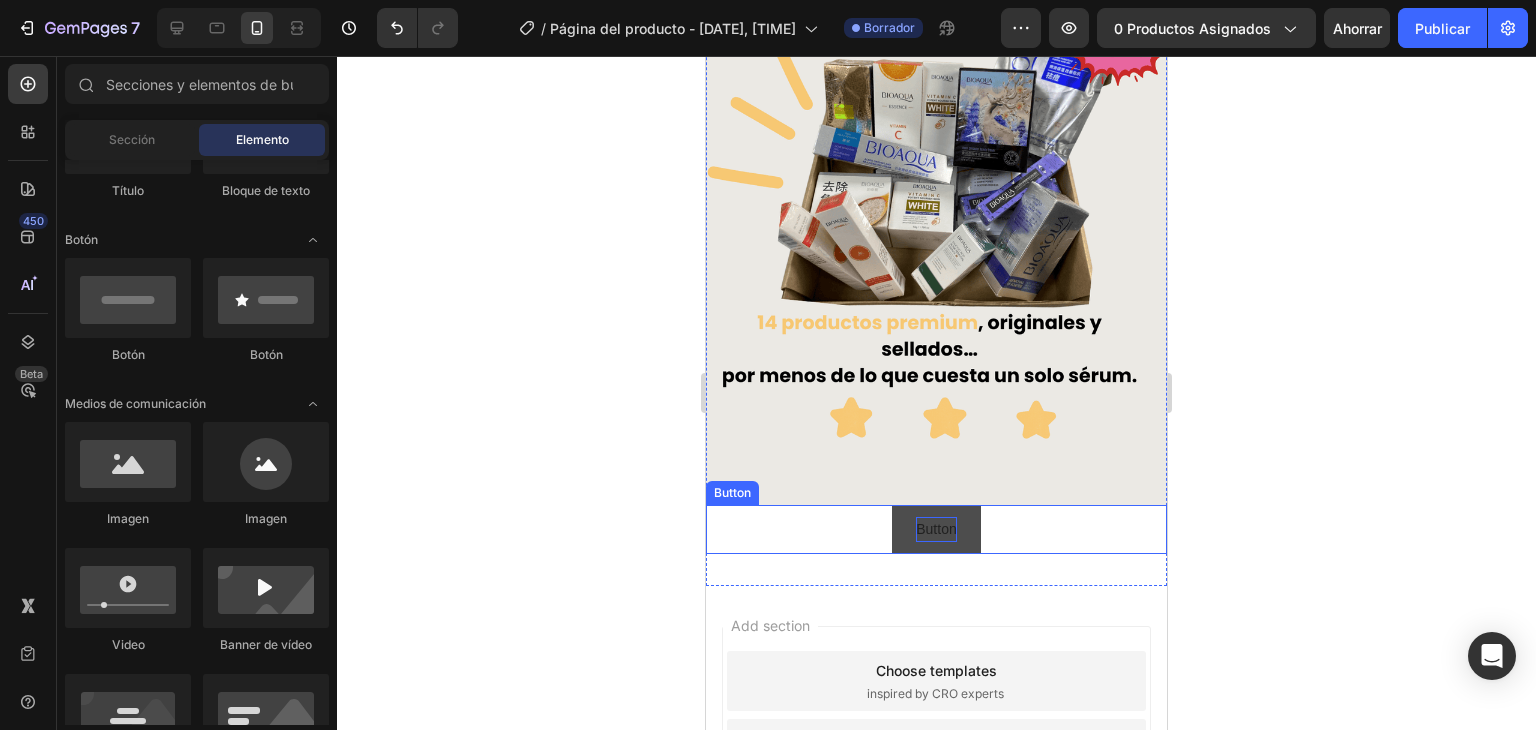 click on "Button" at bounding box center [936, 529] 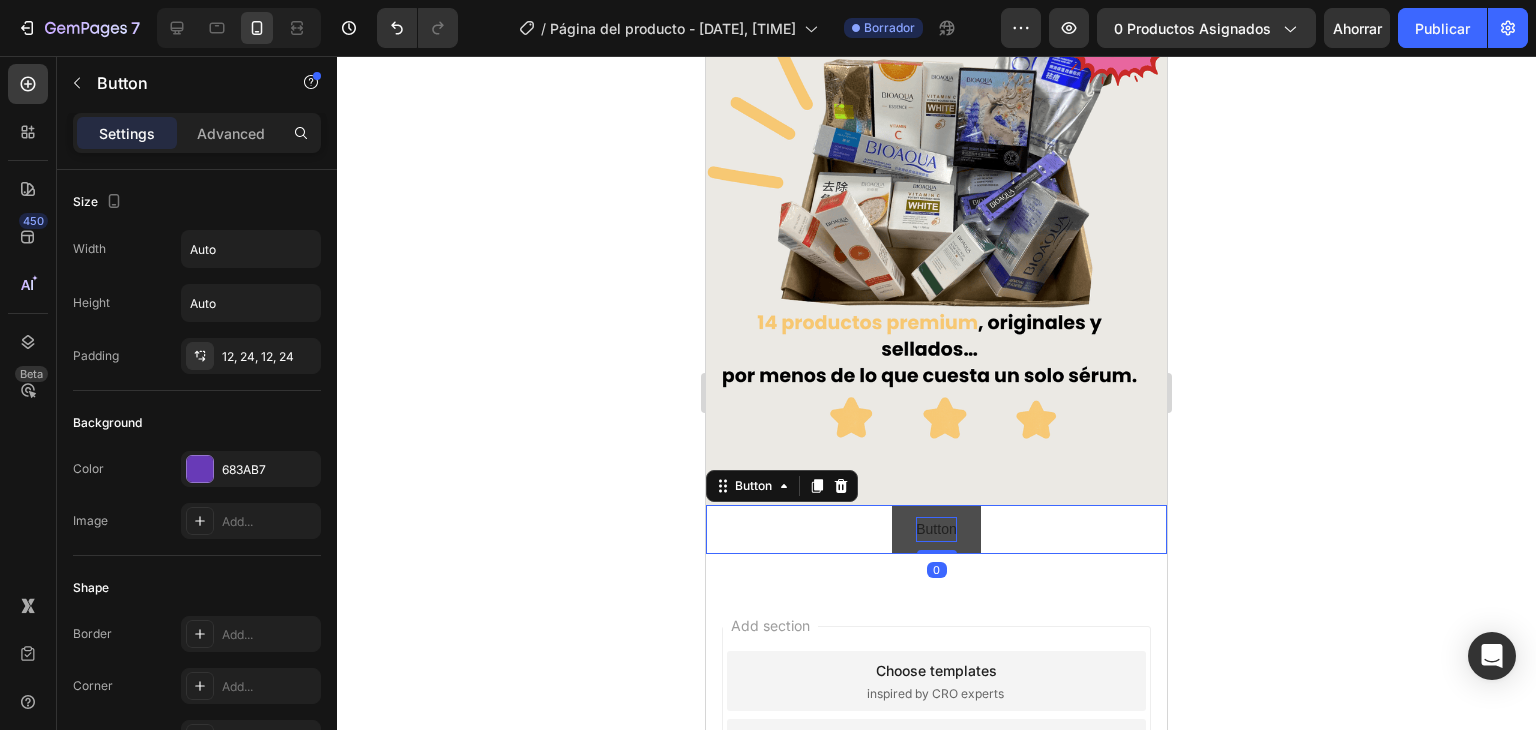 click on "Button" at bounding box center (936, 529) 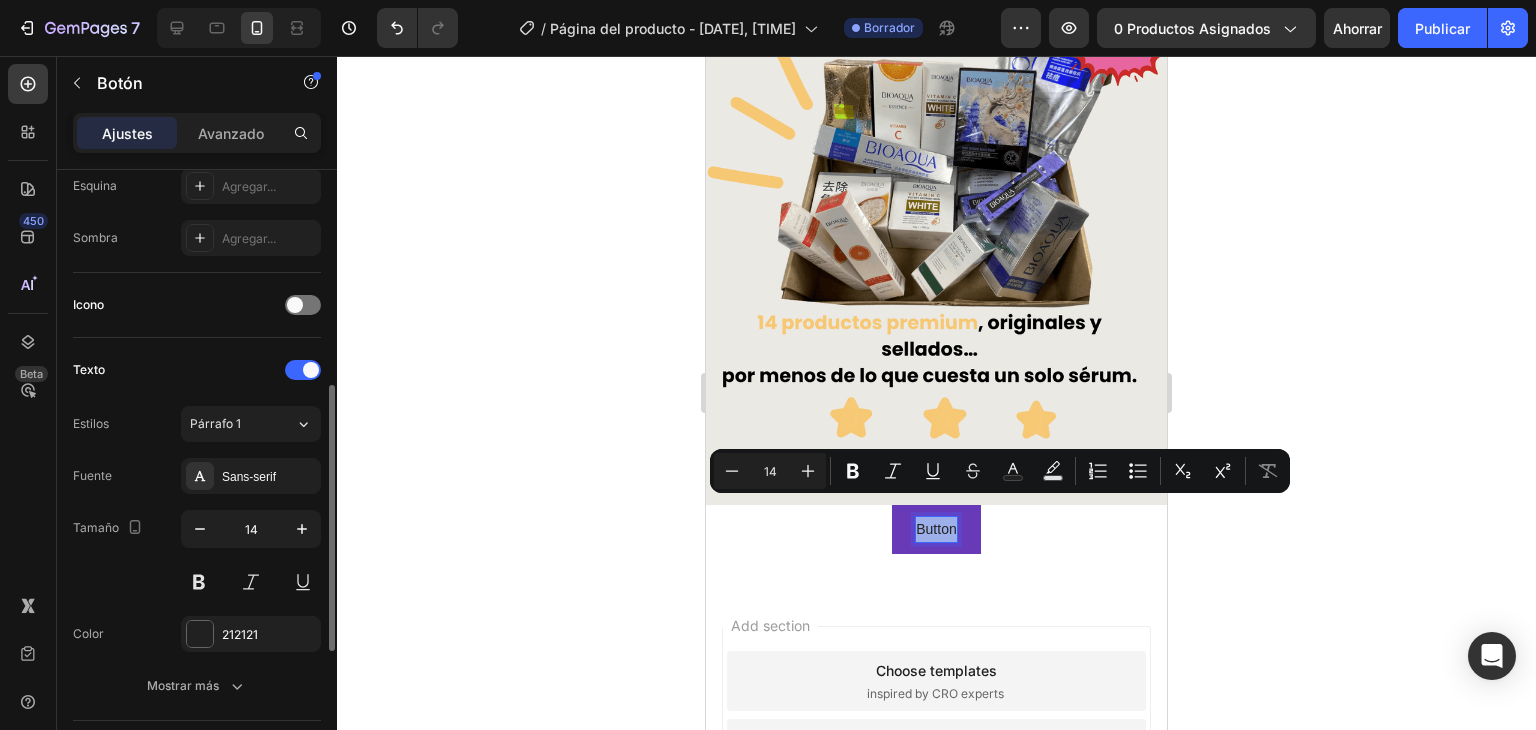 scroll, scrollTop: 700, scrollLeft: 0, axis: vertical 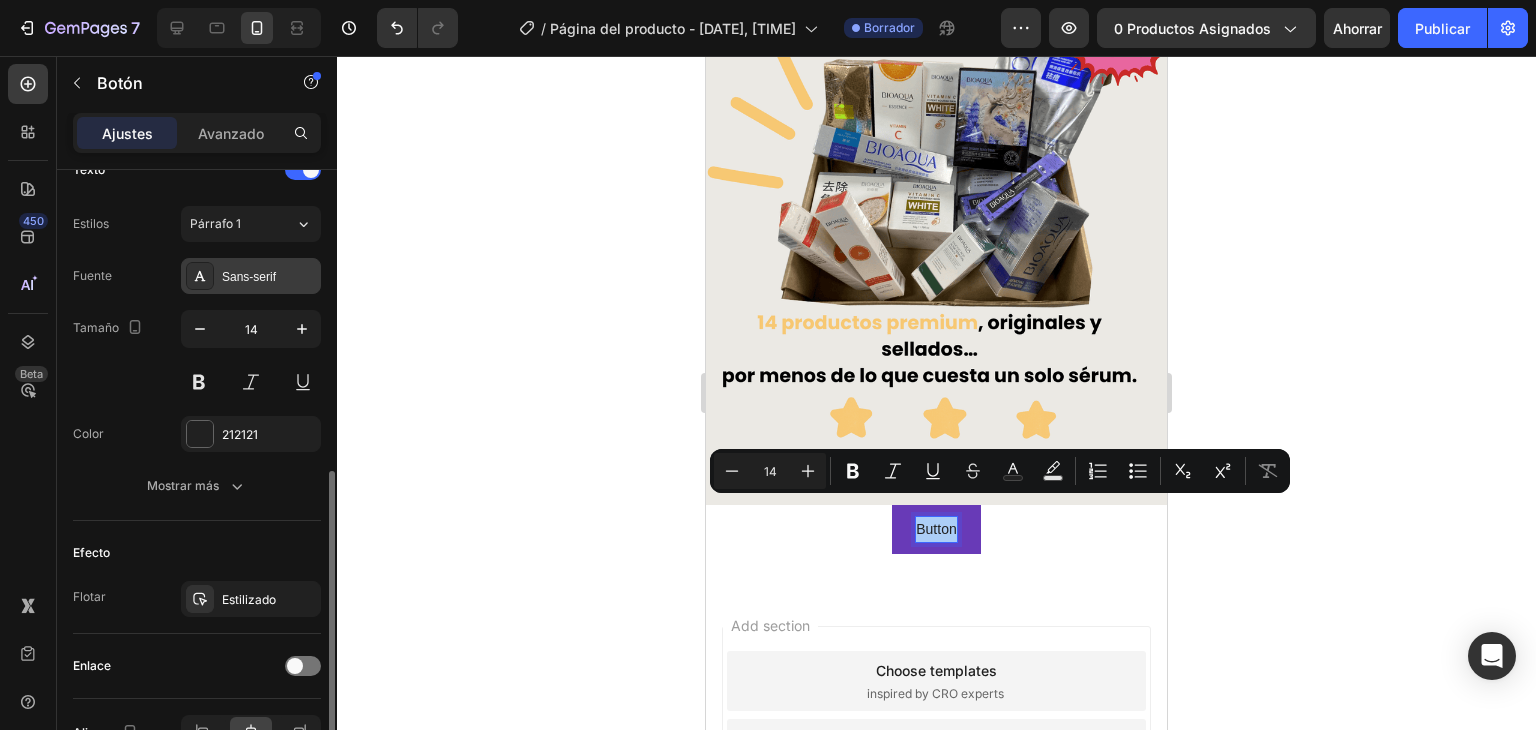click on "Sans-serif" at bounding box center [269, 277] 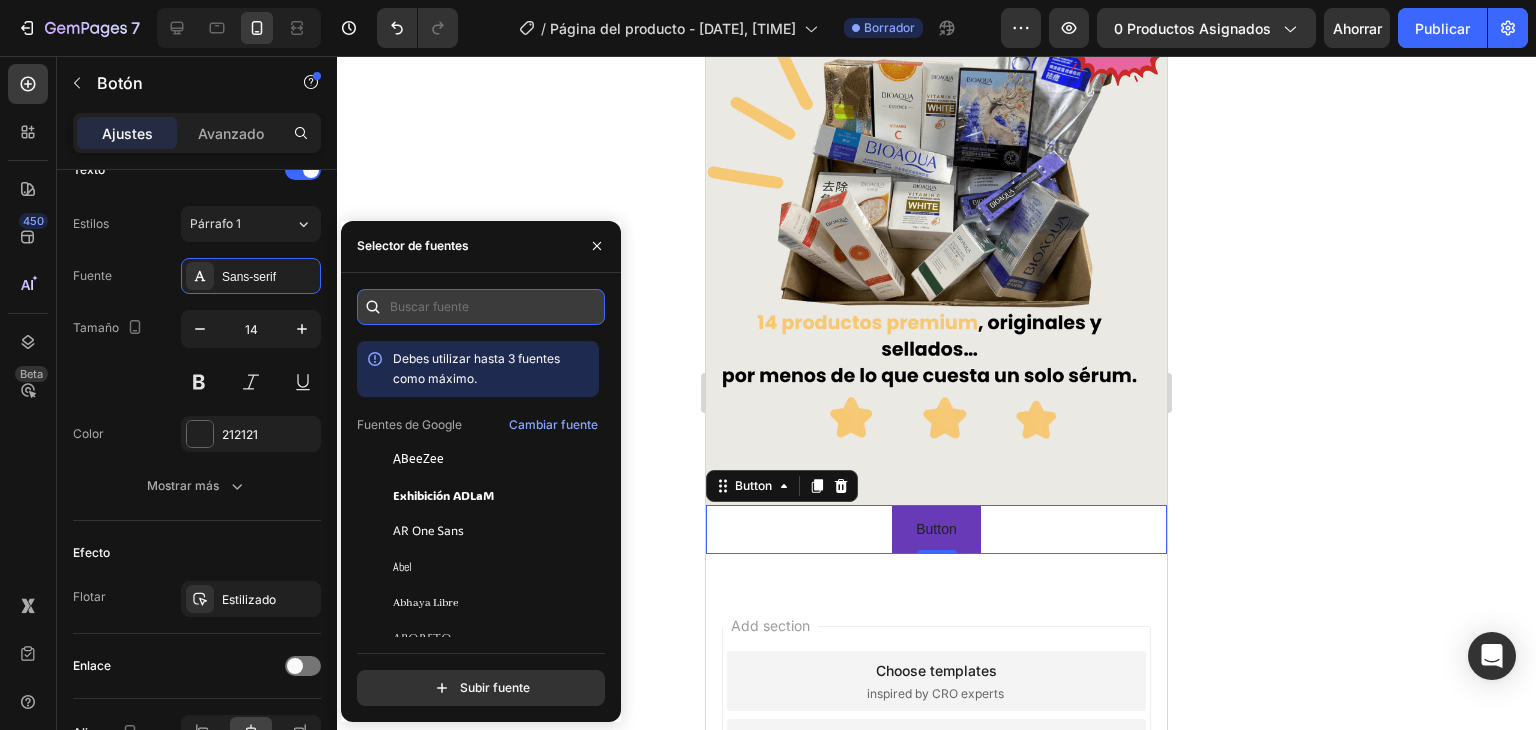 click at bounding box center [481, 307] 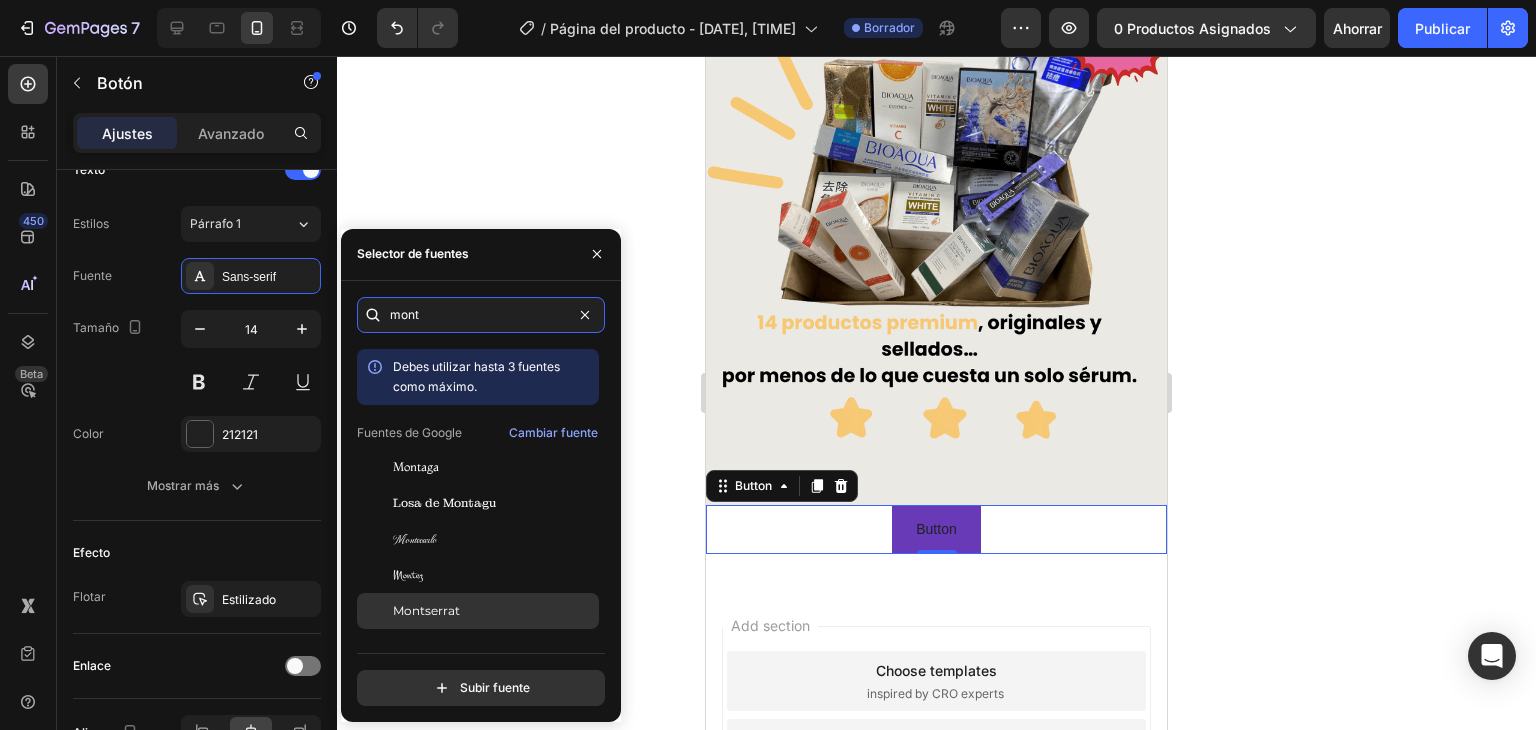 type on "mont" 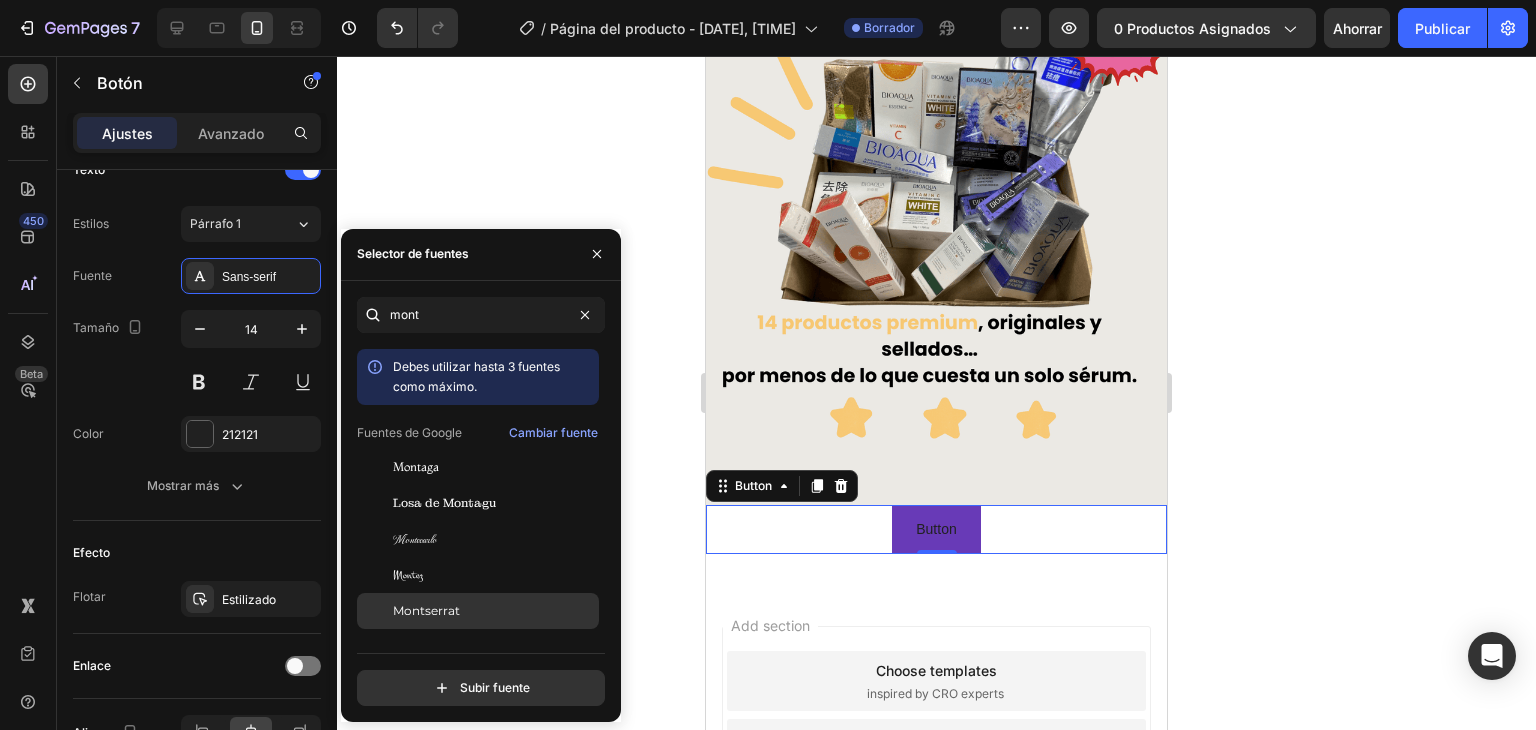 click on "Montserrat" at bounding box center [494, 611] 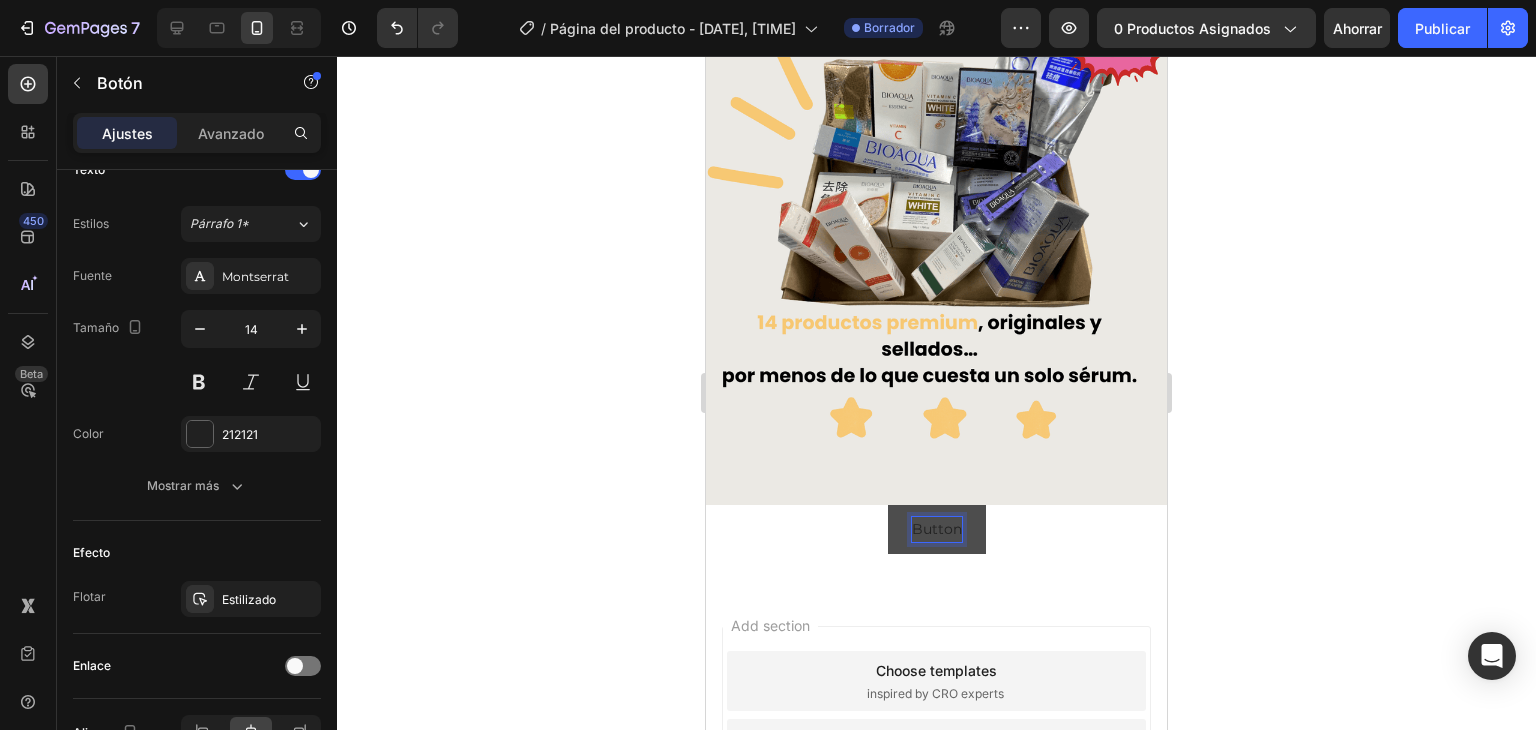 click on "Button" at bounding box center [937, 529] 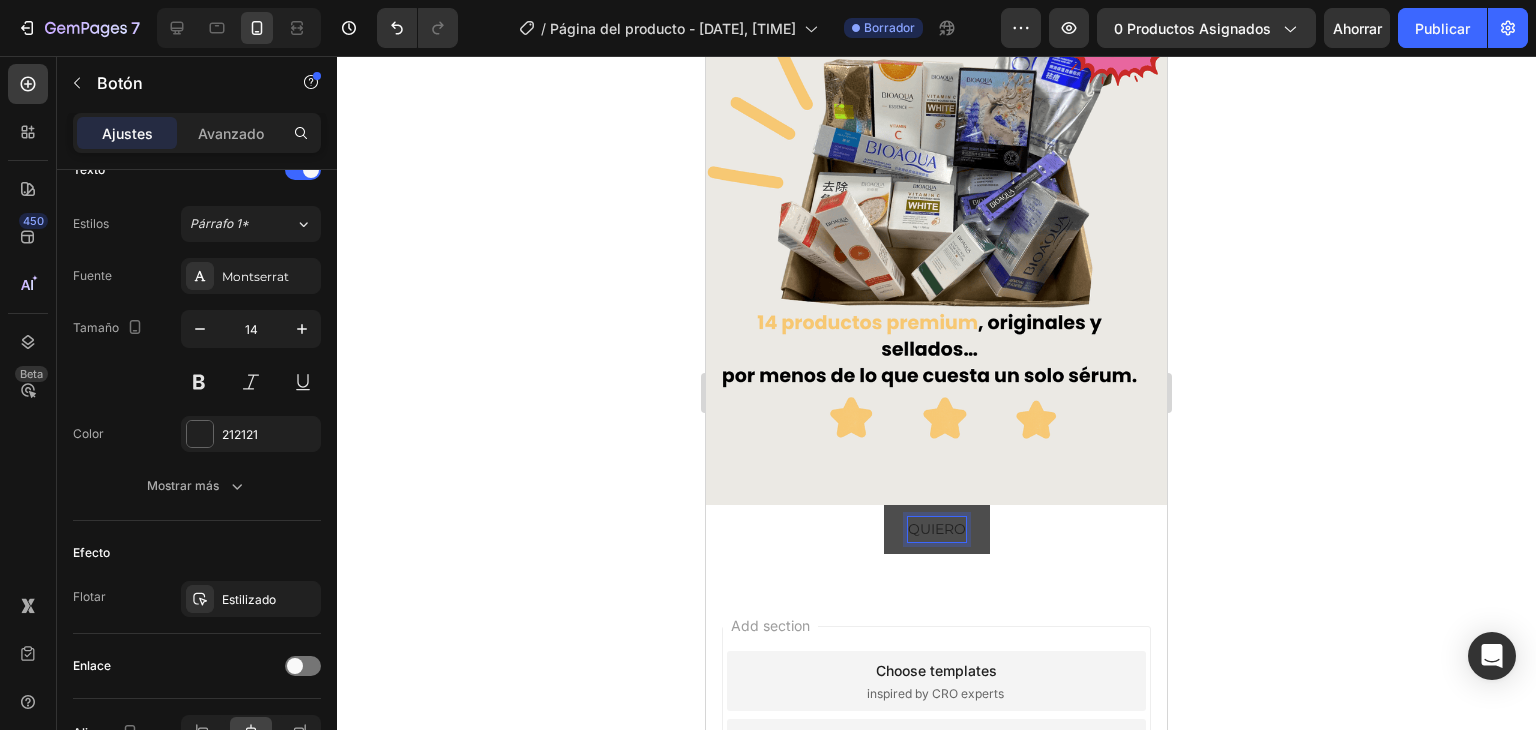 click on "QUIERO" at bounding box center [937, 529] 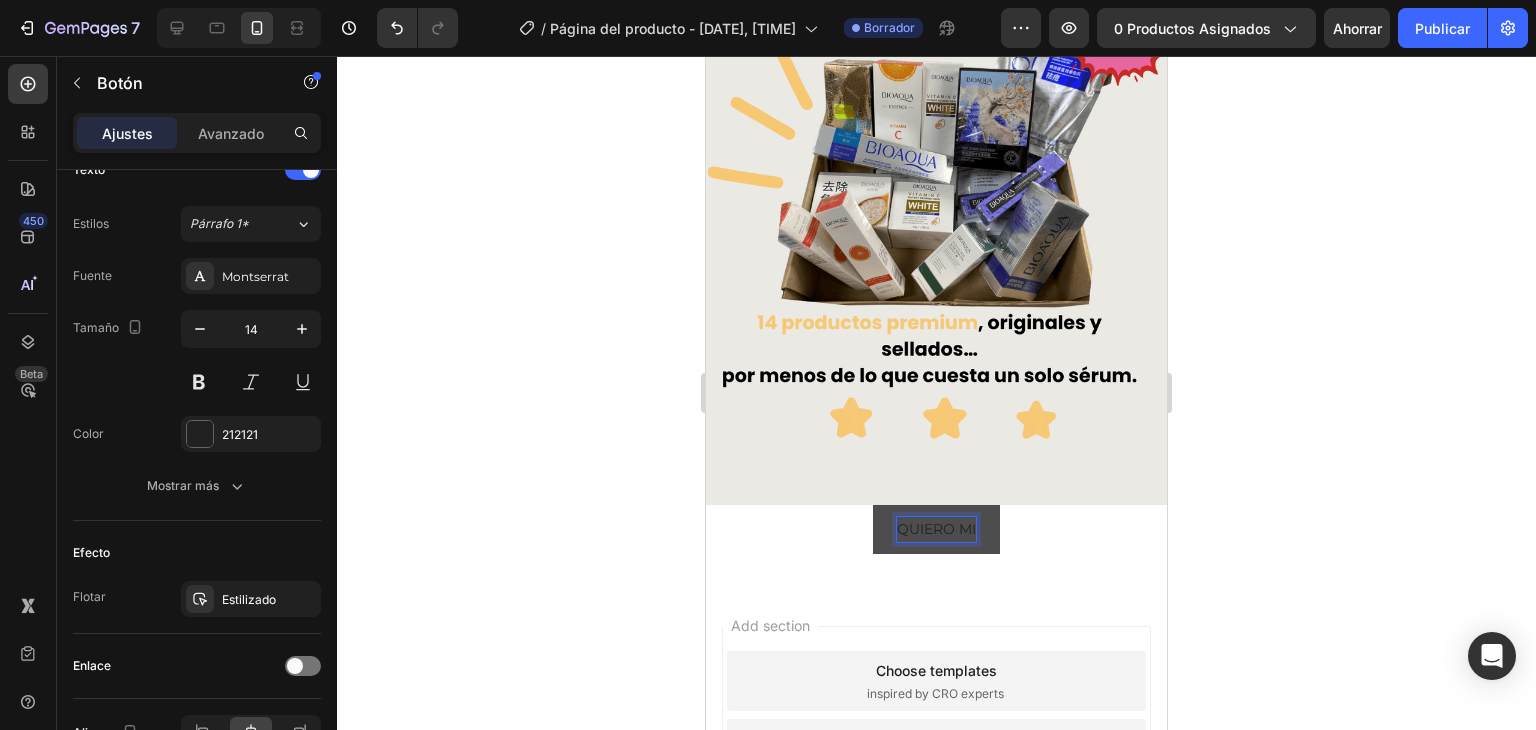 click on "QUIERO MI" at bounding box center [936, 529] 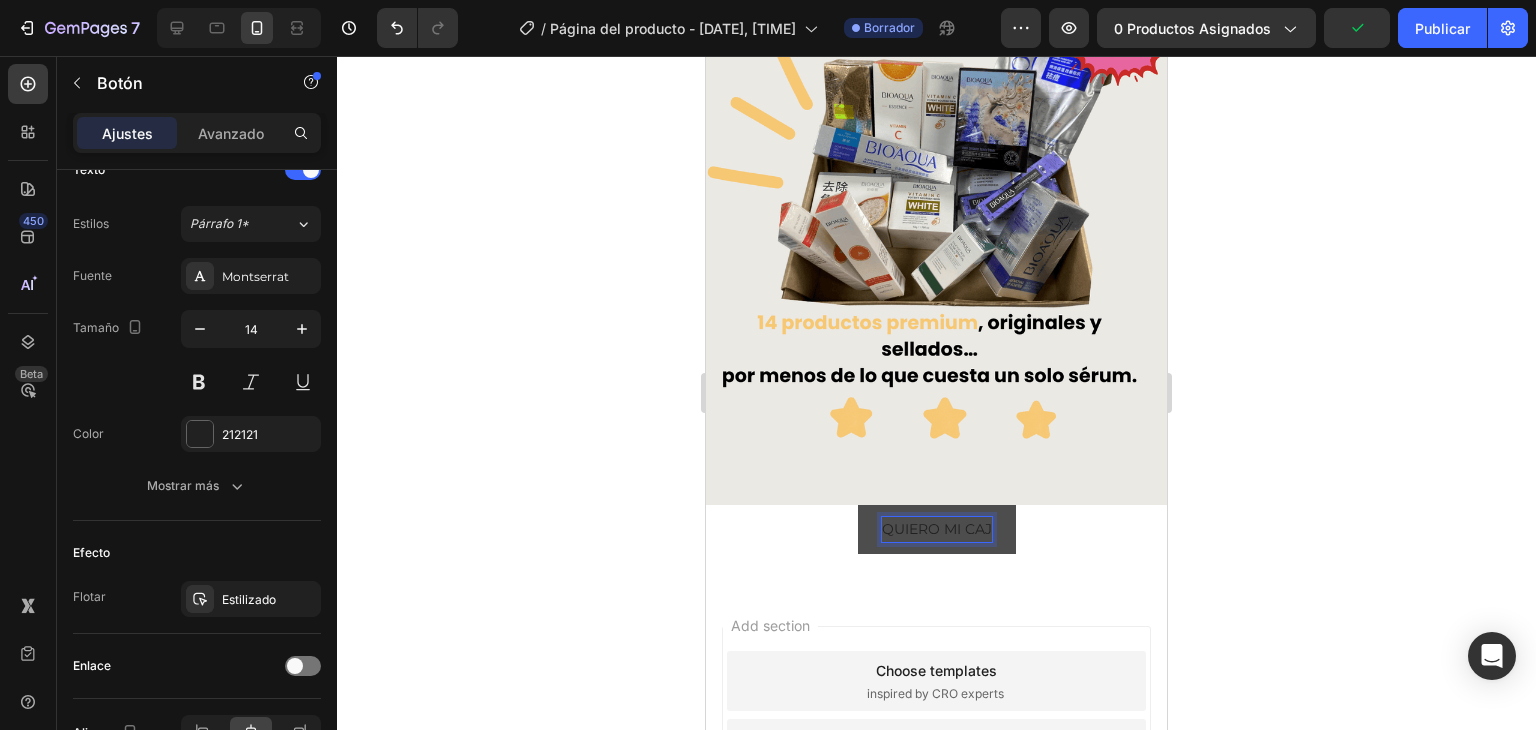 click on "QUIERO MI CAJ" at bounding box center [937, 529] 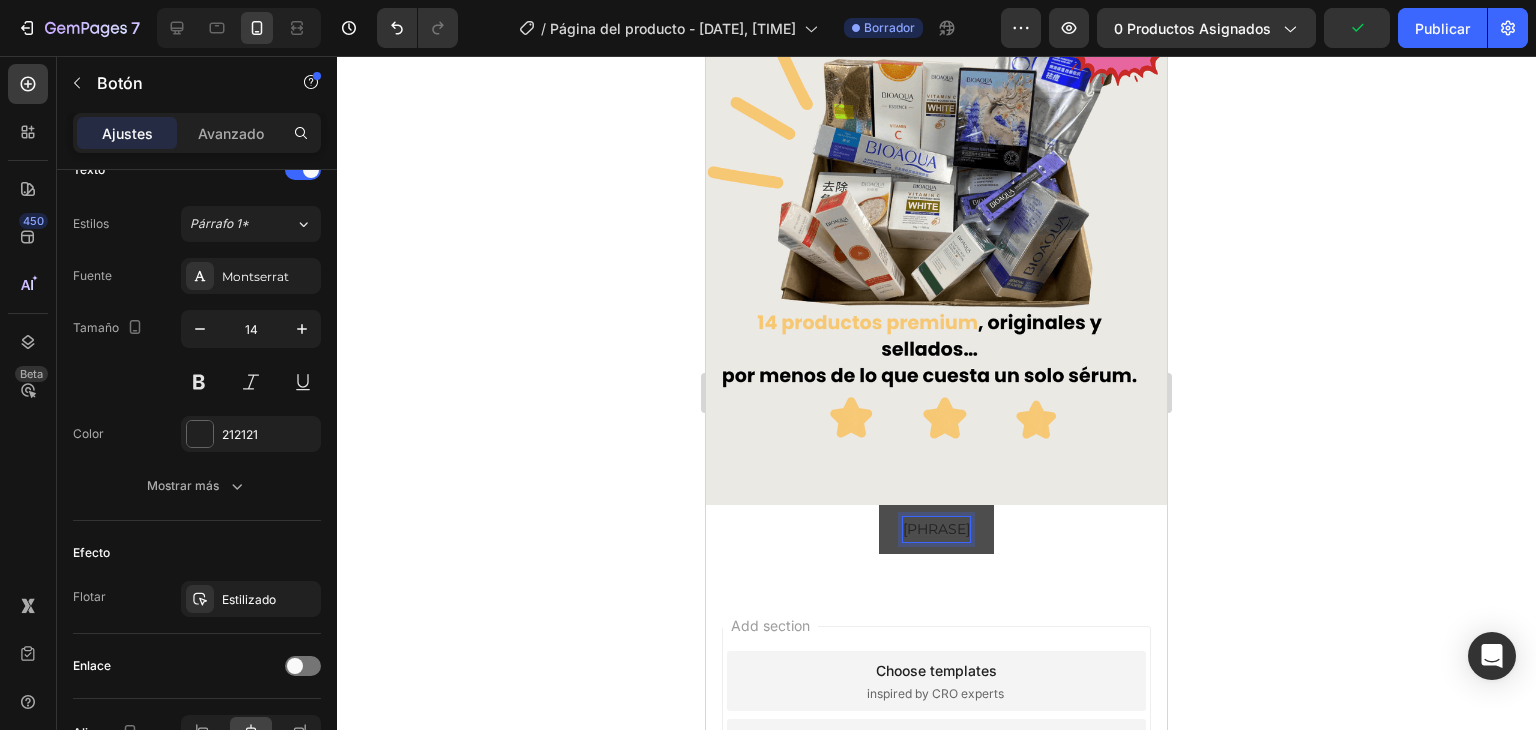 click on "[PHRASE]" at bounding box center [936, 529] 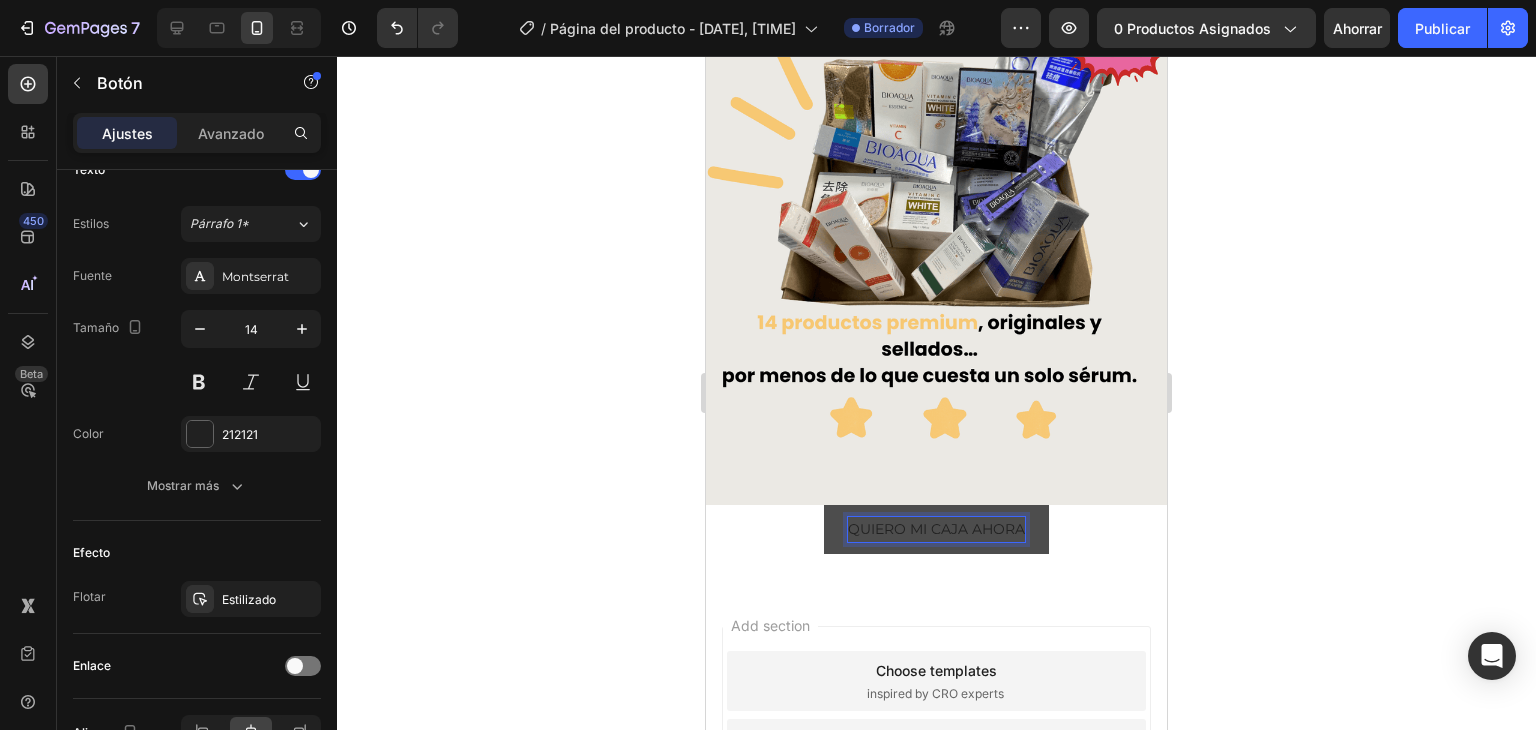drag, startPoint x: 840, startPoint y: 507, endPoint x: 1020, endPoint y: 521, distance: 180.54362 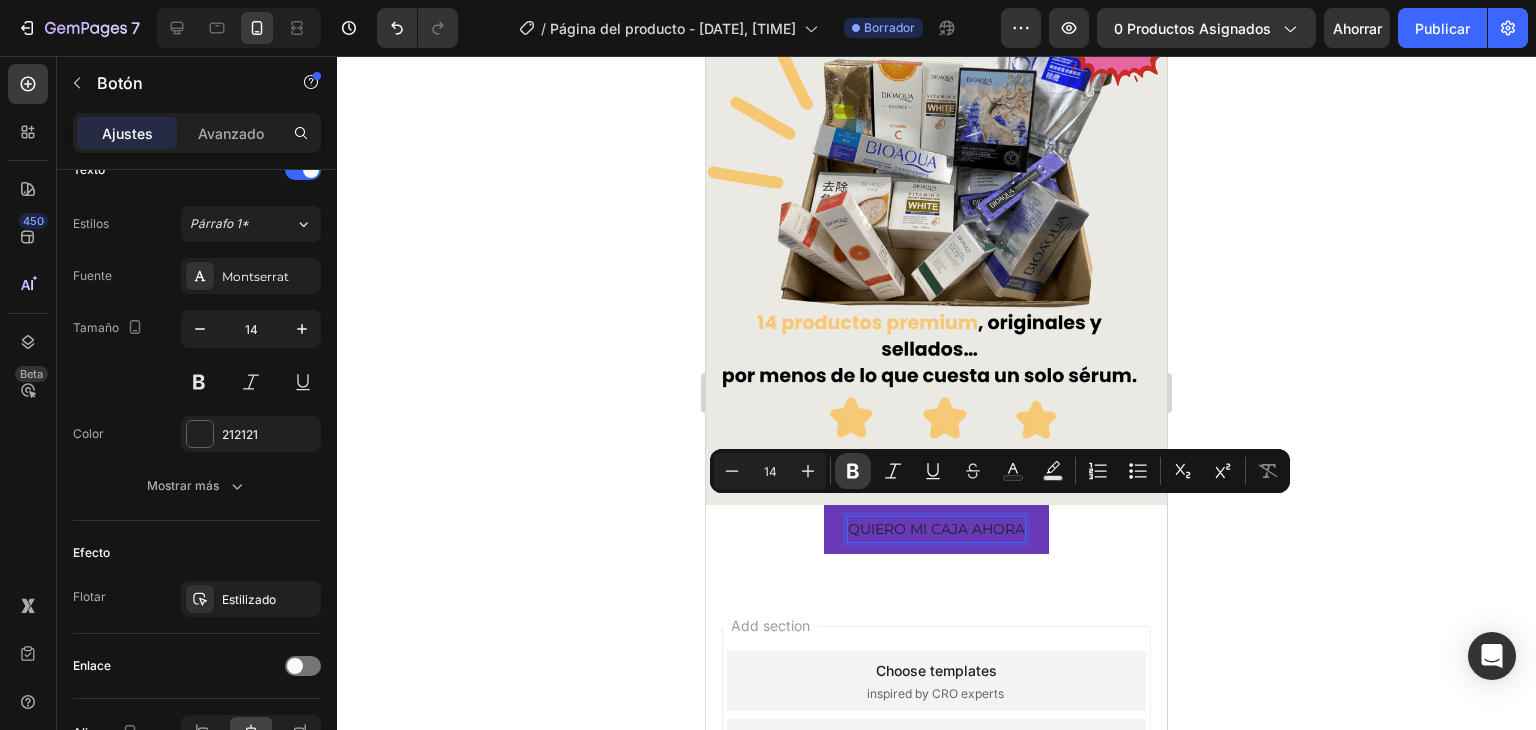 click 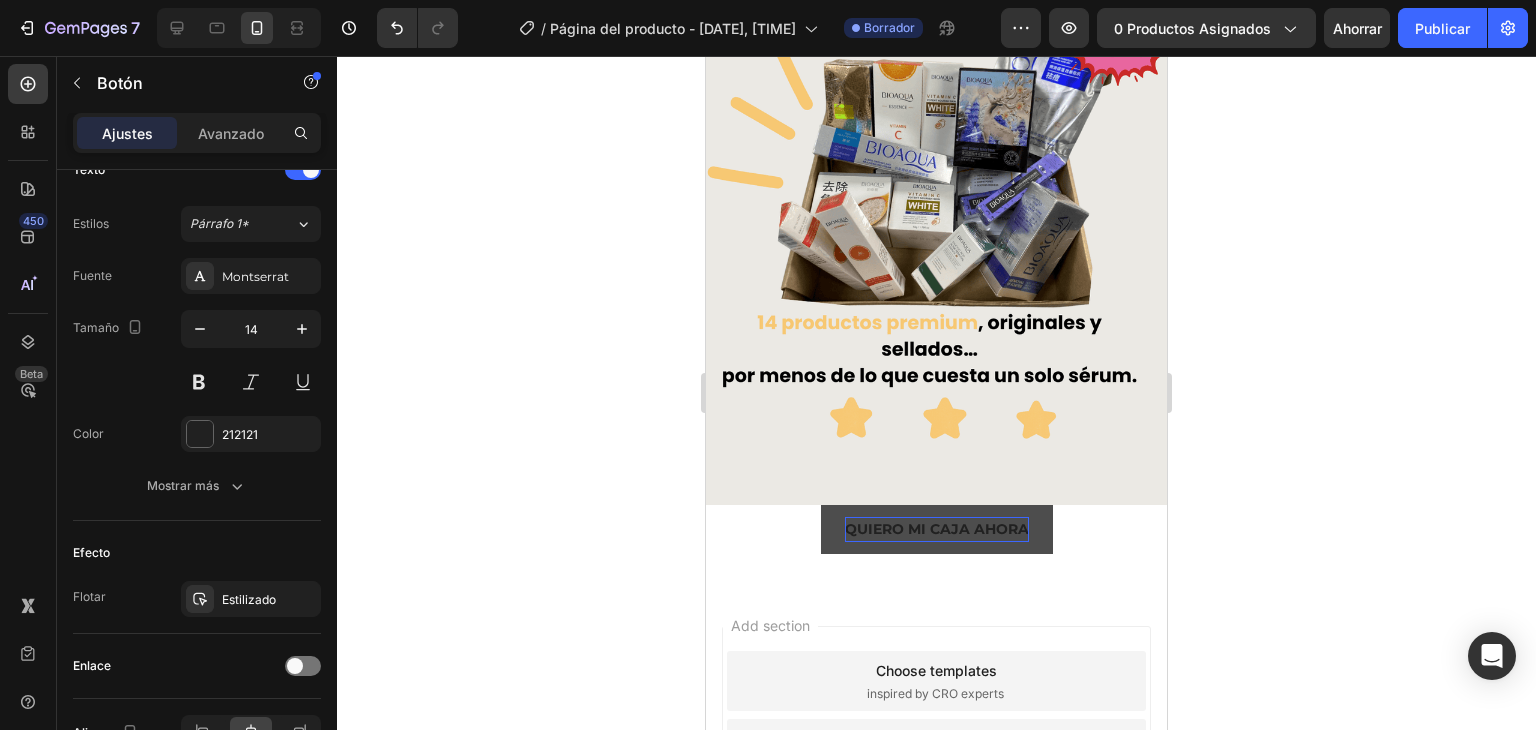 click on "QUIERO MI CAJA AHORA" at bounding box center [937, 529] 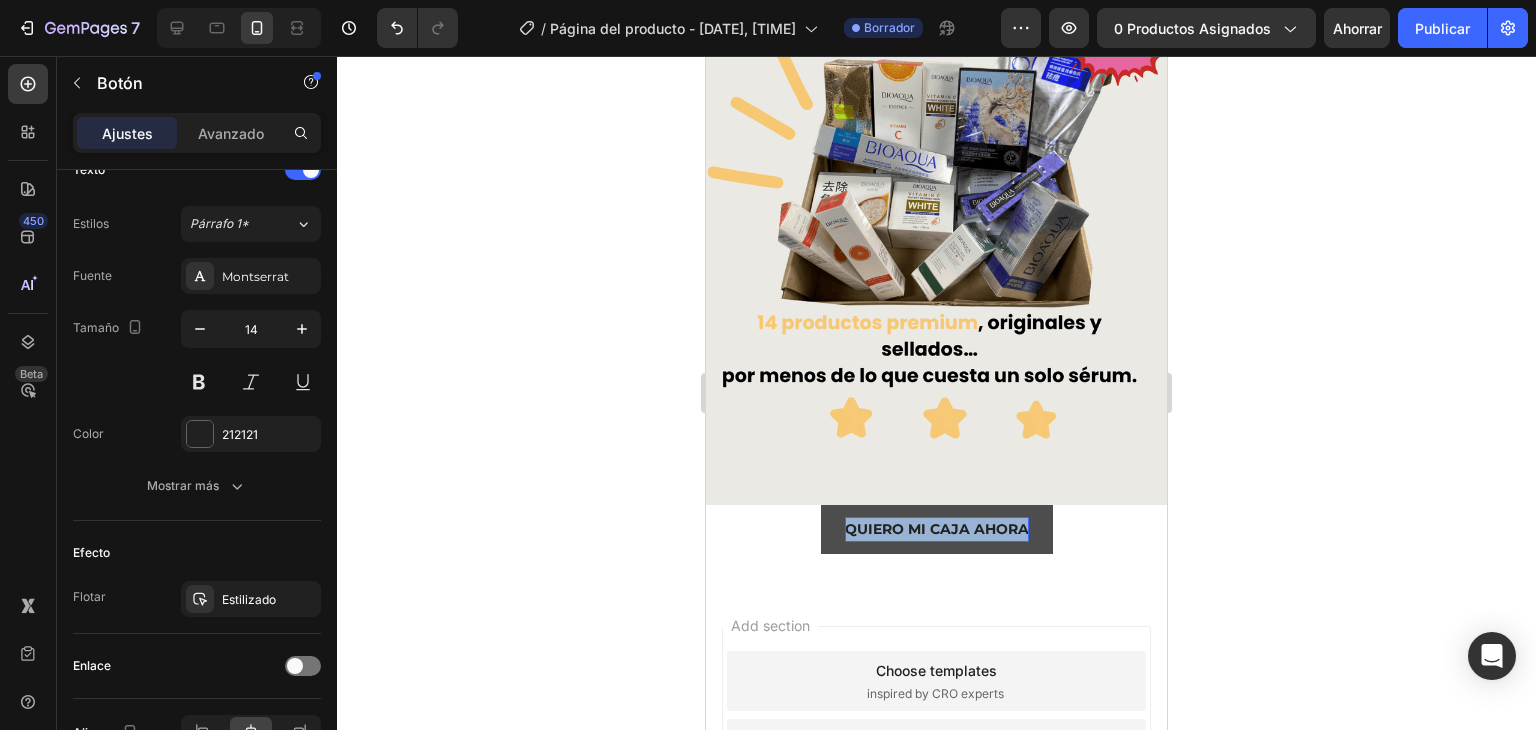drag, startPoint x: 1018, startPoint y: 509, endPoint x: 840, endPoint y: 513, distance: 178.04494 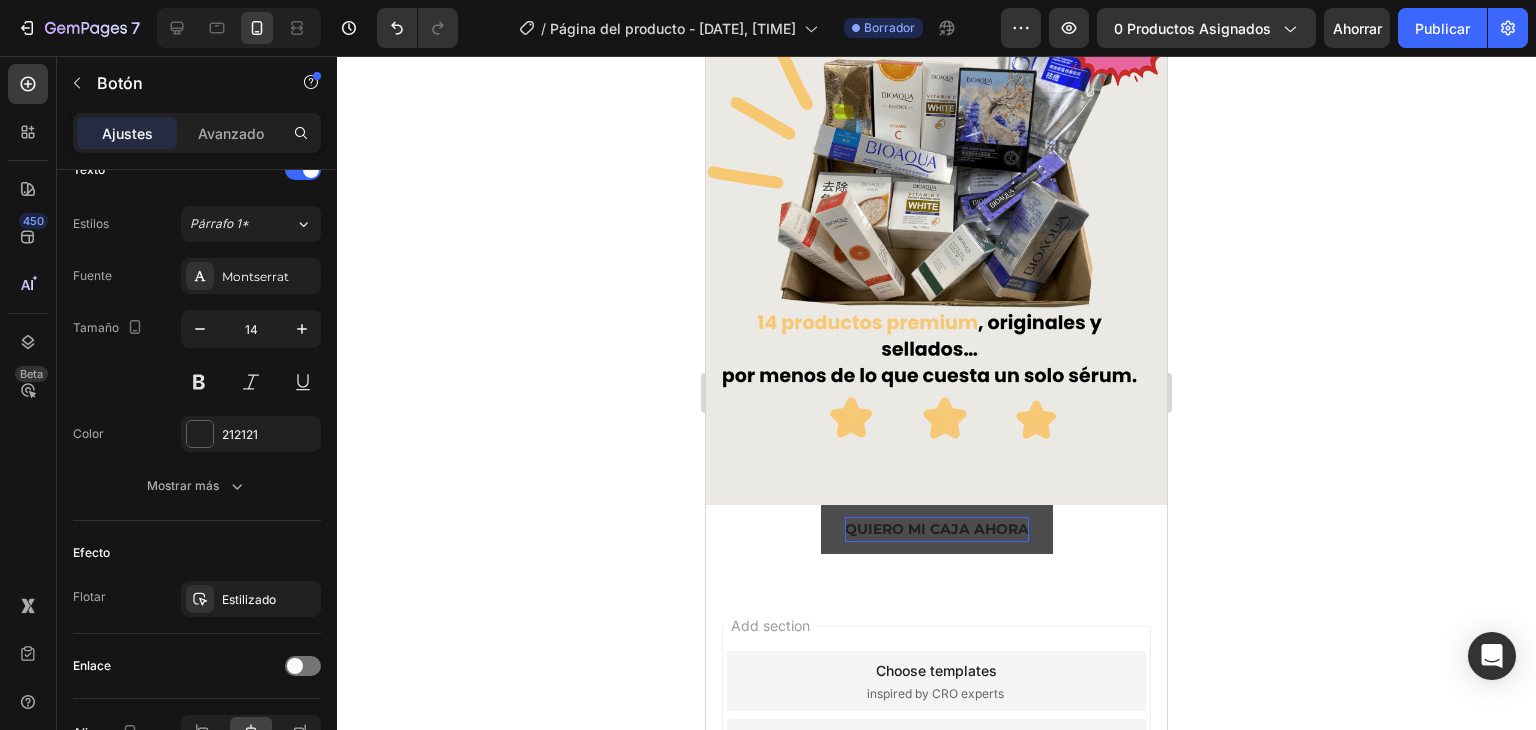 drag, startPoint x: 837, startPoint y: 504, endPoint x: 1028, endPoint y: 504, distance: 191 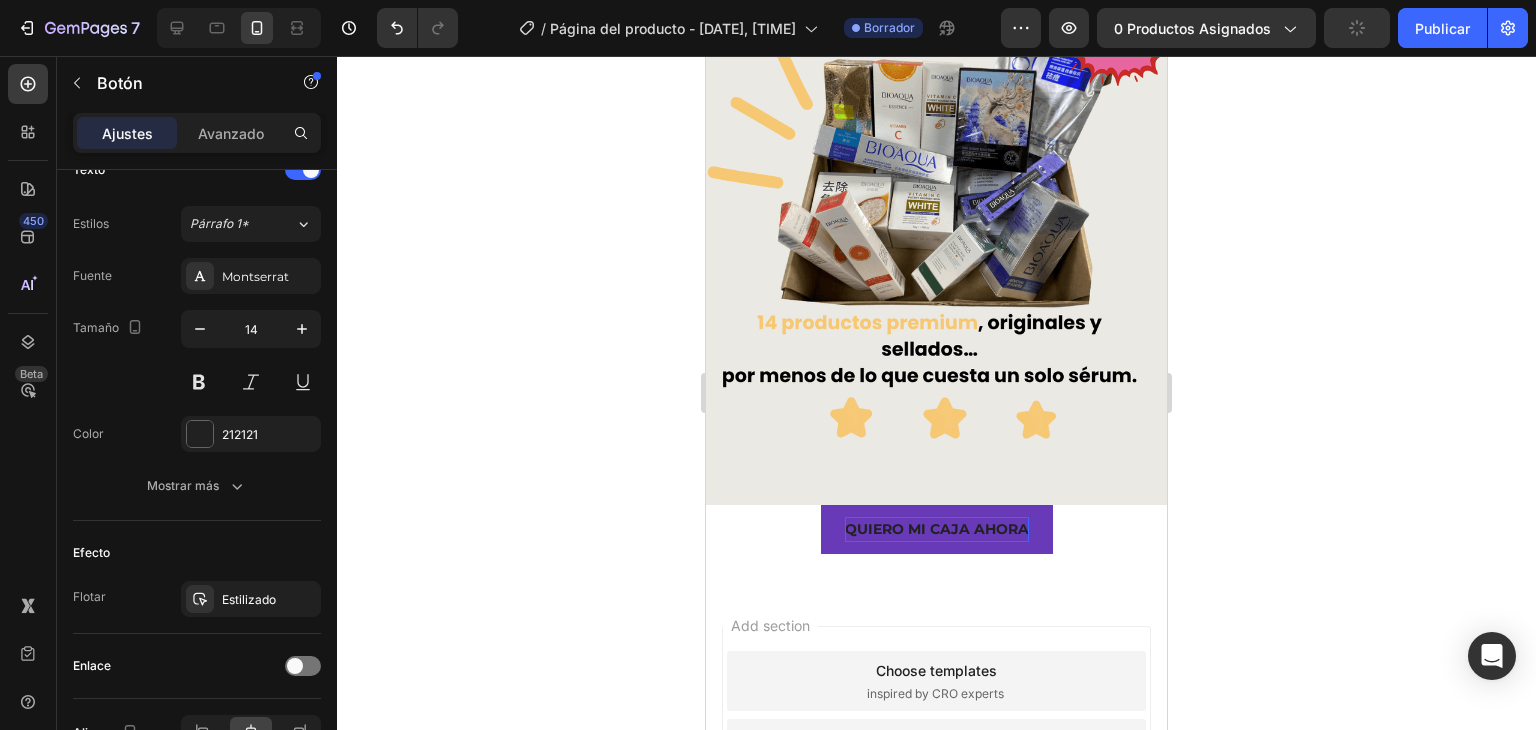 click on "QUIERO MI CAJA AHORA" at bounding box center [937, 529] 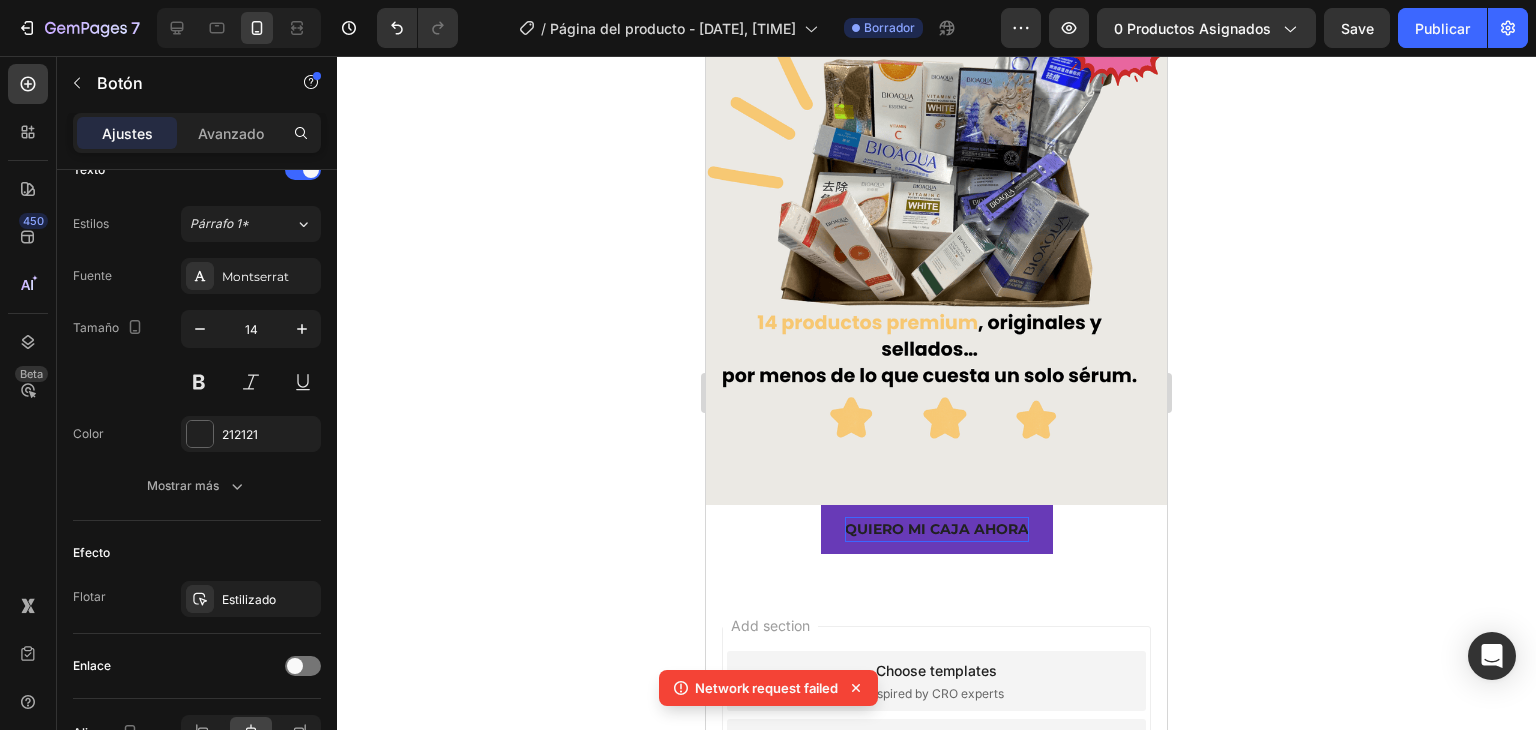 click on "QUIERO MI CAJA AHORA" at bounding box center (937, 529) 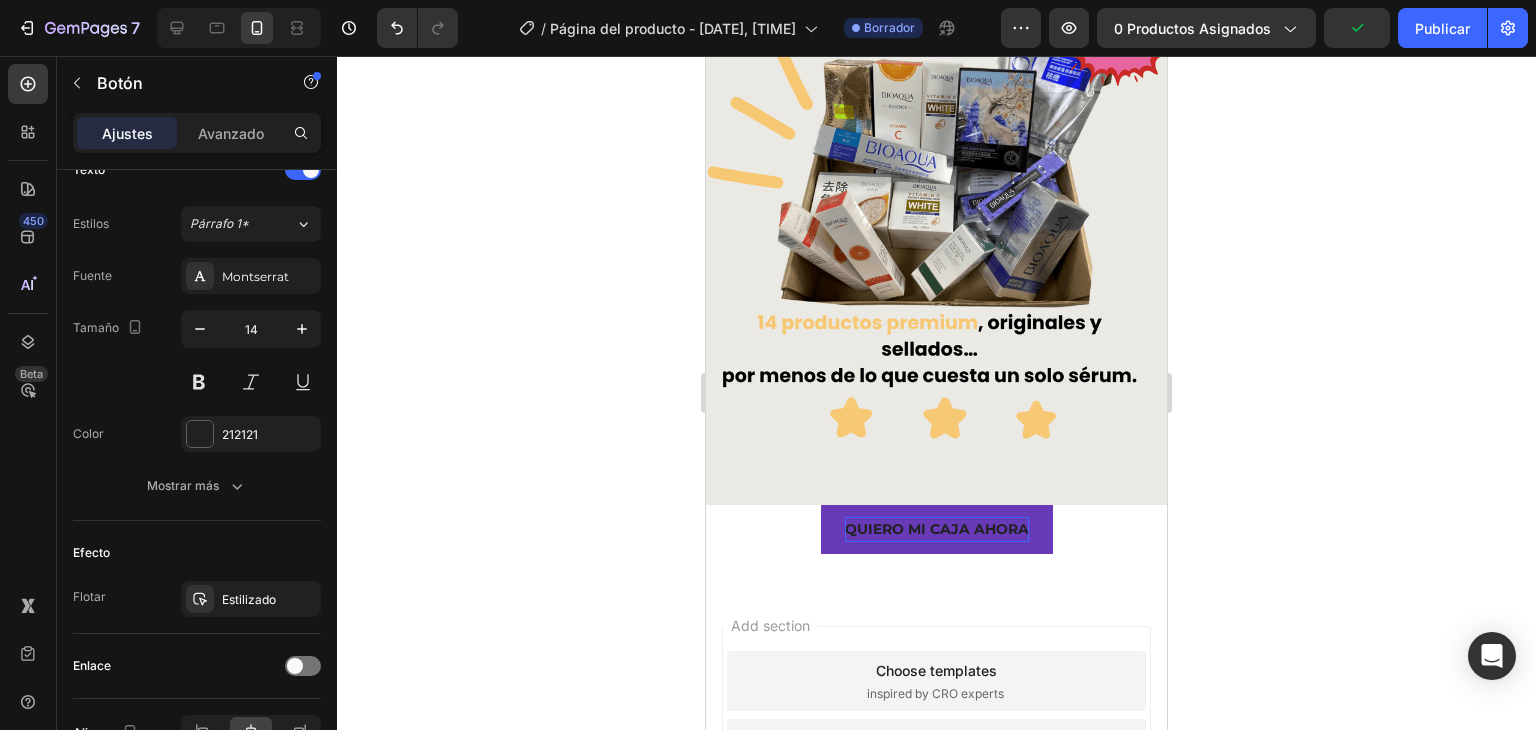 click on "QUIERO MI CAJA AHORA" at bounding box center [937, 529] 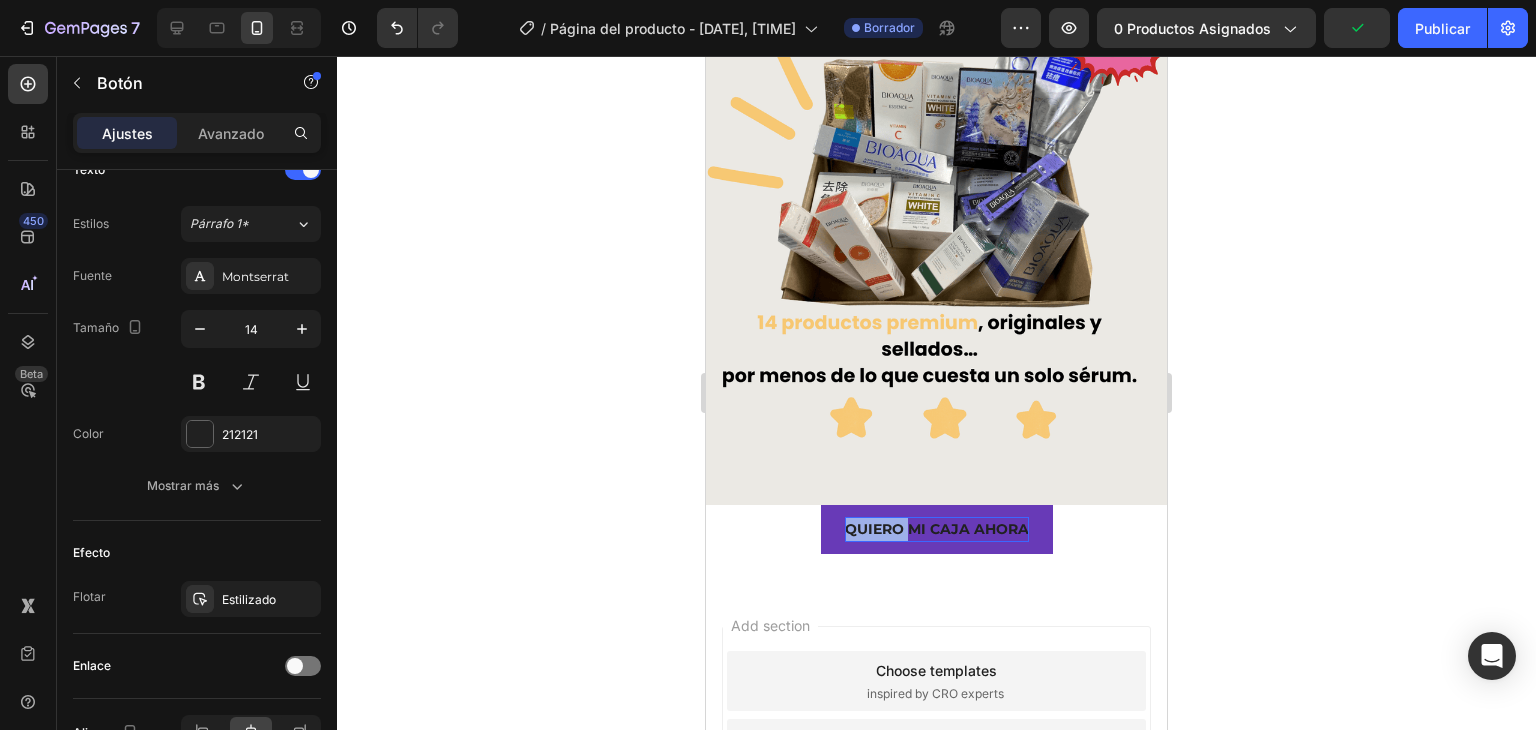 click on "QUIERO MI CAJA AHORA" at bounding box center (937, 529) 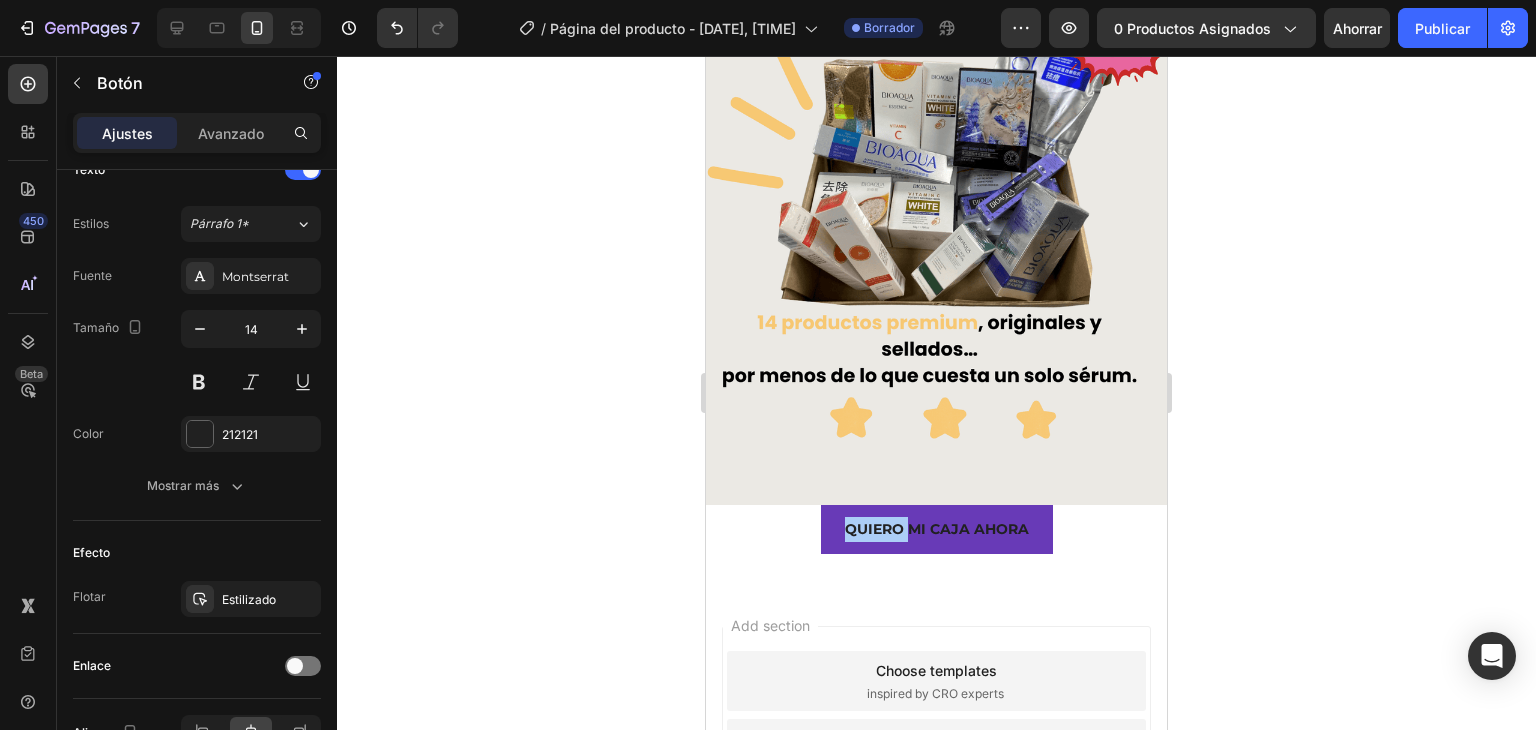 click 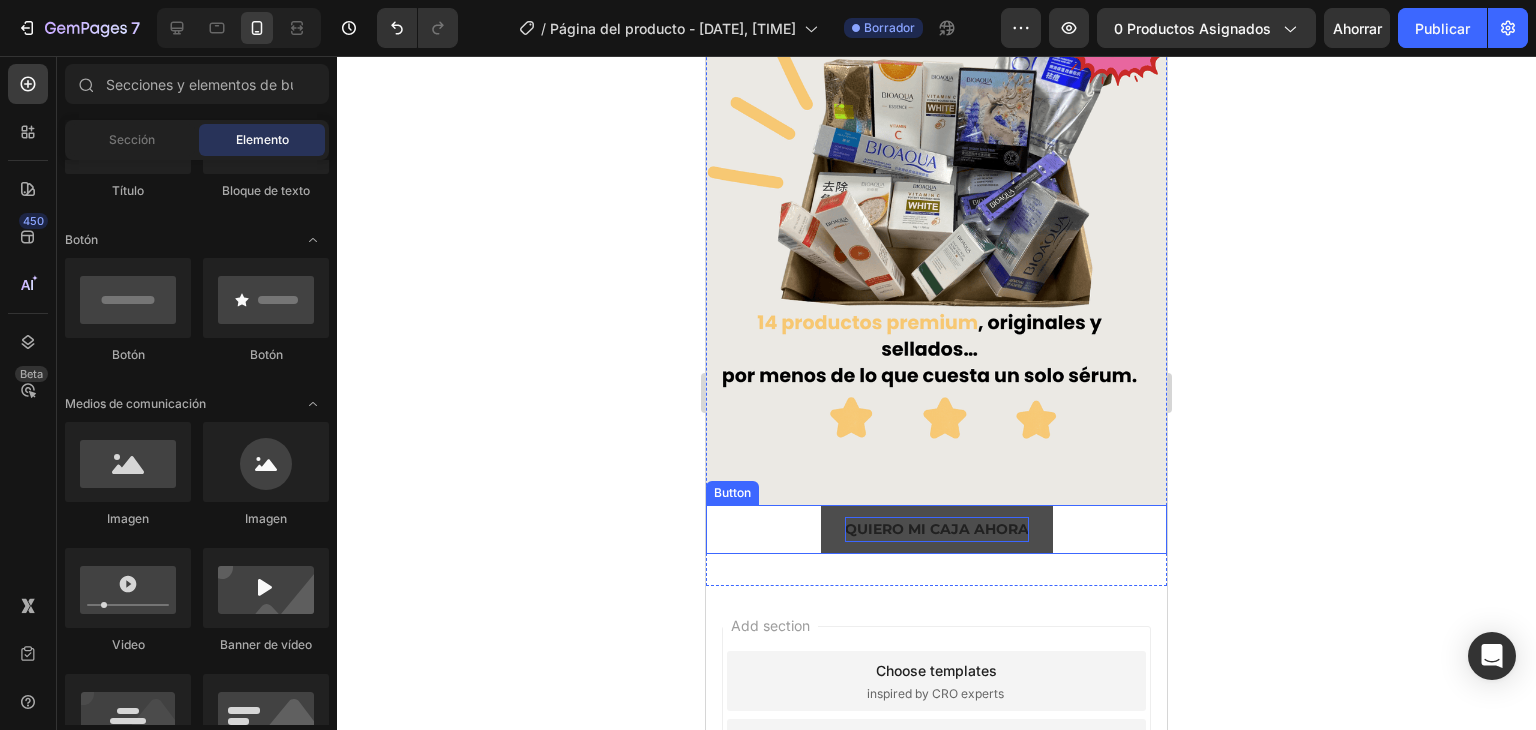 click on "QUIERO MI CAJA AHORA" at bounding box center (937, 529) 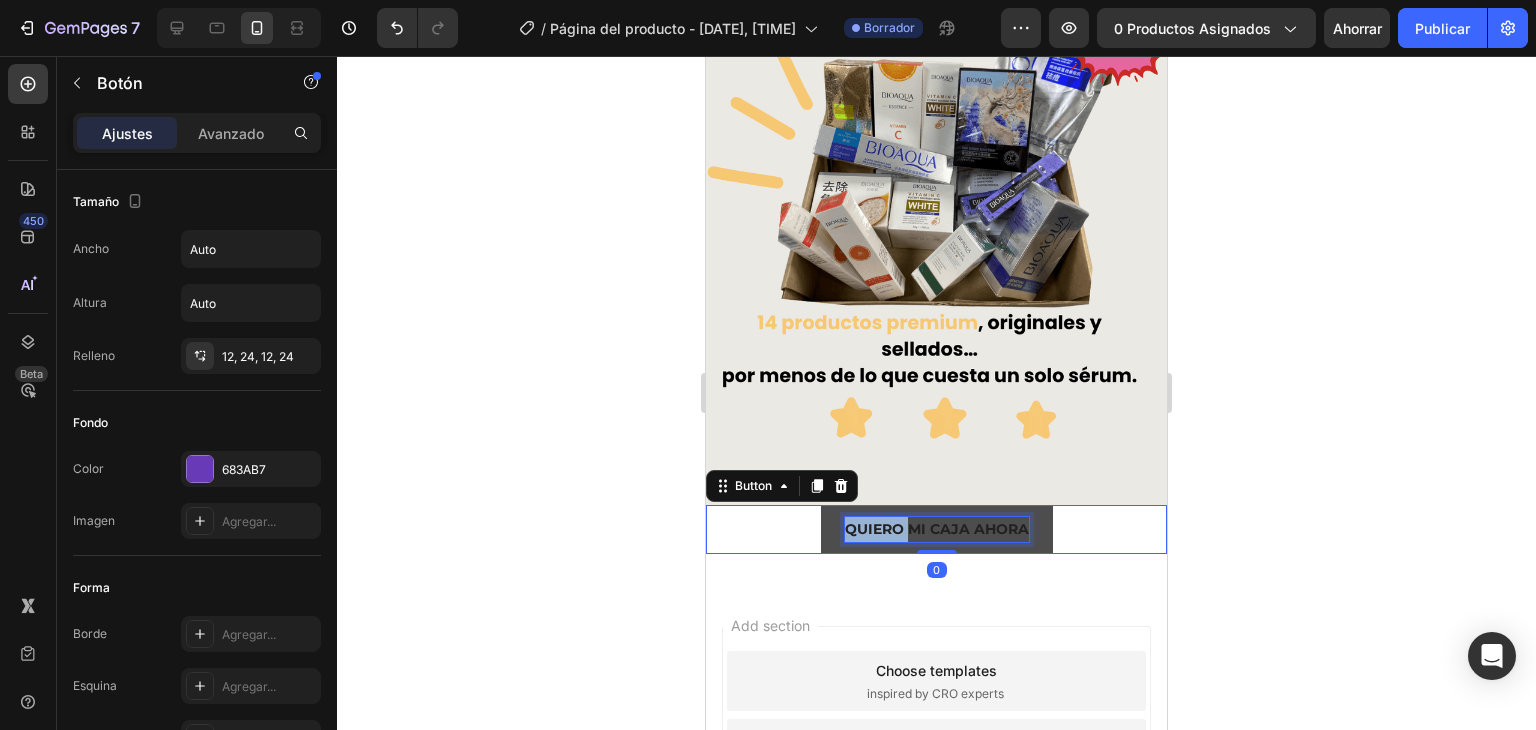 click on "QUIERO MI CAJA AHORA" at bounding box center [937, 529] 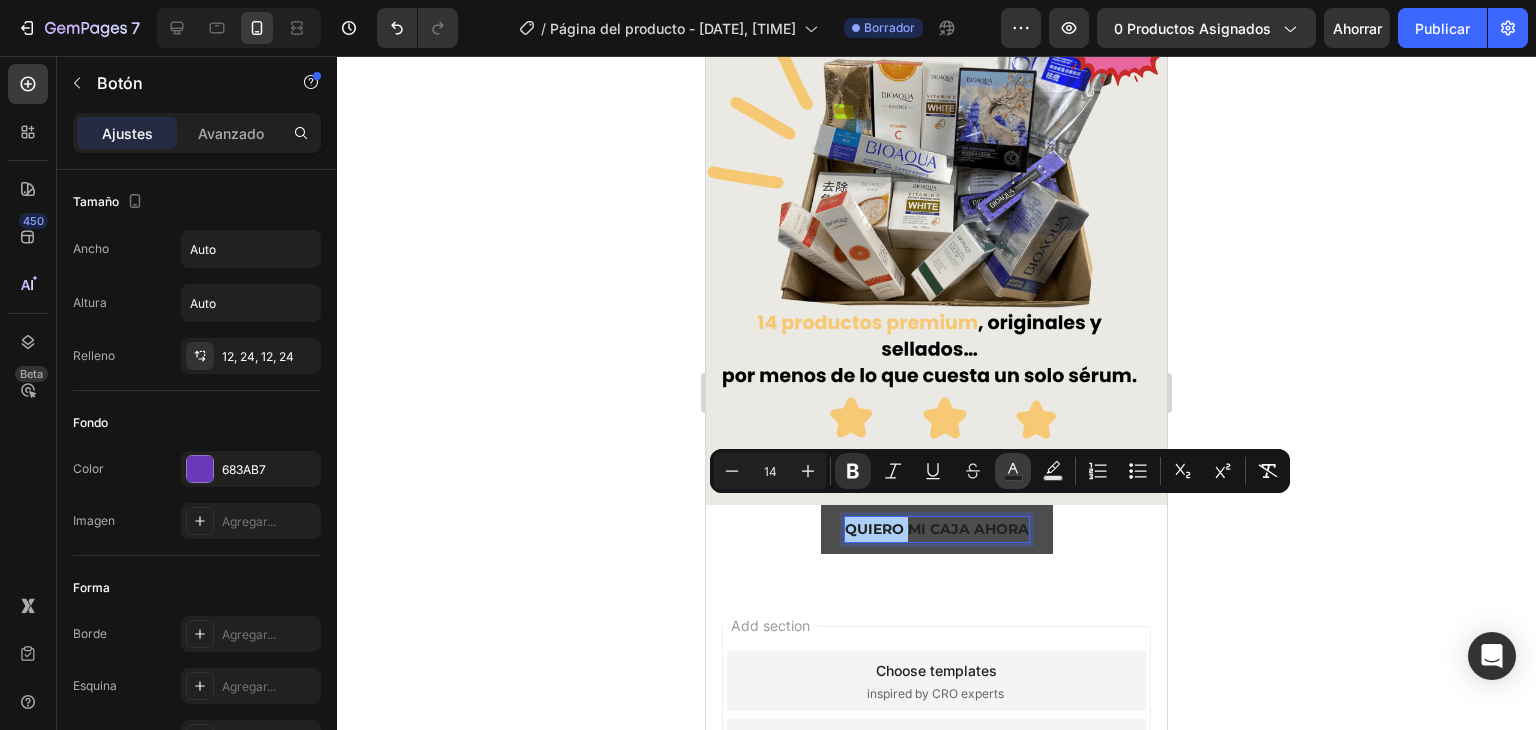 click 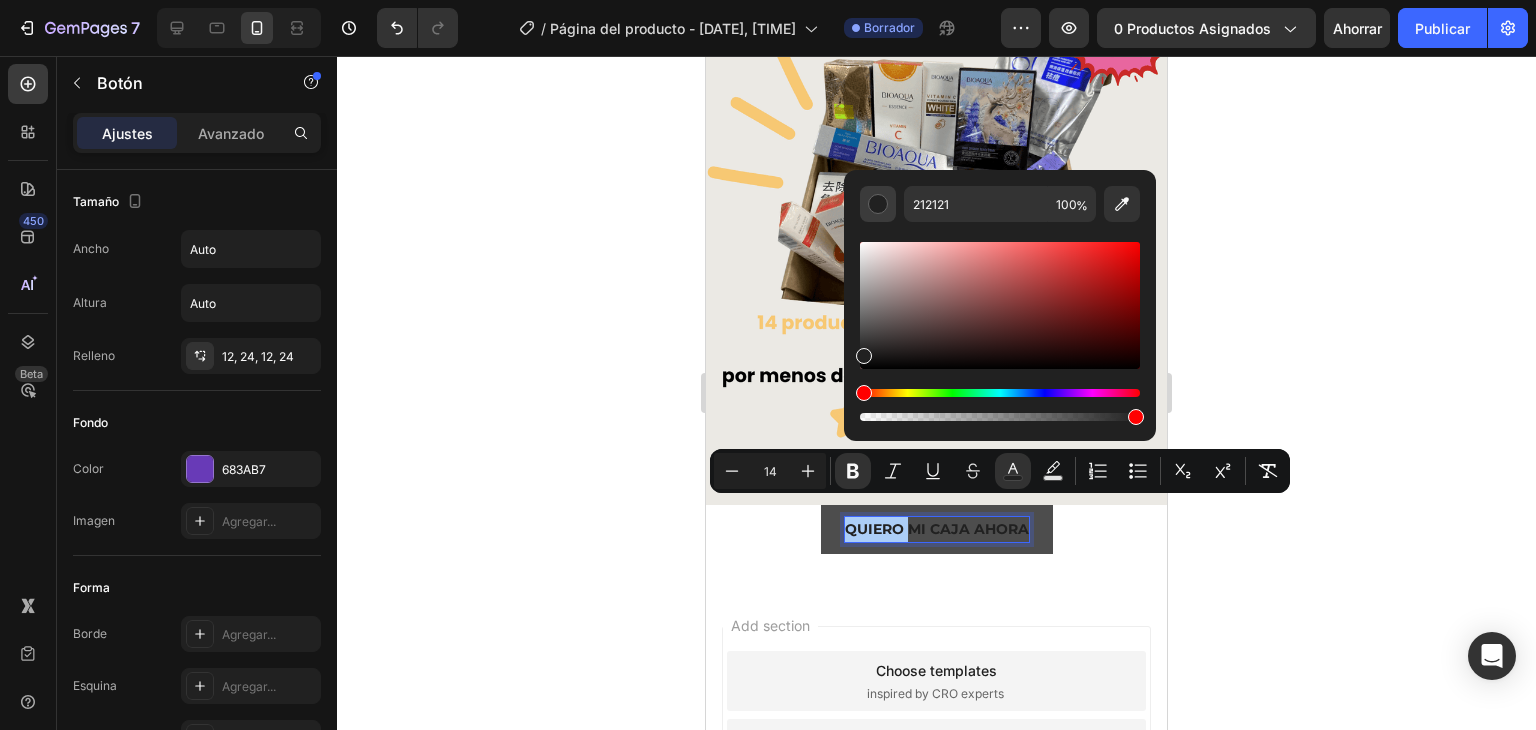 click at bounding box center [878, 204] 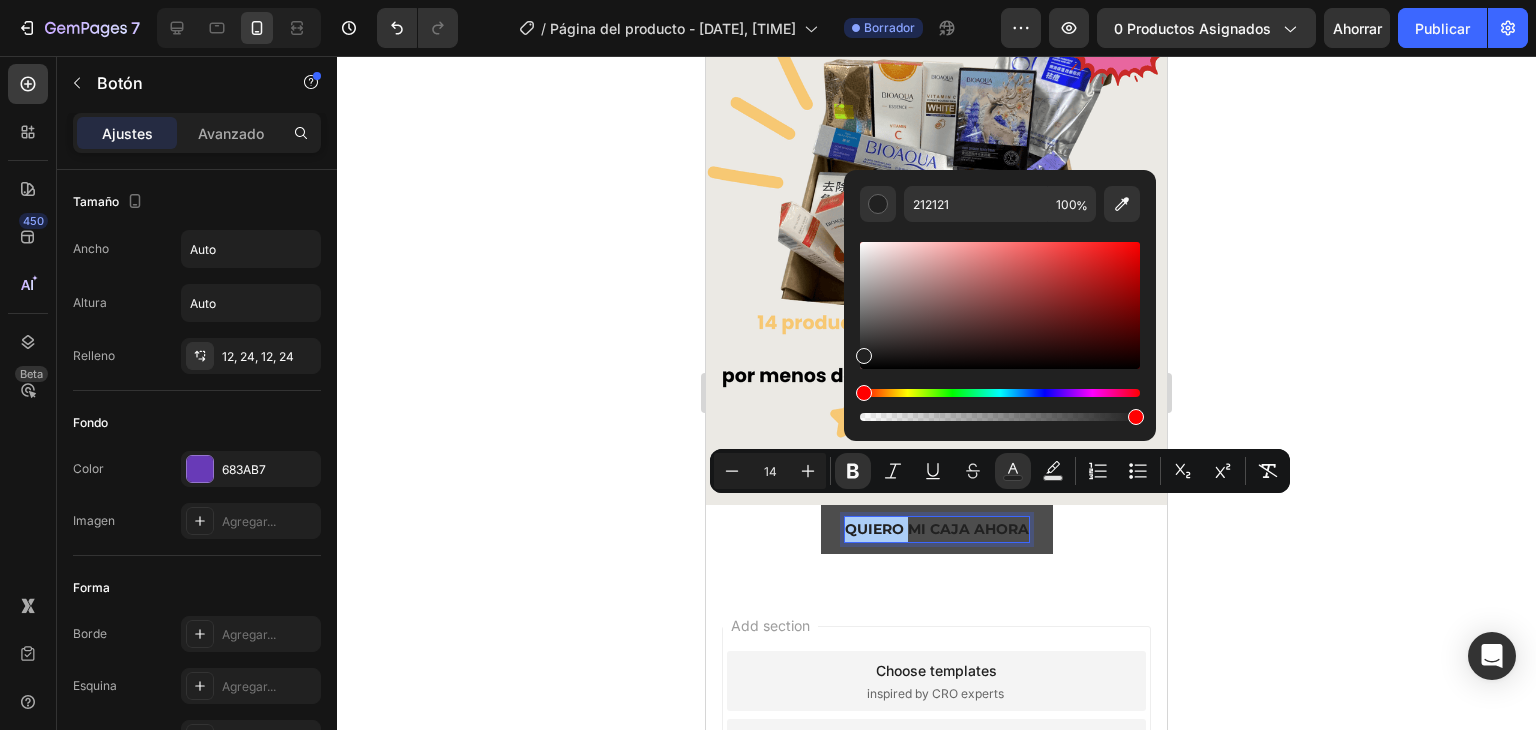 drag, startPoint x: 1125, startPoint y: 203, endPoint x: 1112, endPoint y: 250, distance: 48.76474 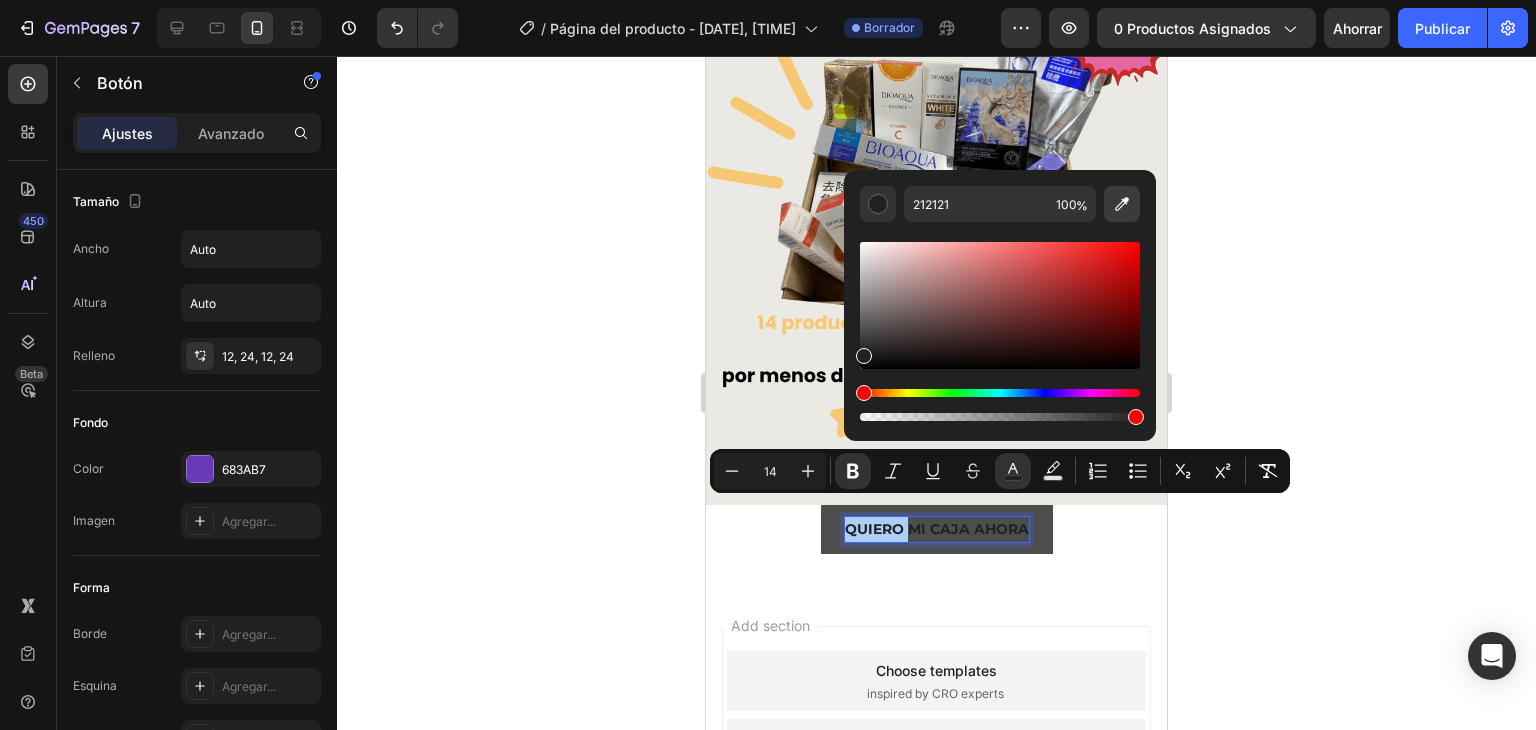 click 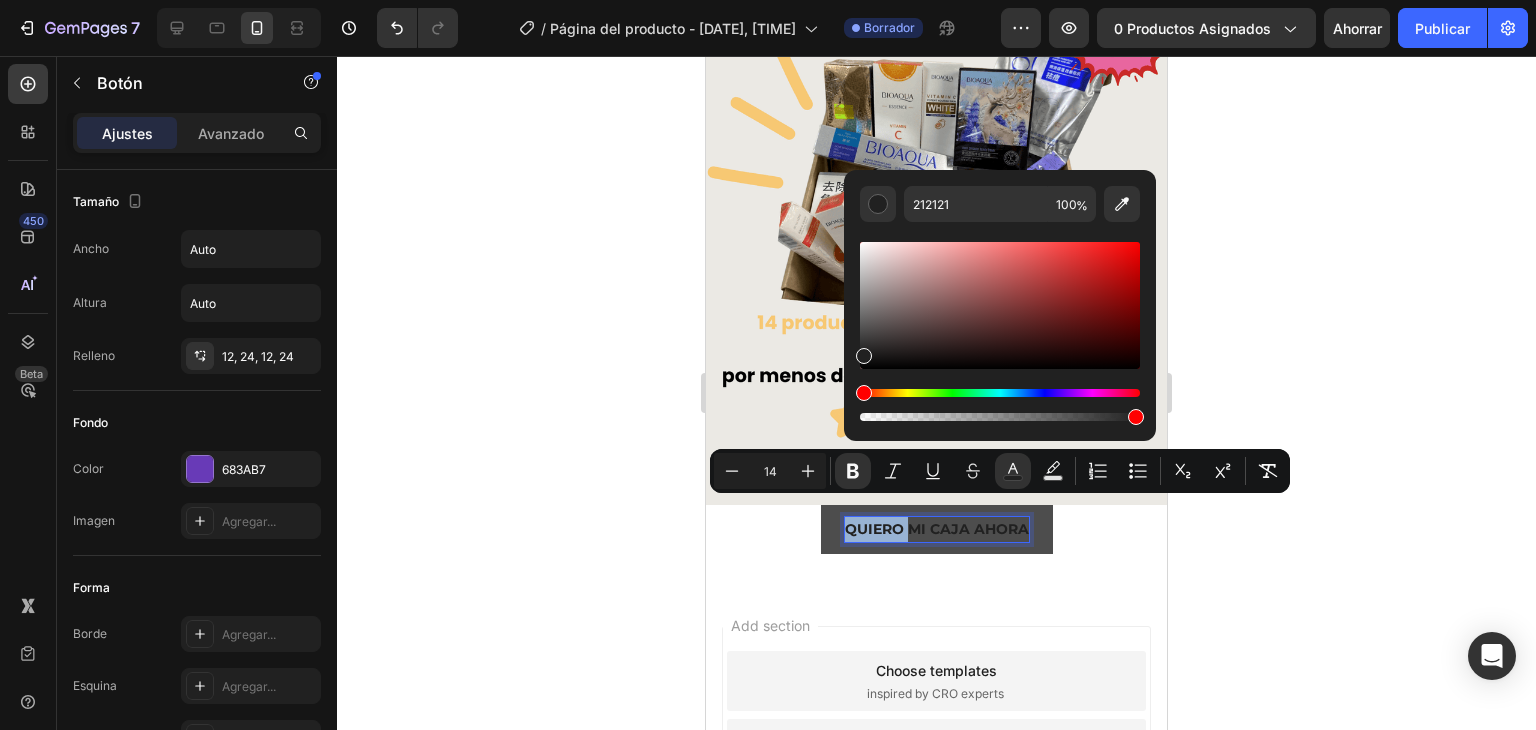 type on "FFFFFF" 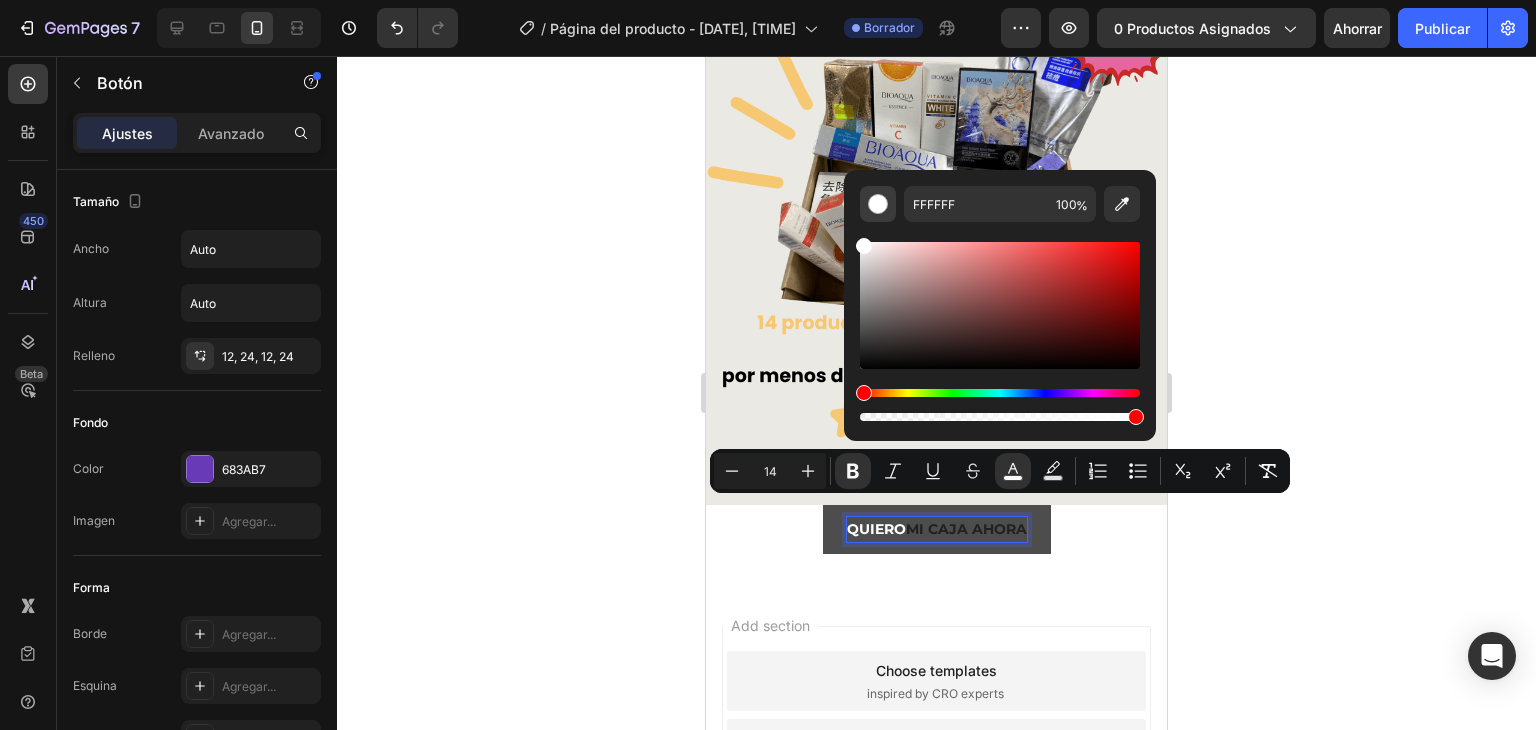 click at bounding box center [878, 204] 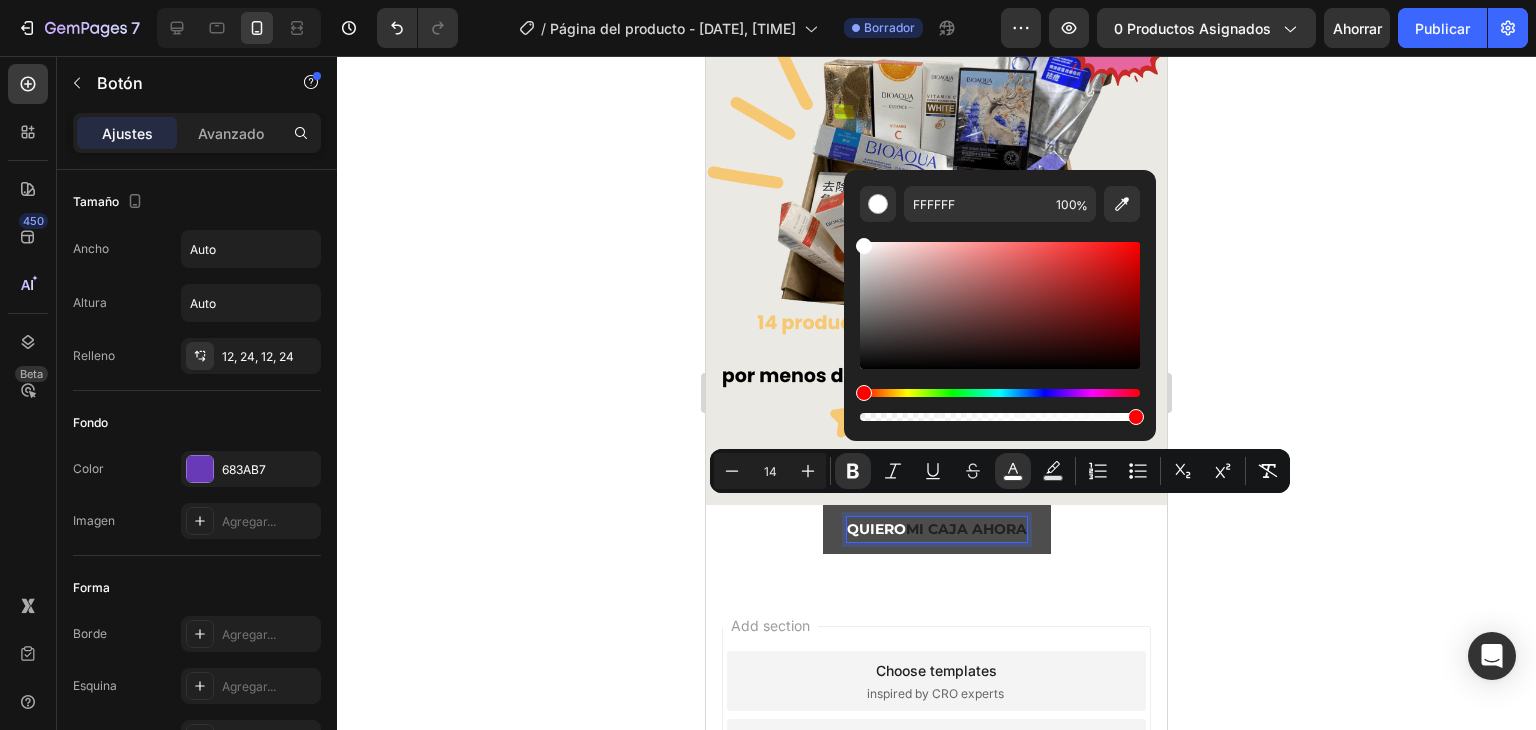 click on "MI CAJA AHORA" at bounding box center (966, 529) 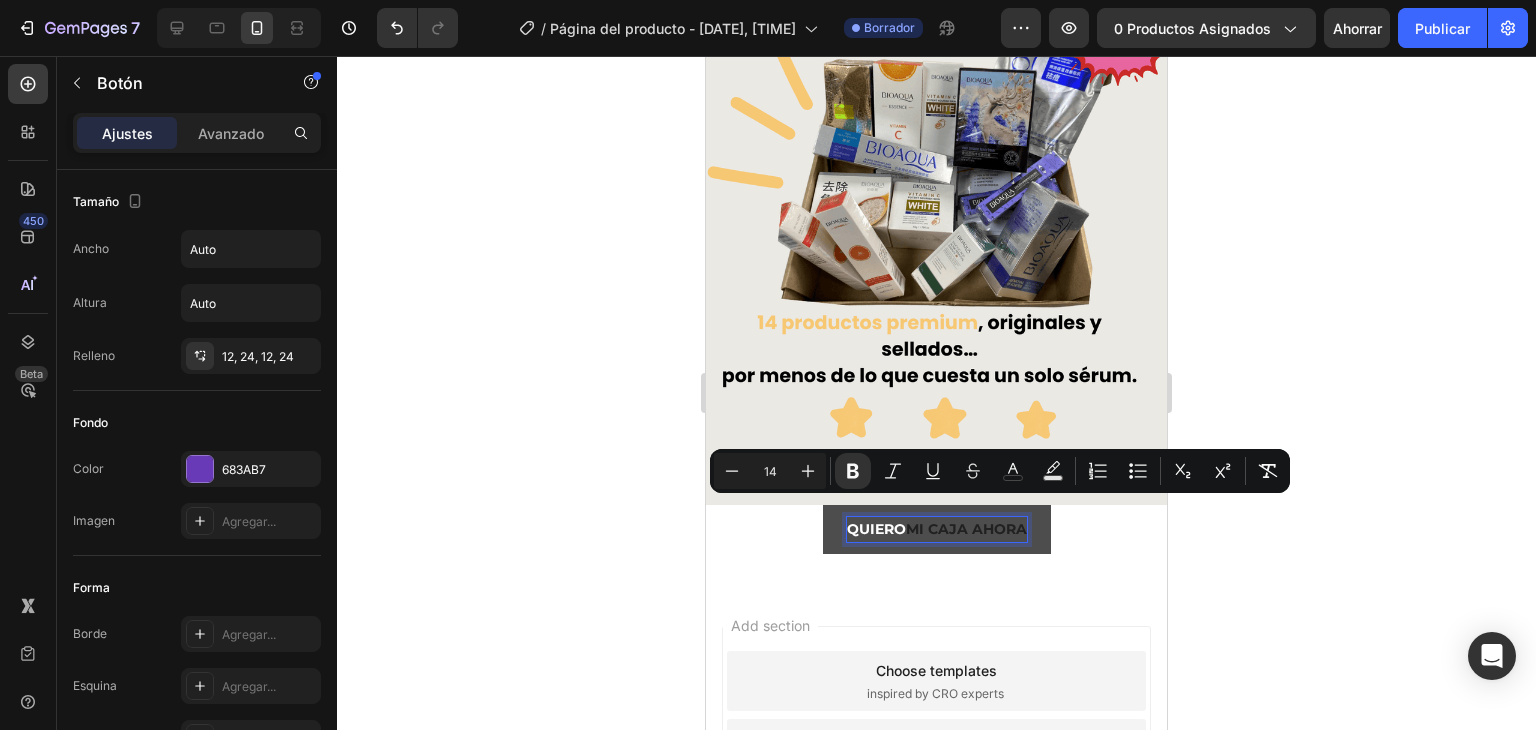 drag, startPoint x: 899, startPoint y: 509, endPoint x: 1028, endPoint y: 513, distance: 129.062 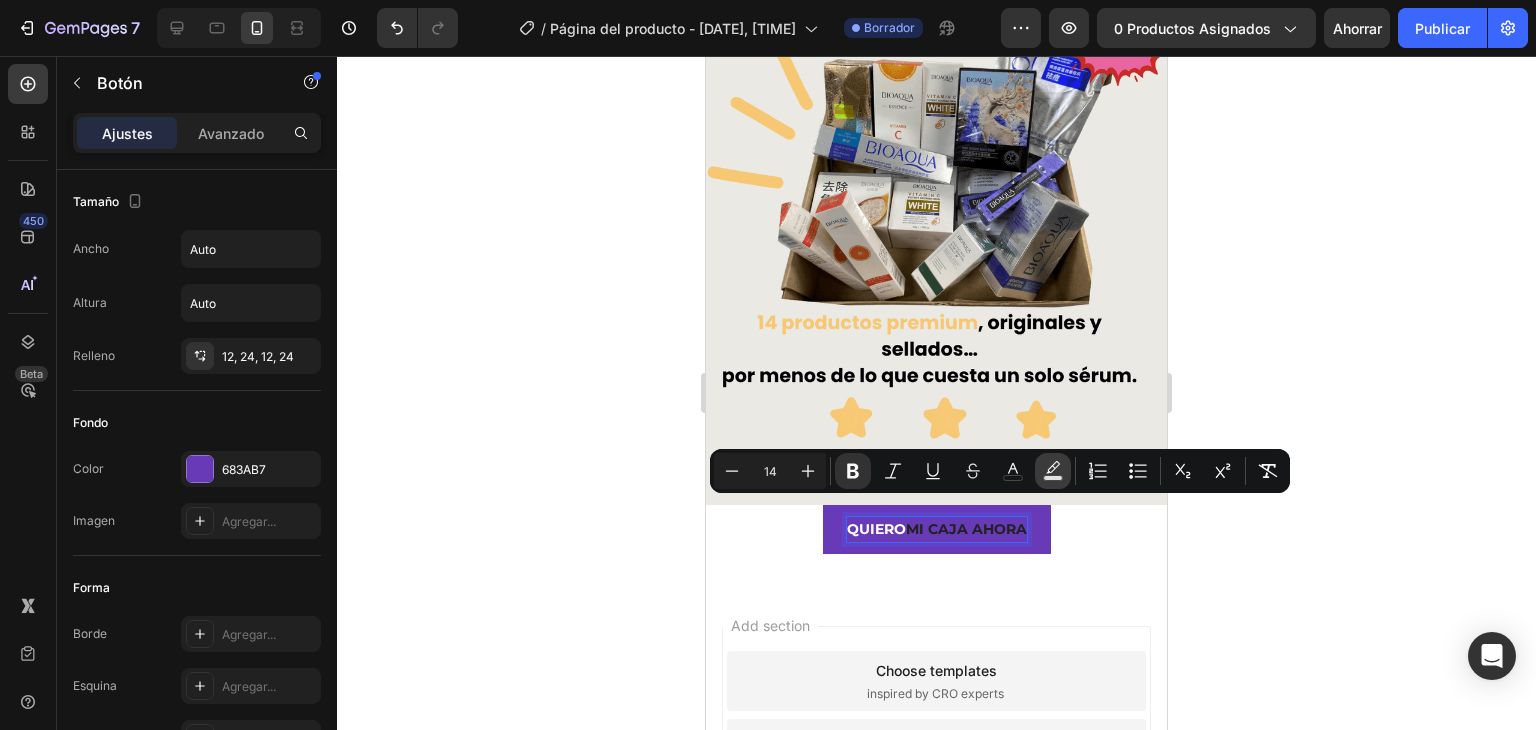 click on "Color de fondo del texto" at bounding box center [1053, 471] 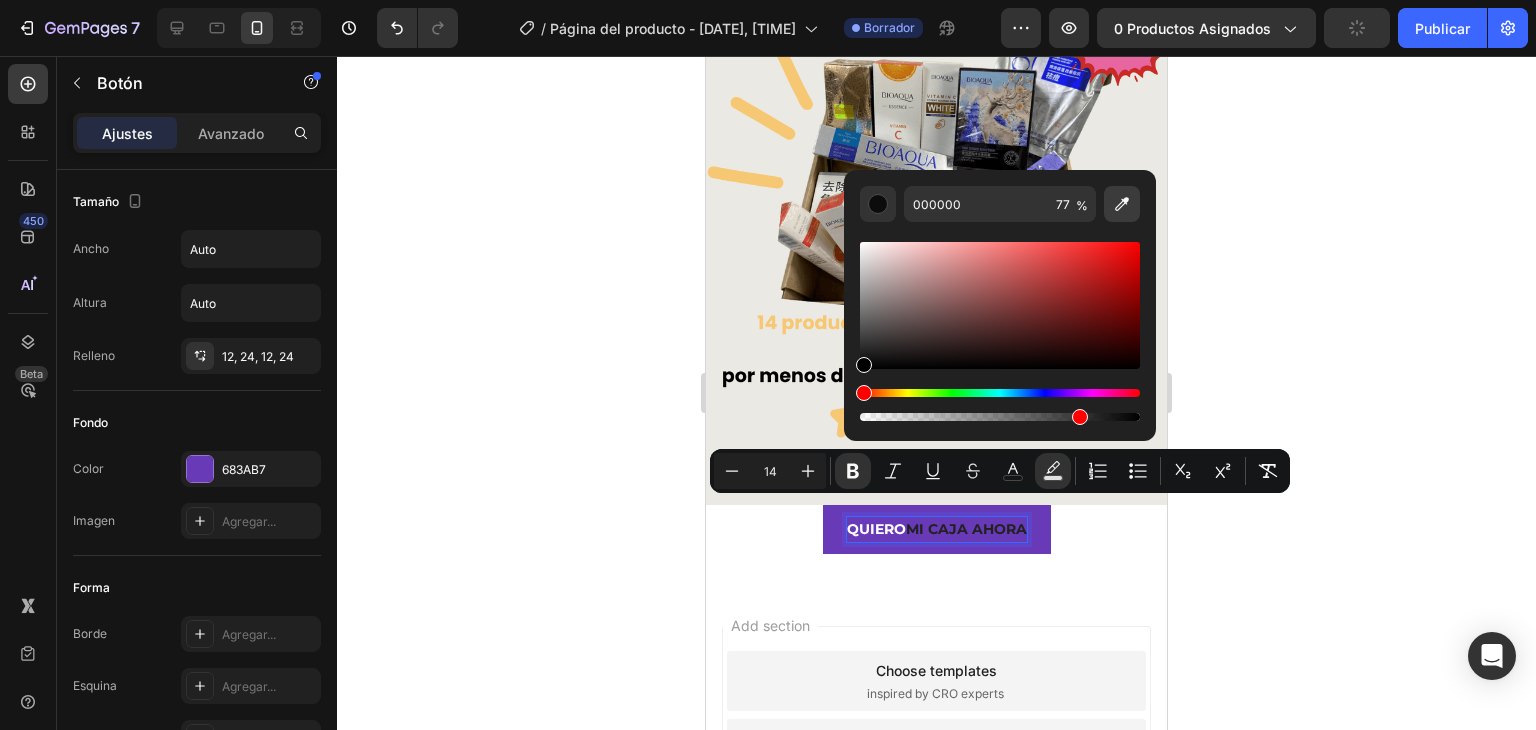 click 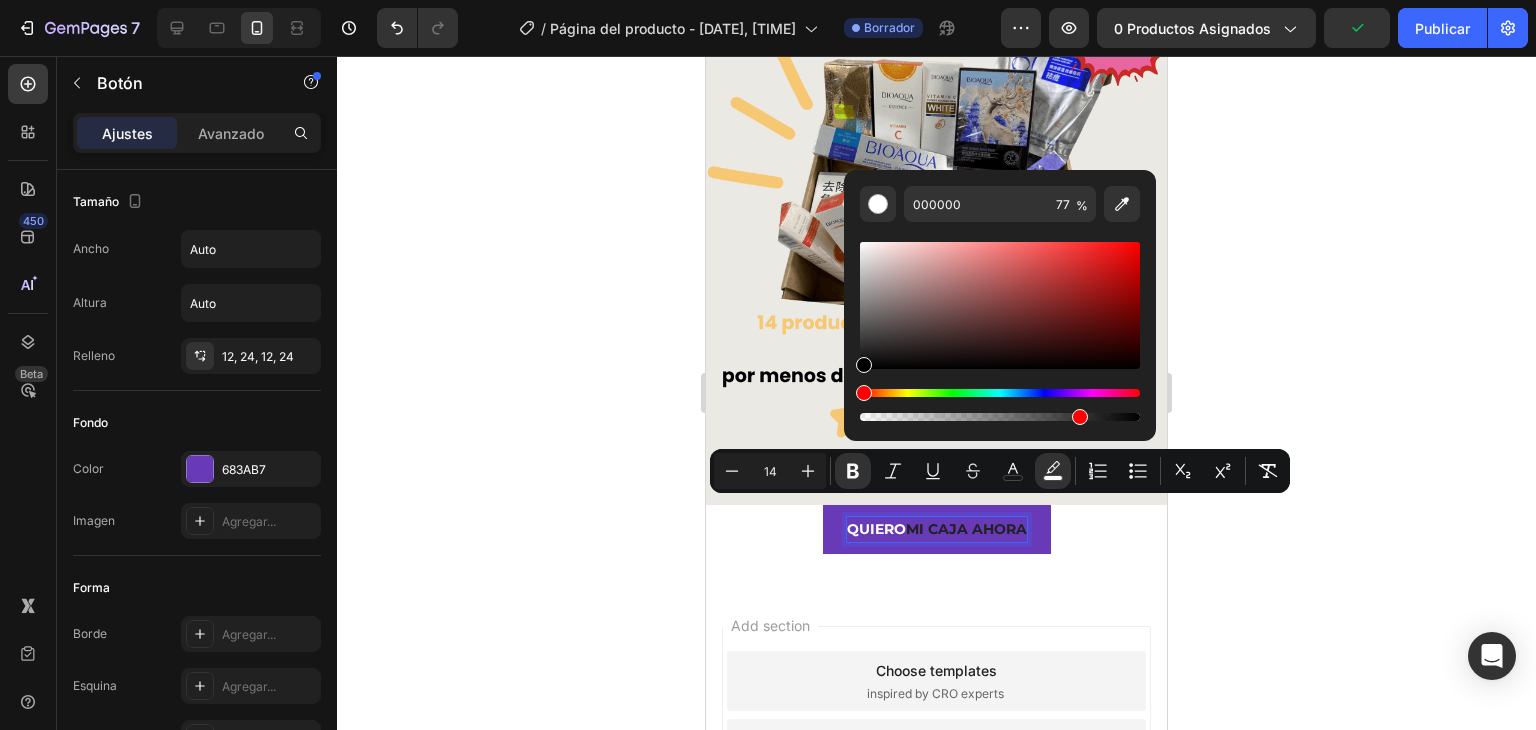 type on "FFFFFF" 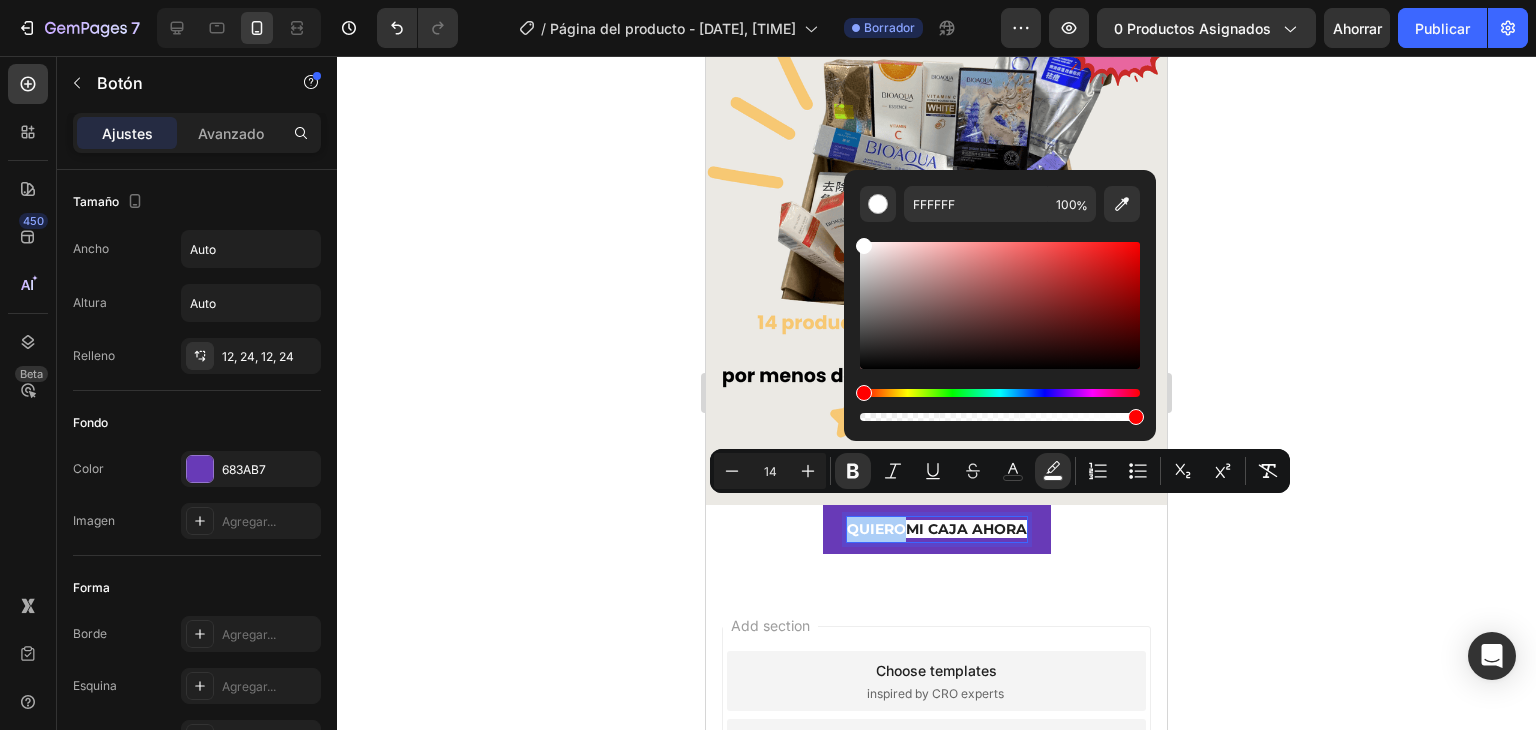 click 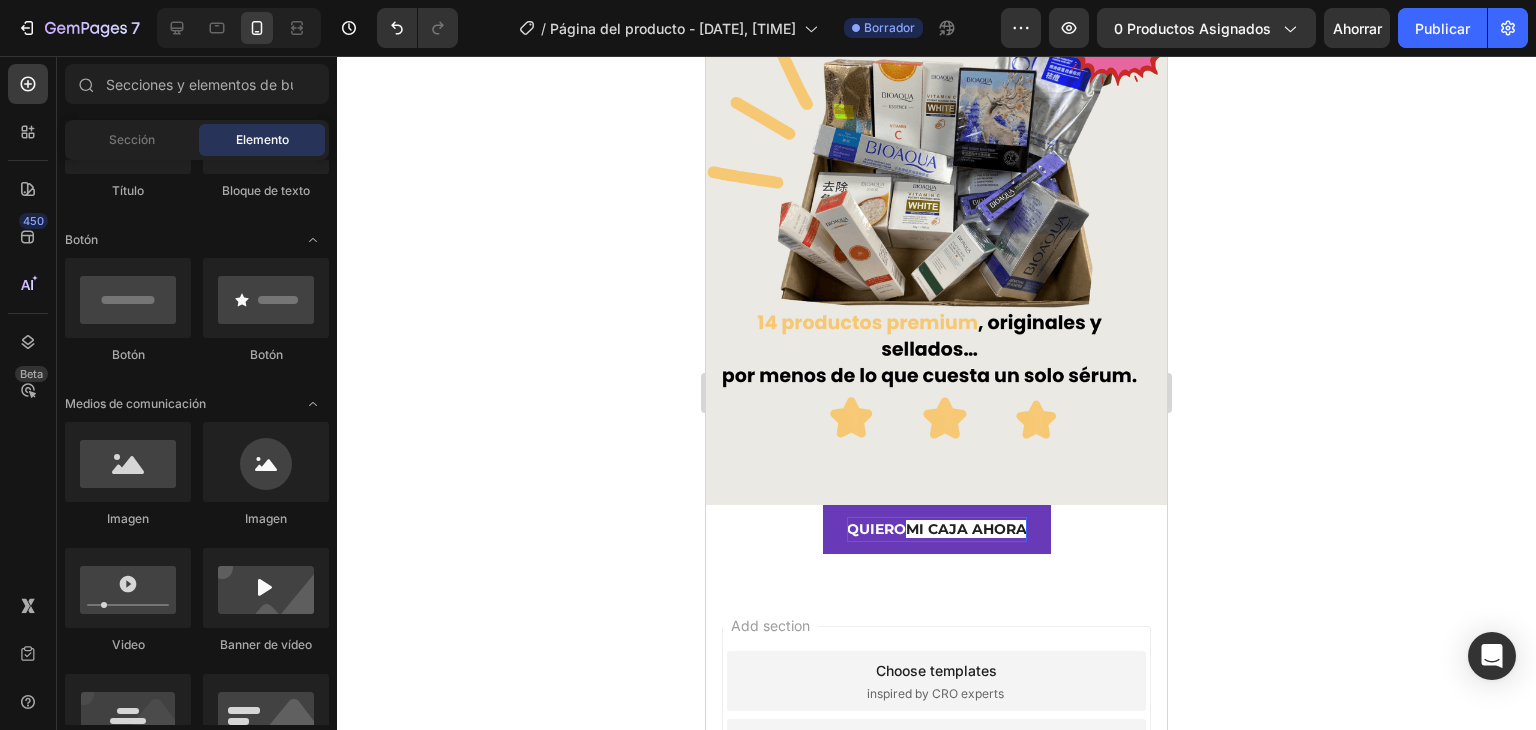 click 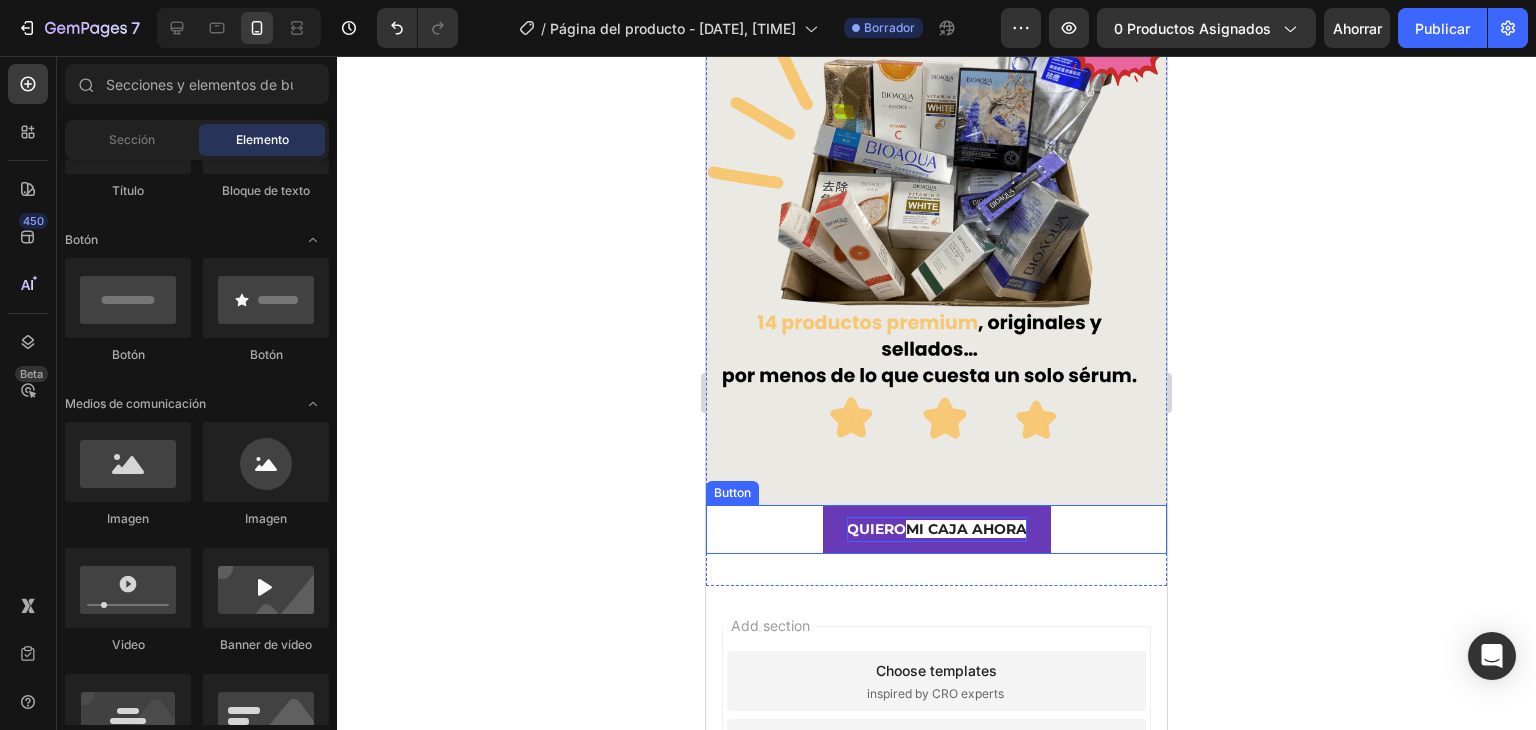 click on "MI CAJA AHORA" at bounding box center (966, 529) 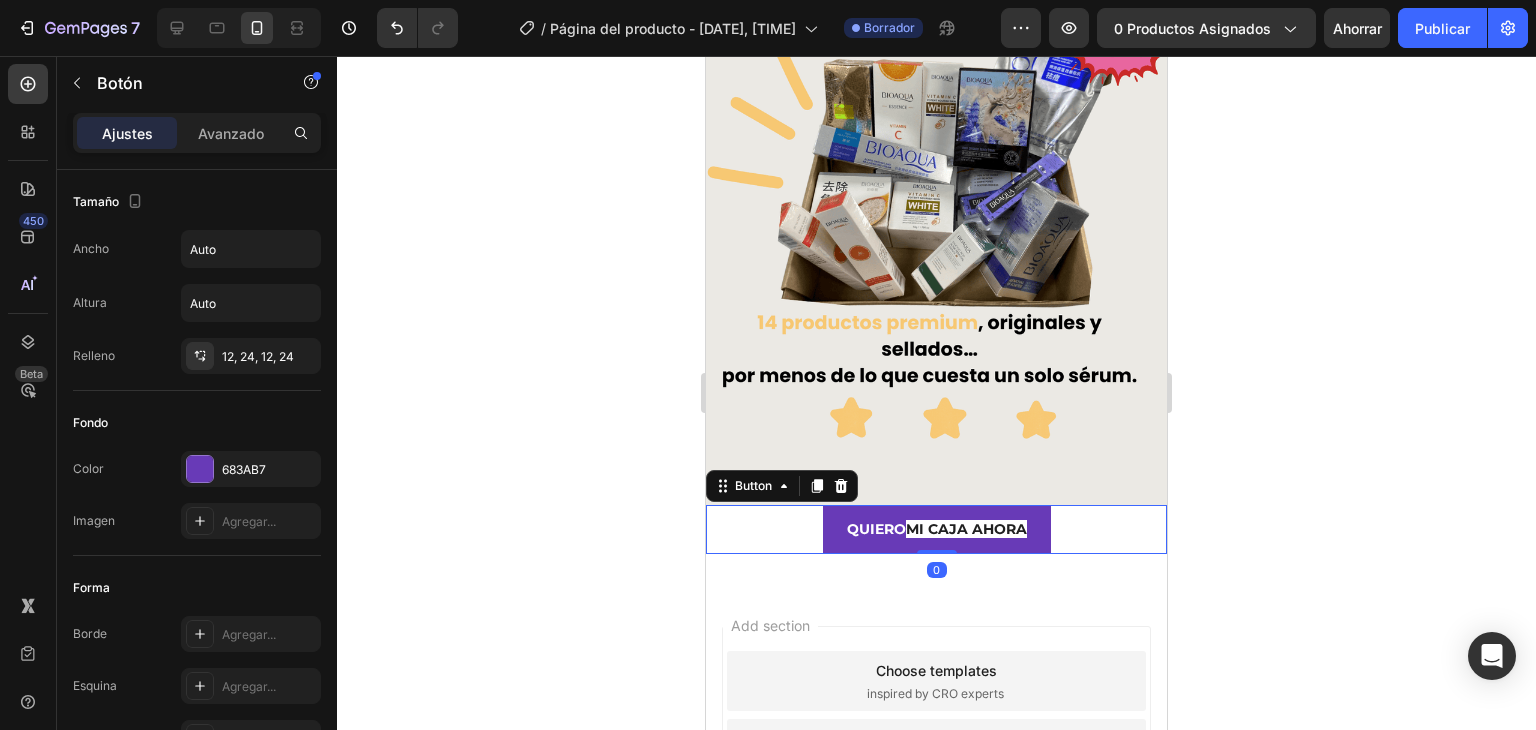 click 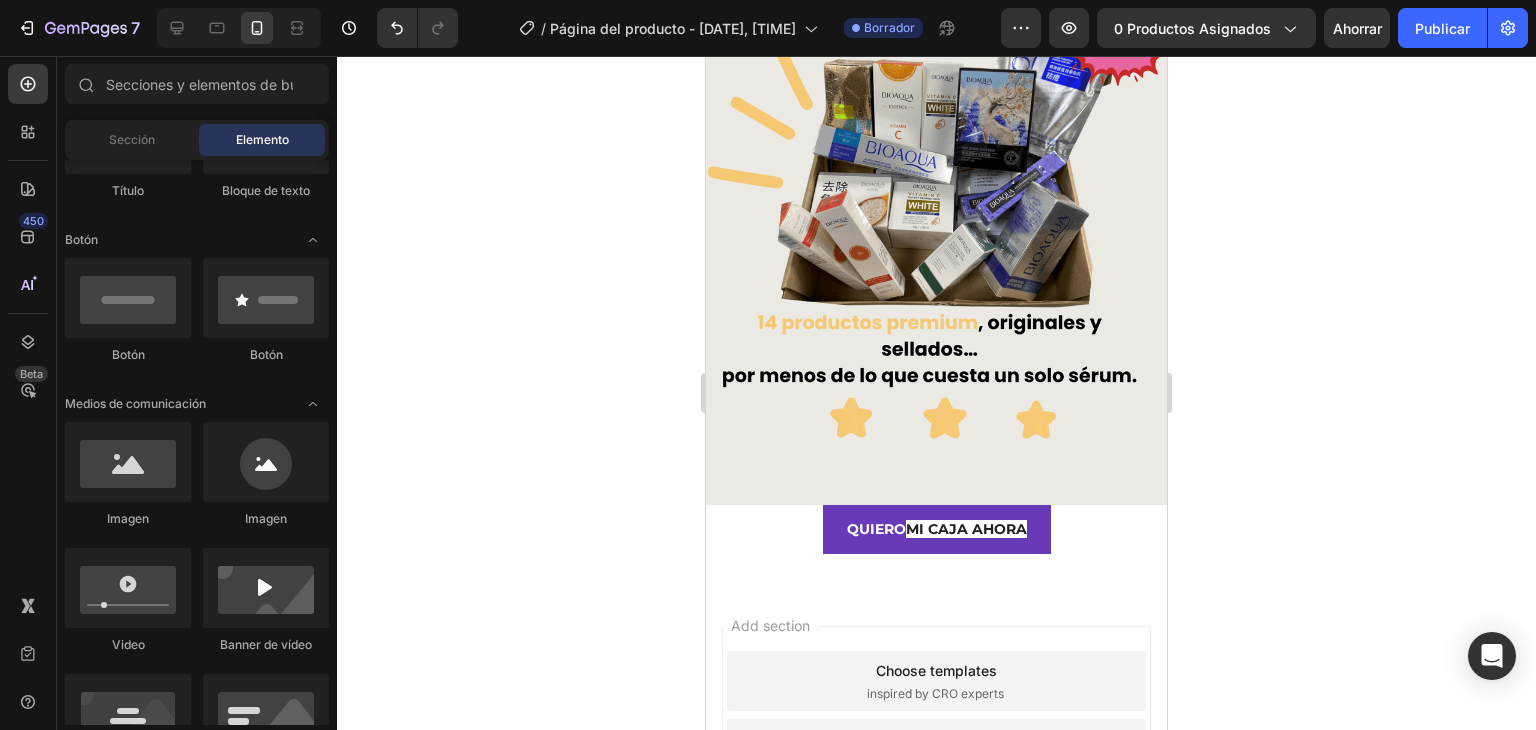 click 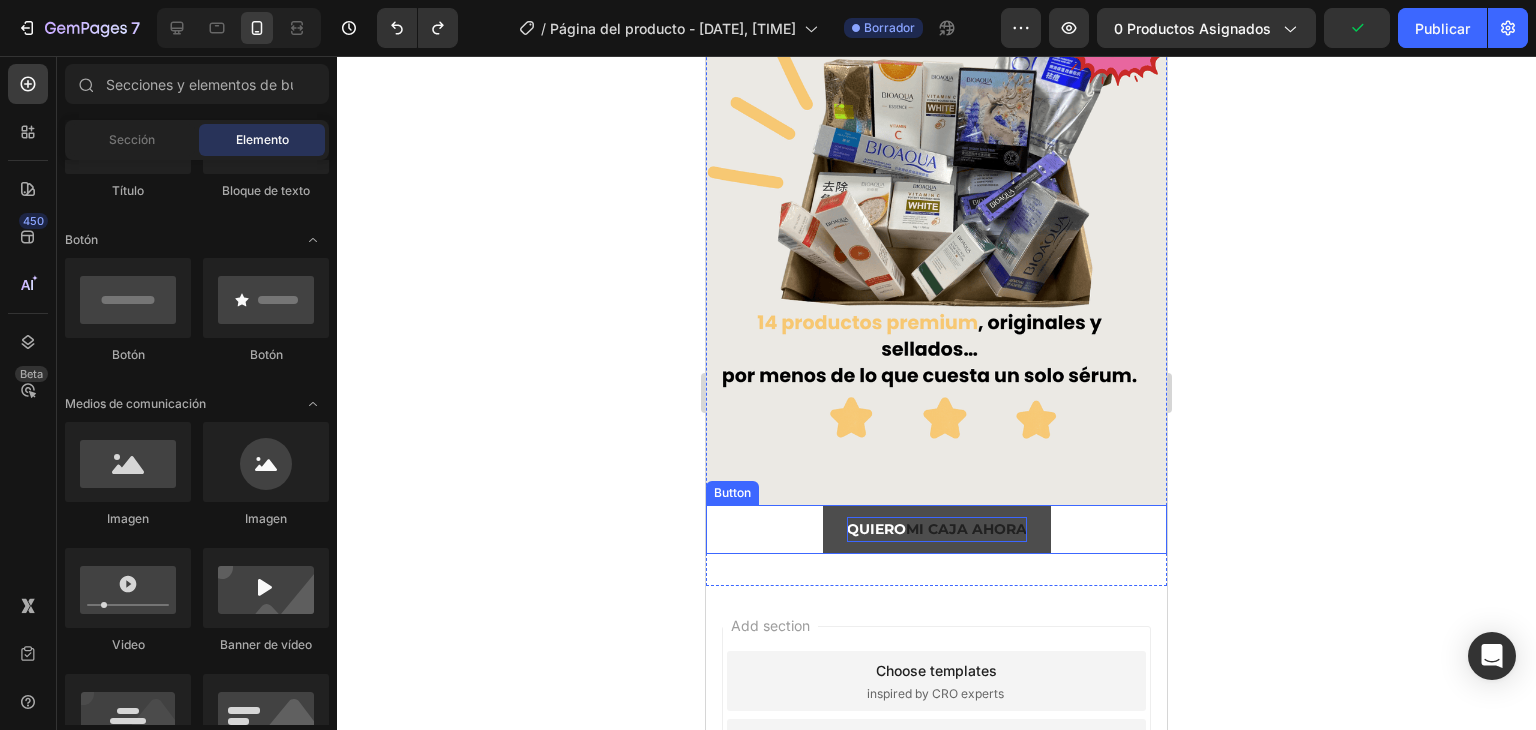 click on "MI CAJA AHORA" at bounding box center [966, 529] 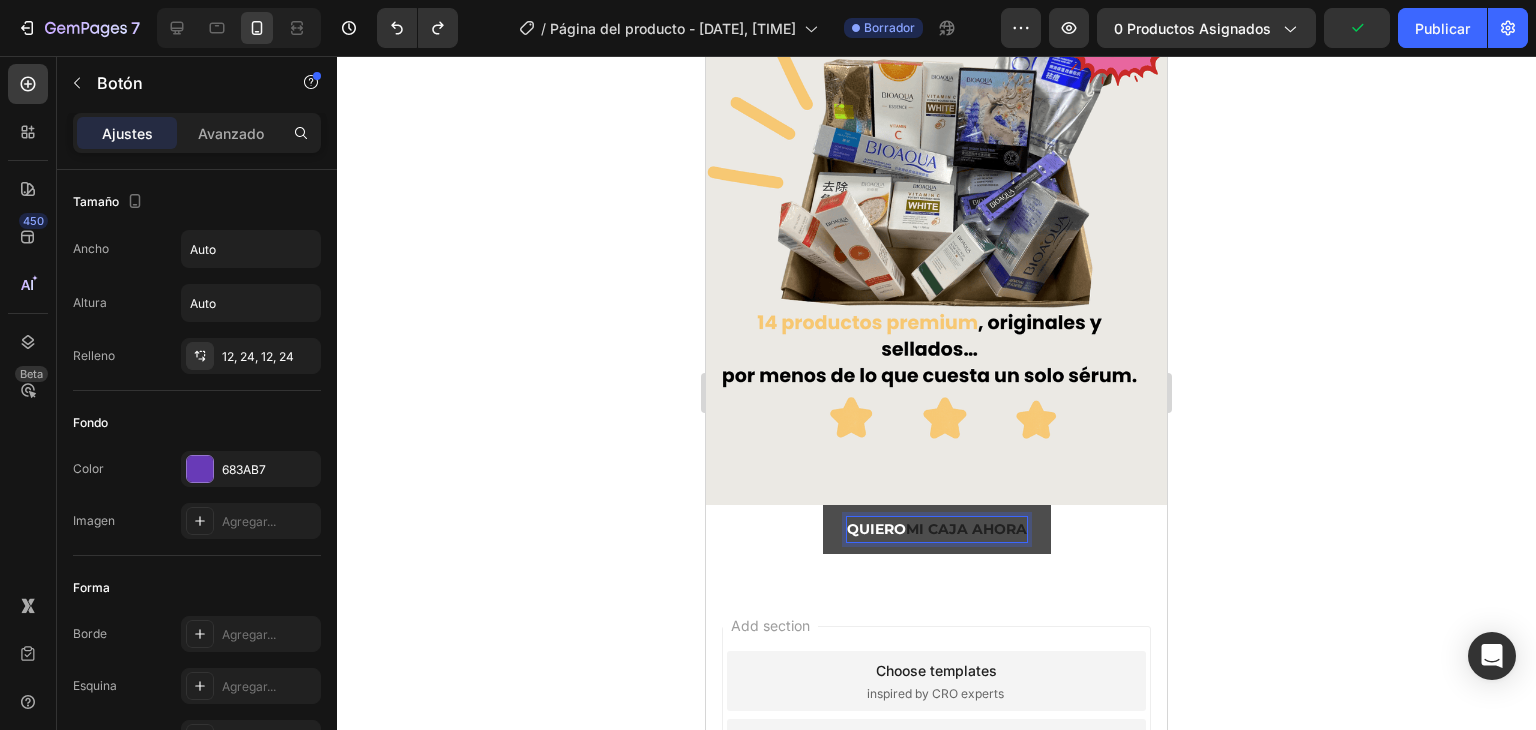 click on "MI CAJA AHORA" at bounding box center [966, 529] 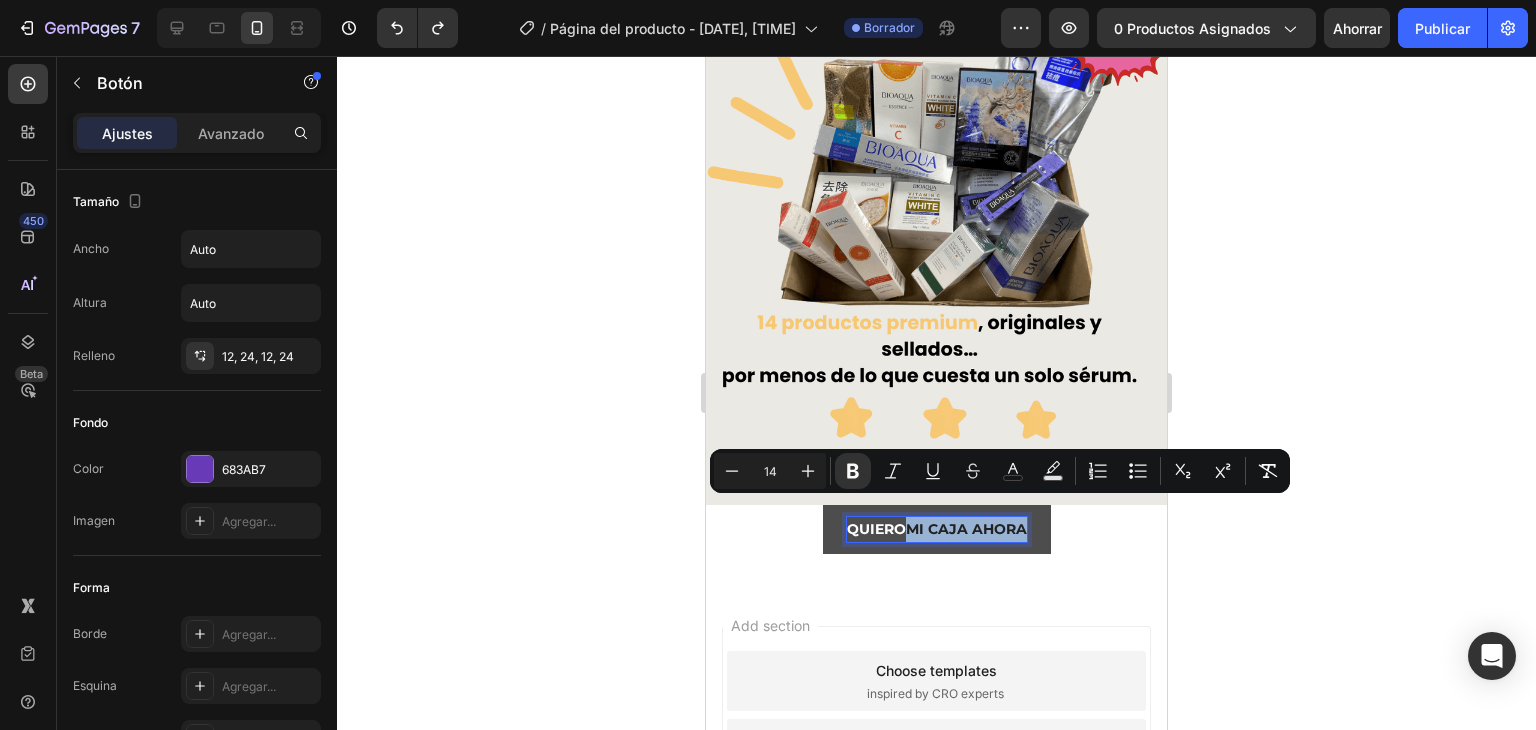 drag, startPoint x: 1016, startPoint y: 509, endPoint x: 905, endPoint y: 509, distance: 111 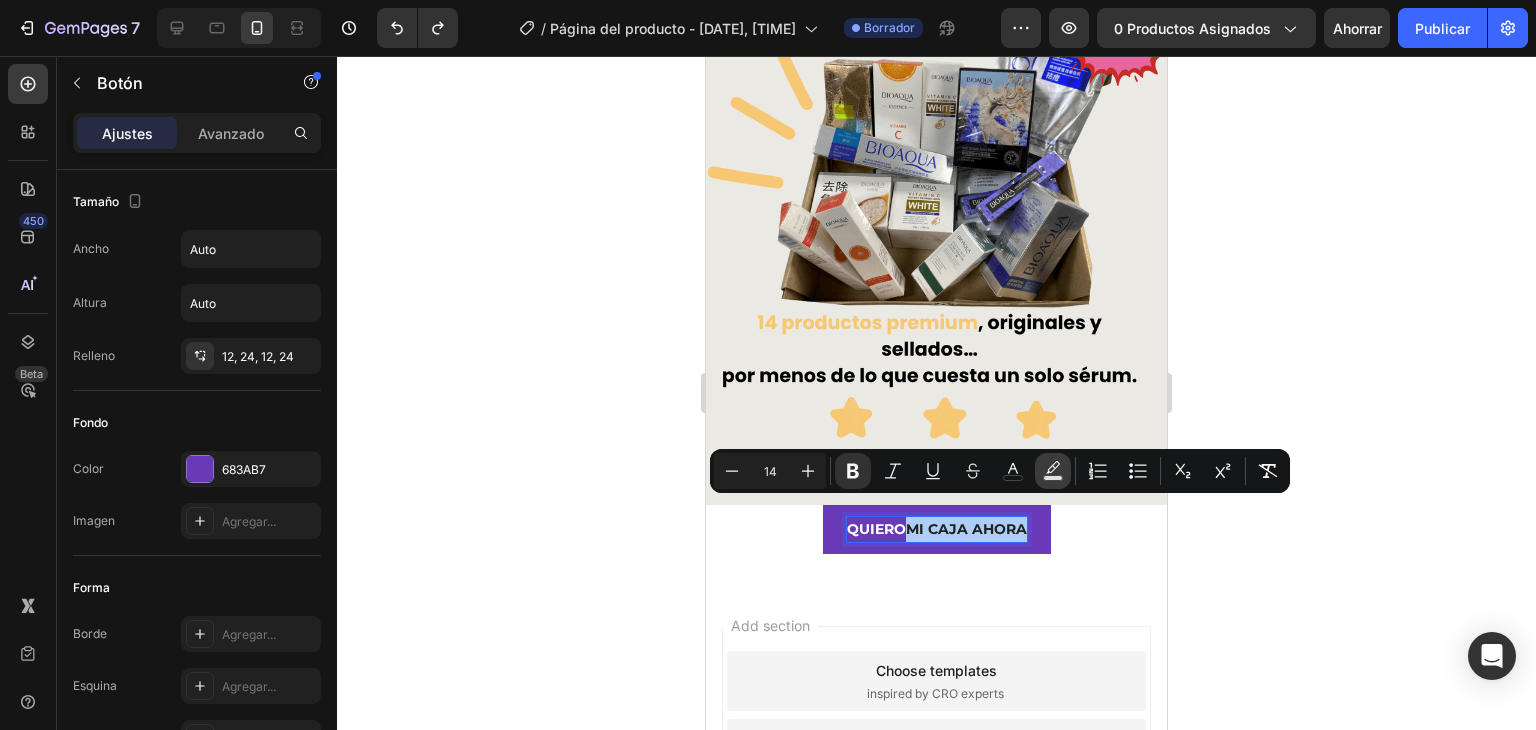 click 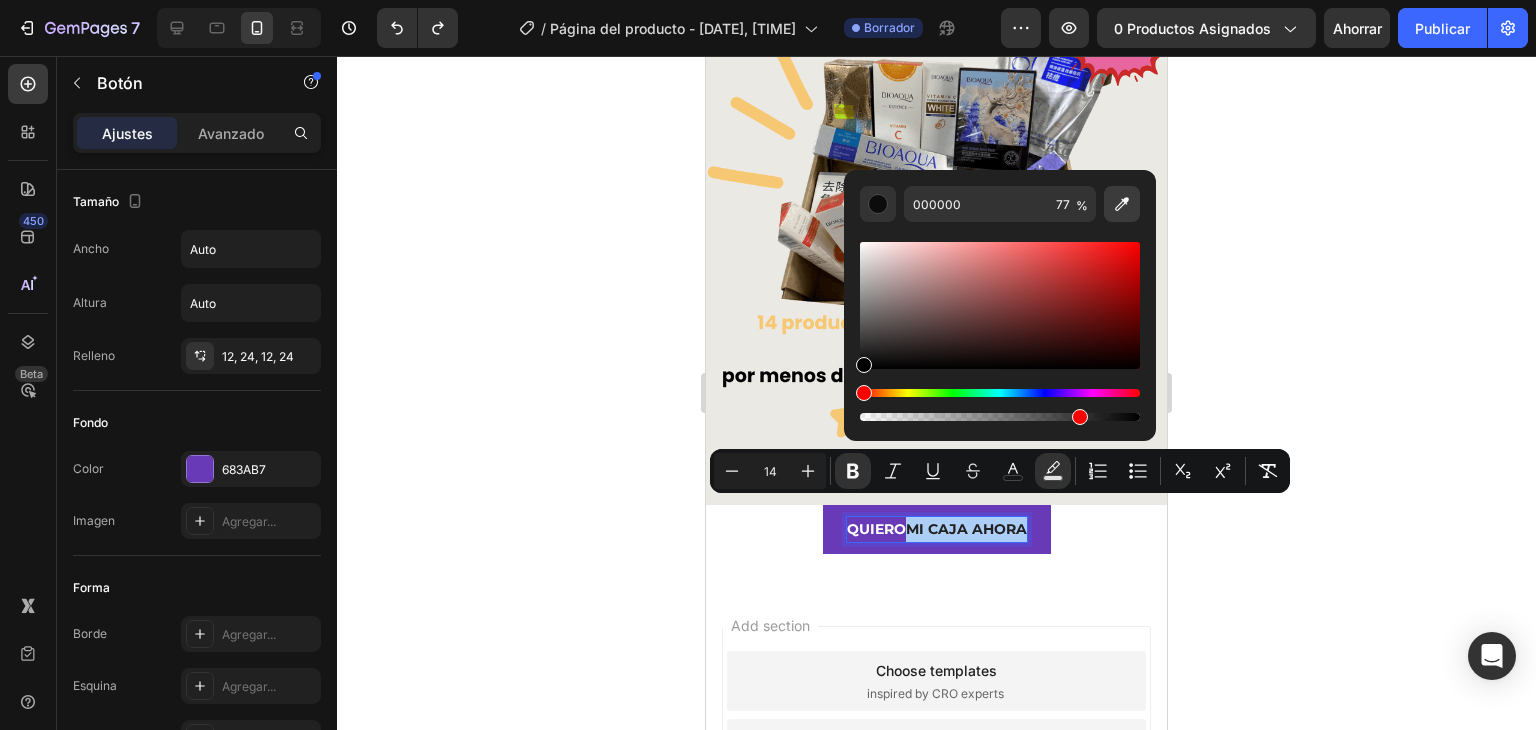 click 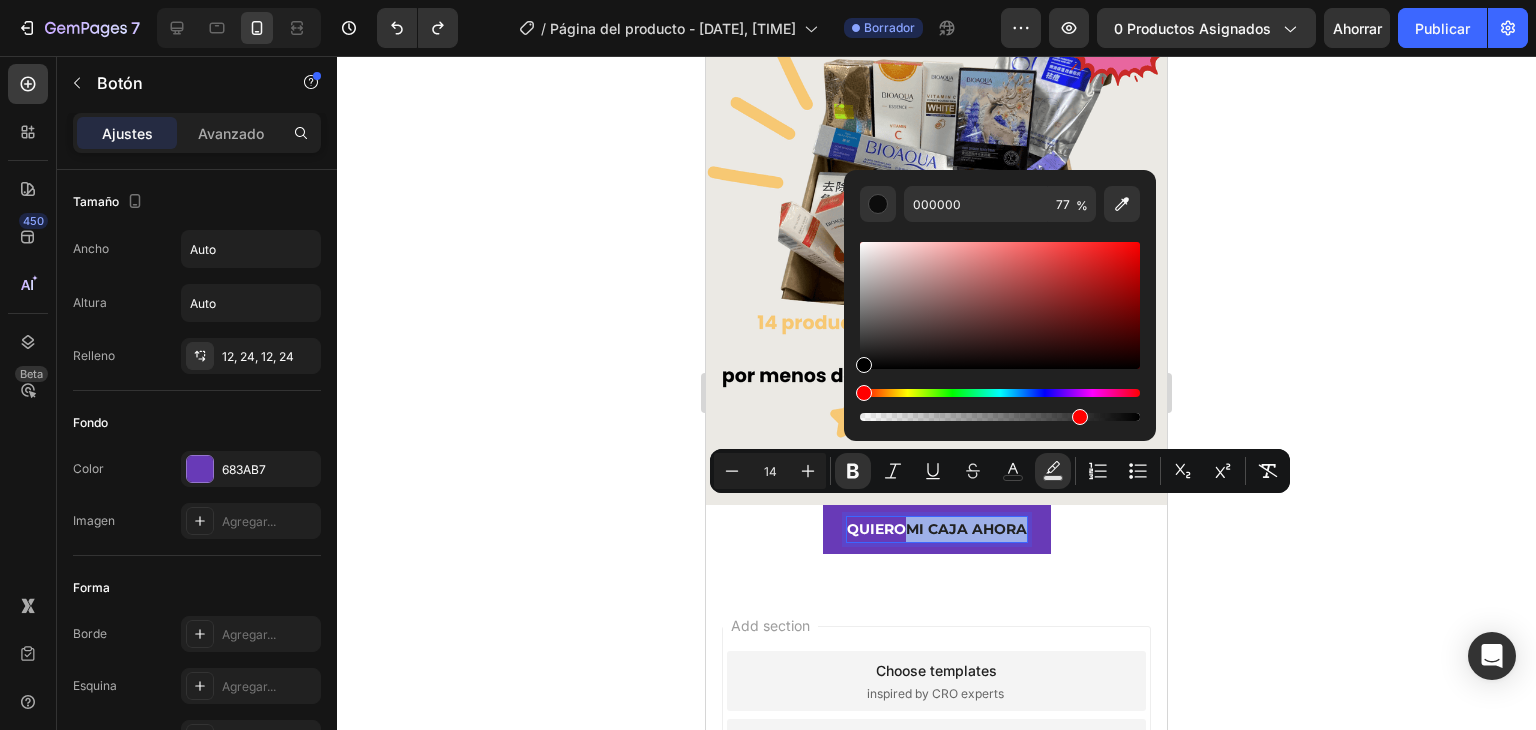 type on "FFFFFF" 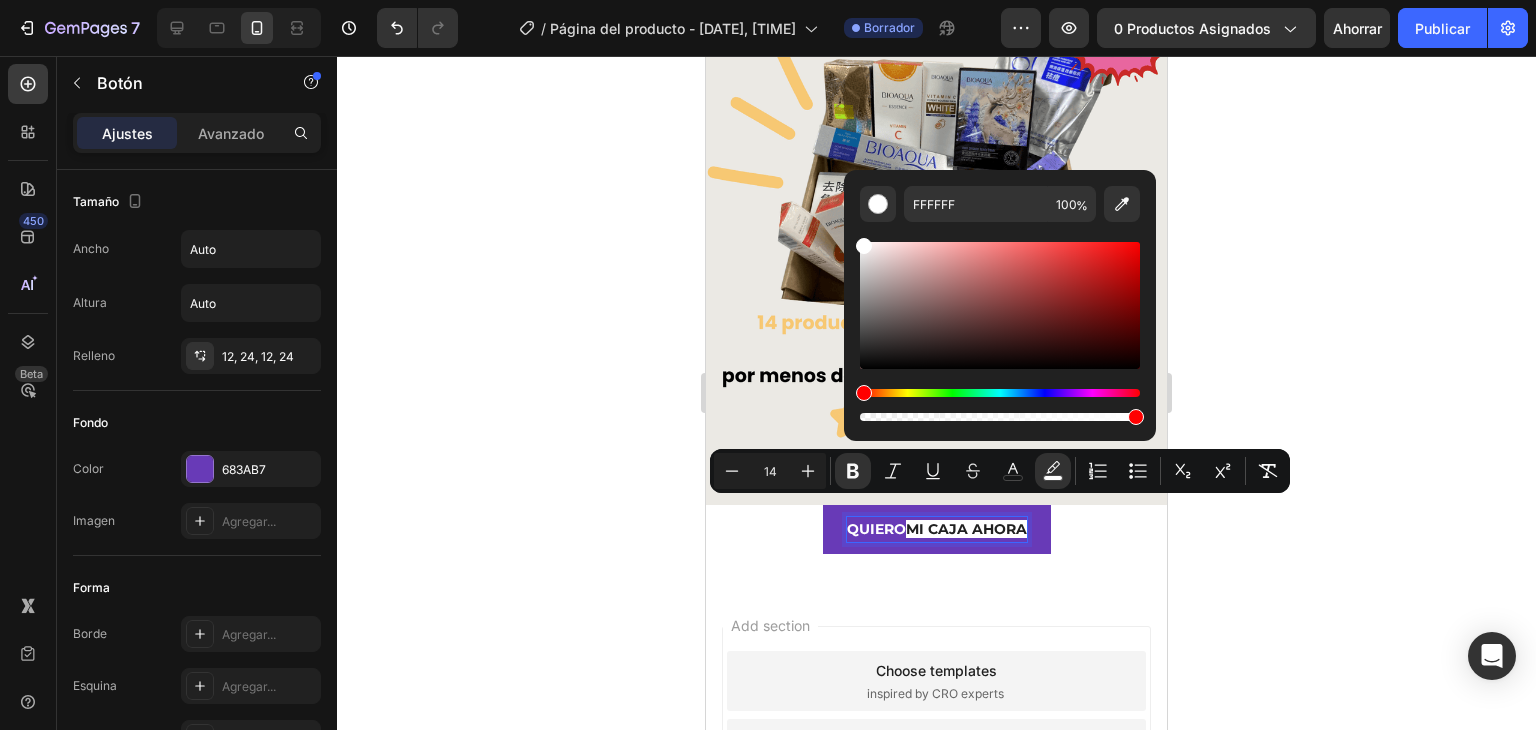 click 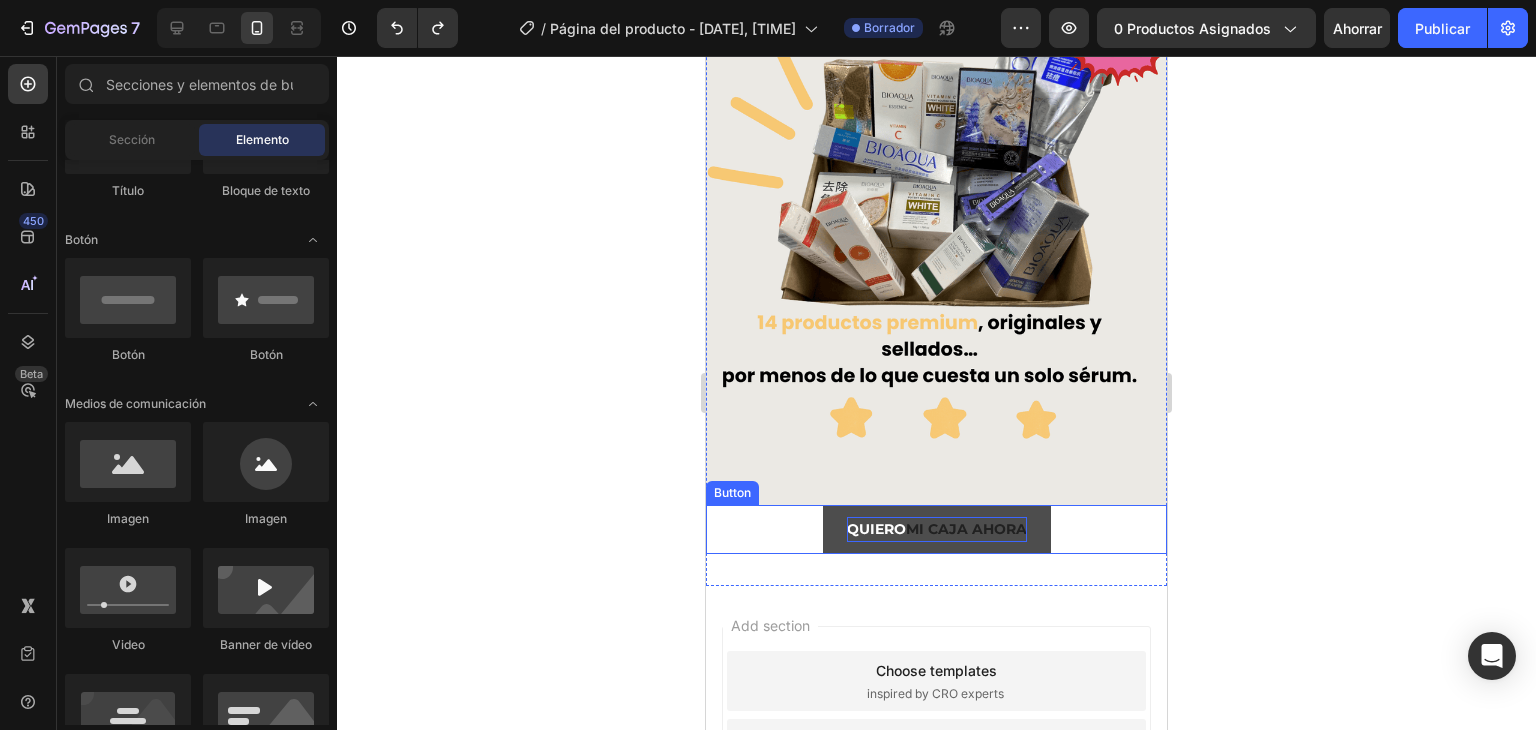 click on "MI CAJA AHORA" at bounding box center [966, 529] 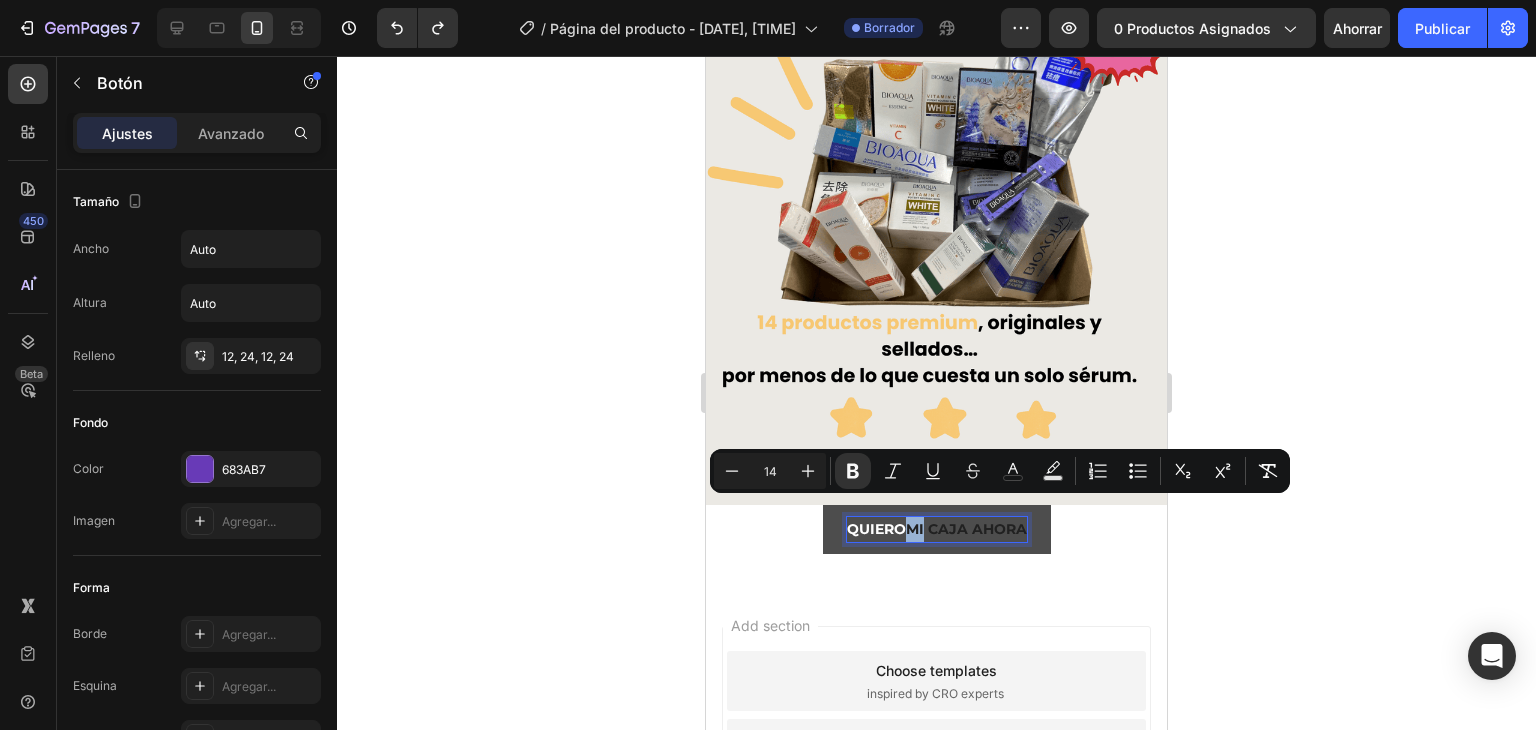 drag, startPoint x: 900, startPoint y: 509, endPoint x: 916, endPoint y: 507, distance: 16.124516 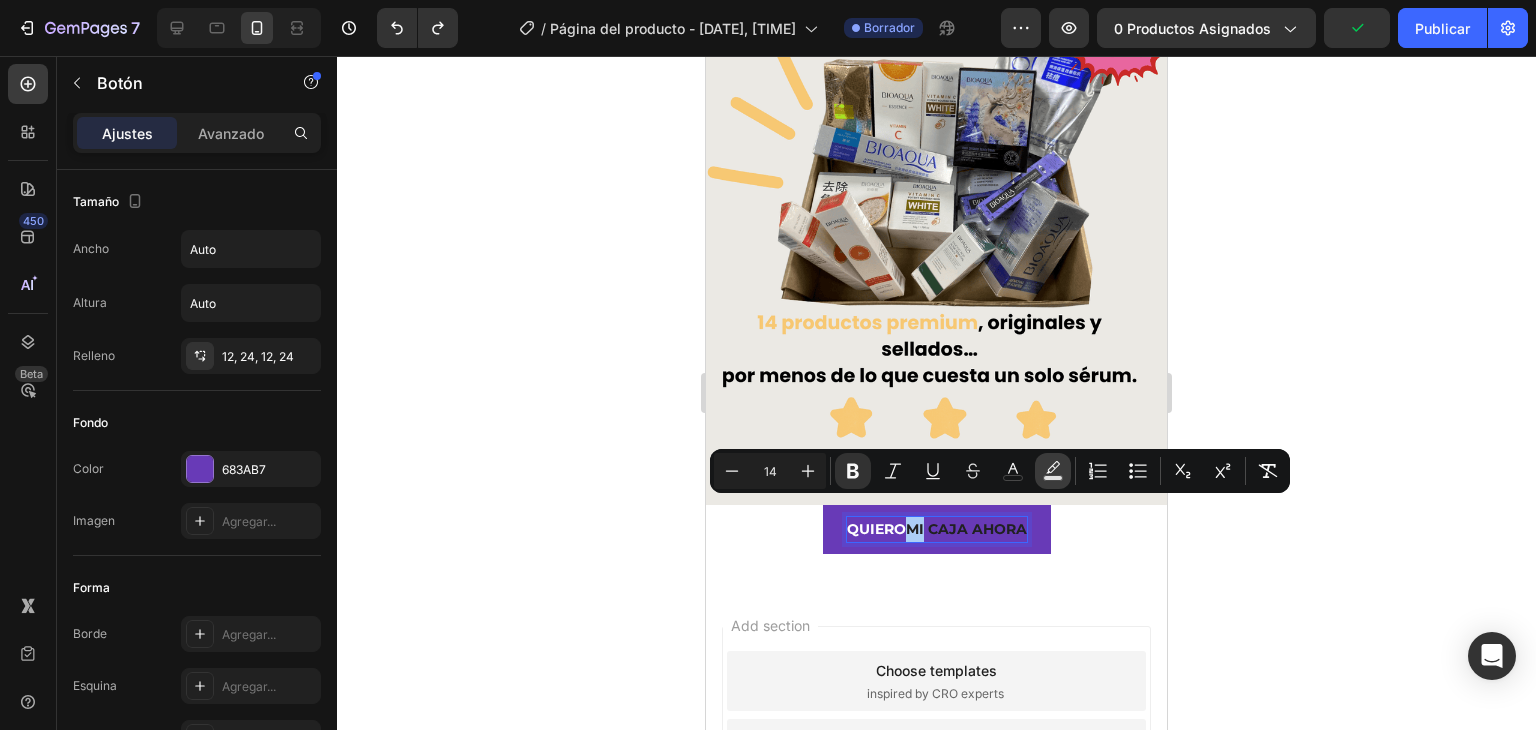 click 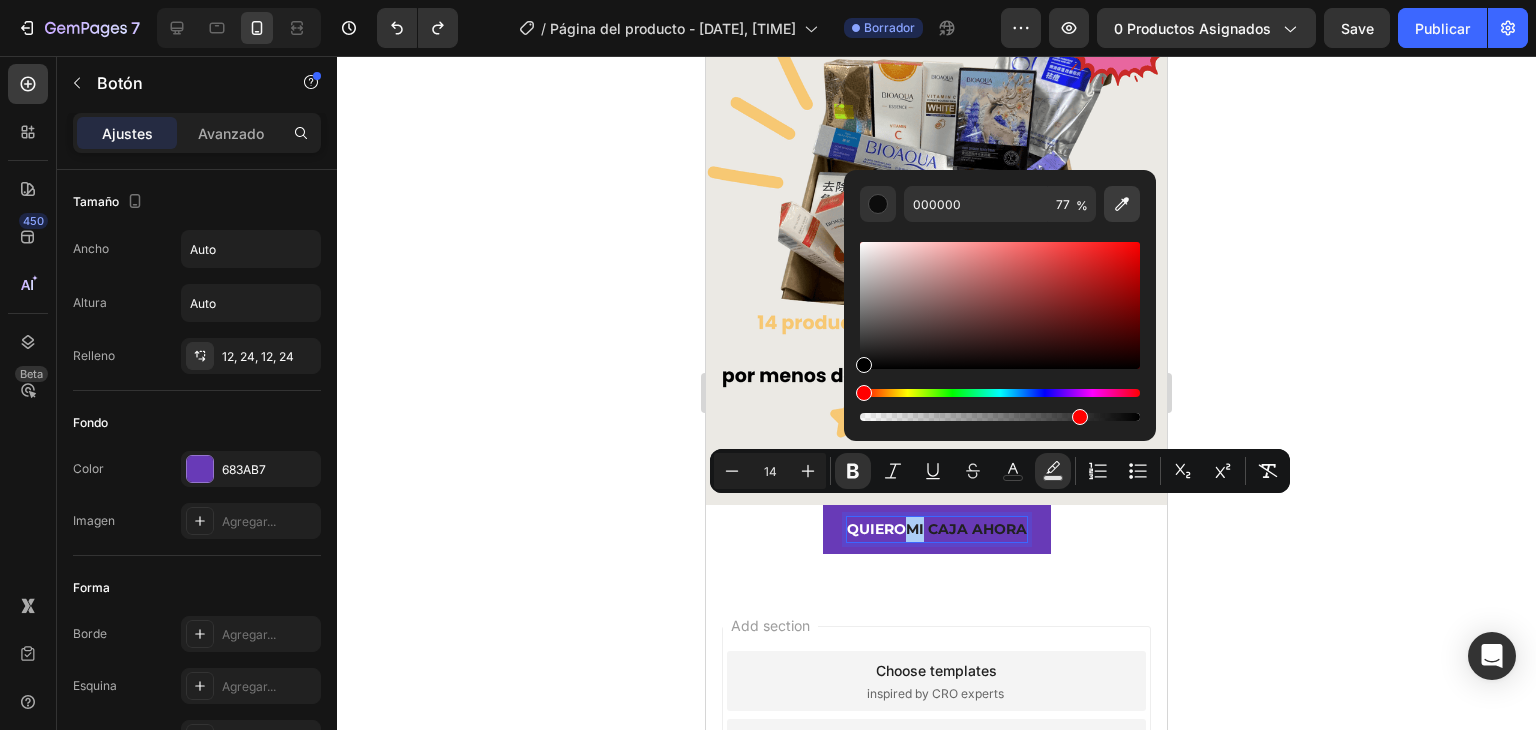 click 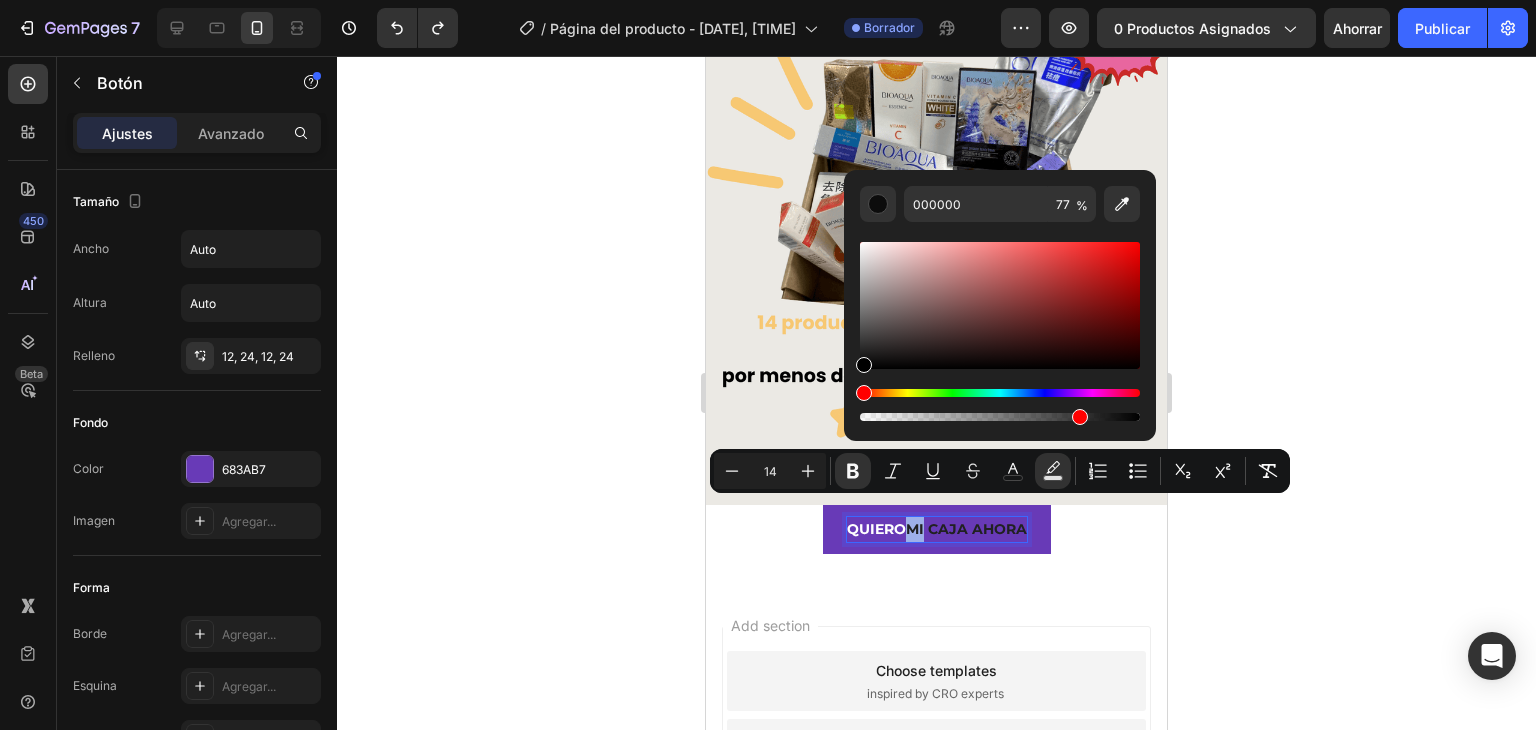 type on "FFFFFF" 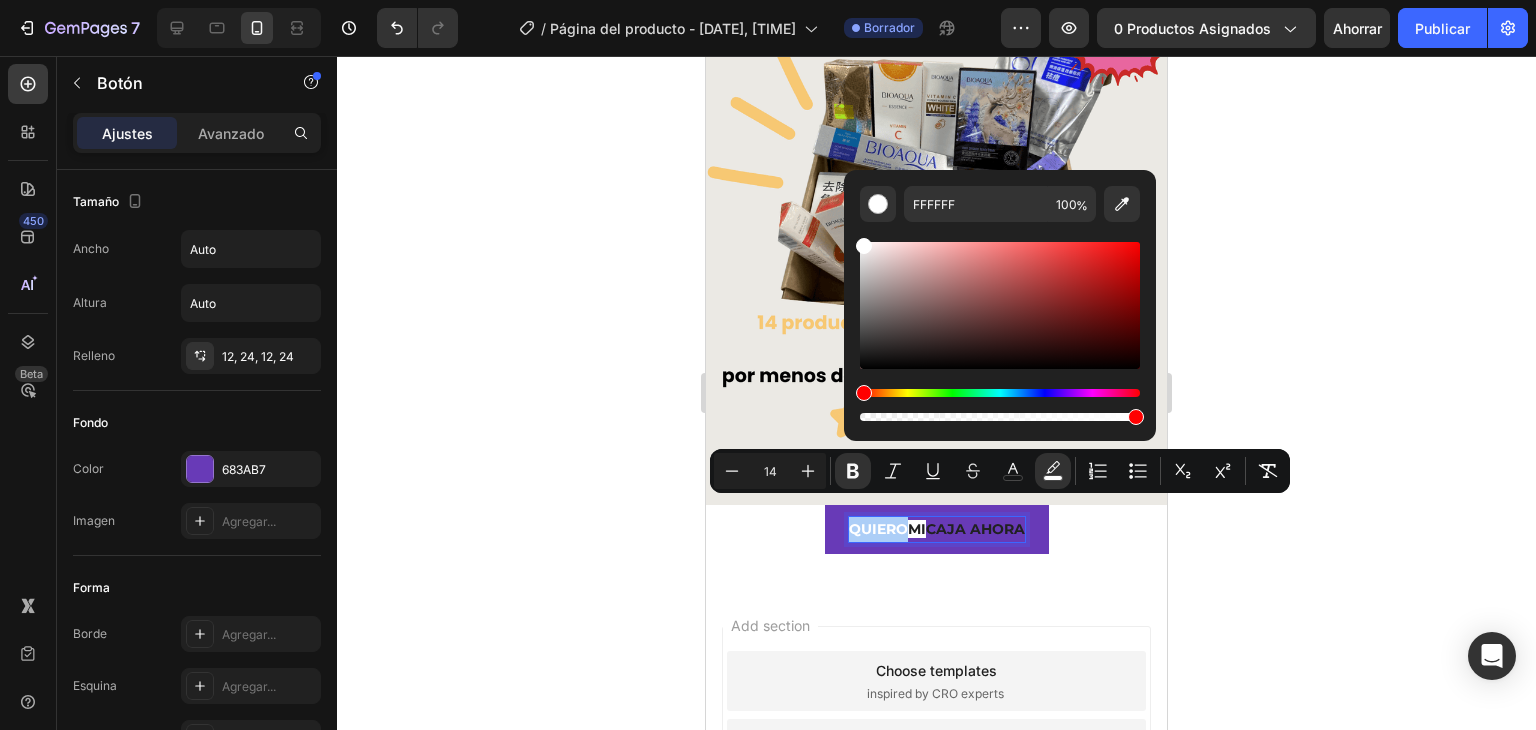 click 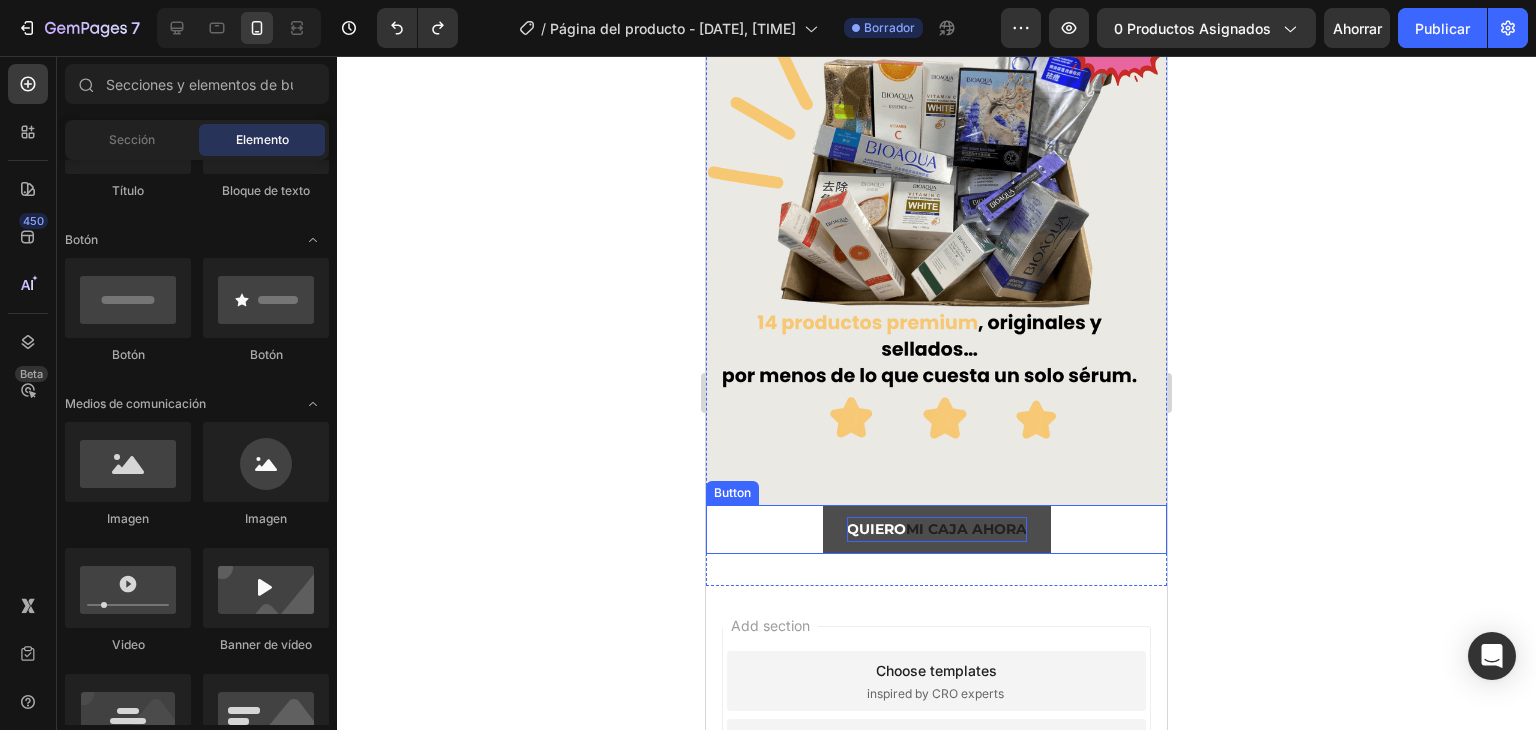click on "MI CAJA AHORA" at bounding box center (966, 529) 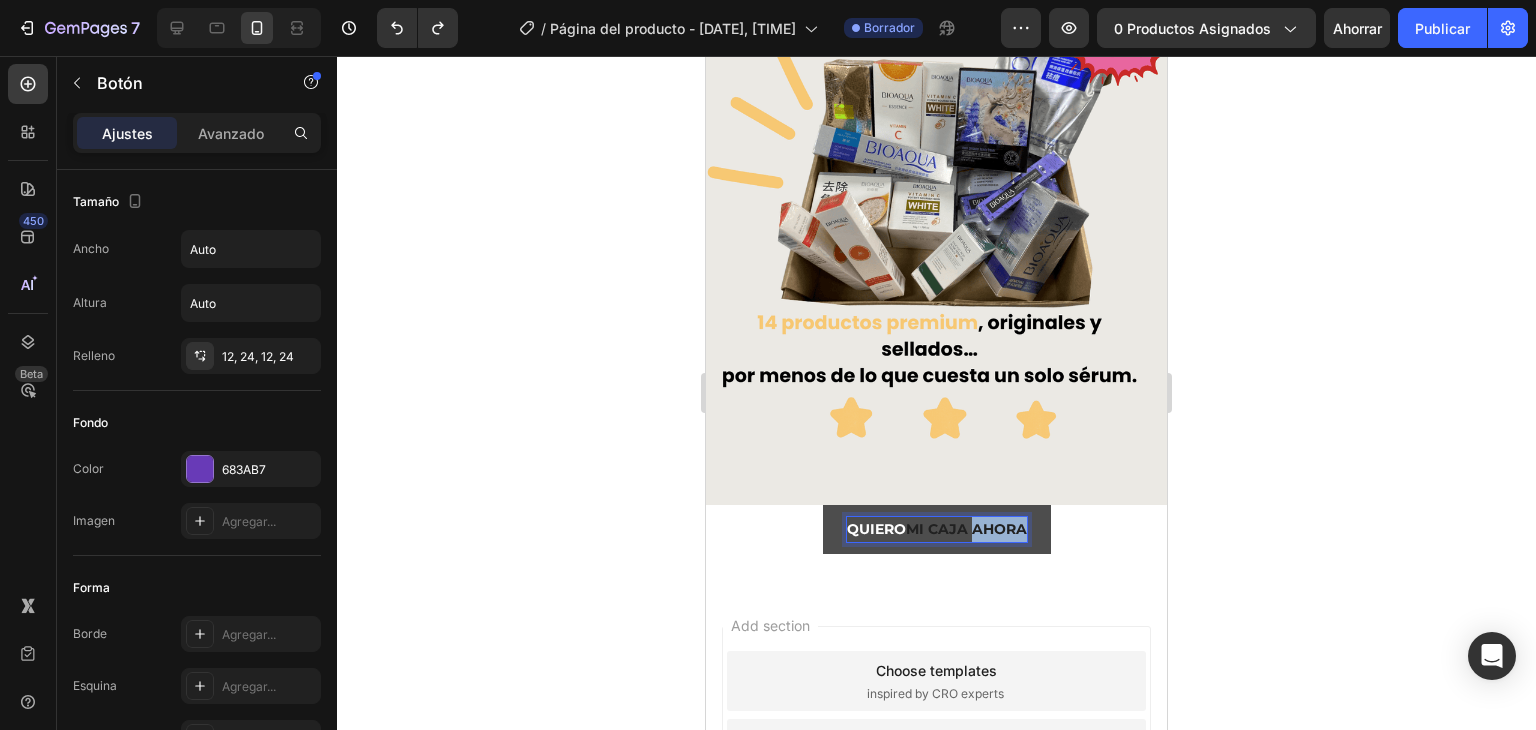 click on "MI CAJA AHORA" at bounding box center (966, 529) 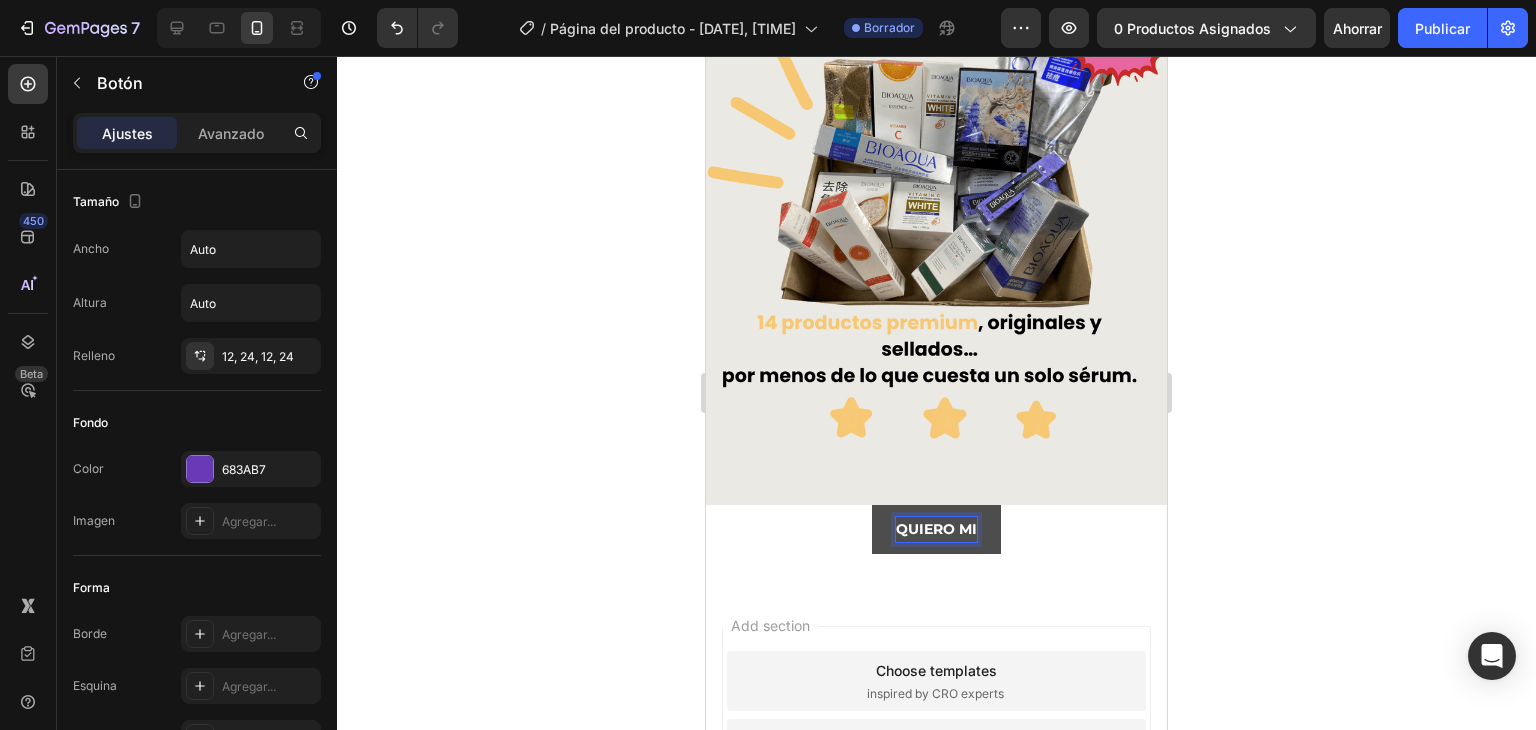 click on "QUIERO MI" at bounding box center (936, 529) 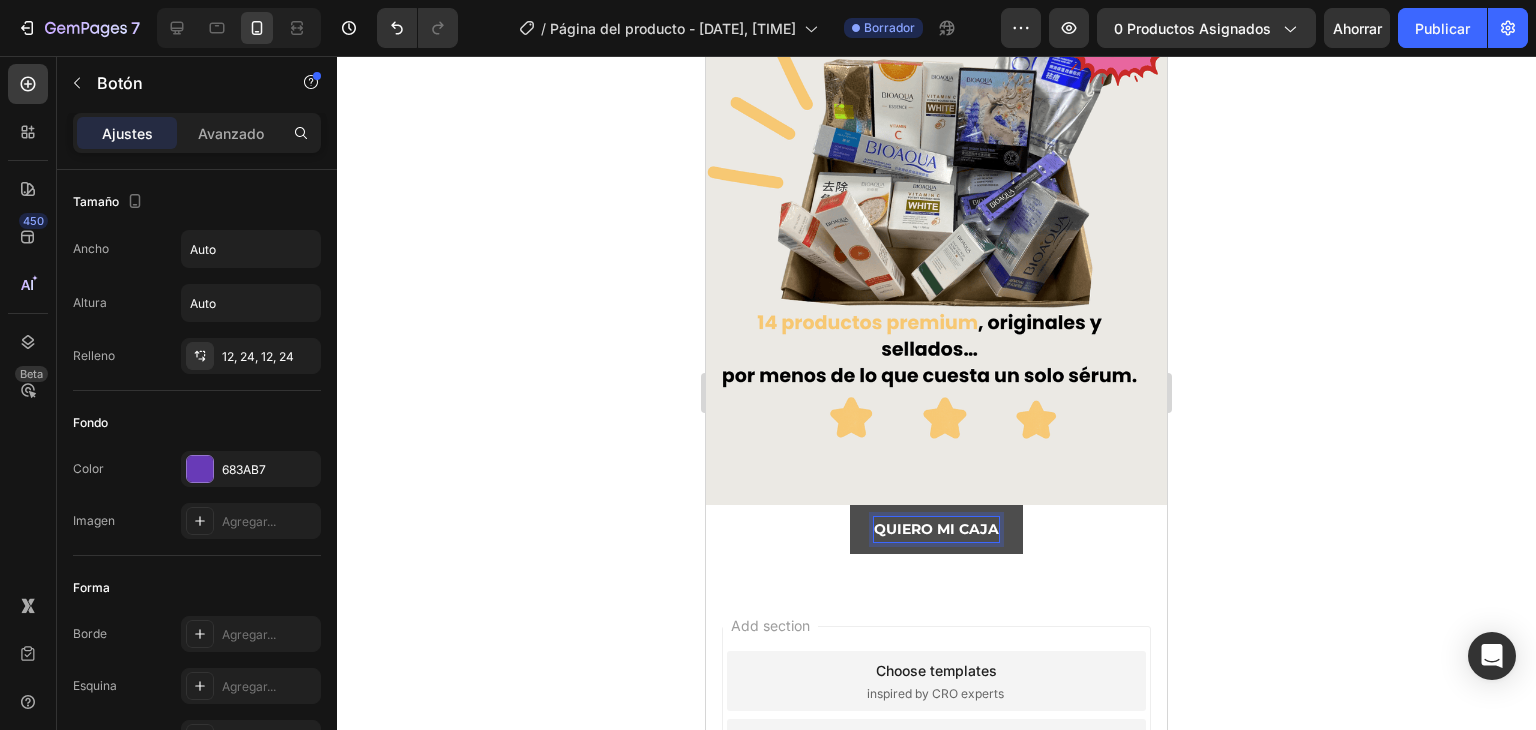 click on "QUIERO MI CAJA" at bounding box center [936, 529] 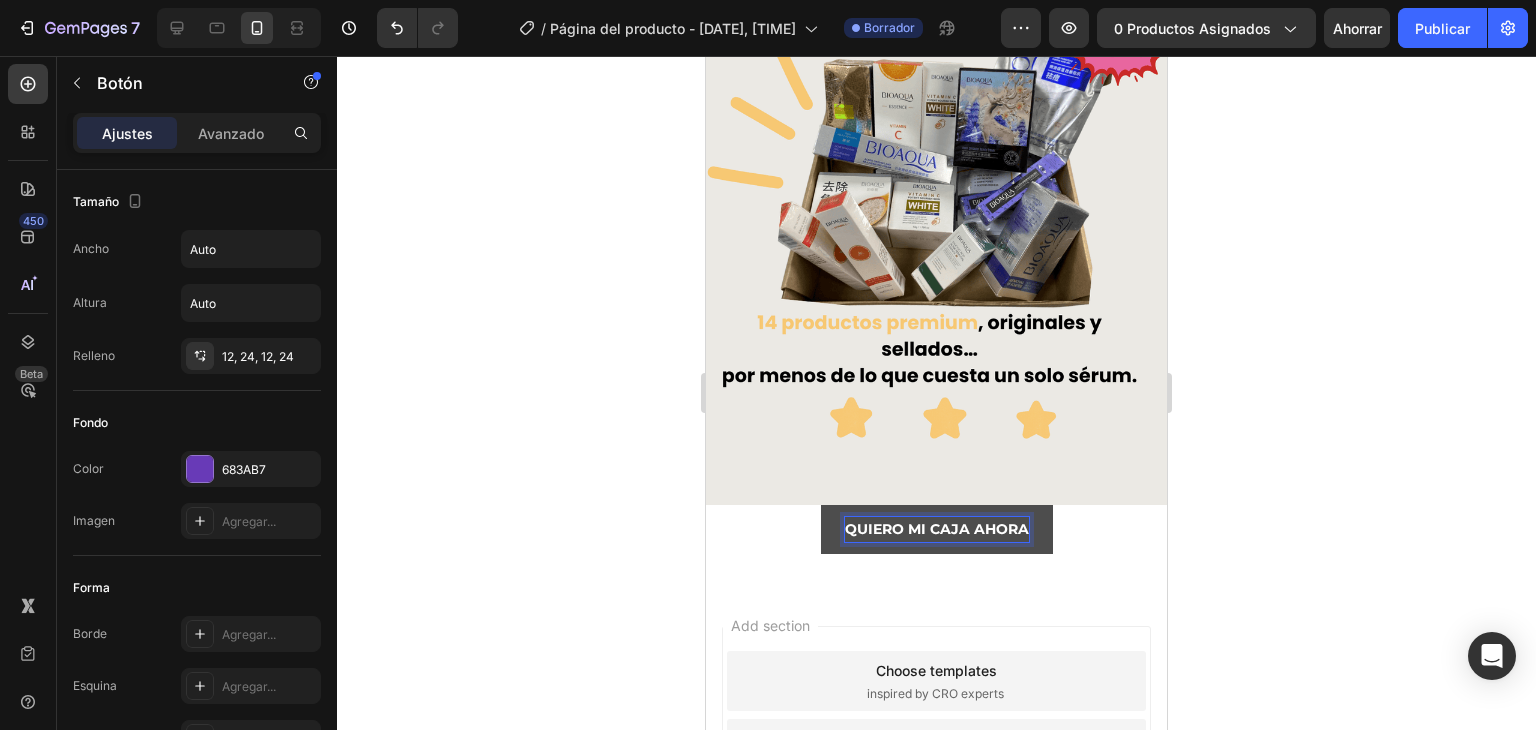 click on "QUIERO MI CAJA AHORA" at bounding box center [937, 529] 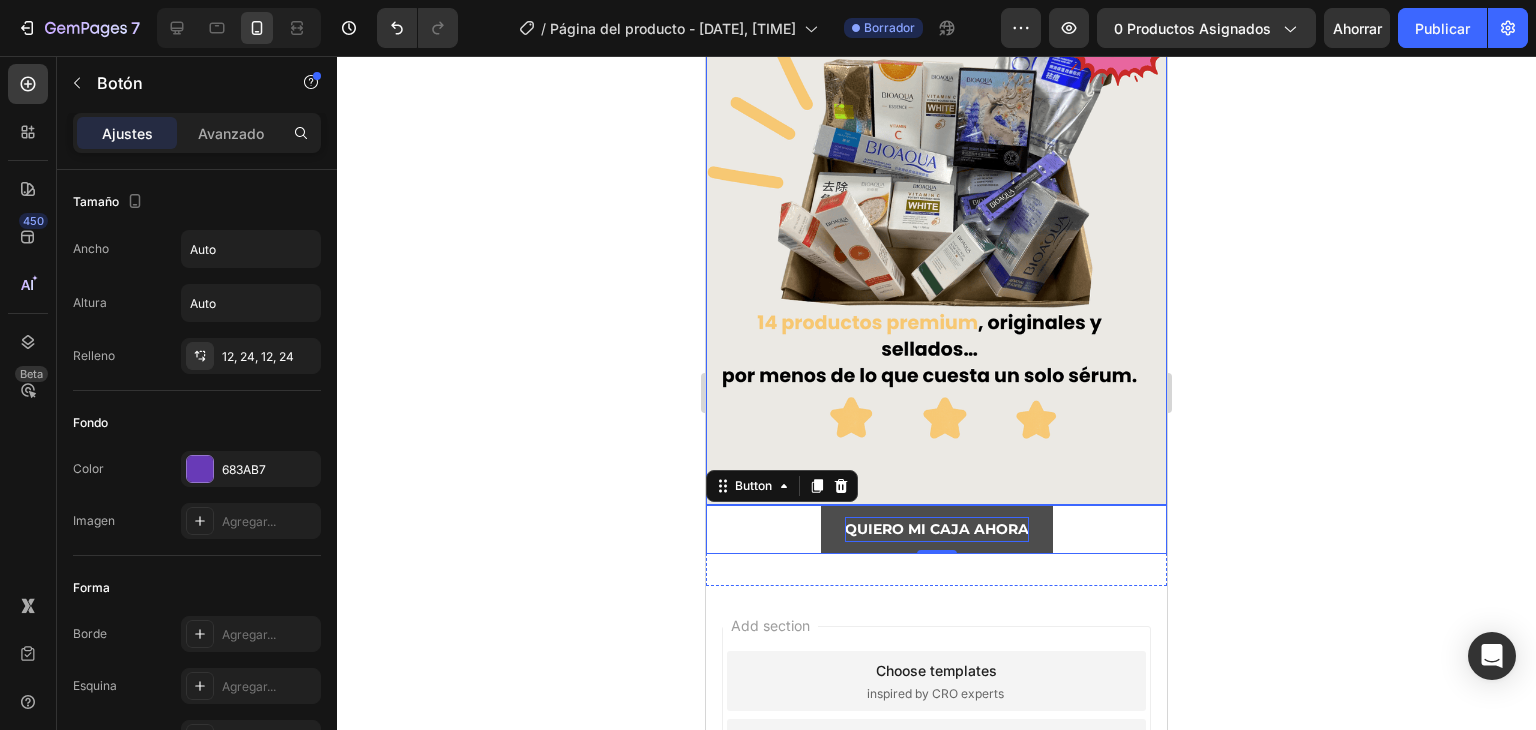 click 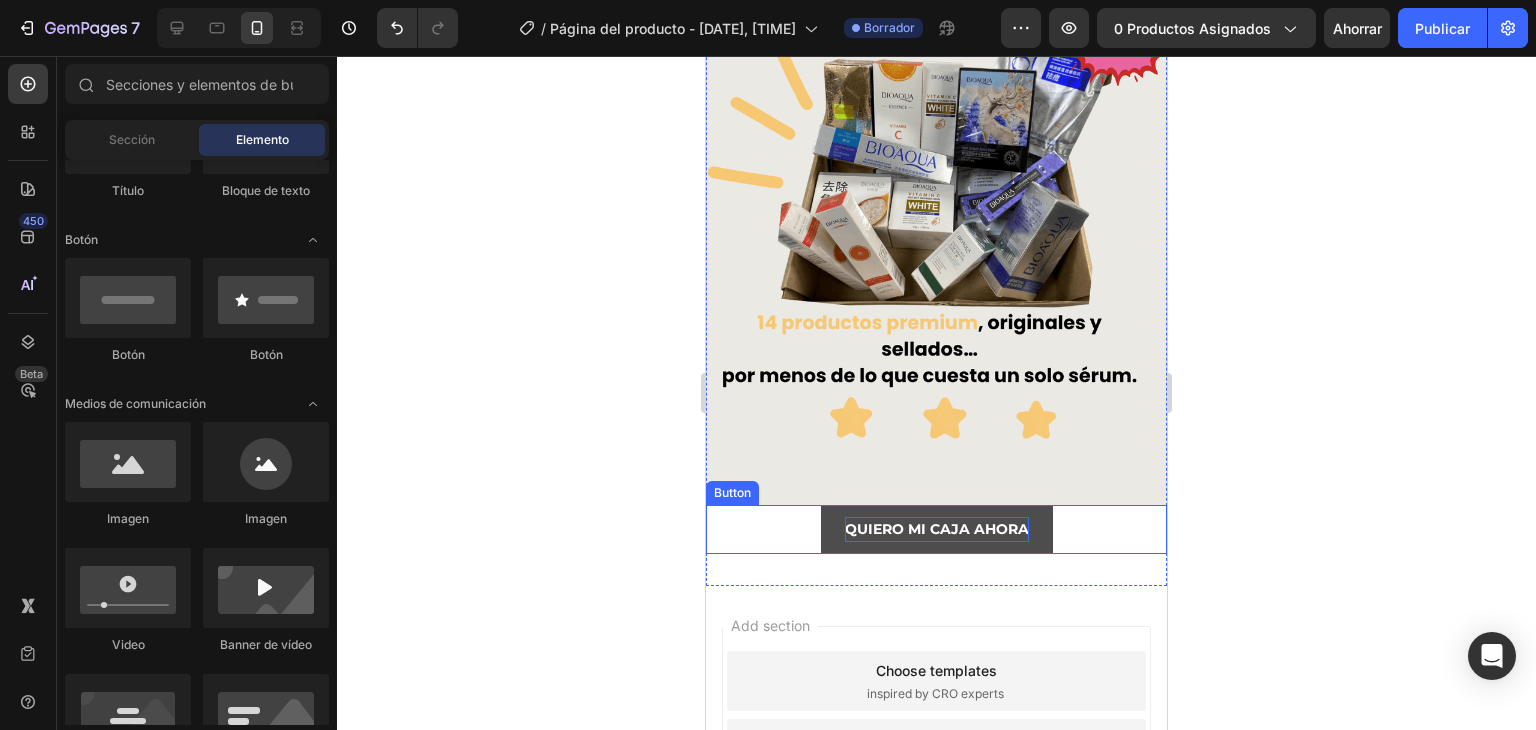 click on "QUIERO MI CAJA AHORA" at bounding box center (937, 529) 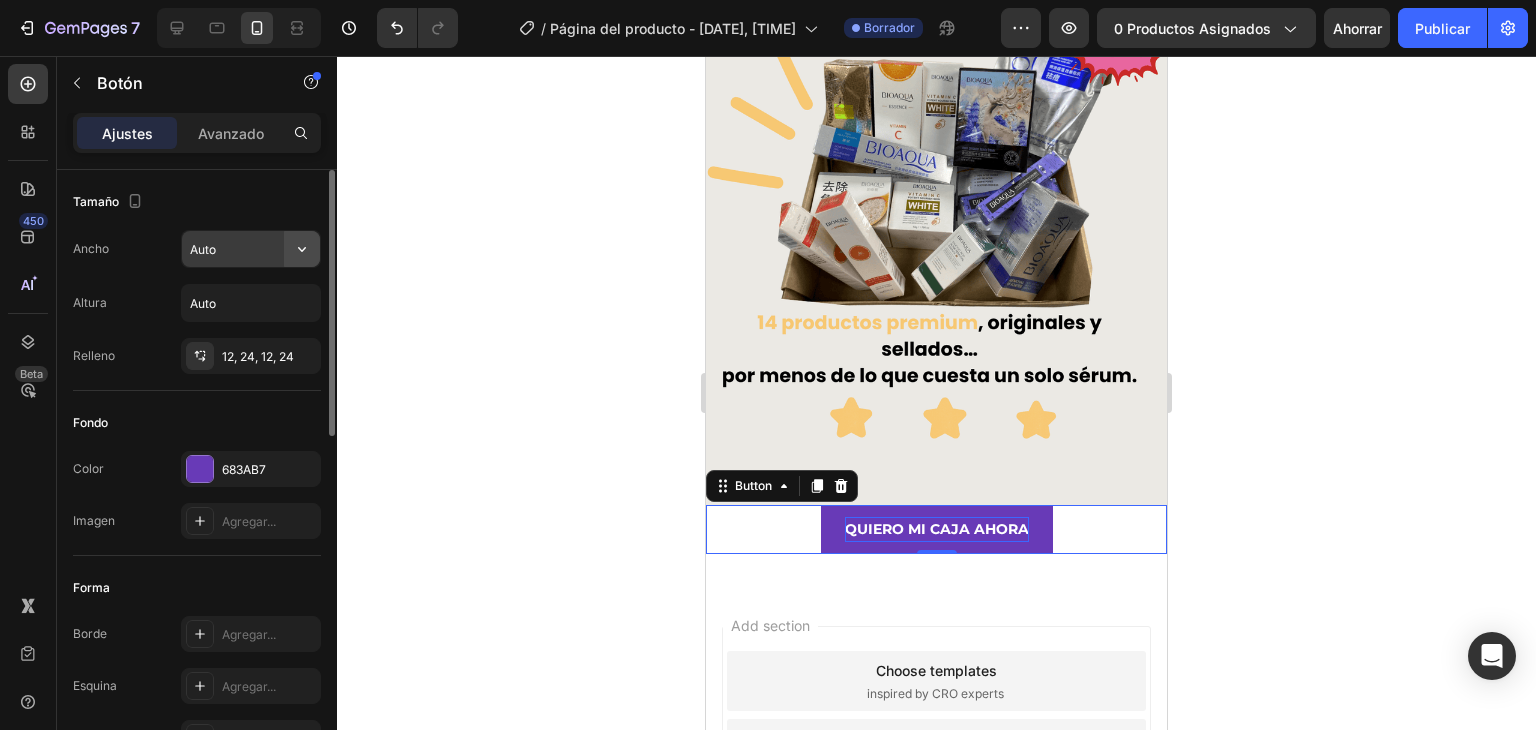 click 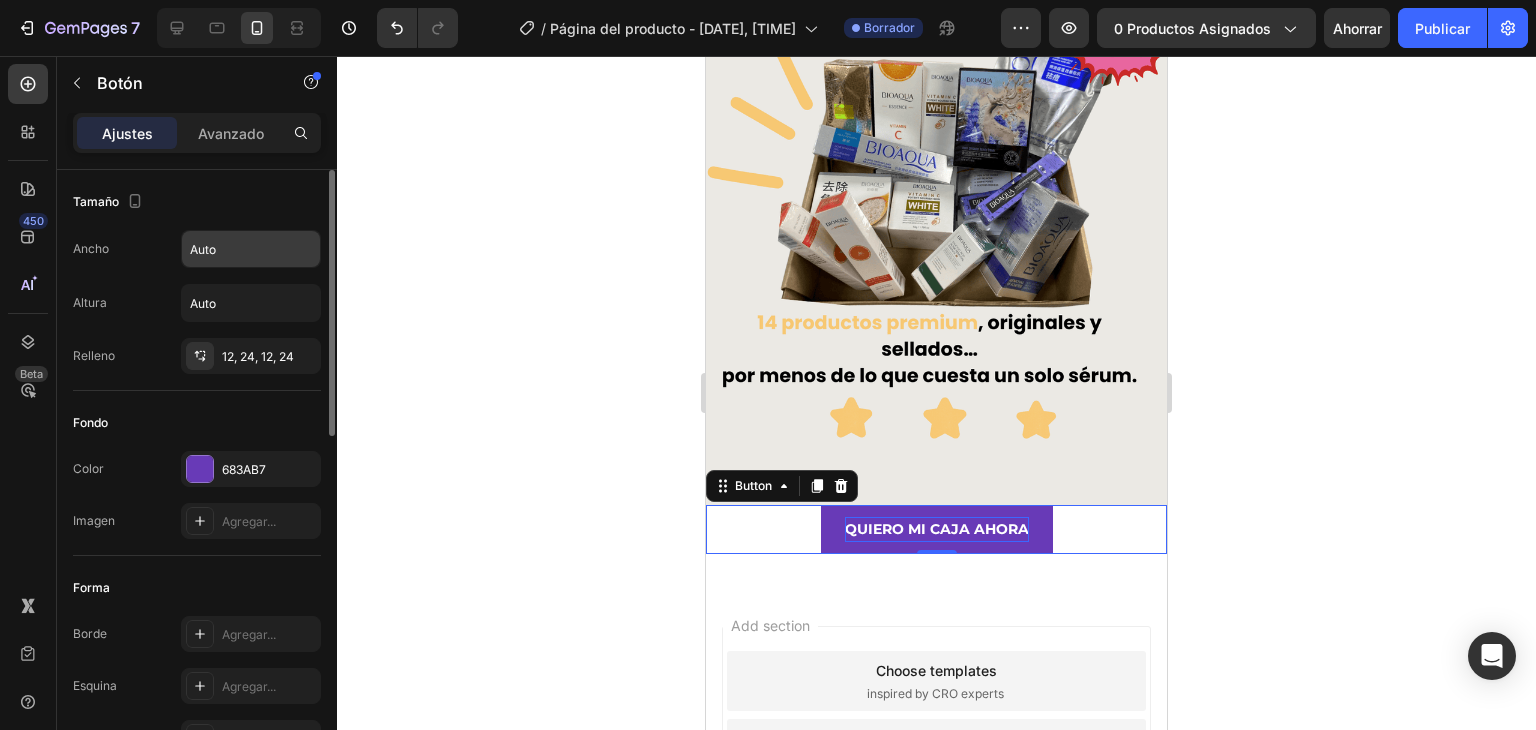 click 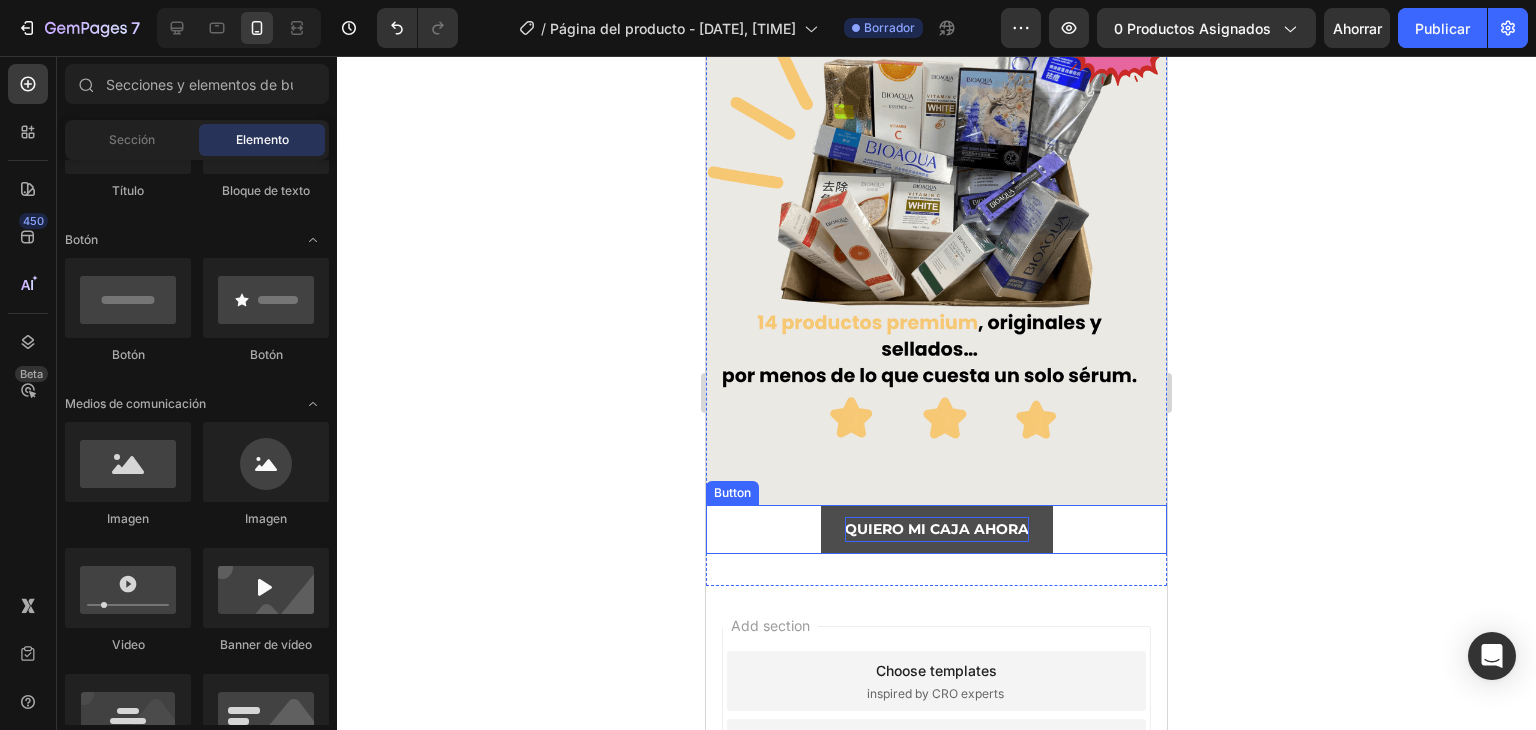 click on "QUIERO MI CAJA AHORA" at bounding box center (937, 529) 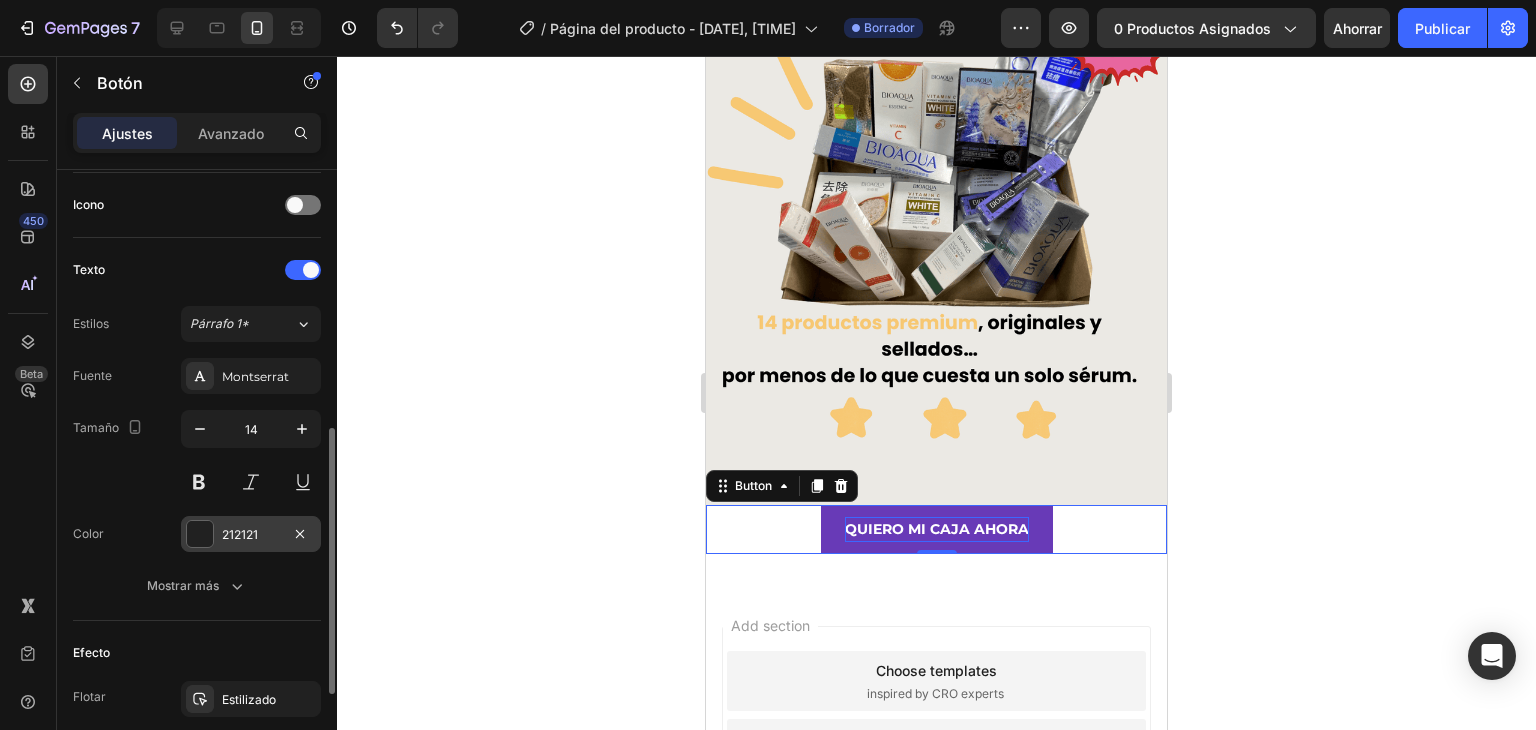 scroll, scrollTop: 700, scrollLeft: 0, axis: vertical 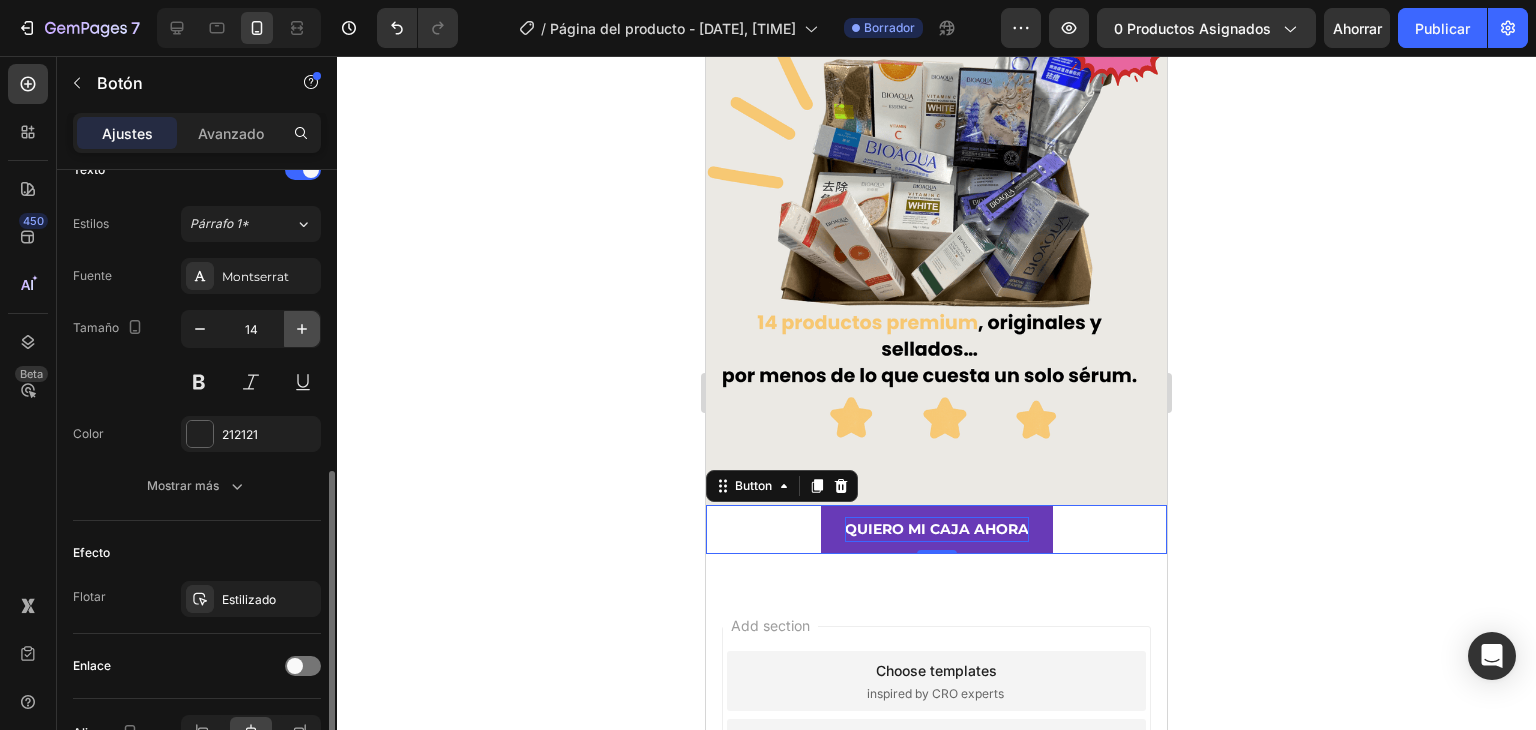 click 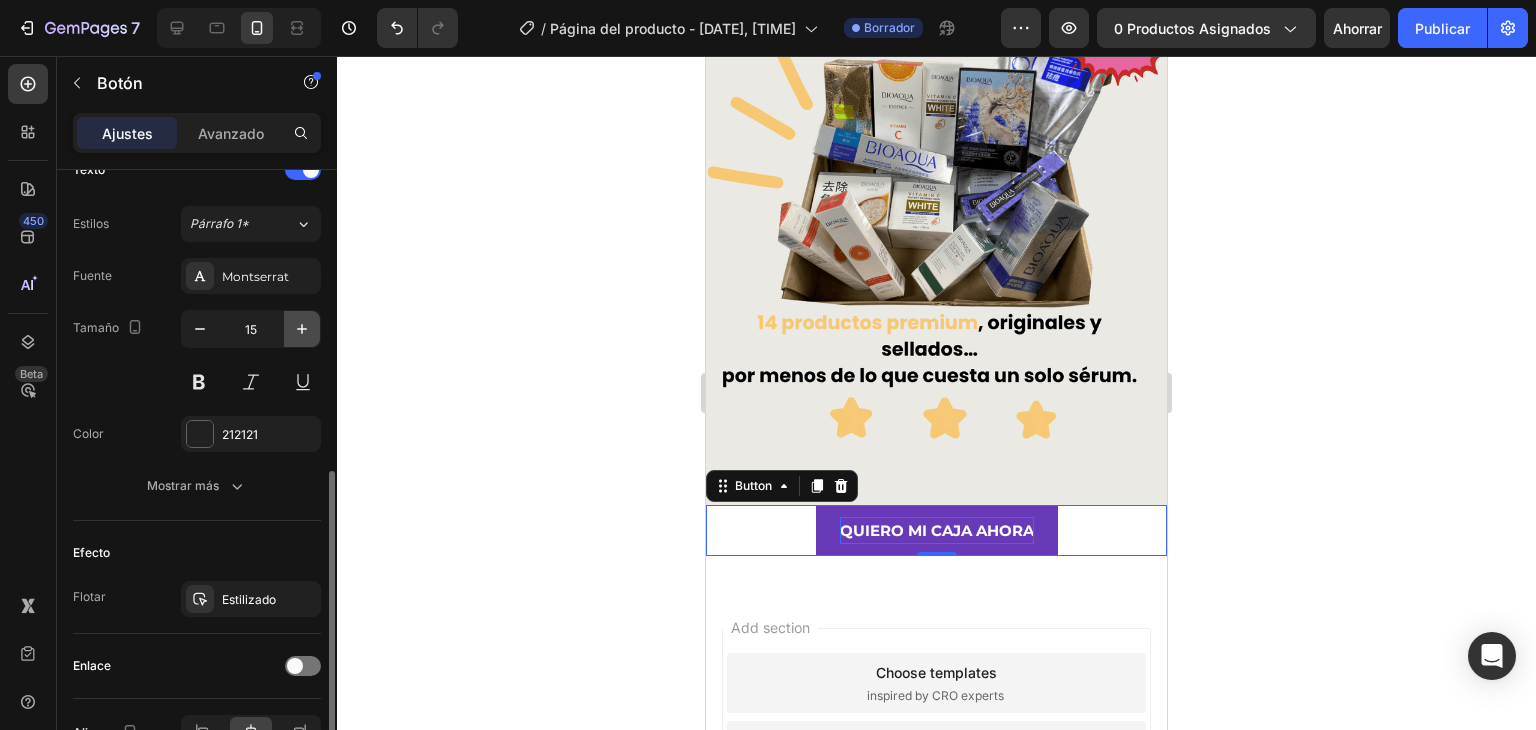 click 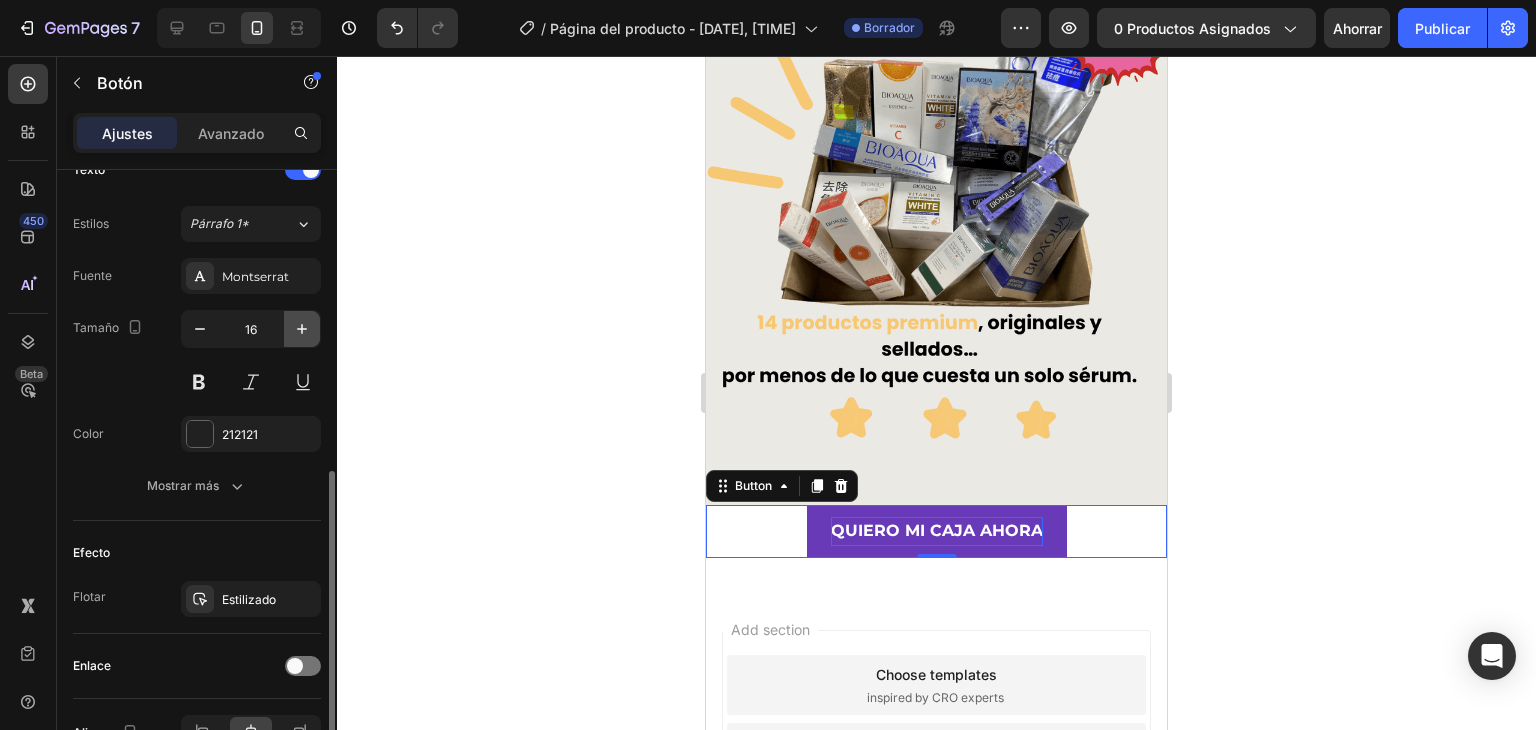 click 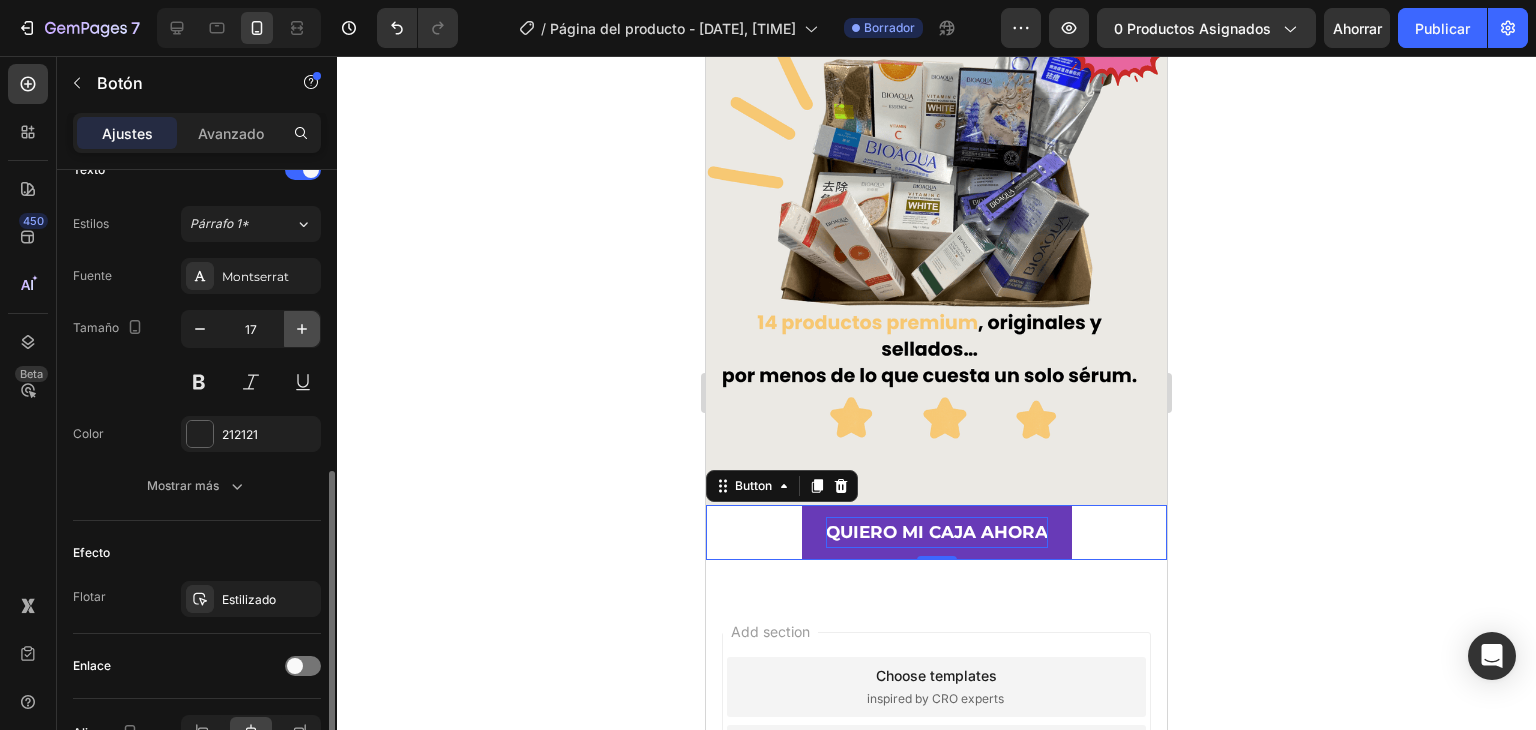 click at bounding box center (302, 329) 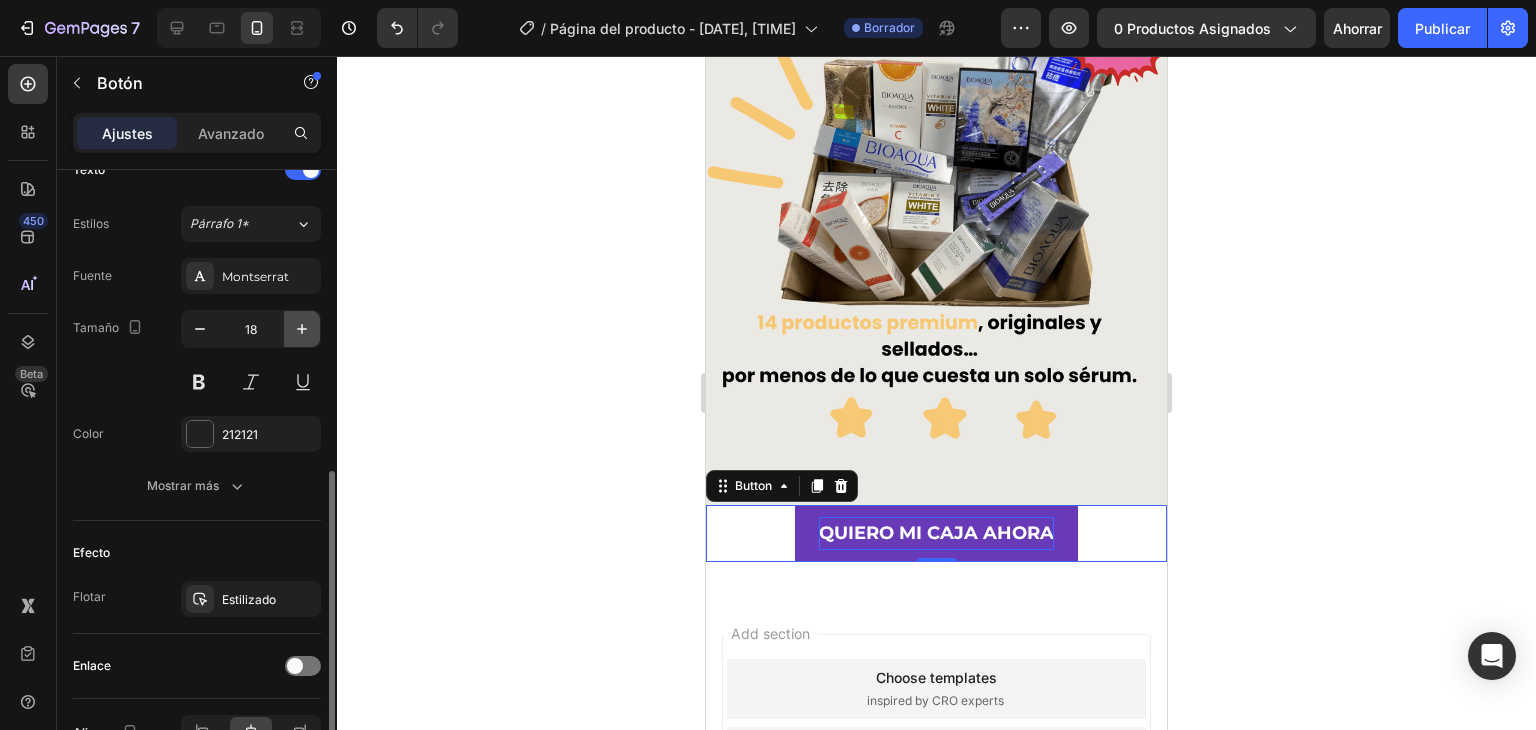 click at bounding box center (302, 329) 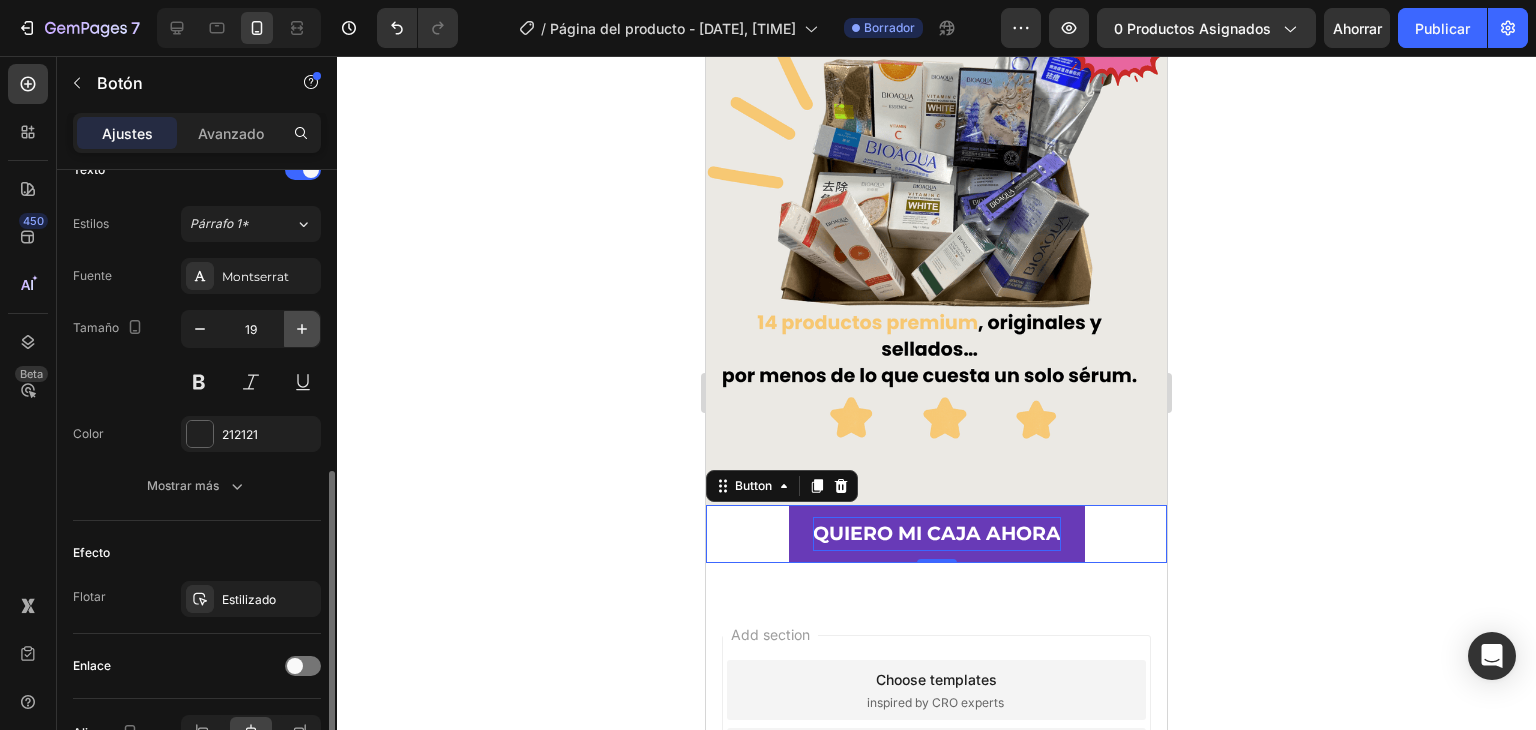 click at bounding box center (302, 329) 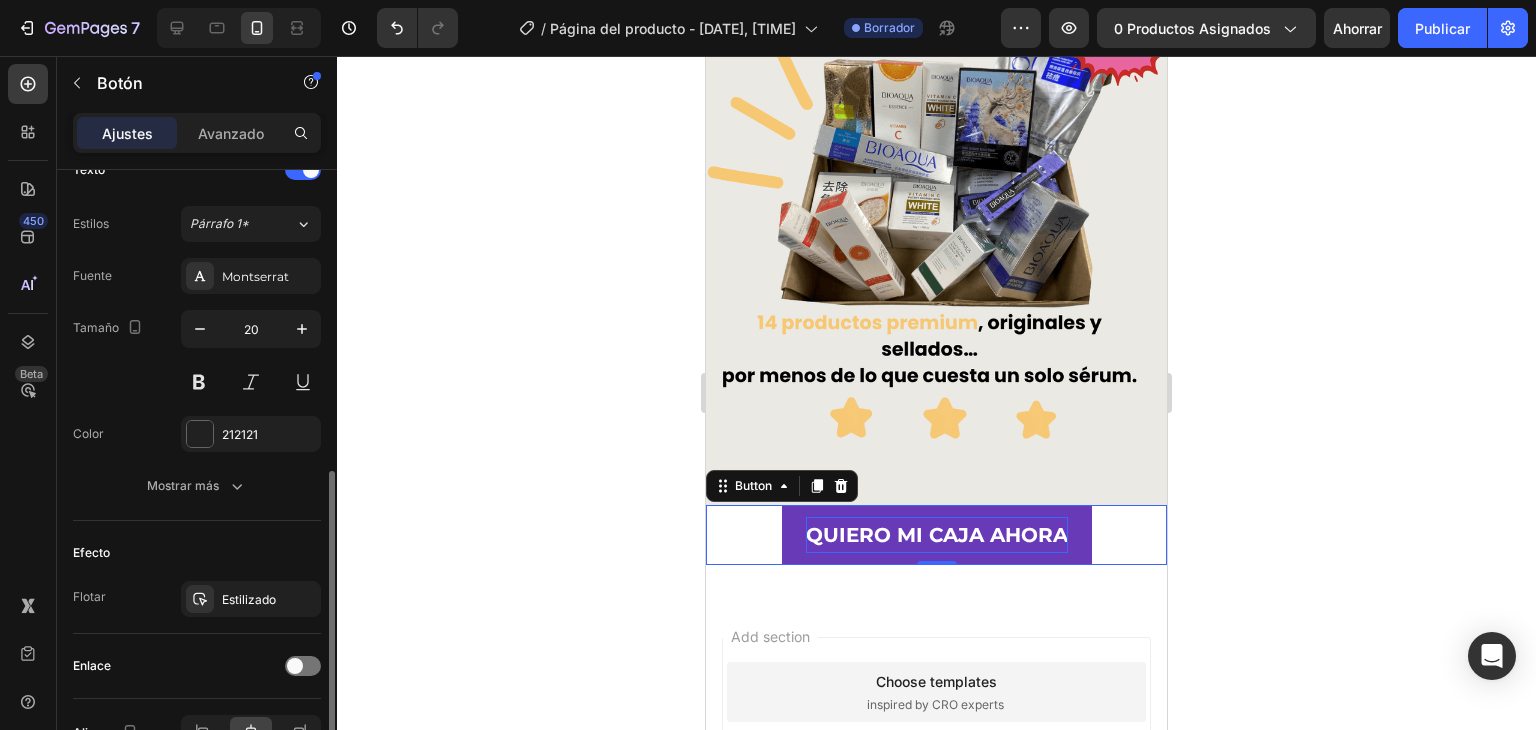 scroll, scrollTop: 814, scrollLeft: 0, axis: vertical 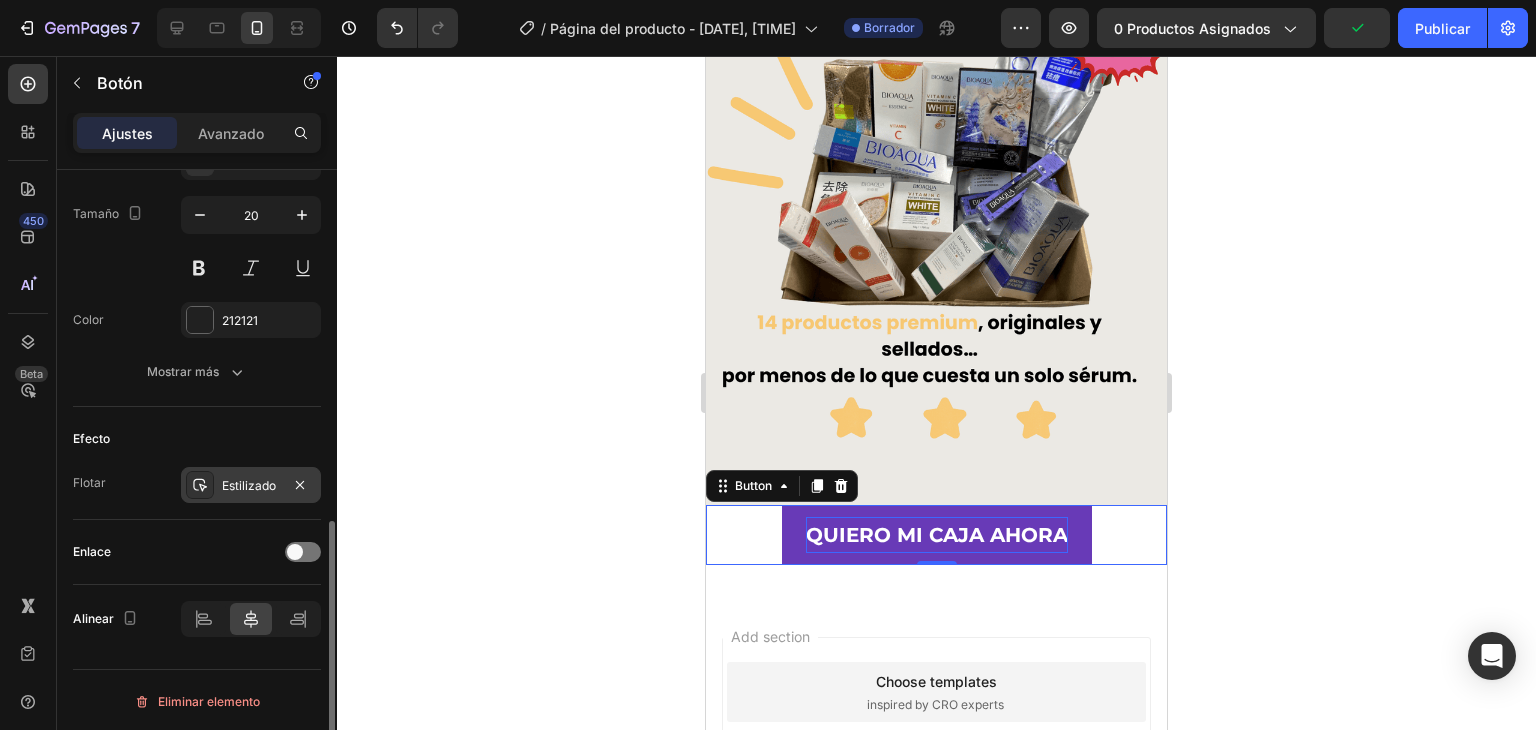 click 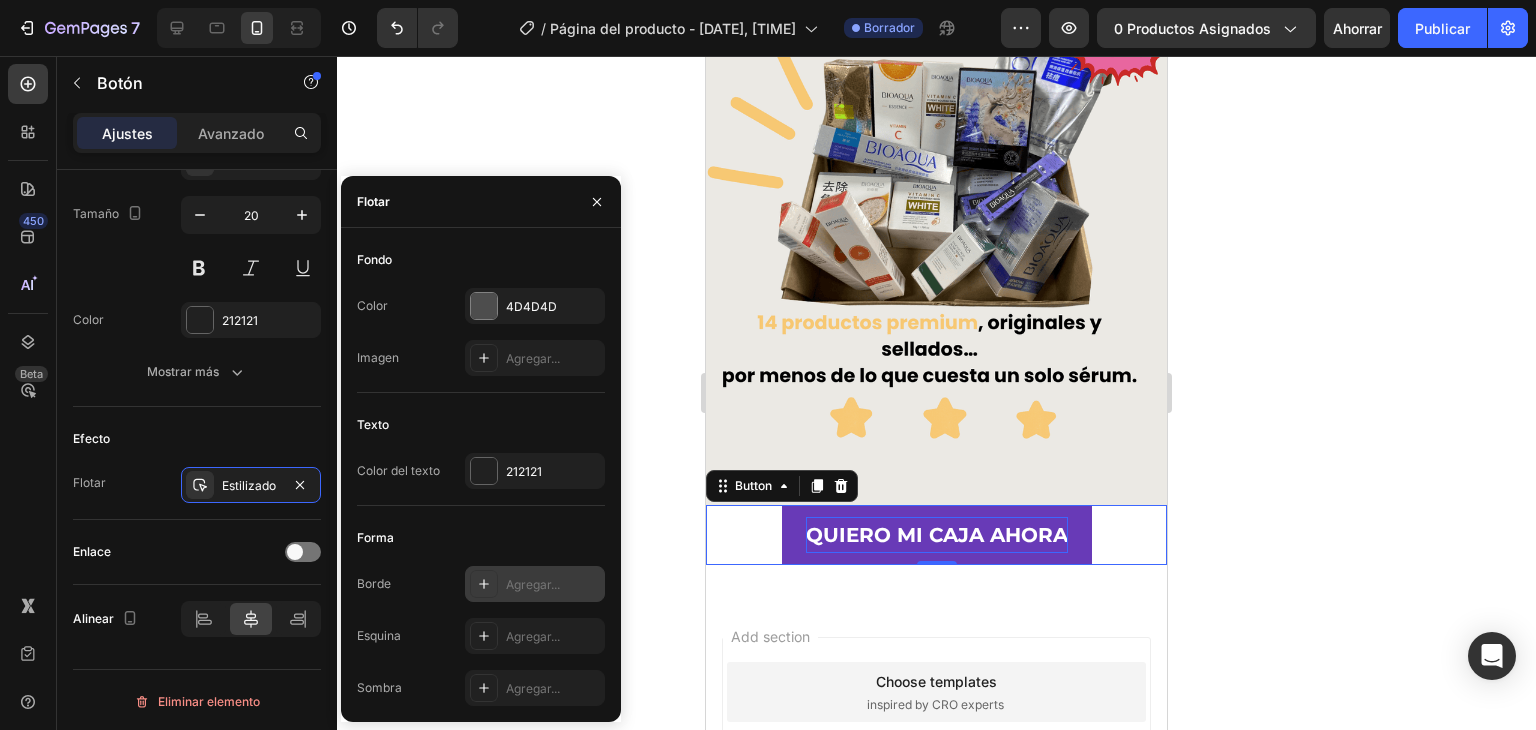 click 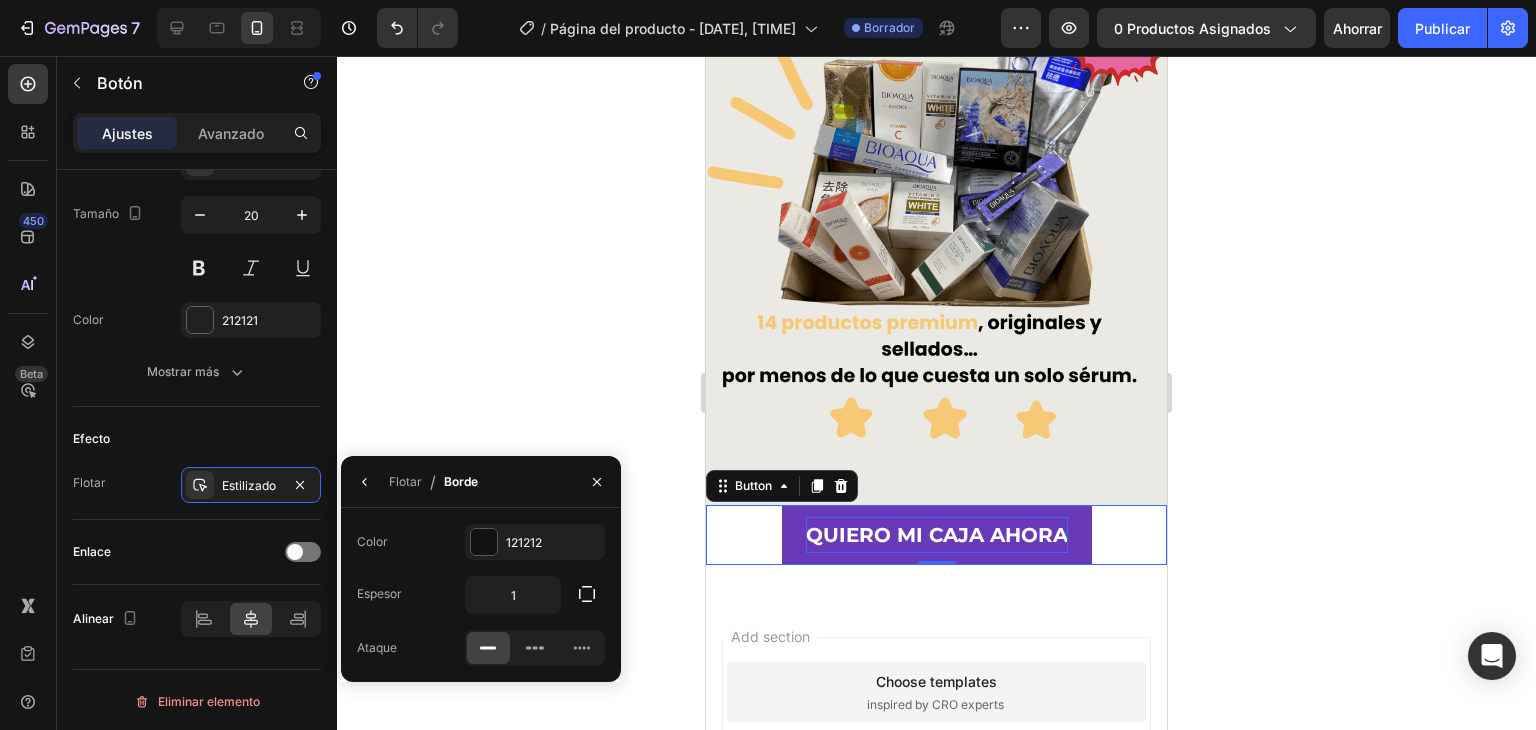 click 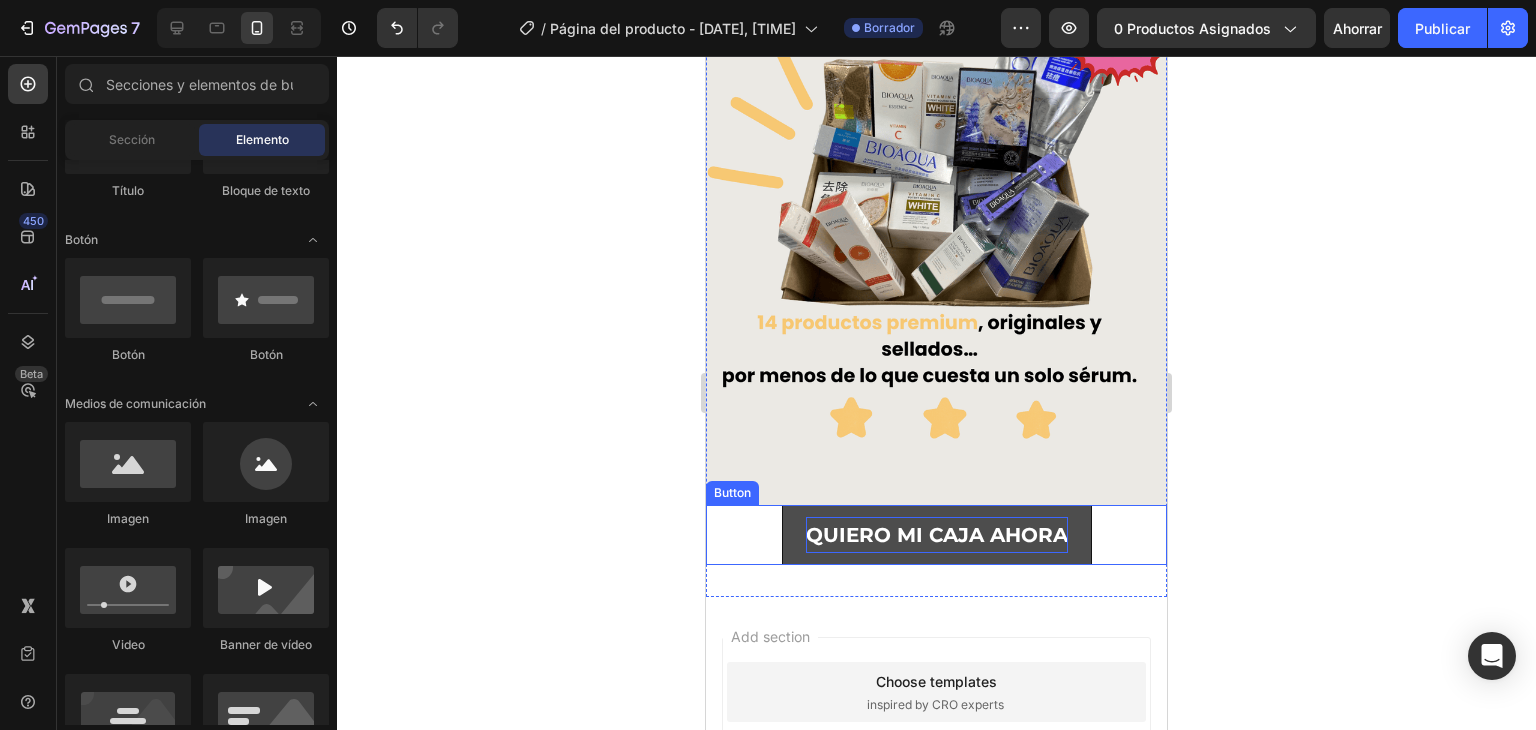 click on "QUIERO MI CAJA AHORA" at bounding box center [937, 535] 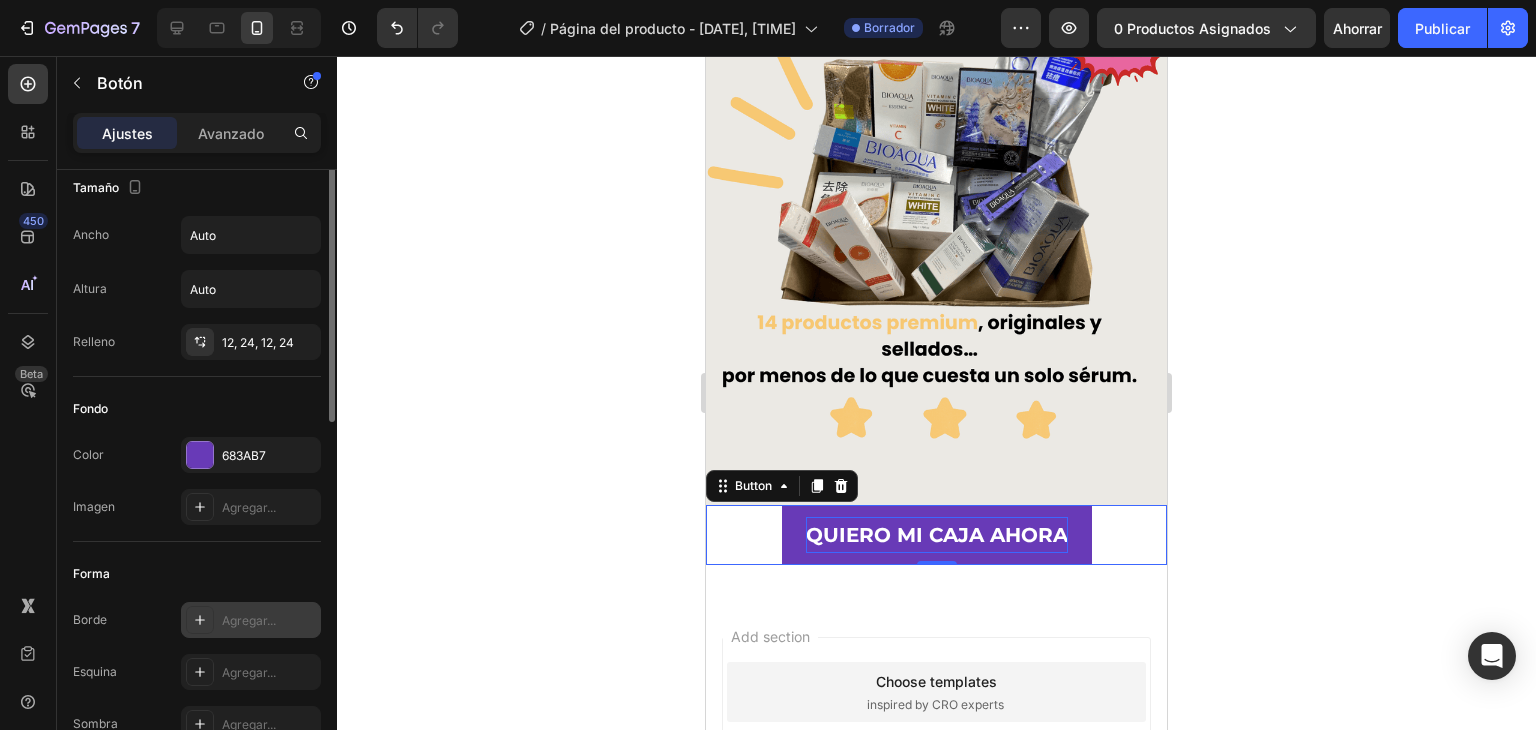 scroll, scrollTop: 0, scrollLeft: 0, axis: both 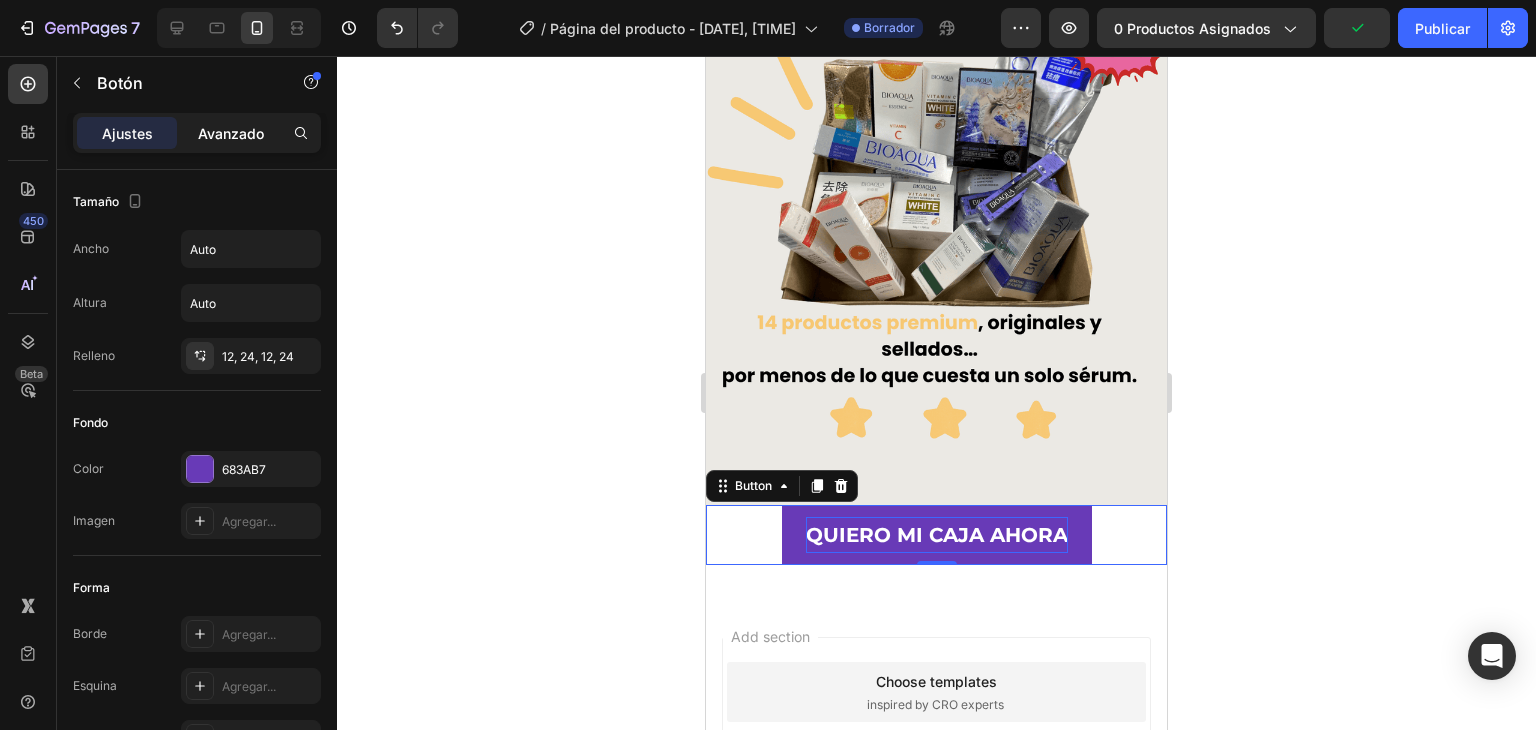 click on "Avanzado" at bounding box center (231, 133) 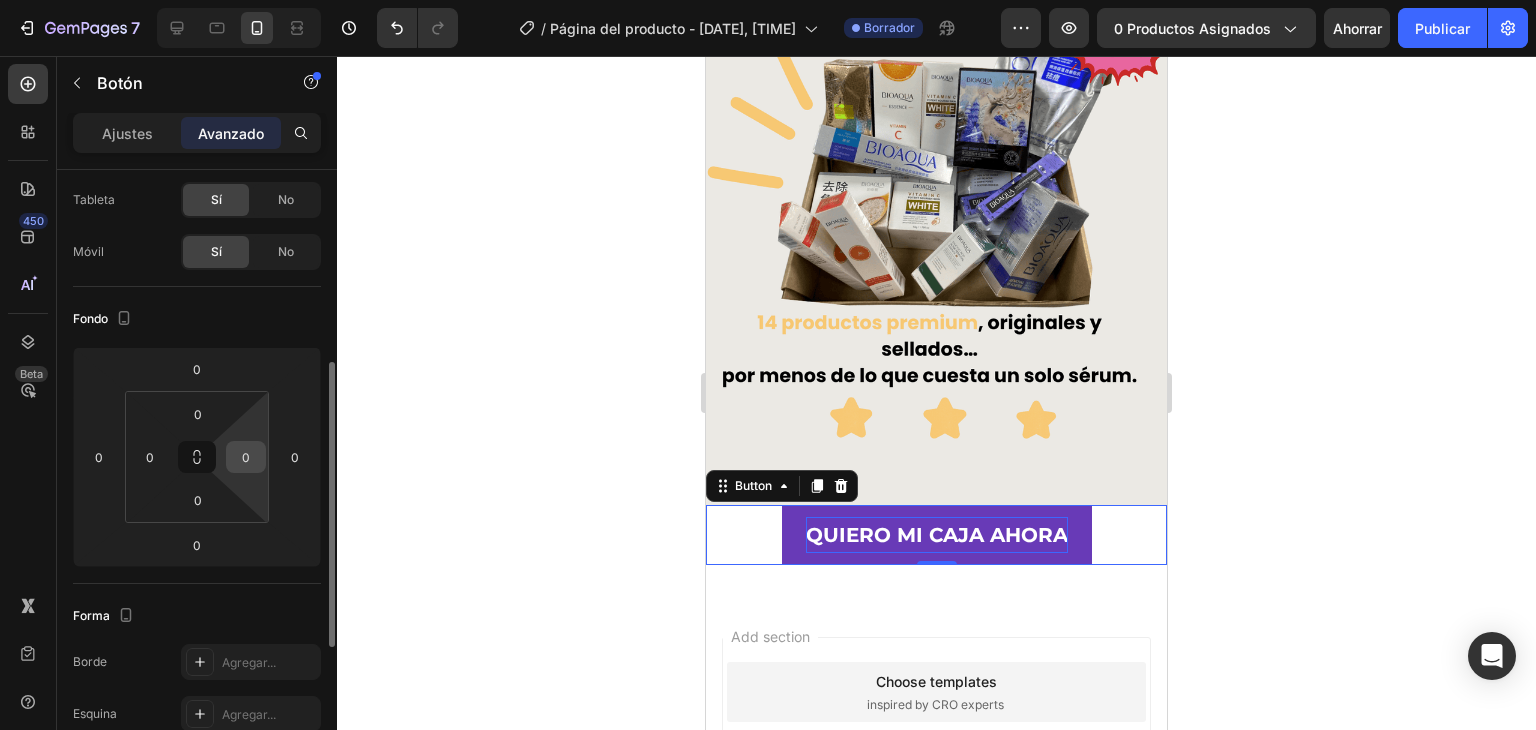scroll, scrollTop: 200, scrollLeft: 0, axis: vertical 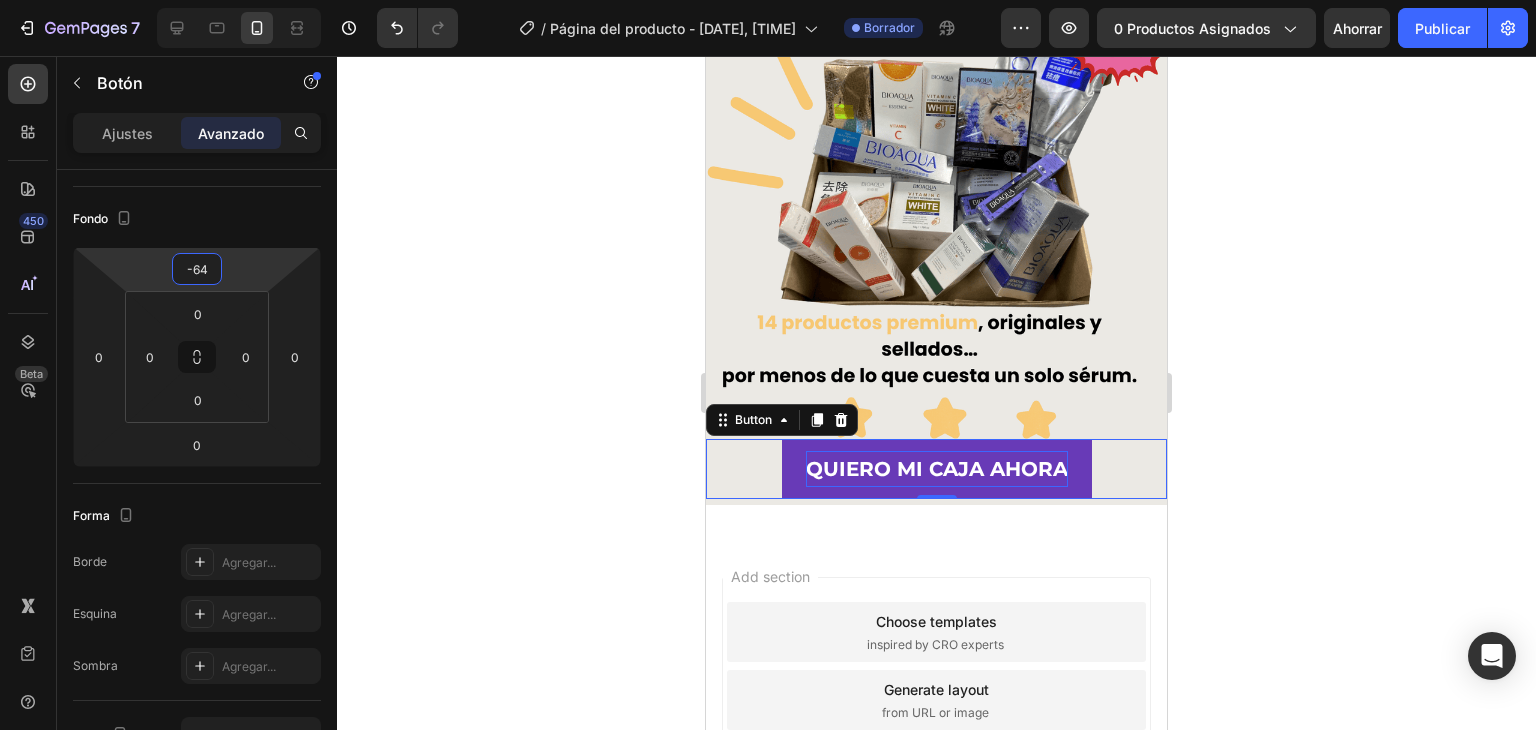 type on "-62" 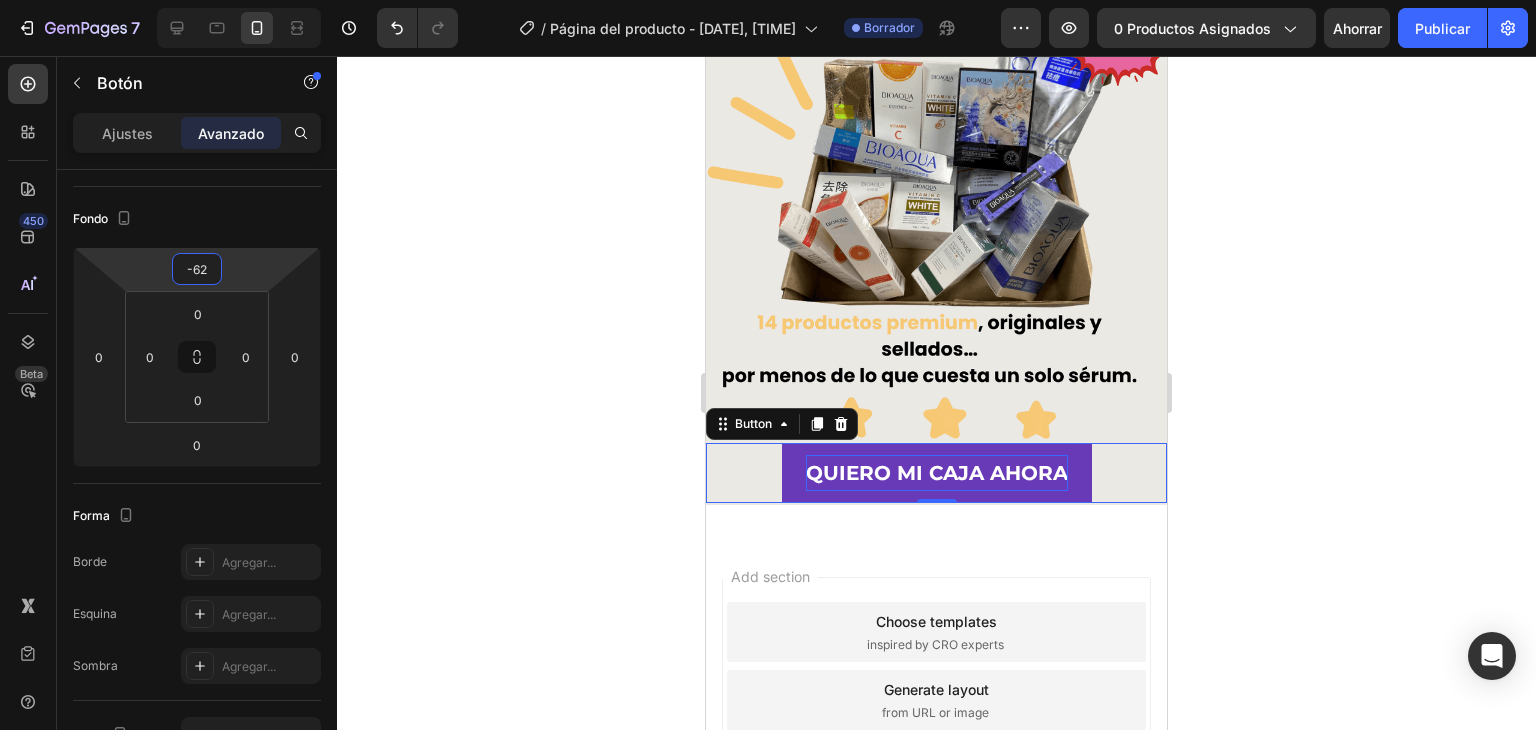 drag, startPoint x: 237, startPoint y: 268, endPoint x: 230, endPoint y: 299, distance: 31.780497 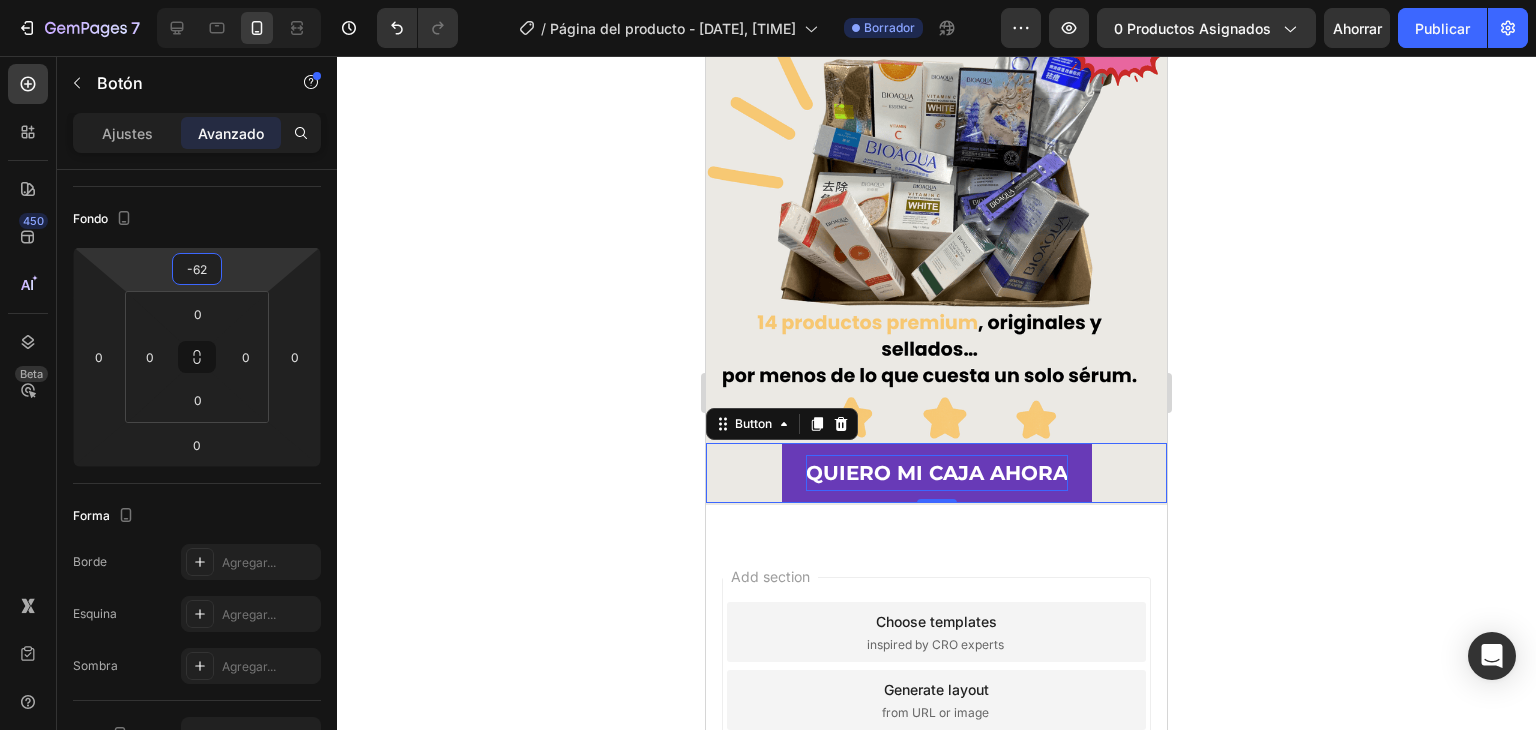 click on "7 Version history / Página del producto - [DATE], [TIME] Borrador Avance 0 productos asignados Ahorrar Publicar 450 Beta Secciones(30) Elementos(84) Sección Elemento Sección de héroes Detalle del producto Marcas Insignias de confianza Garantizar Desglose del producto Cómo utilizar Testimonios Comparar Manojo Preguntas frecuentes Prueba social Historia de la marca Lista de productos Recopilación Lista de blogs Contacto Sticky Añadir al carrito Pie de página personalizado Explorar la biblioteca 450 Disposición
Fila
Fila
Fila
Fila Texto
Título
Bloque de texto Botón
Botón
Botón Medios de comunicación" at bounding box center [768, 0] 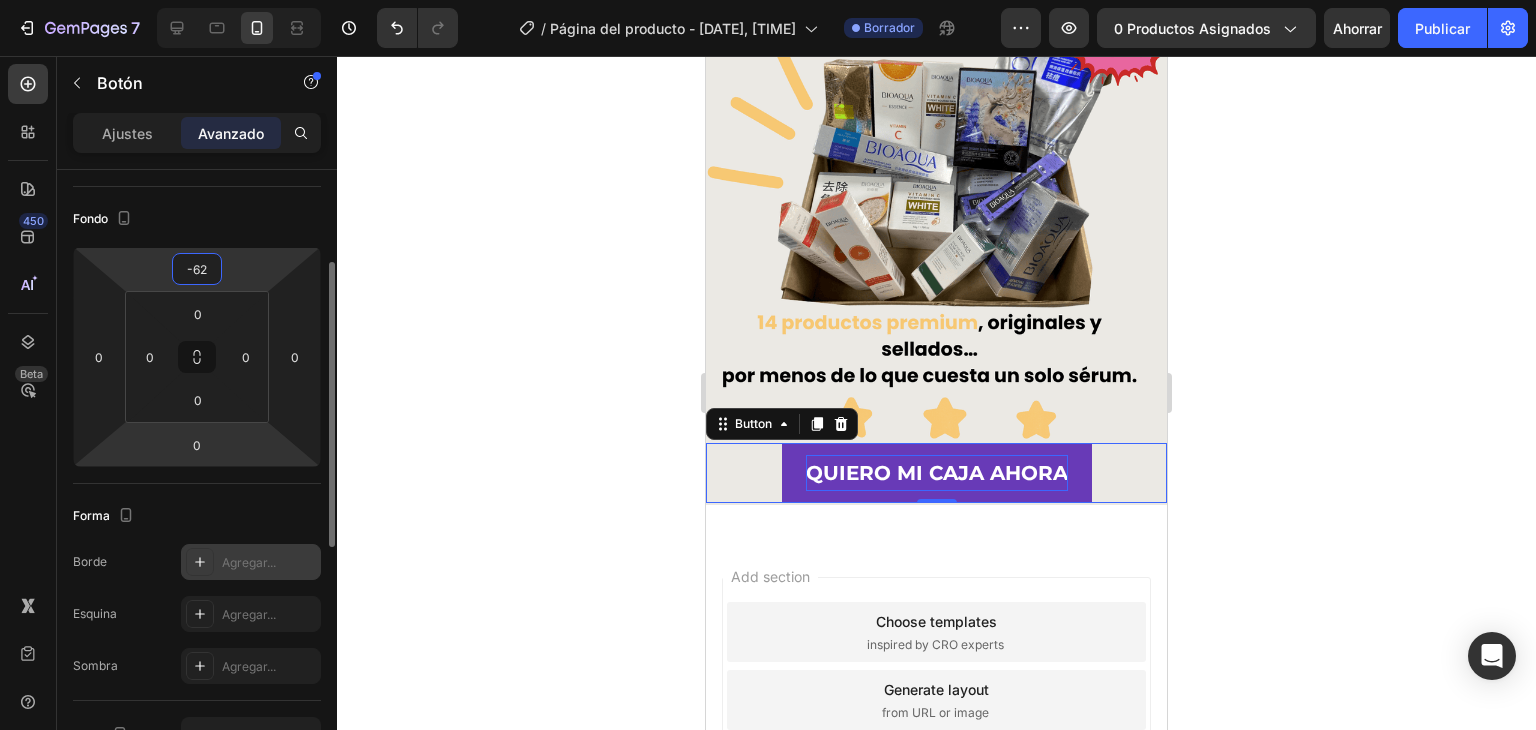 scroll, scrollTop: 300, scrollLeft: 0, axis: vertical 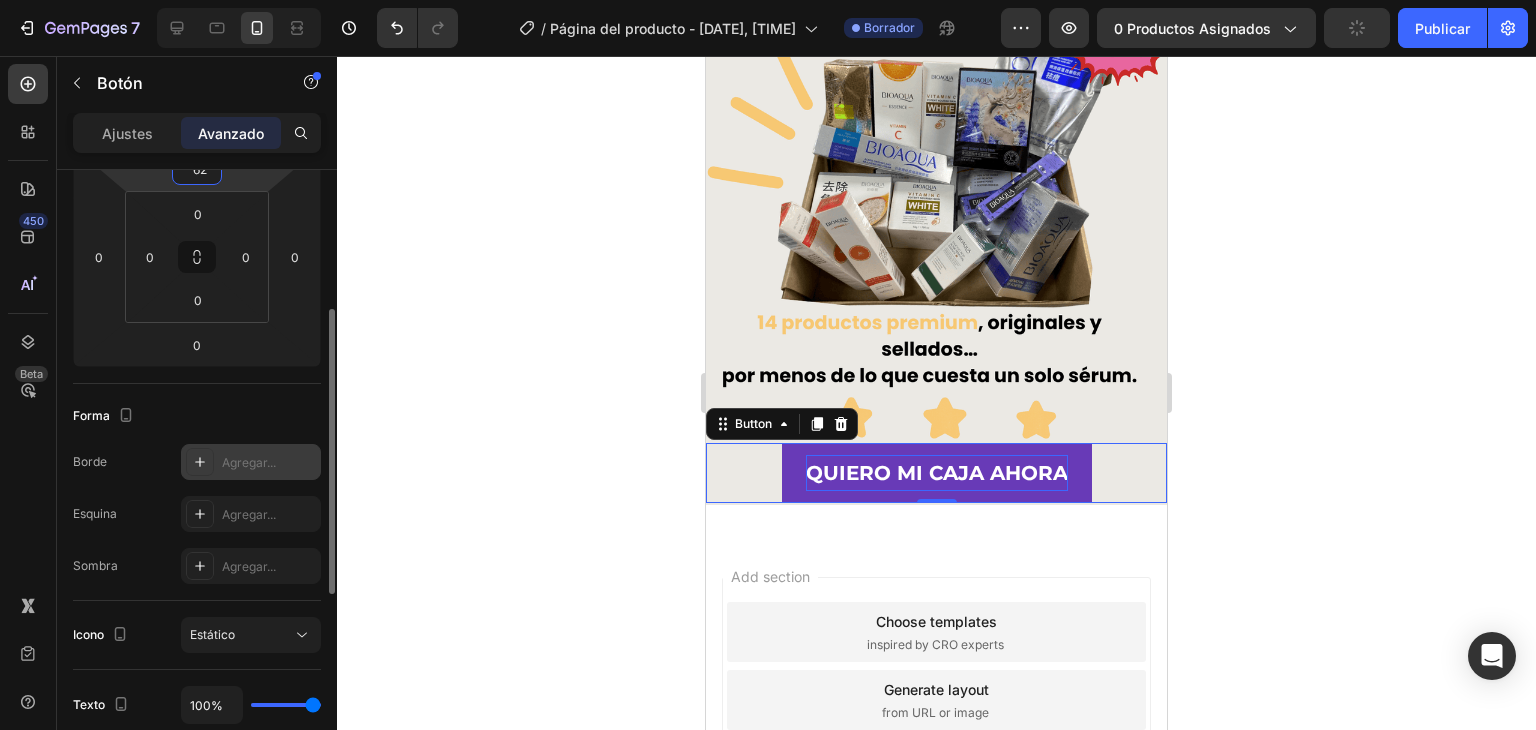 click 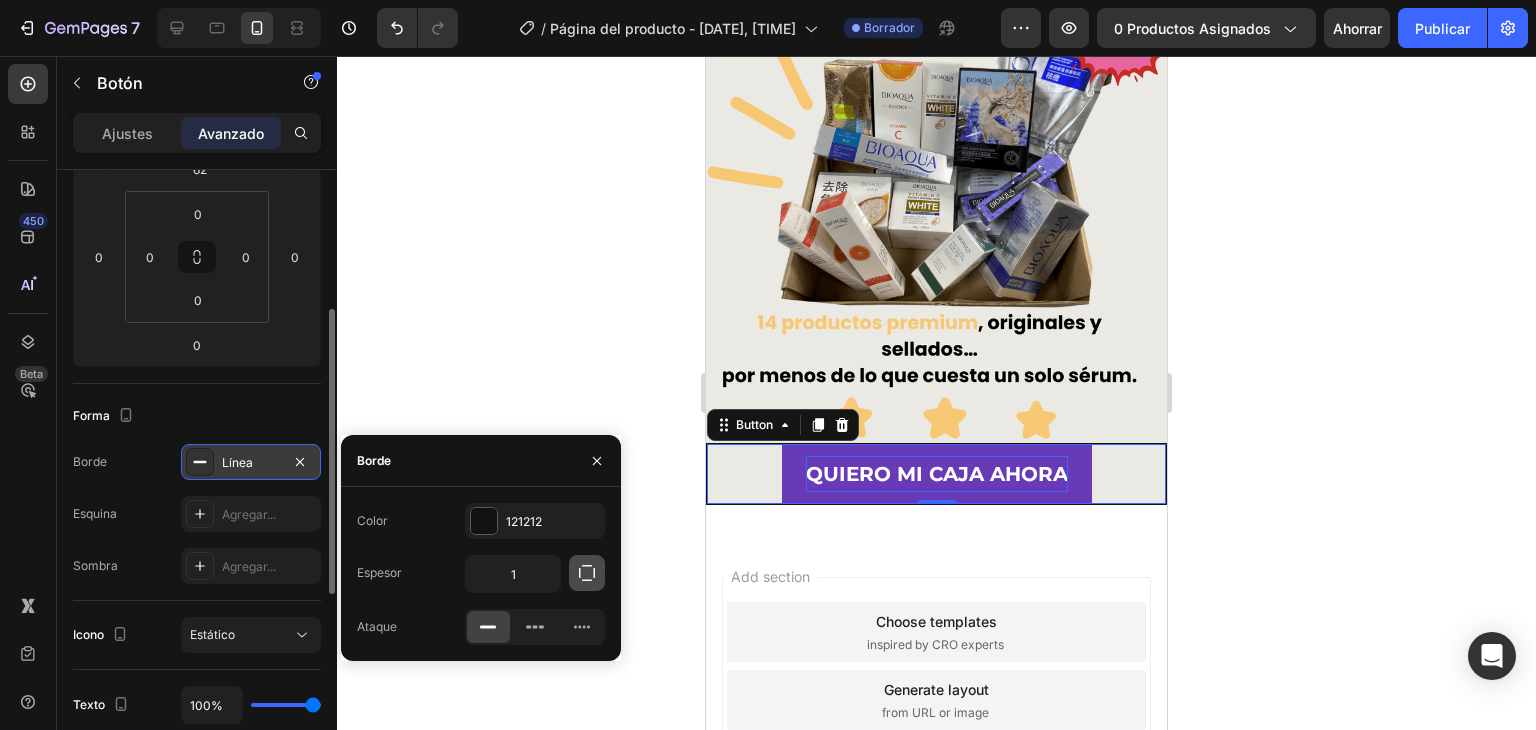 click at bounding box center [587, 573] 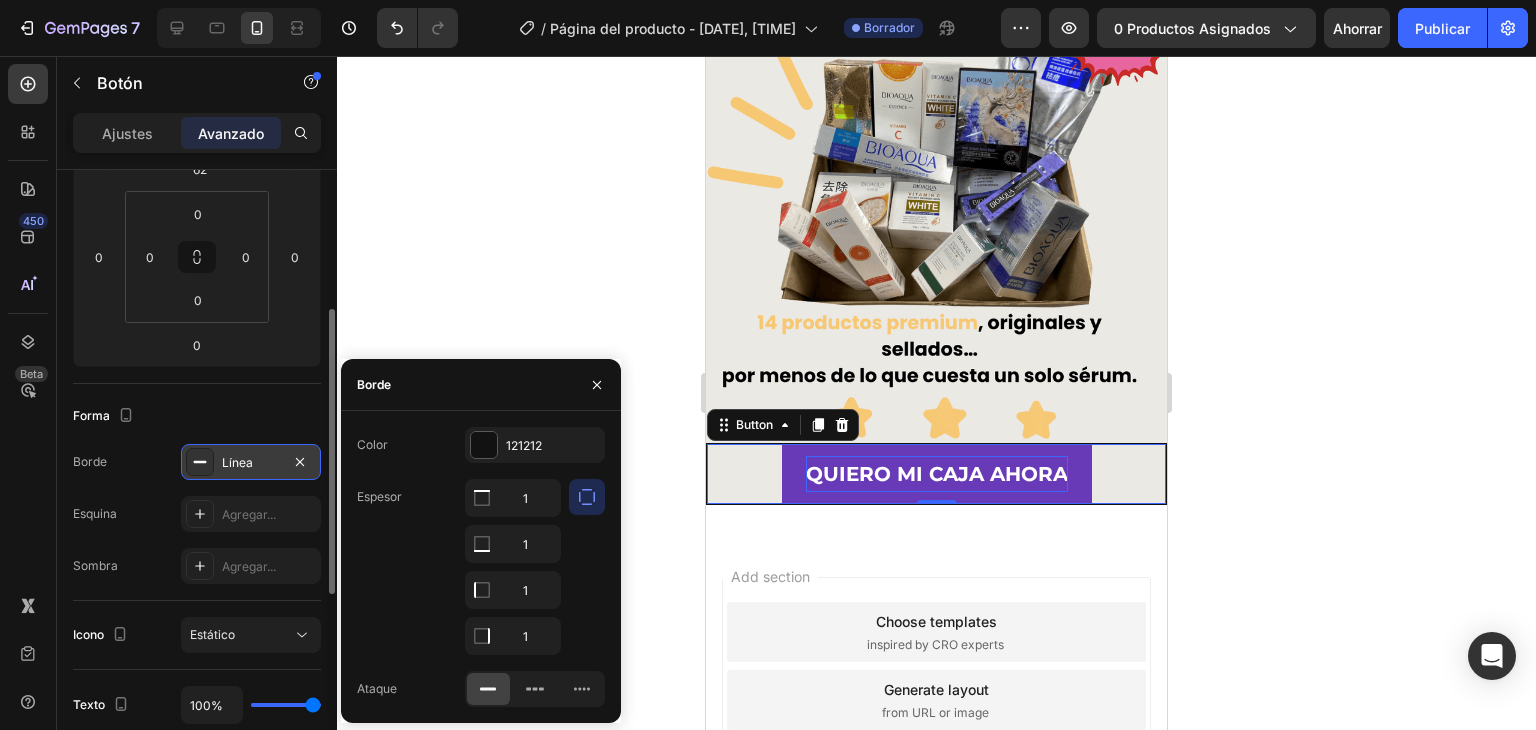 click on "Forma" at bounding box center (197, 416) 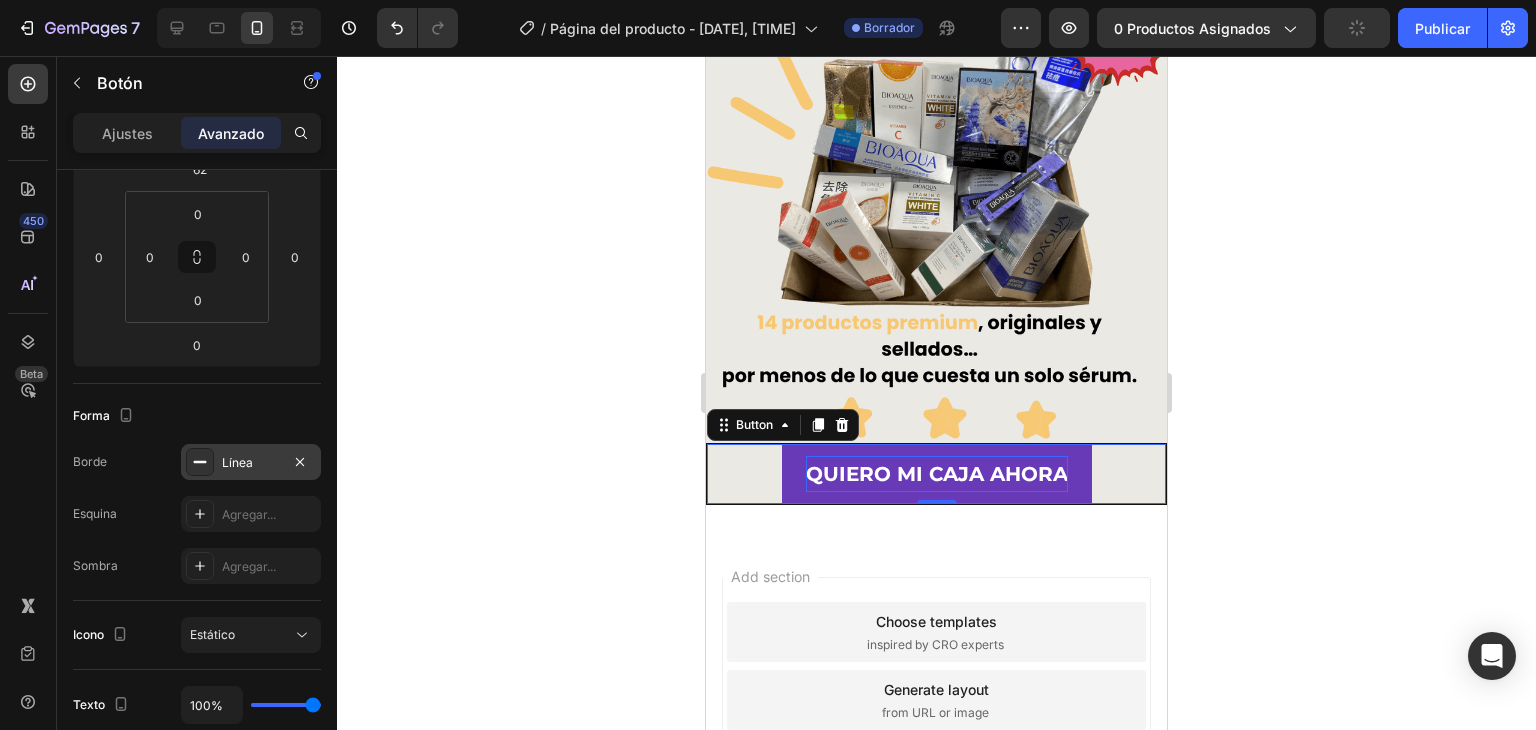 click on "Línea" at bounding box center (251, 463) 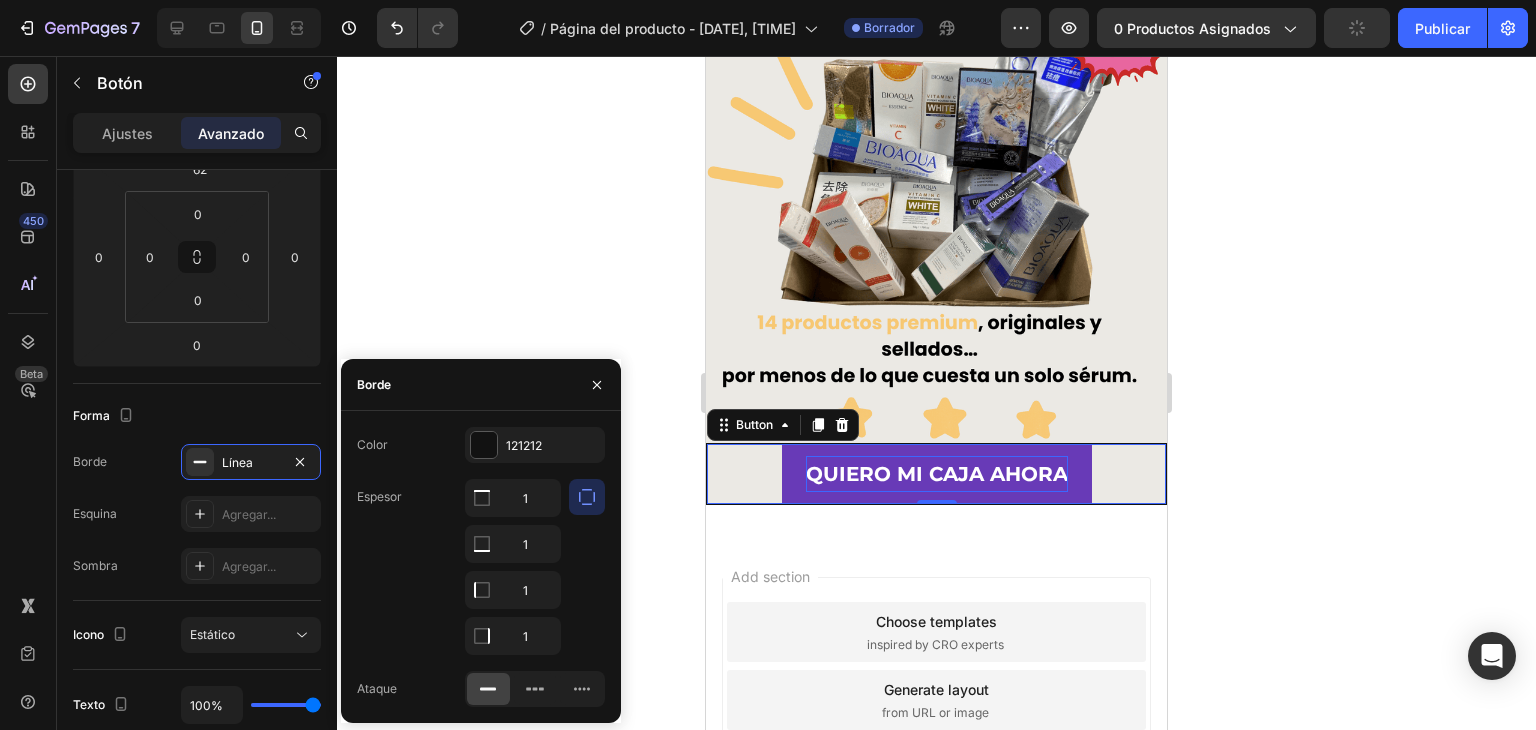 click 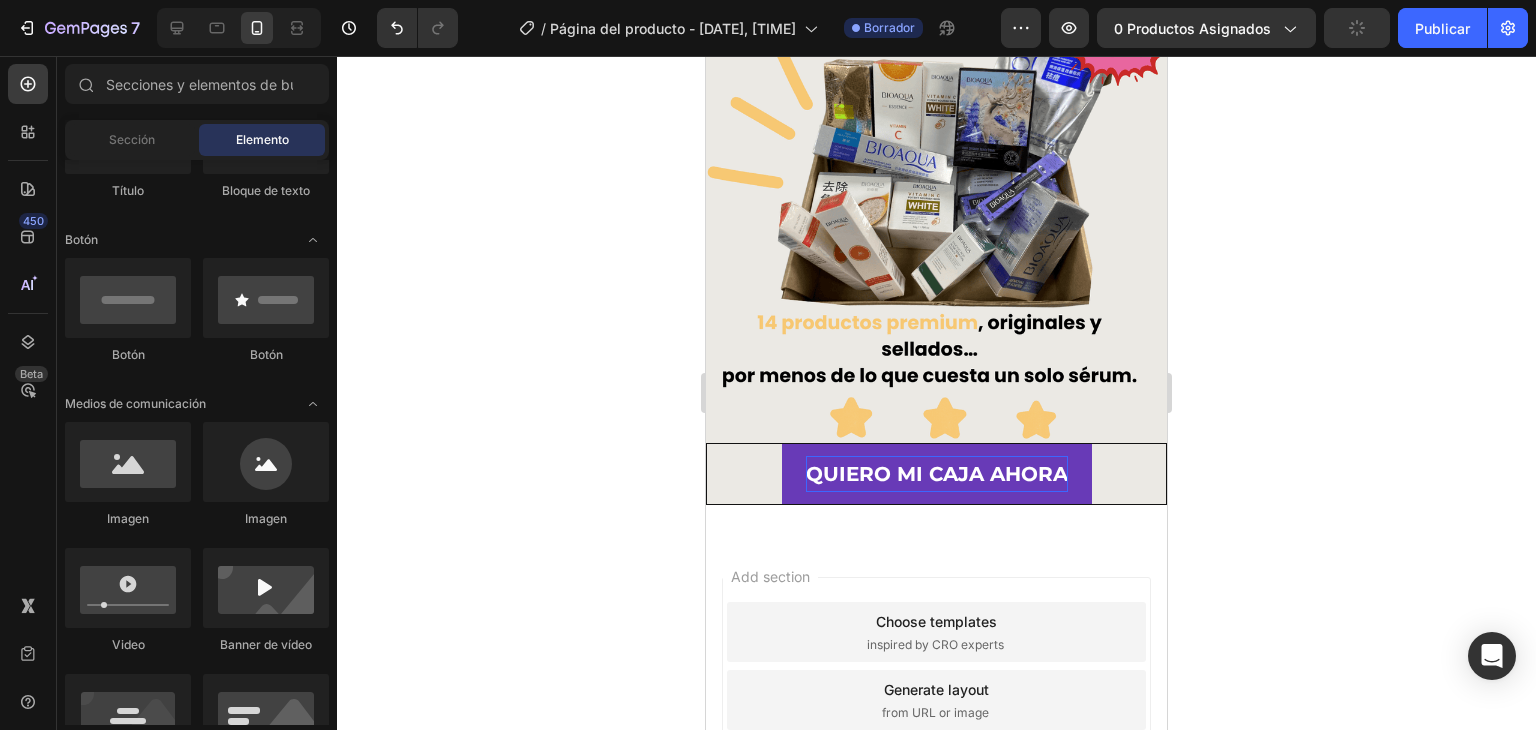 click 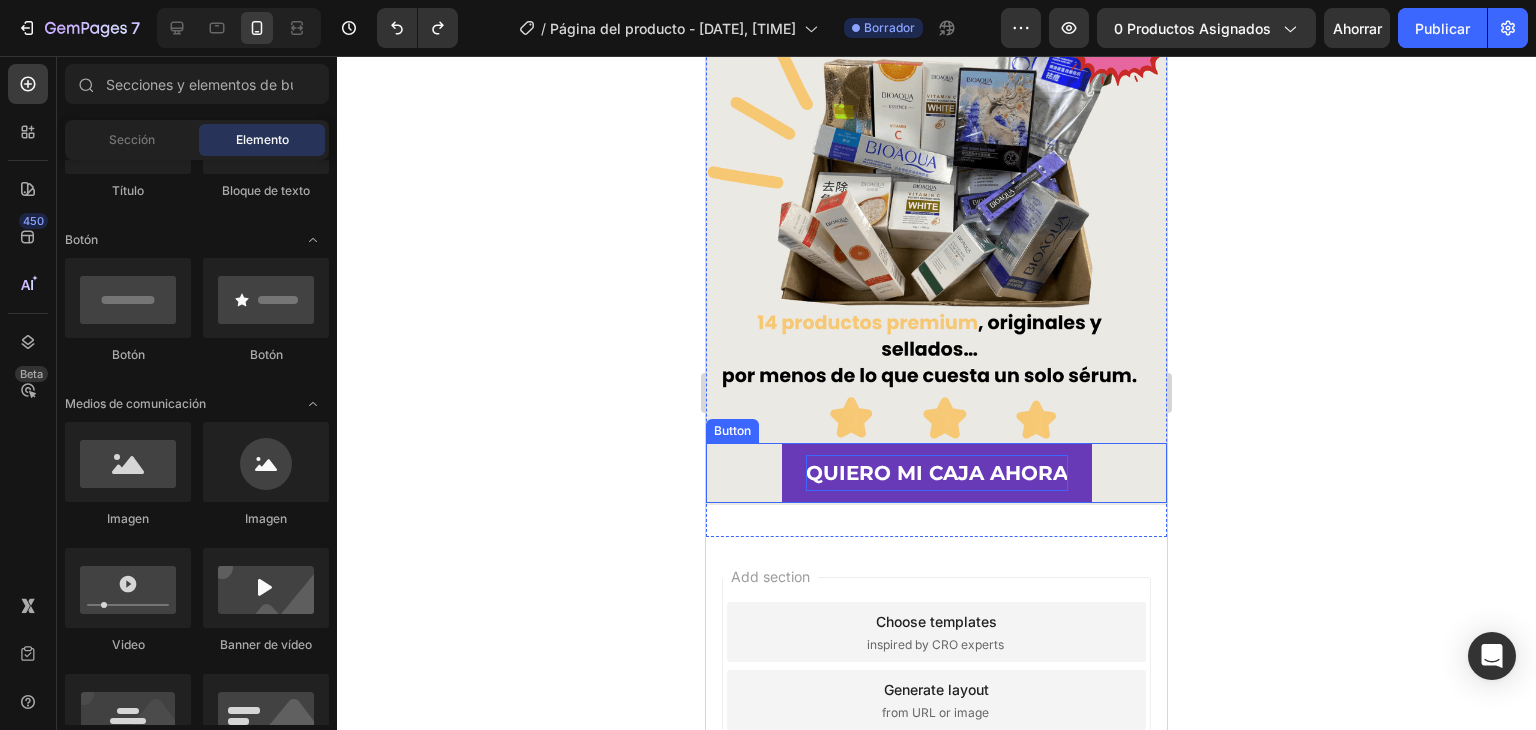 click on "QUIERO MI CAJA AHORA" at bounding box center [937, 473] 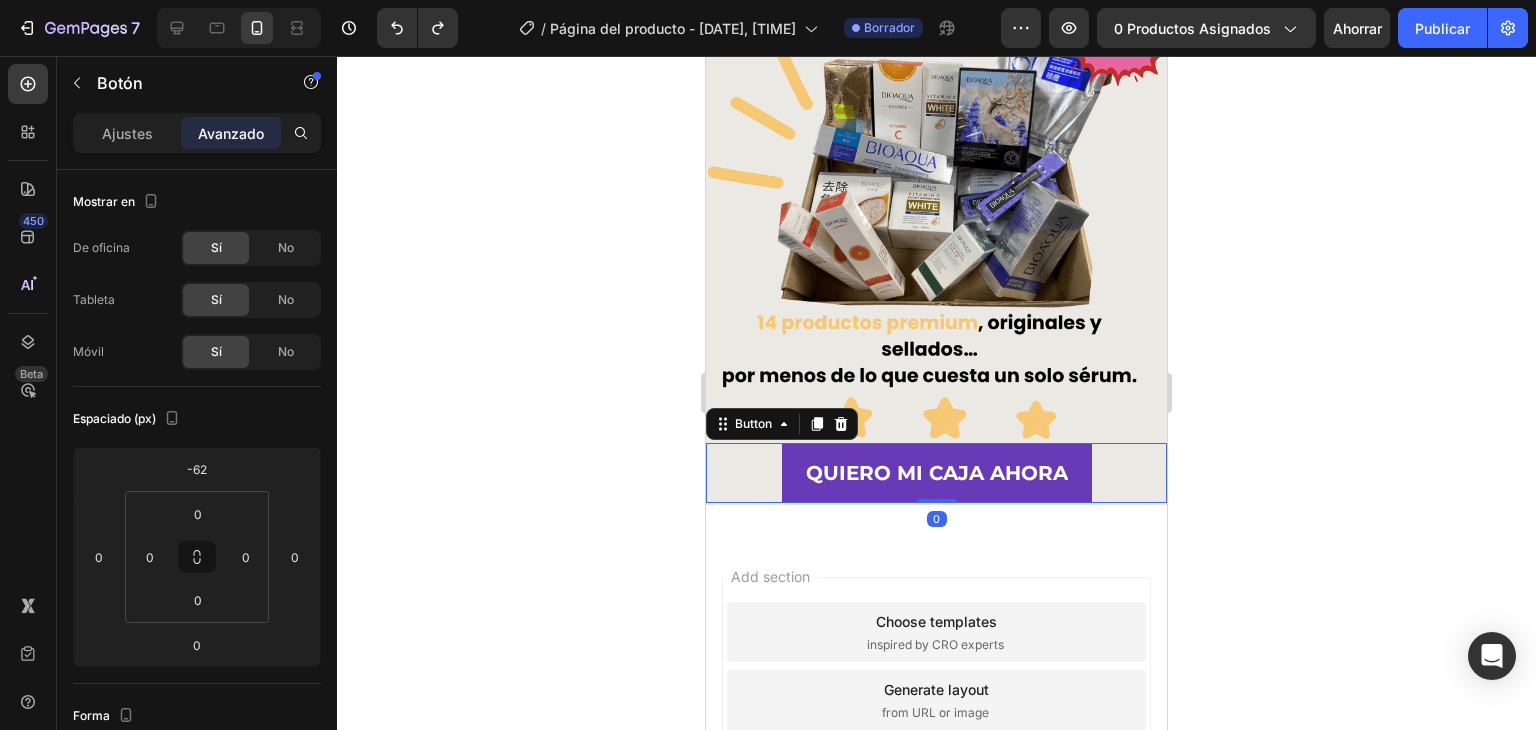 click on "QUIERO MI CAJA AHORA" at bounding box center [937, 473] 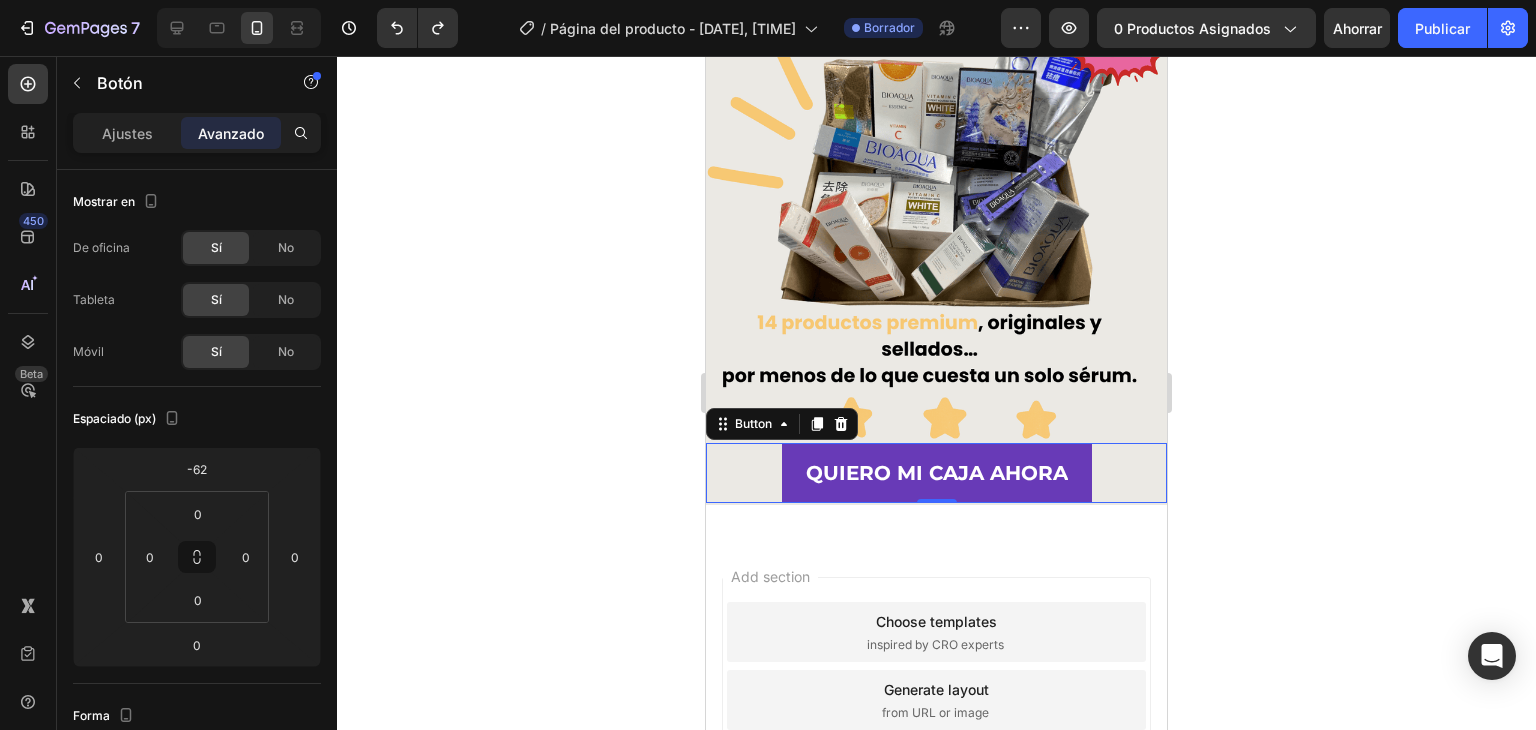 click on "QUIERO MI CAJA AHORA" at bounding box center (937, 473) 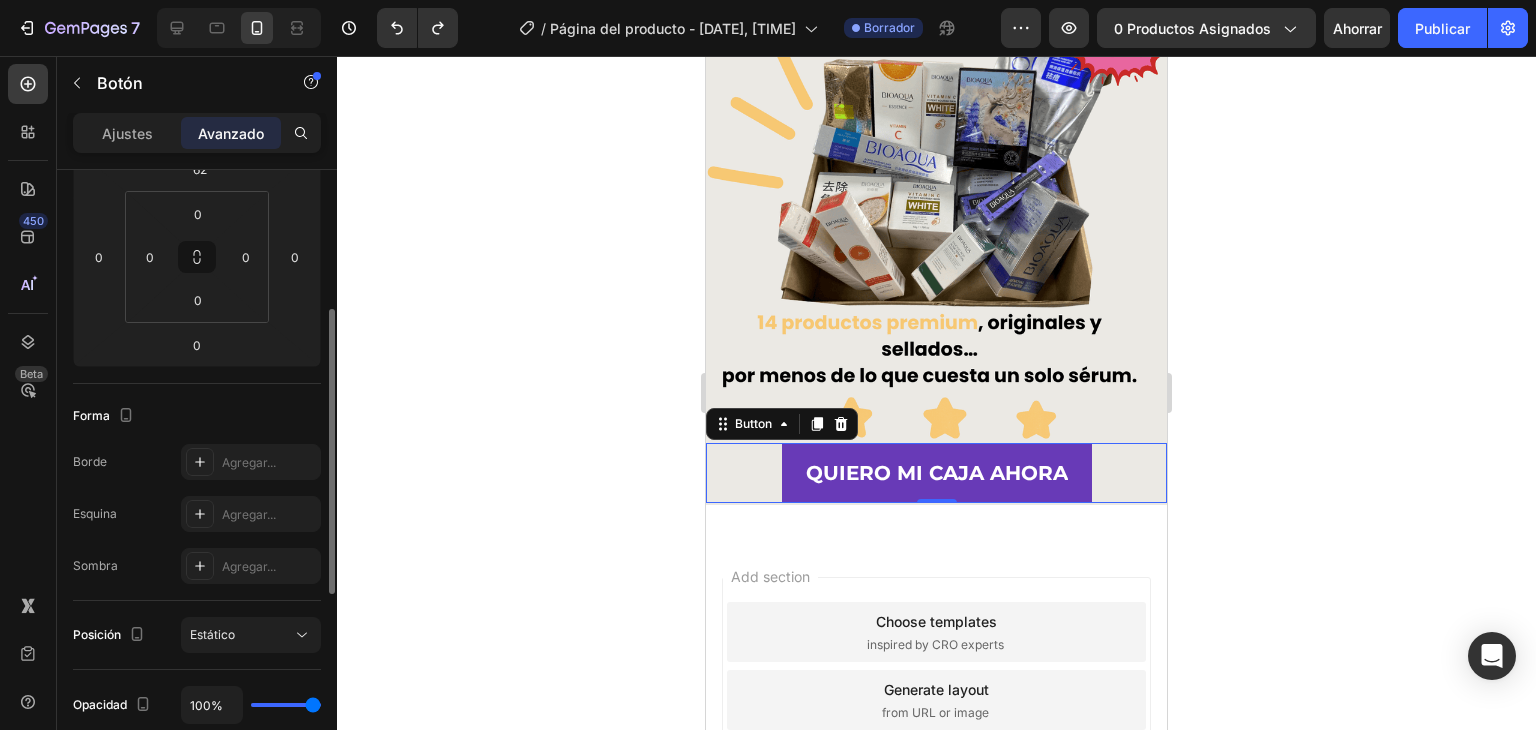 scroll, scrollTop: 400, scrollLeft: 0, axis: vertical 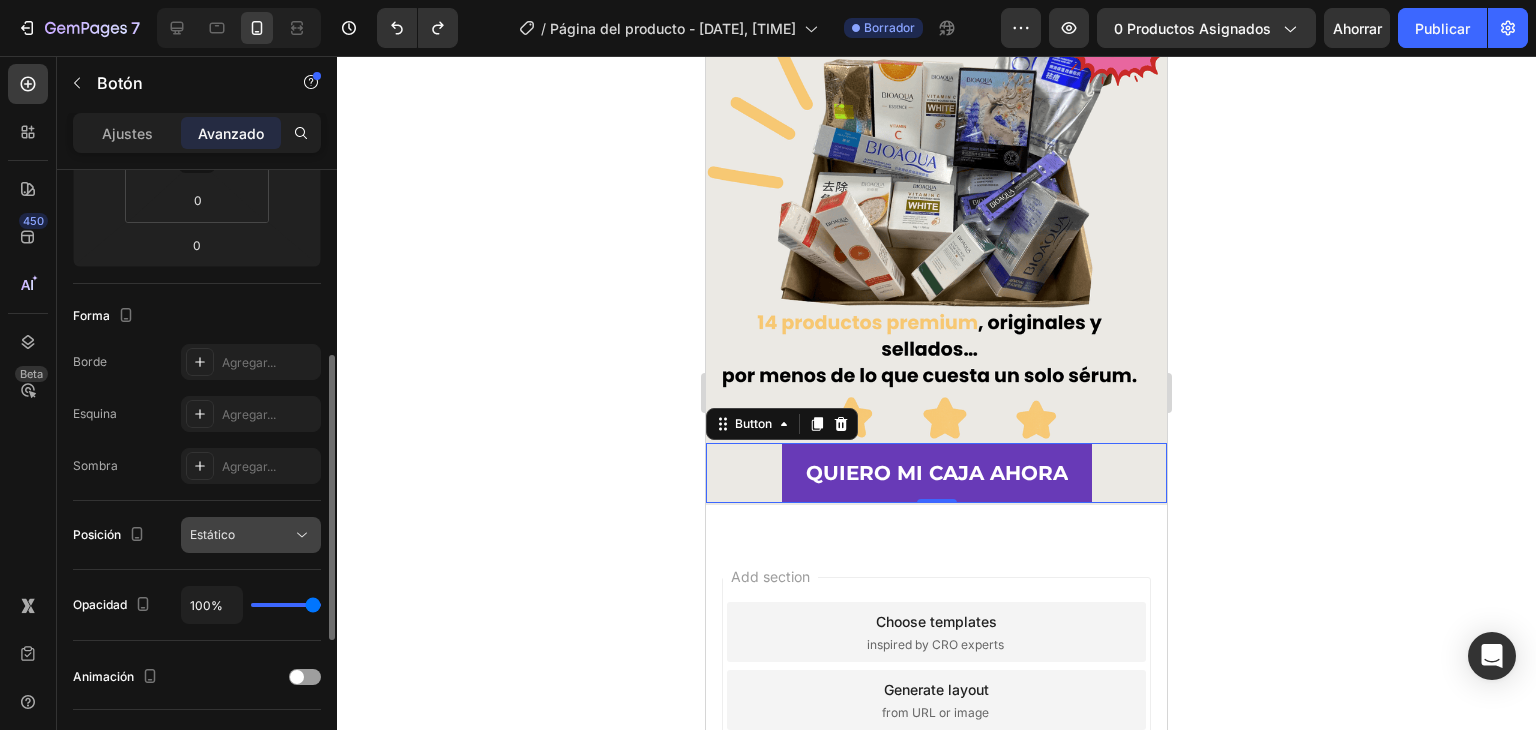 click on "Estático" at bounding box center [241, 535] 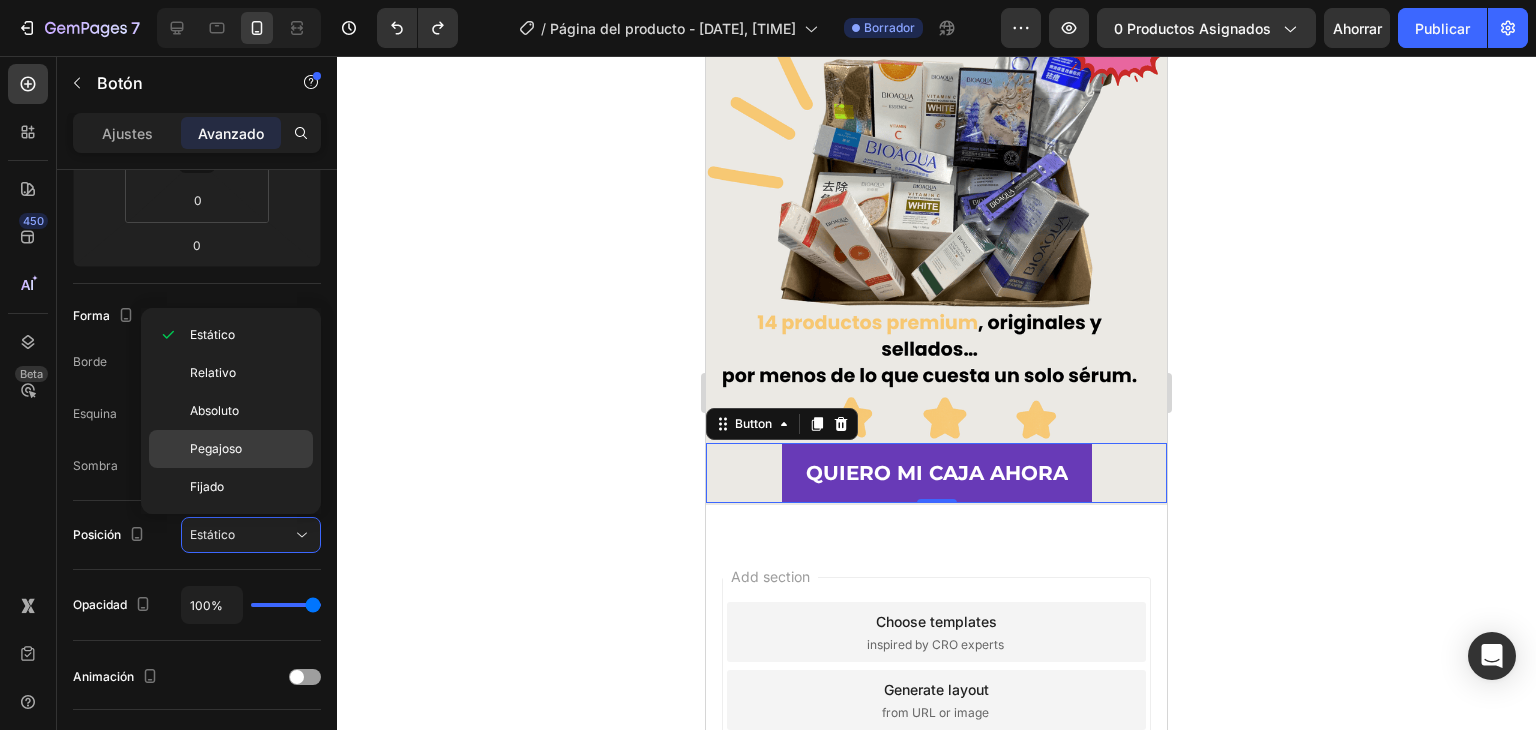 scroll, scrollTop: 500, scrollLeft: 0, axis: vertical 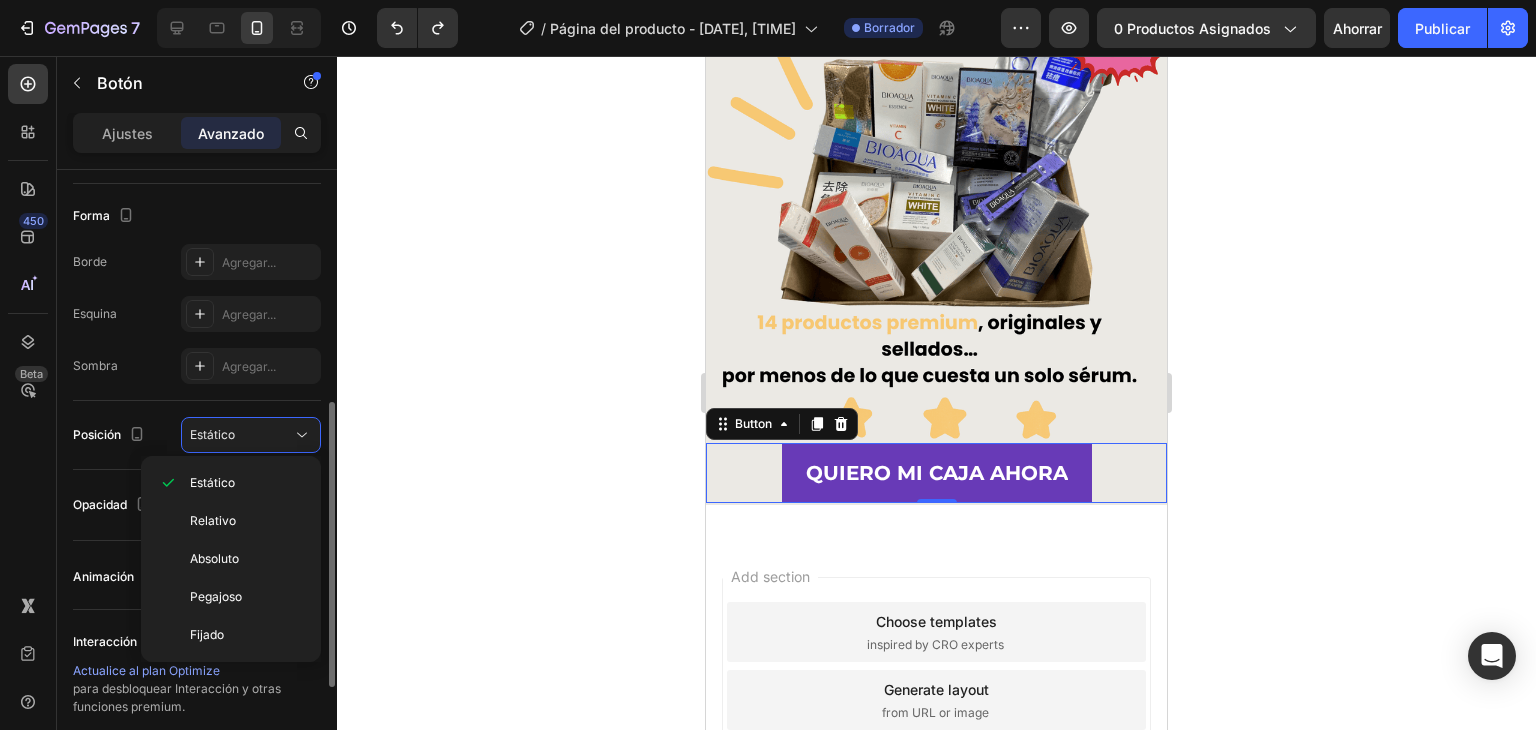 click on "Mostrar en De oficina Sí No Tableta Sí No Móvil Sí No Espaciado (px) -62 0 0 0 0 0 0 0 Forma Borde Agregar... Esquina Agregar... Sombra Agregar... Posición Estático Opacidad 100% Animación Interacción Actualice al plan Optimize para desbloquear Interacción y otras funciones premium. Clase CSS Eliminar elemento" at bounding box center [197, 337] 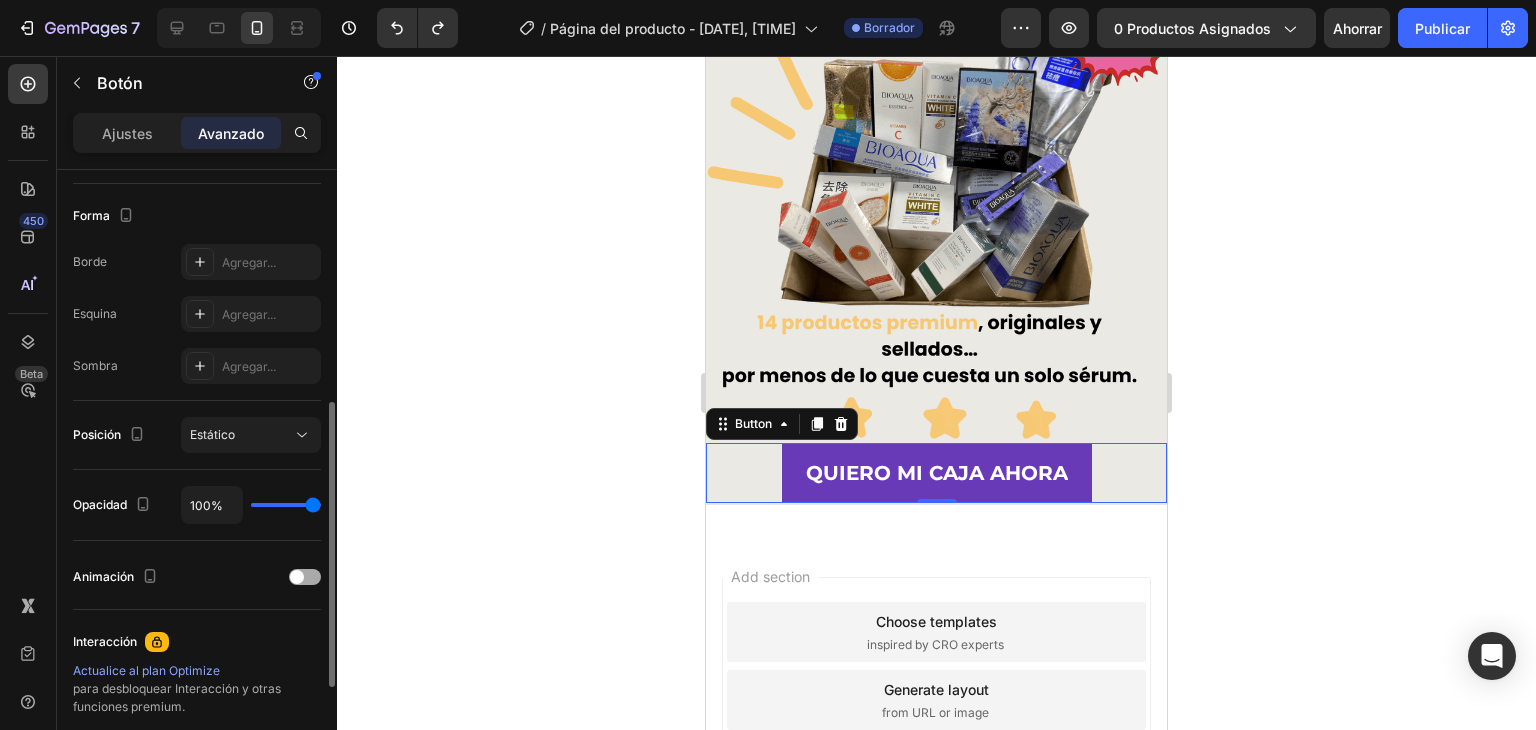 click at bounding box center [297, 577] 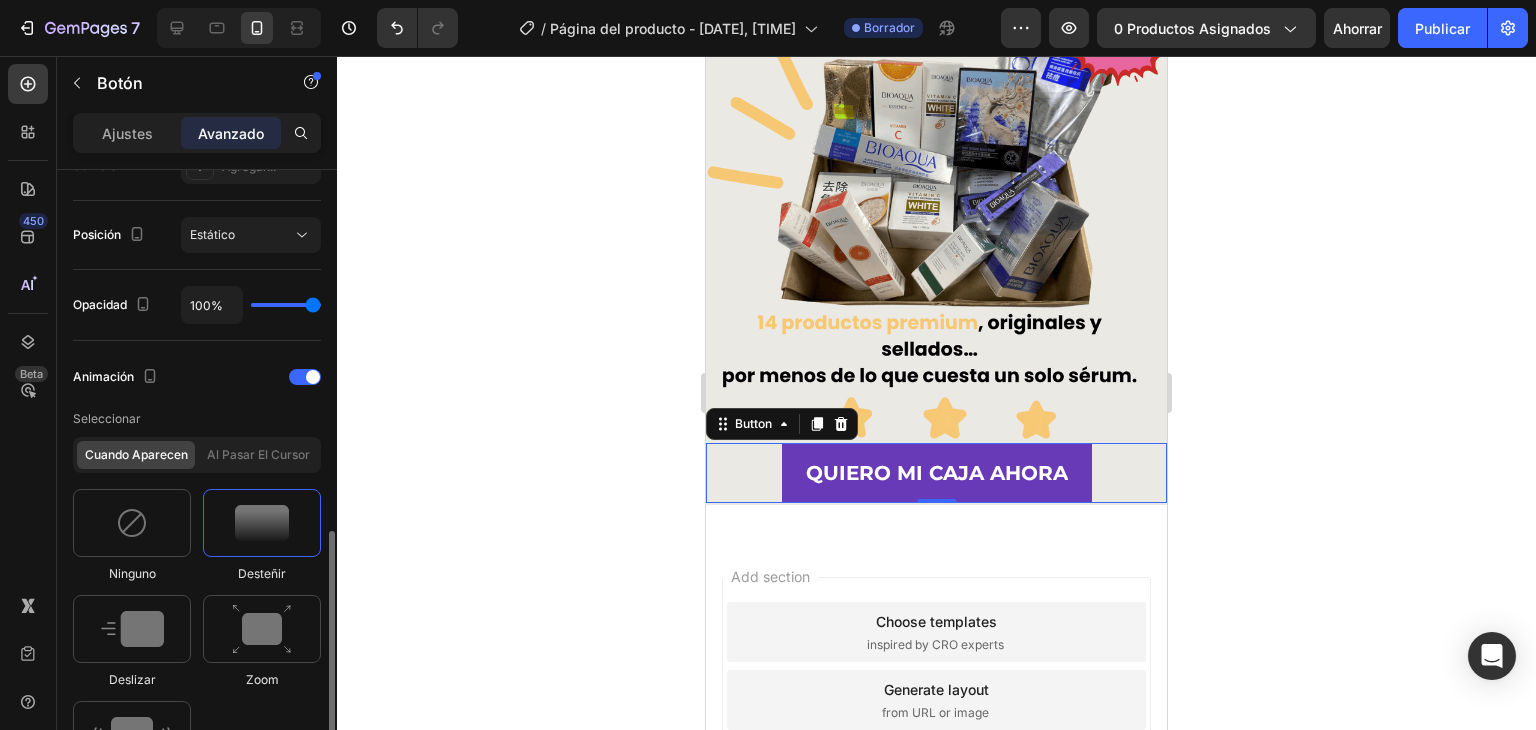 scroll, scrollTop: 800, scrollLeft: 0, axis: vertical 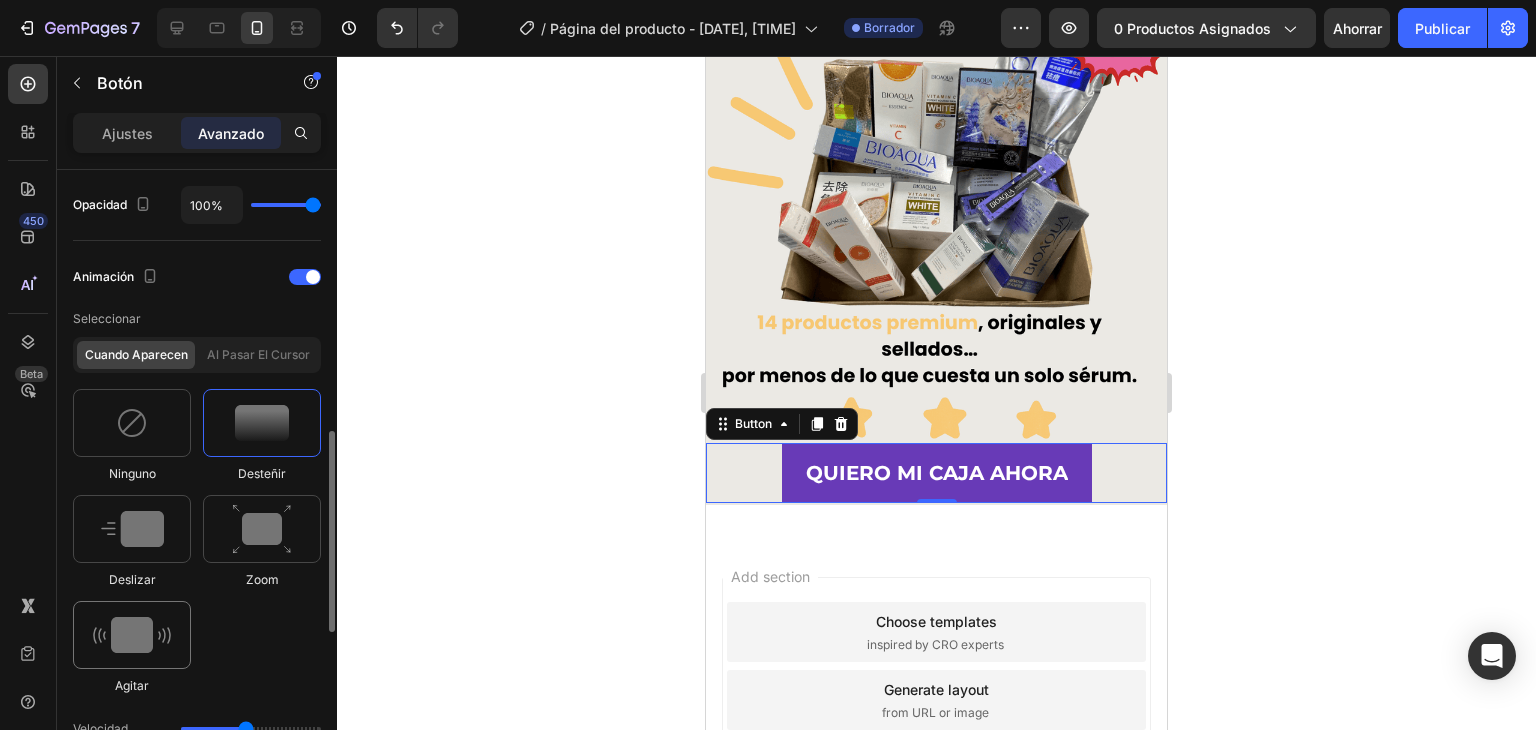 click at bounding box center [132, 635] 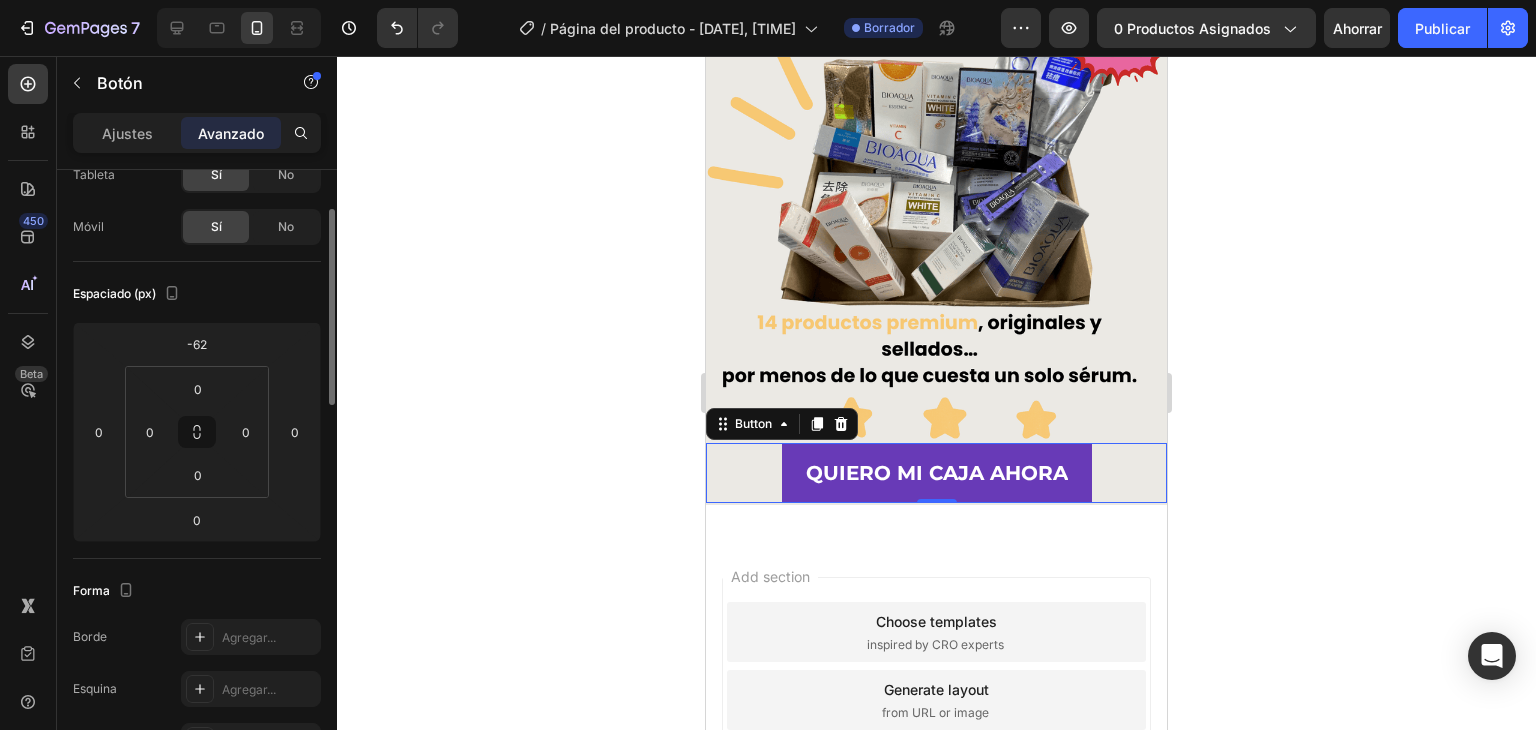 scroll, scrollTop: 0, scrollLeft: 0, axis: both 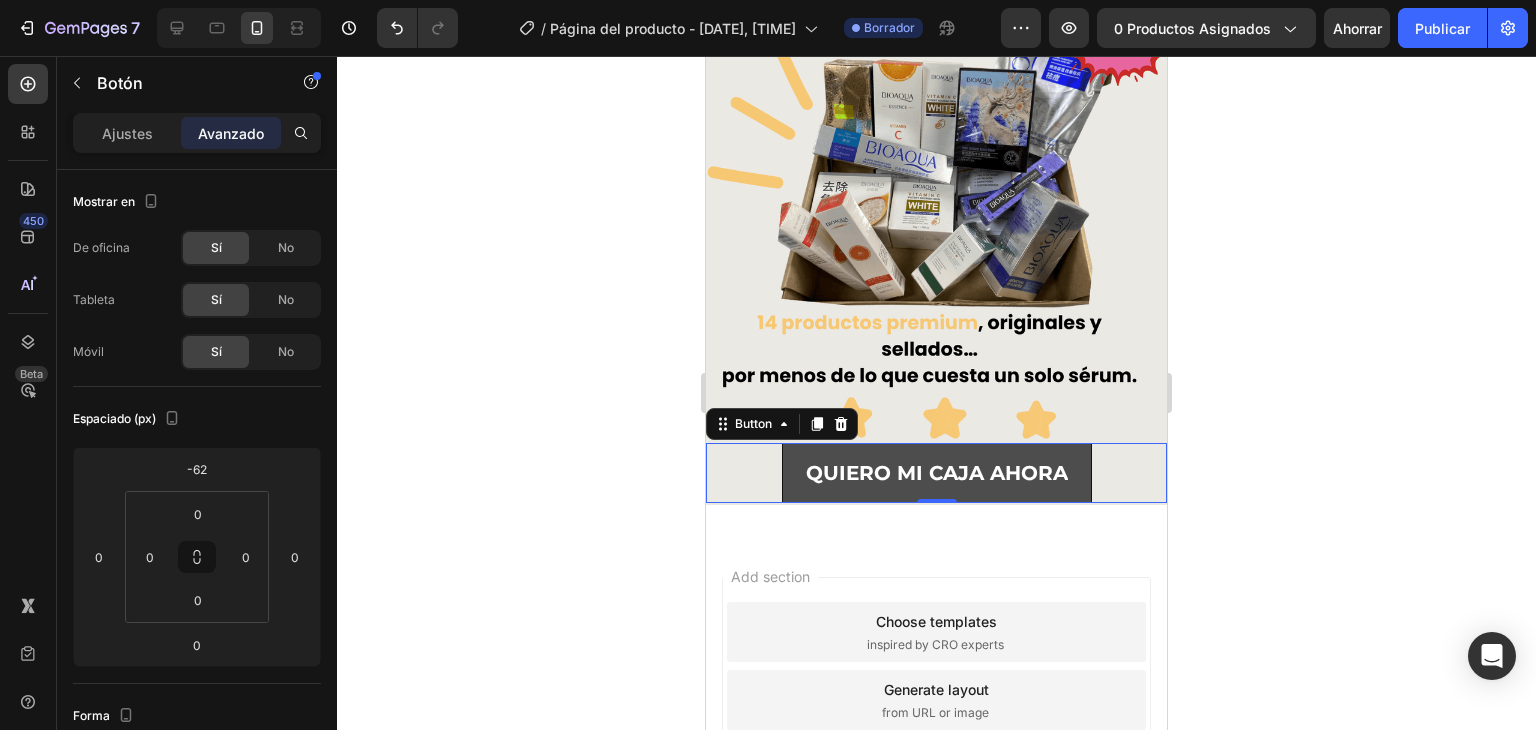 click on "QUIERO MI CAJA AHORA" at bounding box center [937, 473] 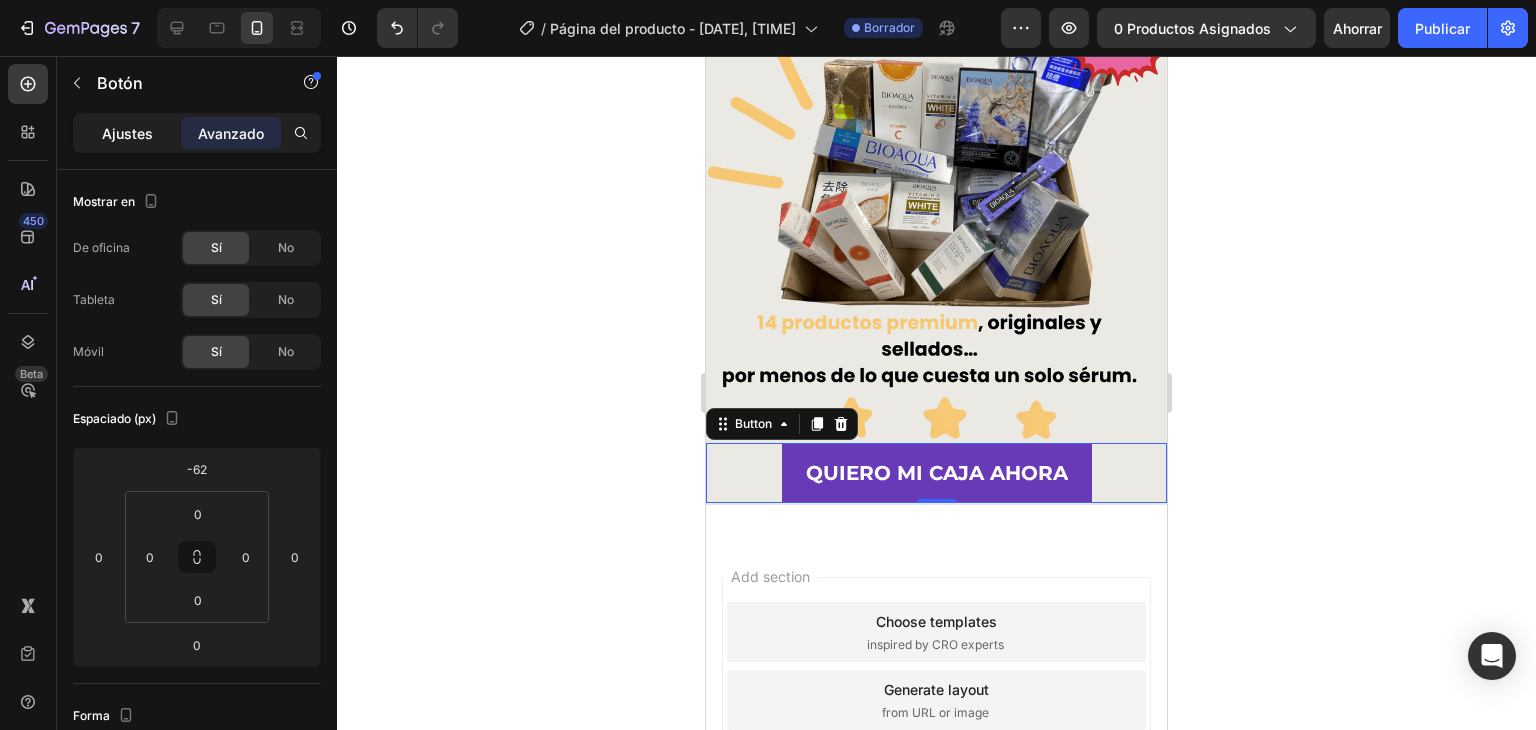 click on "Ajustes" at bounding box center [127, 133] 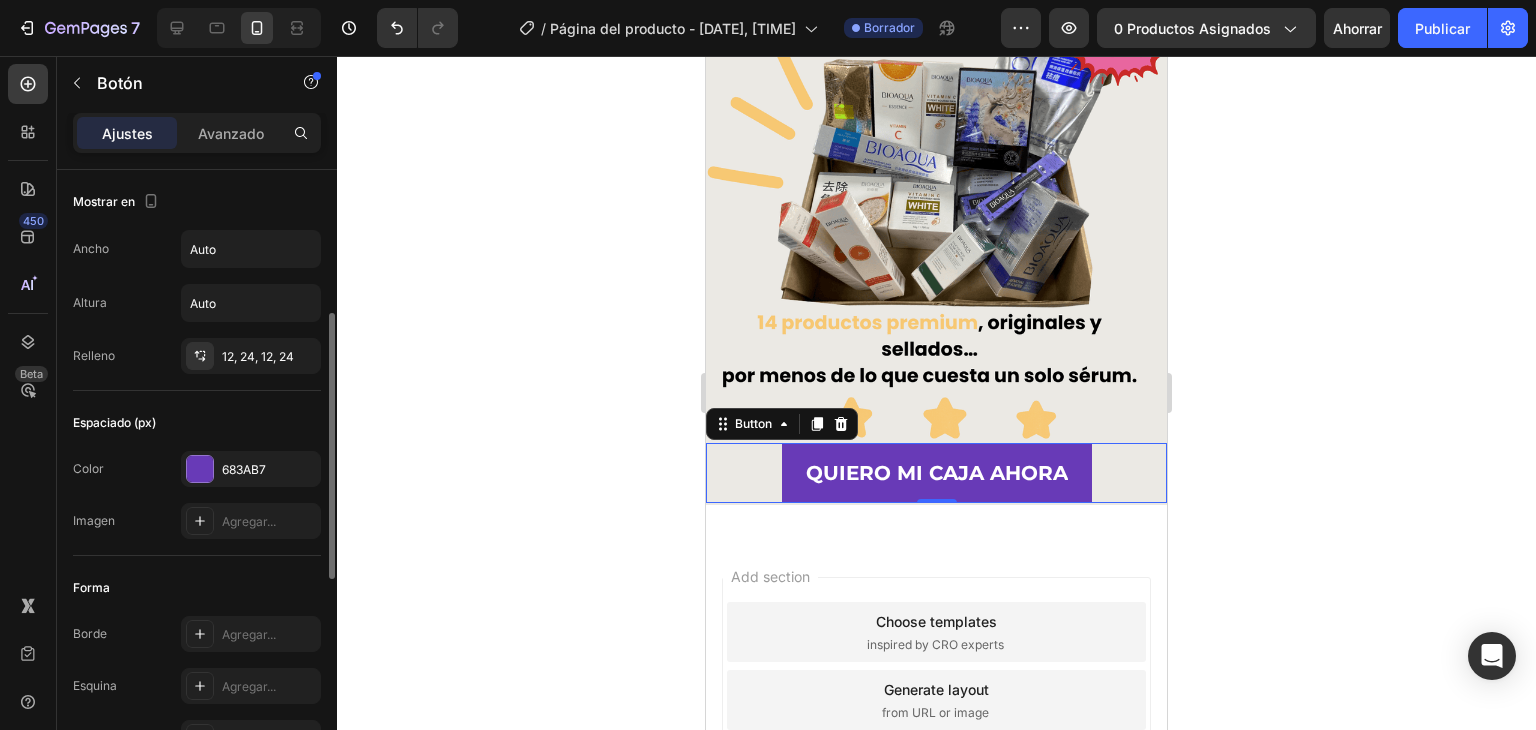 scroll, scrollTop: 200, scrollLeft: 0, axis: vertical 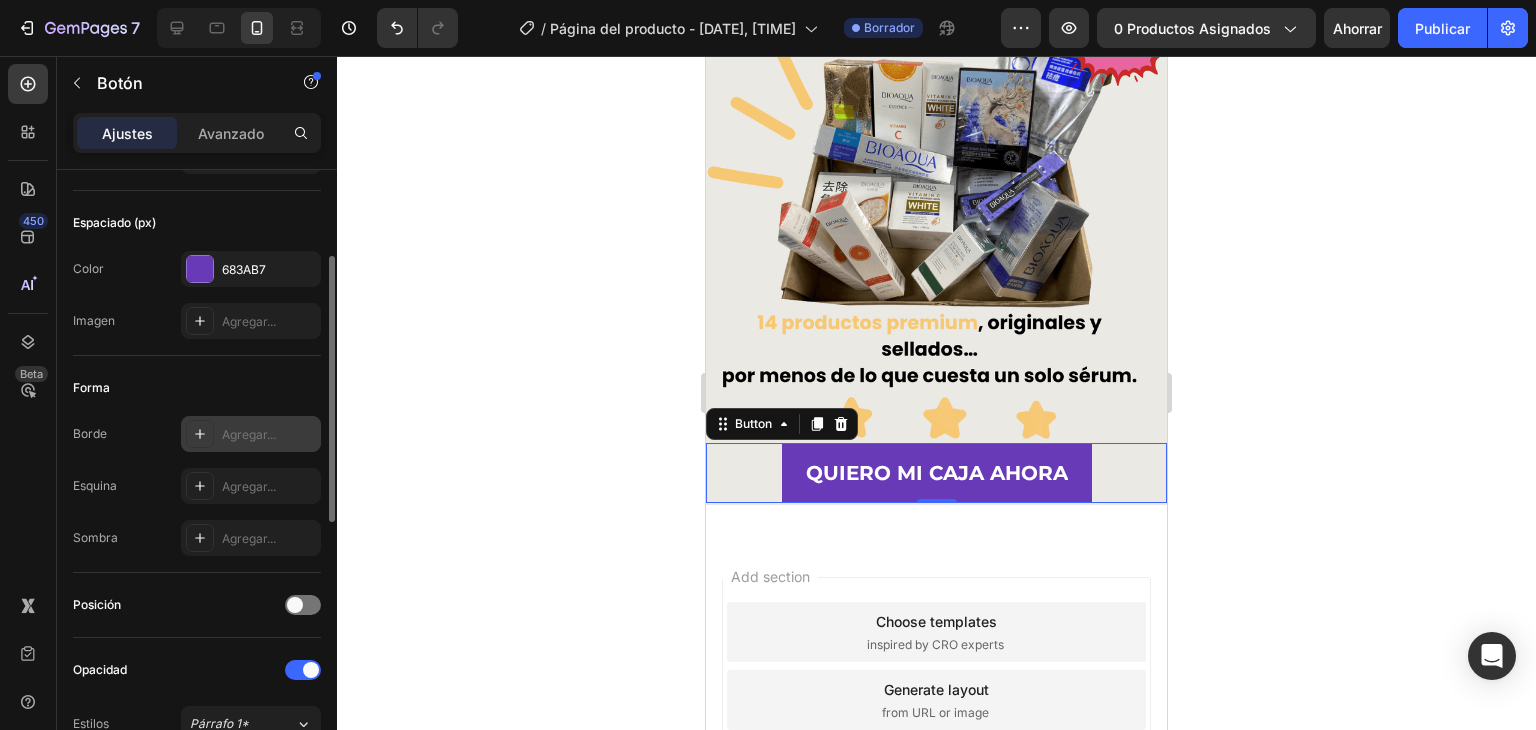 click 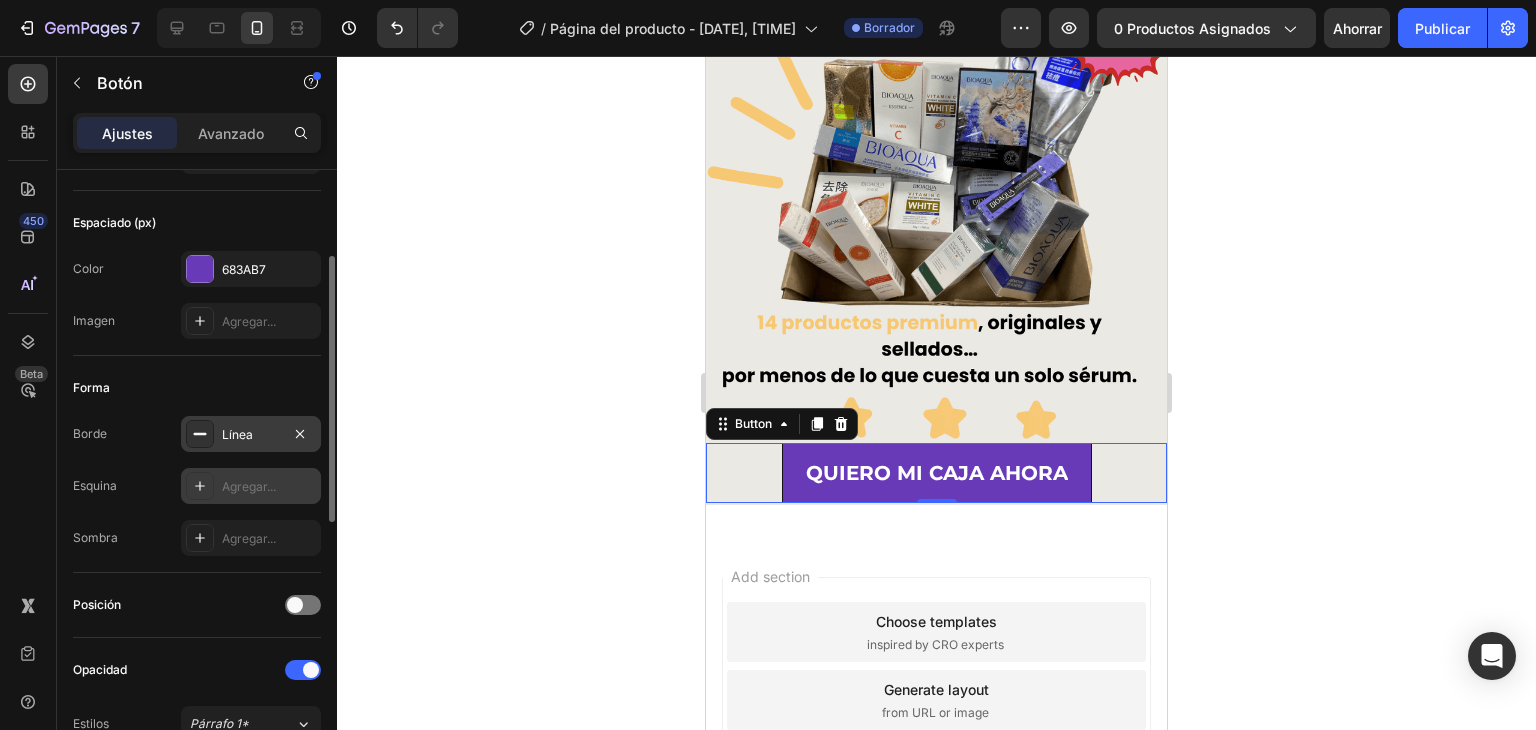 click 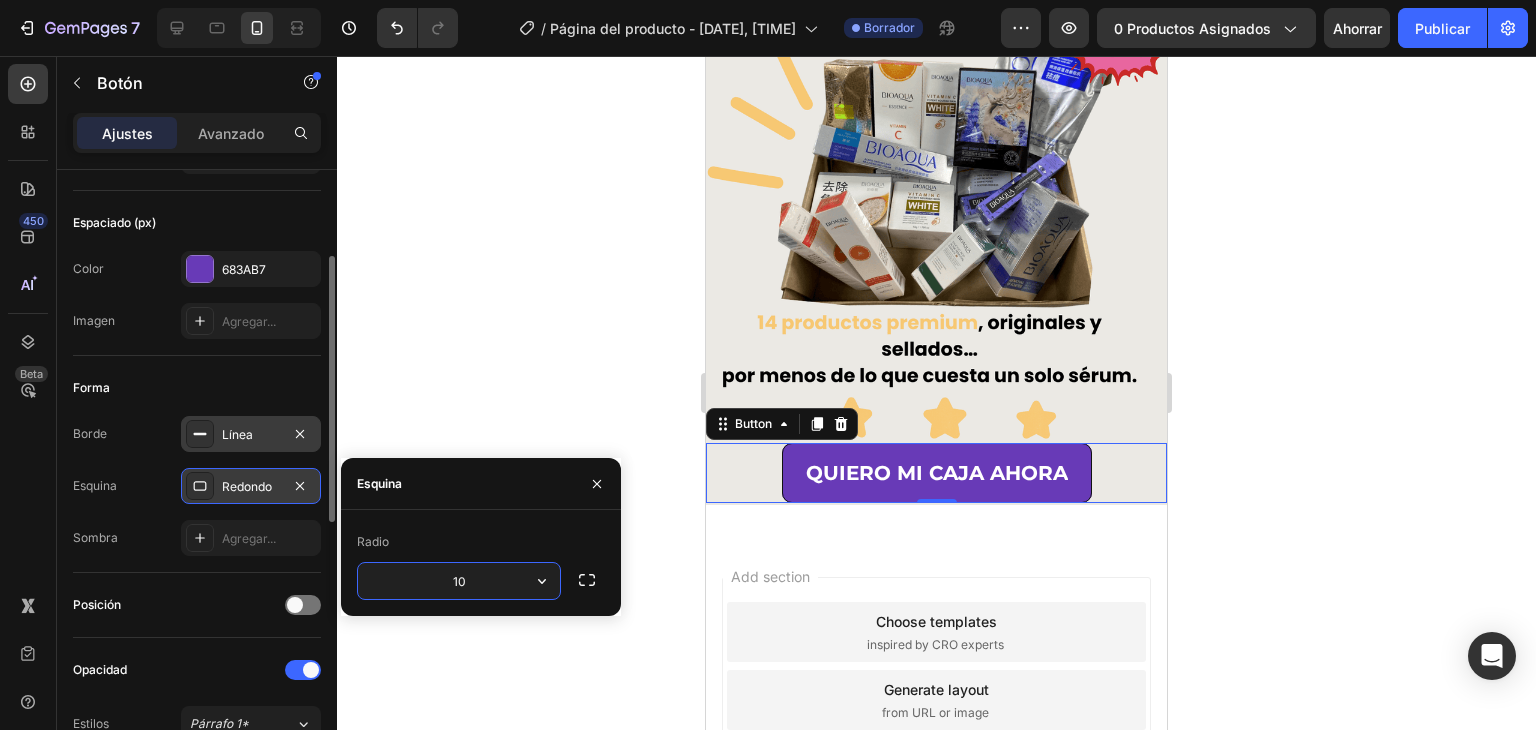 type on "1" 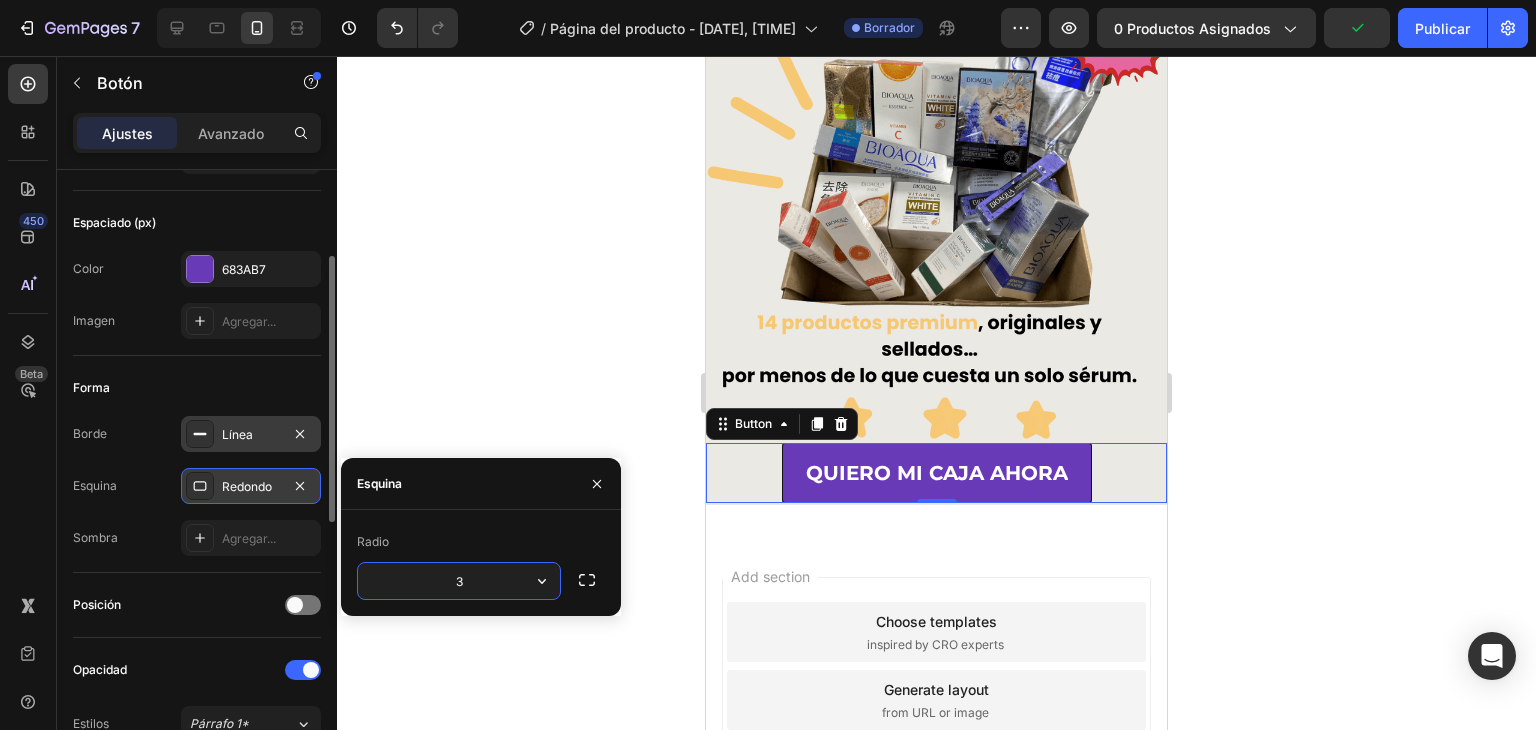 type on "30" 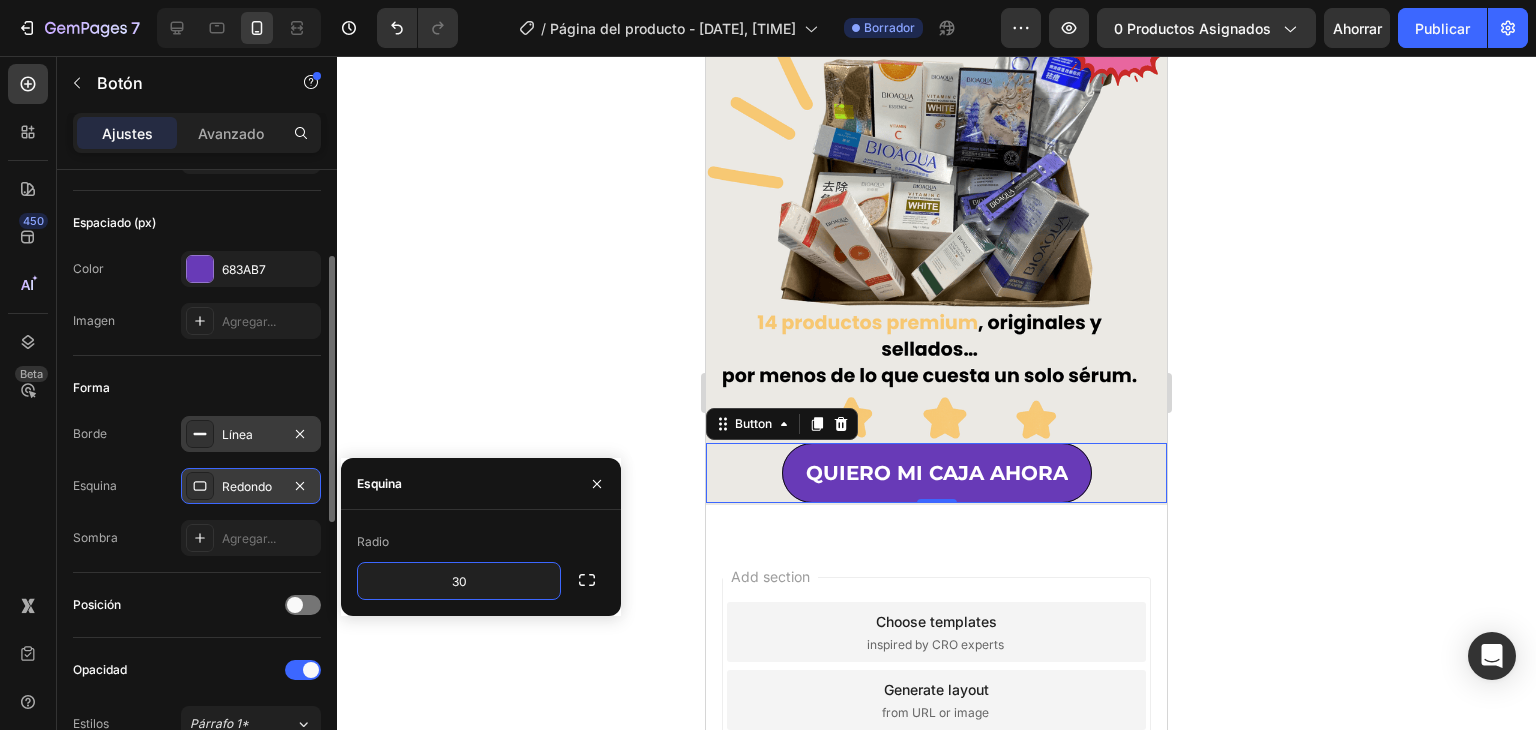 click 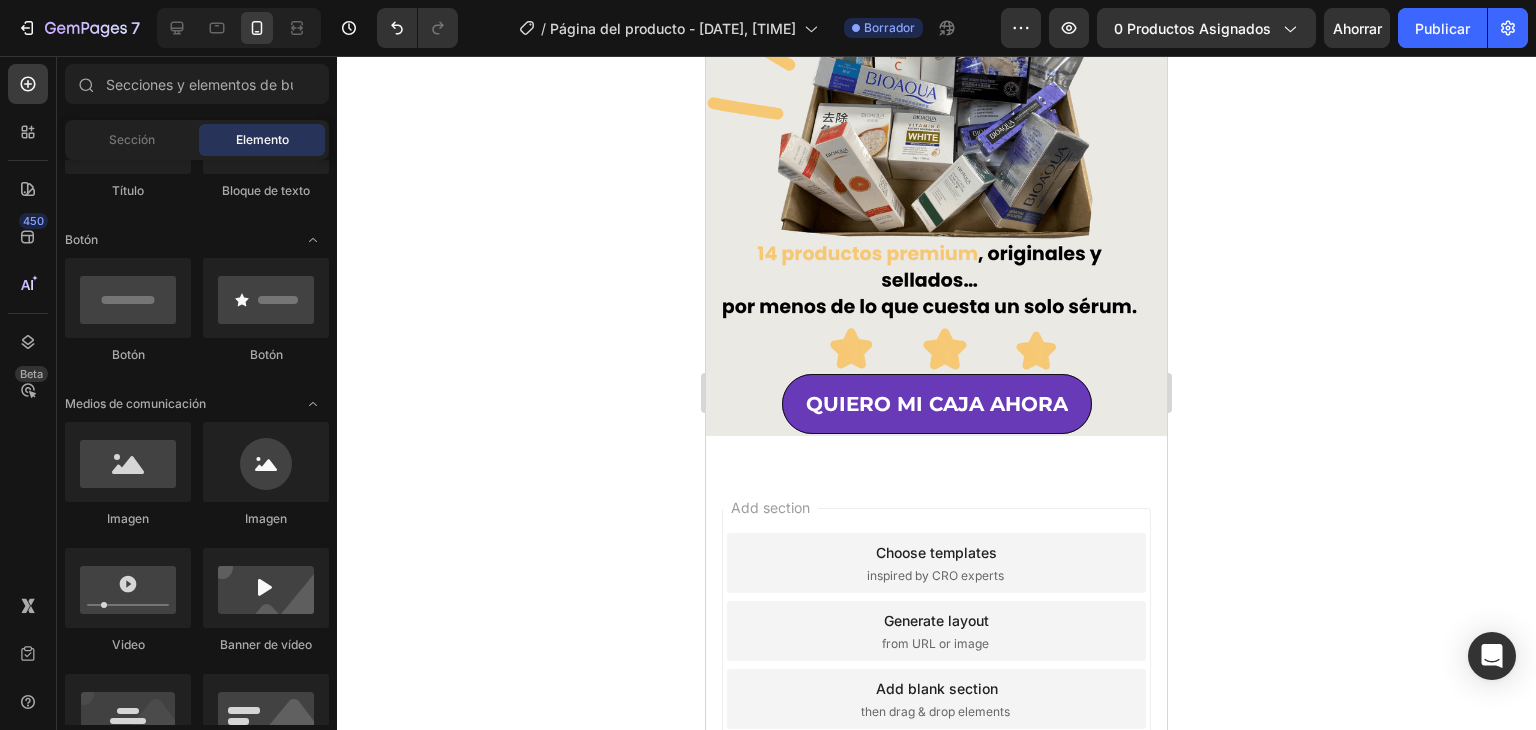 scroll, scrollTop: 300, scrollLeft: 0, axis: vertical 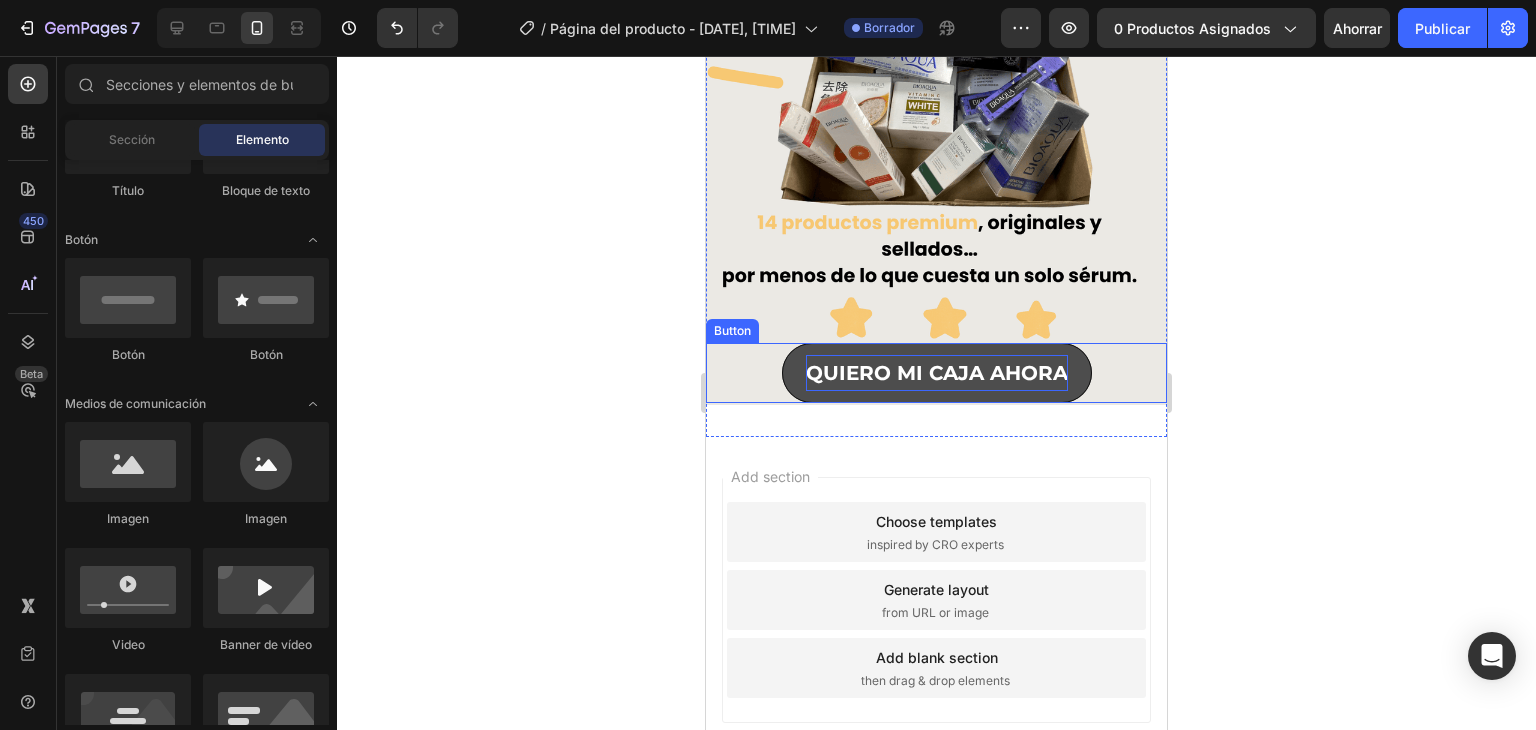 click on "QUIERO MI CAJA AHORA" at bounding box center [937, 373] 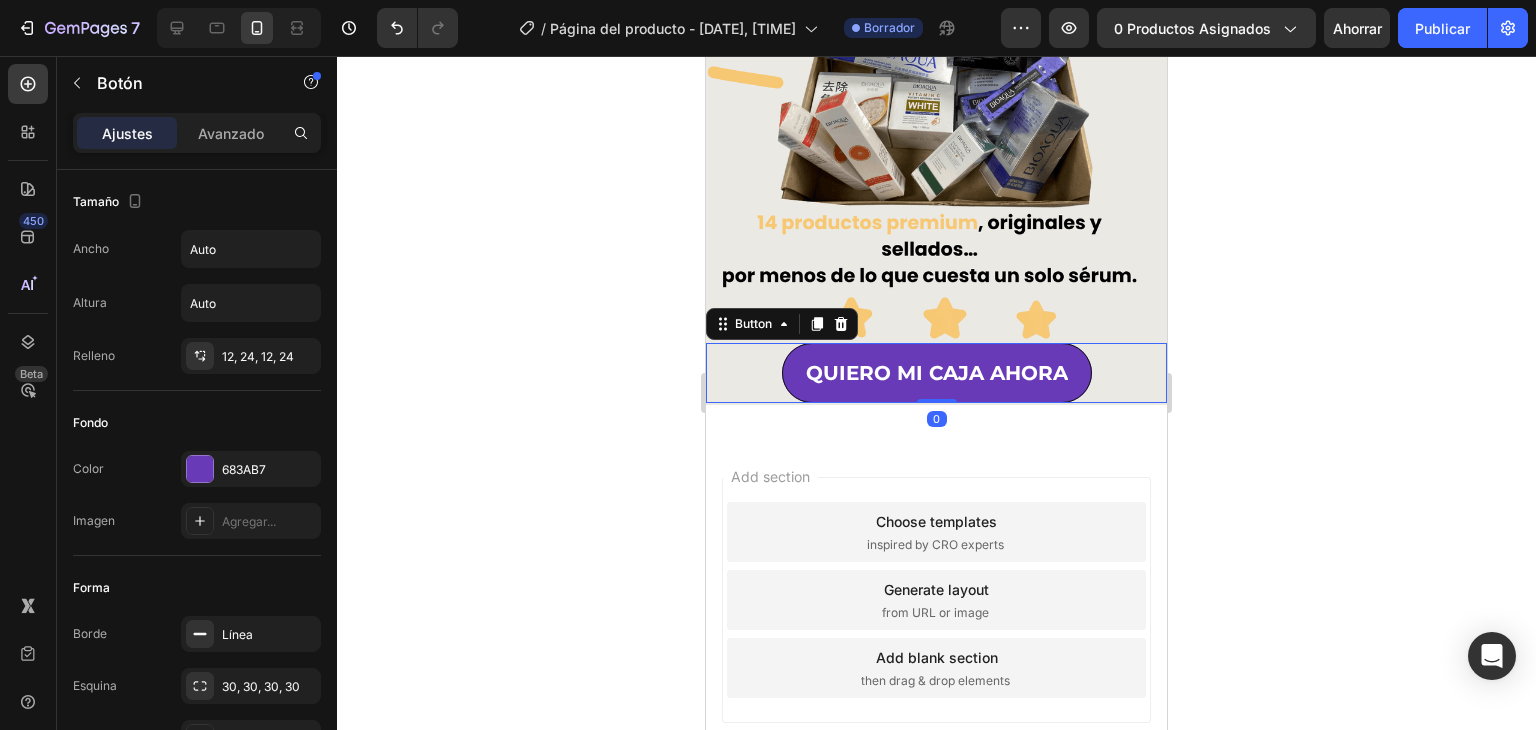 click on "[PHRASE]  Button   0" at bounding box center [936, 373] 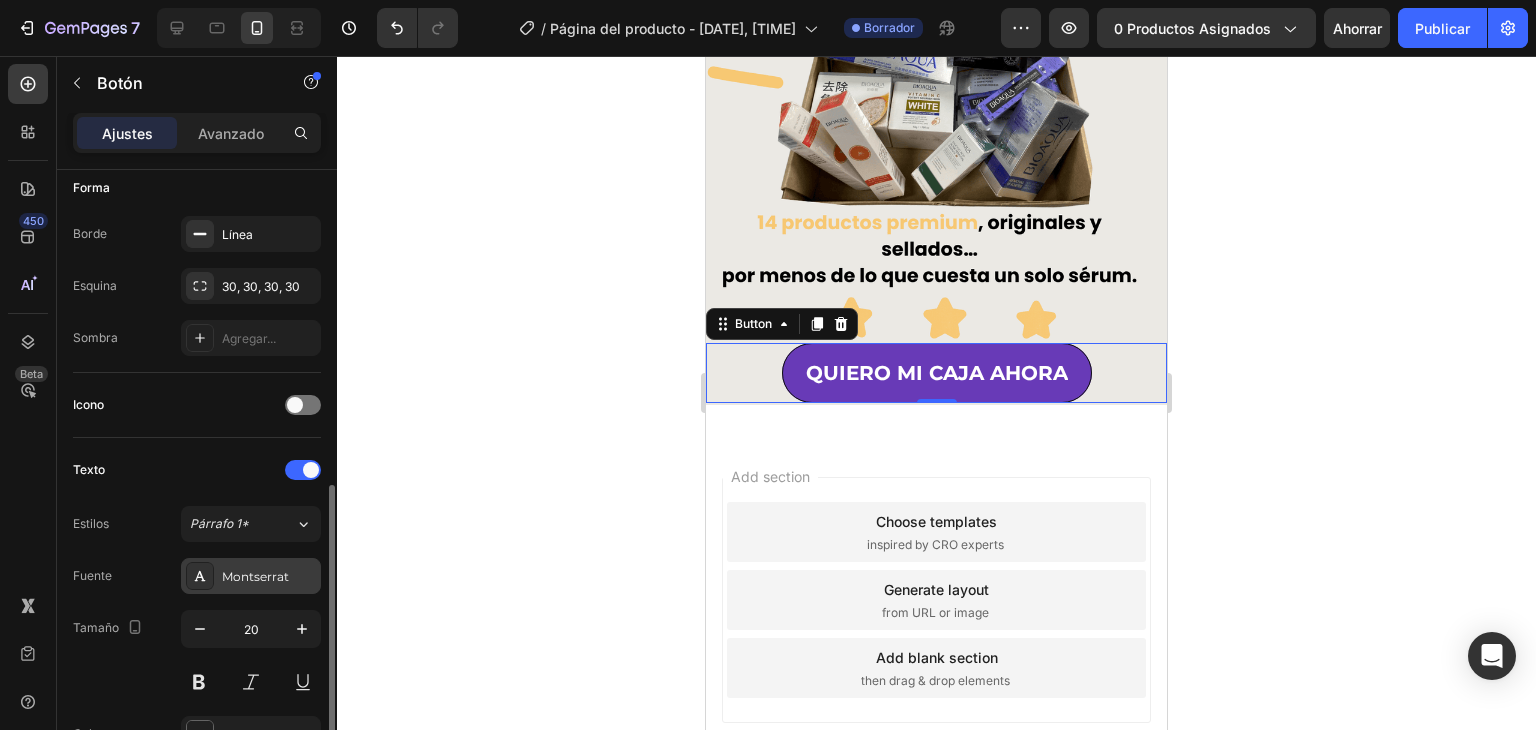 scroll, scrollTop: 500, scrollLeft: 0, axis: vertical 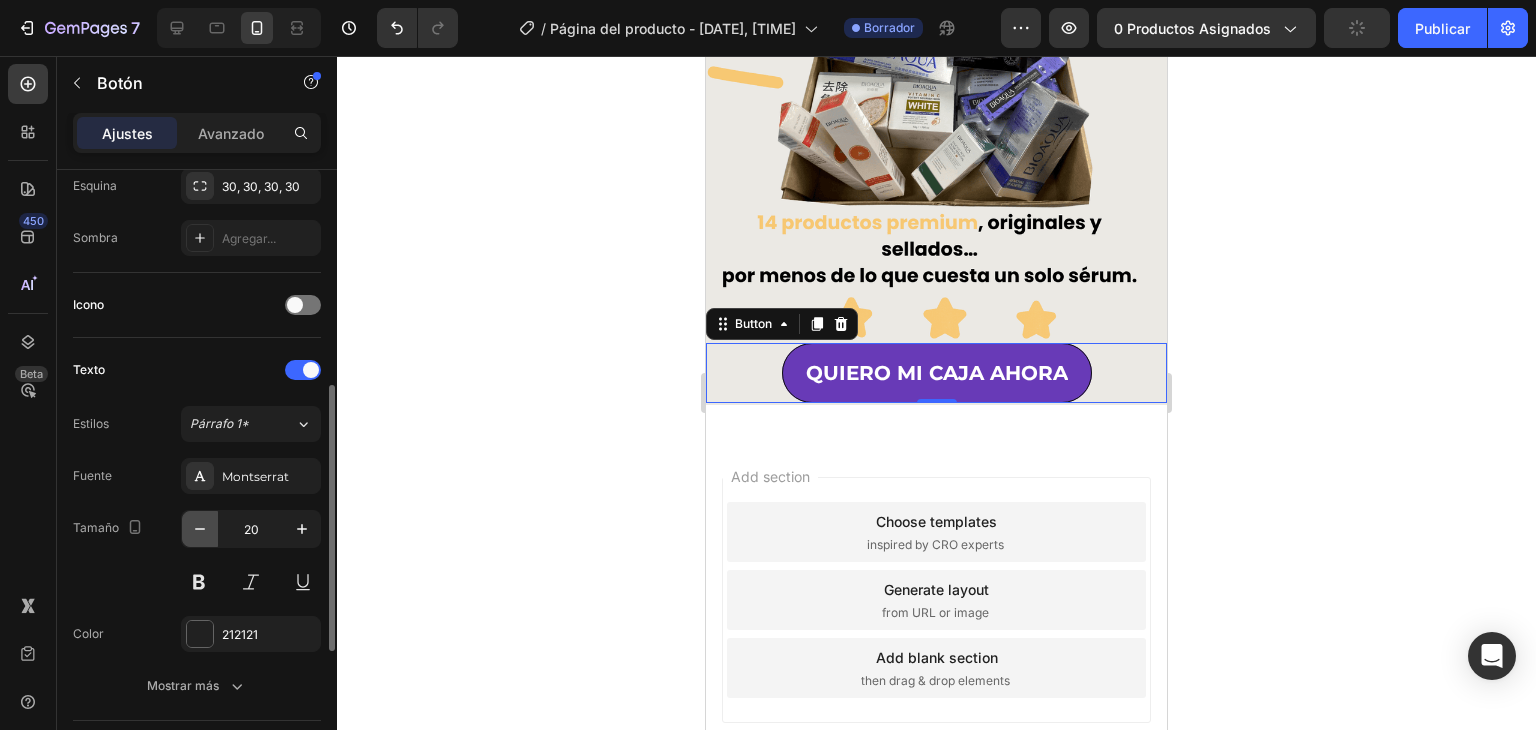 click 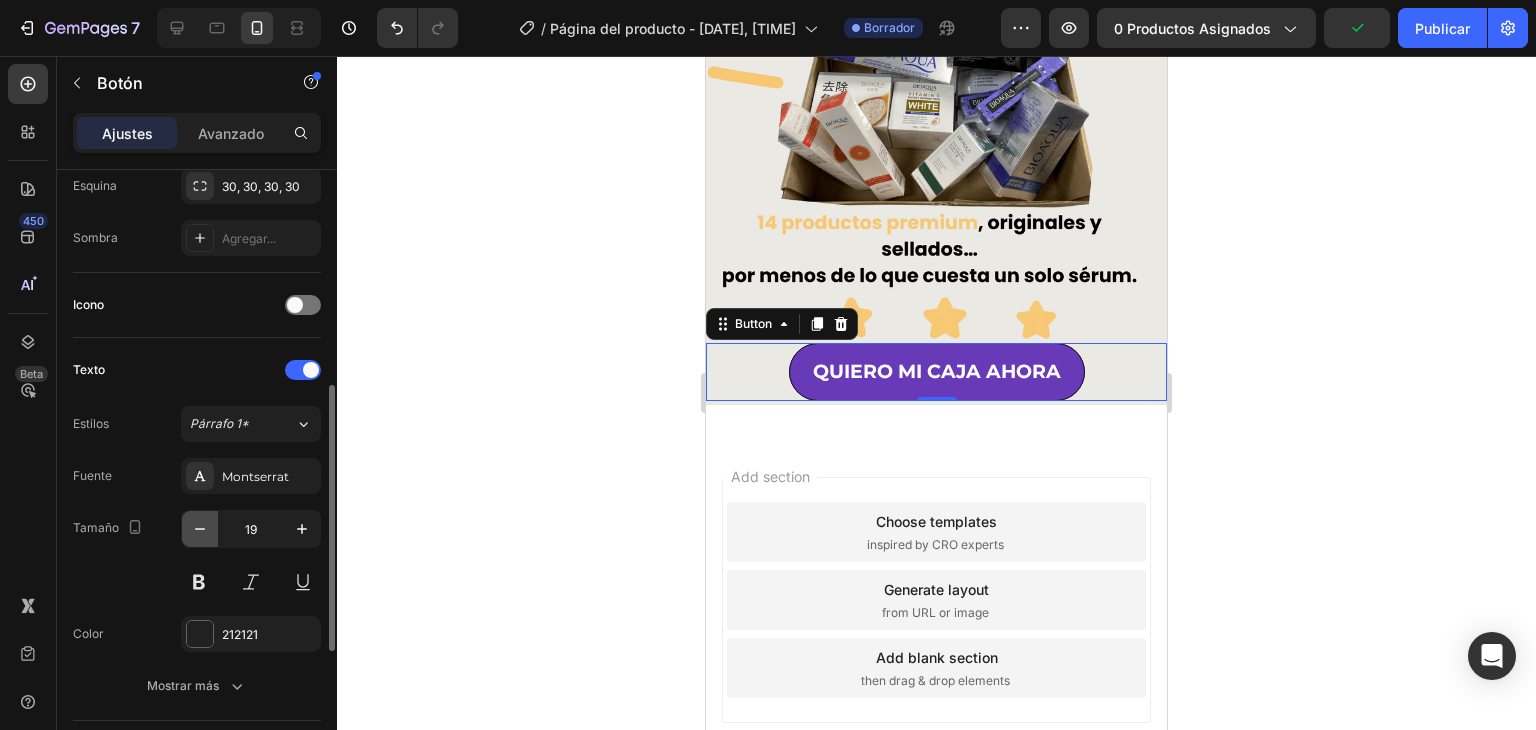 click 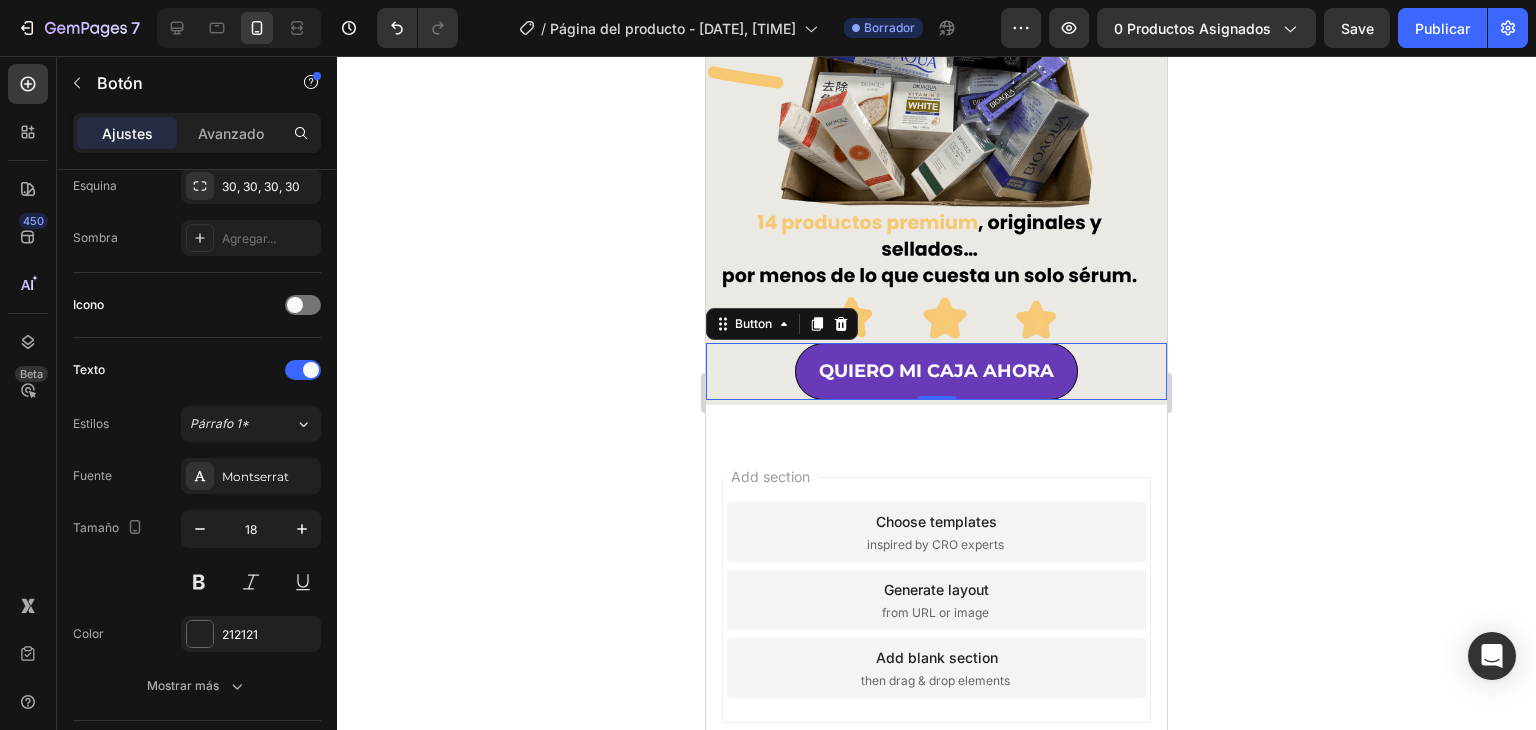 click 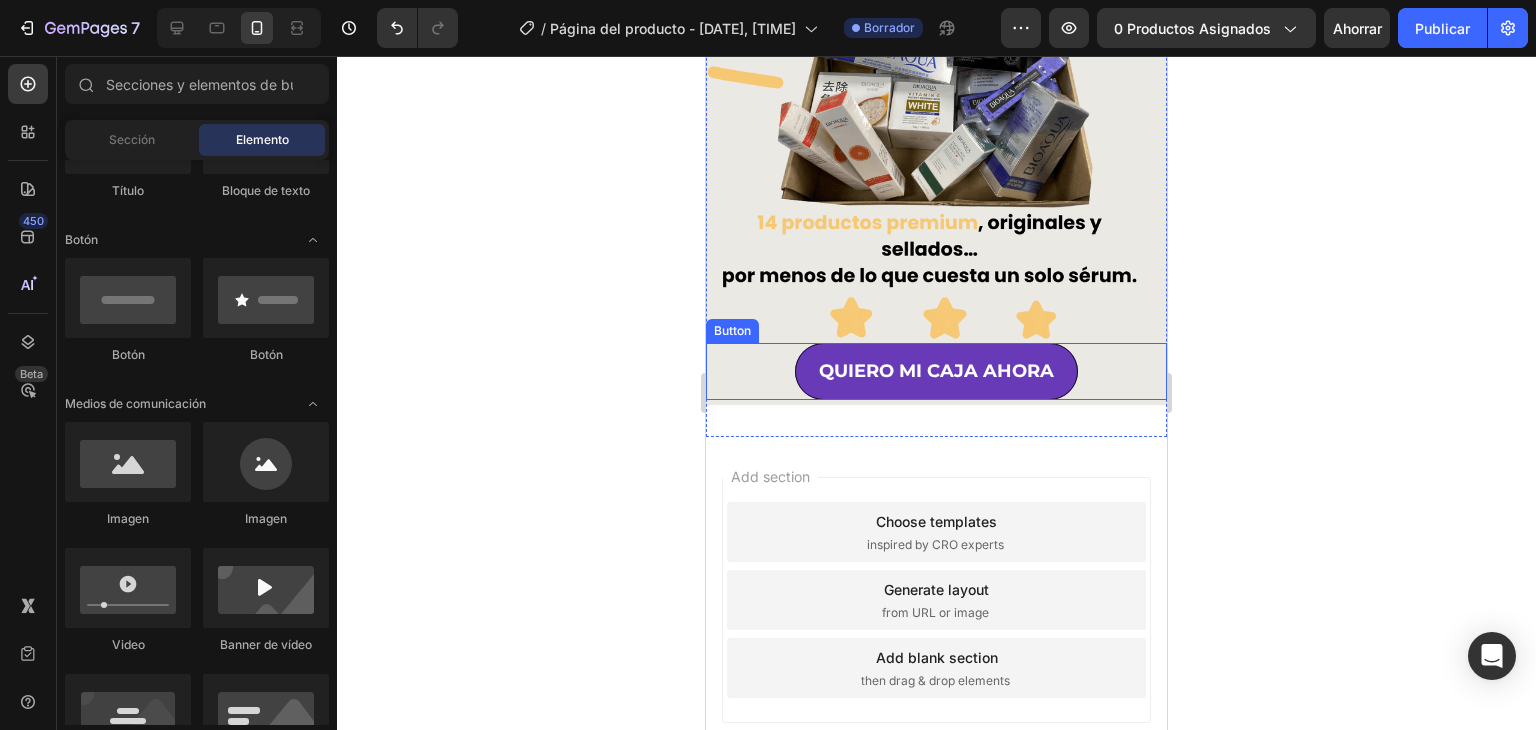 click on "[PHRASE]  Button" at bounding box center [936, 371] 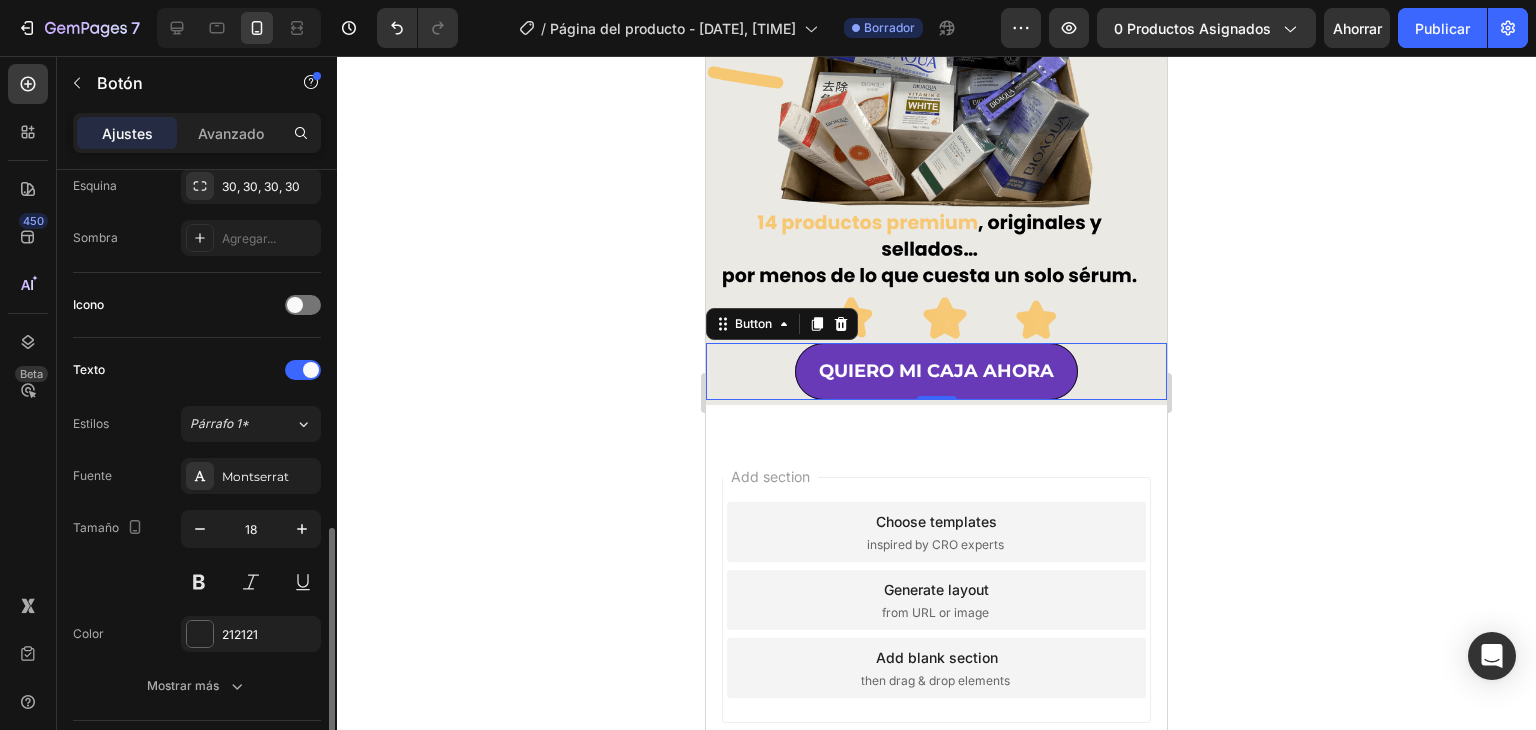 scroll, scrollTop: 600, scrollLeft: 0, axis: vertical 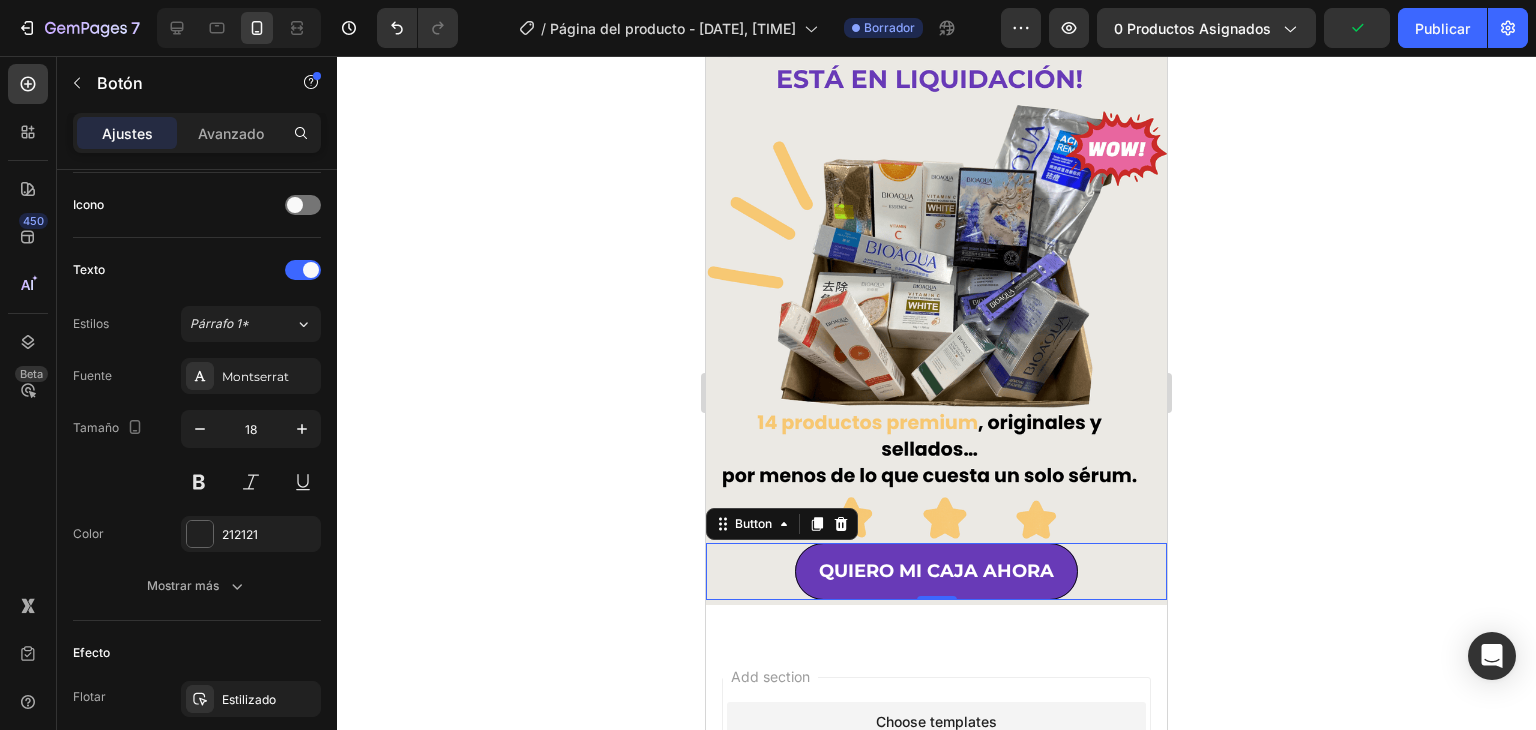click 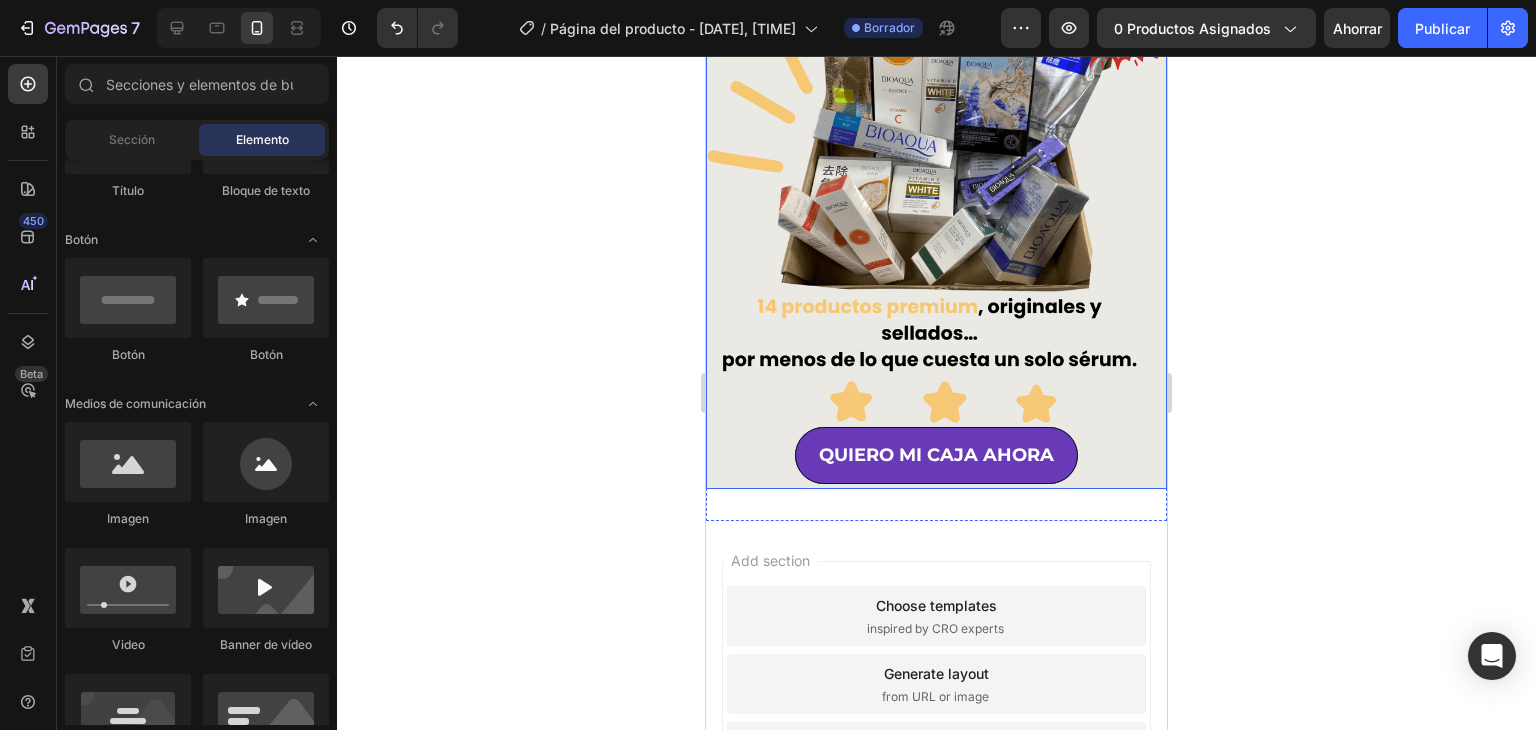 scroll, scrollTop: 300, scrollLeft: 0, axis: vertical 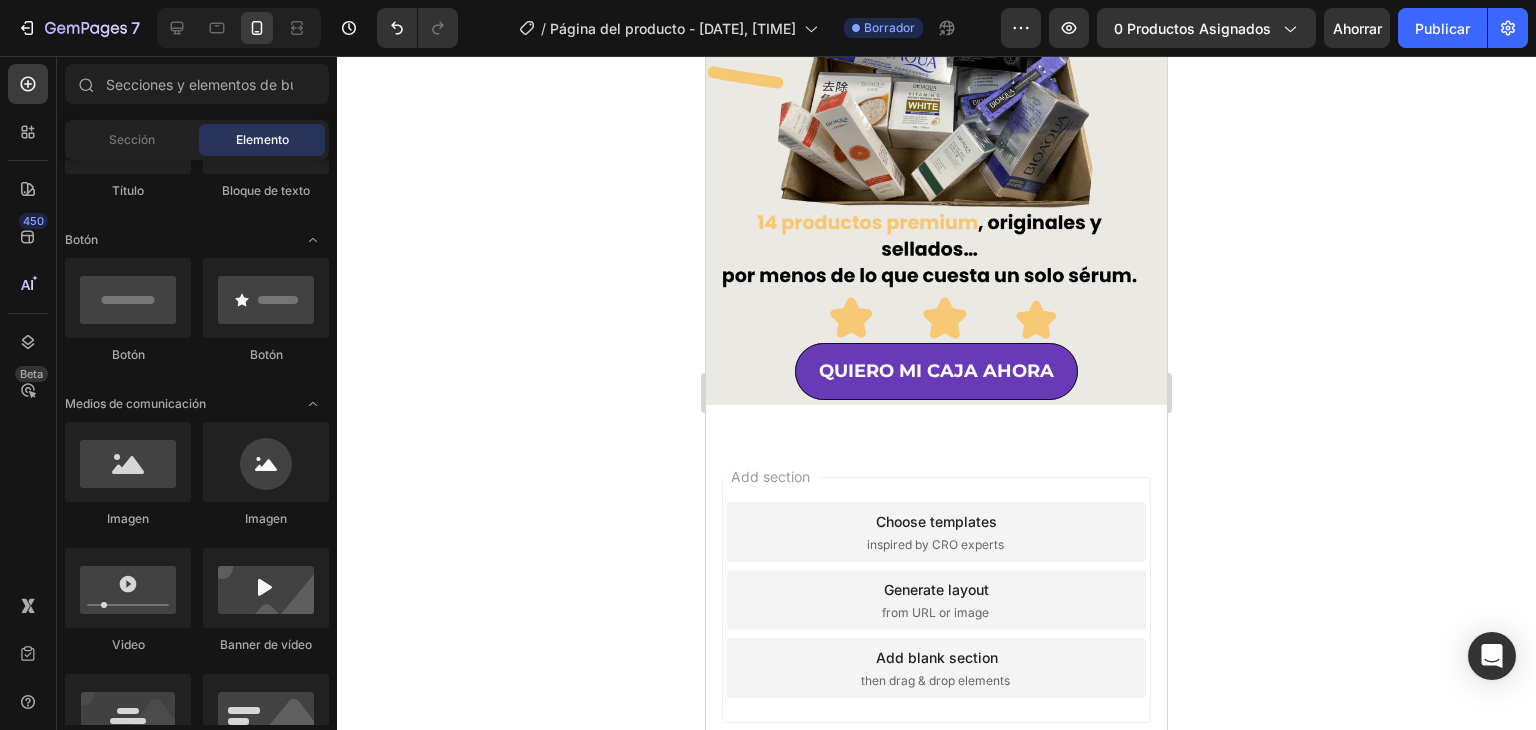 click 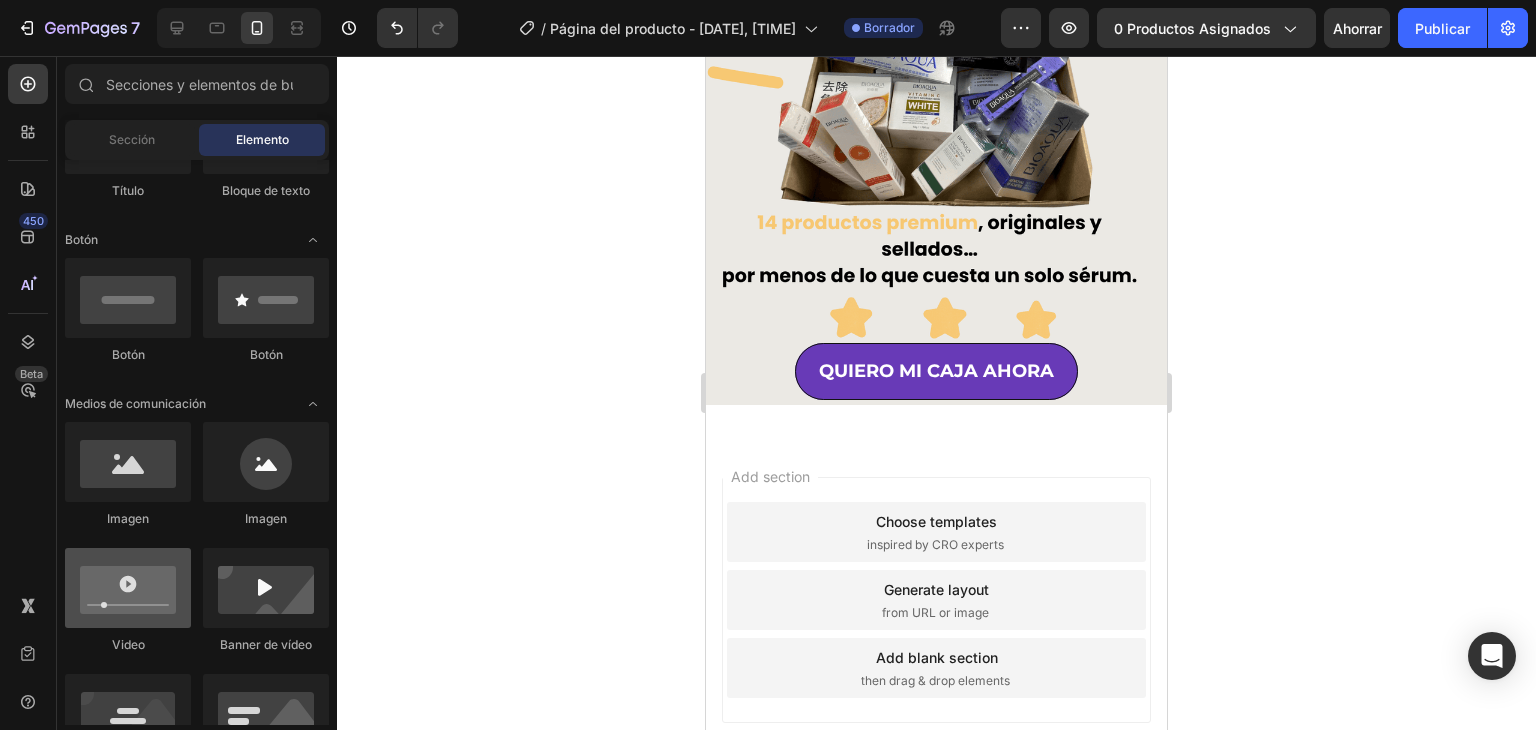 scroll, scrollTop: 600, scrollLeft: 0, axis: vertical 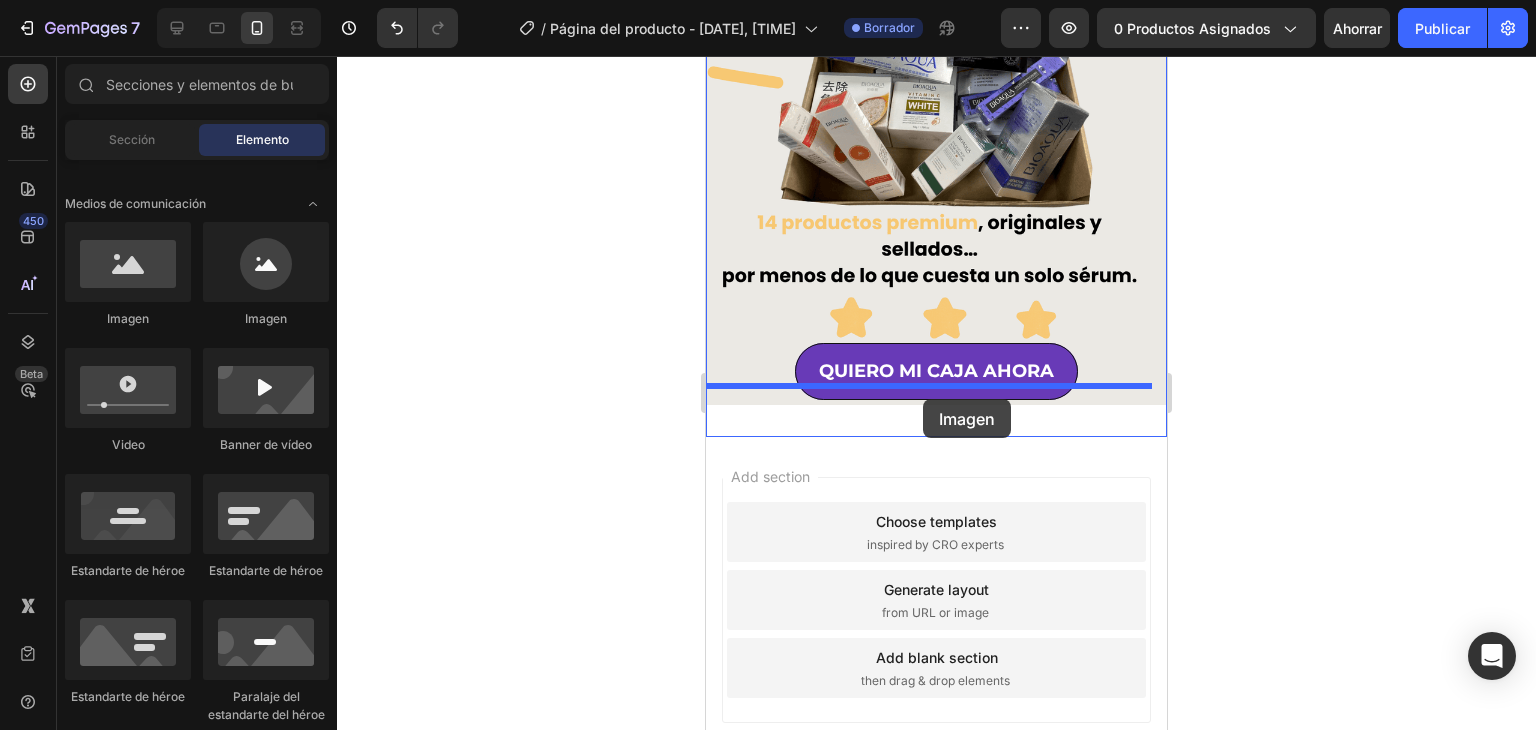 drag, startPoint x: 847, startPoint y: 334, endPoint x: 923, endPoint y: 399, distance: 100.005 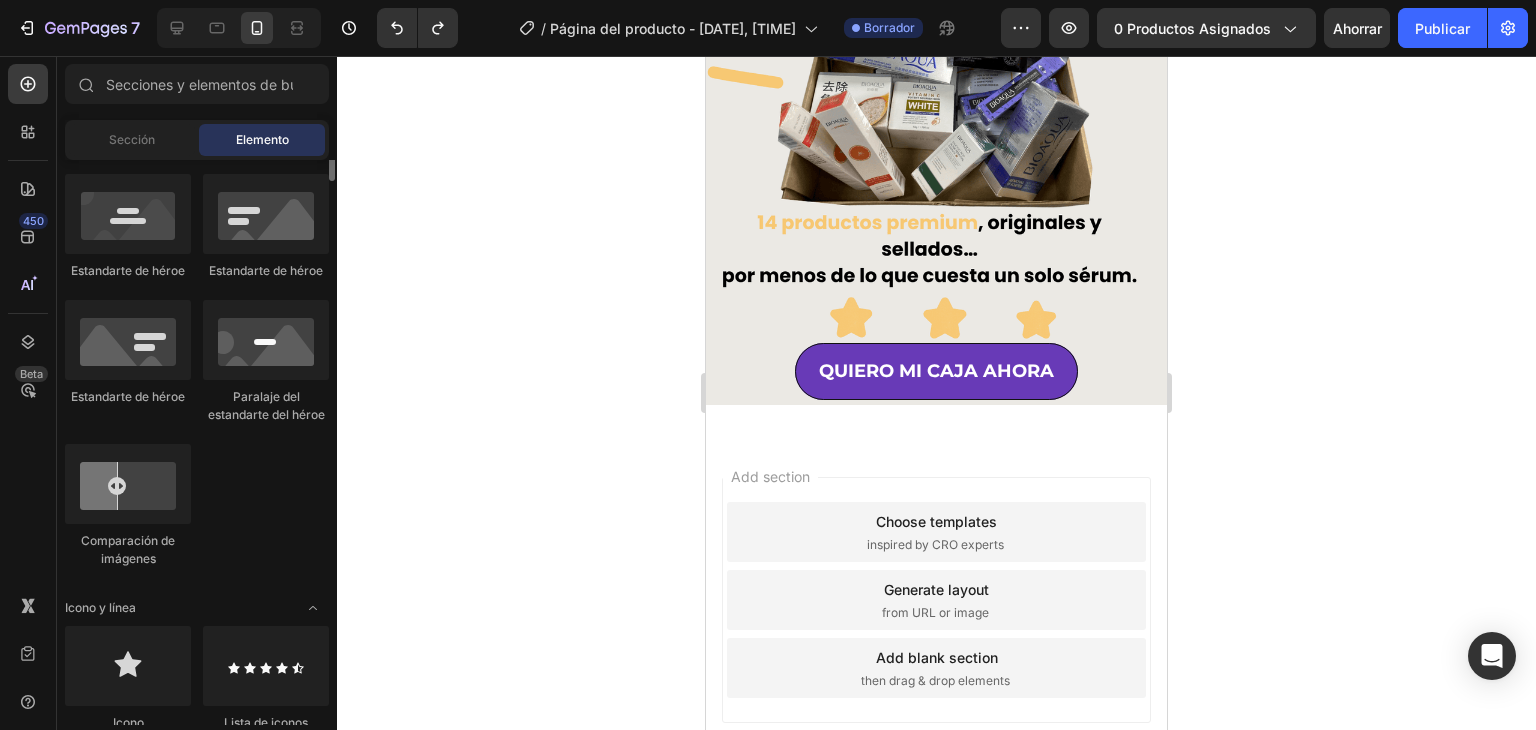 scroll, scrollTop: 600, scrollLeft: 0, axis: vertical 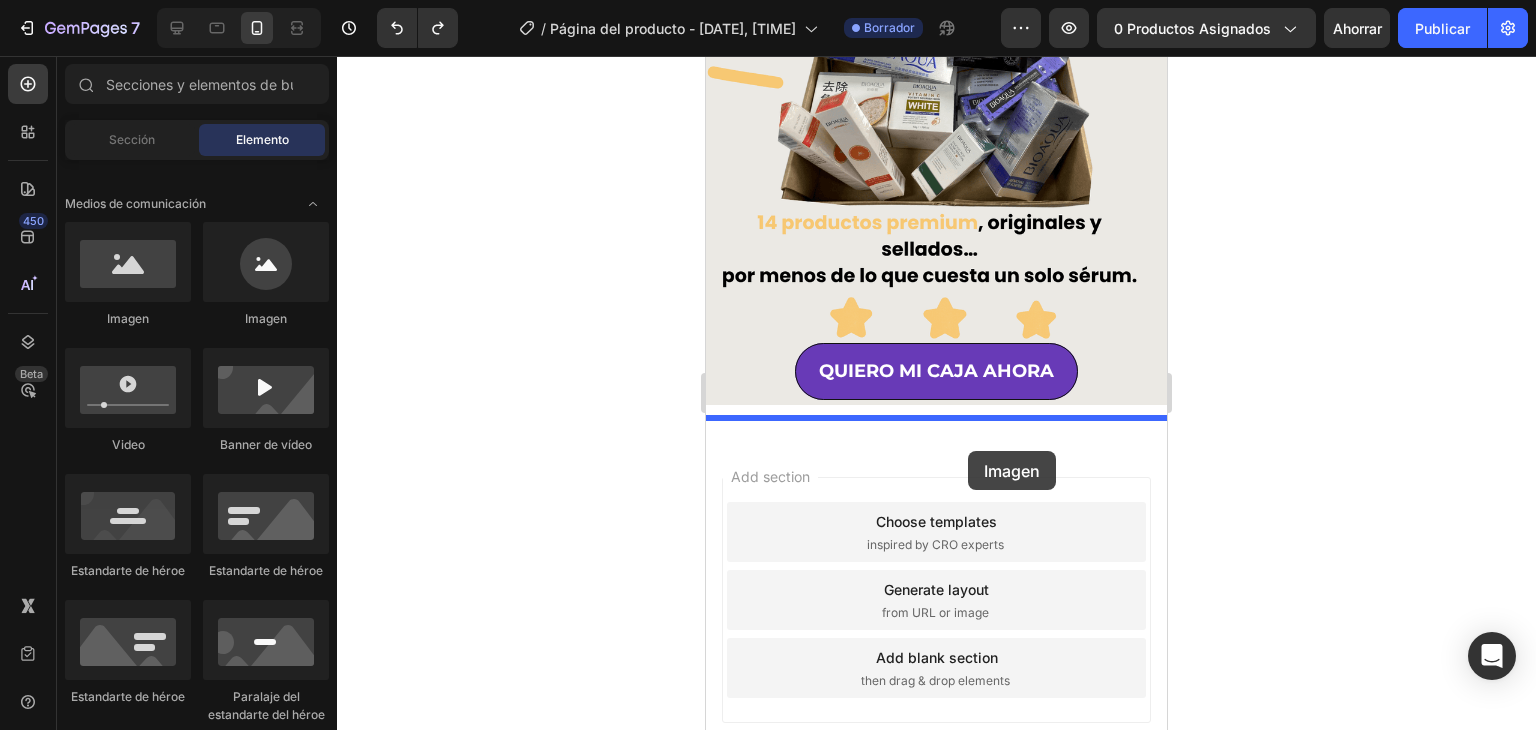 drag, startPoint x: 820, startPoint y: 349, endPoint x: 968, endPoint y: 451, distance: 179.74426 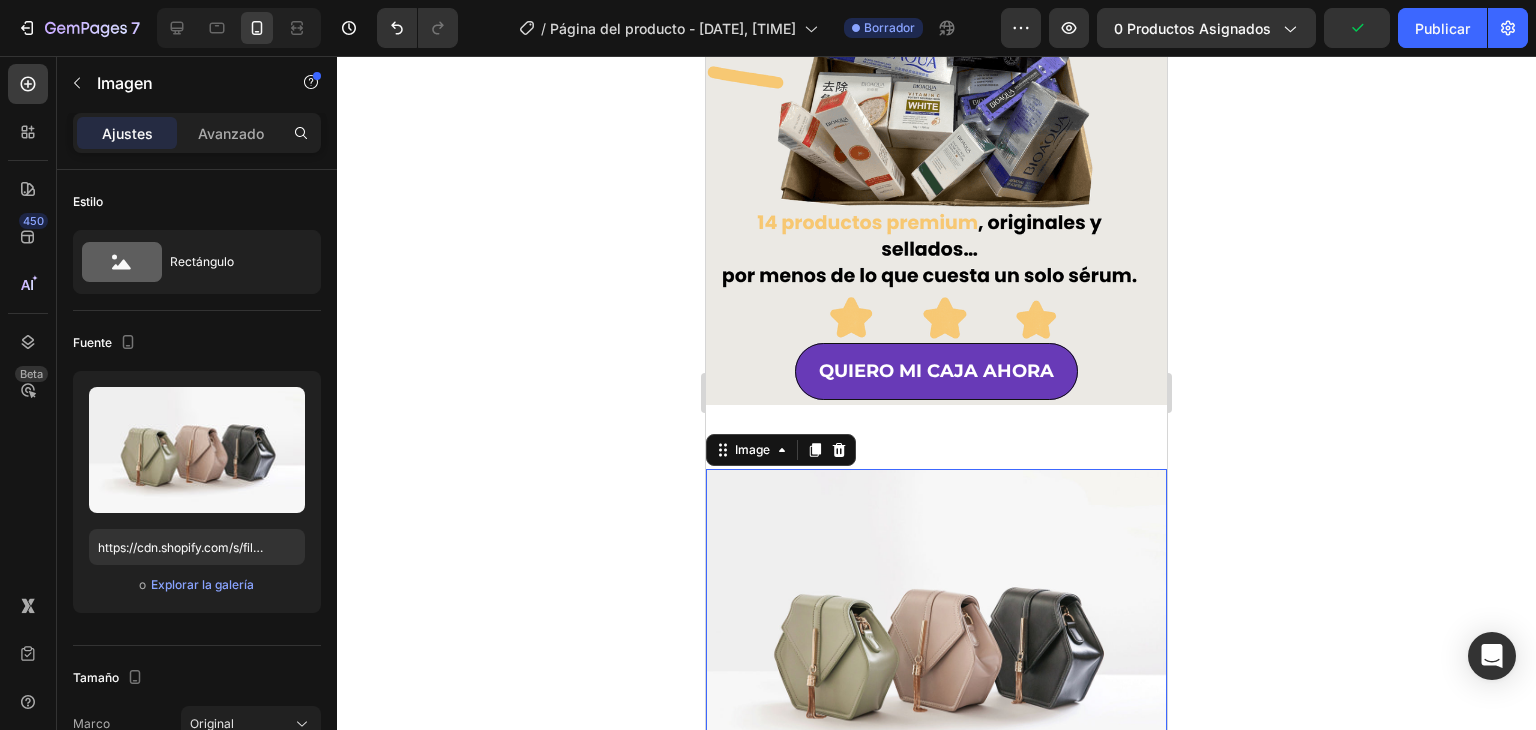 click at bounding box center (936, 642) 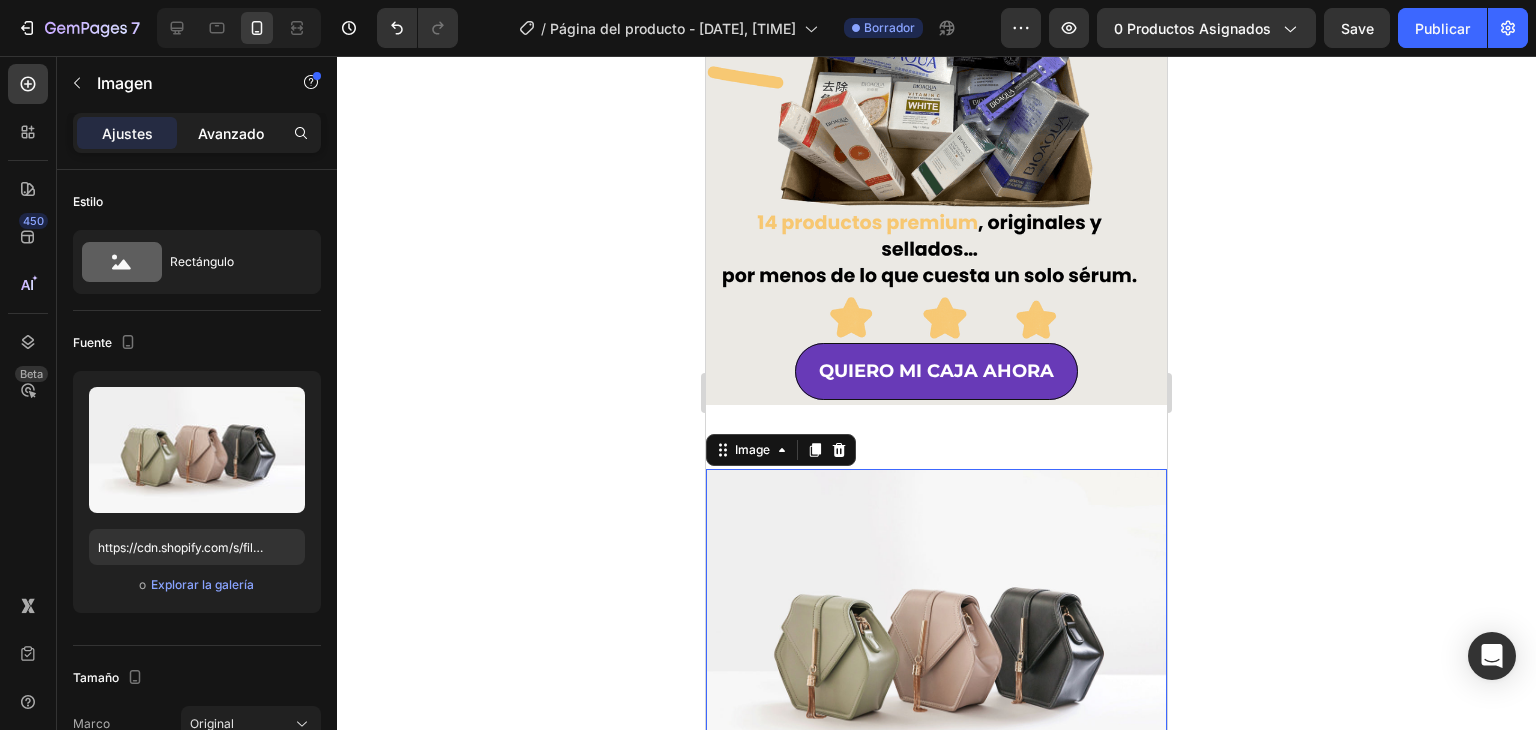 click on "Avanzado" 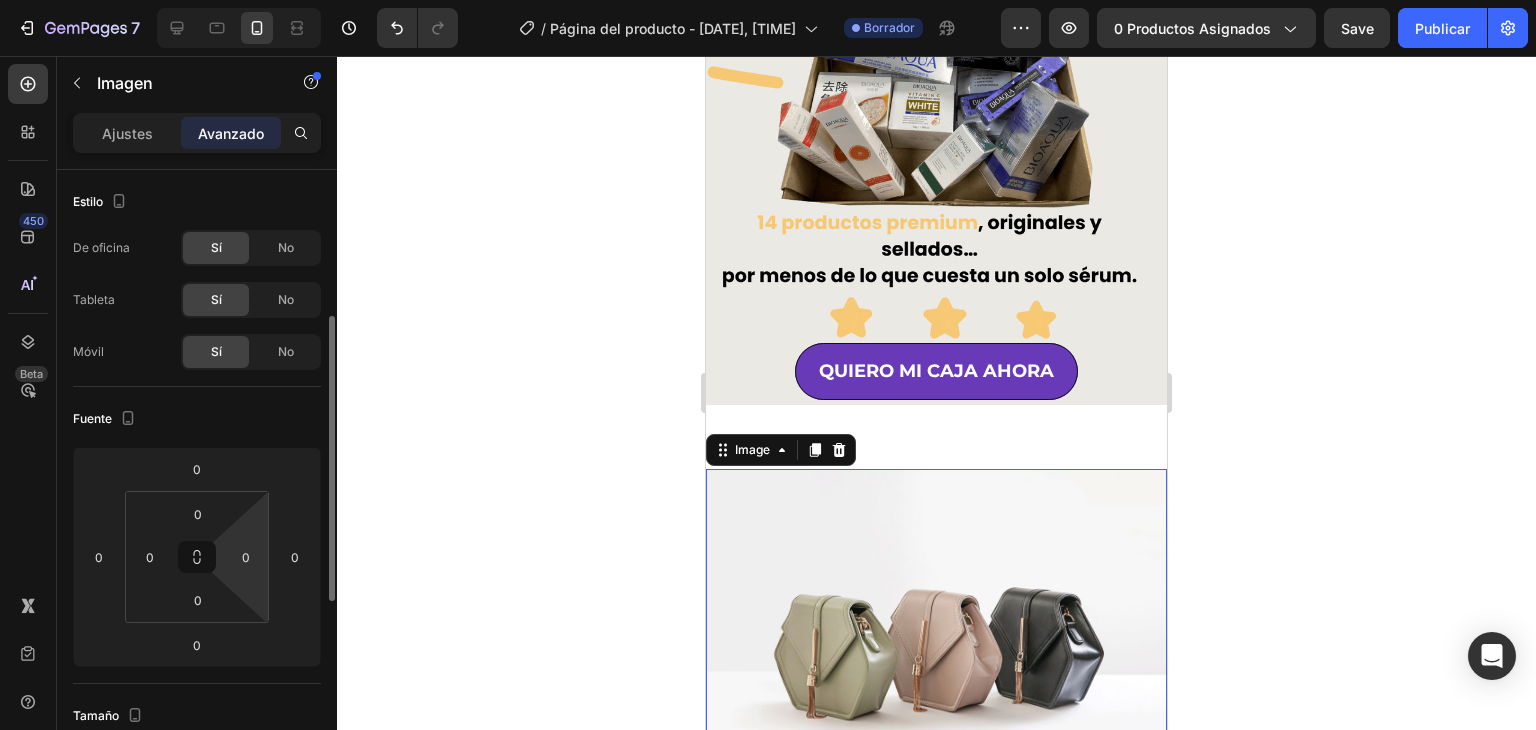 scroll, scrollTop: 100, scrollLeft: 0, axis: vertical 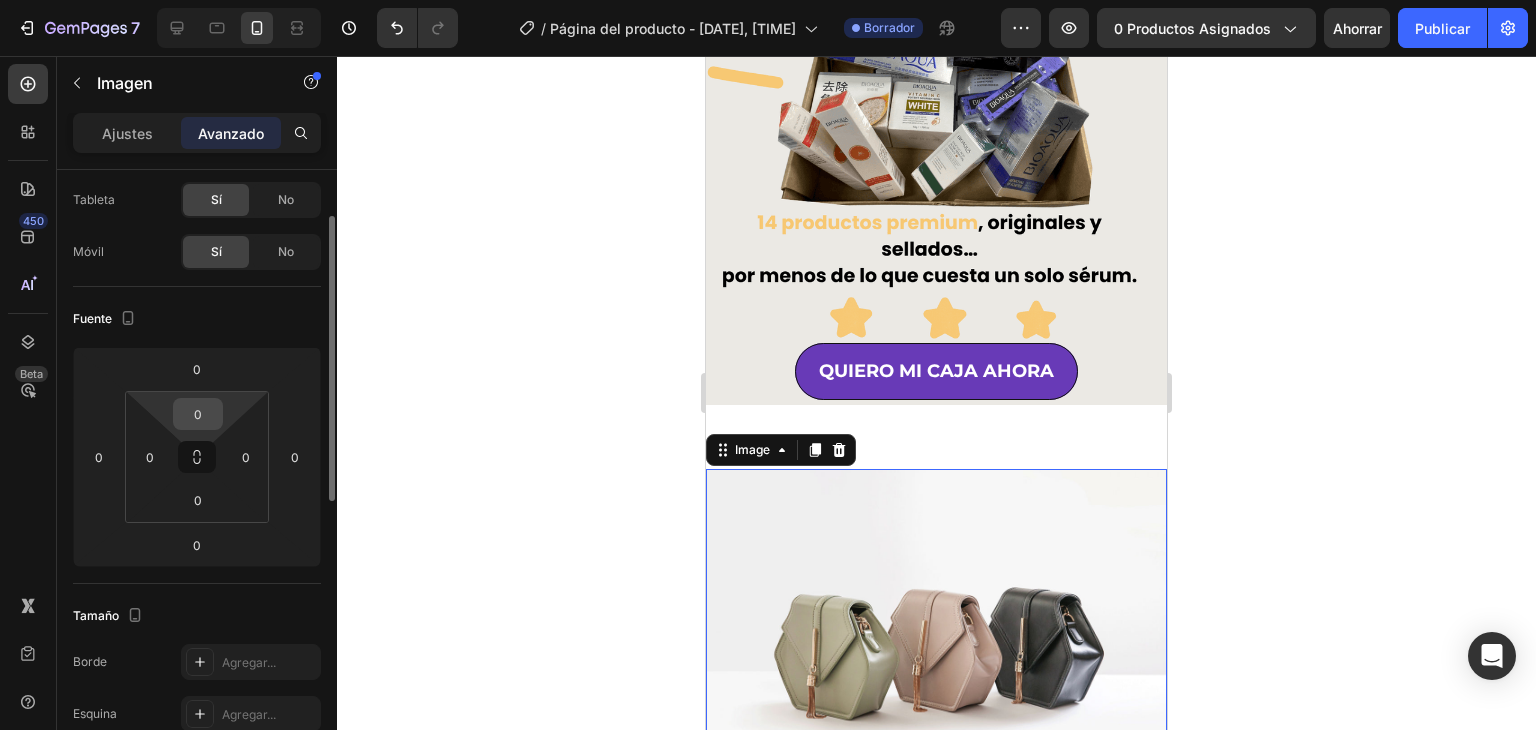 click on "0" at bounding box center (198, 414) 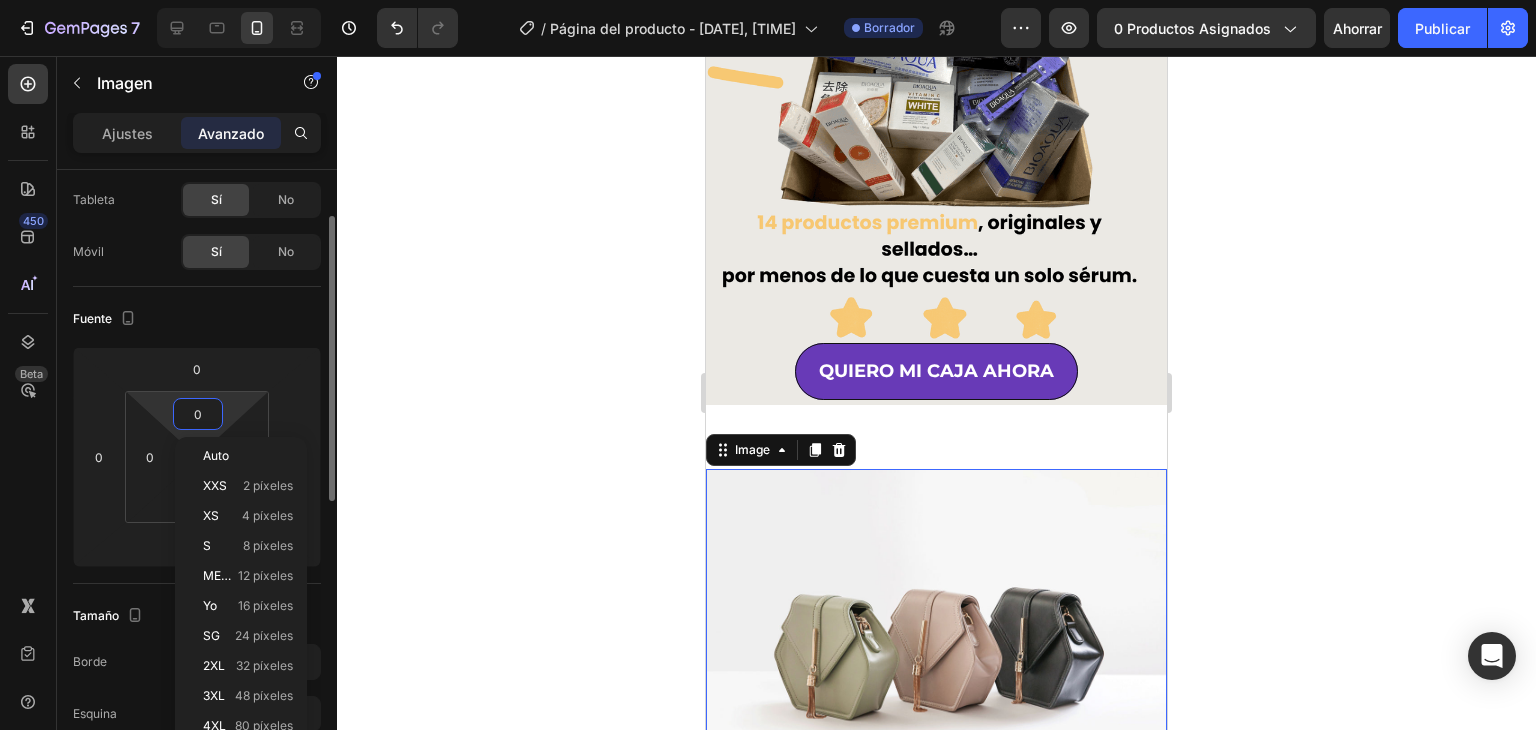 click on "7 Version history / Página del producto - [DATE], [TIME] Borrador Avance 0 productos asignados Ahorrar Publicar 450 Beta Secciones(30) Elementos(84) Sección Elemento Sección de héroes Detalle del producto Marcas Insignias de confianza Garantizar Desglose del producto Cómo utilizar Testimonios Comparar Manojo Preguntas frecuentes Prueba social Historia de la marca Lista de productos Recopilación Lista de blogs Contacto Sticky Añadir al carrito Pie de página personalizado Explorar la biblioteca 450 Disposición
Fila
Fila
Fila
Fila Texto
Título
Bloque de texto Botón
Botón
Botón Medios de comunicación" at bounding box center (768, 0) 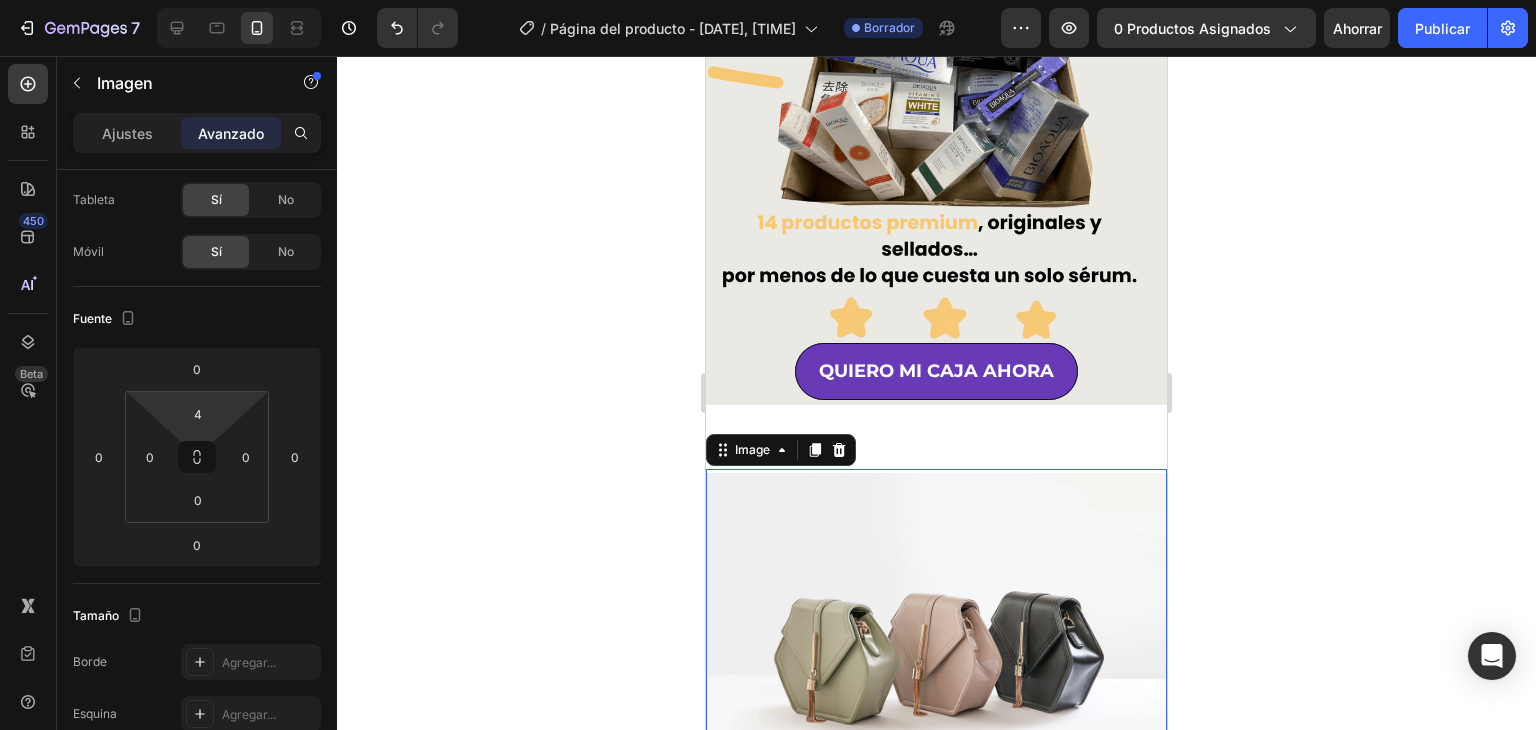 type on "0" 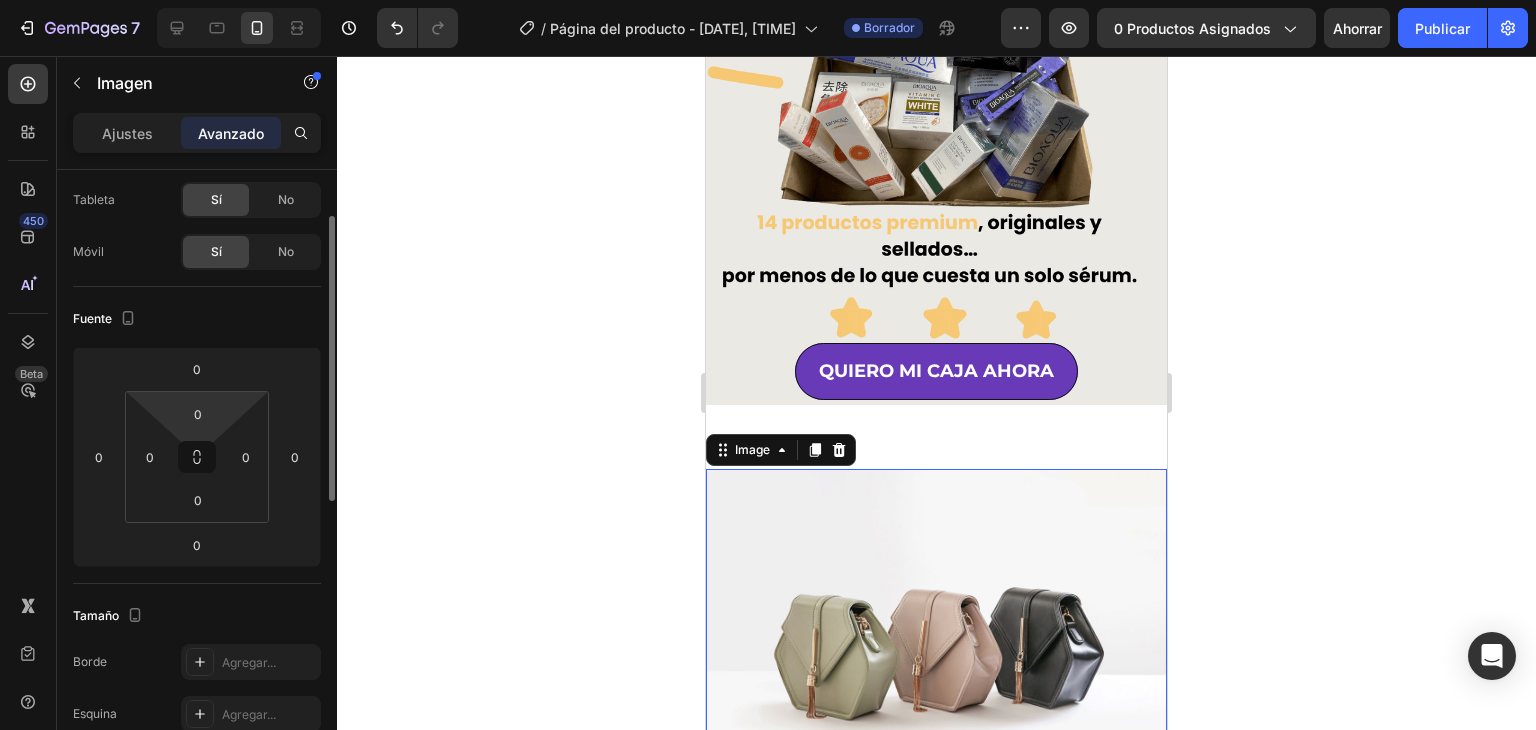 click on "7 Version history / Página del producto - [DATE], [TIME] Borrador Avance 0 productos asignados Ahorrar Publicar 450 Beta Secciones(30) Elementos(84) Sección Elemento Sección de héroes Detalle del producto Marcas Insignias de confianza Garantizar Desglose del producto Cómo utilizar Testimonios Comparar Manojo Preguntas frecuentes Prueba social Historia de la marca Lista de productos Recopilación Lista de blogs Contacto Sticky Añadir al carrito Pie de página personalizado Explorar la biblioteca 450 Disposición
Fila
Fila
Fila
Fila Texto
Título
Bloque de texto Botón
Botón
Botón Medios de comunicación" at bounding box center [768, 0] 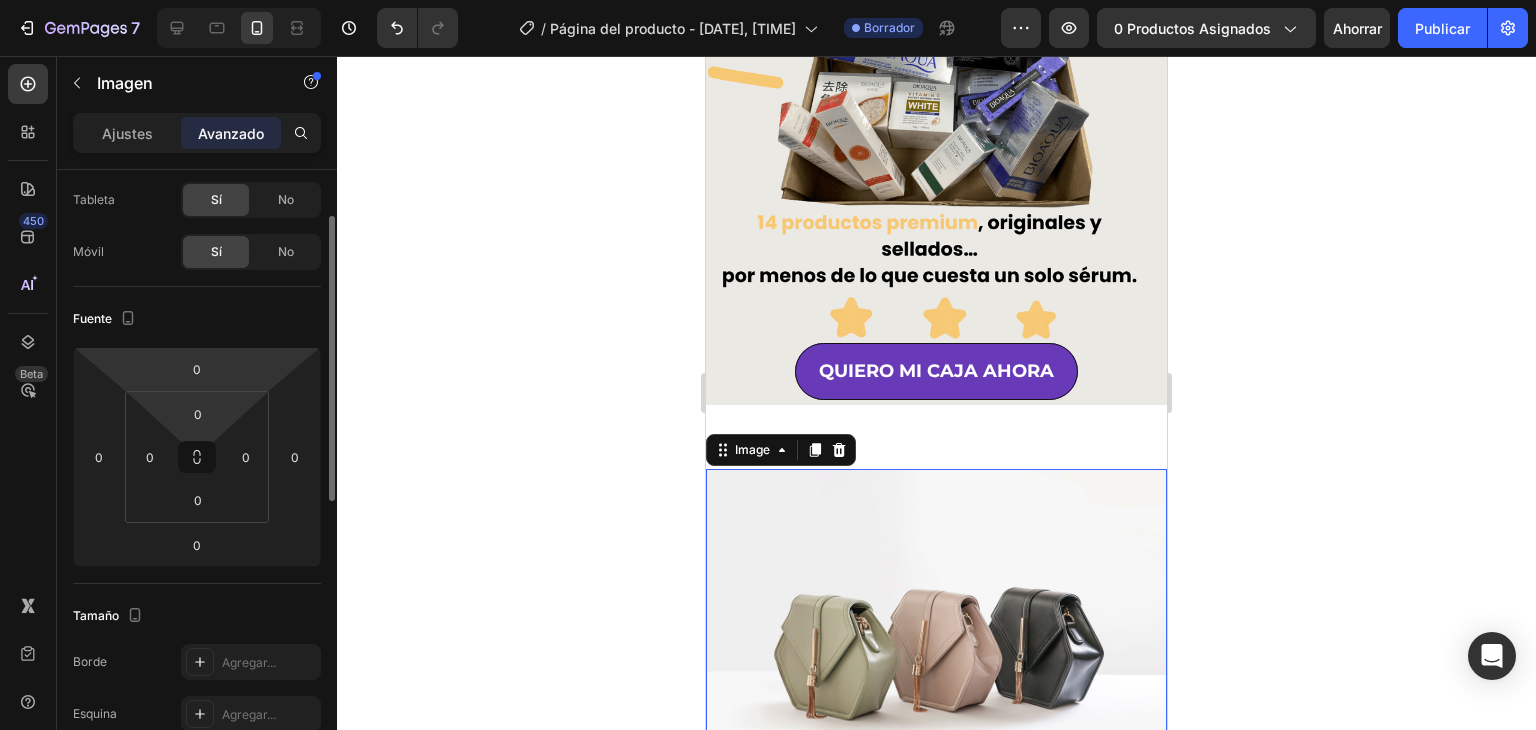 click on "7 Version history / Página del producto - [DATE], [TIME] Borrador Avance 0 productos asignados Ahorrar Publicar 450 Beta Secciones(30) Elementos(84) Sección Elemento Sección de héroes Detalle del producto Marcas Insignias de confianza Garantizar Desglose del producto Cómo utilizar Testimonios Comparar Manojo Preguntas frecuentes Prueba social Historia de la marca Lista de productos Recopilación Lista de blogs Contacto Sticky Añadir al carrito Pie de página personalizado Explorar la biblioteca 450 Disposición
Fila
Fila
Fila
Fila Texto
Título
Bloque de texto Botón
Botón
Botón Medios de comunicación" at bounding box center (768, 0) 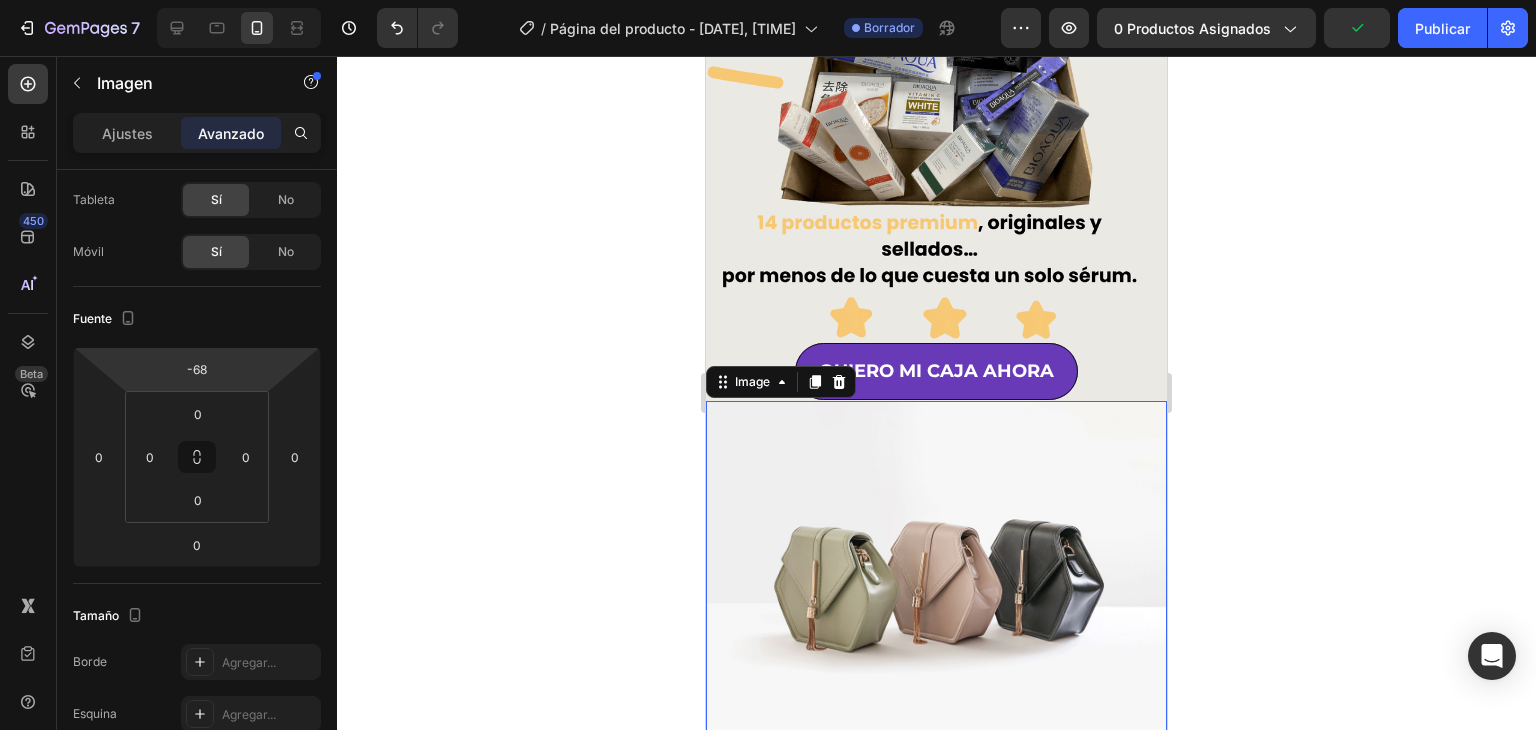 type on "-66" 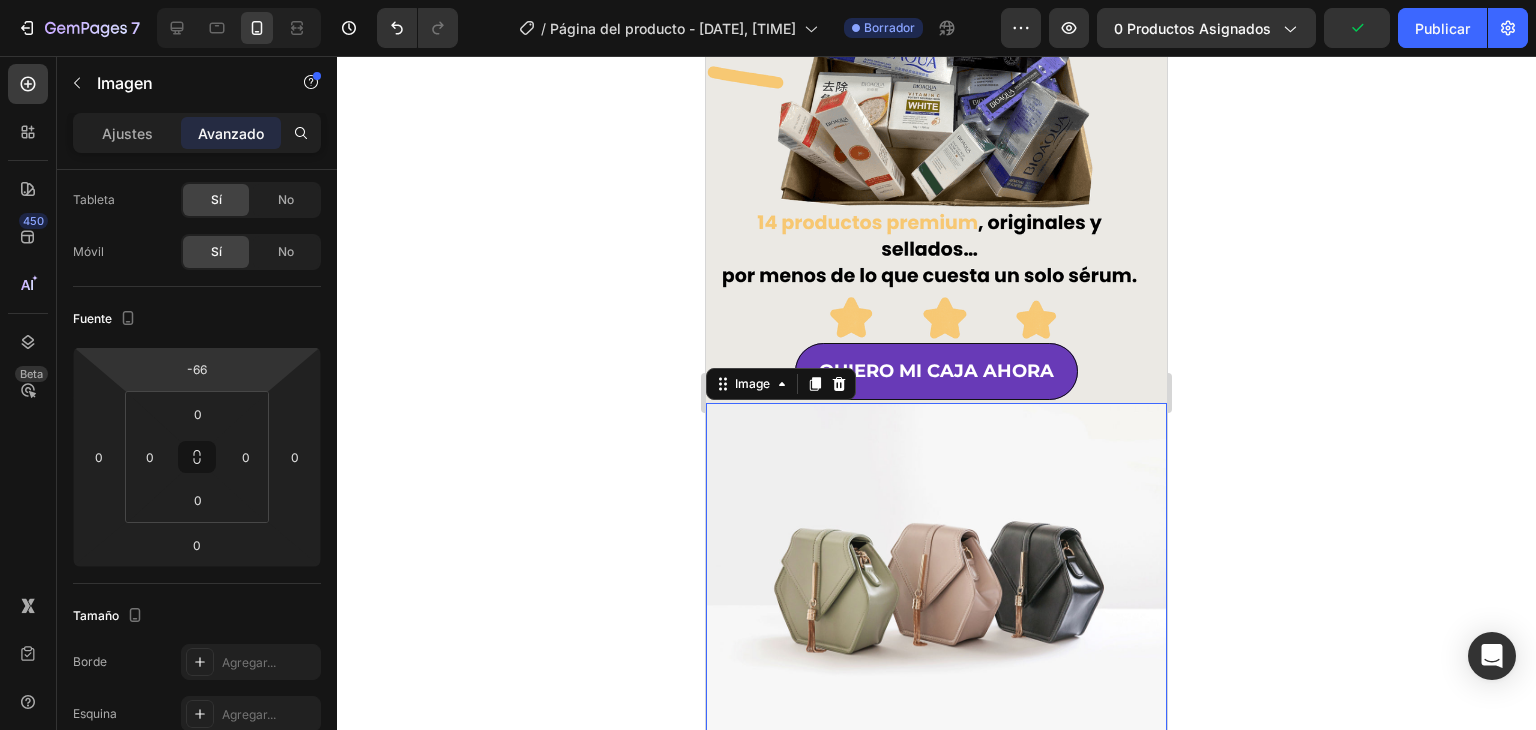 drag, startPoint x: 232, startPoint y: 376, endPoint x: 234, endPoint y: 409, distance: 33.06055 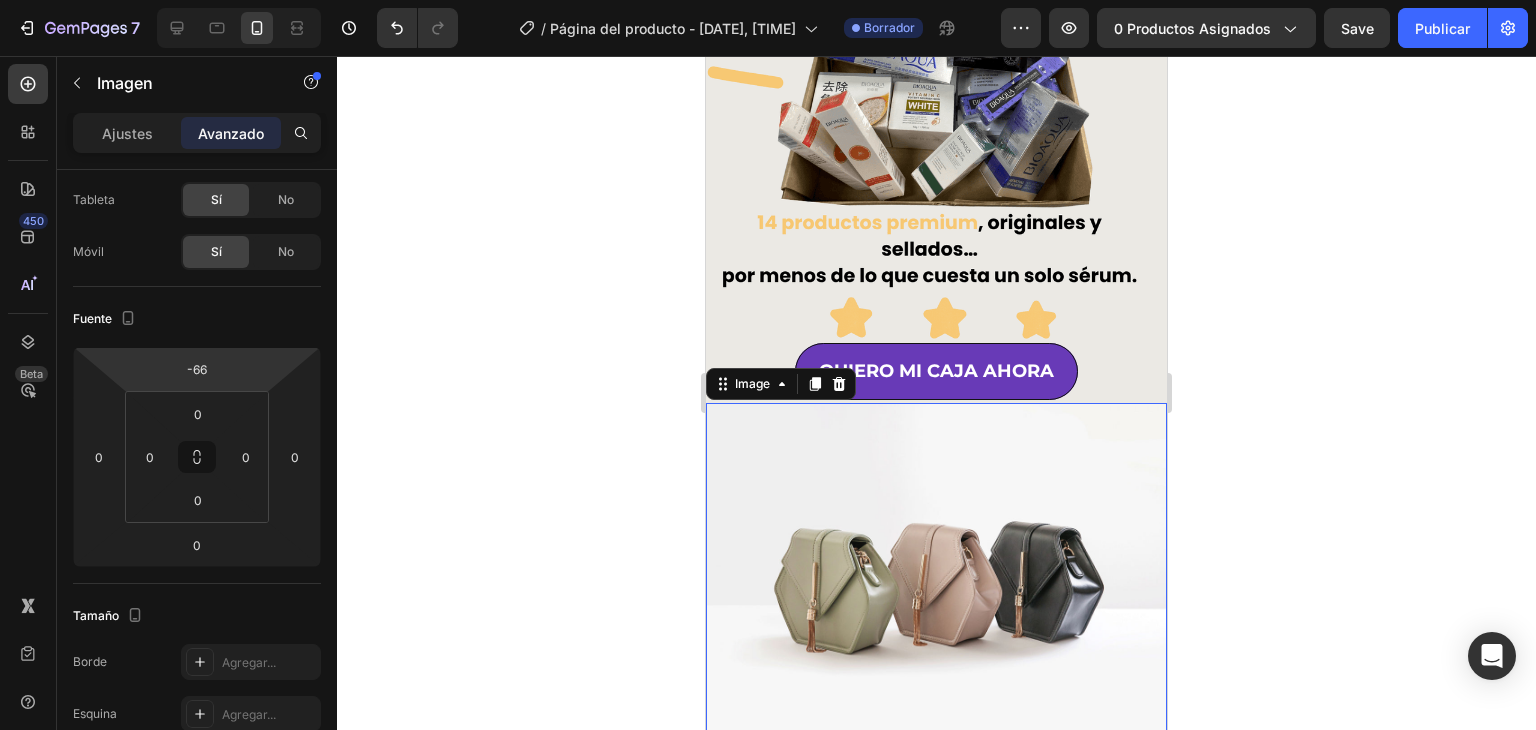 click 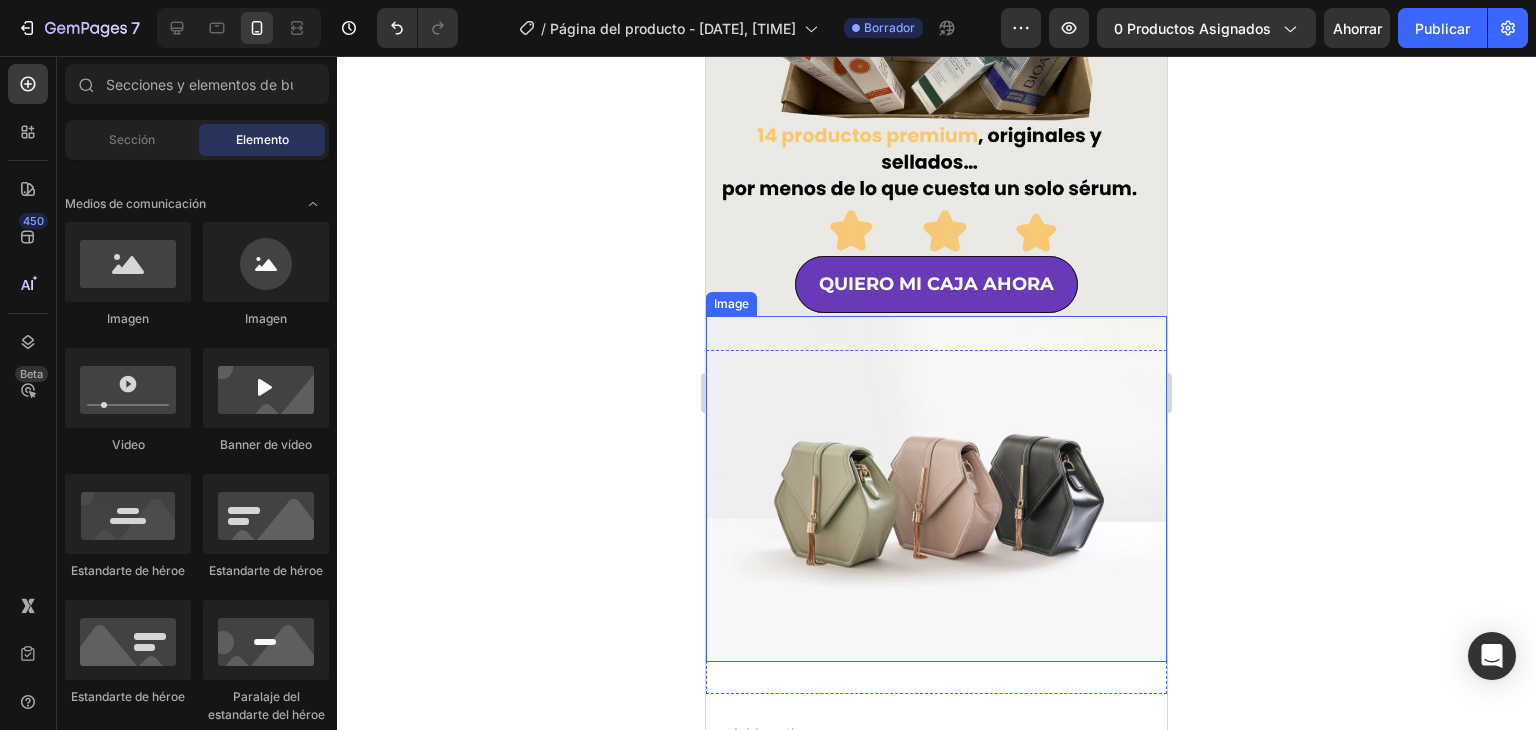 scroll, scrollTop: 400, scrollLeft: 0, axis: vertical 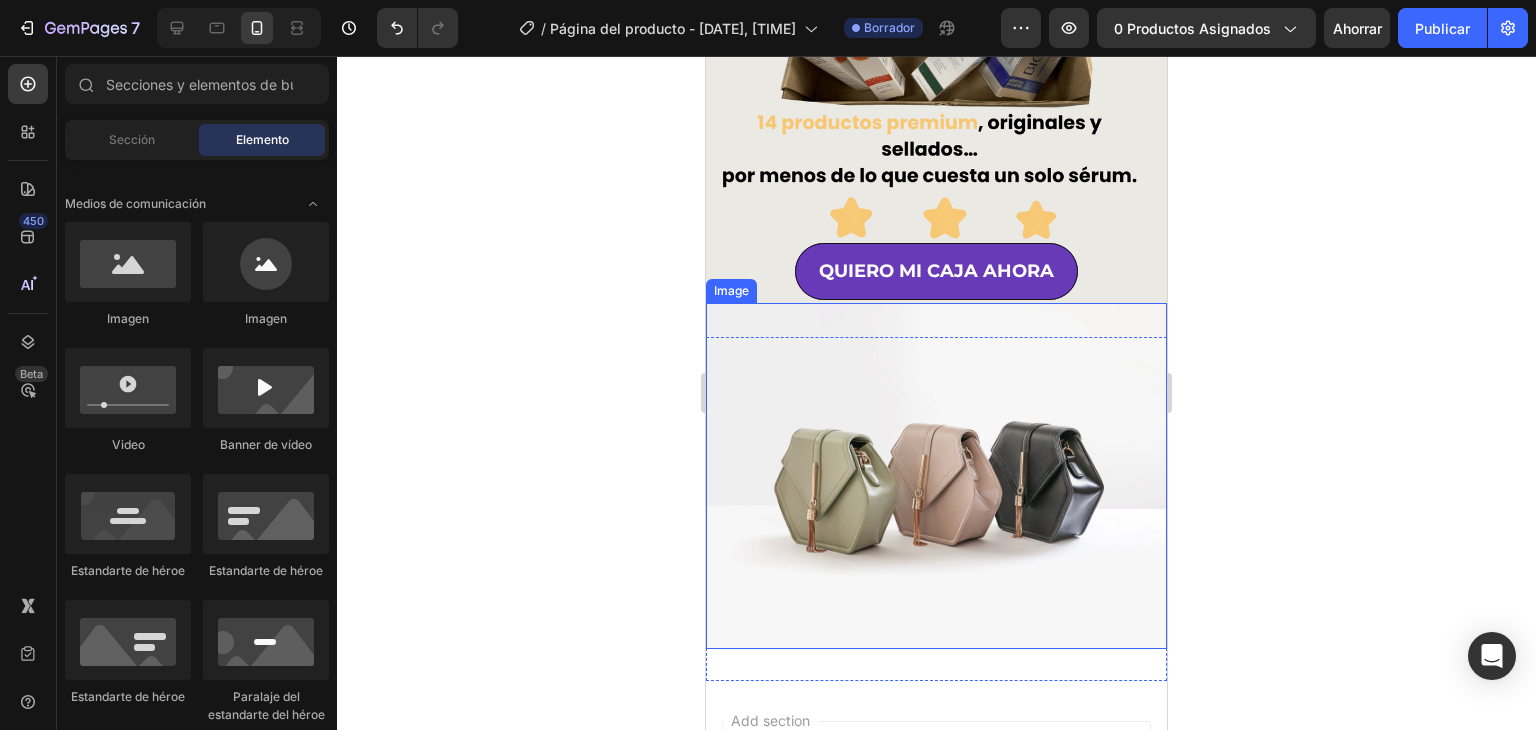 click at bounding box center [936, 476] 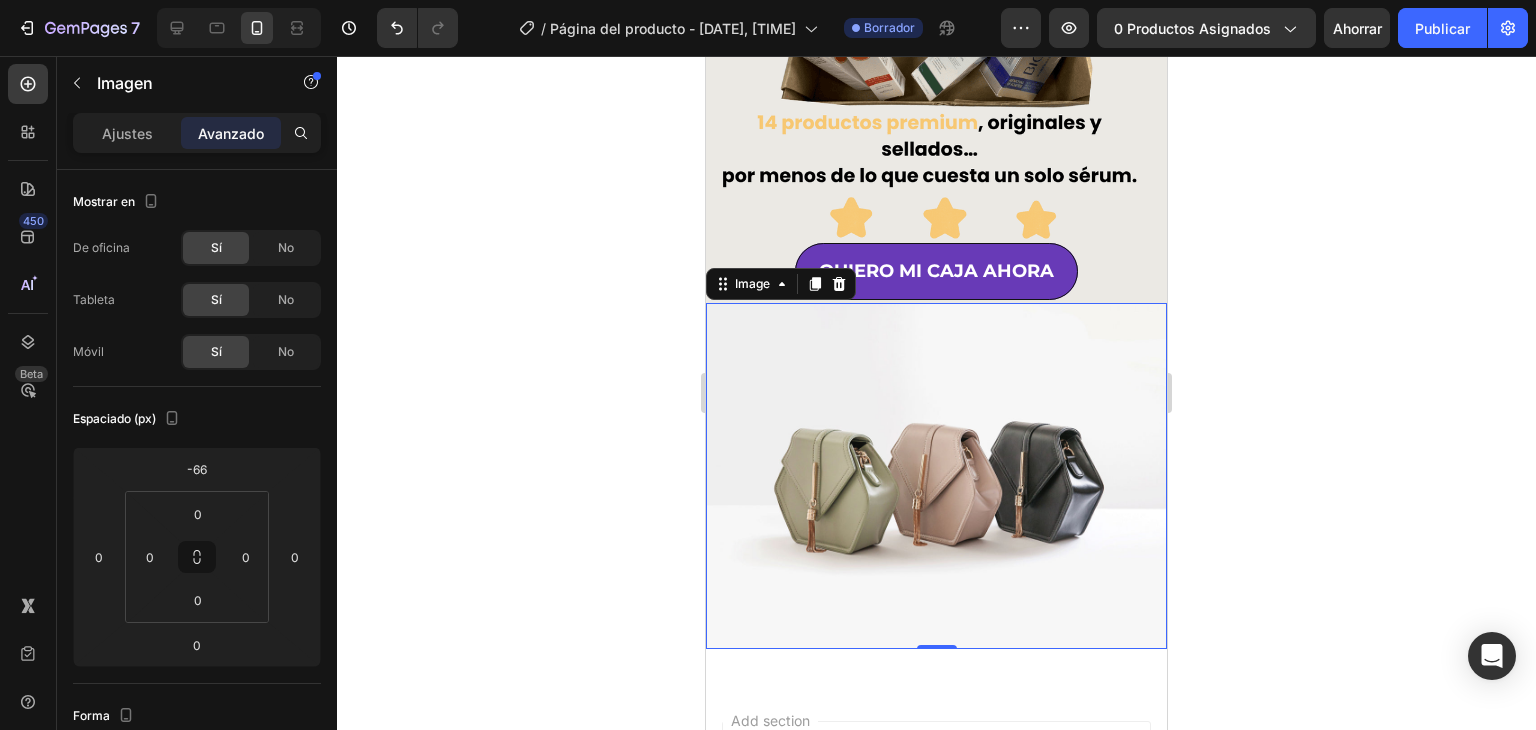 click at bounding box center (936, 476) 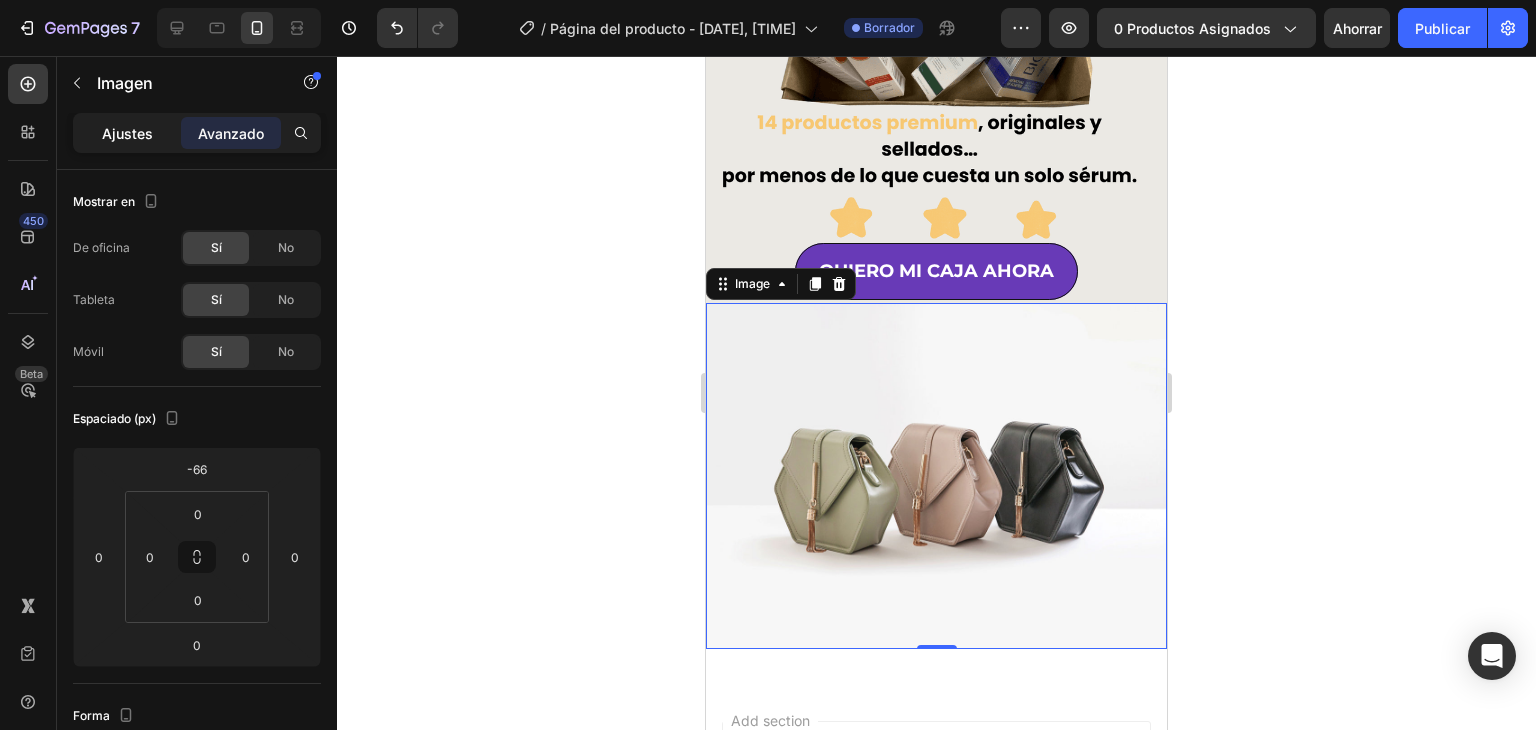 click on "Ajustes" at bounding box center [127, 133] 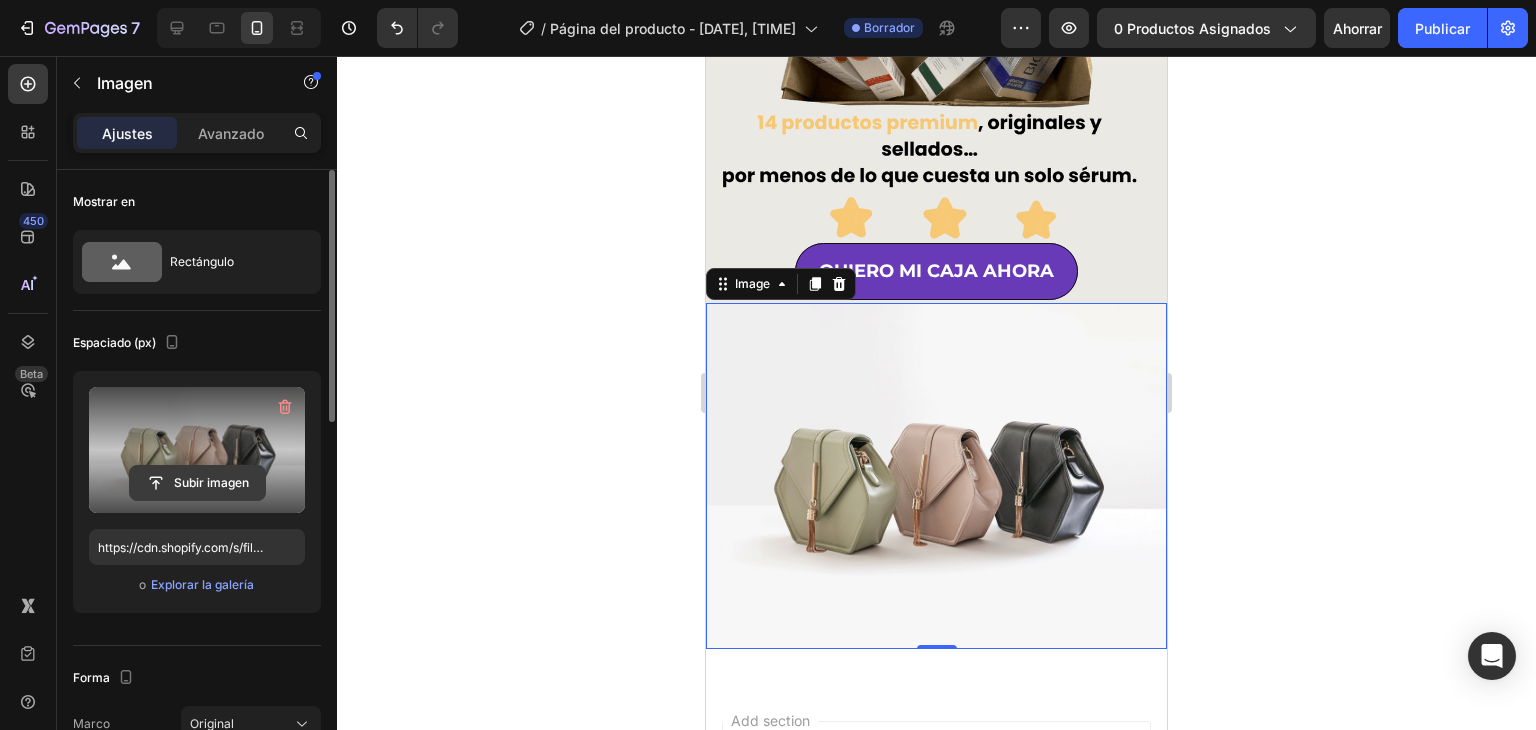 click 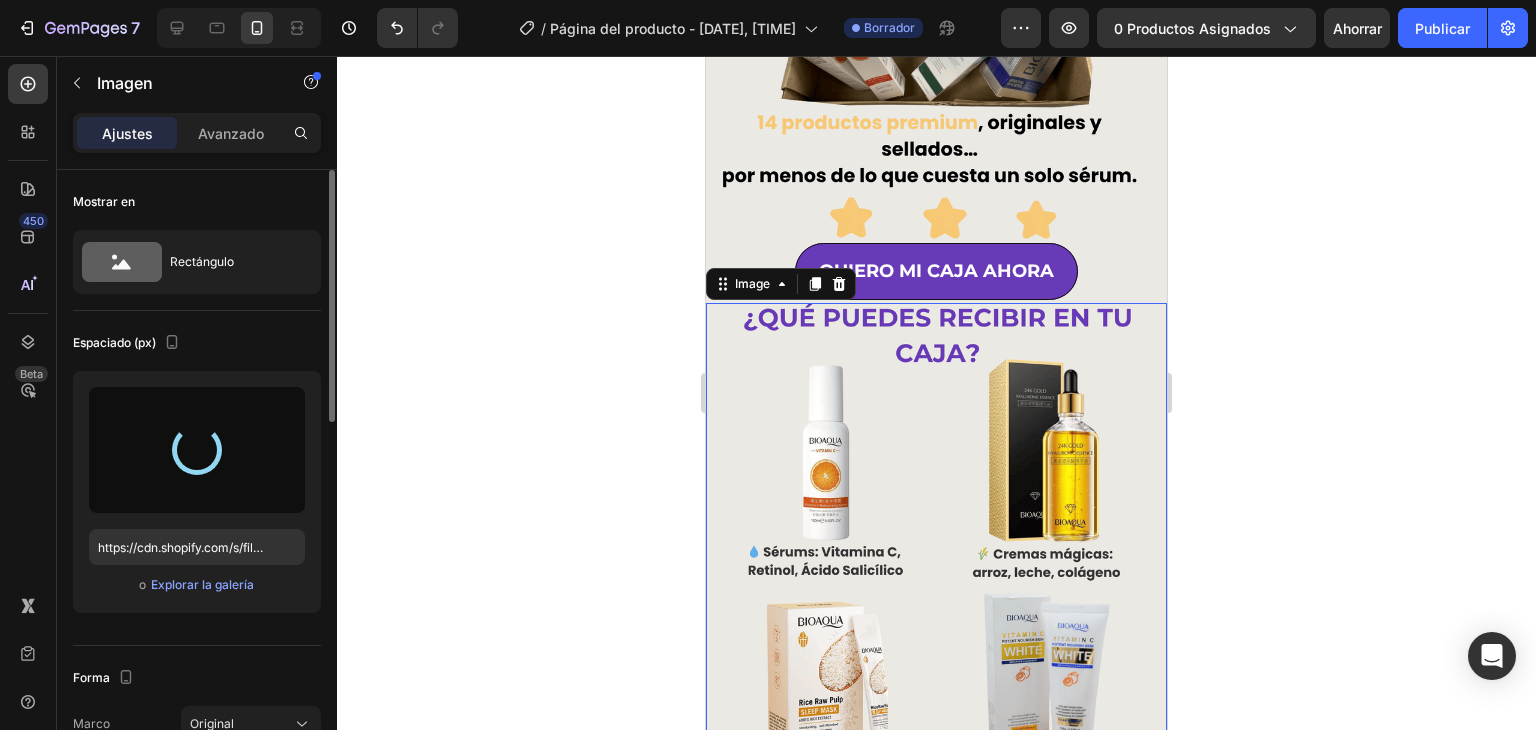 type on "https://cdn.shopify.com/s/files/1/0640/1091/1853/files/gempages_574992948253426917-af998f77-a290-4ebe-8c68-aba1be7ea59b.png" 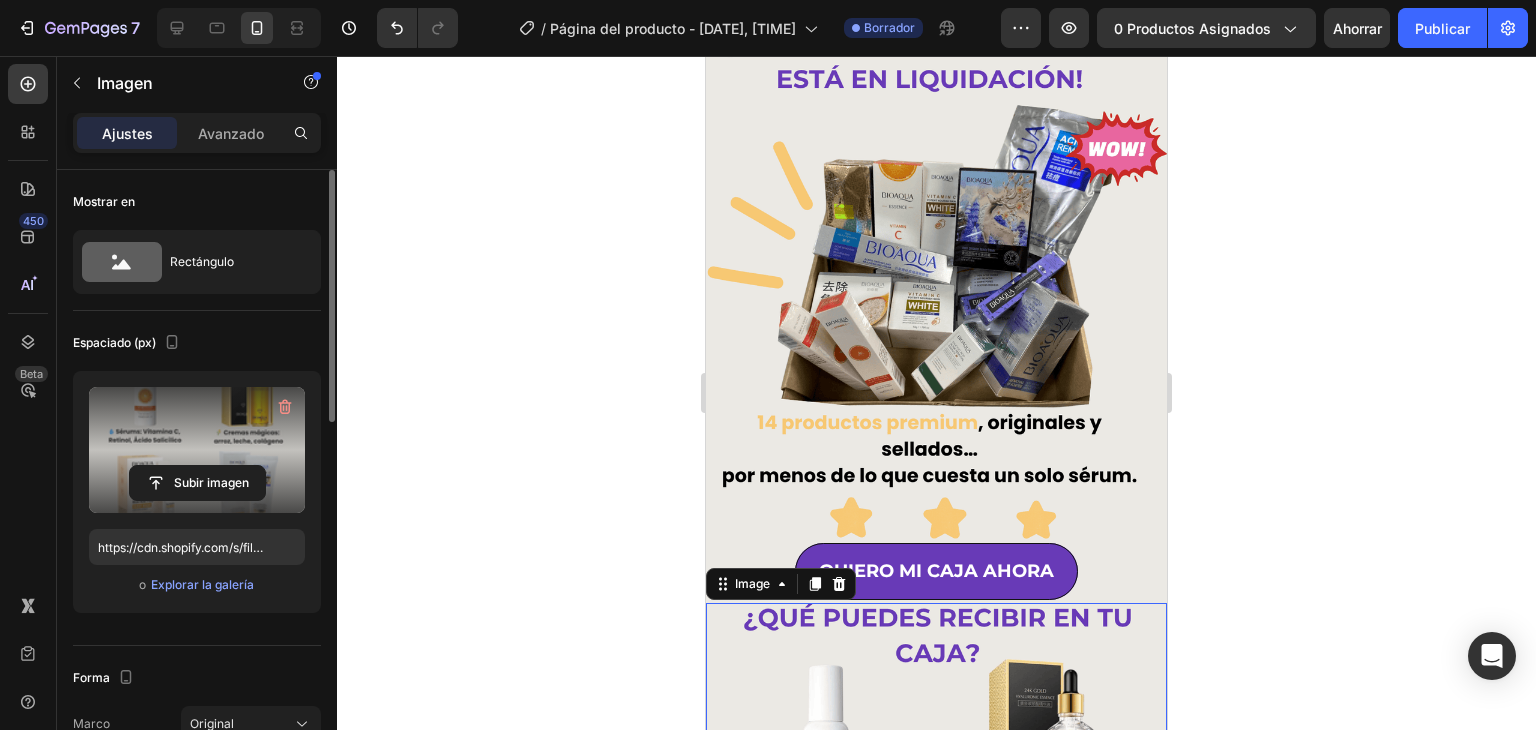 scroll, scrollTop: 0, scrollLeft: 0, axis: both 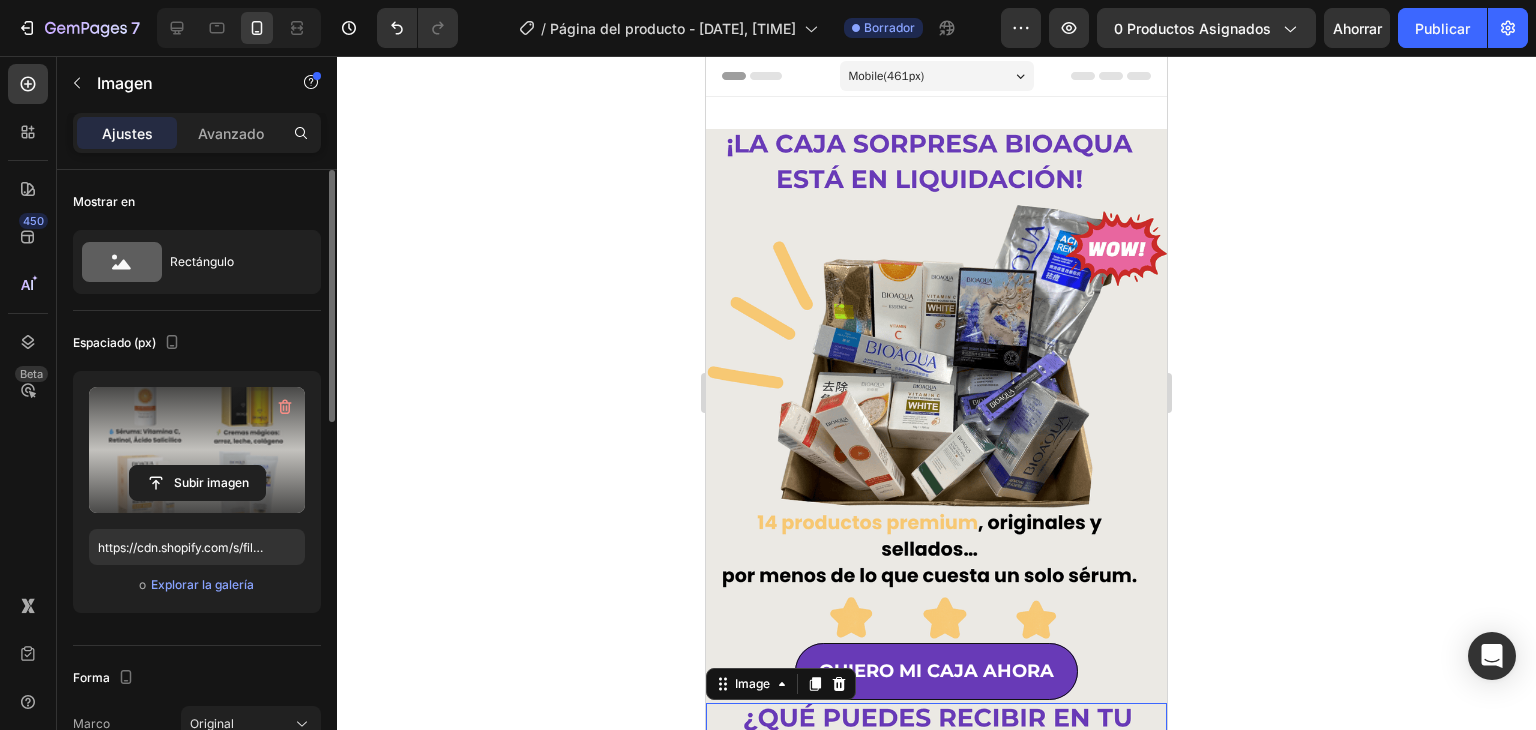 click 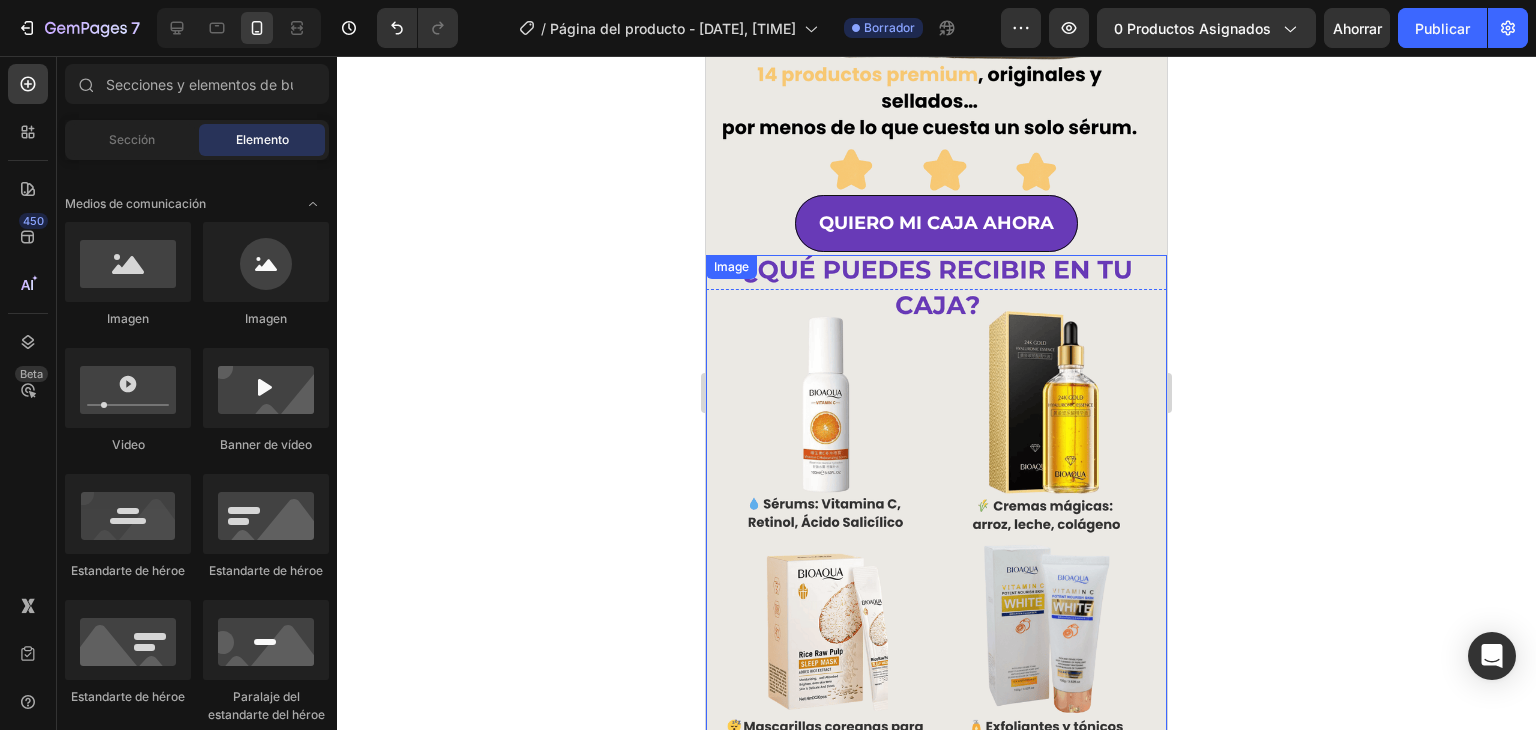 scroll, scrollTop: 400, scrollLeft: 0, axis: vertical 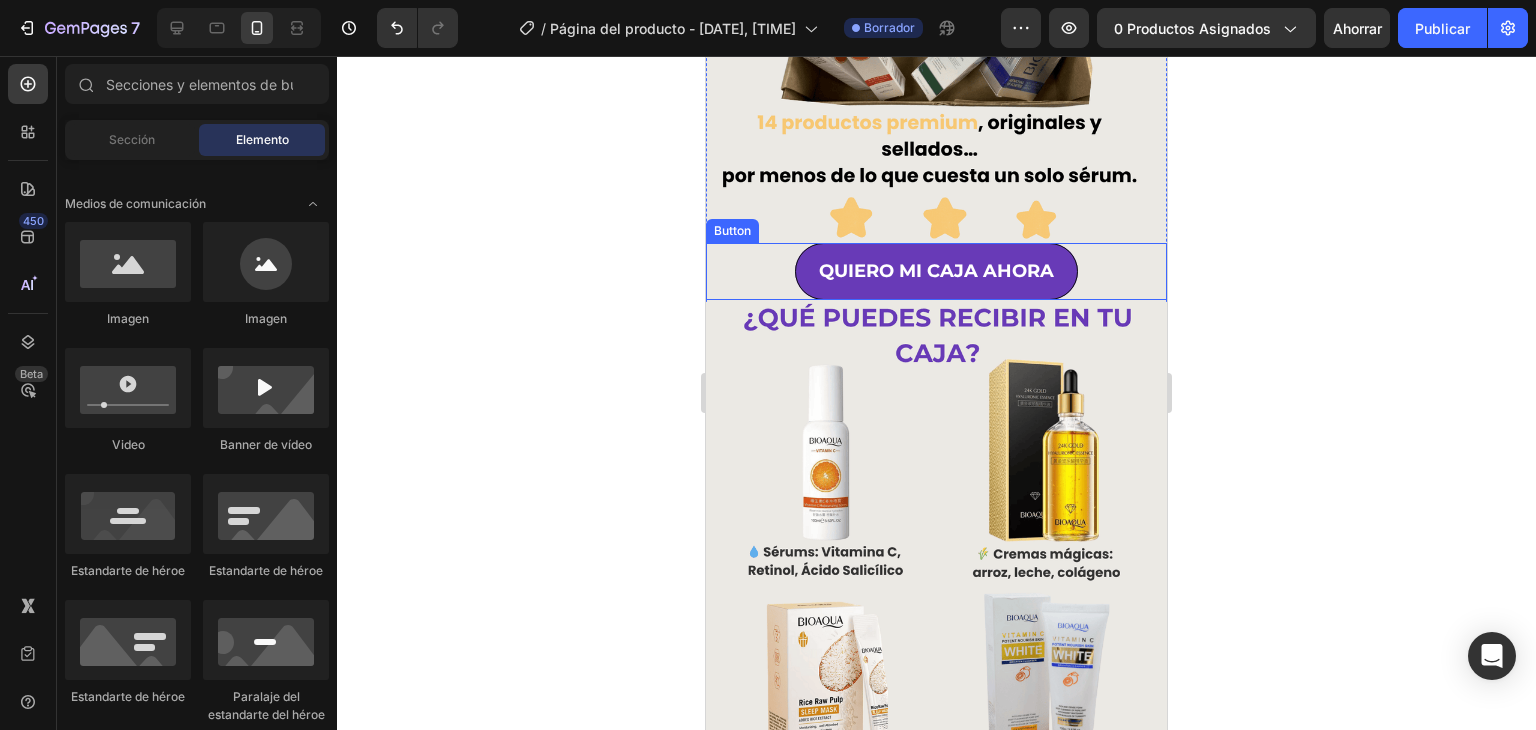 click on "[PHRASE]   Button" at bounding box center (936, 271) 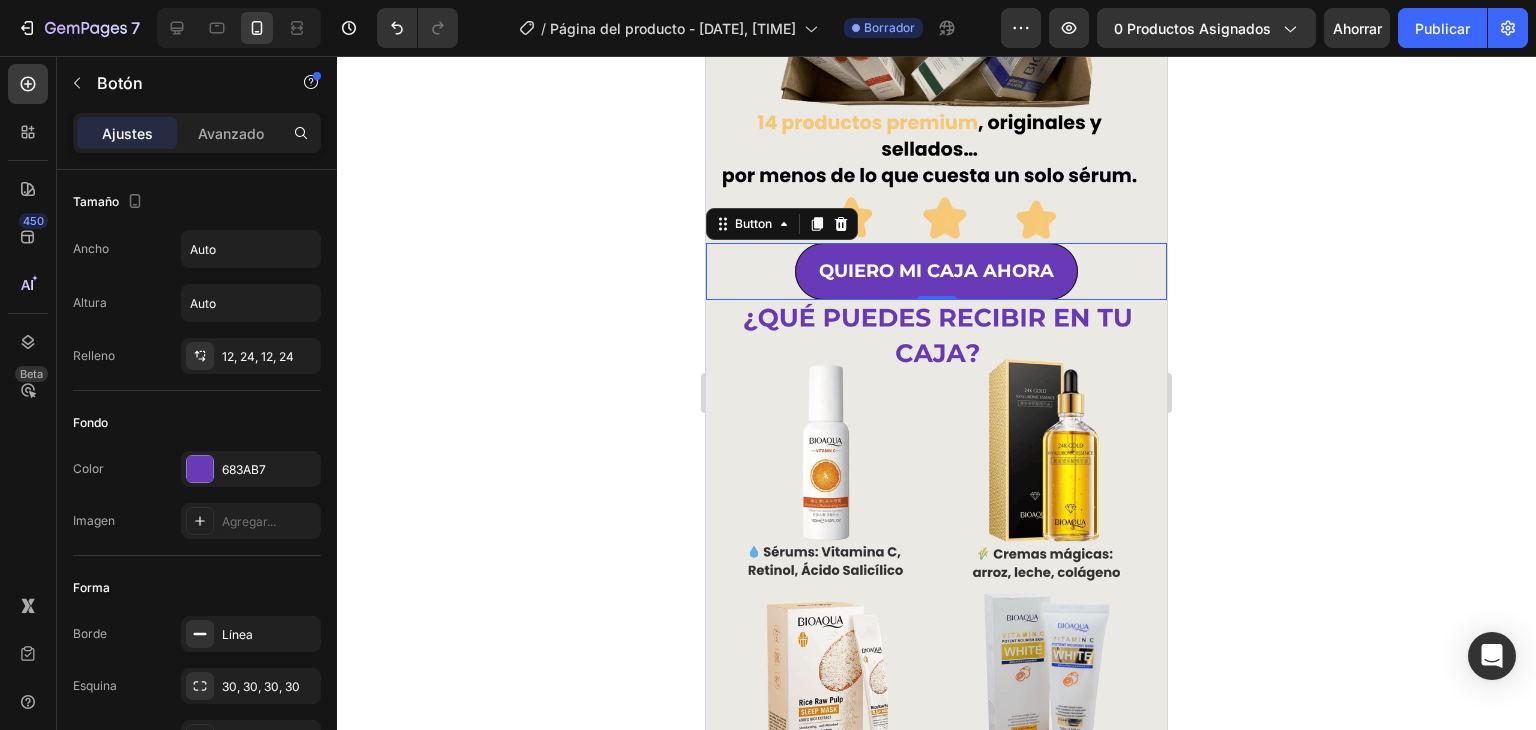 drag, startPoint x: 813, startPoint y: 207, endPoint x: 828, endPoint y: 221, distance: 20.518284 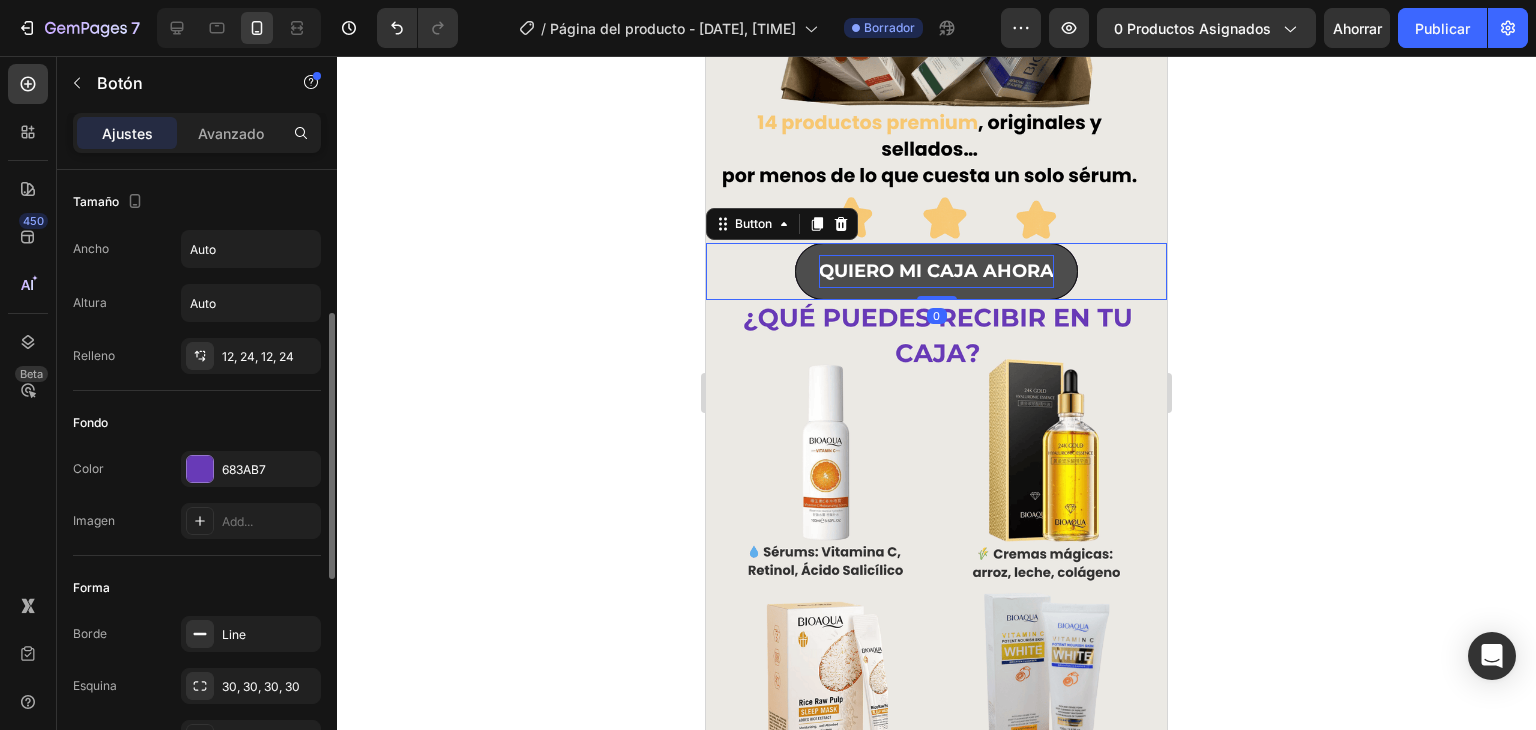 scroll, scrollTop: 100, scrollLeft: 0, axis: vertical 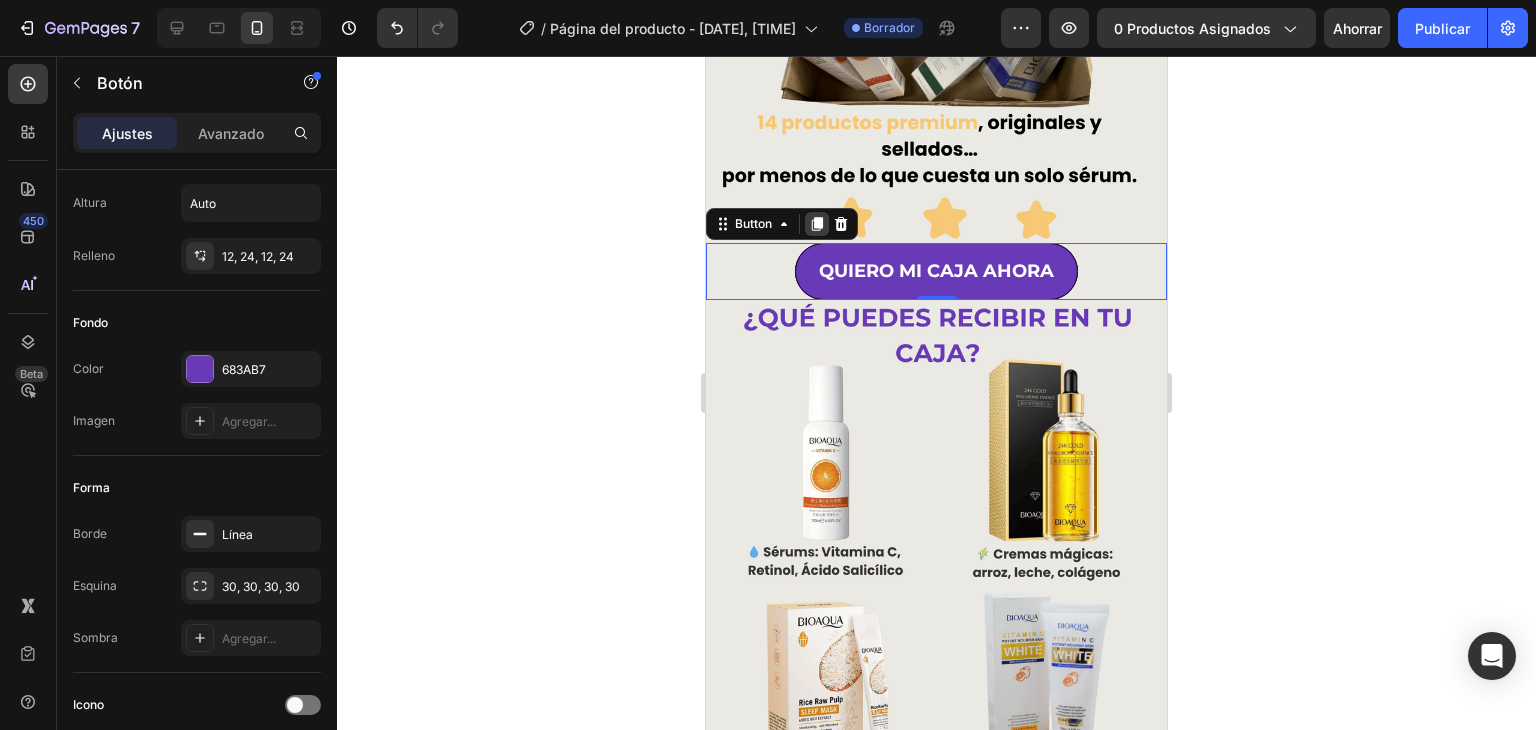 click 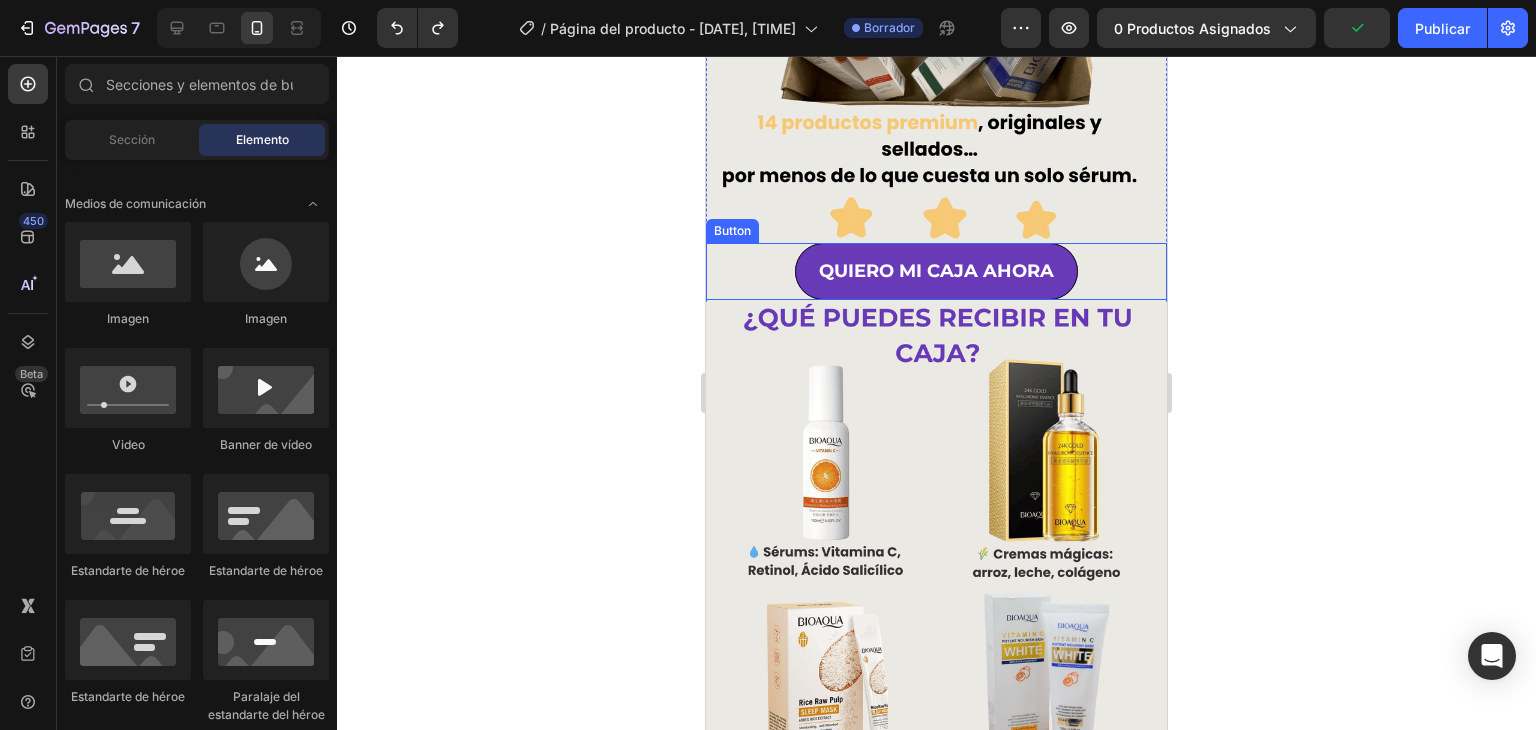 click on "QUIERO MI CAJA AHORA" at bounding box center [936, 271] 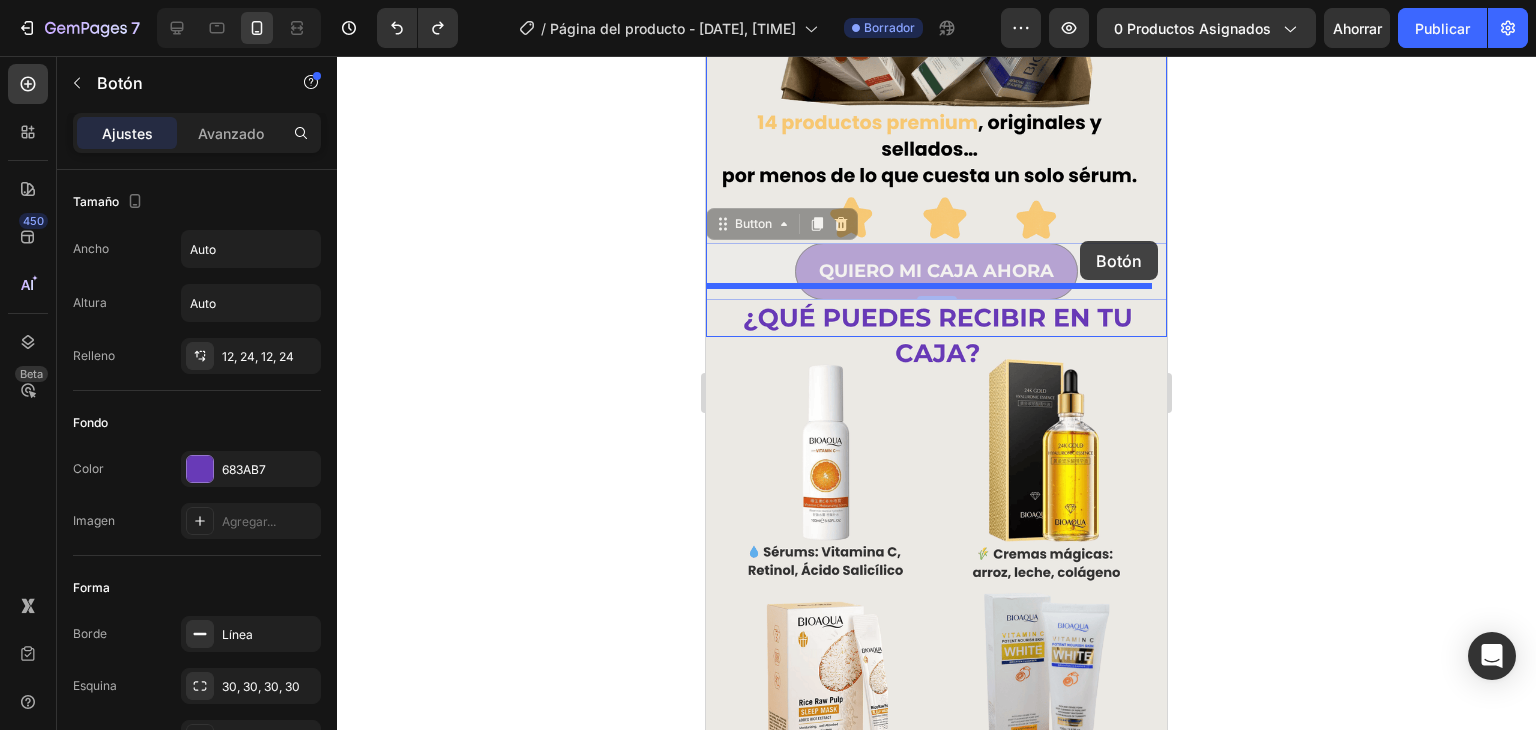 drag, startPoint x: 1079, startPoint y: 254, endPoint x: 1080, endPoint y: 241, distance: 13.038404 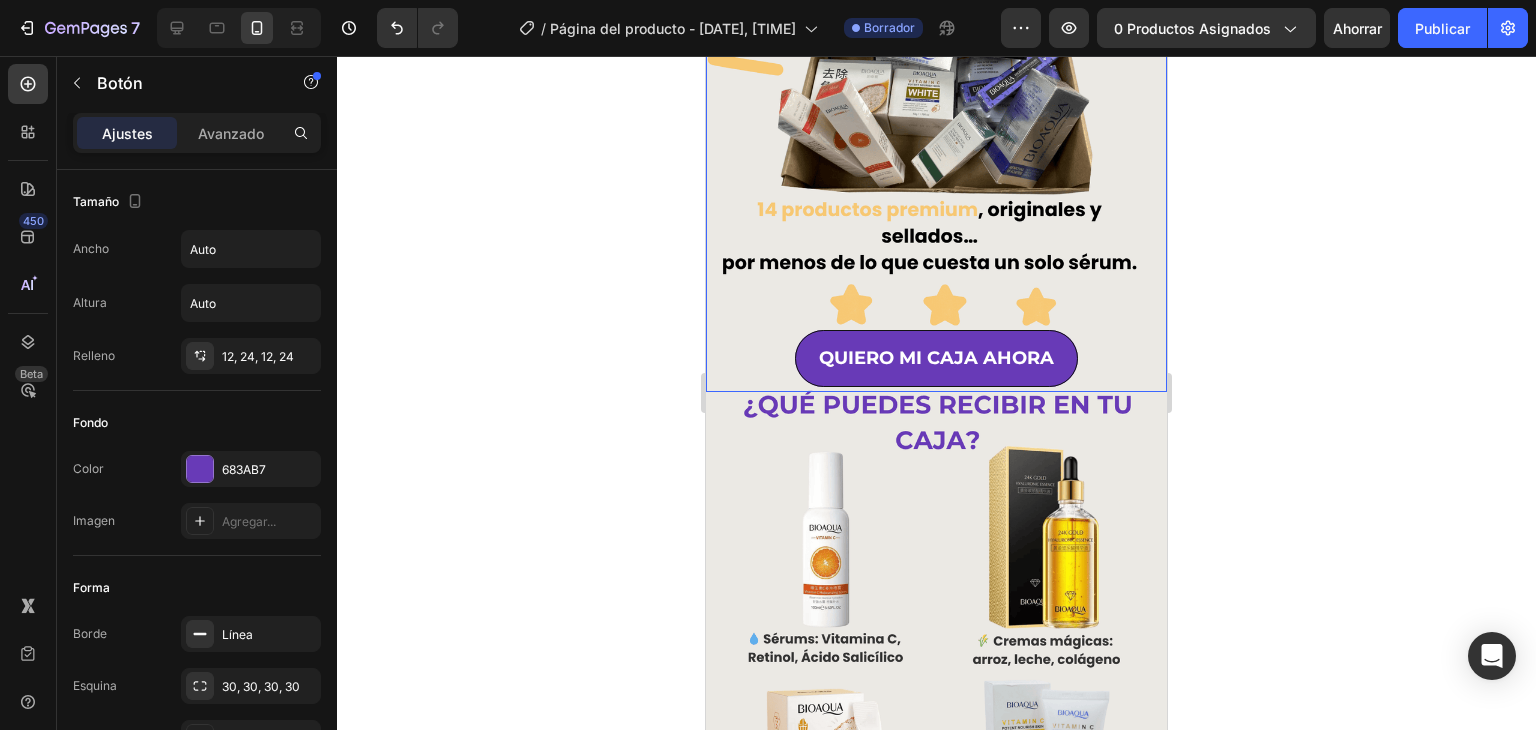 scroll, scrollTop: 266, scrollLeft: 0, axis: vertical 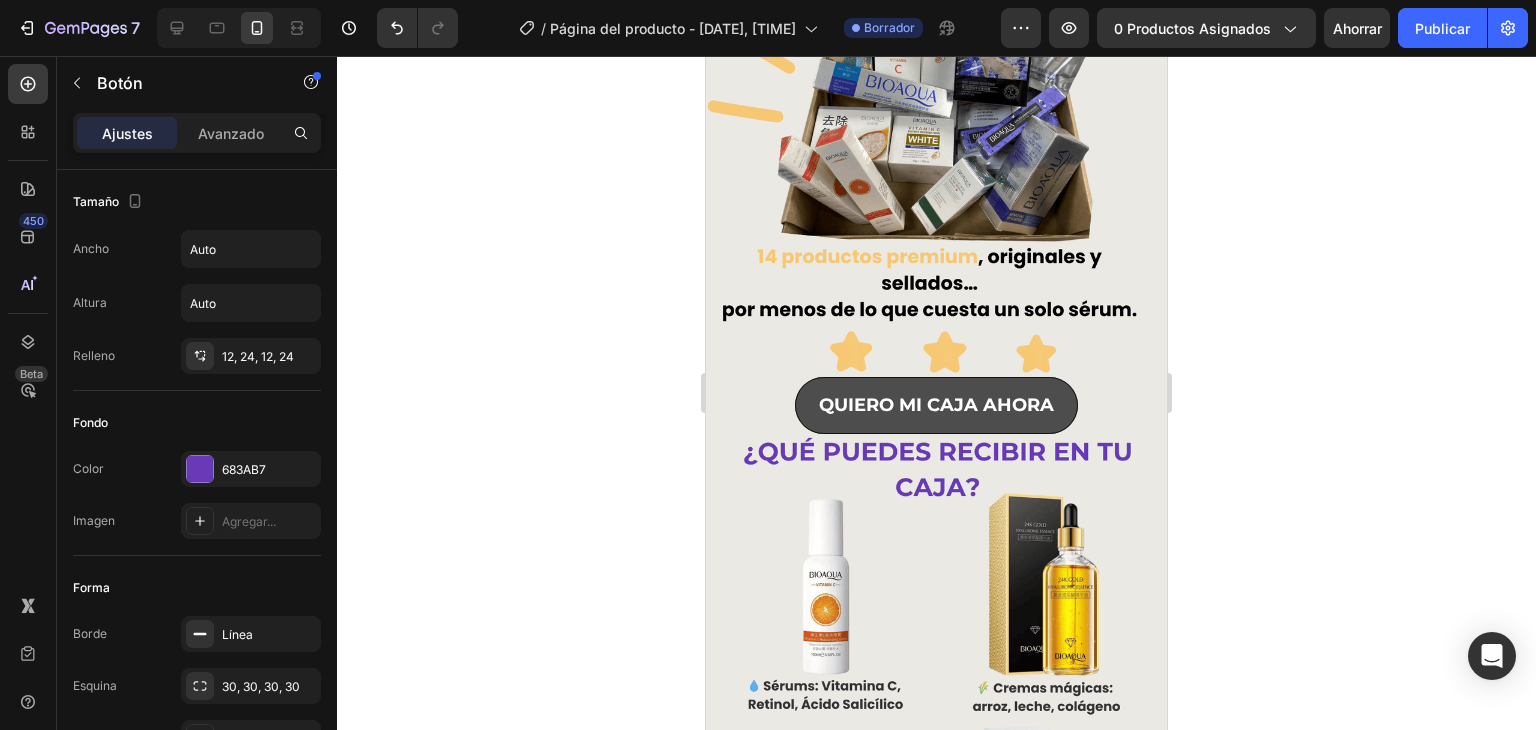 click on "QUIERO MI CAJA AHORA" at bounding box center (936, 405) 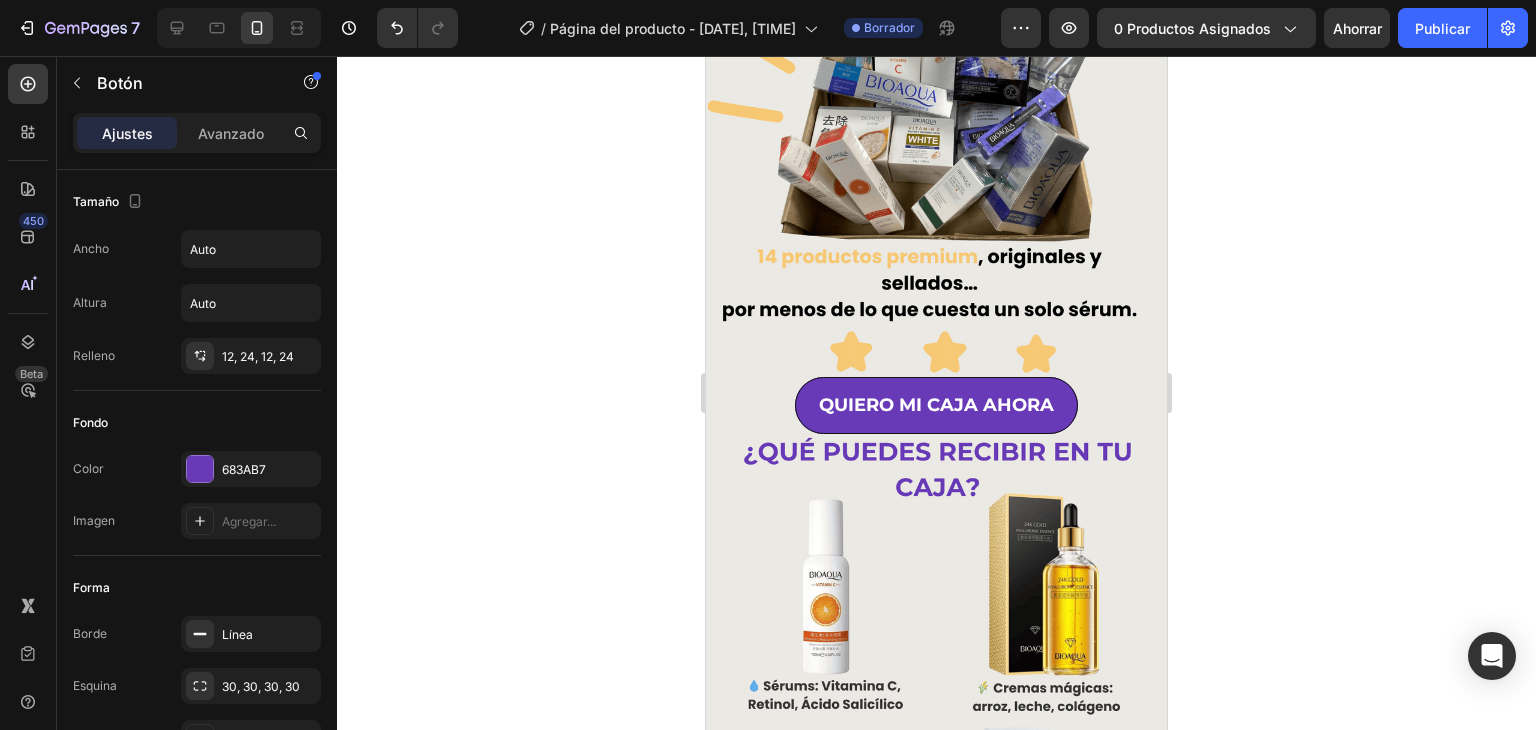 click on "[PHRASE]   Button" at bounding box center (936, 405) 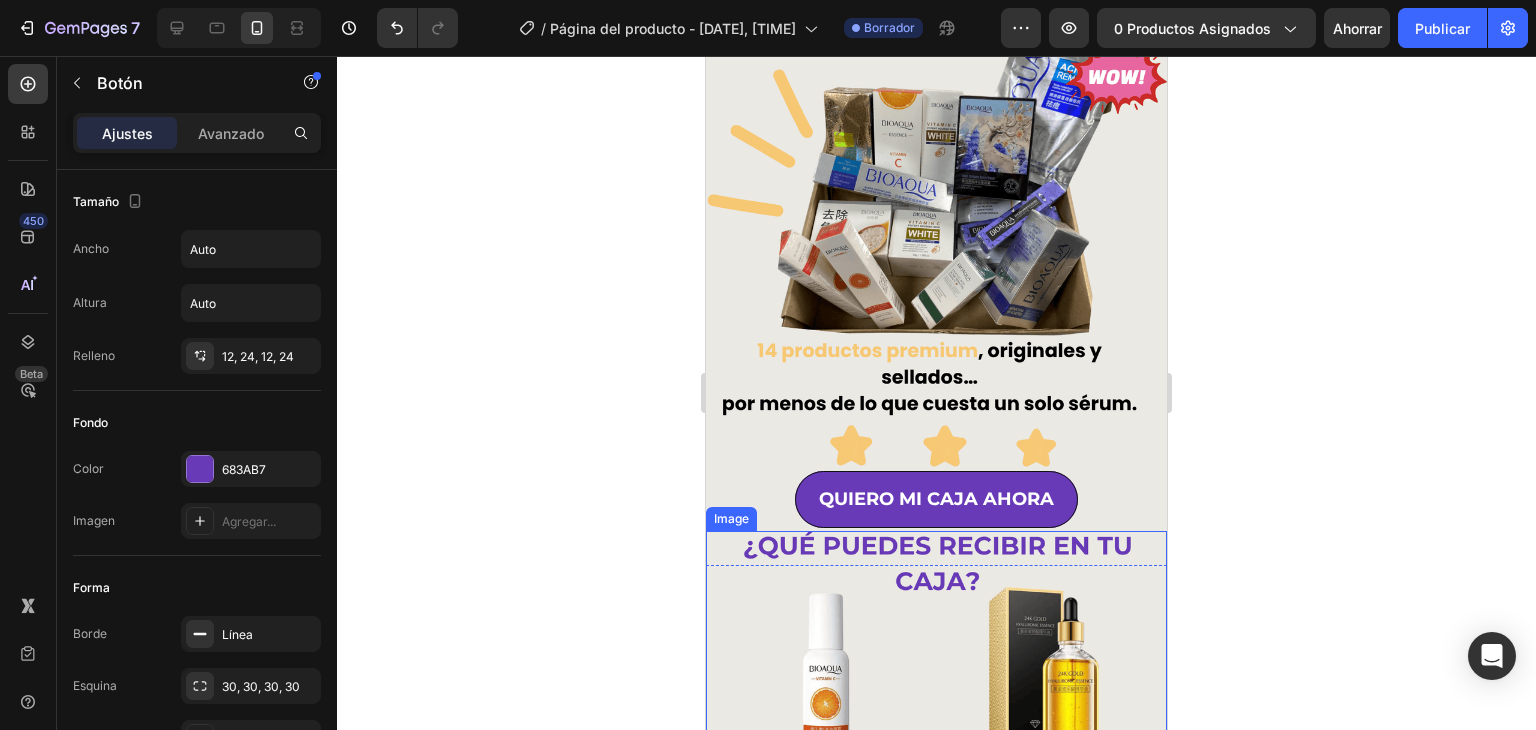 scroll, scrollTop: 166, scrollLeft: 0, axis: vertical 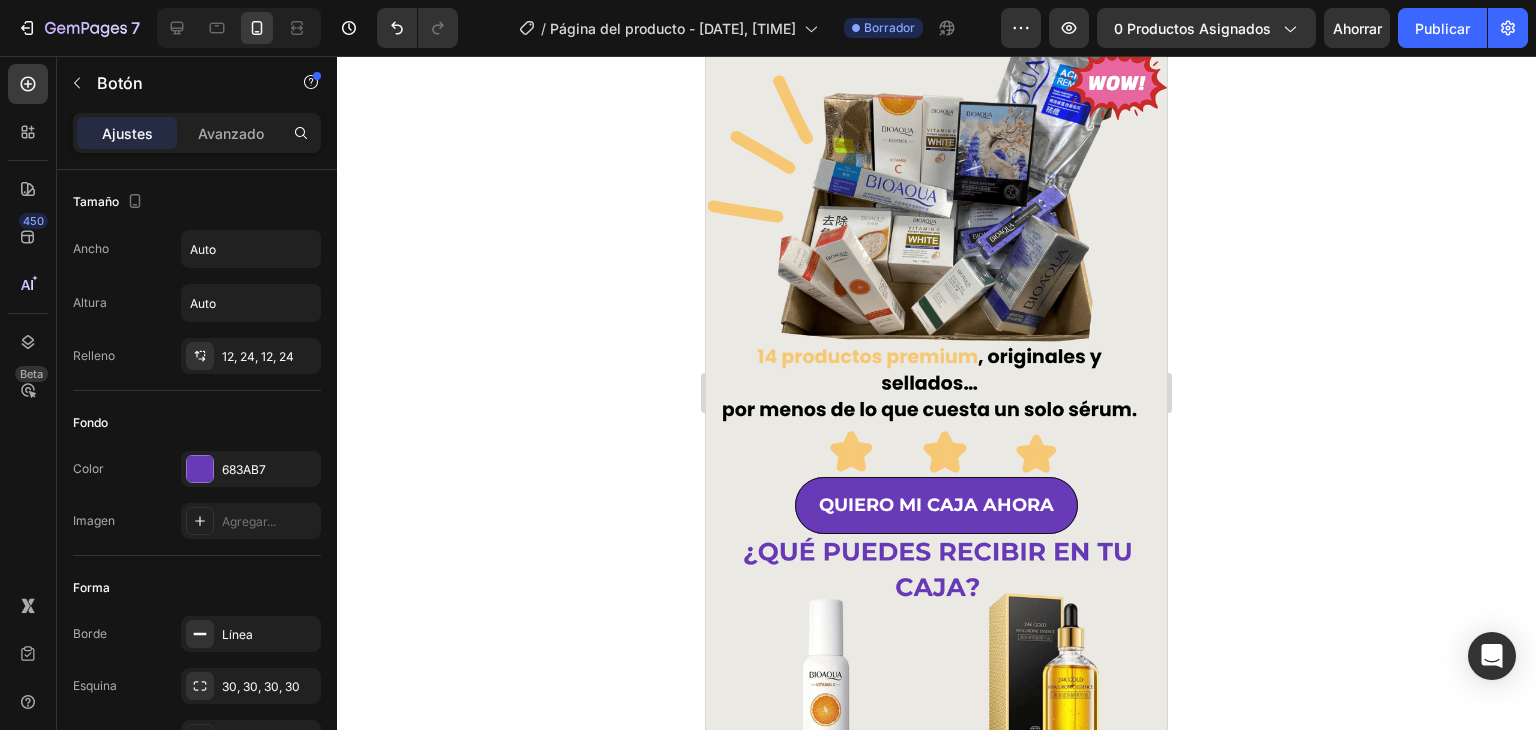 click on "[PHRASE]   Button" at bounding box center [936, 505] 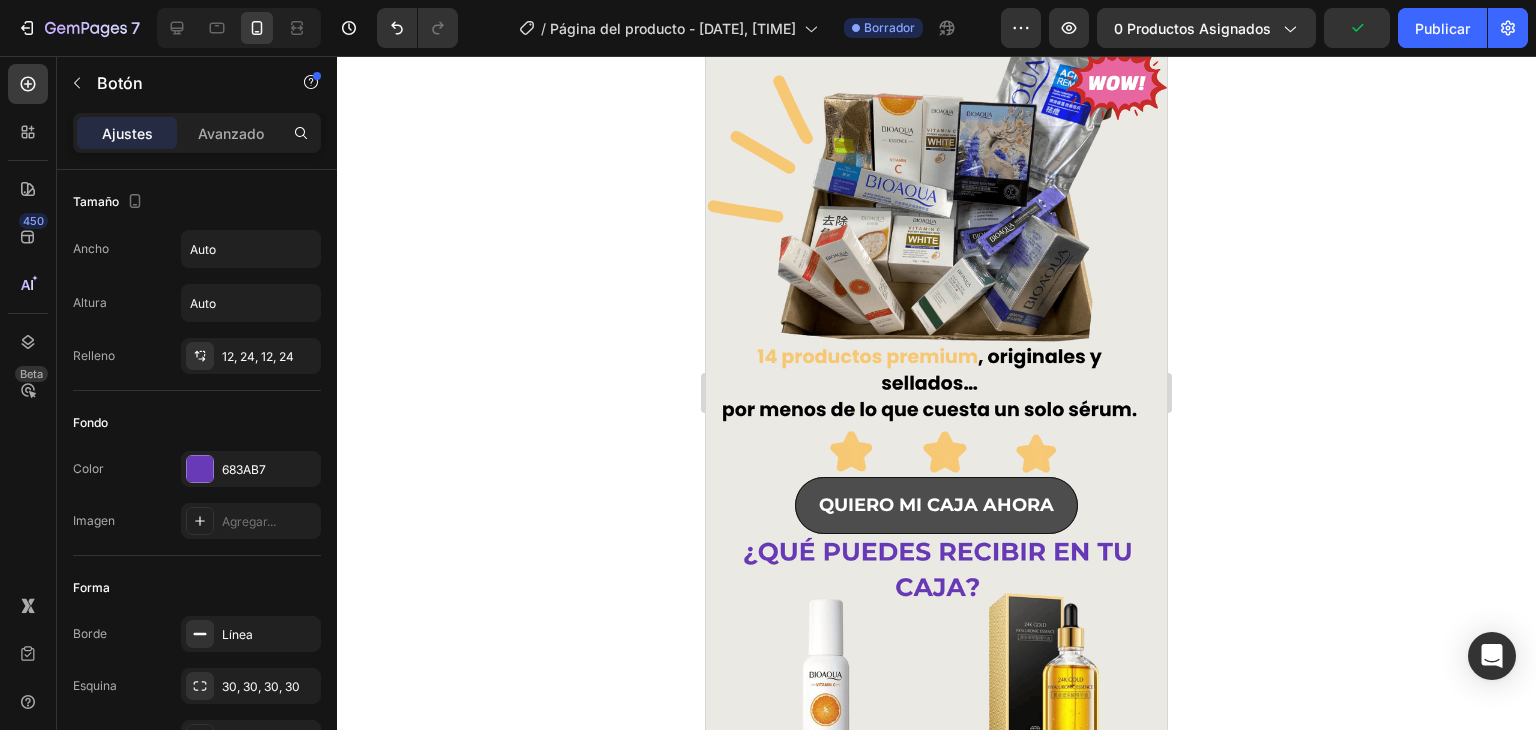 click on "QUIERO MI CAJA AHORA" at bounding box center (936, 505) 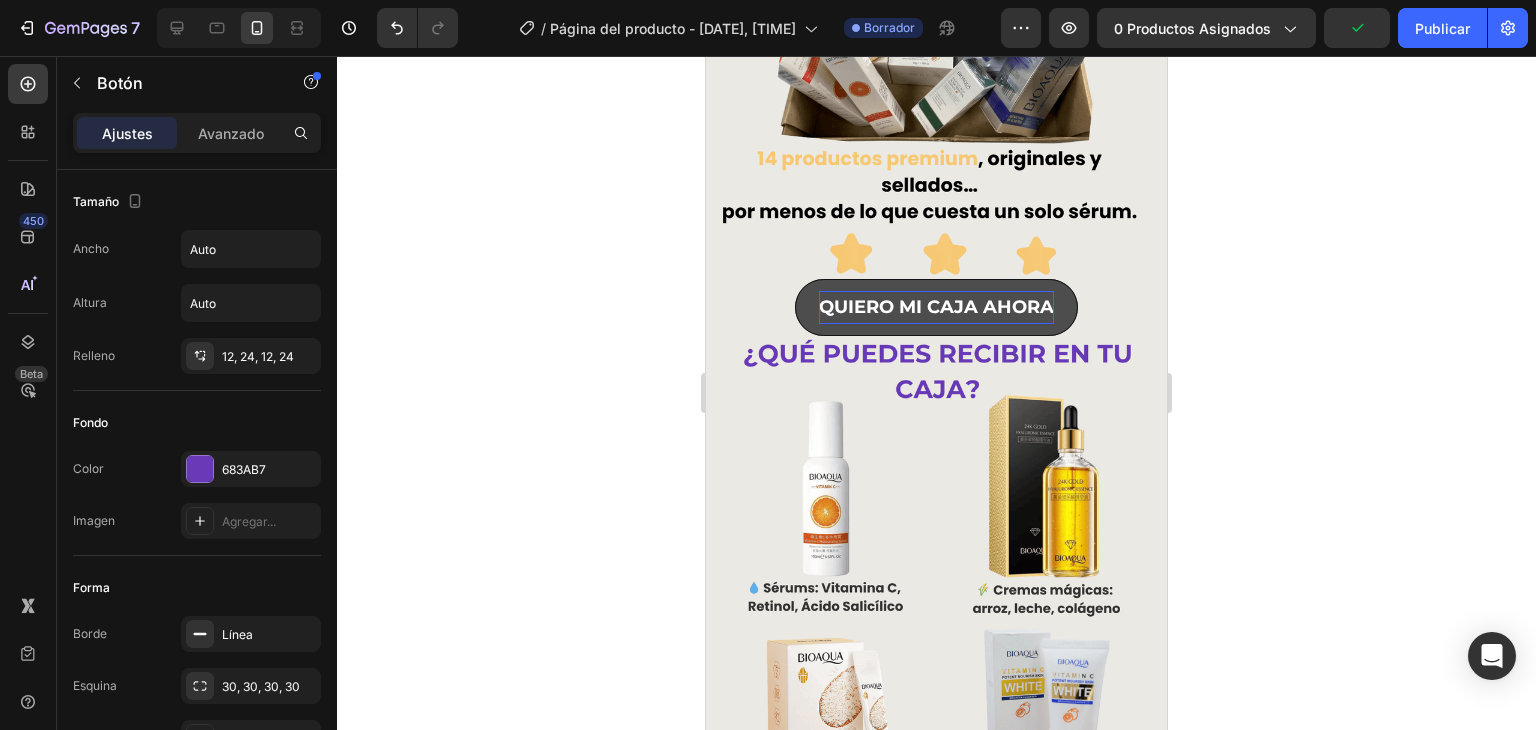 scroll, scrollTop: 366, scrollLeft: 0, axis: vertical 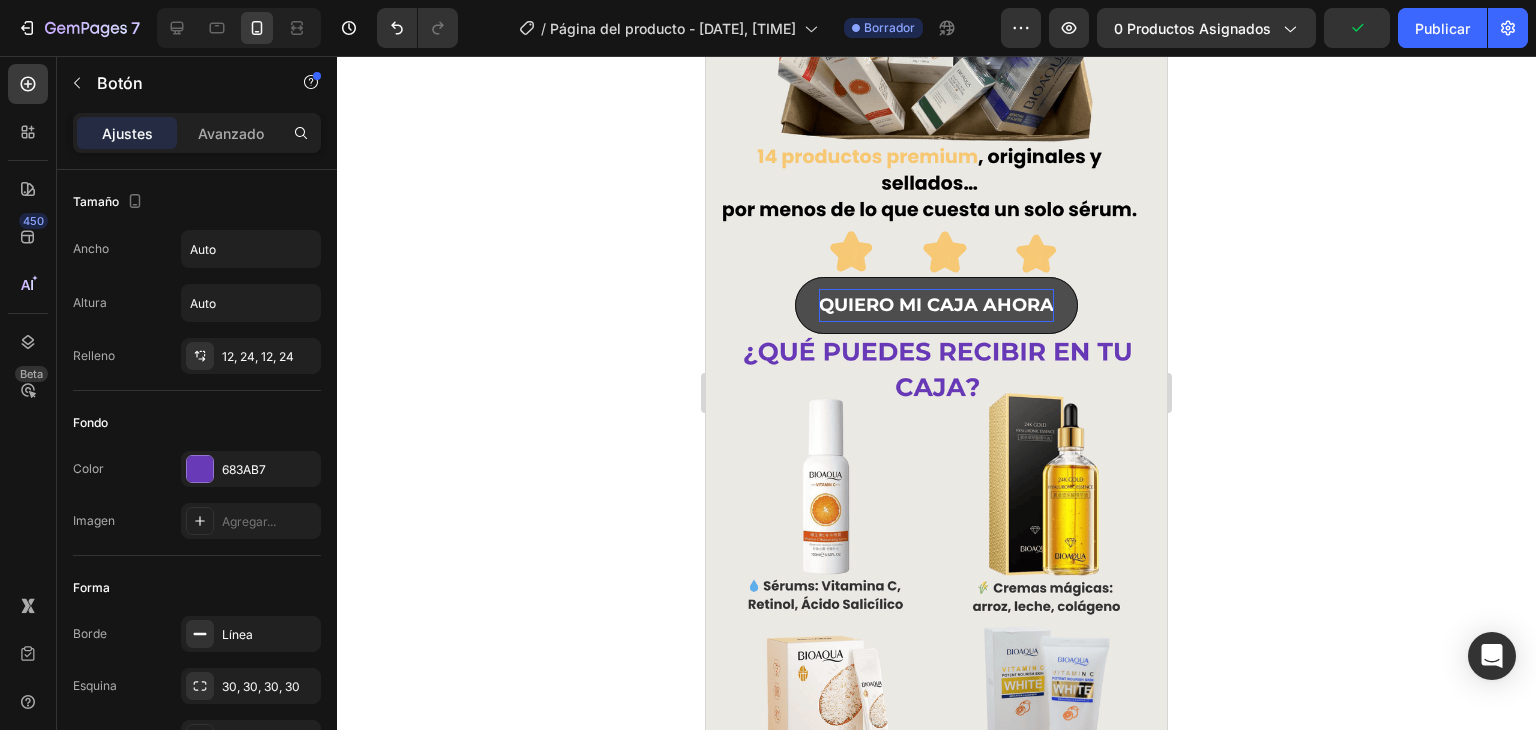 type 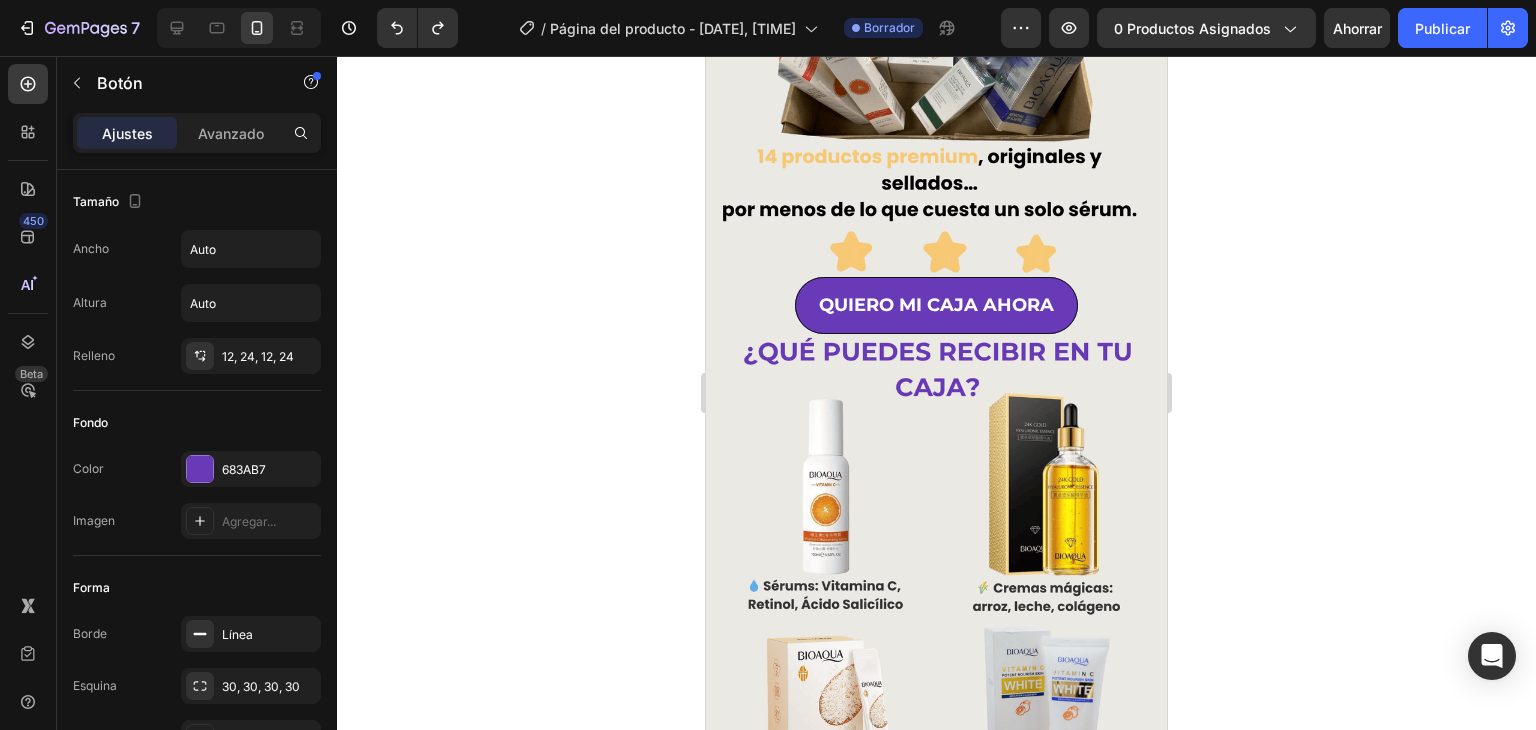 click on "[PHRASE]   Button" at bounding box center [936, 305] 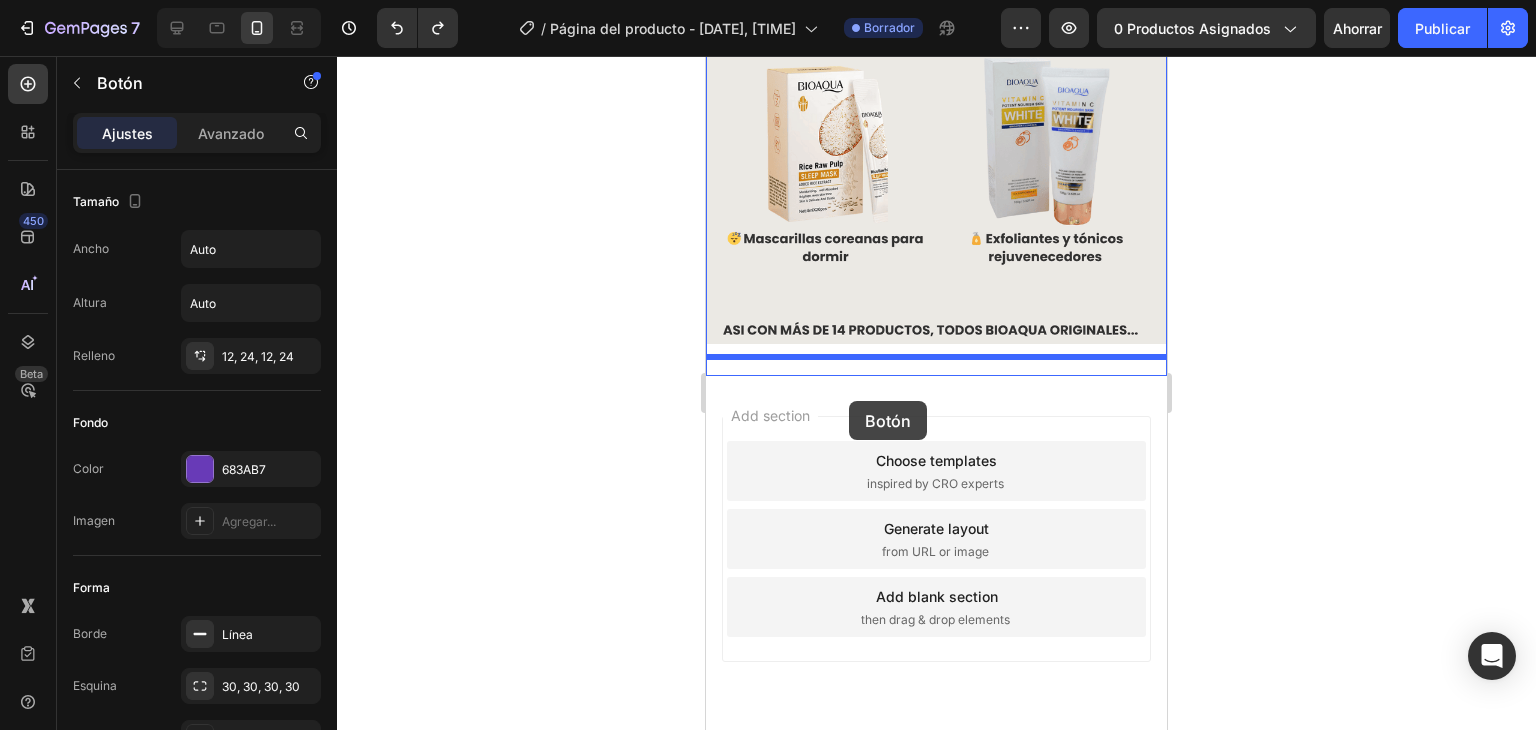scroll, scrollTop: 966, scrollLeft: 0, axis: vertical 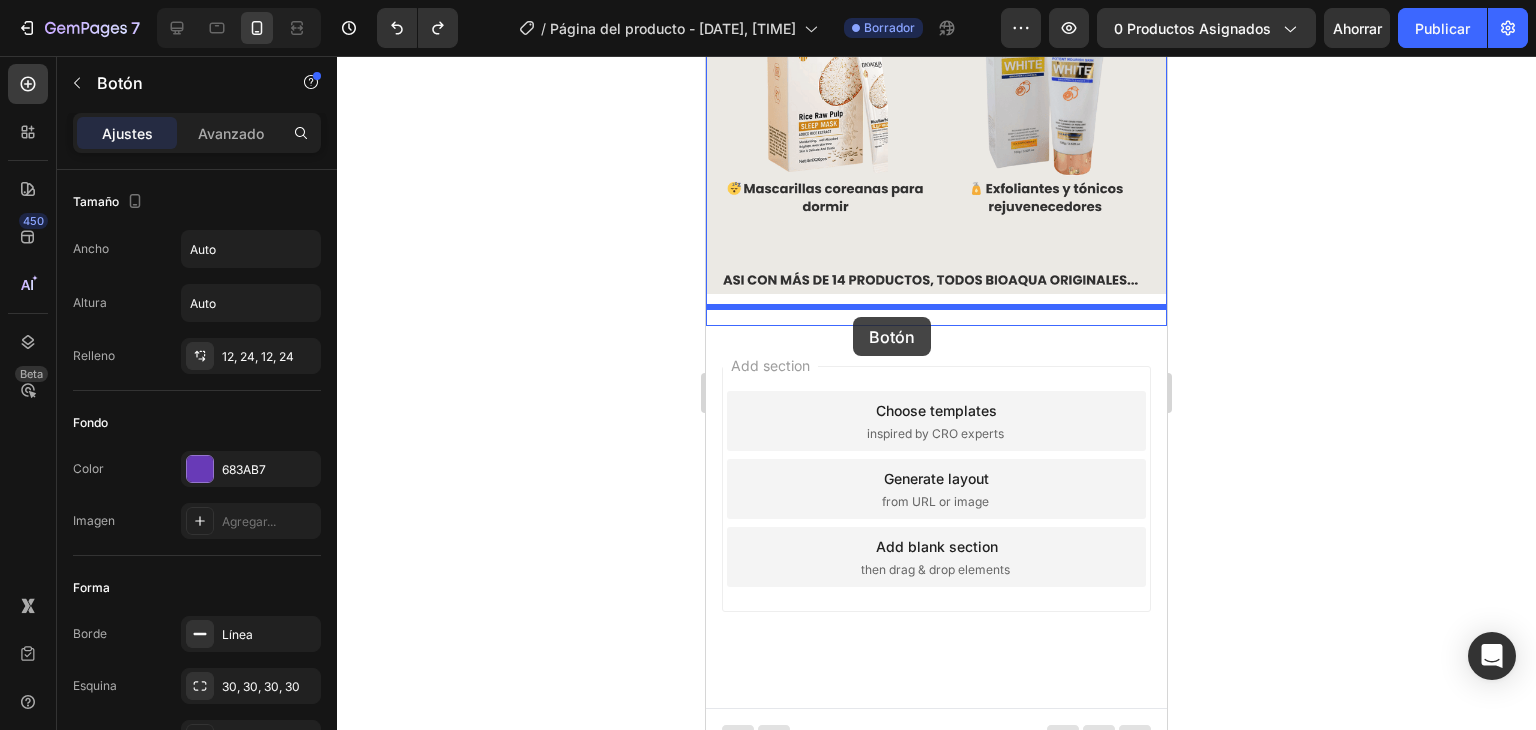 drag, startPoint x: 800, startPoint y: 290, endPoint x: 853, endPoint y: 317, distance: 59.48109 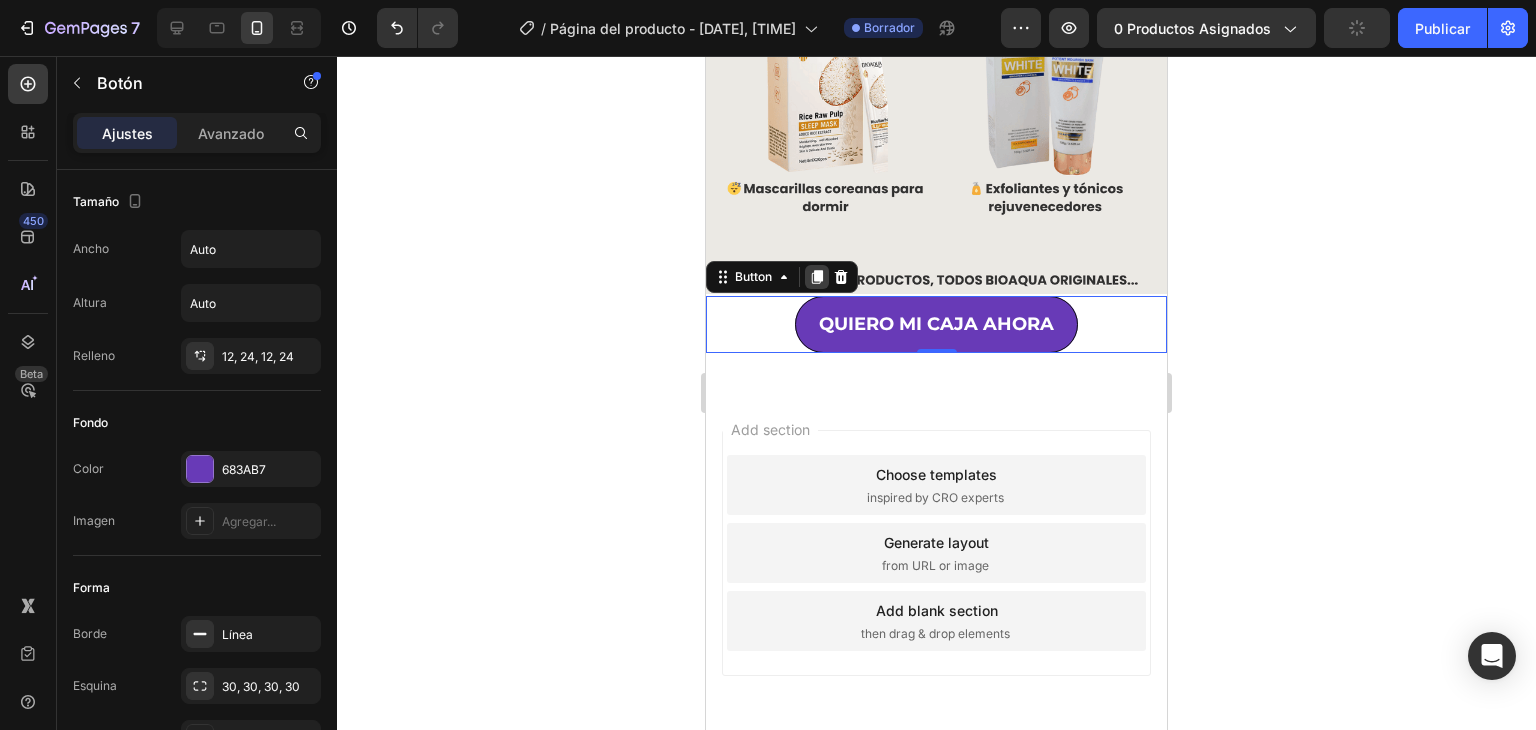 click 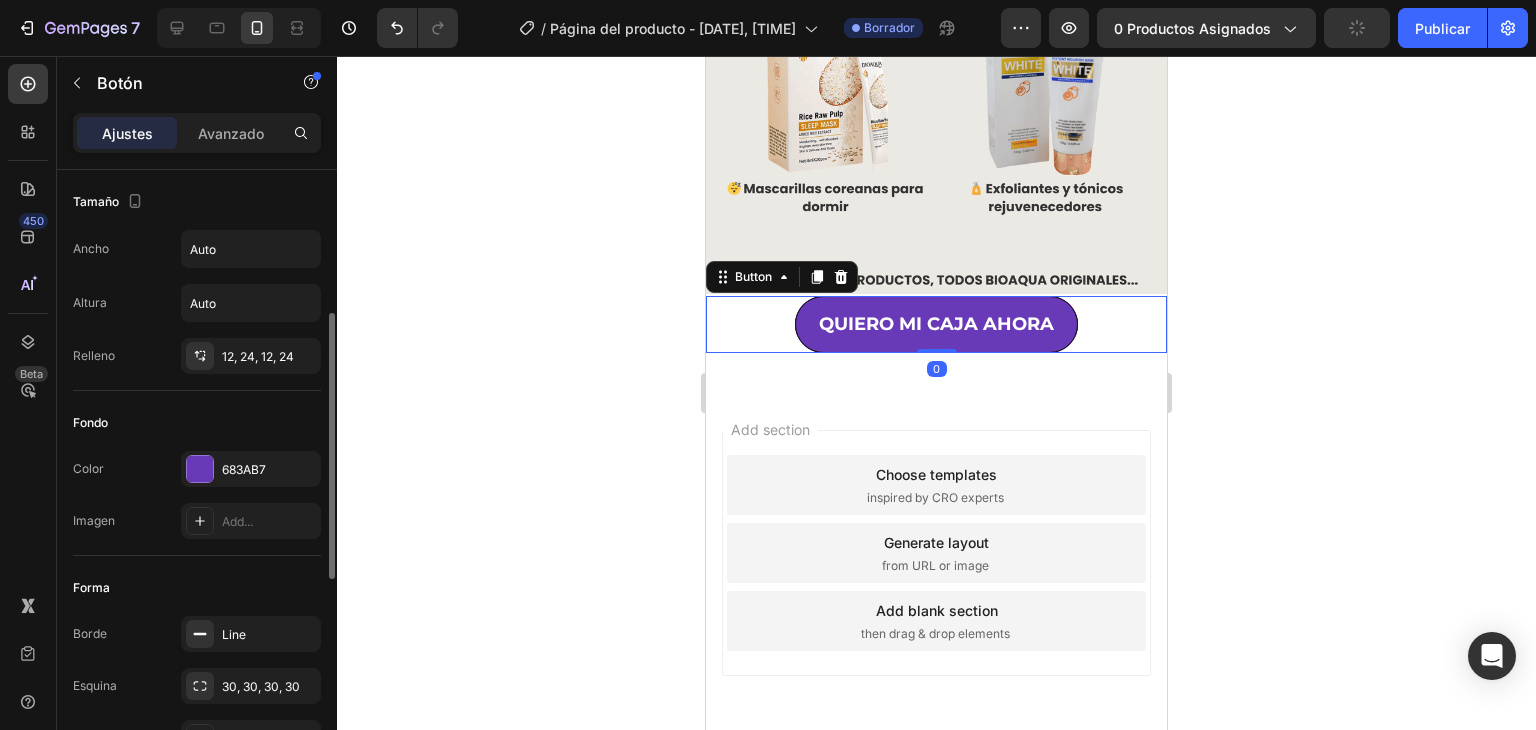 scroll, scrollTop: 100, scrollLeft: 0, axis: vertical 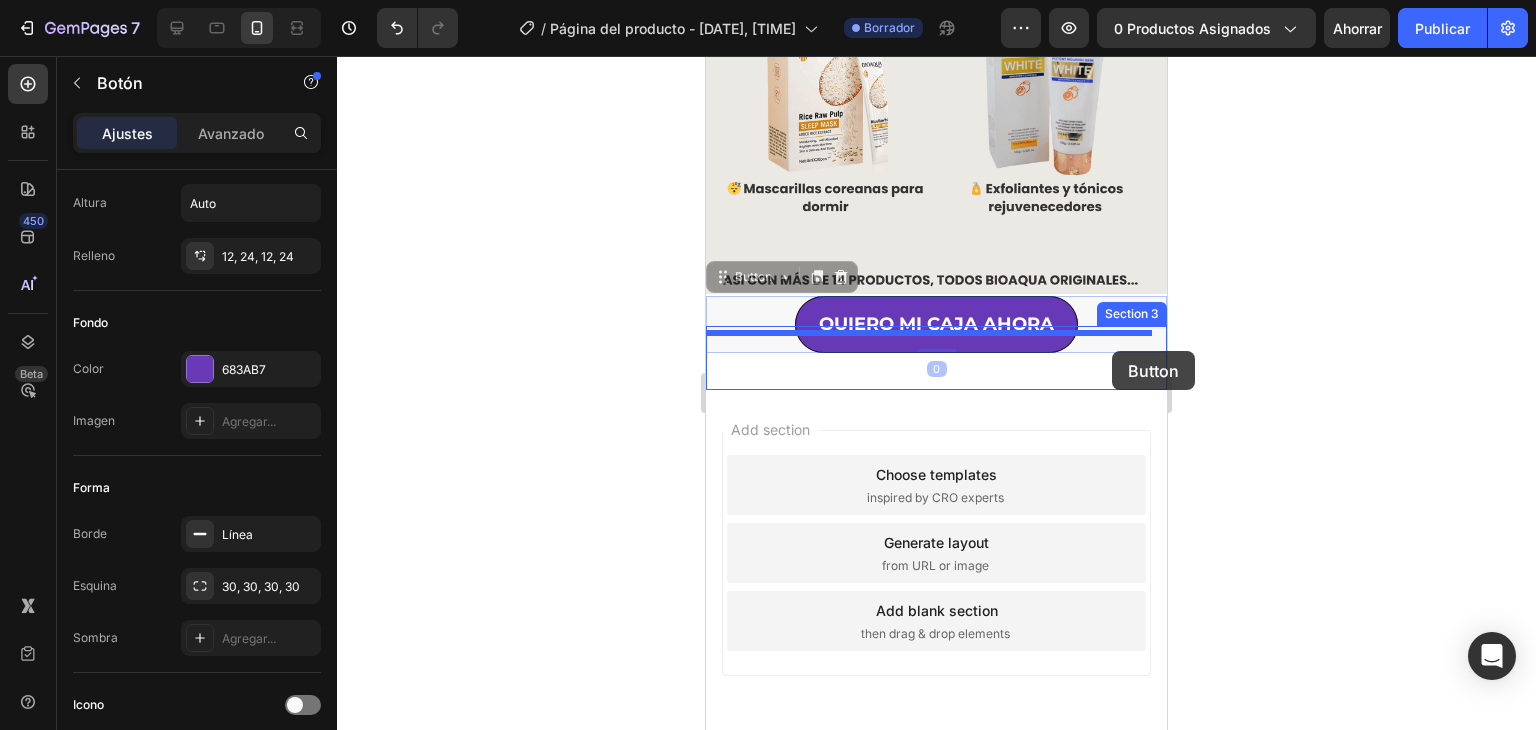 drag, startPoint x: 1108, startPoint y: 316, endPoint x: 1112, endPoint y: 351, distance: 35.22783 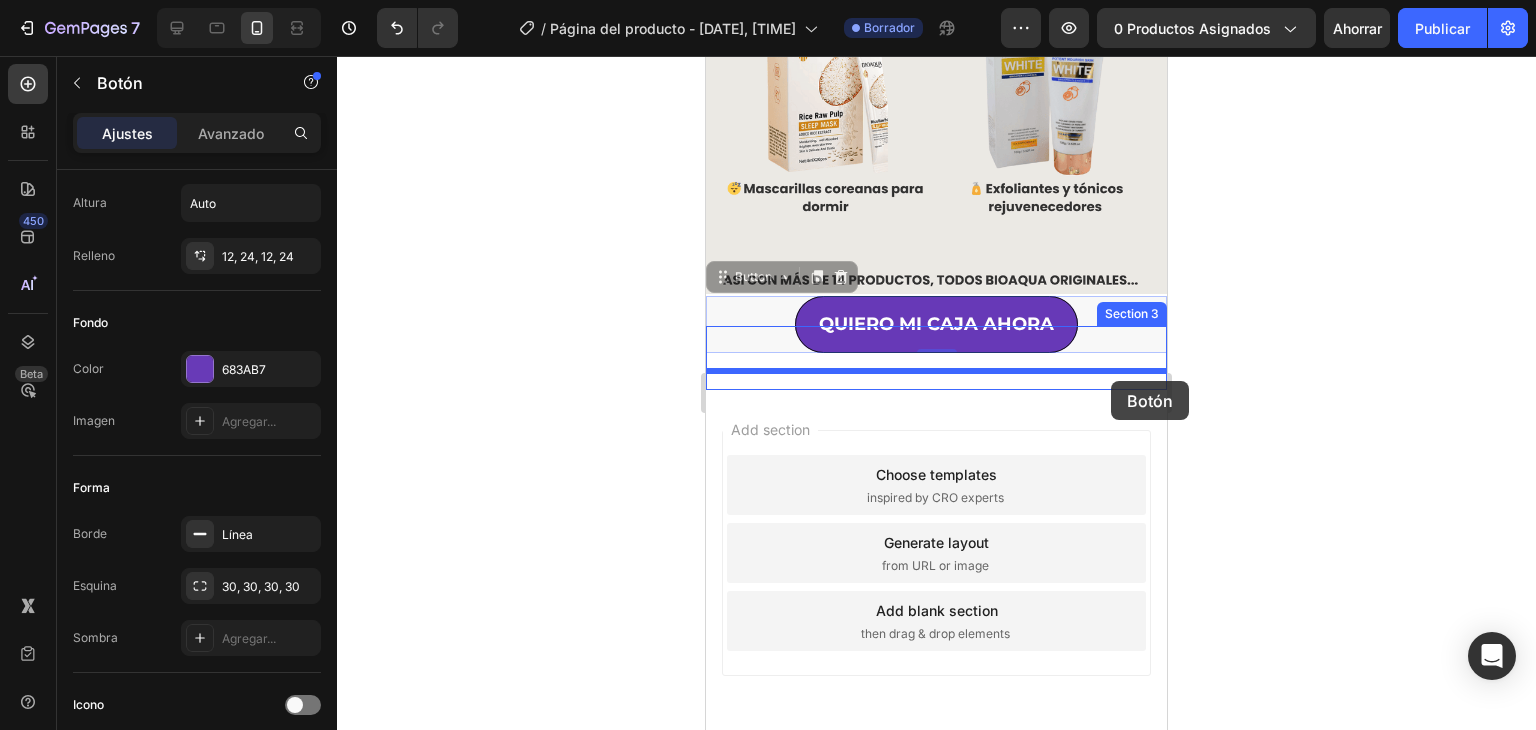 drag, startPoint x: 1102, startPoint y: 323, endPoint x: 1111, endPoint y: 381, distance: 58.694122 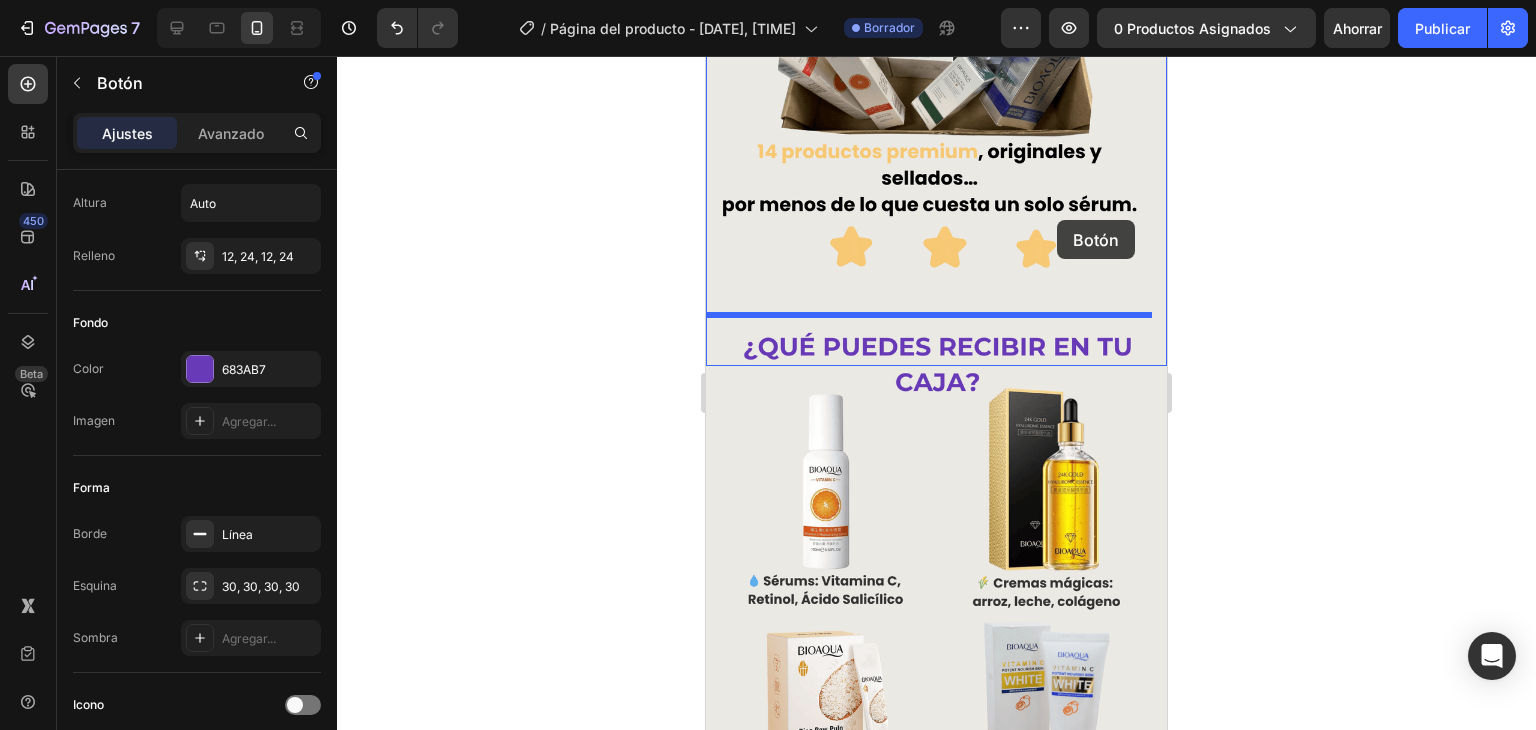 scroll, scrollTop: 366, scrollLeft: 0, axis: vertical 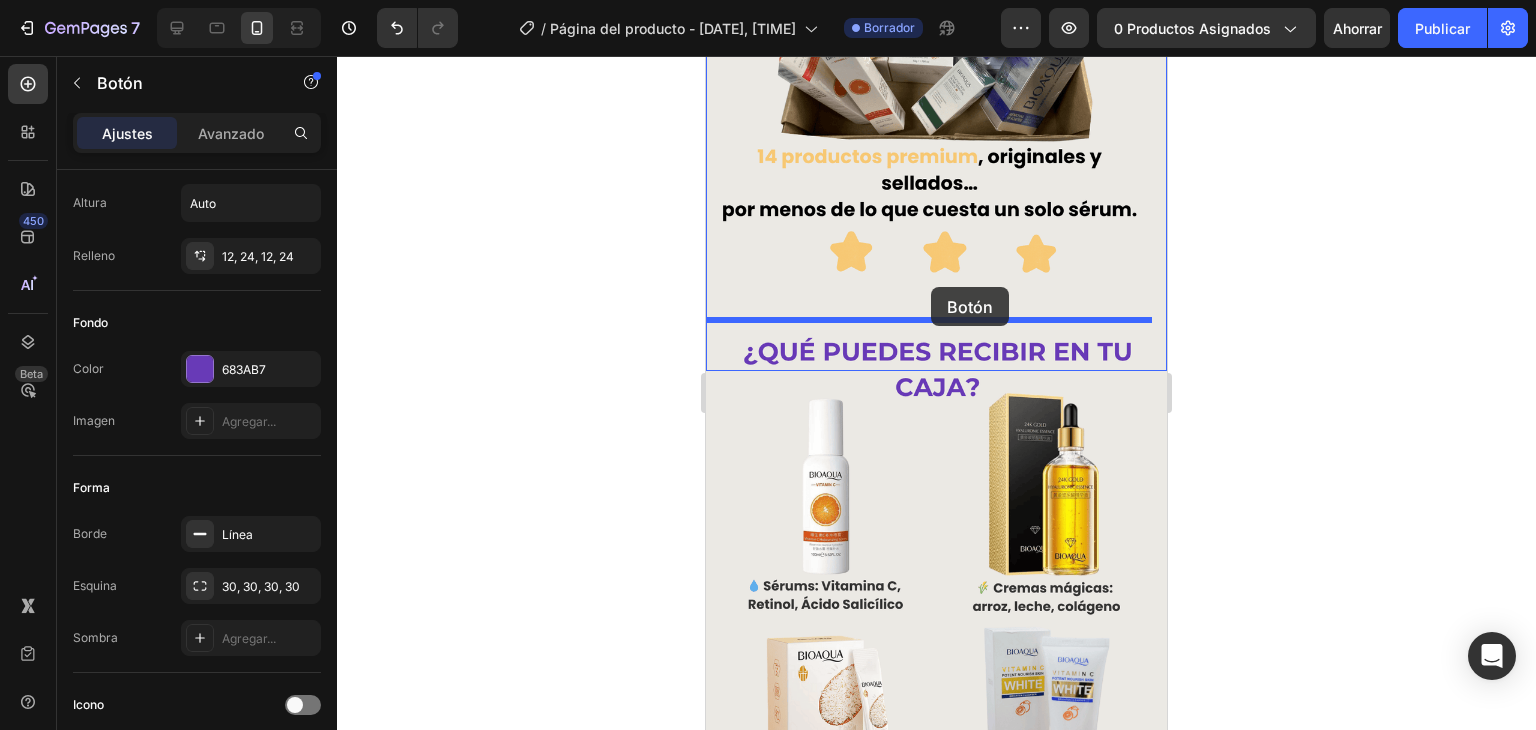 drag, startPoint x: 1094, startPoint y: 401, endPoint x: 931, endPoint y: 287, distance: 198.90953 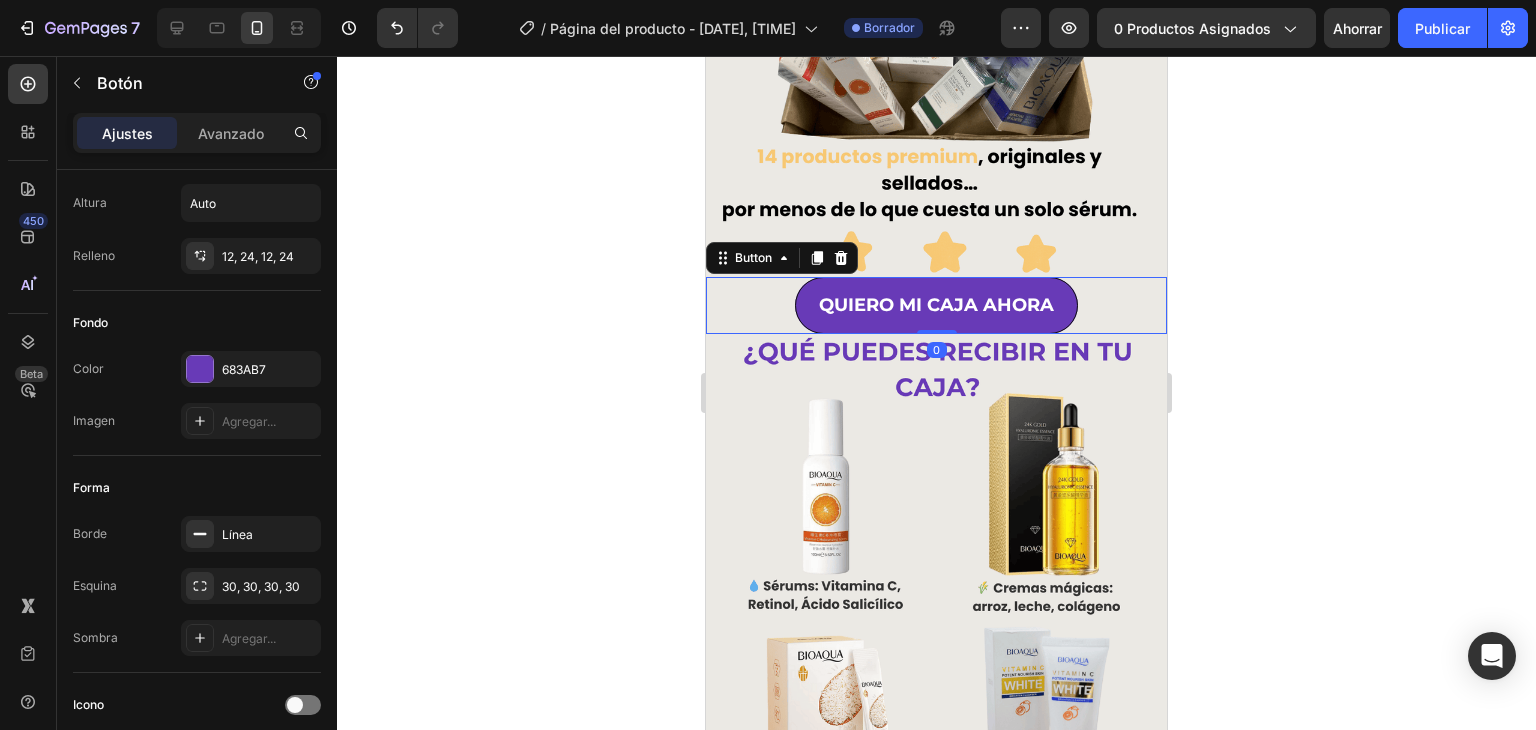 click 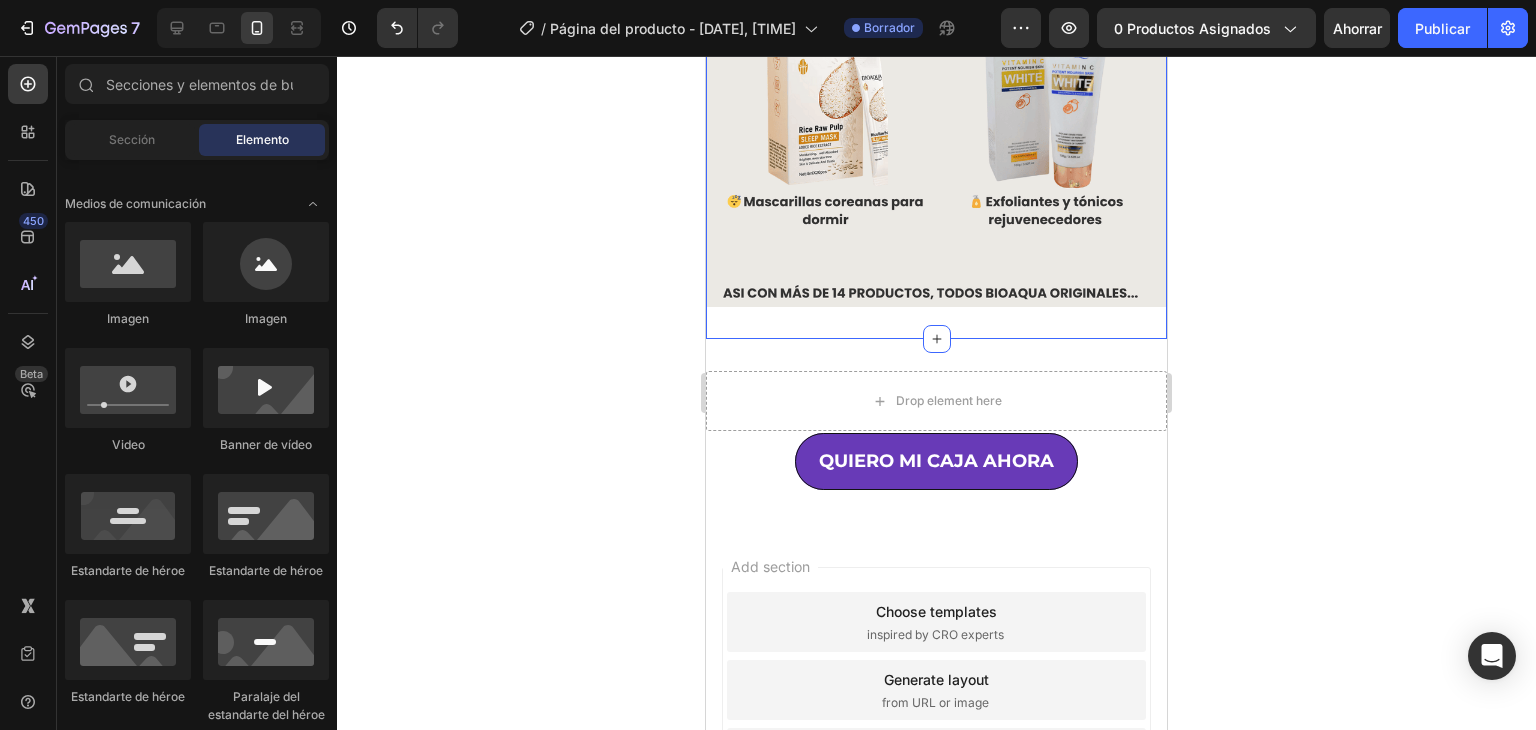scroll, scrollTop: 966, scrollLeft: 0, axis: vertical 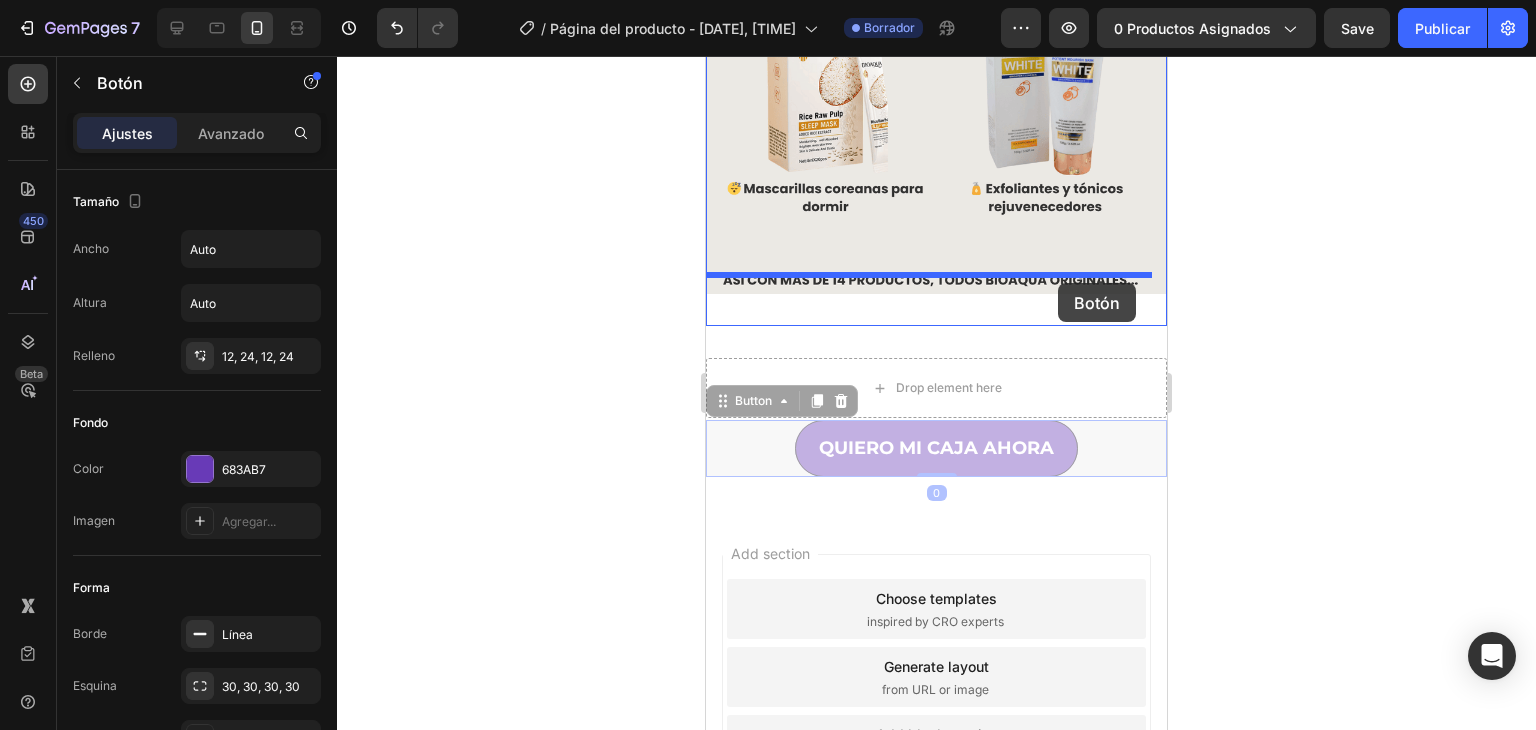 drag, startPoint x: 1099, startPoint y: 419, endPoint x: 1058, endPoint y: 283, distance: 142.04576 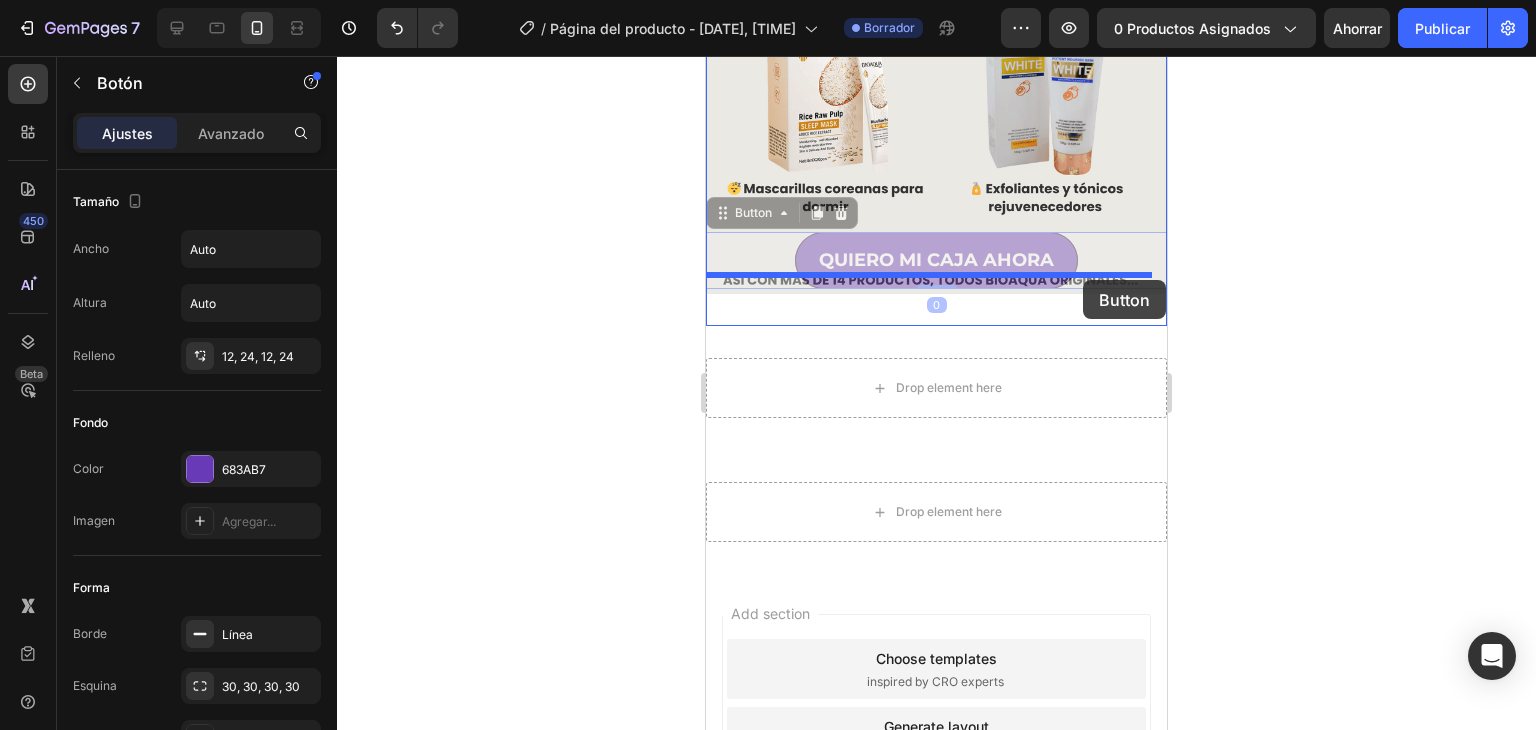 drag, startPoint x: 1076, startPoint y: 235, endPoint x: 1083, endPoint y: 280, distance: 45.54119 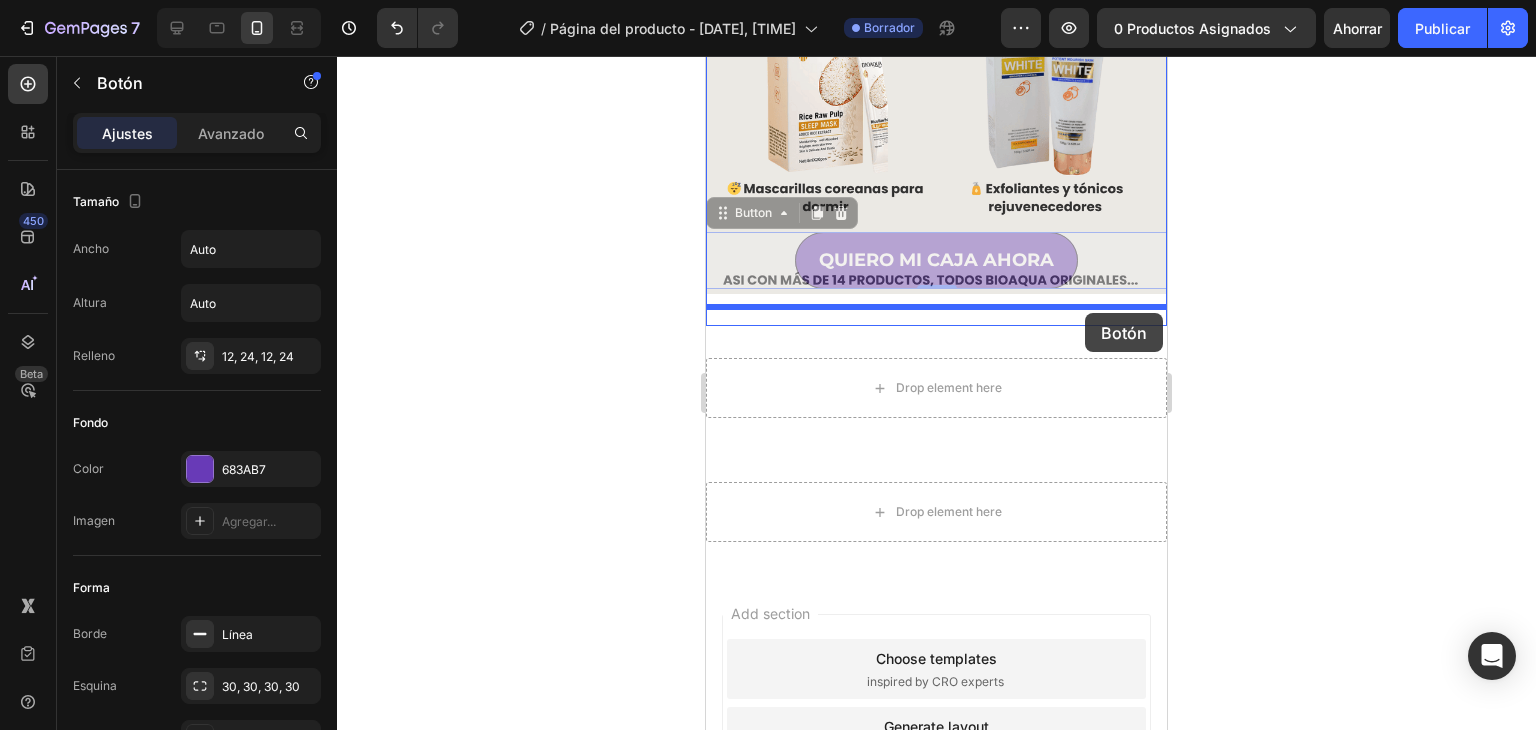 drag, startPoint x: 1085, startPoint y: 257, endPoint x: 1084, endPoint y: 312, distance: 55.00909 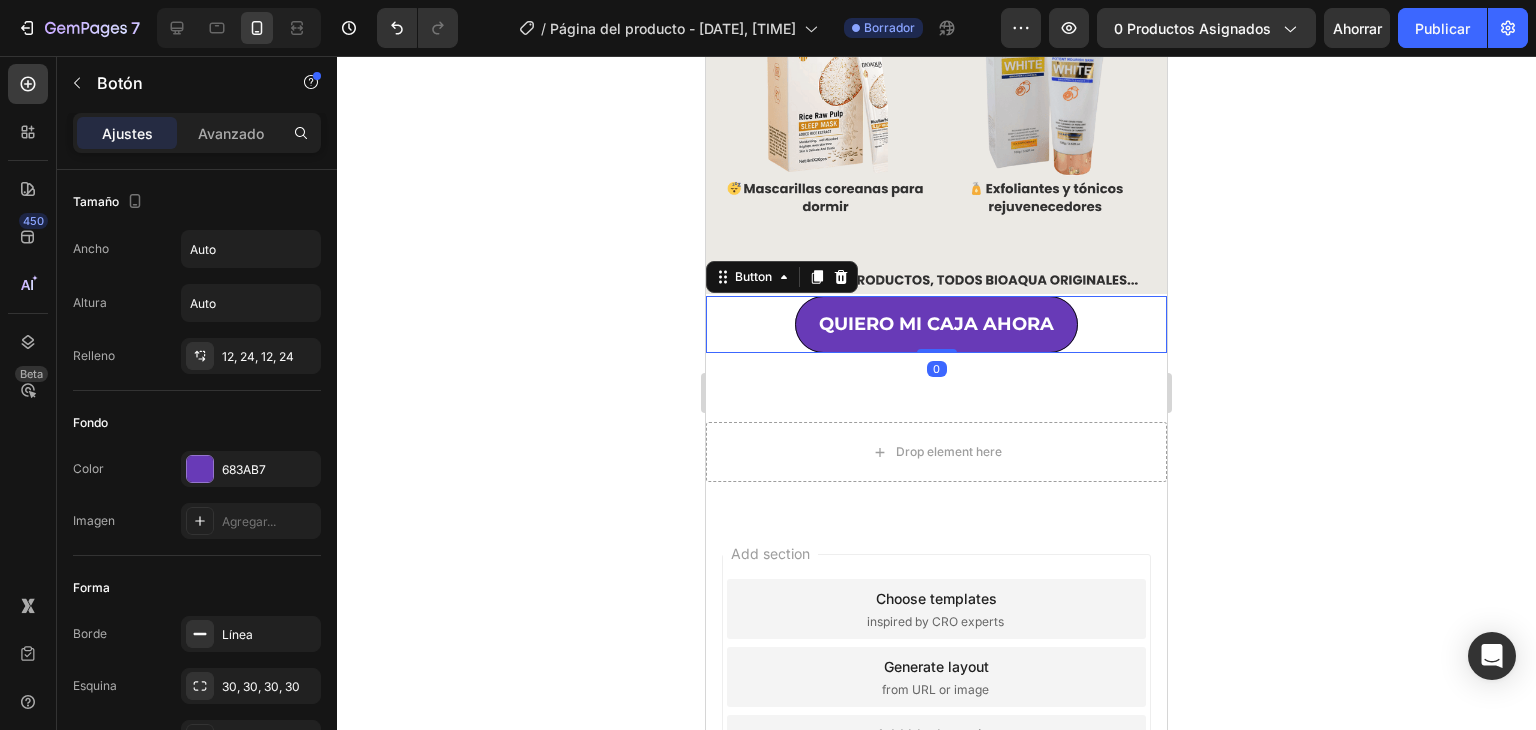 click 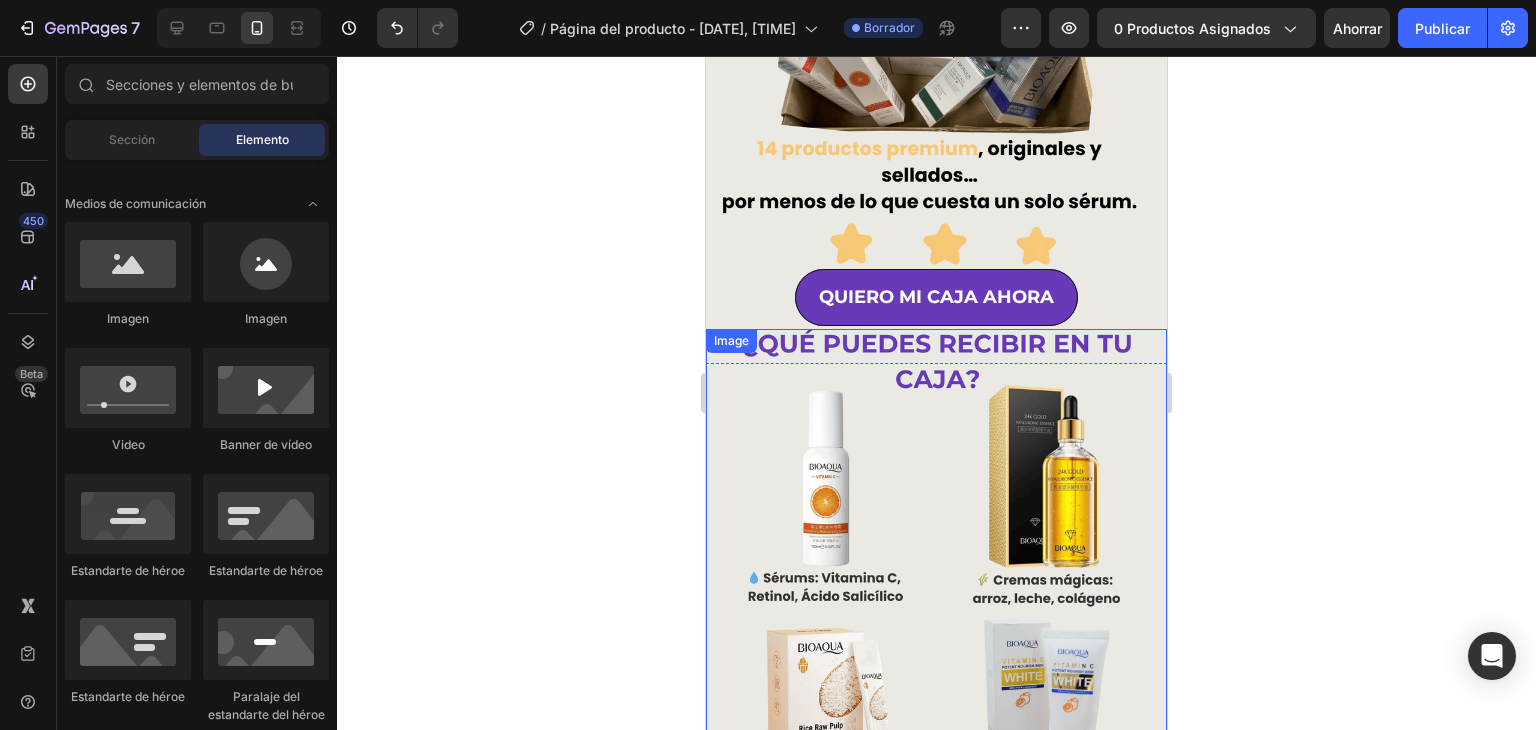 scroll, scrollTop: 266, scrollLeft: 0, axis: vertical 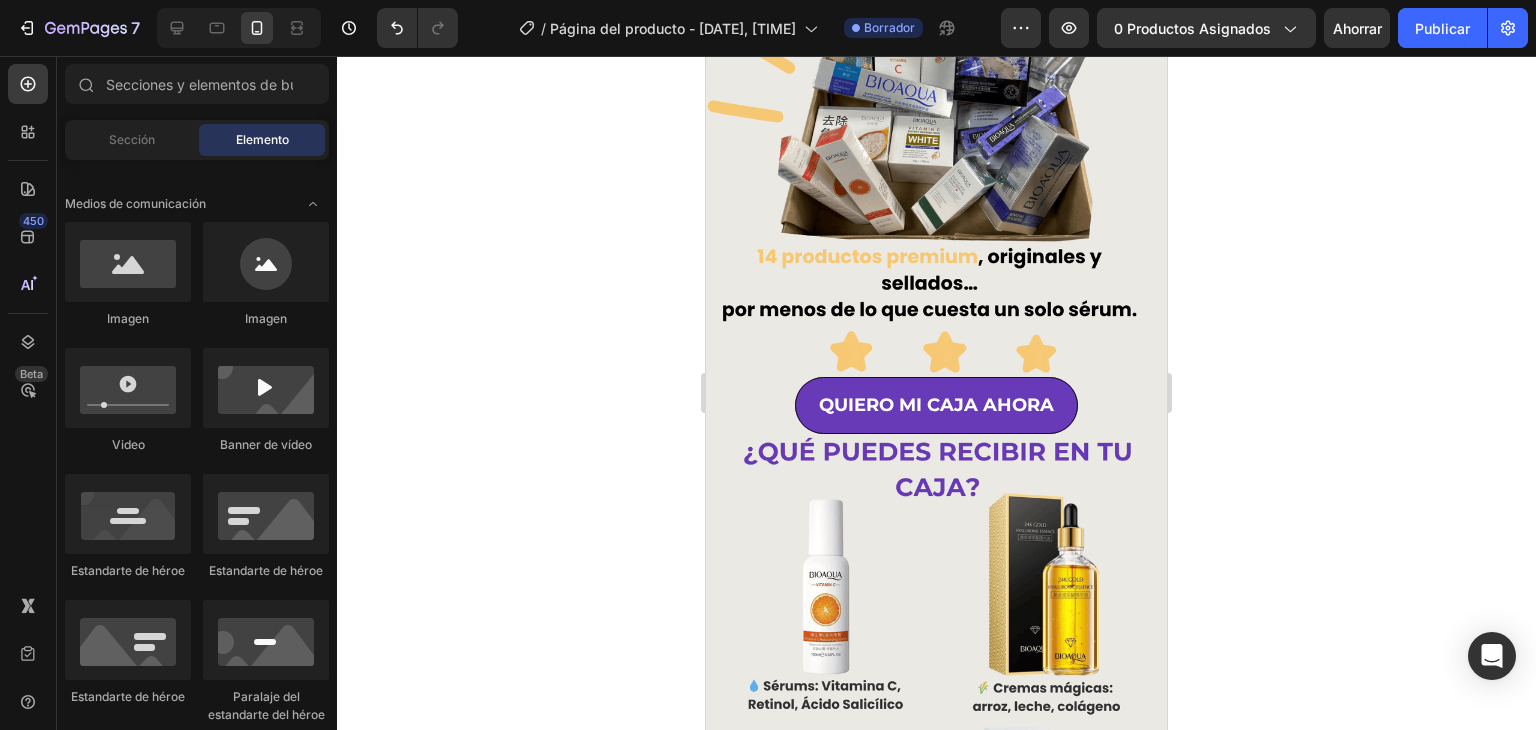 click 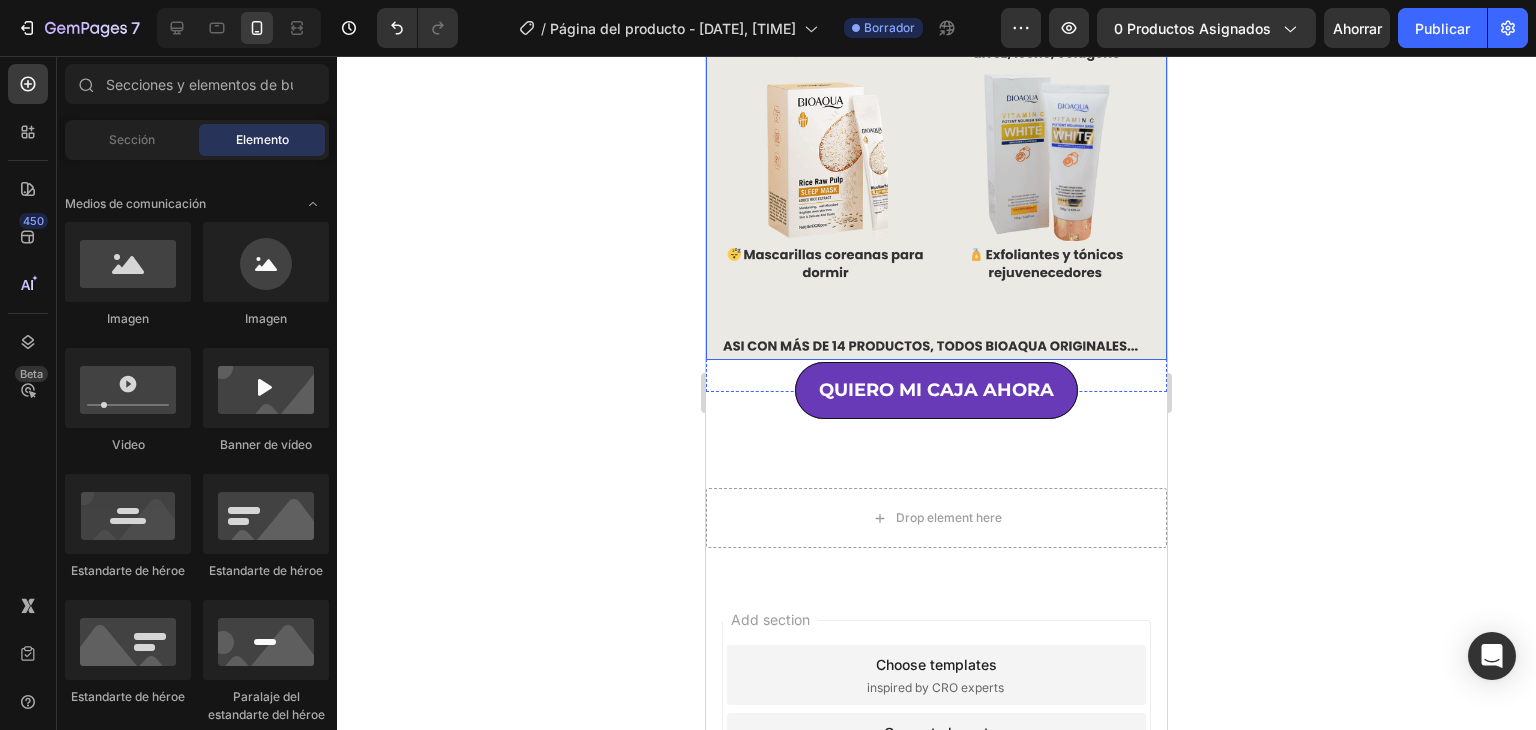 scroll, scrollTop: 1154, scrollLeft: 0, axis: vertical 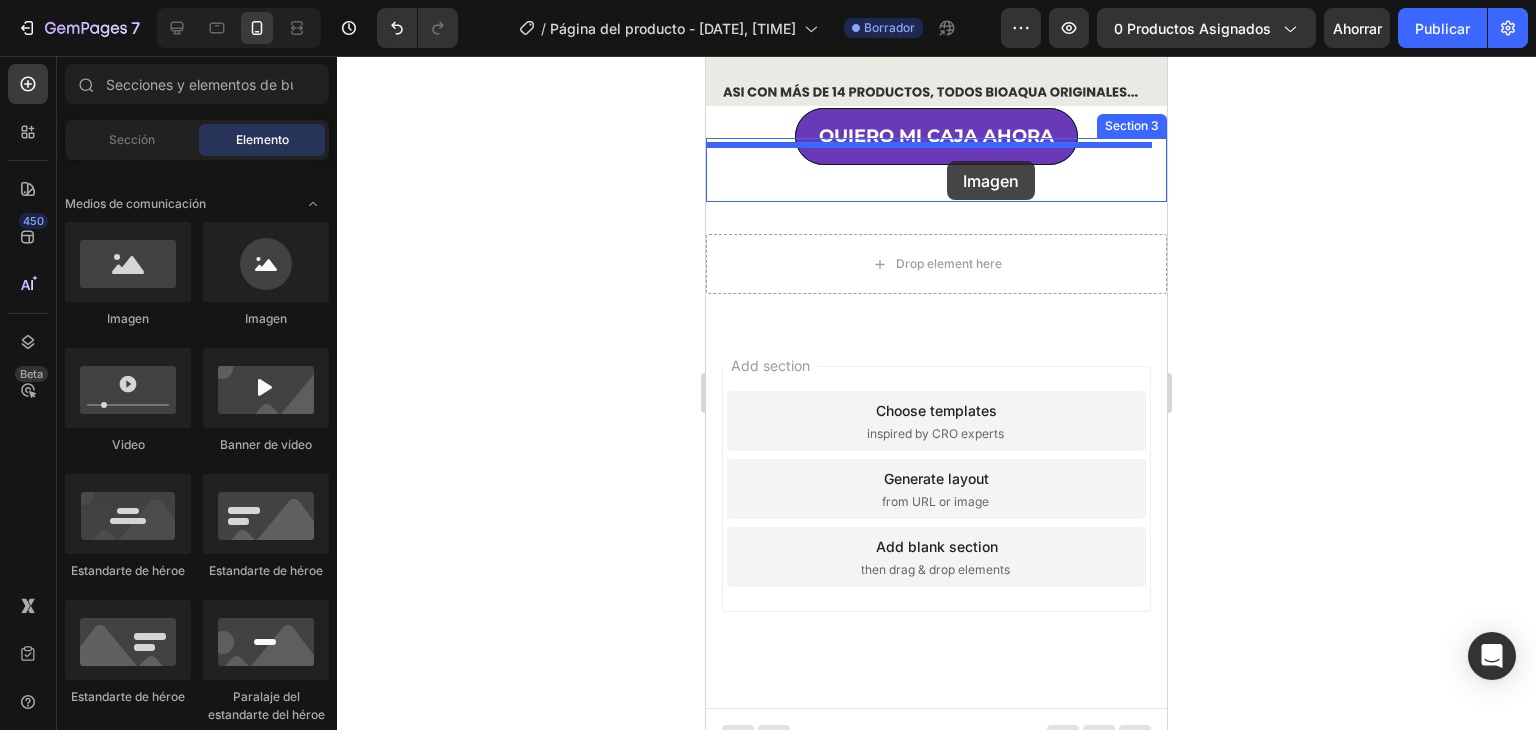 drag, startPoint x: 862, startPoint y: 348, endPoint x: 947, endPoint y: 161, distance: 205.41179 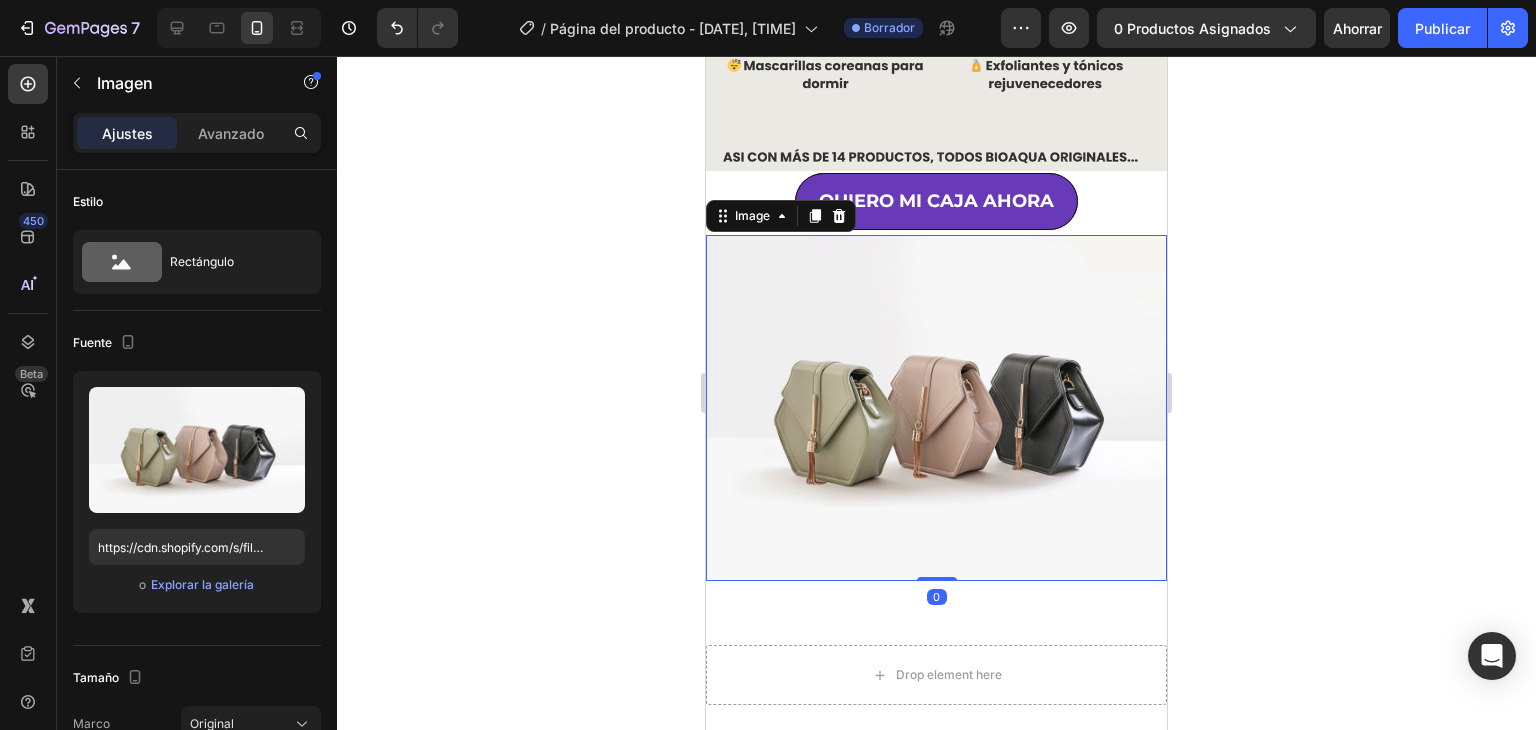 scroll, scrollTop: 1054, scrollLeft: 0, axis: vertical 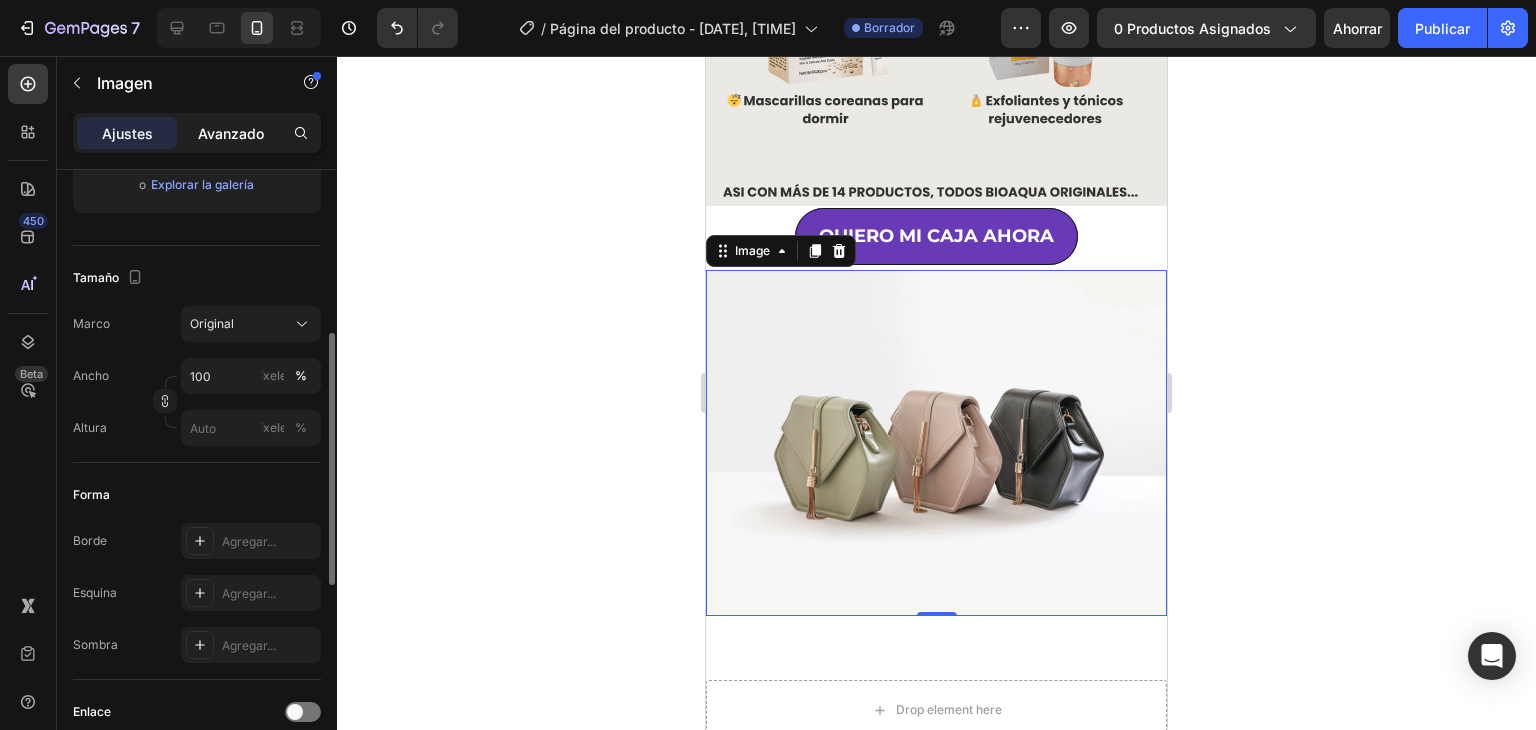 click on "Avanzado" at bounding box center [231, 133] 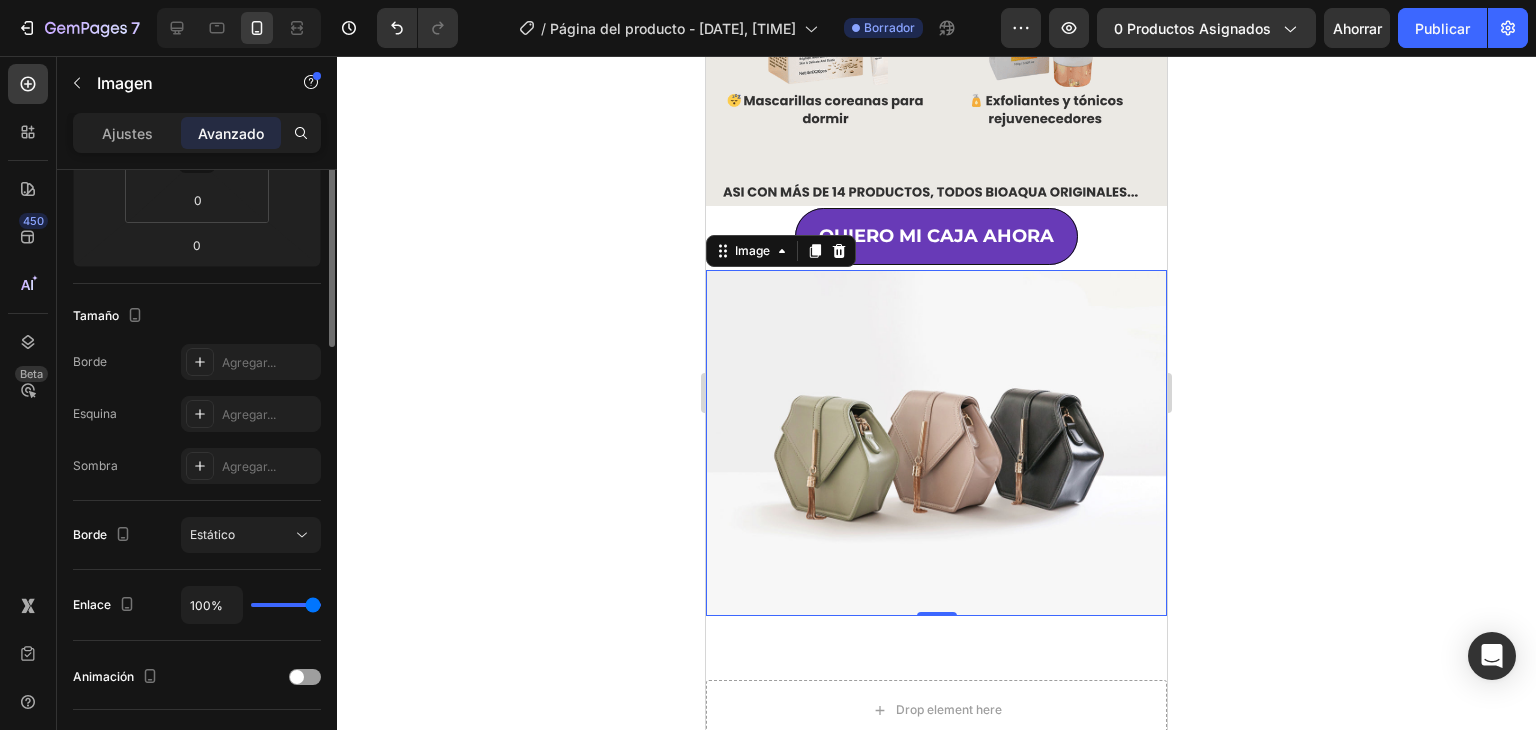 scroll, scrollTop: 100, scrollLeft: 0, axis: vertical 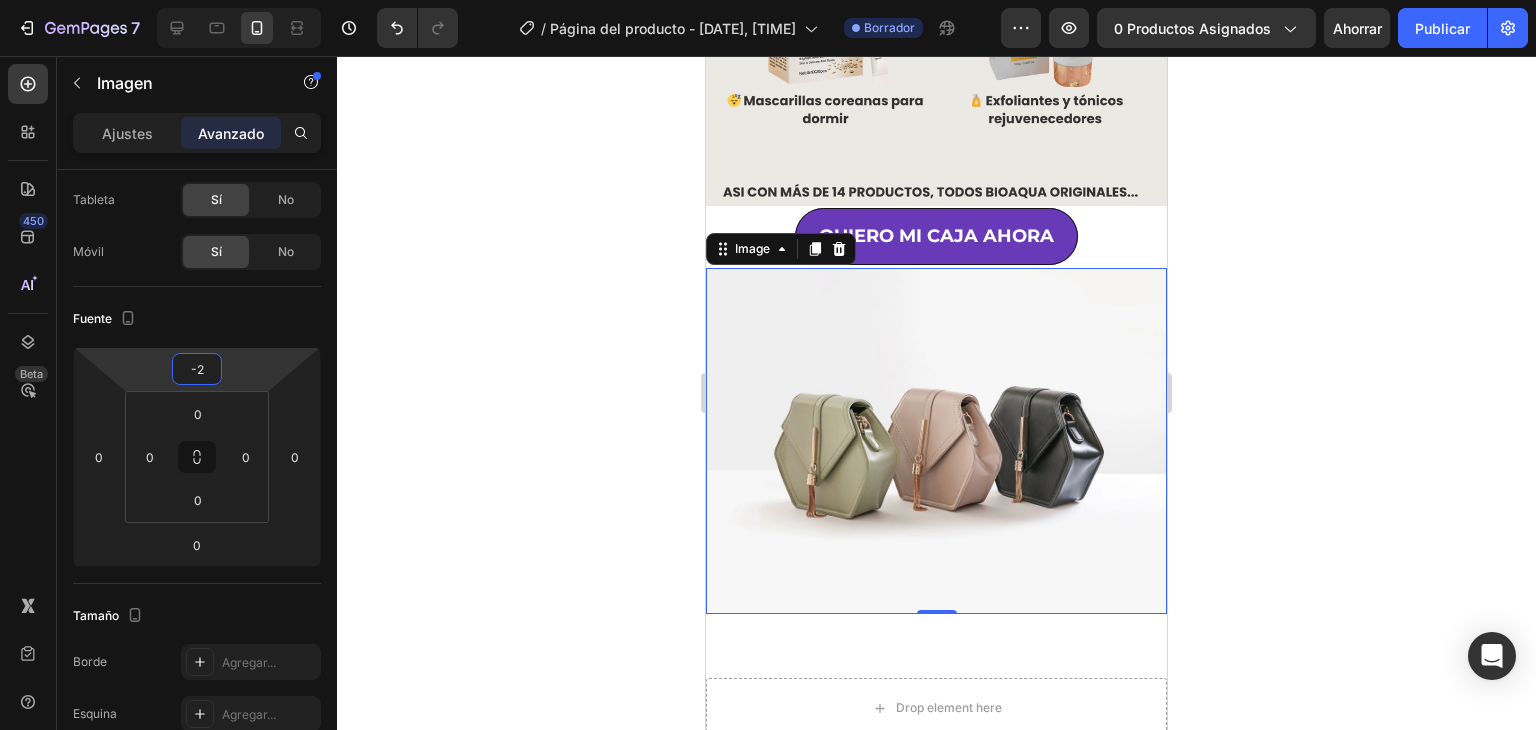 type on "-6" 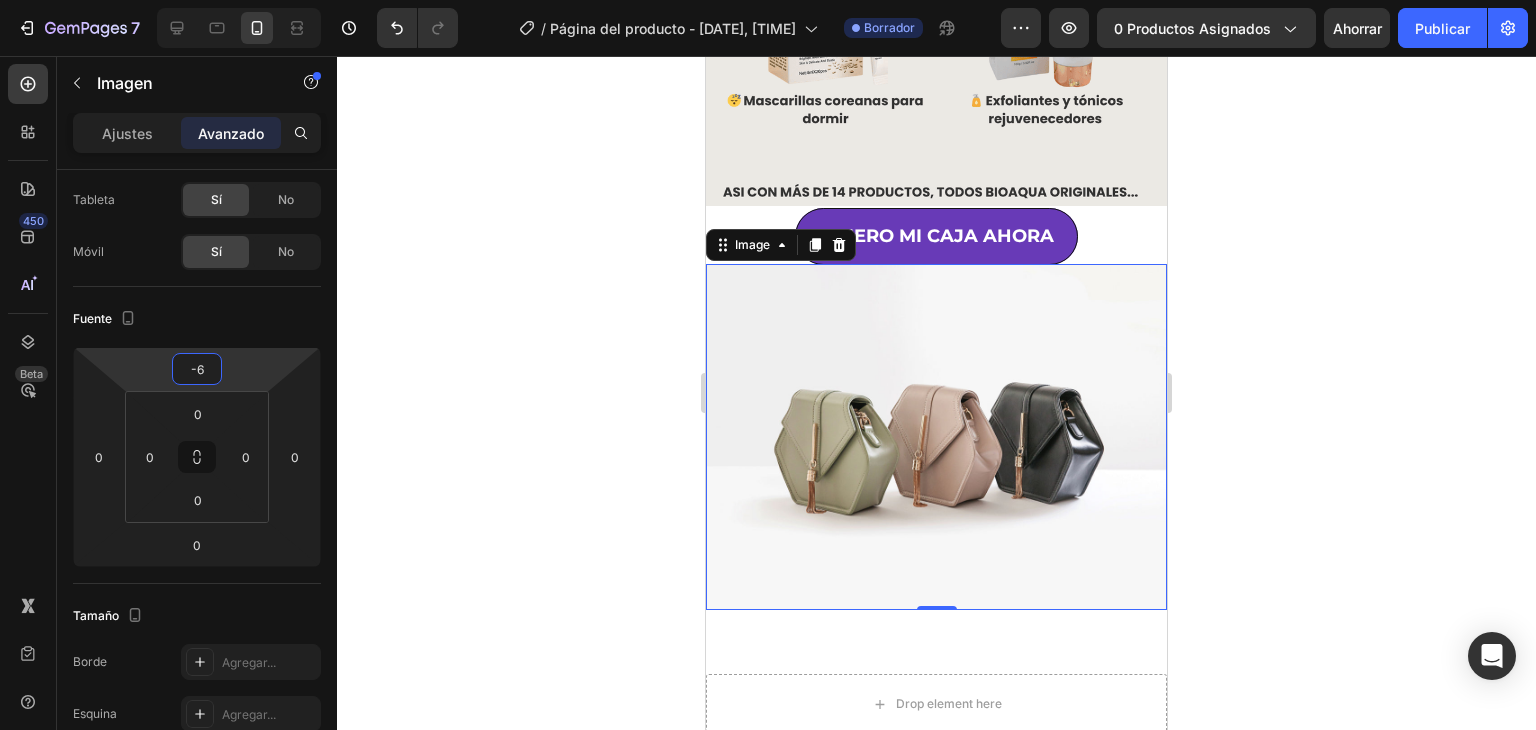click on "7 Version history / Página del producto - [DATE], [TIME] Borrador Avance 0 productos asignados Ahorrar Publicar 450 Beta Secciones(30) Elementos(84) Sección Elemento Sección de héroes Detalle del producto Marcas Insignias de confianza Garantizar Desglose del producto Cómo utilizar Testimonios Comparar Manojo Preguntas frecuentes Prueba social Historia de la marca Lista de productos Recopilación Lista de blogs Contacto Sticky Añadir al carrito Pie de página personalizado Explorar la biblioteca 450 Disposición
Fila
Fila
Fila
Fila Texto
Título
Bloque de texto Botón
Botón
Botón Medios de comunicación" at bounding box center (768, 0) 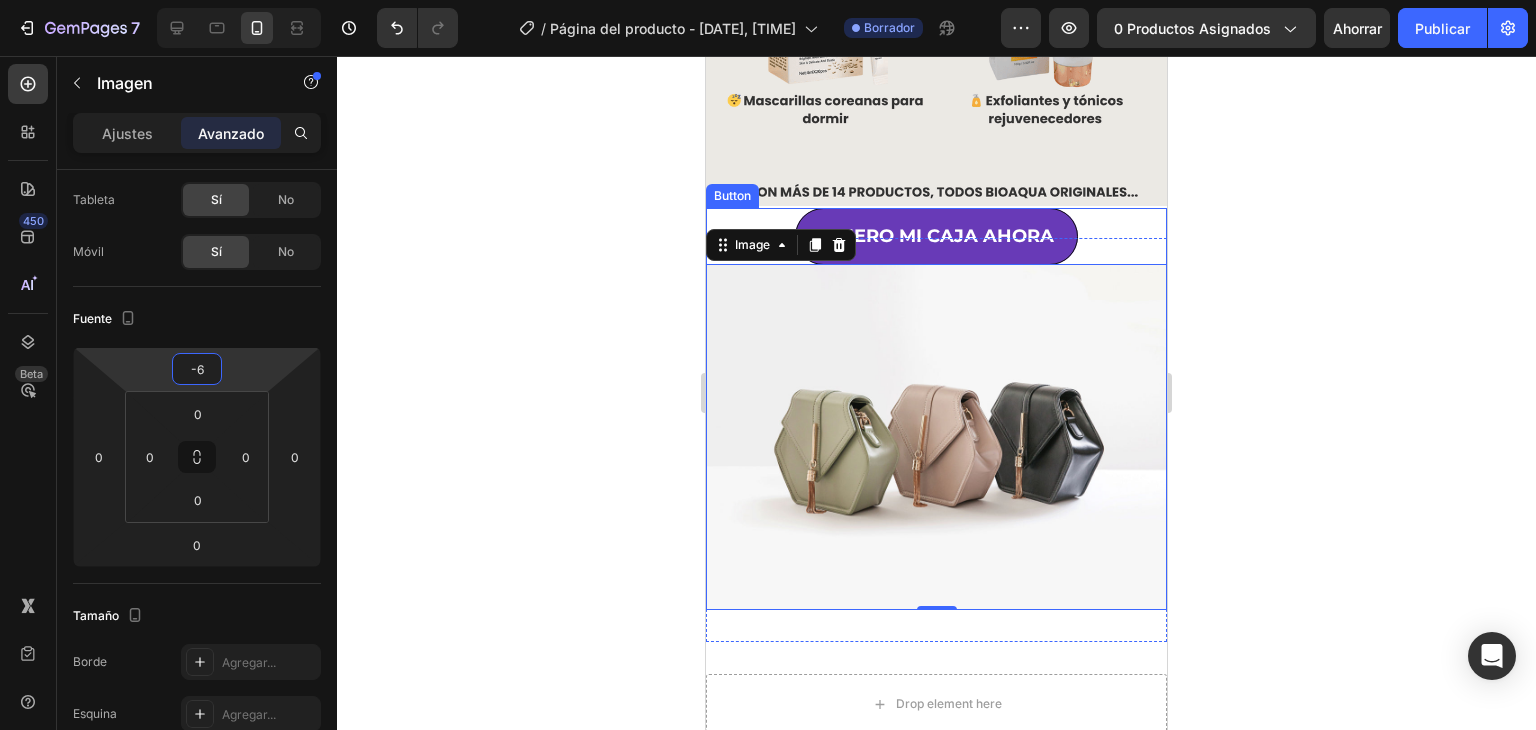 click on "[PHRASE]   Button" at bounding box center (936, 236) 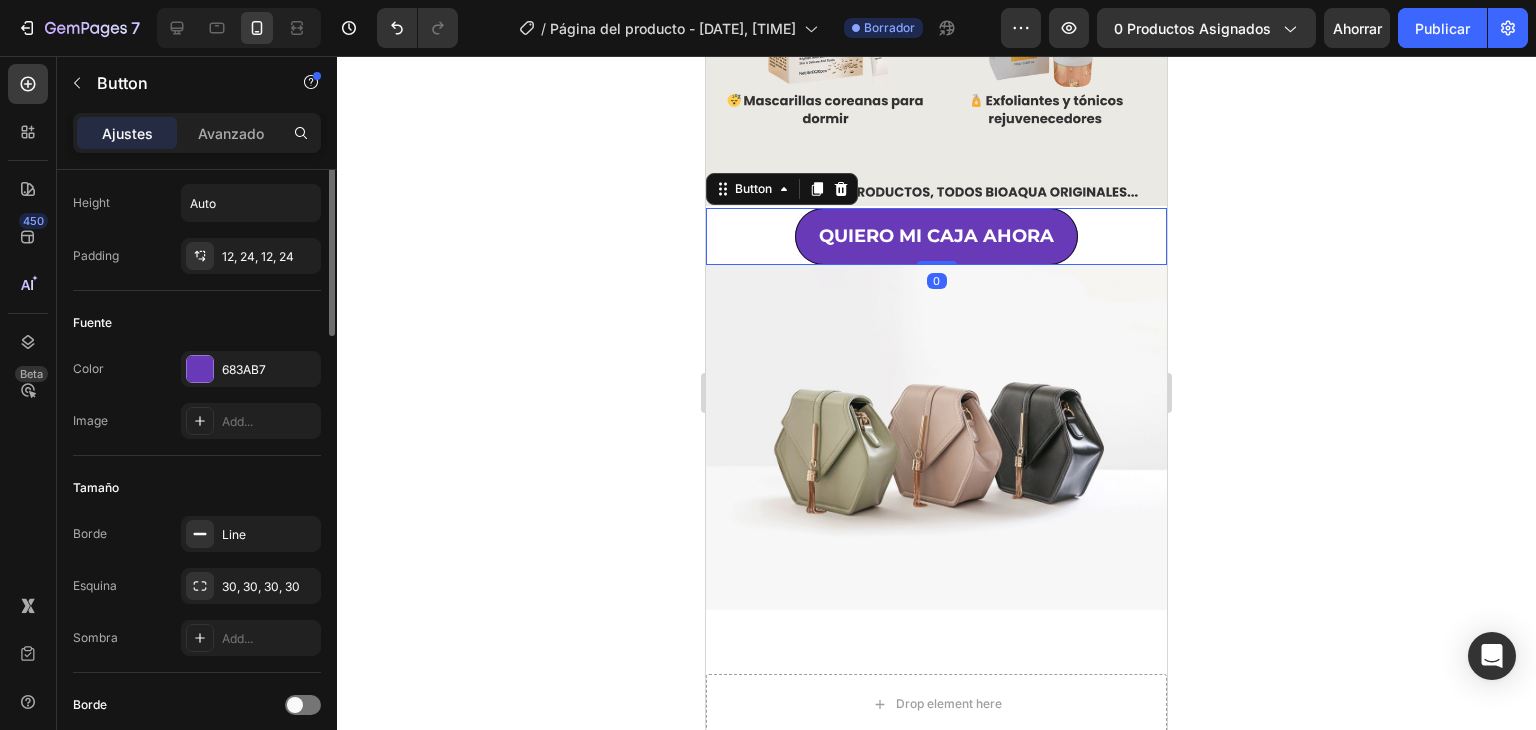 scroll, scrollTop: 0, scrollLeft: 0, axis: both 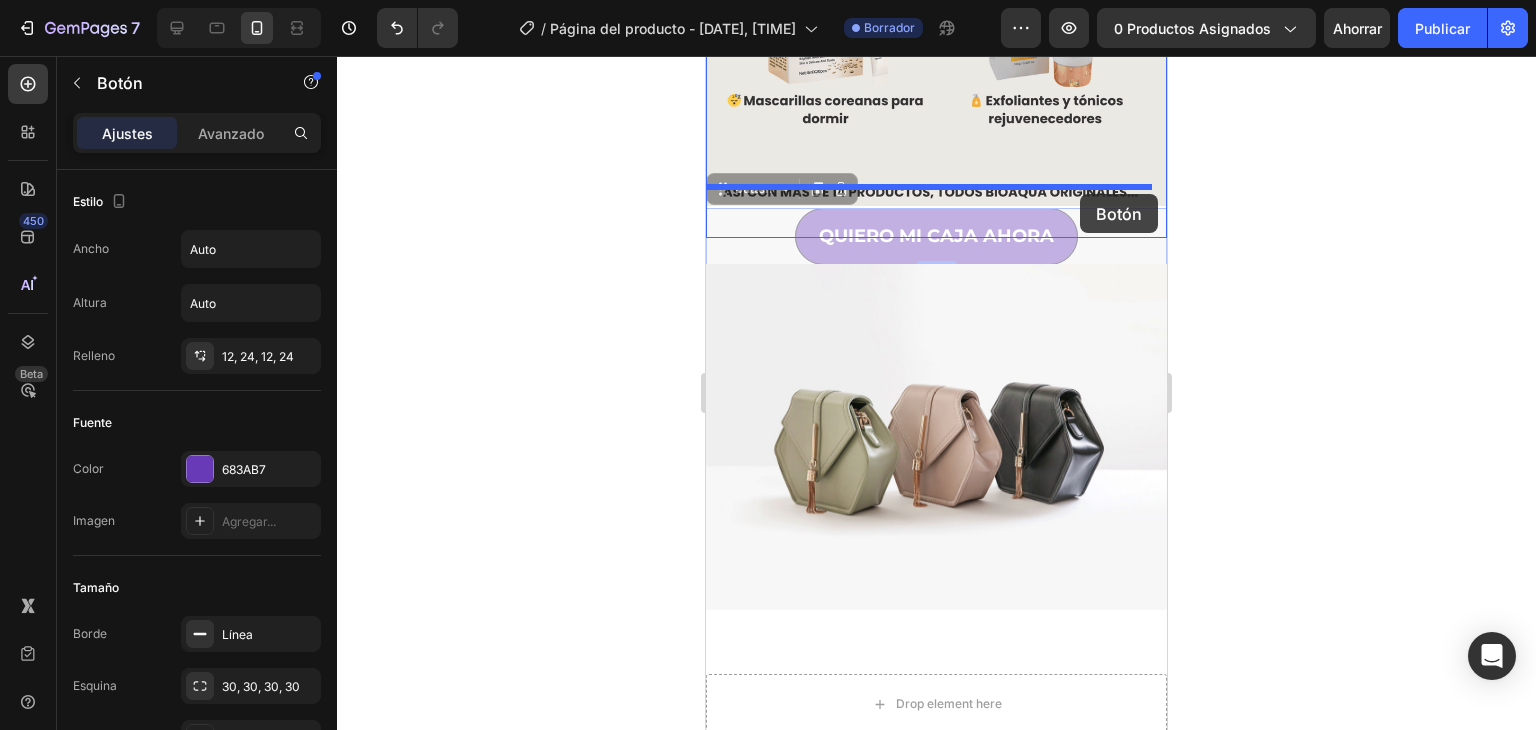 drag, startPoint x: 1096, startPoint y: 227, endPoint x: 1080, endPoint y: 194, distance: 36.67424 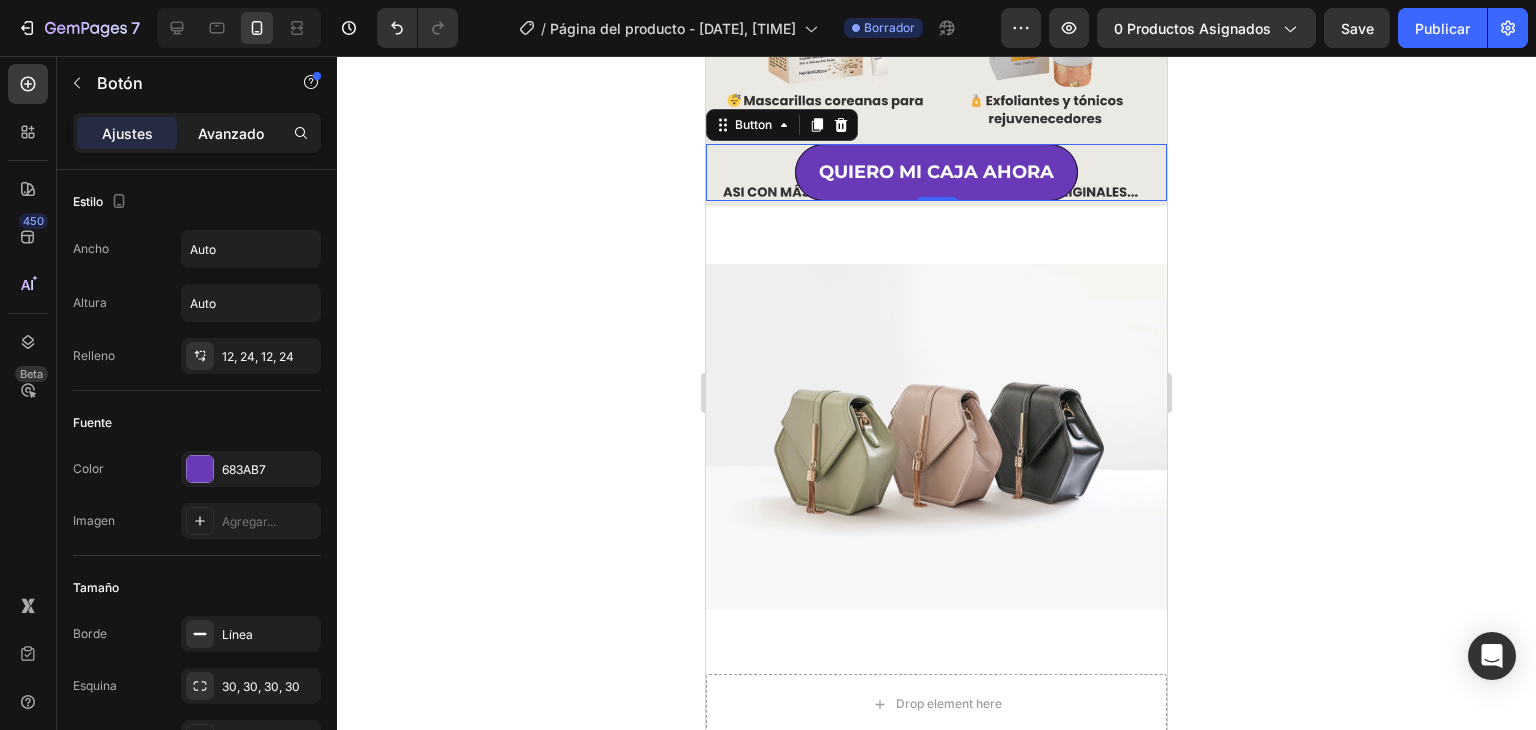 click on "Avanzado" at bounding box center (231, 133) 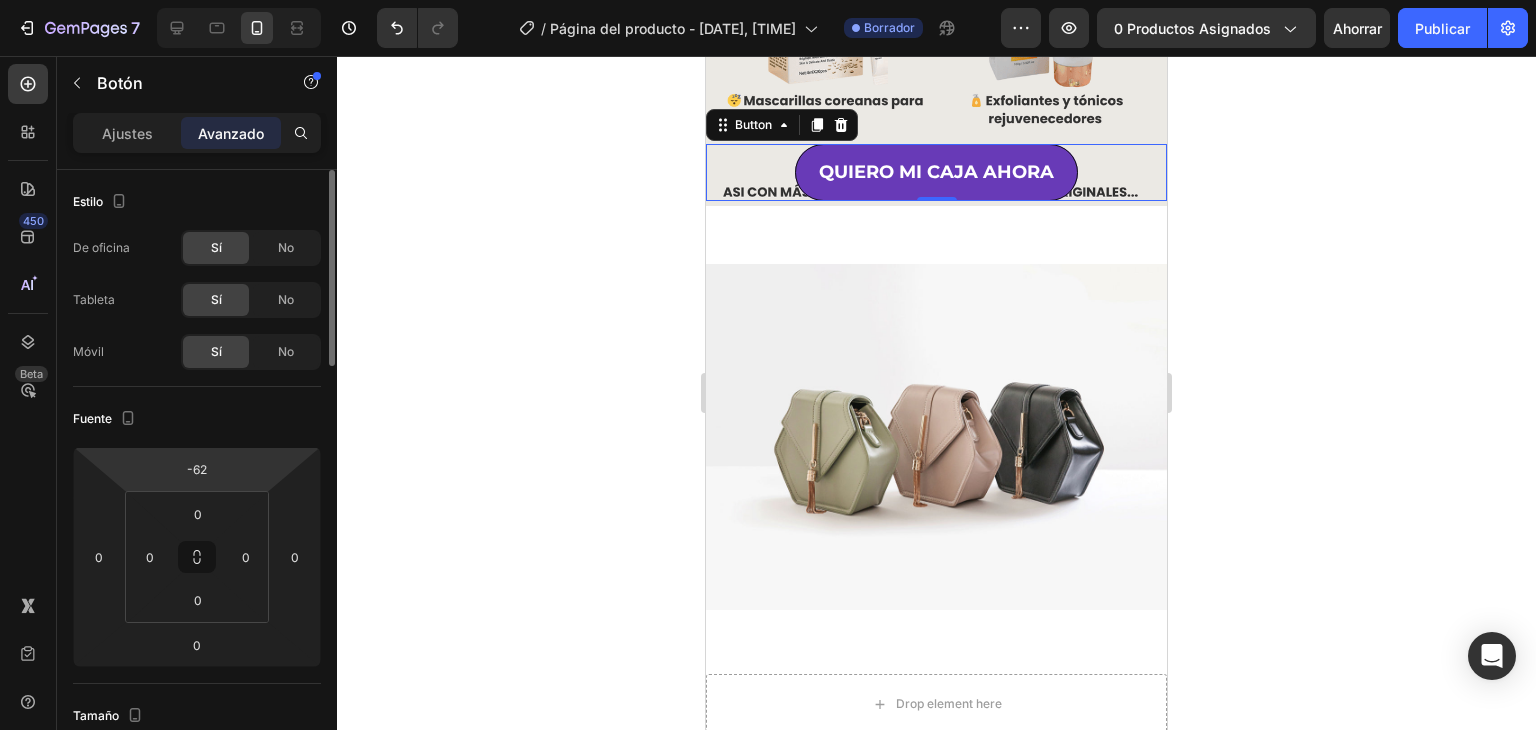 click on "-62 0 0 0" at bounding box center [197, 557] 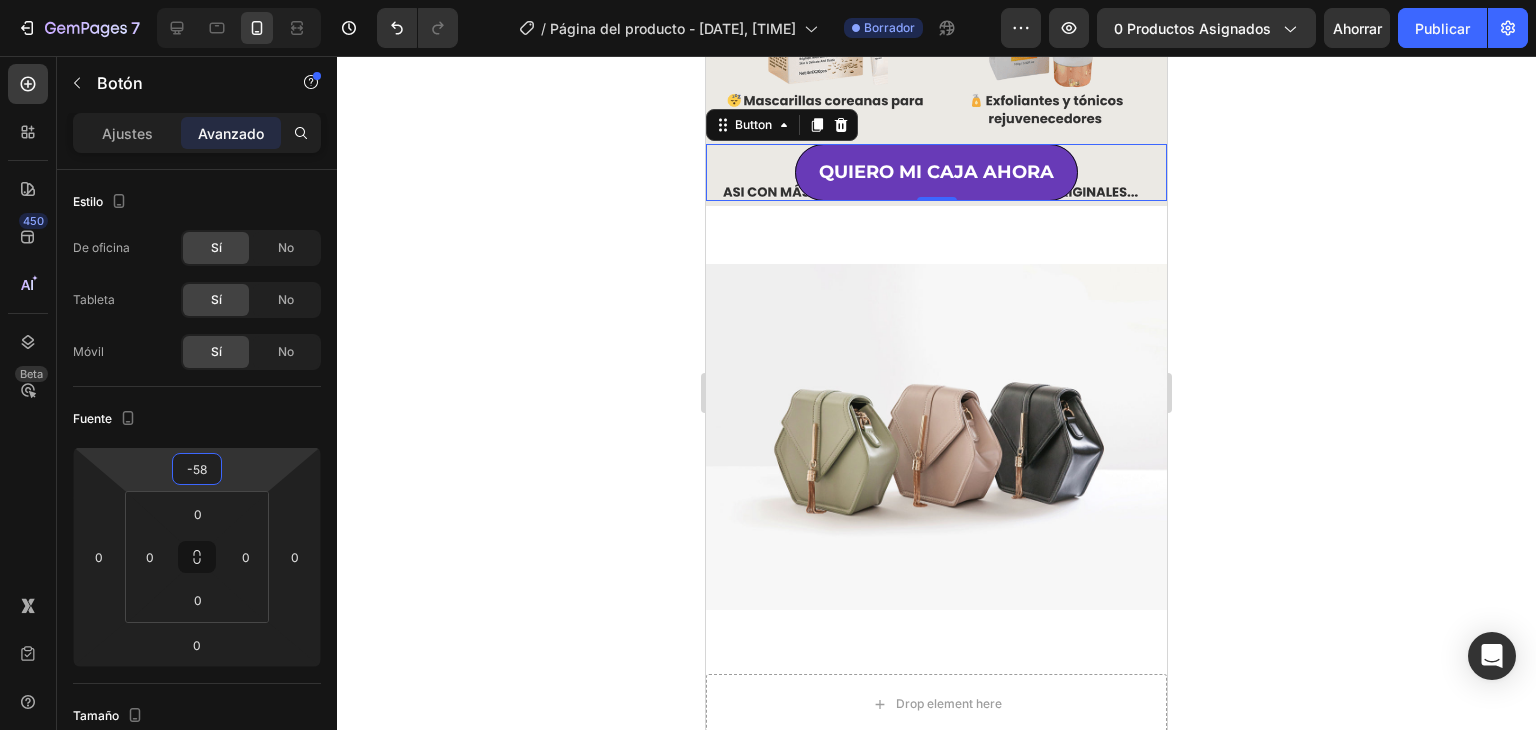 type on "-62" 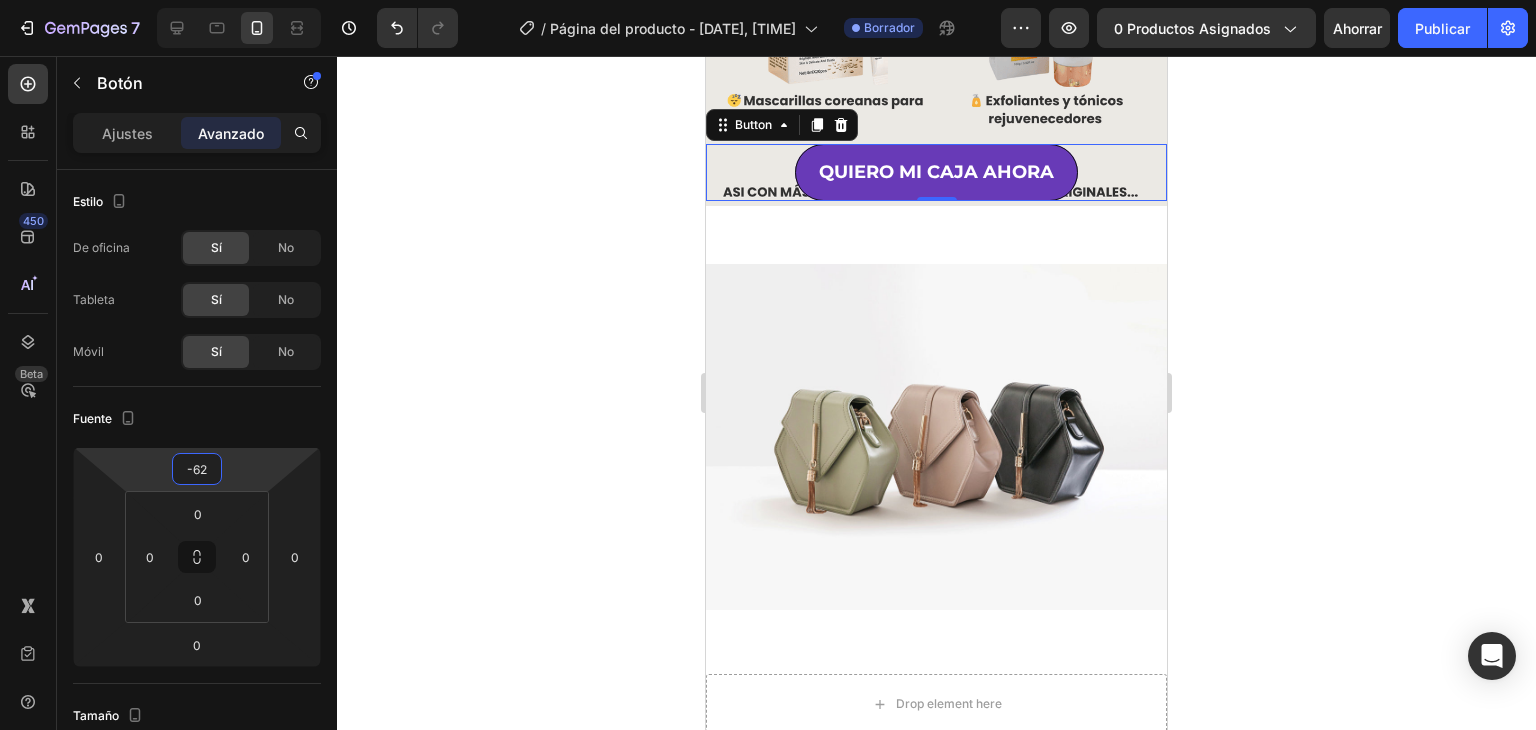 click on "7 Version history / Página del producto - [DATE], [TIME] Borrador Avance 0 productos asignados Ahorrar Publicar 450 Beta Secciones(30) Elementos(84) Sección Elemento Sección de héroes Detalle del producto Marcas Insignias de confianza Garantizar Desglose del producto Cómo utilizar Testimonios Comparar Manojo Preguntas frecuentes Prueba social Historia de la marca Lista de productos Recopilación Lista de blogs Contacto Sticky Añadir al carrito Pie de página personalizado Explorar la biblioteca 450 Disposición
Fila
Fila
Fila
Fila Texto
Título
Bloque de texto Botón
Botón
Botón Medios de comunicación" at bounding box center (768, 0) 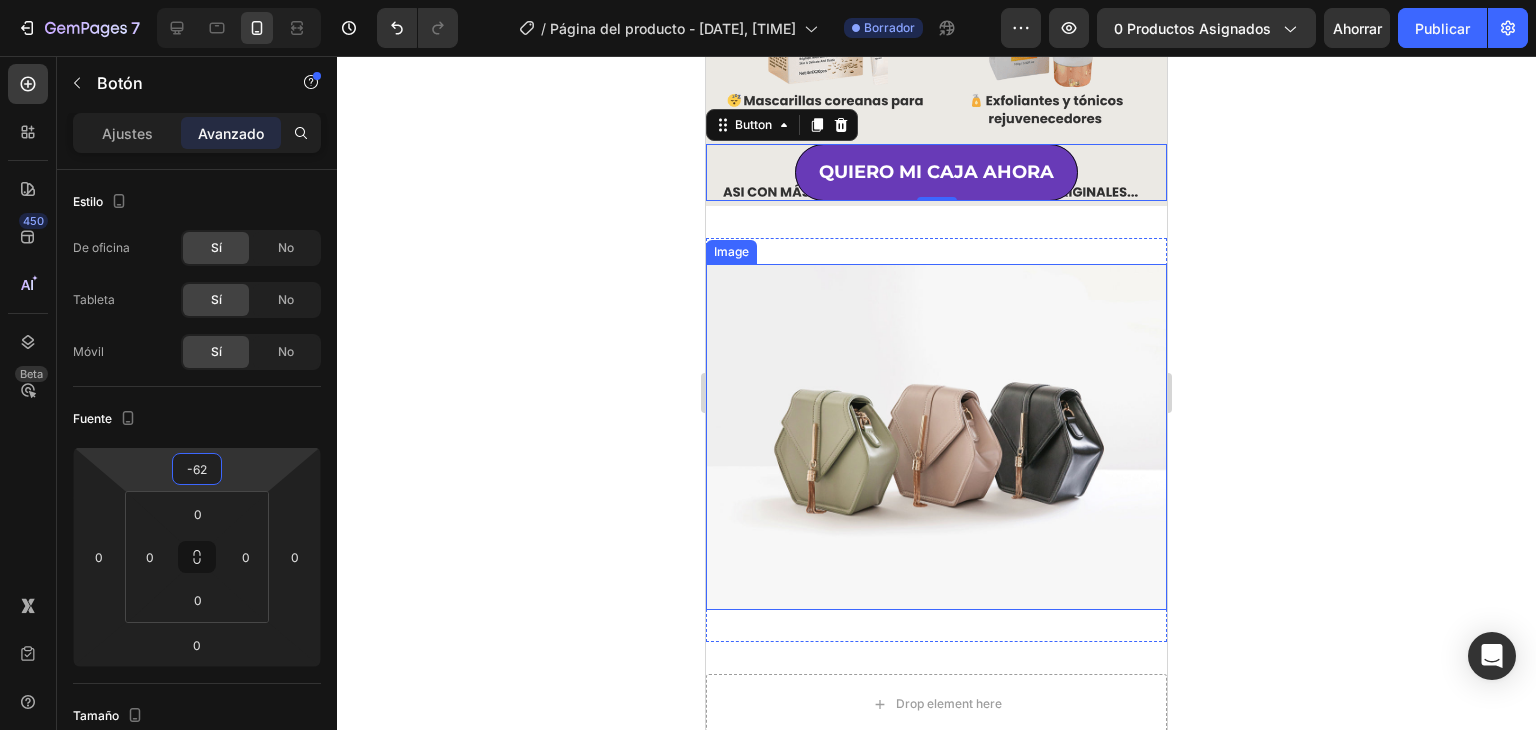 click at bounding box center (936, 437) 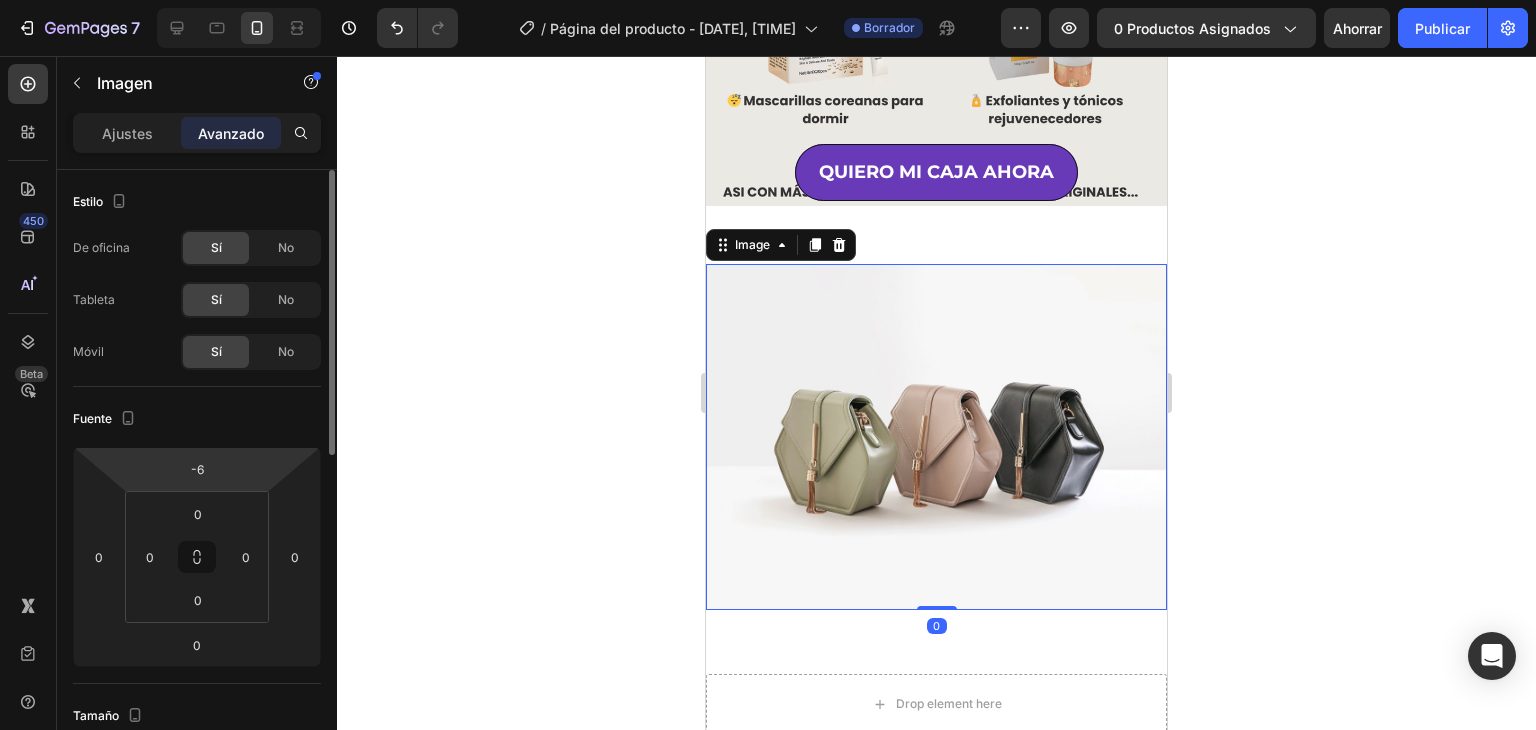 click on "7 Version history / Página del producto - [DATE], [TIME] Borrador Avance 0 productos asignados Ahorrar Publicar 450 Beta Secciones(30) Elementos(84) Sección Elemento Sección de héroes Detalle del producto Marcas Insignias de confianza Garantizar Desglose del producto Cómo utilizar Testimonios Comparar Manojo Preguntas frecuentes Prueba social Historia de la marca Lista de productos Recopilación Lista de blogs Contacto Sticky Añadir al carrito Pie de página personalizado Explorar la biblioteca 450 Disposición
Fila
Fila
Fila
Fila Texto
Título
Bloque de texto Botón
Botón
Botón Medios de comunicación" at bounding box center [768, 0] 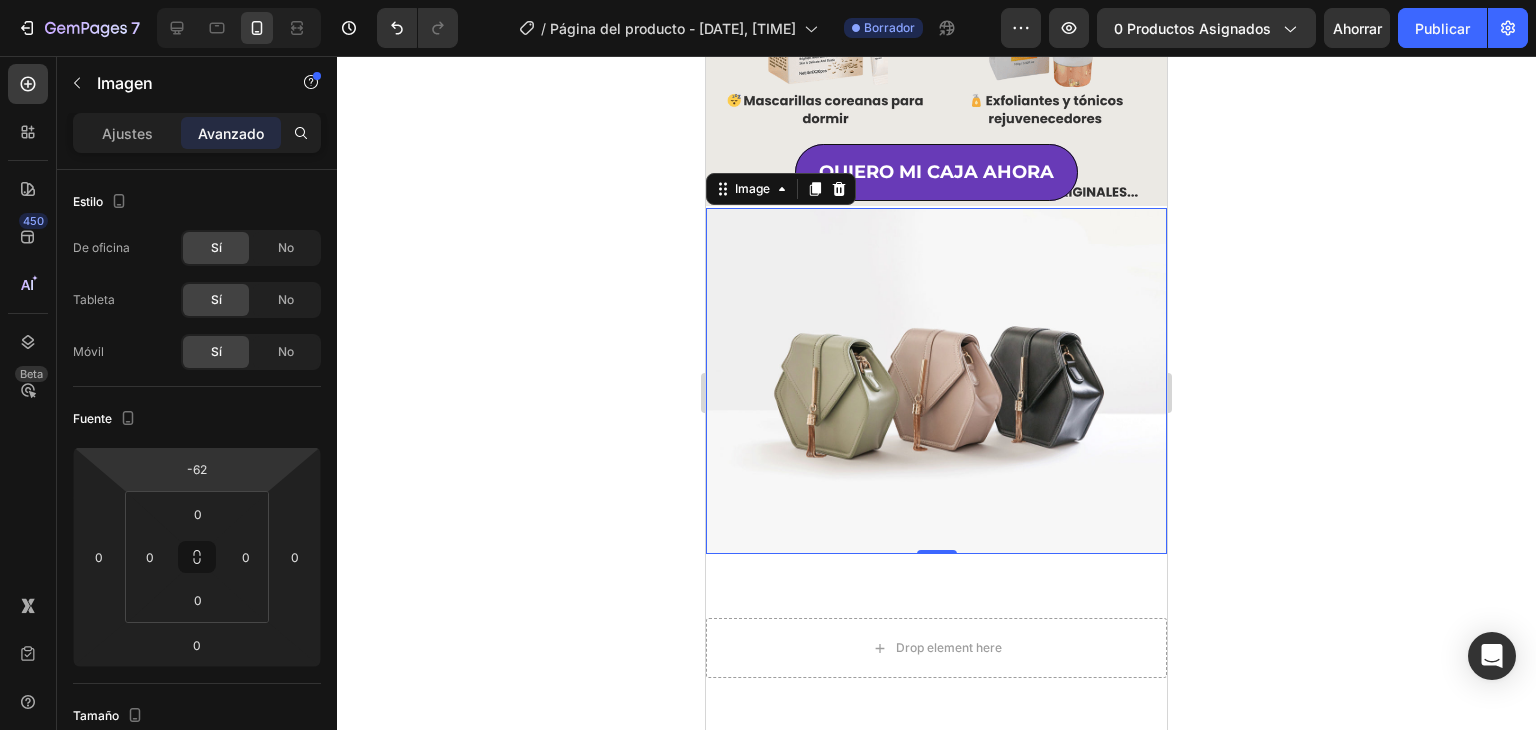 type on "-64" 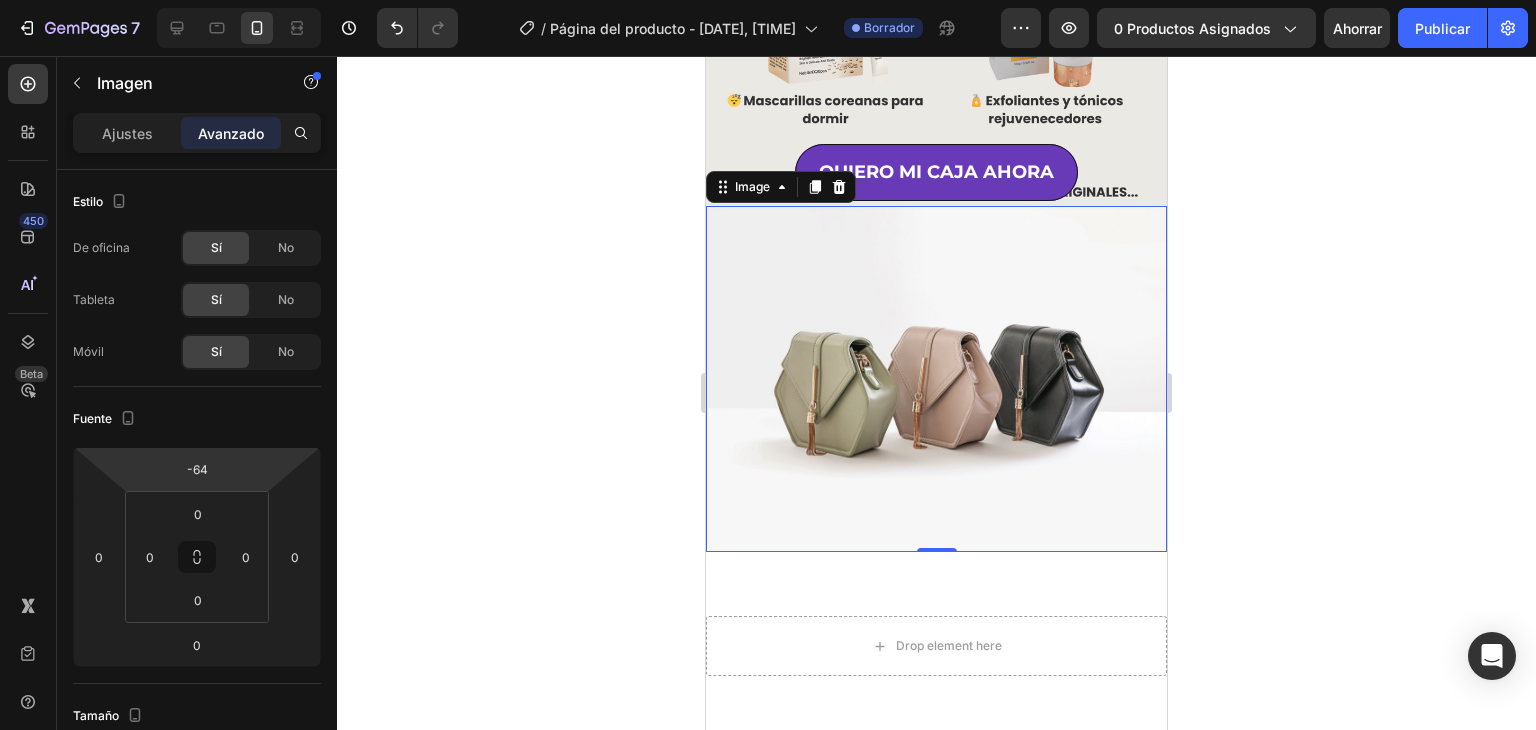 drag, startPoint x: 239, startPoint y: 475, endPoint x: 246, endPoint y: 504, distance: 29.832869 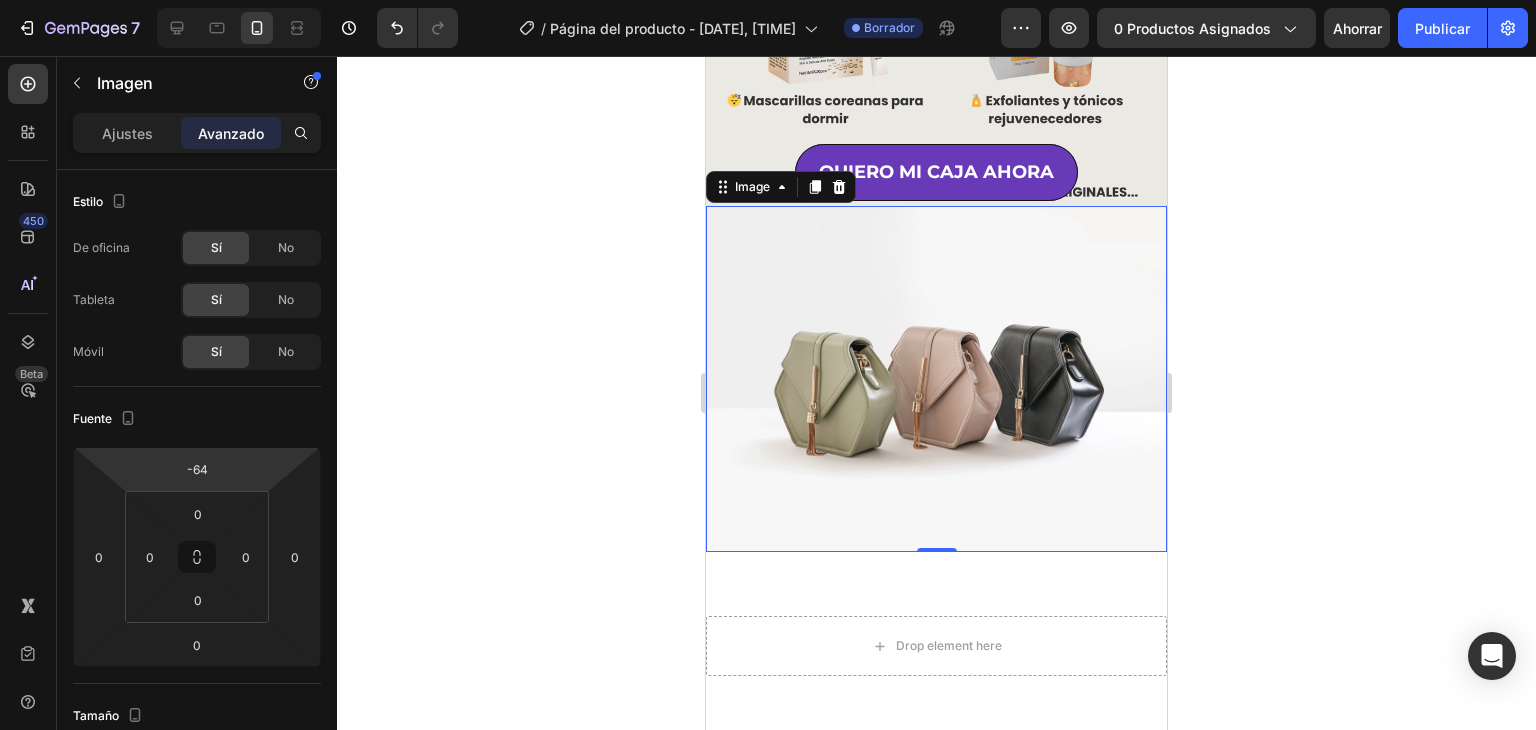 click 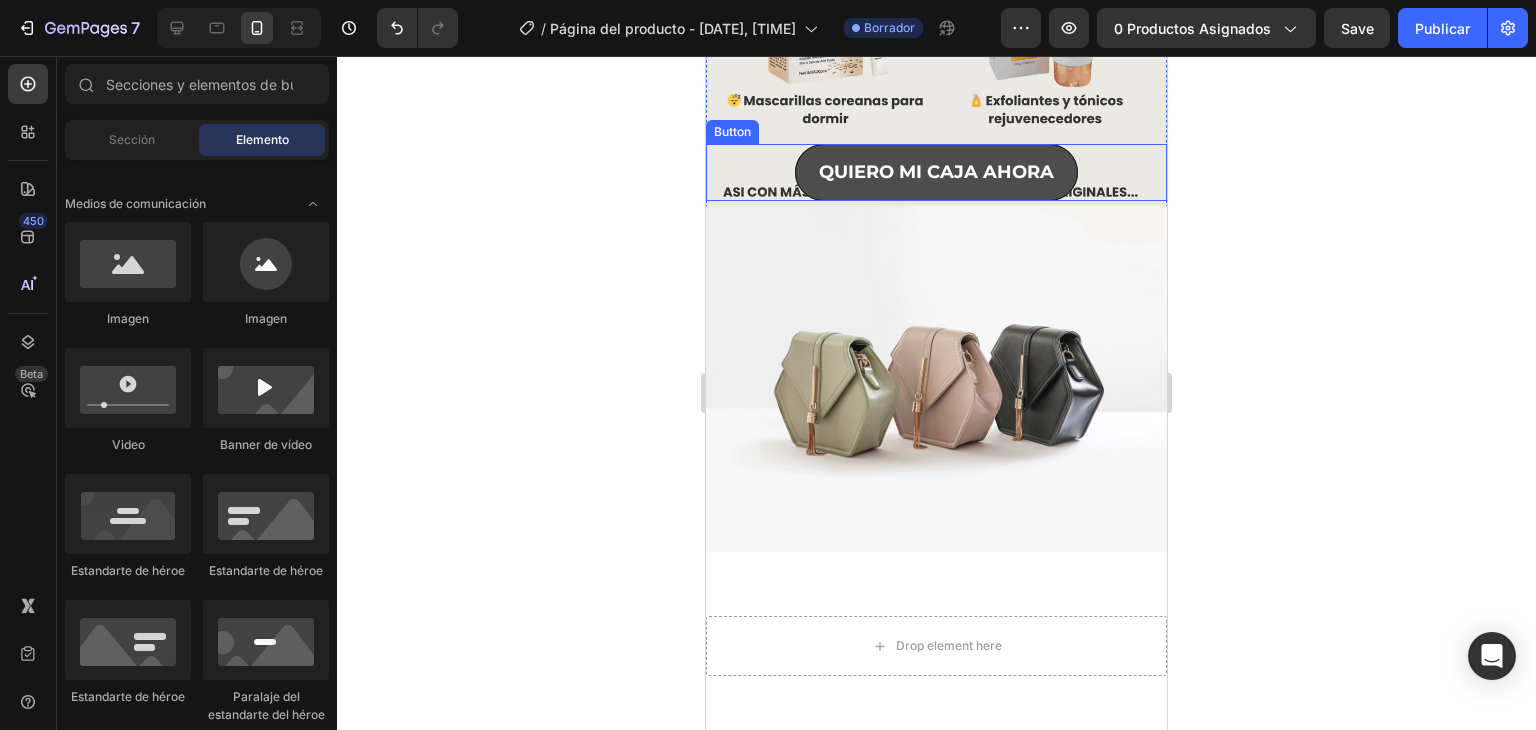 click on "QUIERO MI CAJA AHORA" at bounding box center (936, 172) 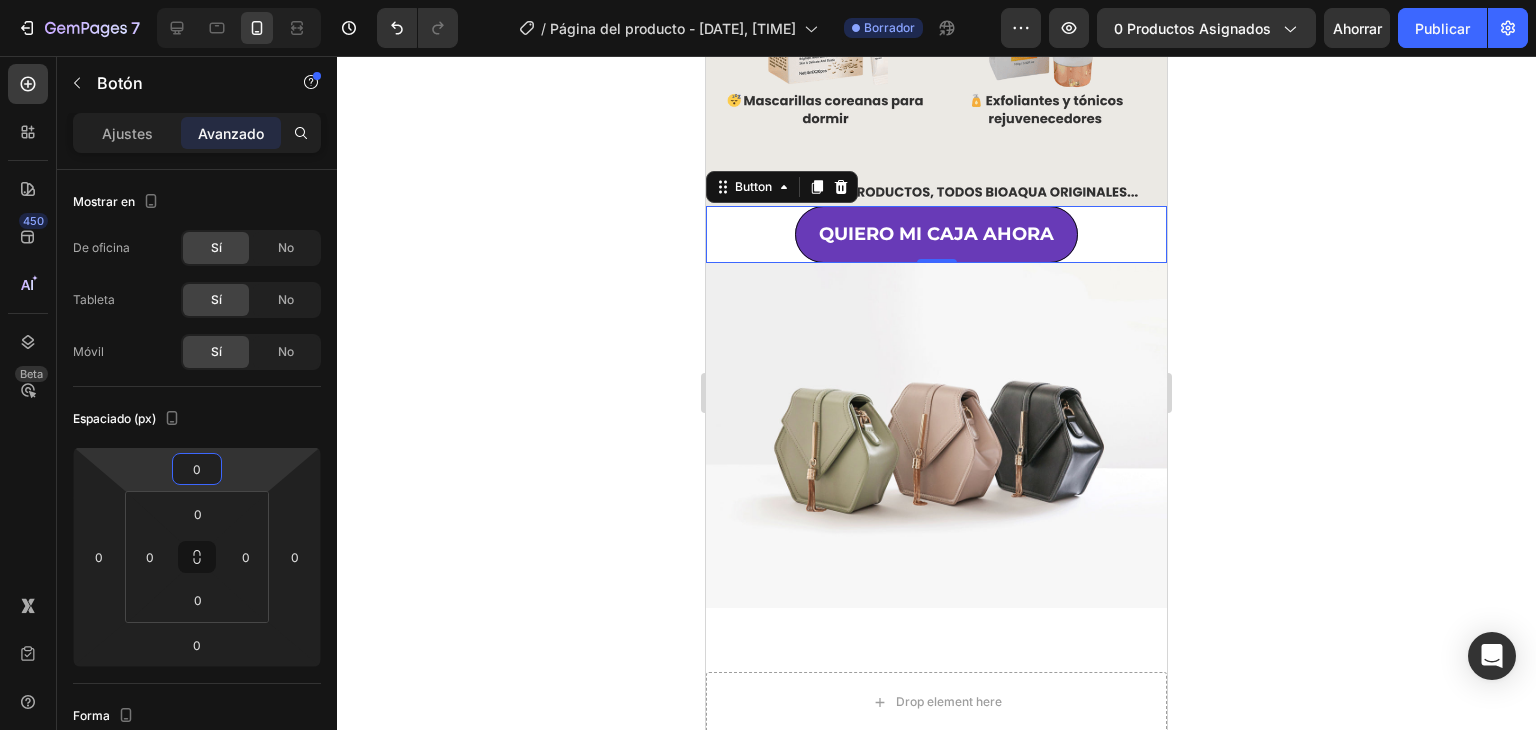type on "-2" 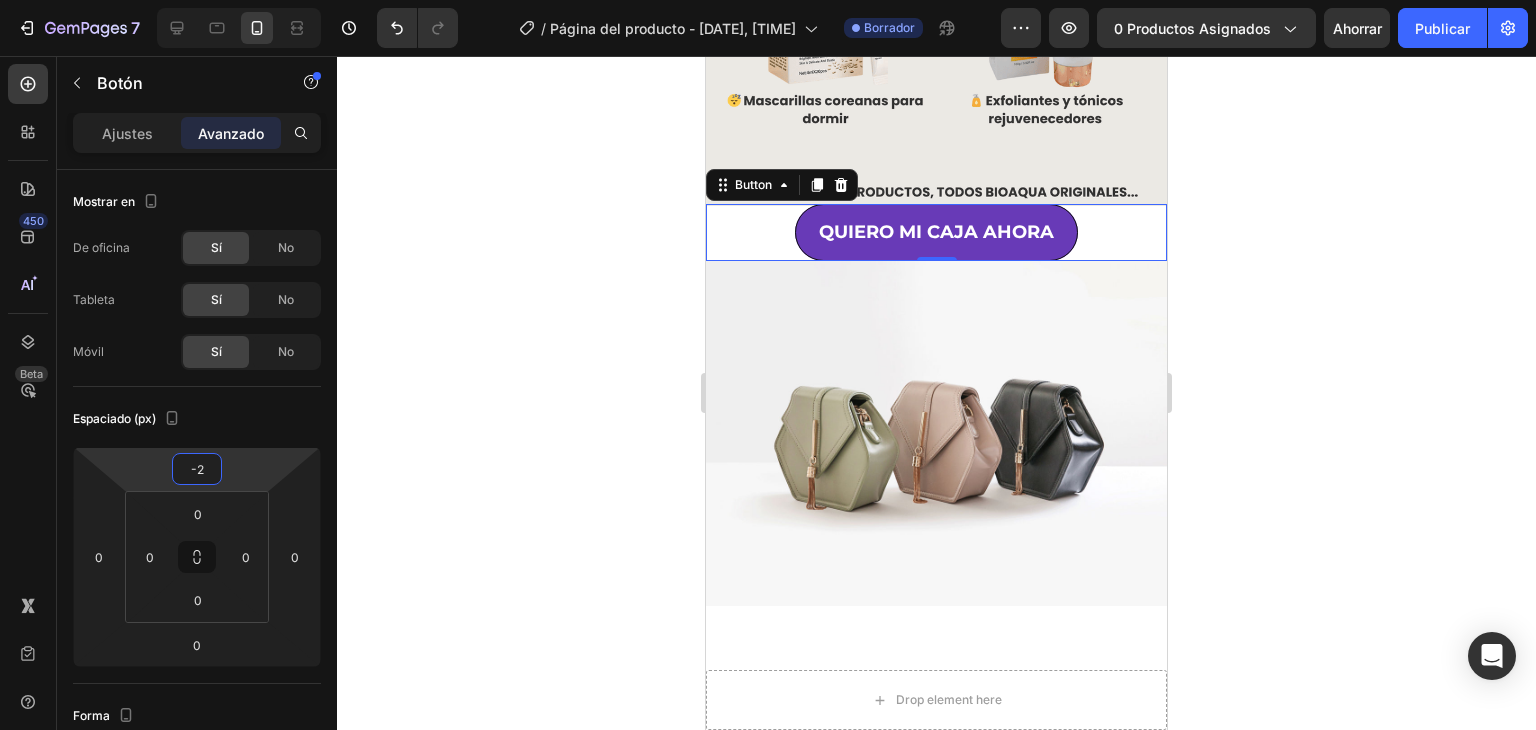 drag, startPoint x: 227, startPoint y: 468, endPoint x: 229, endPoint y: 437, distance: 31.06445 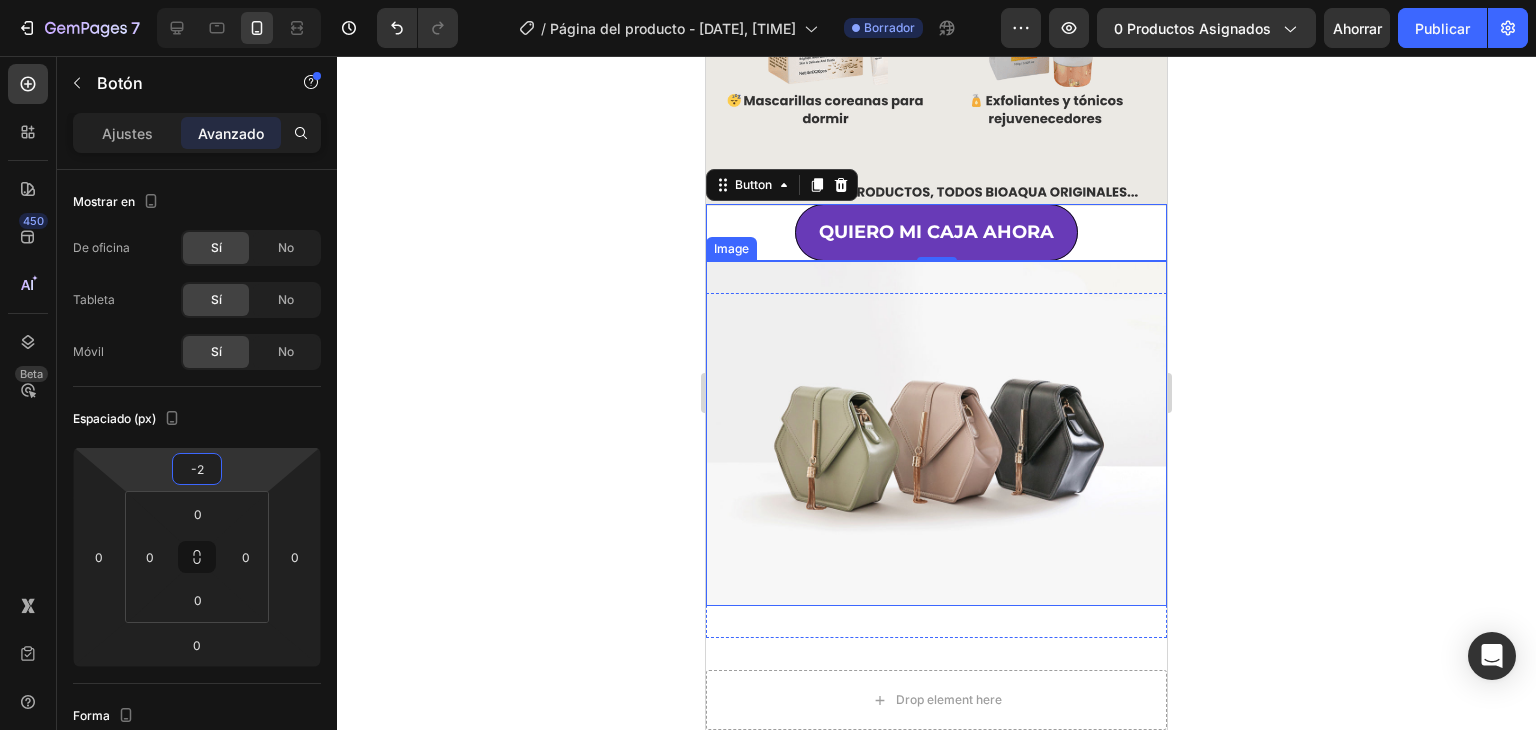 click at bounding box center [936, 434] 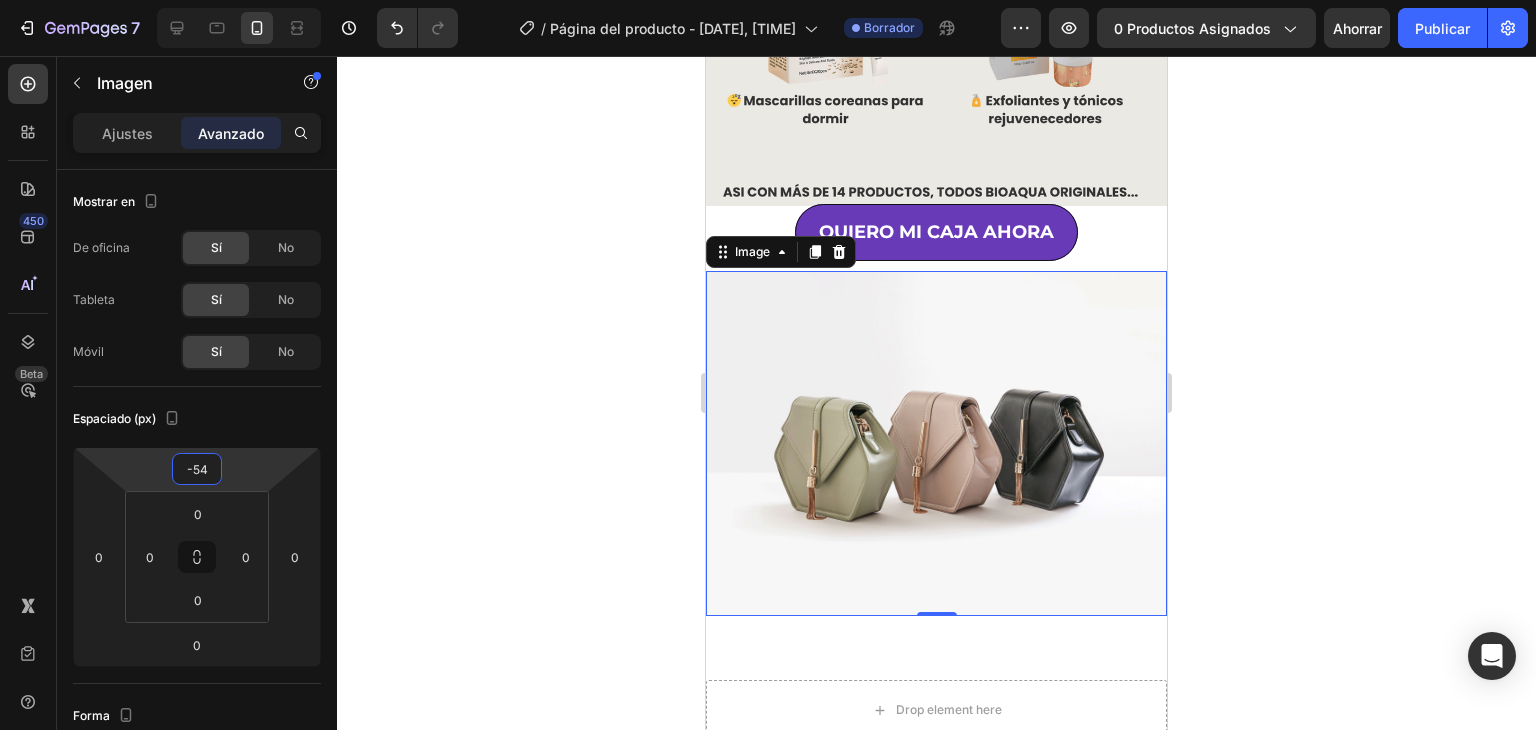 type on "-64" 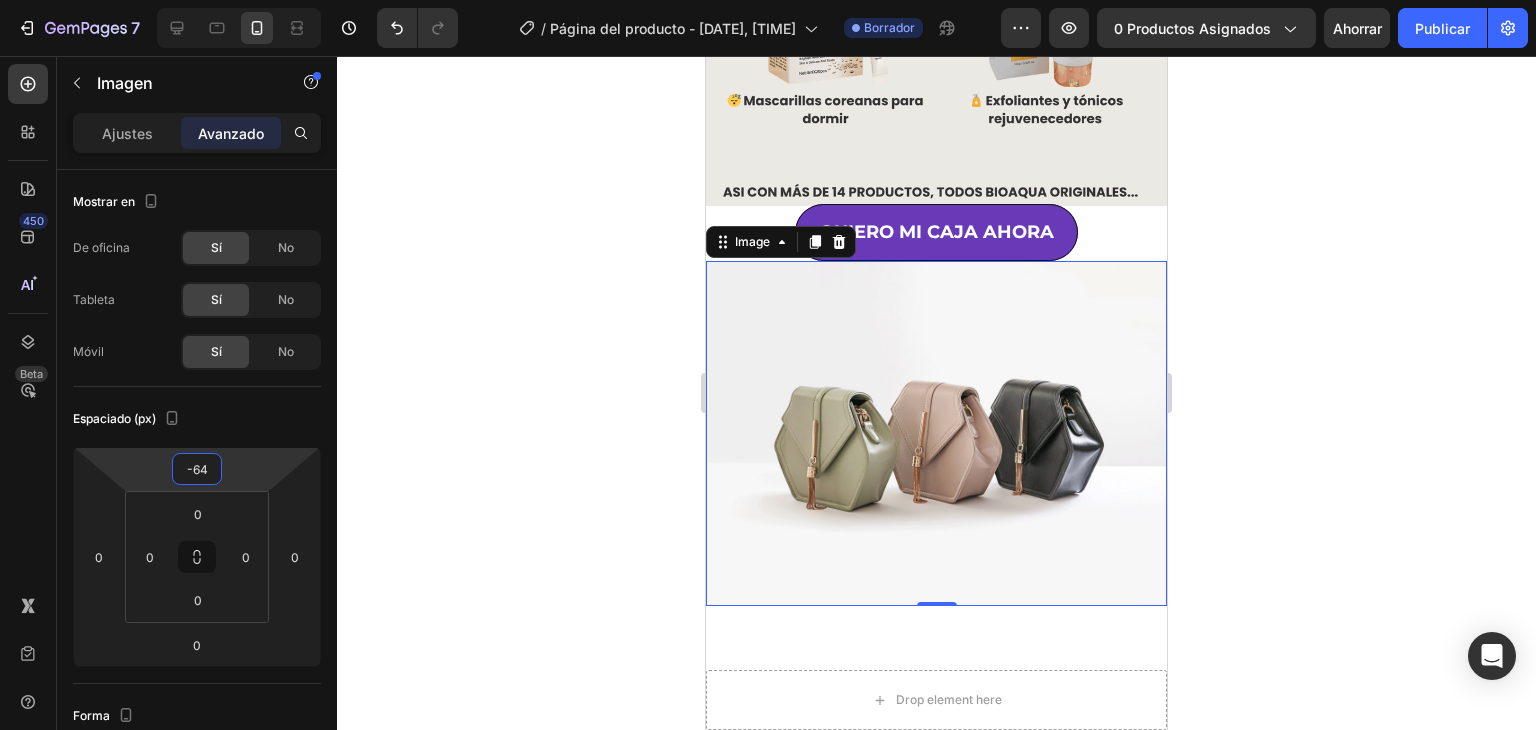 click on "7 Version history / Página del producto - [DATE], [TIME] Borrador Avance 0 productos asignados Ahorrar Publicar 450 Beta Secciones(30) Elementos(84) Sección Elemento Sección de héroes Detalle del producto Marcas Insignias de confianza Garantizar Desglose del producto Cómo utilizar Testimonios Comparar Manojo Preguntas frecuentes Prueba social Historia de la marca Lista de productos Recopilación Lista de blogs Contacto Sticky Añadir al carrito Pie de página personalizado Explorar la biblioteca 450 Disposición
Fila
Fila
Fila
Fila Texto
Título
Bloque de texto Botón
Botón
Botón Medios de comunicación" at bounding box center (768, 0) 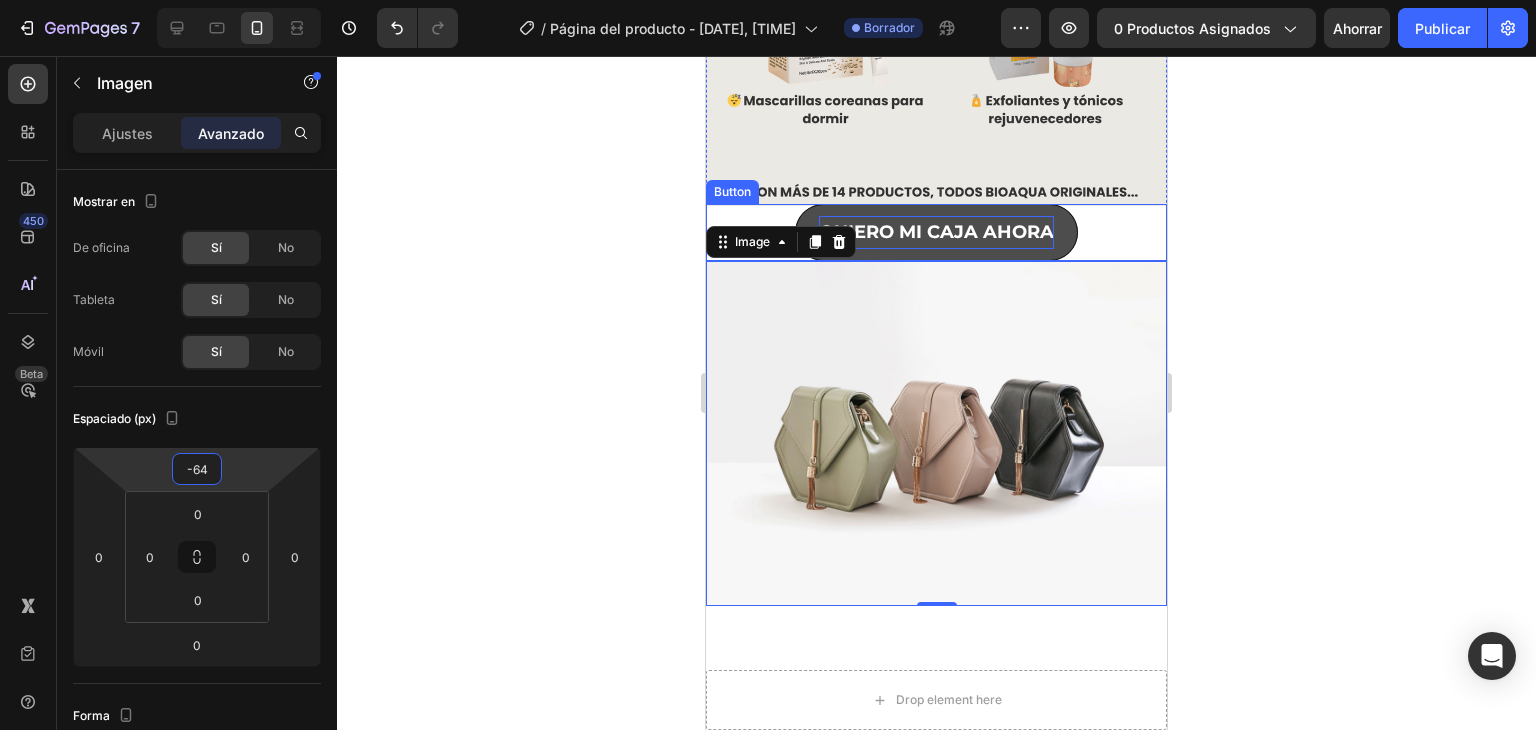 click on "QUIERO MI CAJA AHORA" at bounding box center [936, 232] 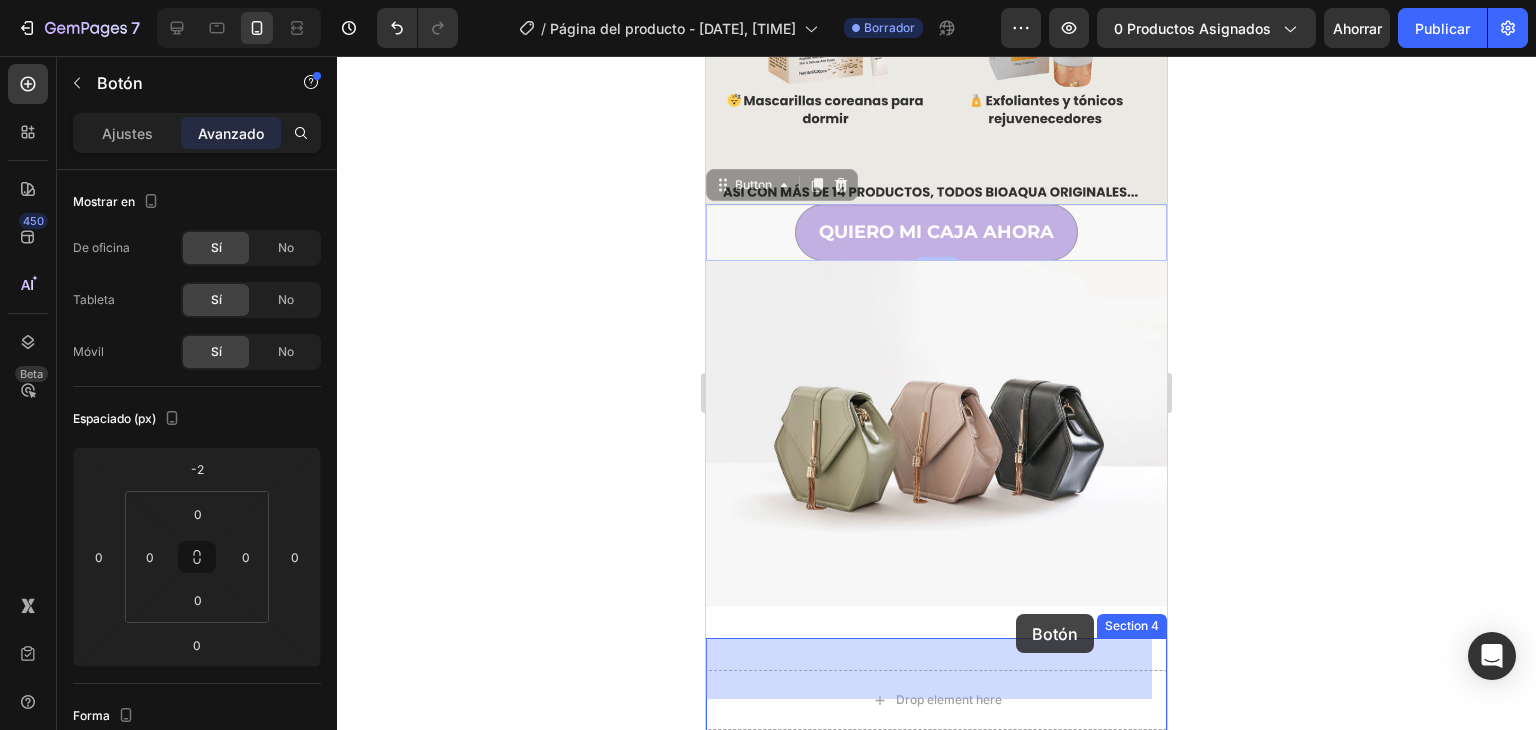 drag, startPoint x: 1059, startPoint y: 227, endPoint x: 1016, endPoint y: 614, distance: 389.38156 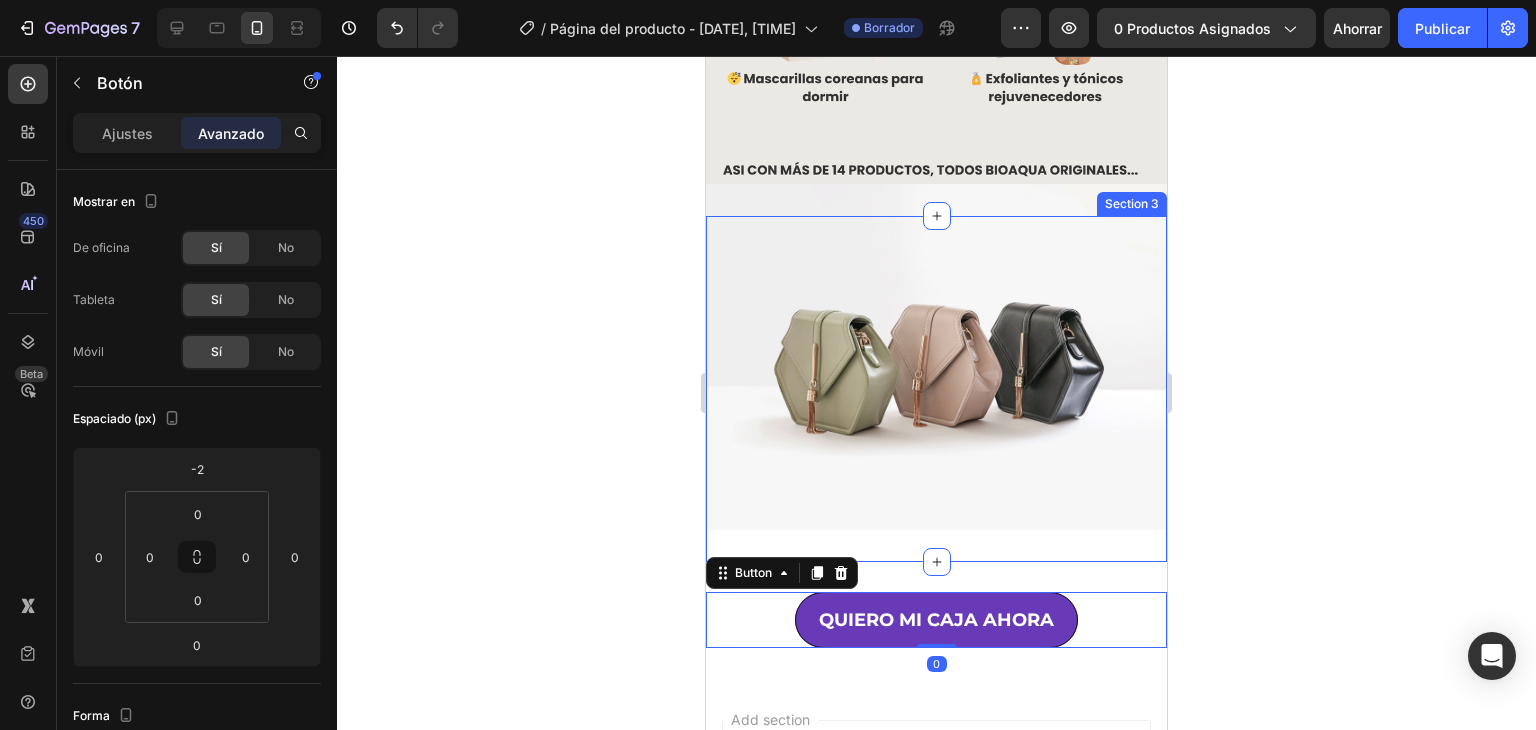 scroll, scrollTop: 1054, scrollLeft: 0, axis: vertical 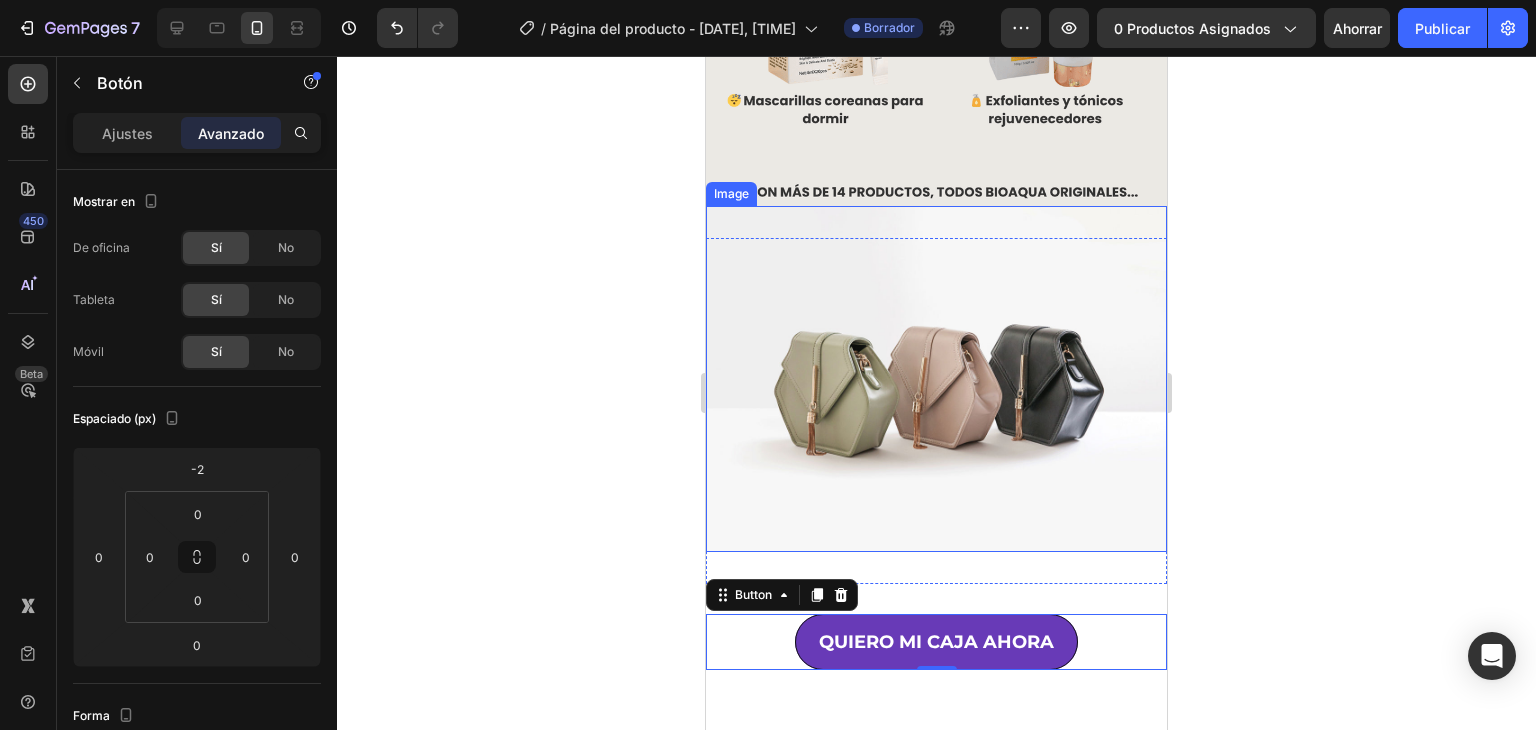 click at bounding box center (936, 379) 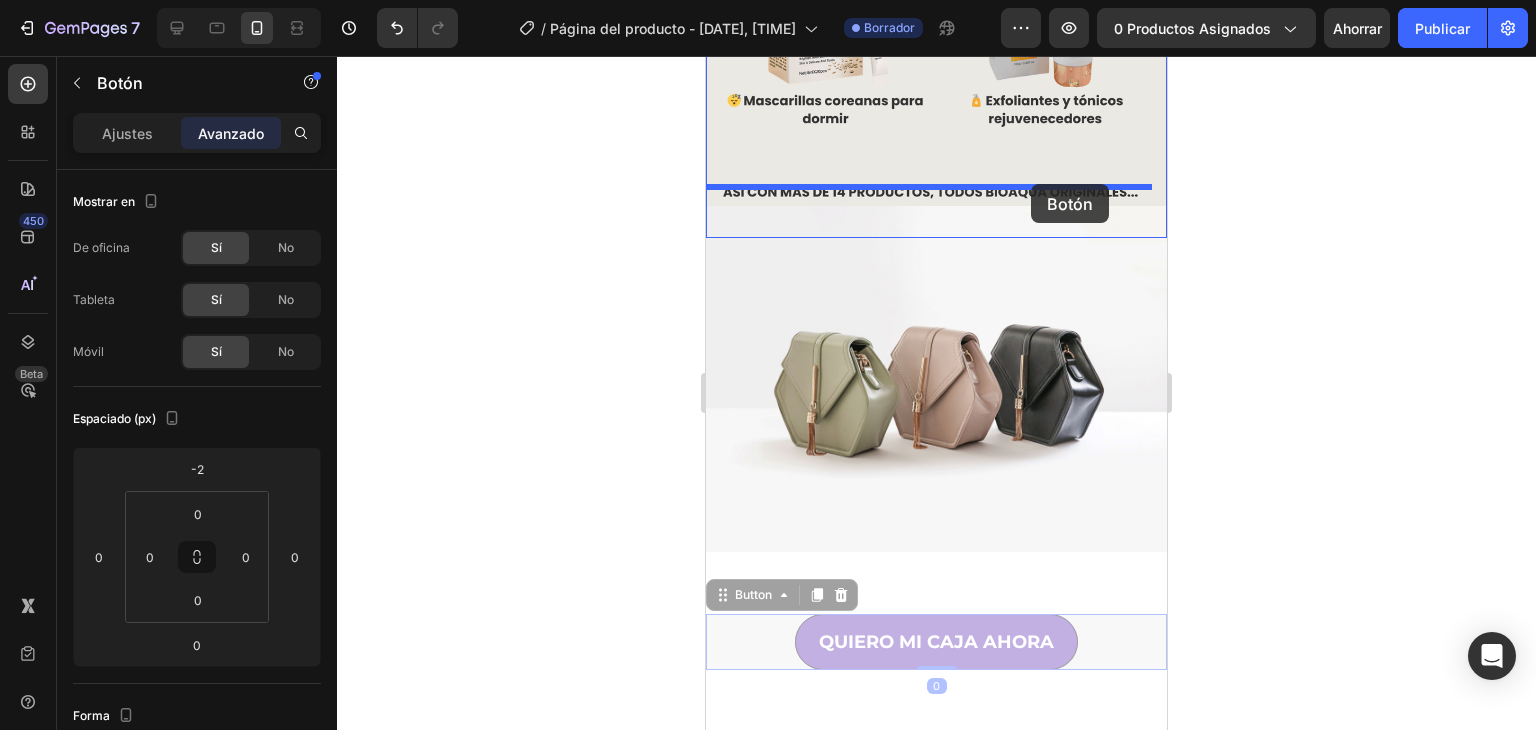 drag, startPoint x: 1080, startPoint y: 601, endPoint x: 1032, endPoint y: 185, distance: 418.76007 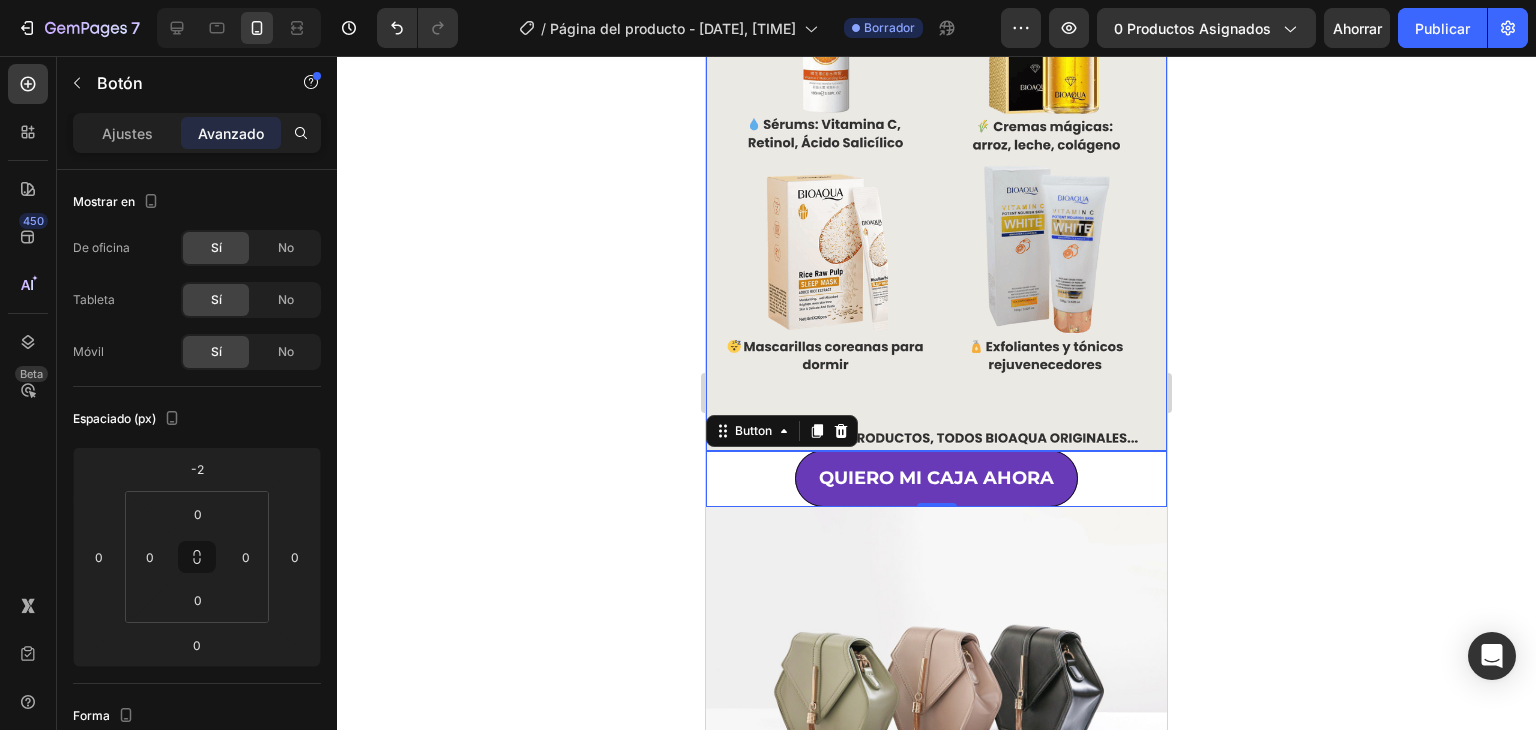 scroll, scrollTop: 1054, scrollLeft: 0, axis: vertical 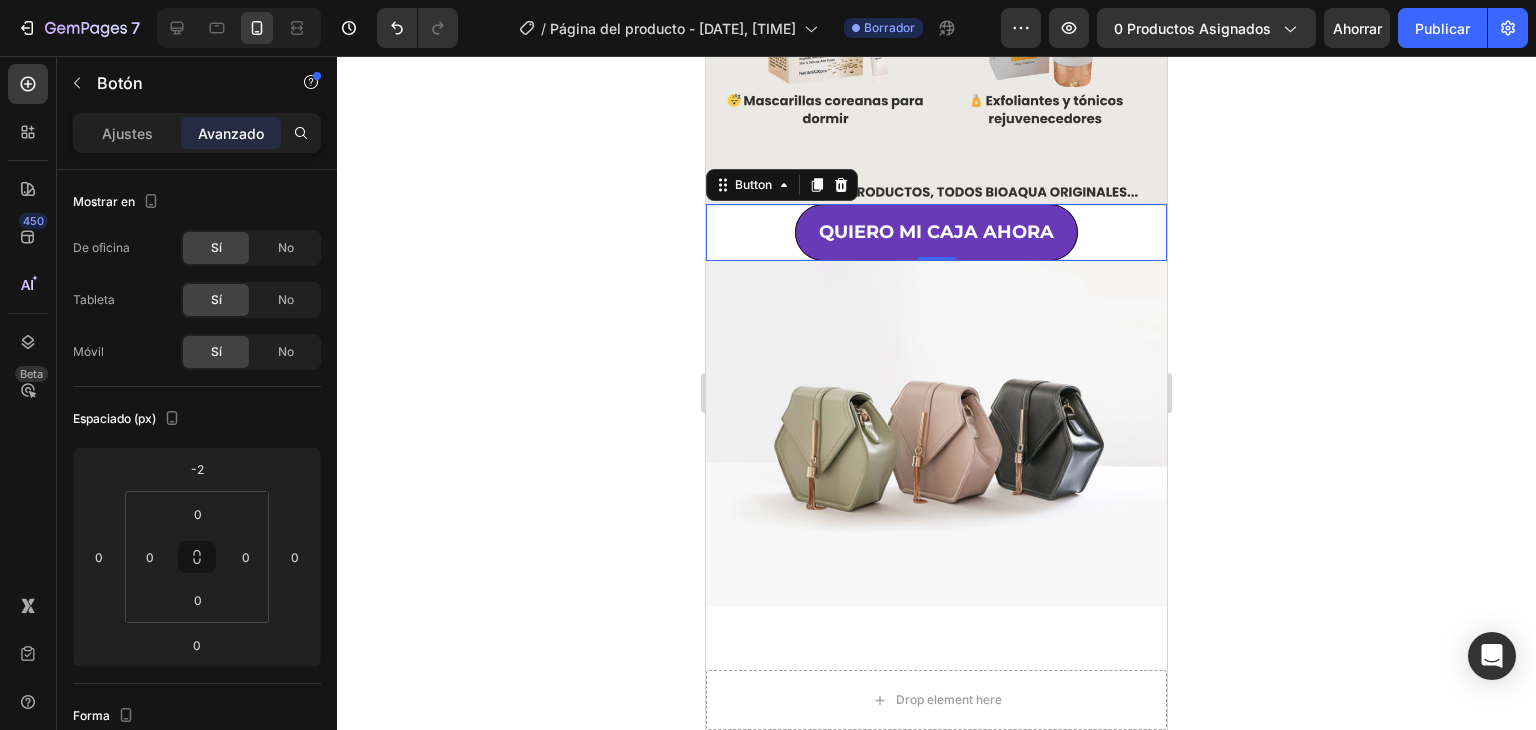 click on "[PHRASE]   Button   0" at bounding box center [936, 232] 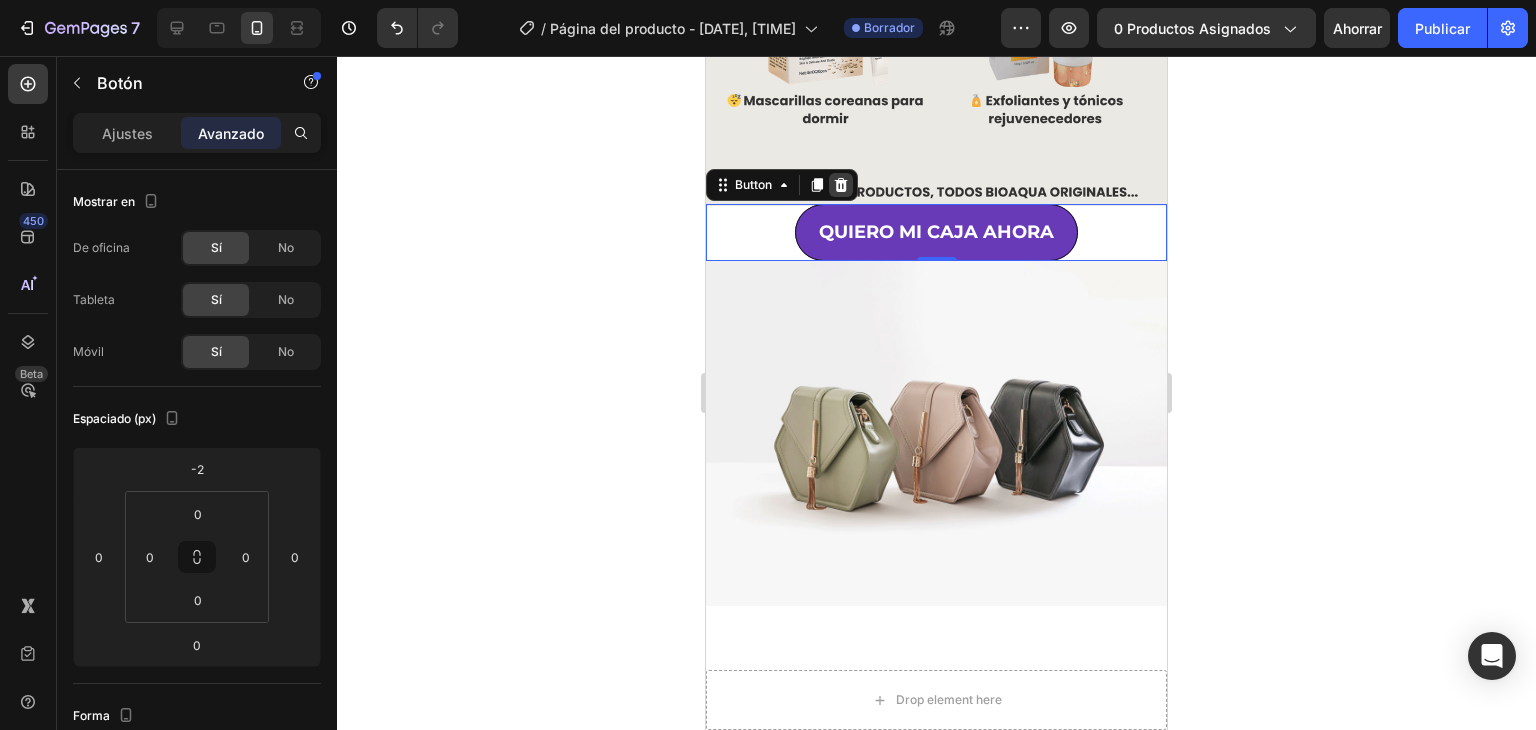 click 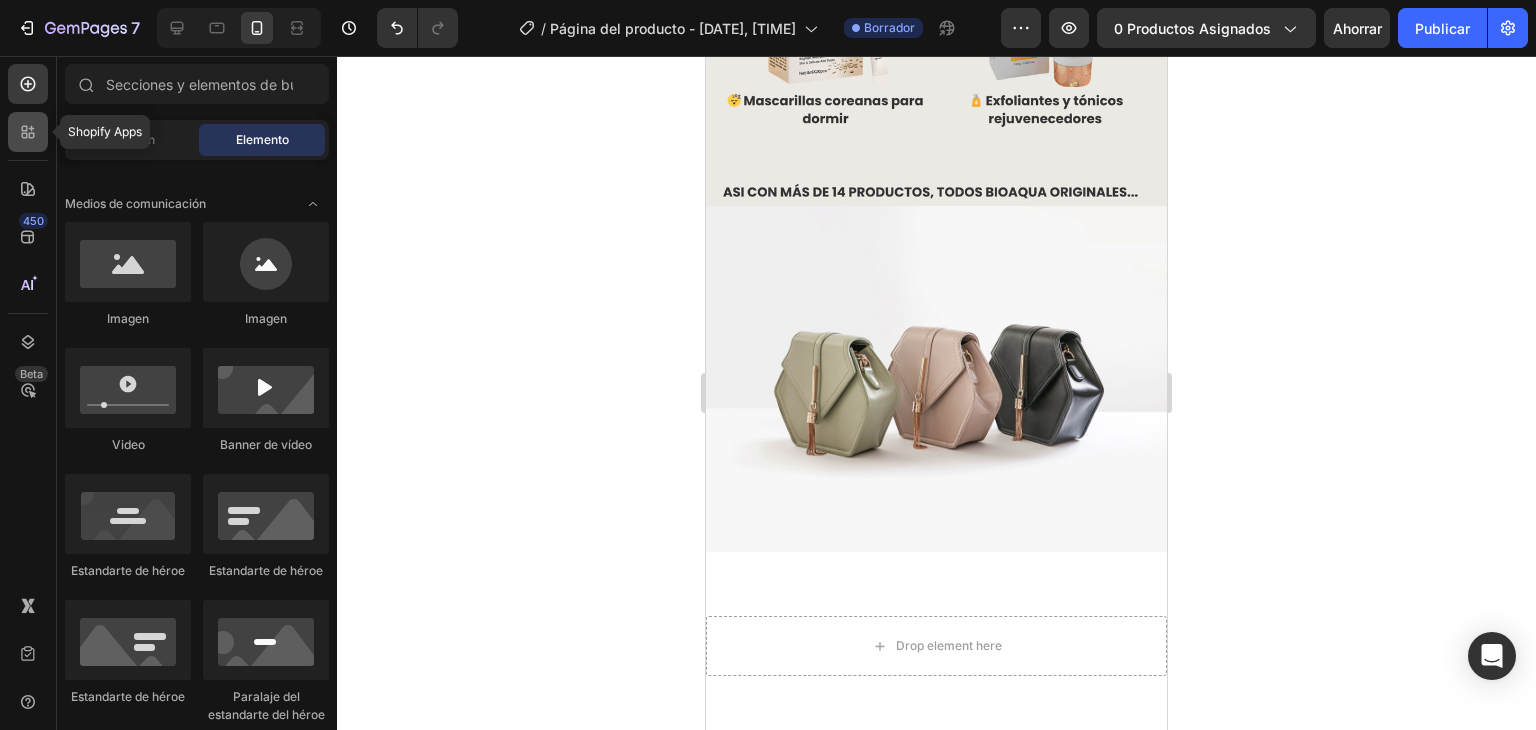 click 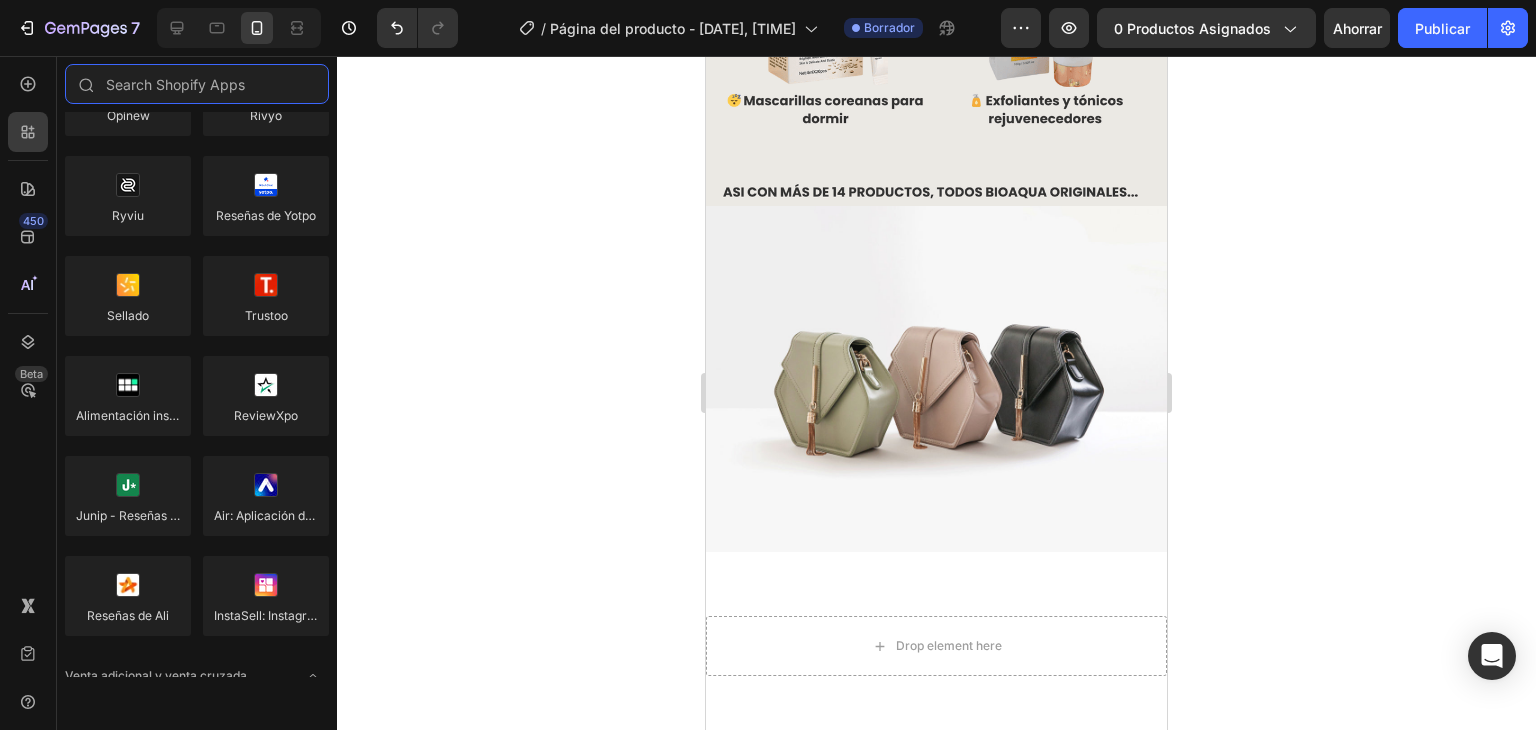 scroll, scrollTop: 100, scrollLeft: 0, axis: vertical 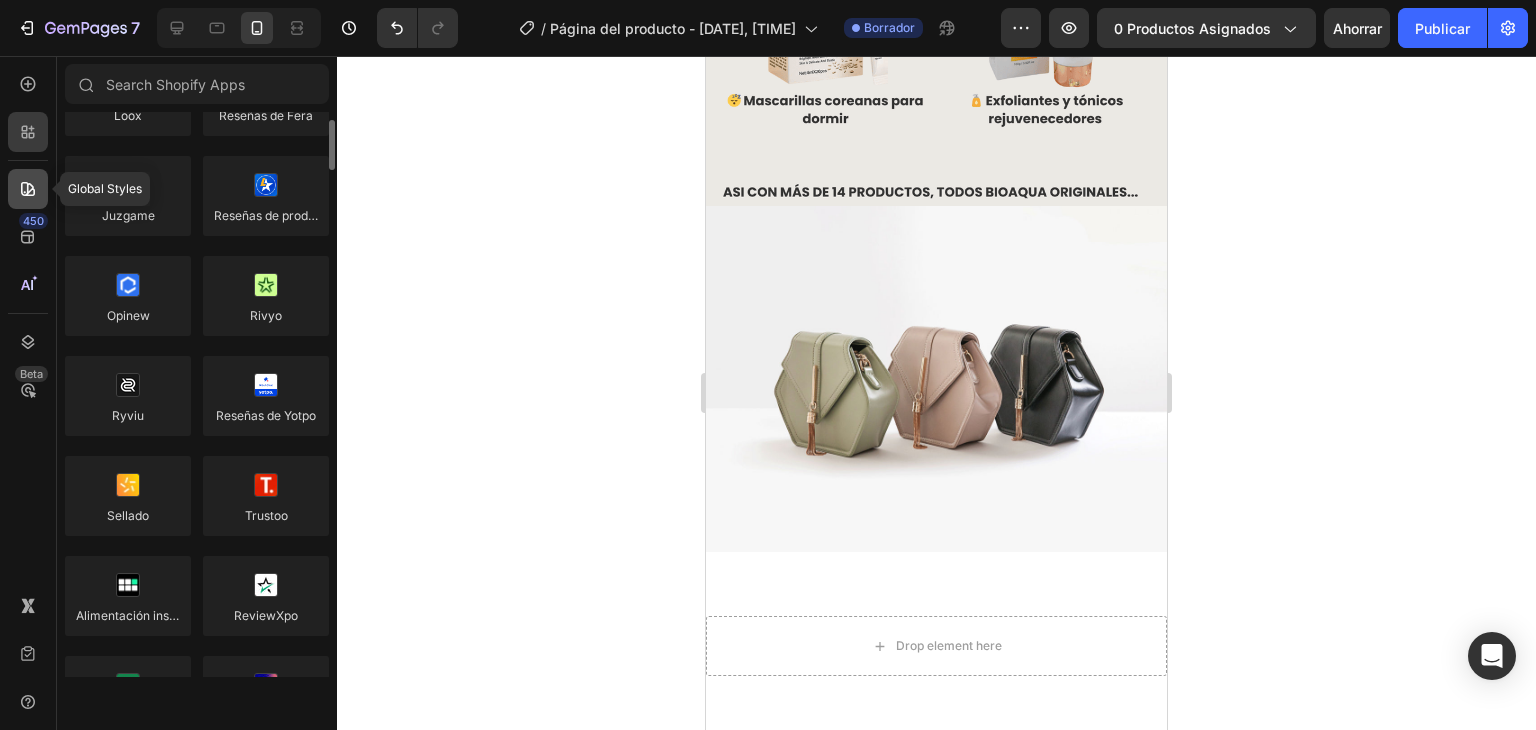 click 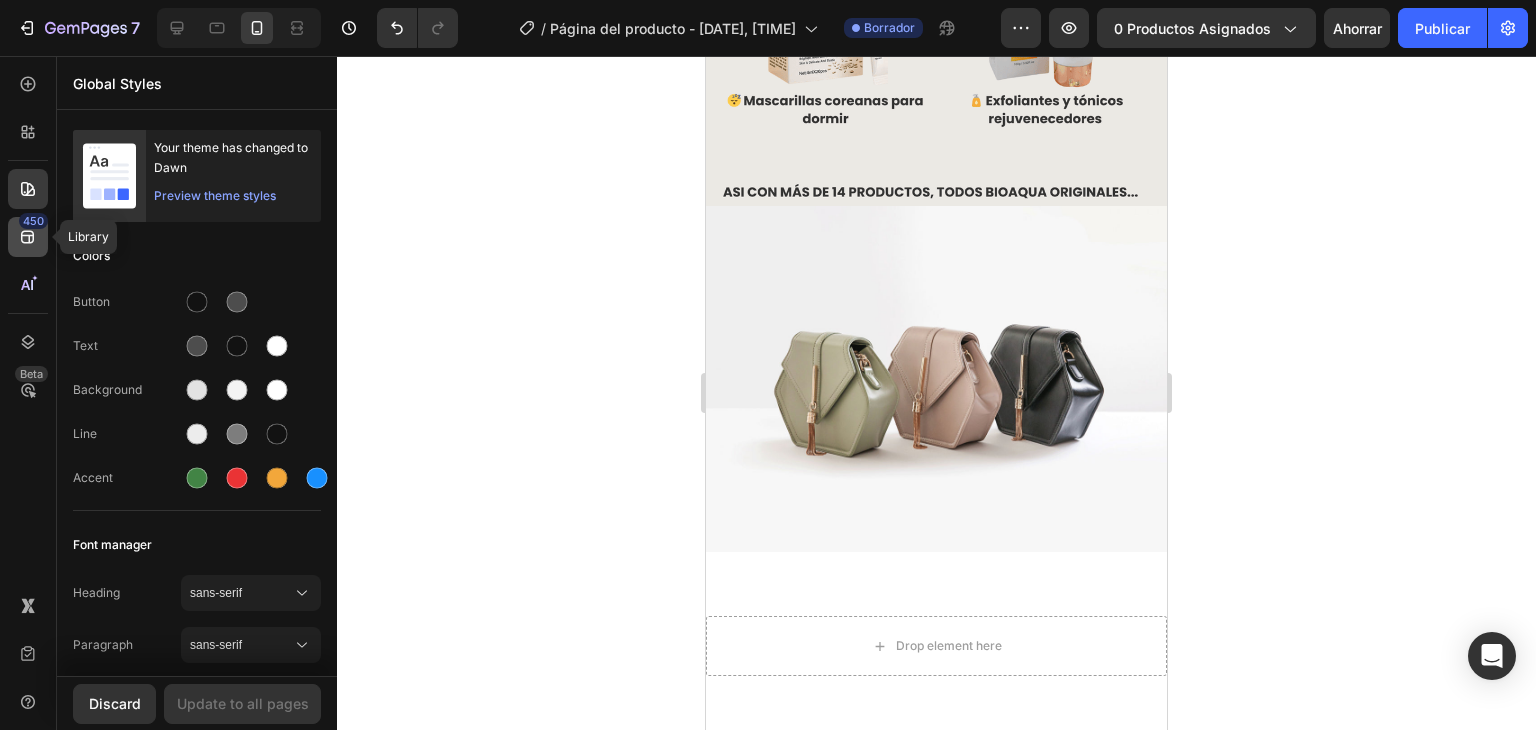 click 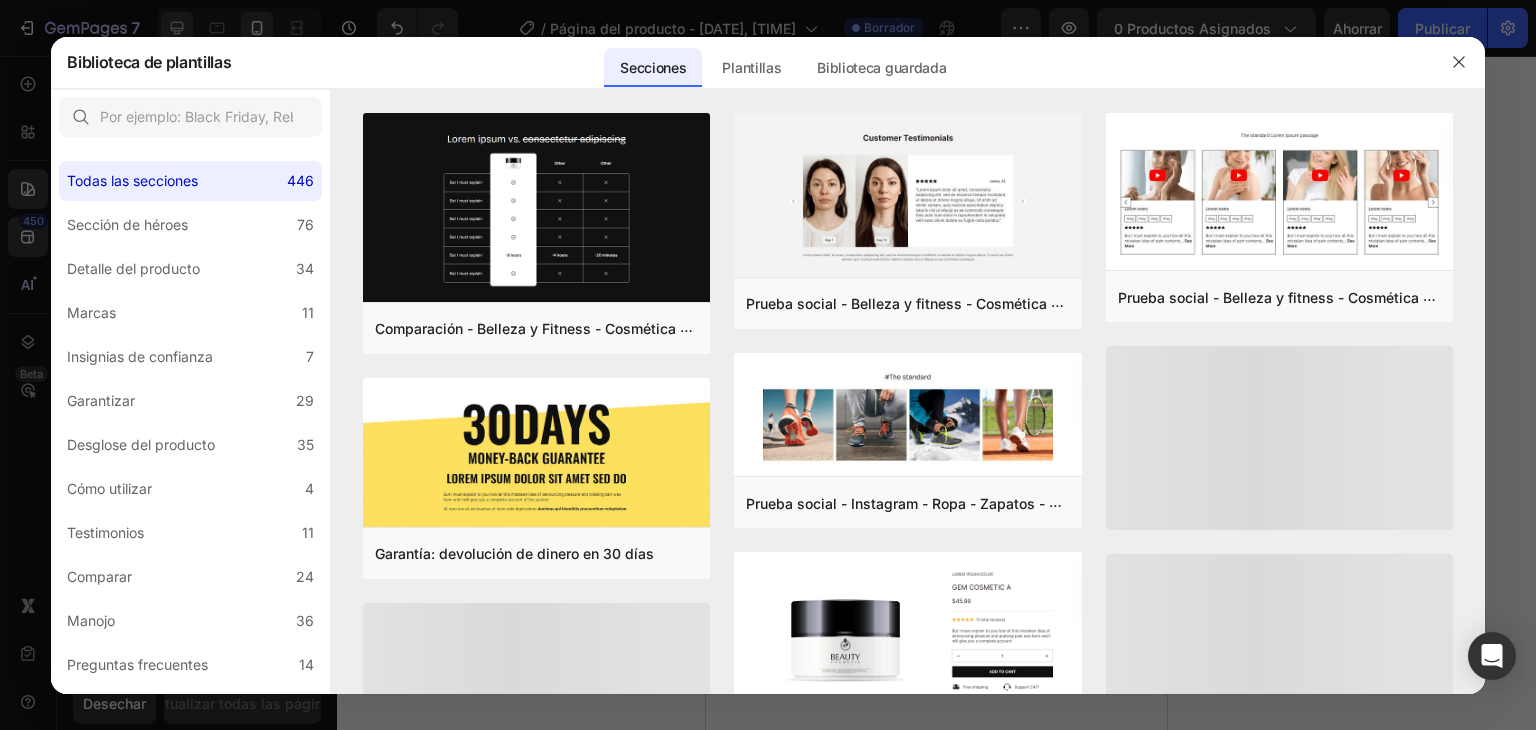 drag, startPoint x: 160, startPoint y: 22, endPoint x: 173, endPoint y: 43, distance: 24.698177 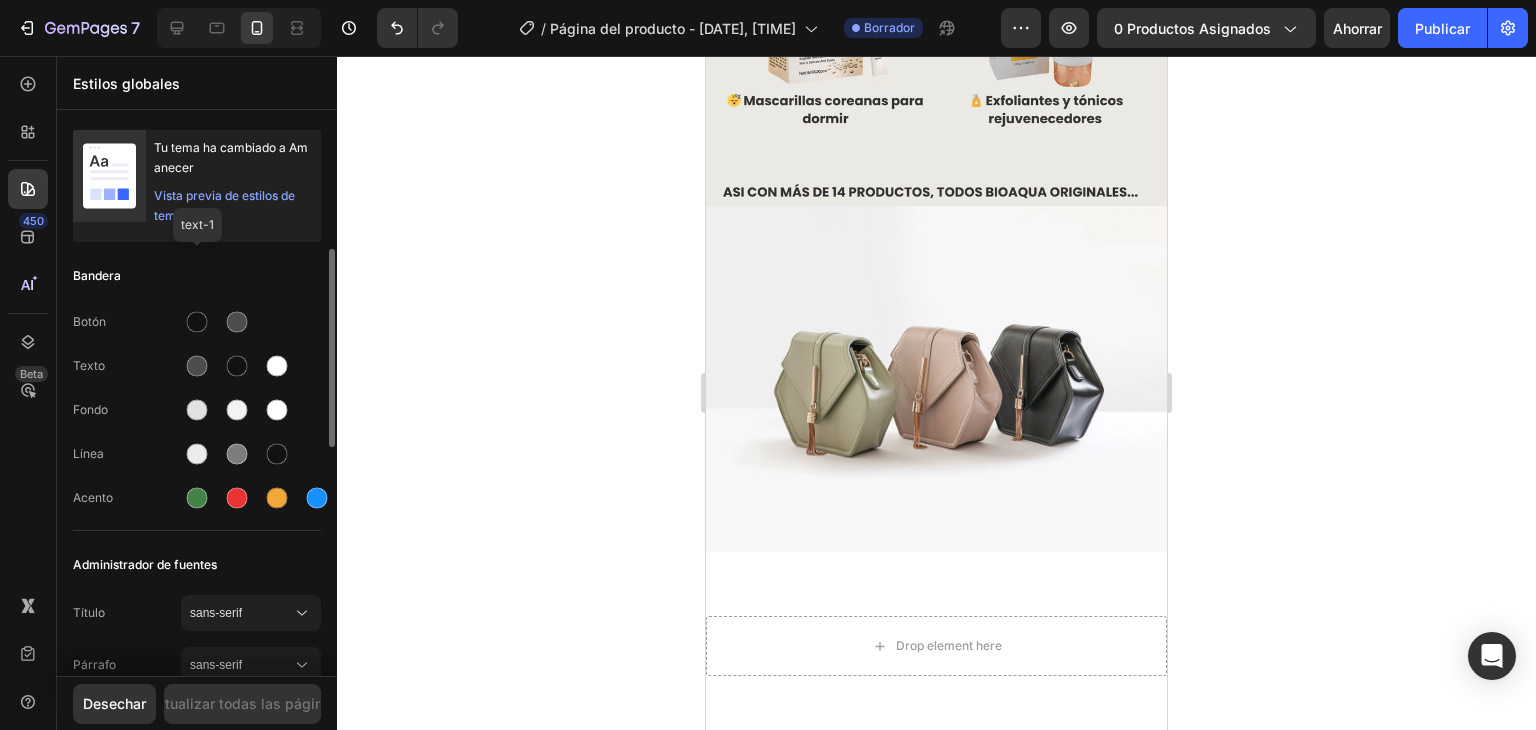 scroll, scrollTop: 100, scrollLeft: 0, axis: vertical 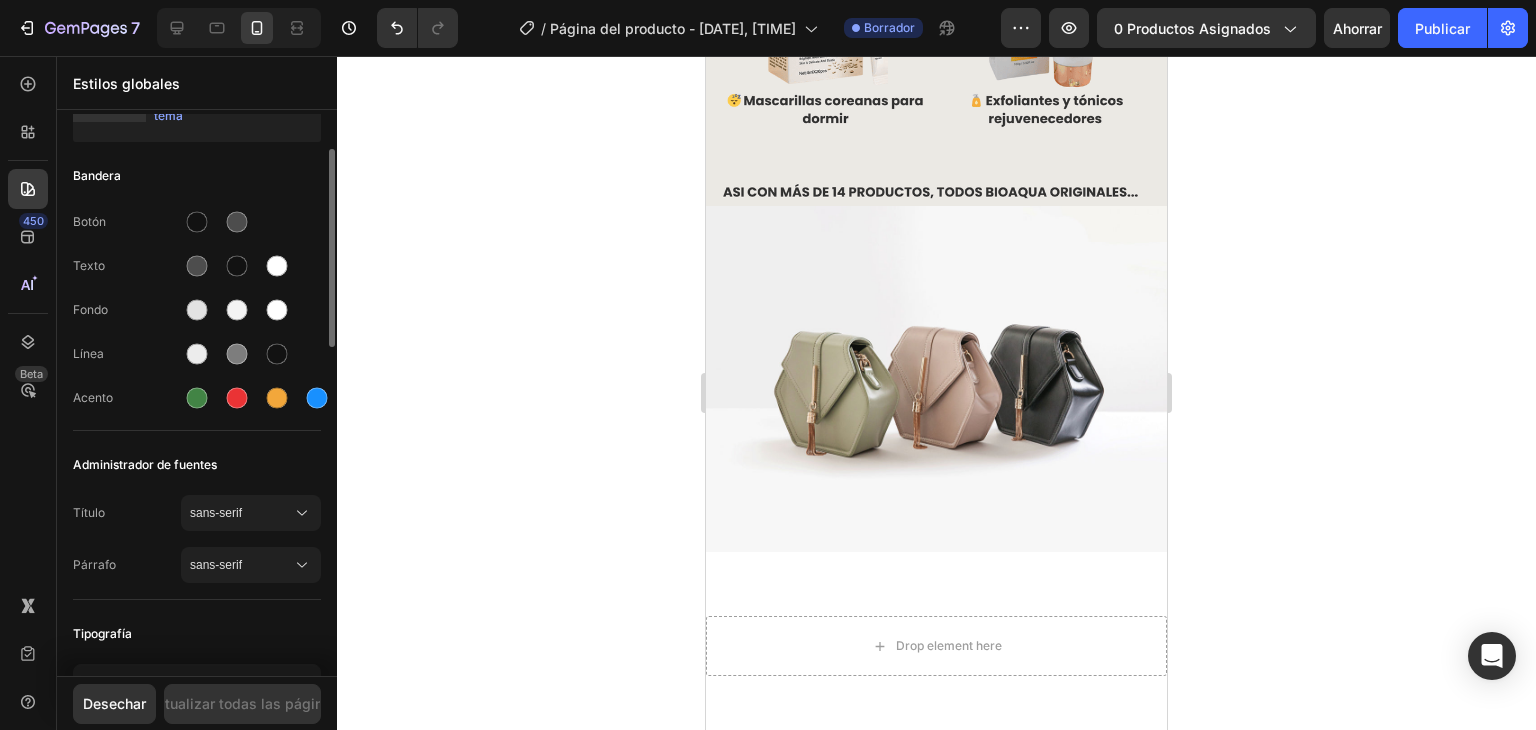 click at bounding box center [936, 379] 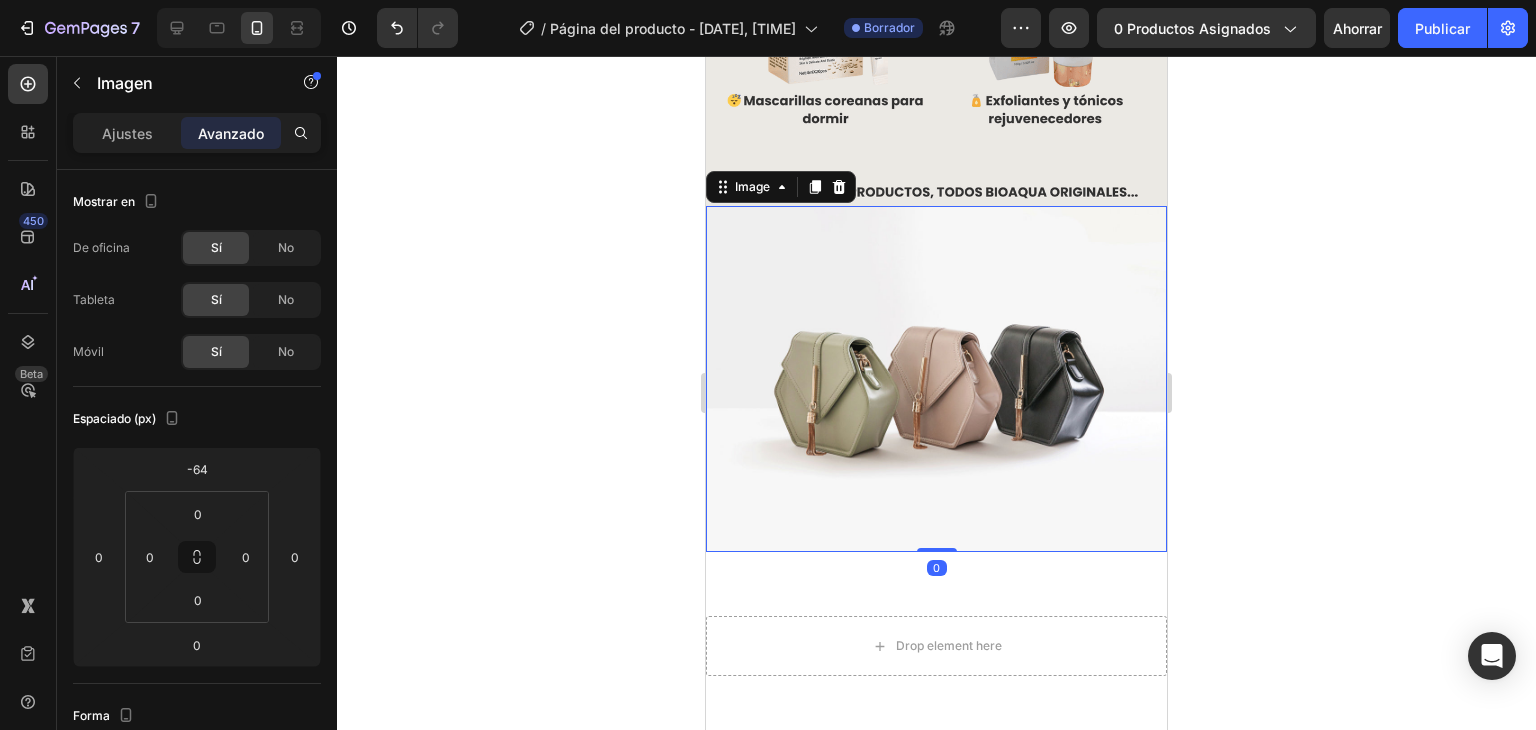 click 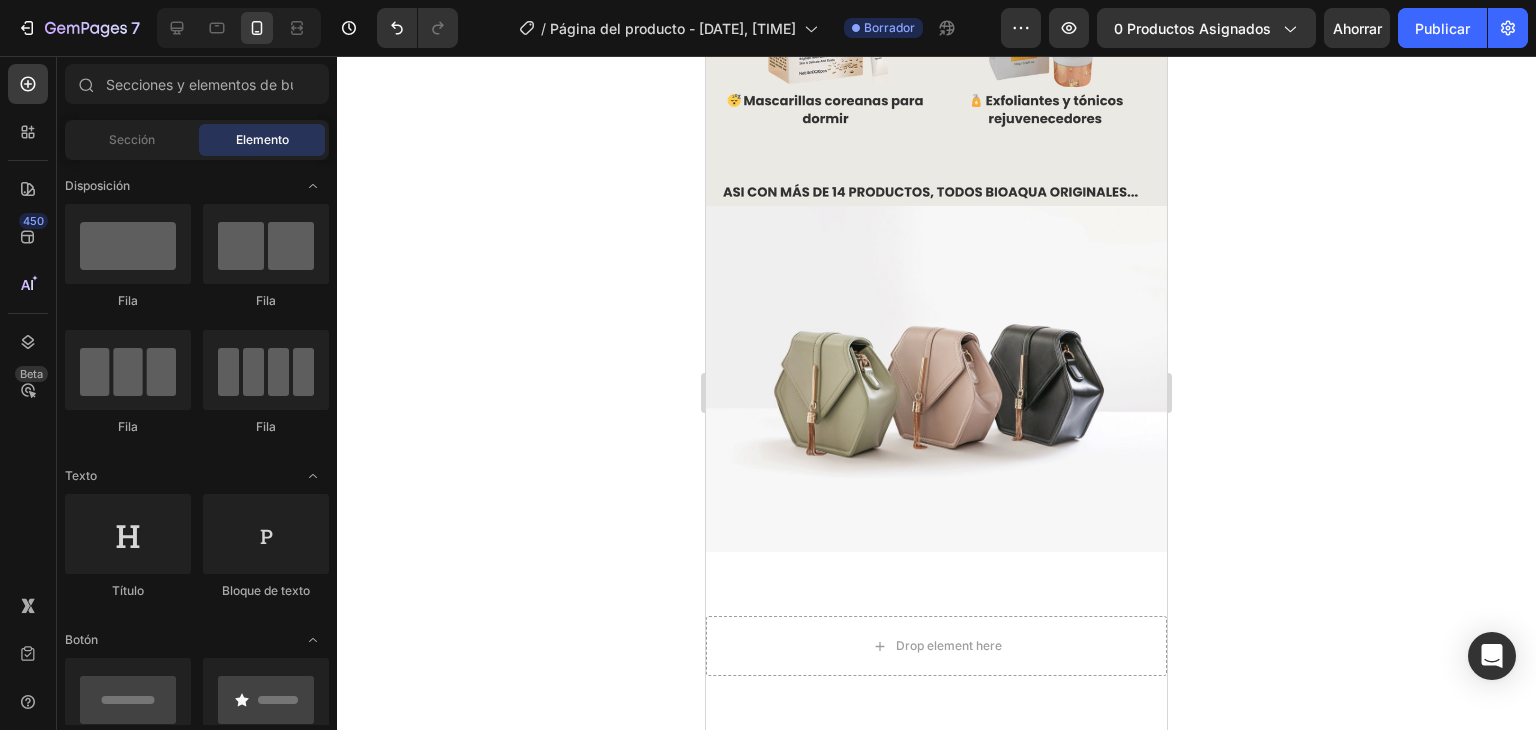 scroll, scrollTop: 100, scrollLeft: 0, axis: vertical 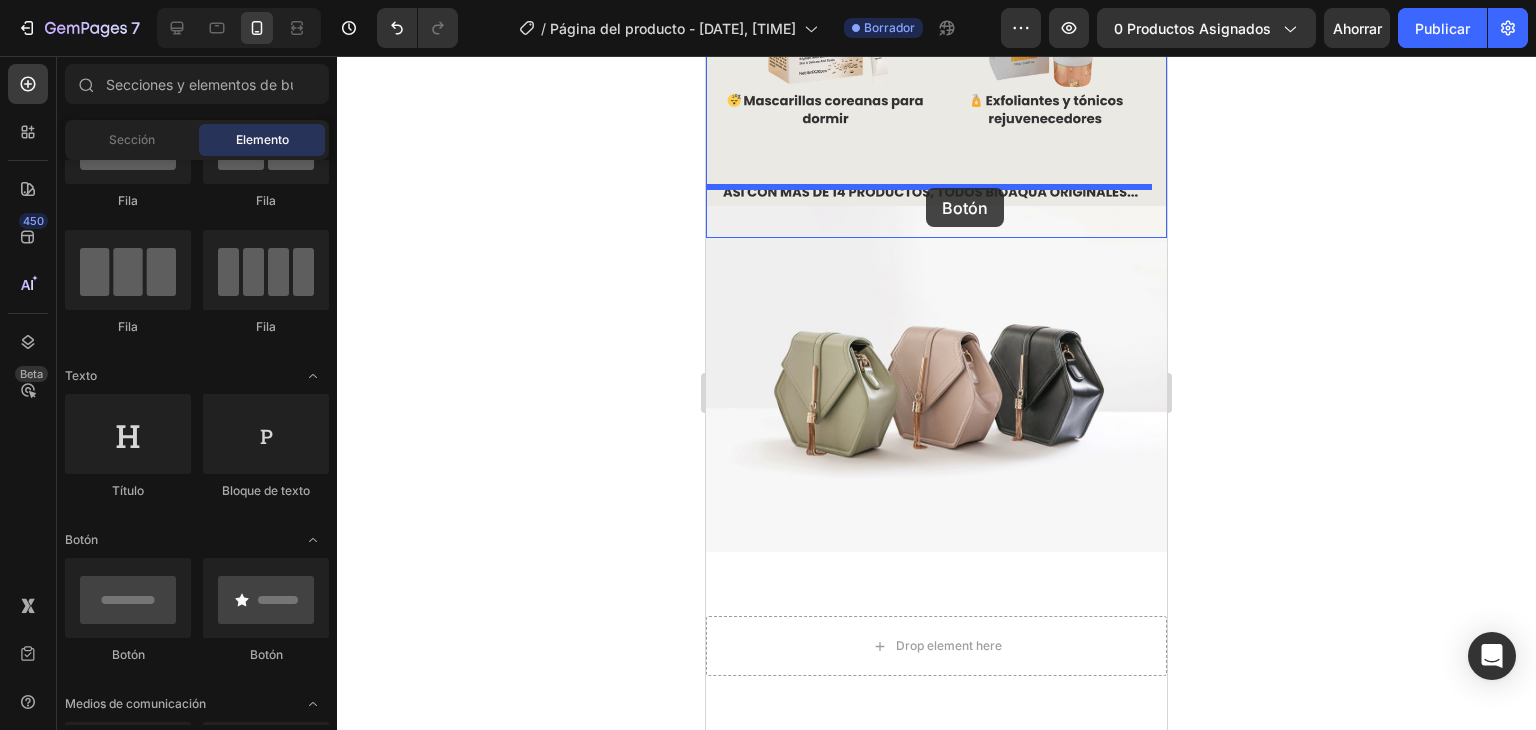 drag, startPoint x: 825, startPoint y: 653, endPoint x: 926, endPoint y: 188, distance: 475.8424 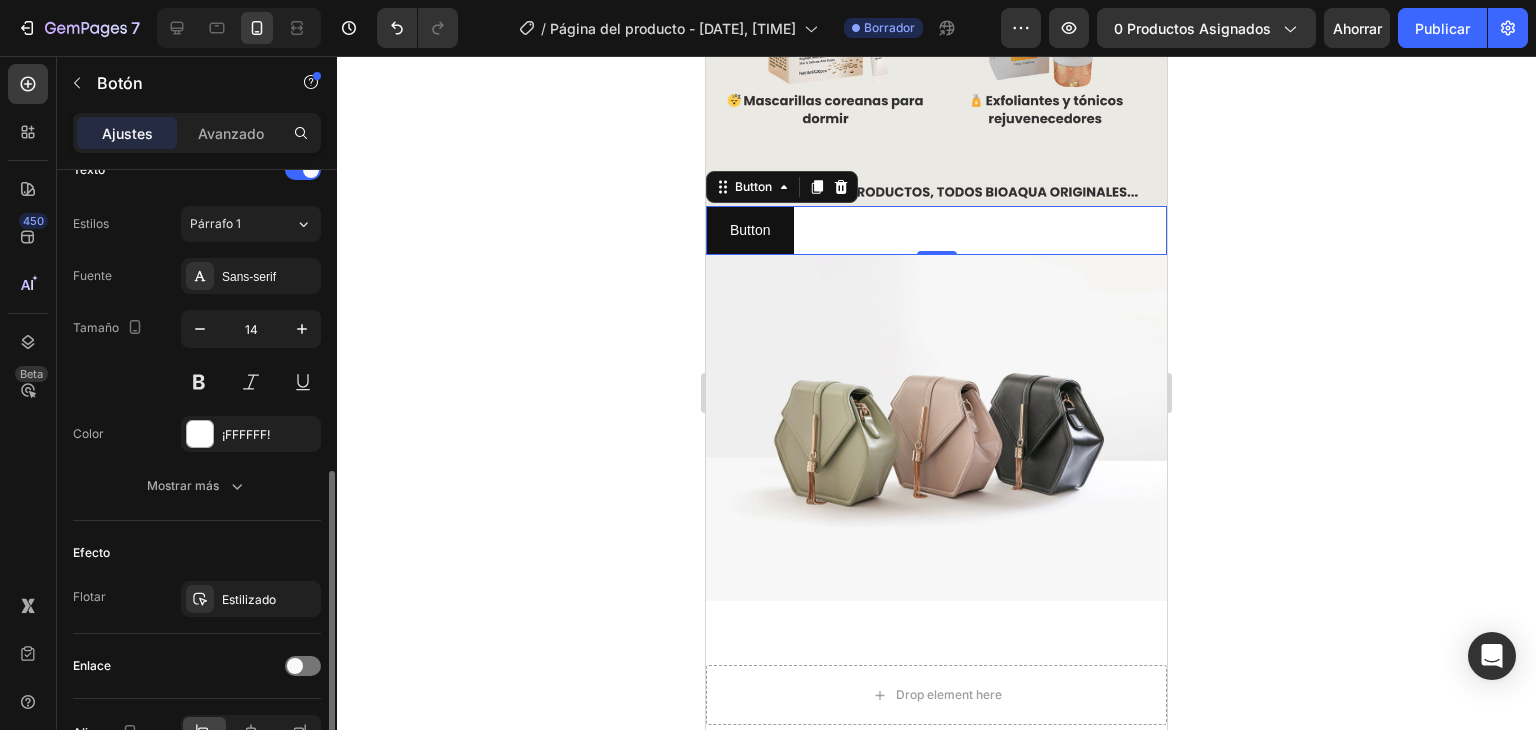 scroll, scrollTop: 814, scrollLeft: 0, axis: vertical 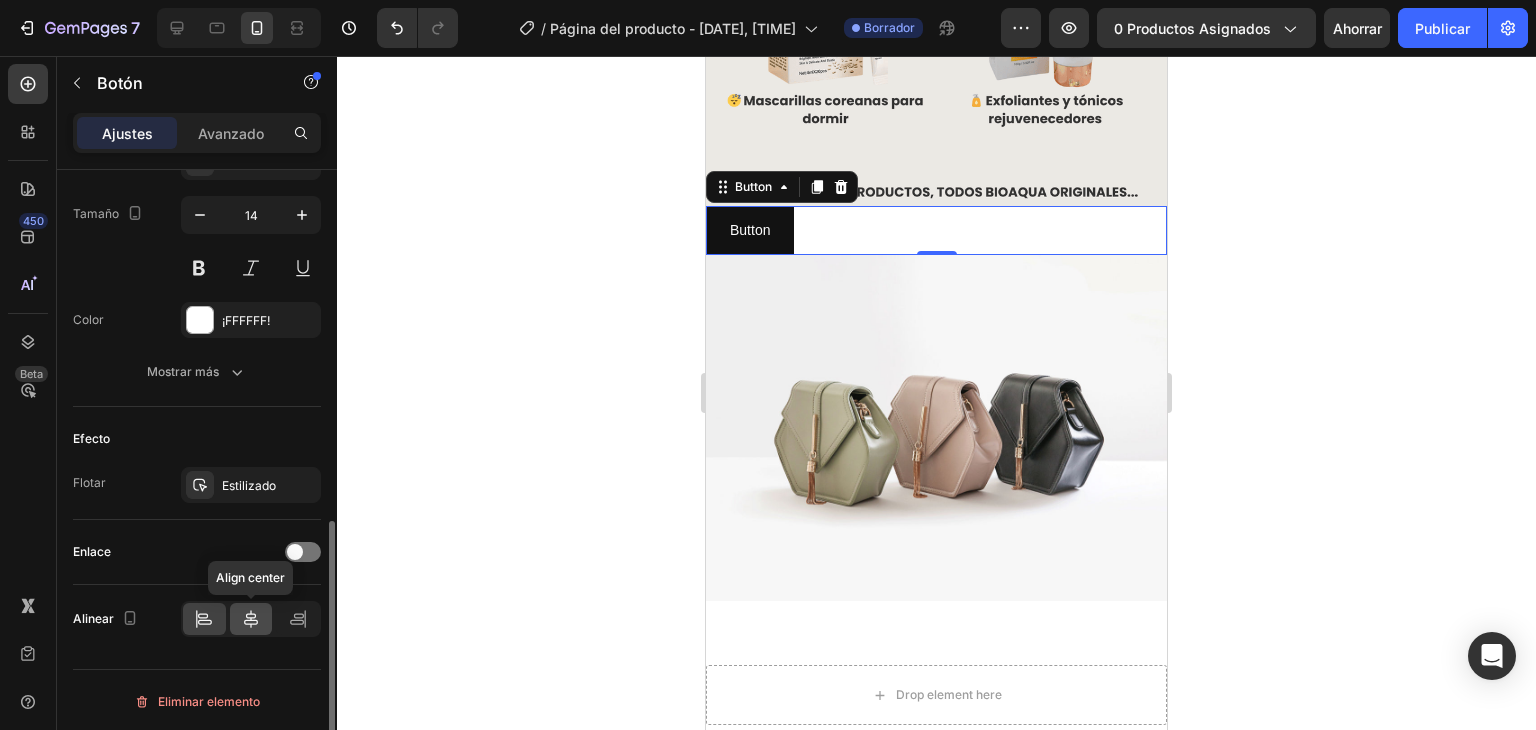click 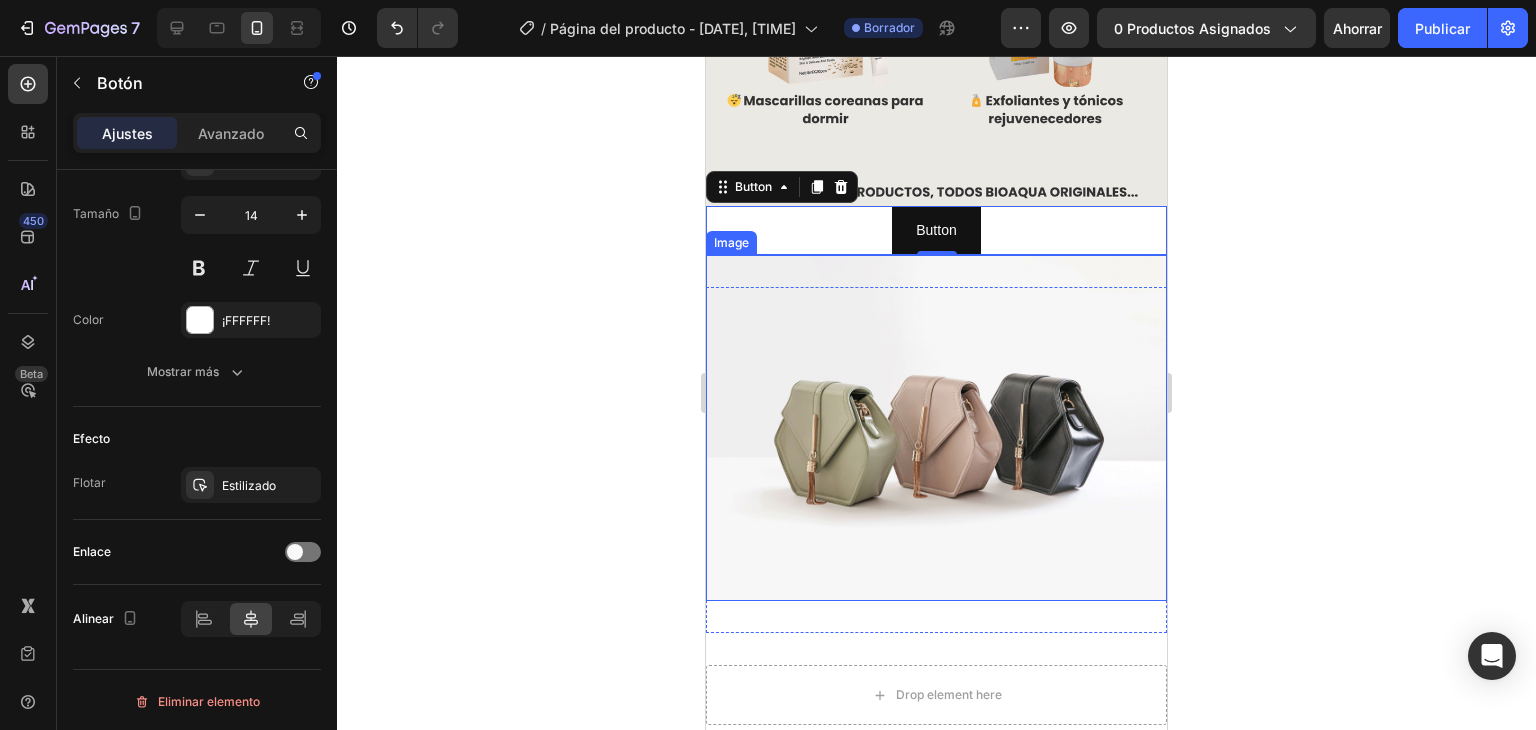 click at bounding box center (936, 428) 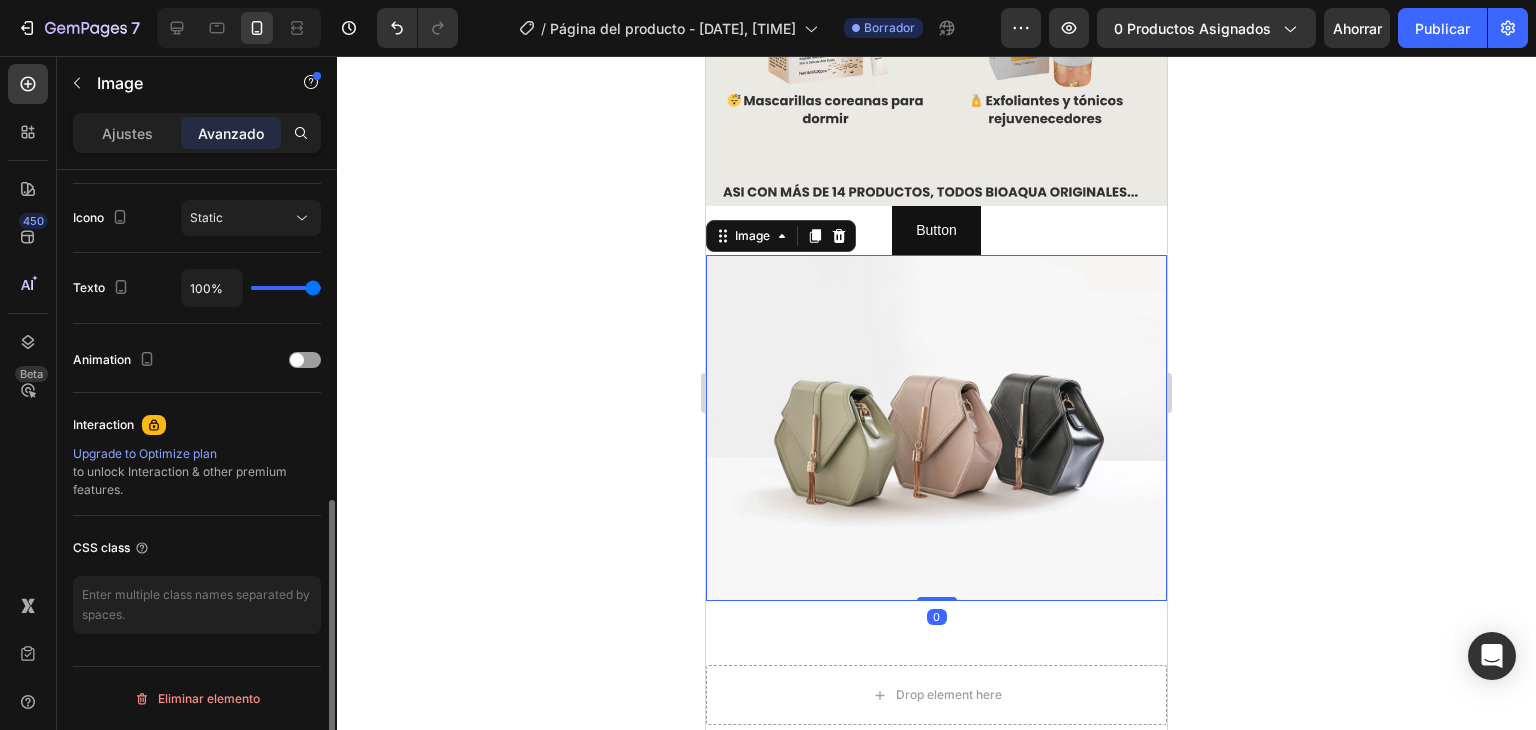scroll, scrollTop: 0, scrollLeft: 0, axis: both 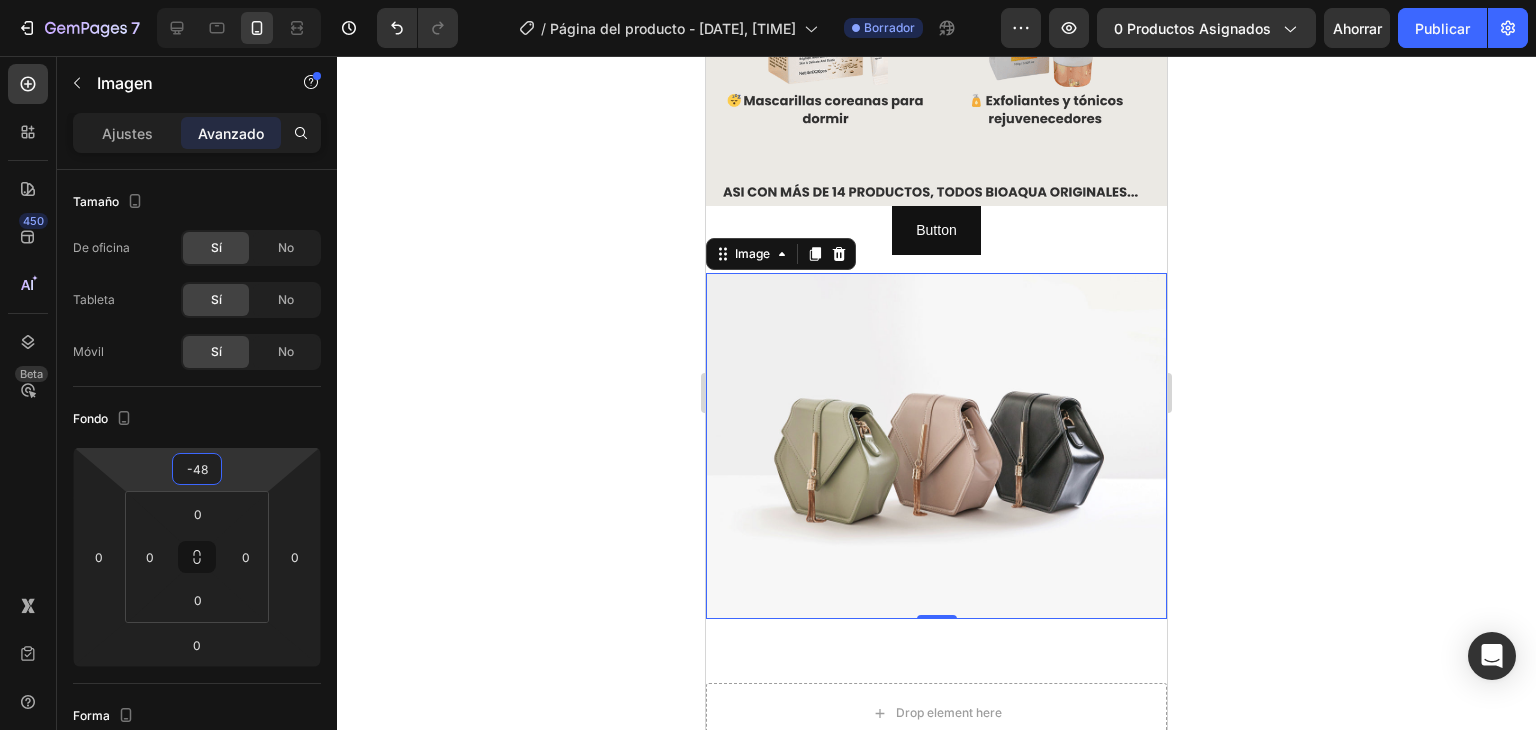 type on "-62" 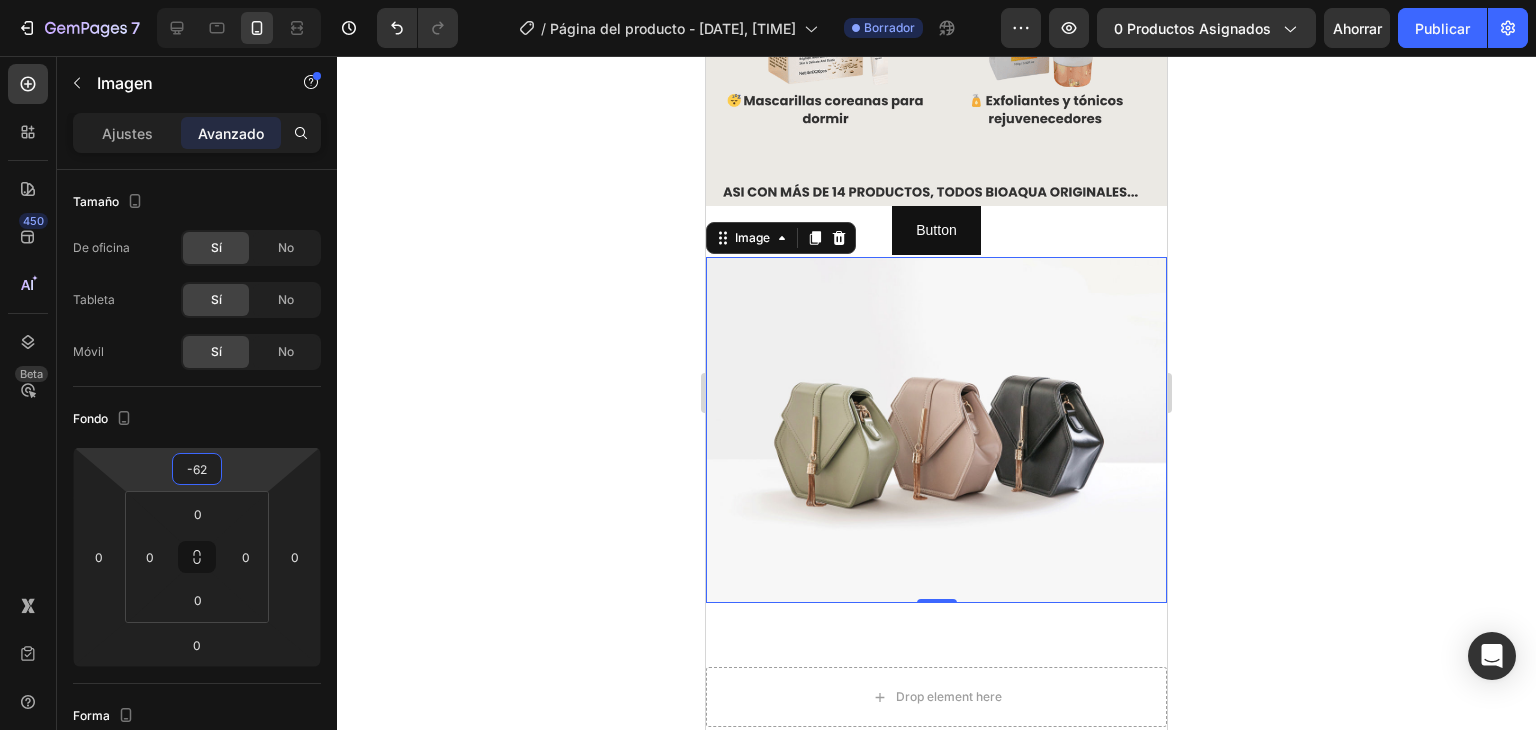 click on "7 Version history / Página del producto - [DATE], [TIME] Borrador Avance 0 productos asignados Ahorrar Publicar 450 Beta Secciones(30) Elementos(84) Sección Elemento Hero Section Product Detail Brands Trusted Badges Guarantee Product Breakdown How to use Testimonials Compare Bundle FAQs Social Proof Brand Story Product List Collection Blog List Contact Sticky Add to Cart Custom Footer Explorar la biblioteca 450 Disposición
Fila
Fila
Fila
Fila Texto
Título
Bloque de texto Botón
Botón
Botón Medios de comunicación
Imagen" at bounding box center [768, 0] 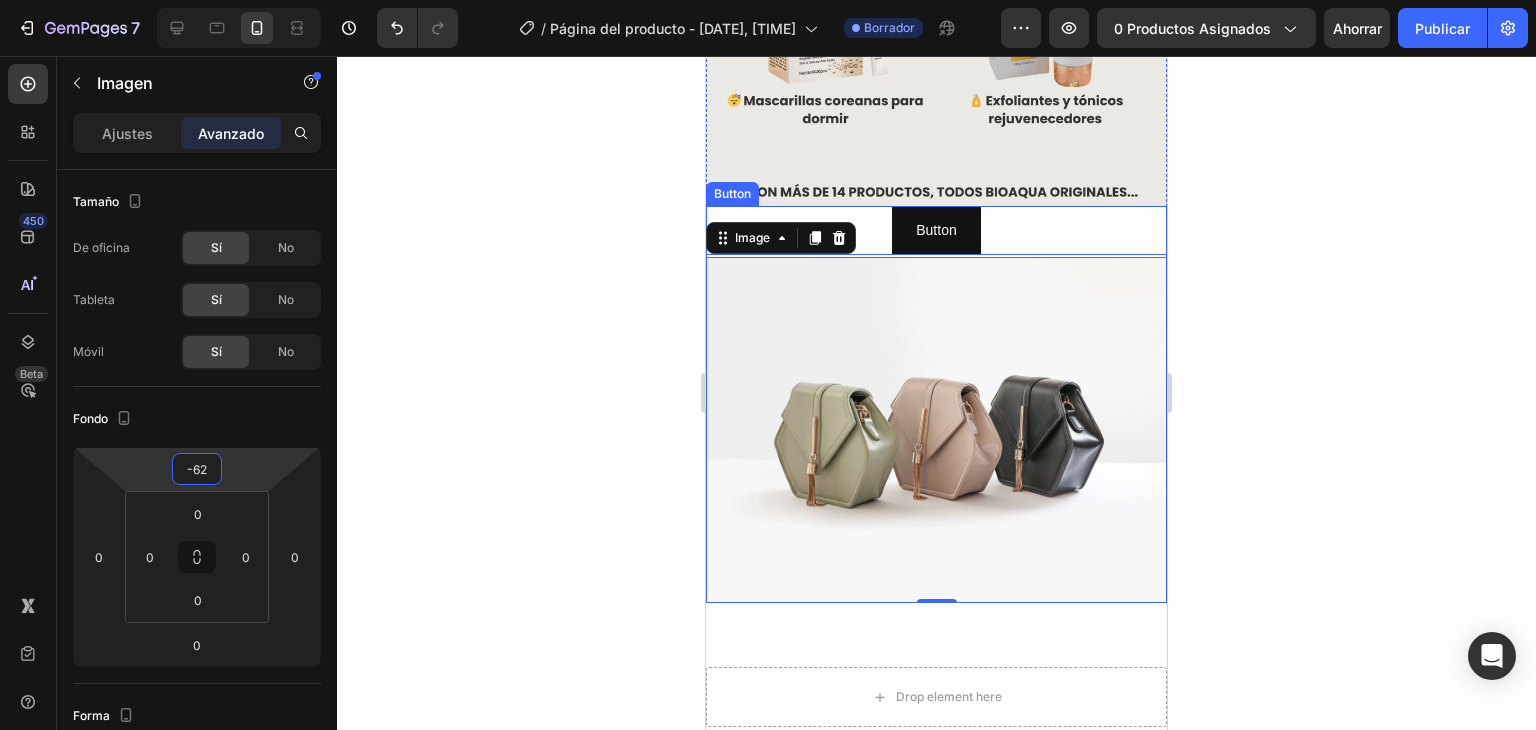 click on "Button Button" at bounding box center [936, 230] 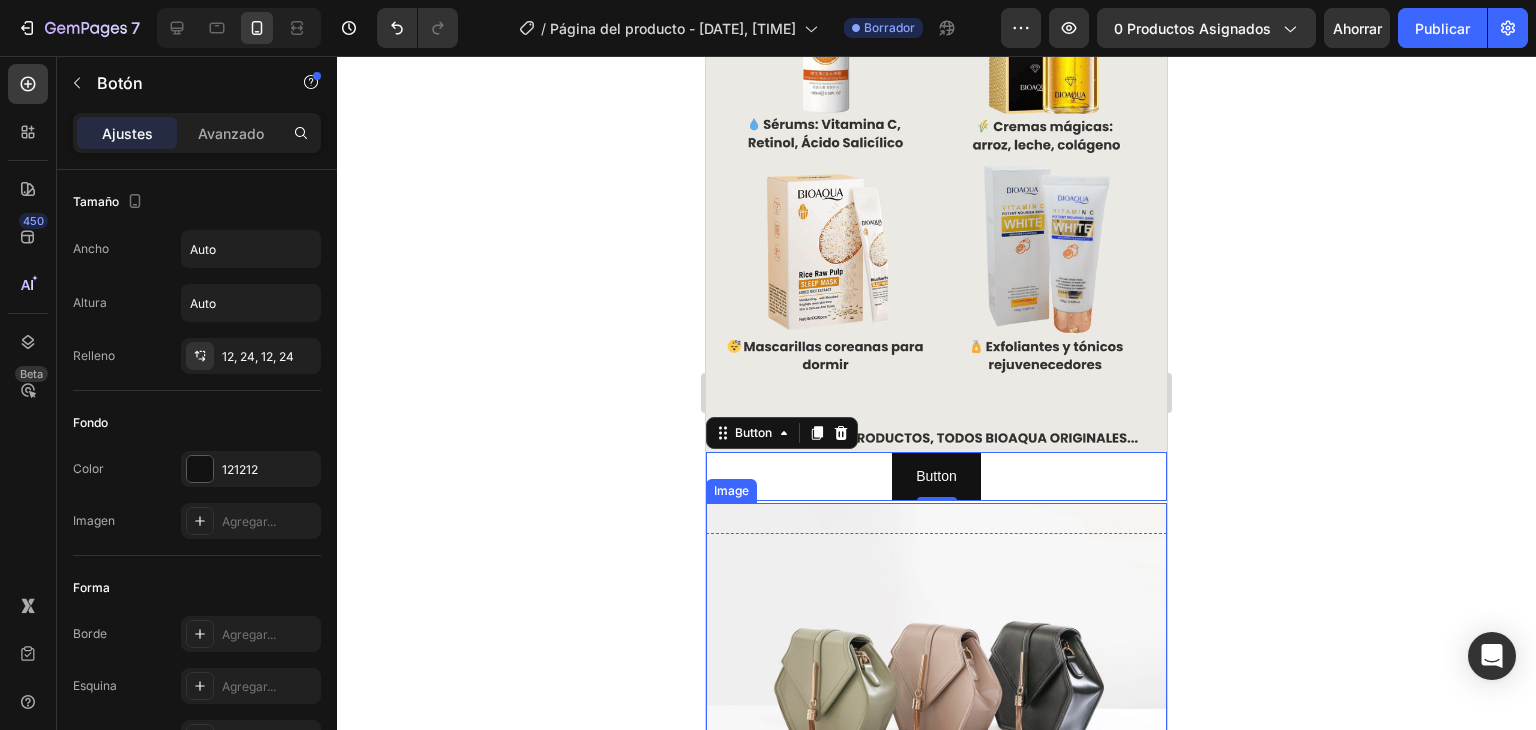scroll, scrollTop: 854, scrollLeft: 0, axis: vertical 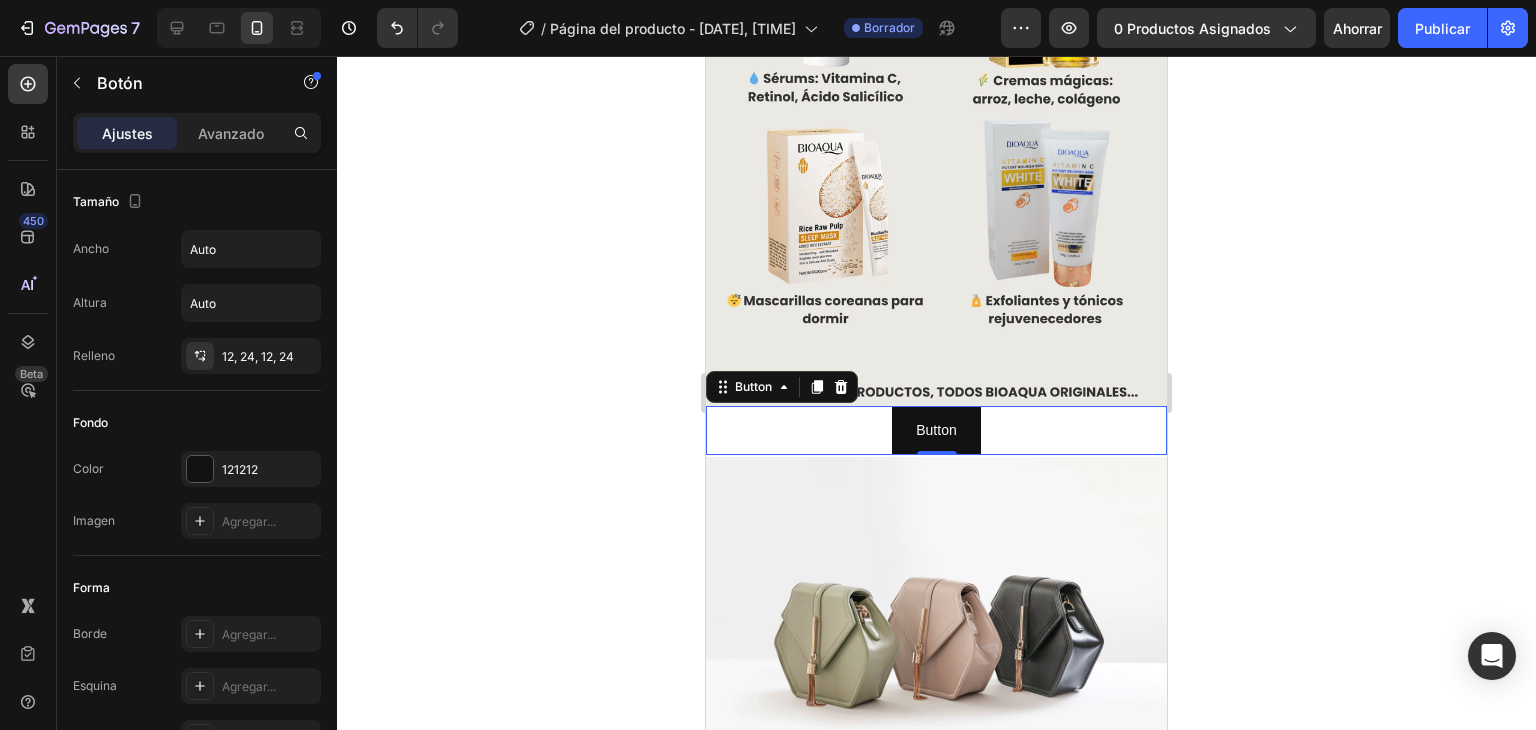 click on "Button Button   0" at bounding box center [936, 430] 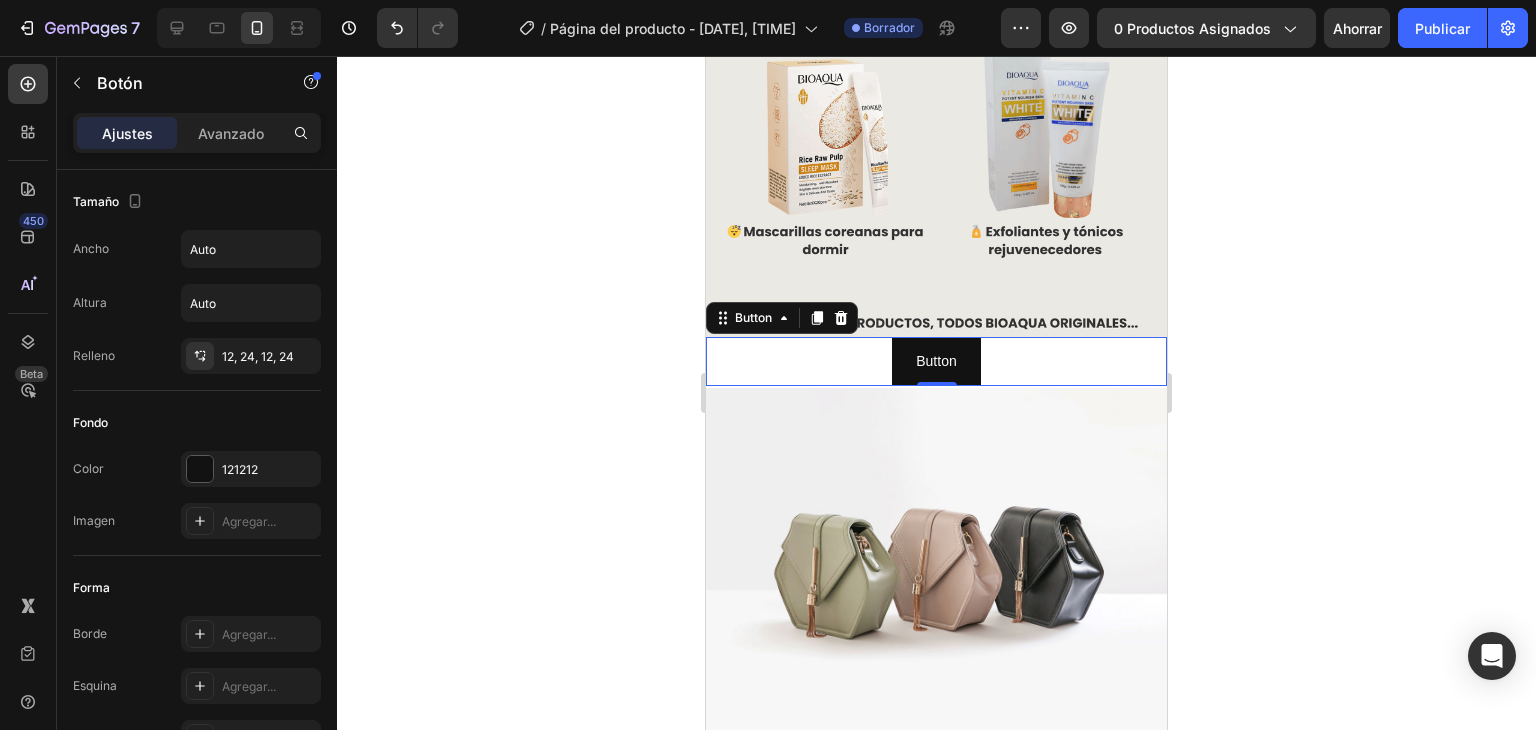 scroll, scrollTop: 1054, scrollLeft: 0, axis: vertical 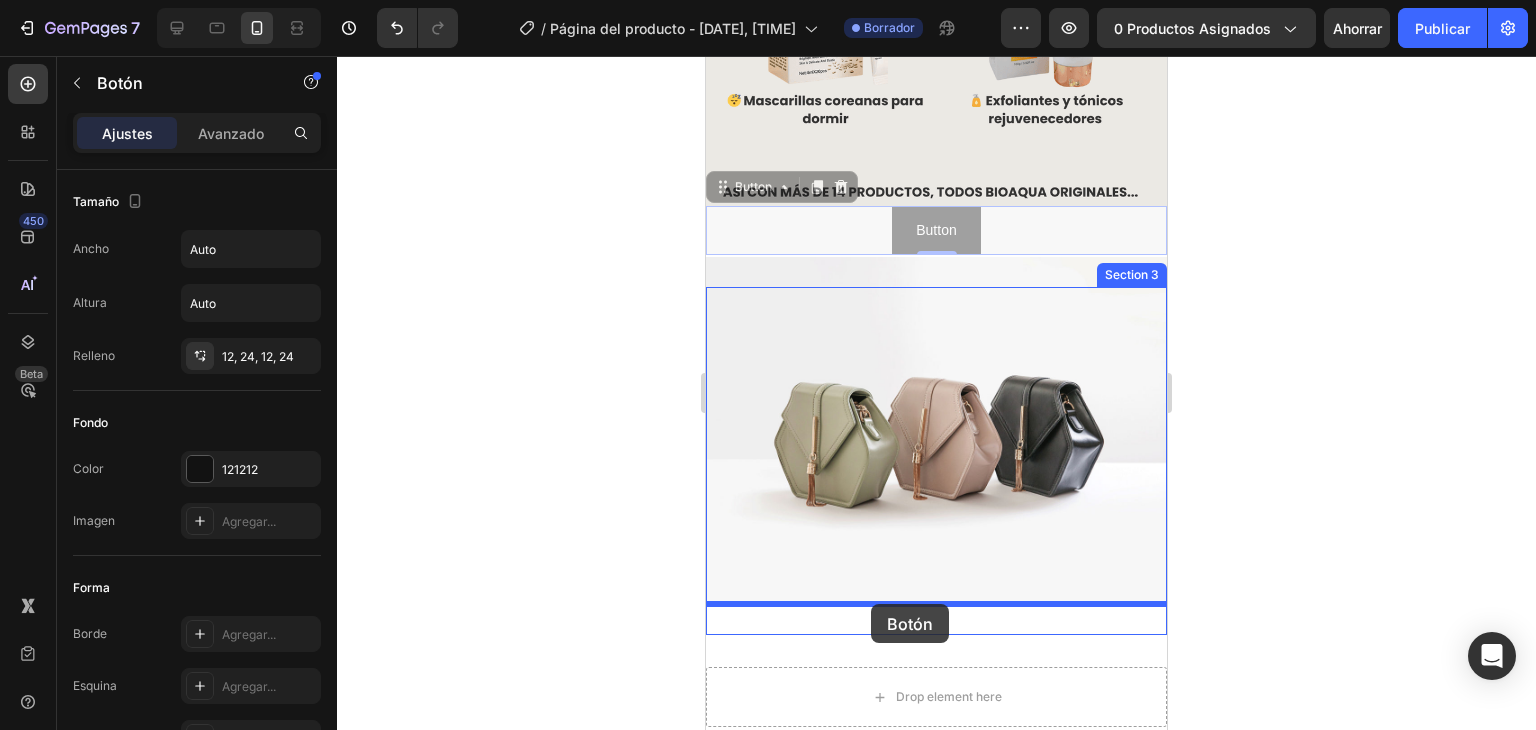 drag, startPoint x: 836, startPoint y: 220, endPoint x: 871, endPoint y: 604, distance: 385.59177 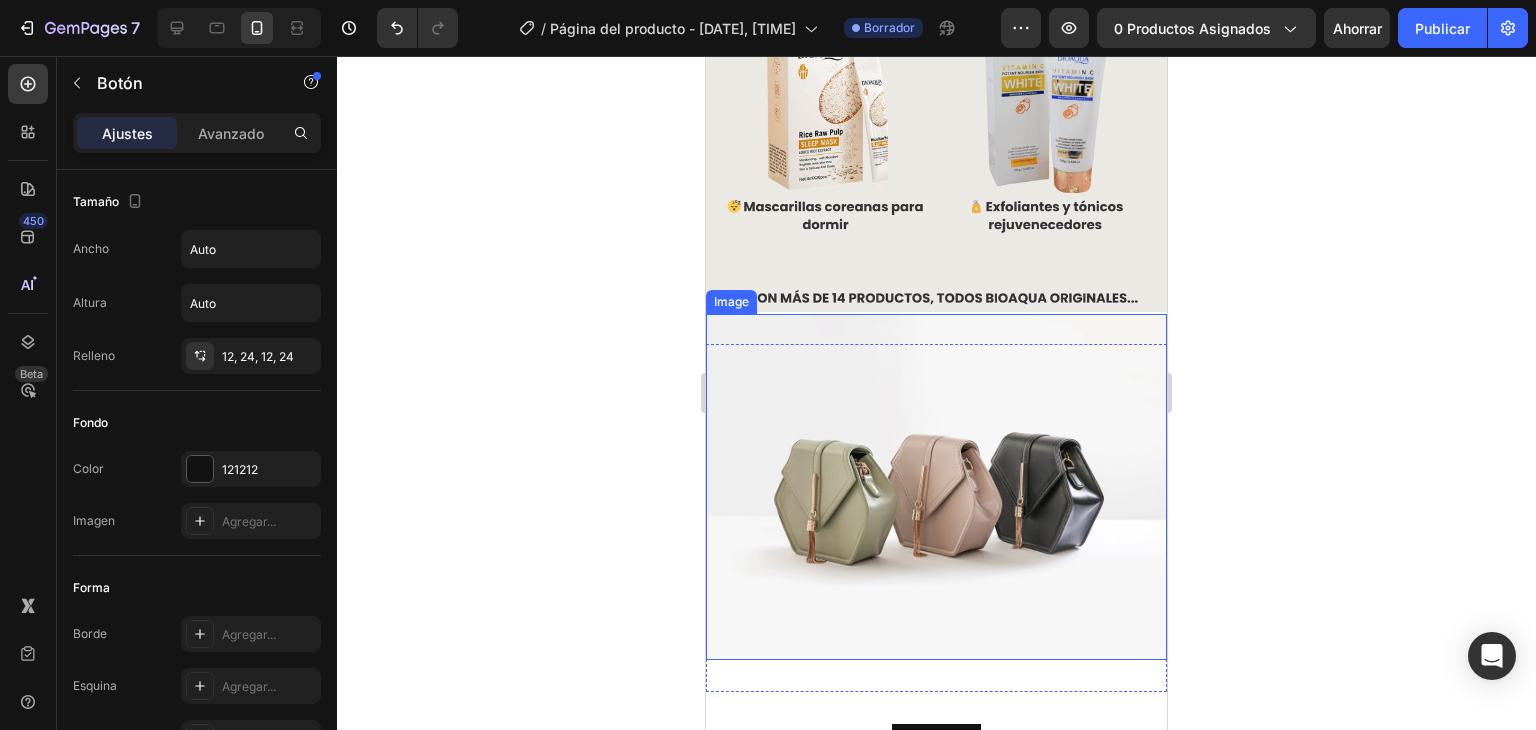 scroll, scrollTop: 1054, scrollLeft: 0, axis: vertical 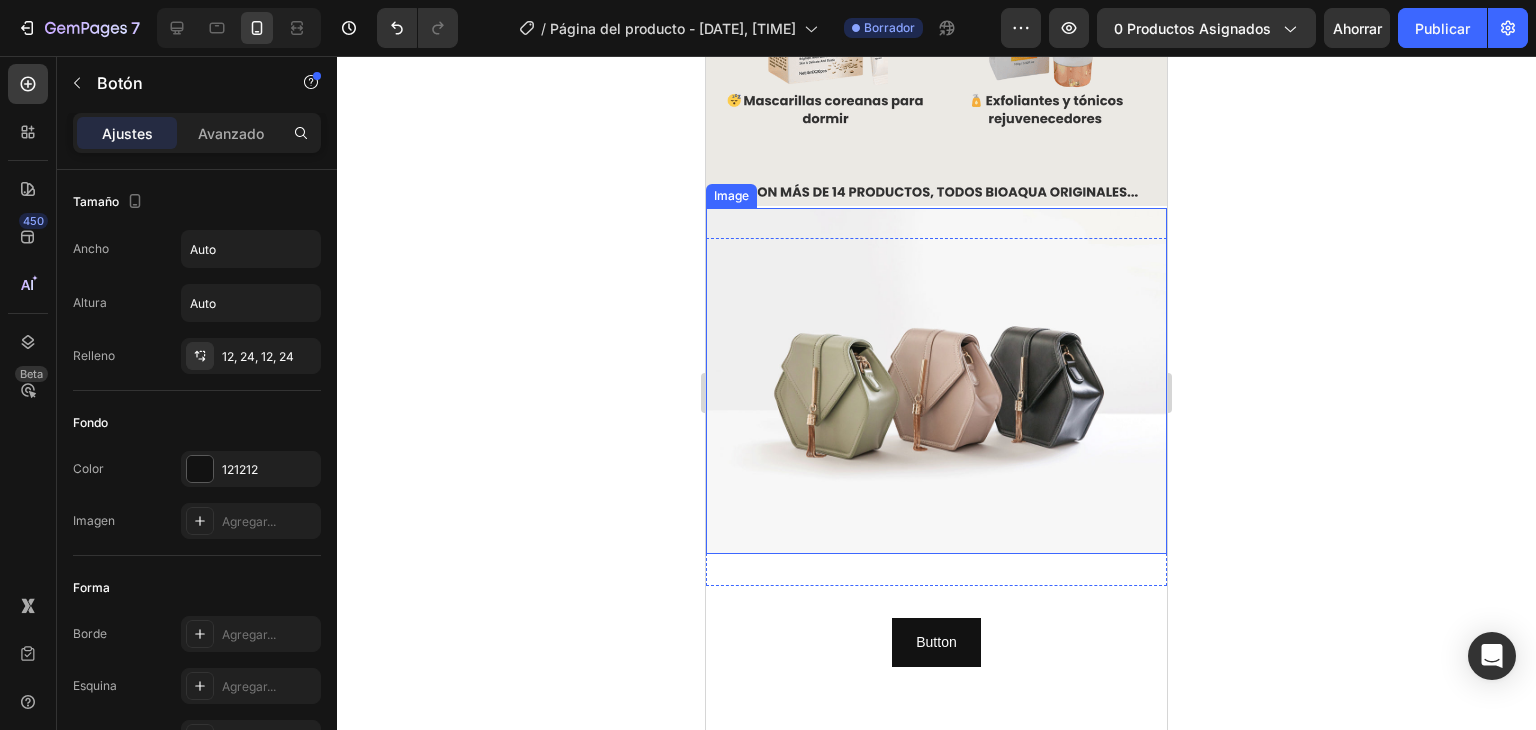 click at bounding box center (936, 381) 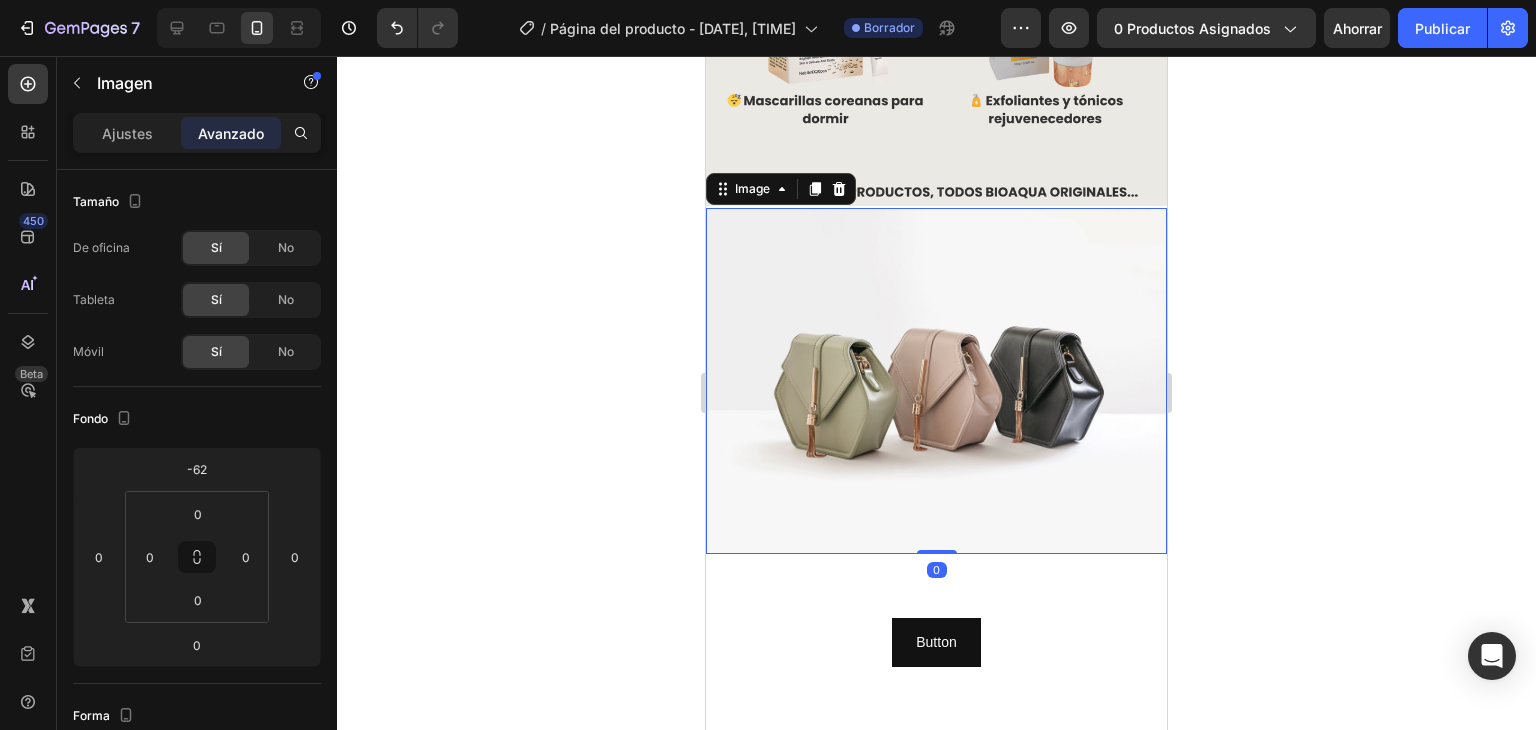 click at bounding box center [936, 381] 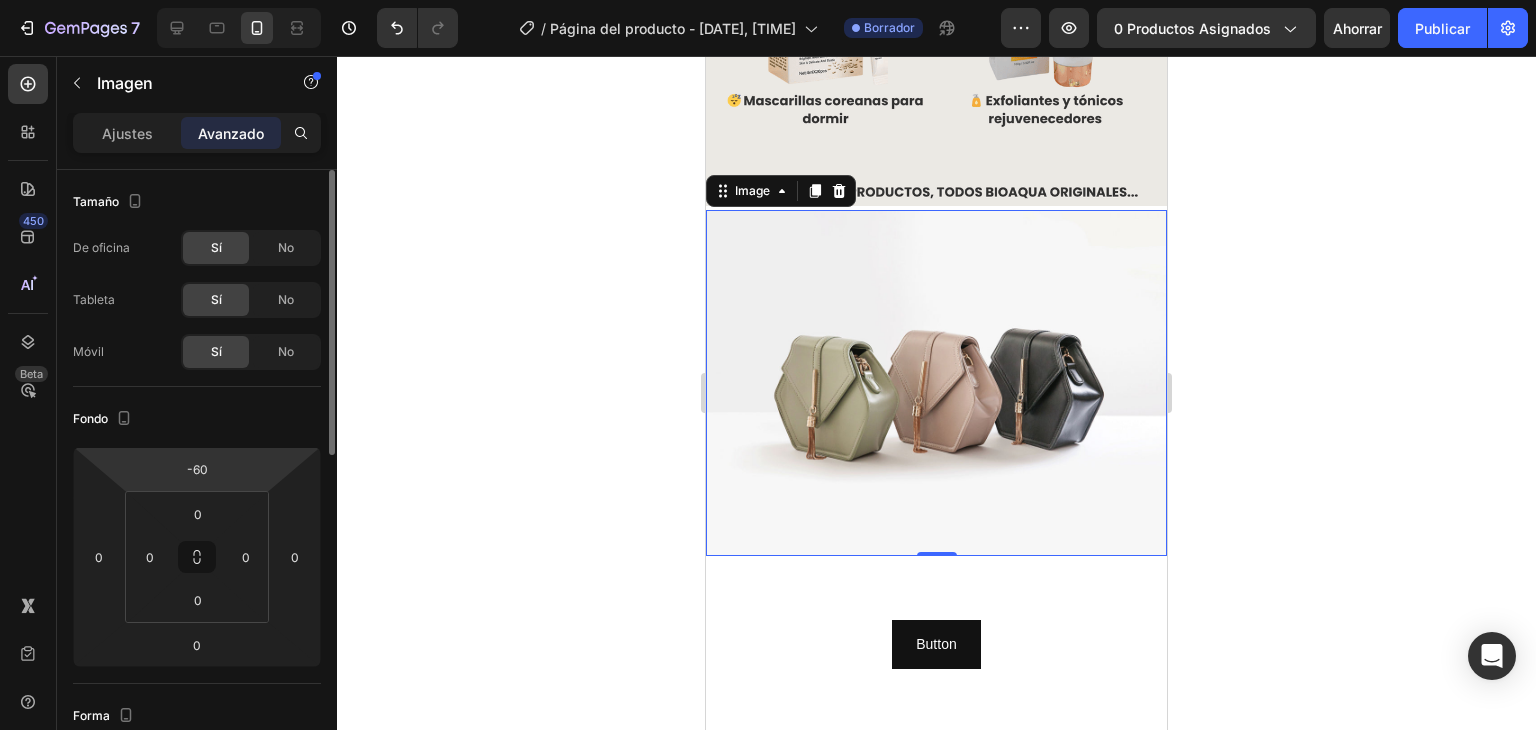 click on "7 Version history / Página del producto - [DATE], [TIME] Borrador Avance 0 productos asignados Ahorrar Publicar 450 Beta Secciones(30) Elementos(84) Sección Elemento Hero Section Product Detail Brands Trusted Badges Guarantee Product Breakdown How to use Testimonials Compare Bundle FAQs Social Proof Brand Story Product List Collection Blog List Contact Sticky Add to Cart Custom Footer Explorar la biblioteca 450 Disposición
Fila
Fila
Fila
Fila Texto
Título
Bloque de texto Botón
Botón
Botón Medios de comunicación
Imagen" at bounding box center [768, 0] 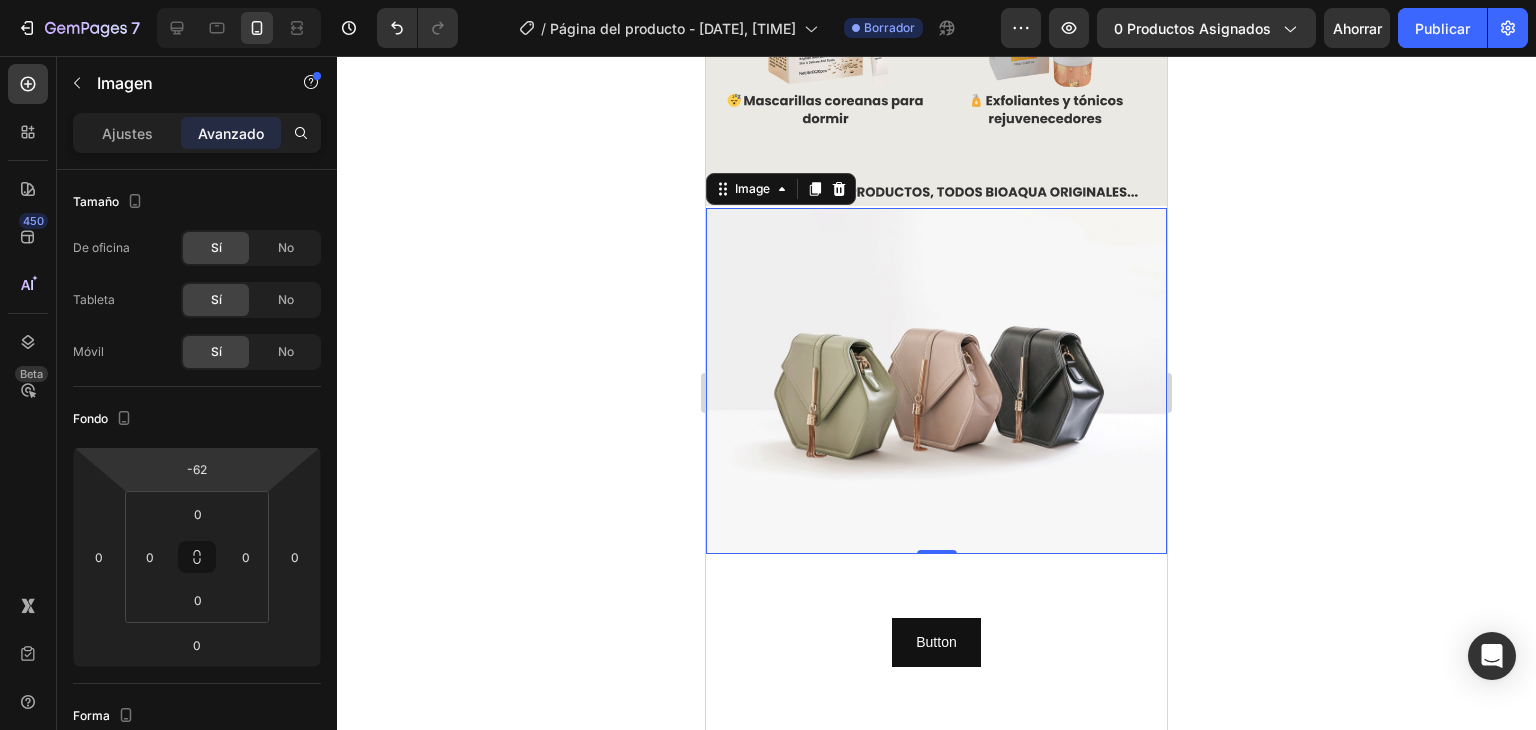 type on "-64" 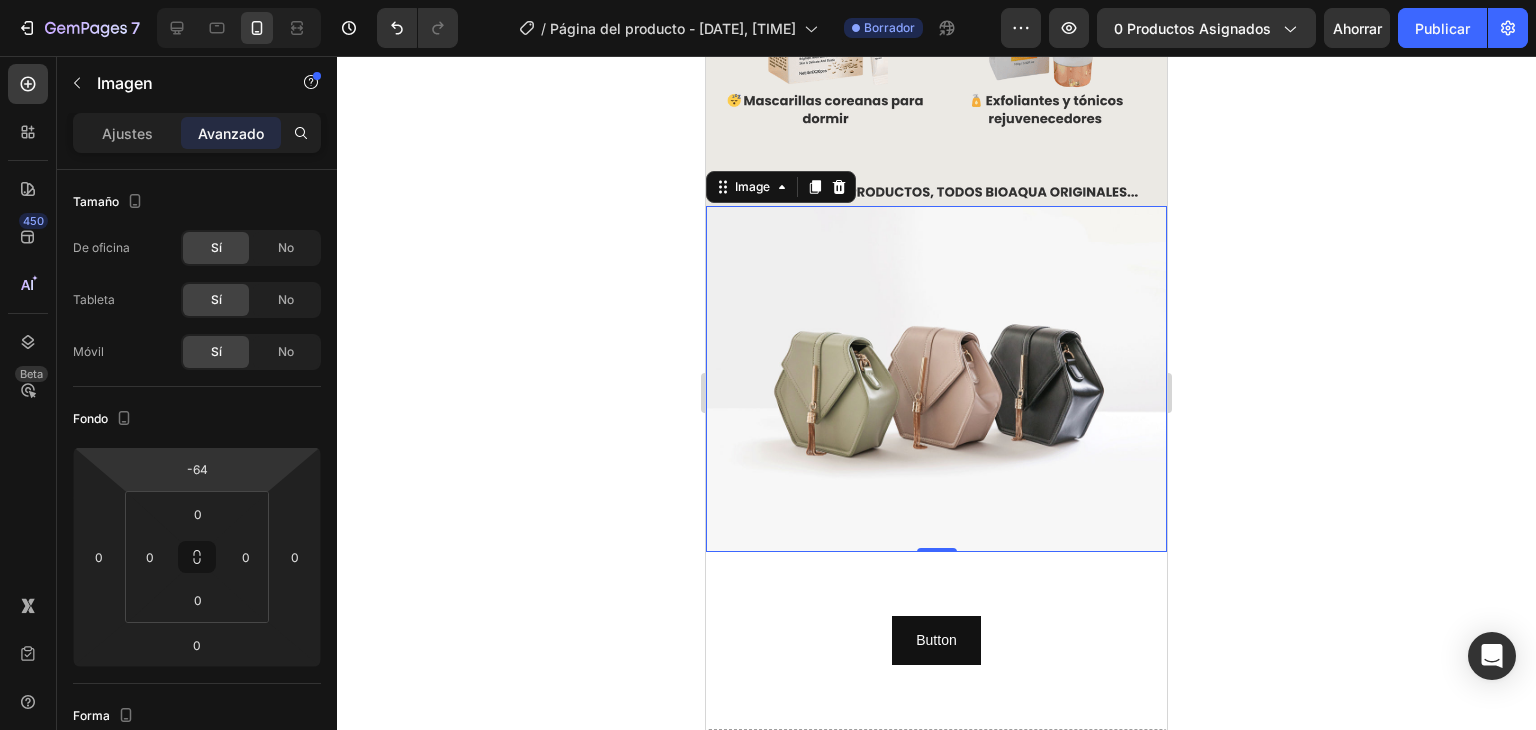 click on "7 Version history / Página del producto - [DATE], [TIME] Borrador Avance 0 productos asignados Ahorrar Publicar 450 Beta Secciones(30) Elementos(84) Sección Elemento Hero Section Product Detail Brands Trusted Badges Guarantee Product Breakdown How to use Testimonials Compare Bundle FAQs Social Proof Brand Story Product List Collection Blog List Contact Sticky Add to Cart Custom Footer Explorar la biblioteca 450 Disposición
Fila
Fila
Fila
Fila Texto
Título
Bloque de texto Botón
Botón
Botón Medios de comunicación
Imagen" at bounding box center (768, 0) 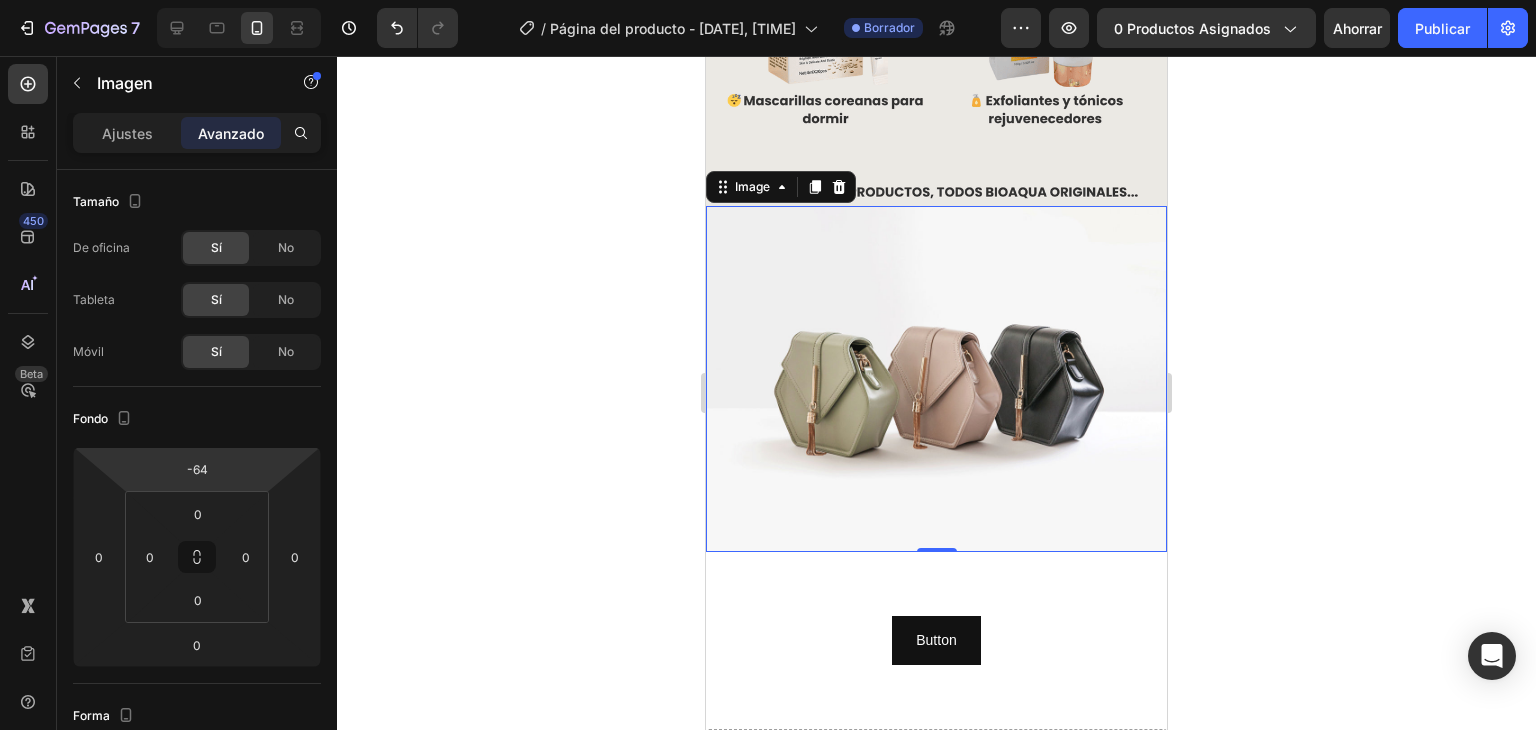 click 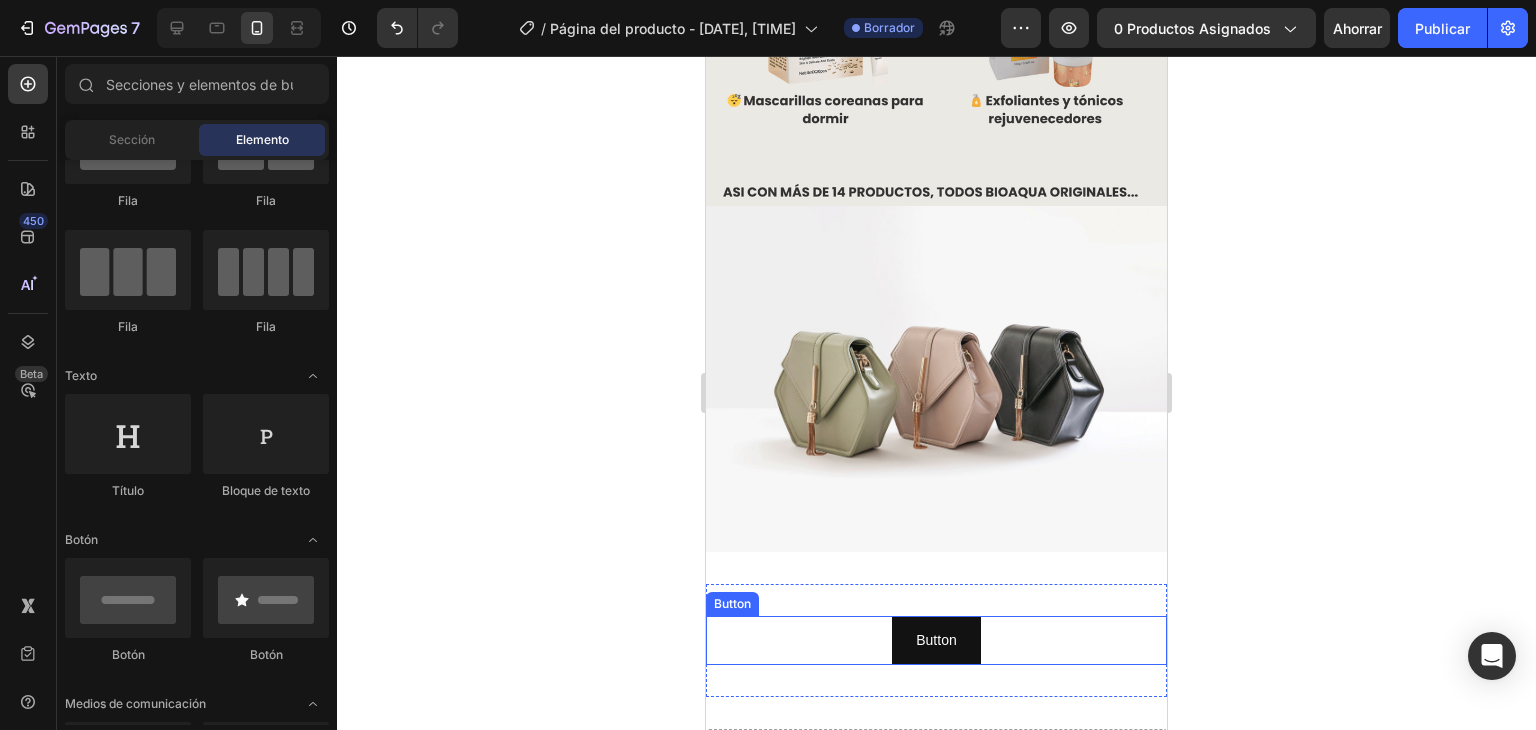 click on "Button Button" at bounding box center (936, 640) 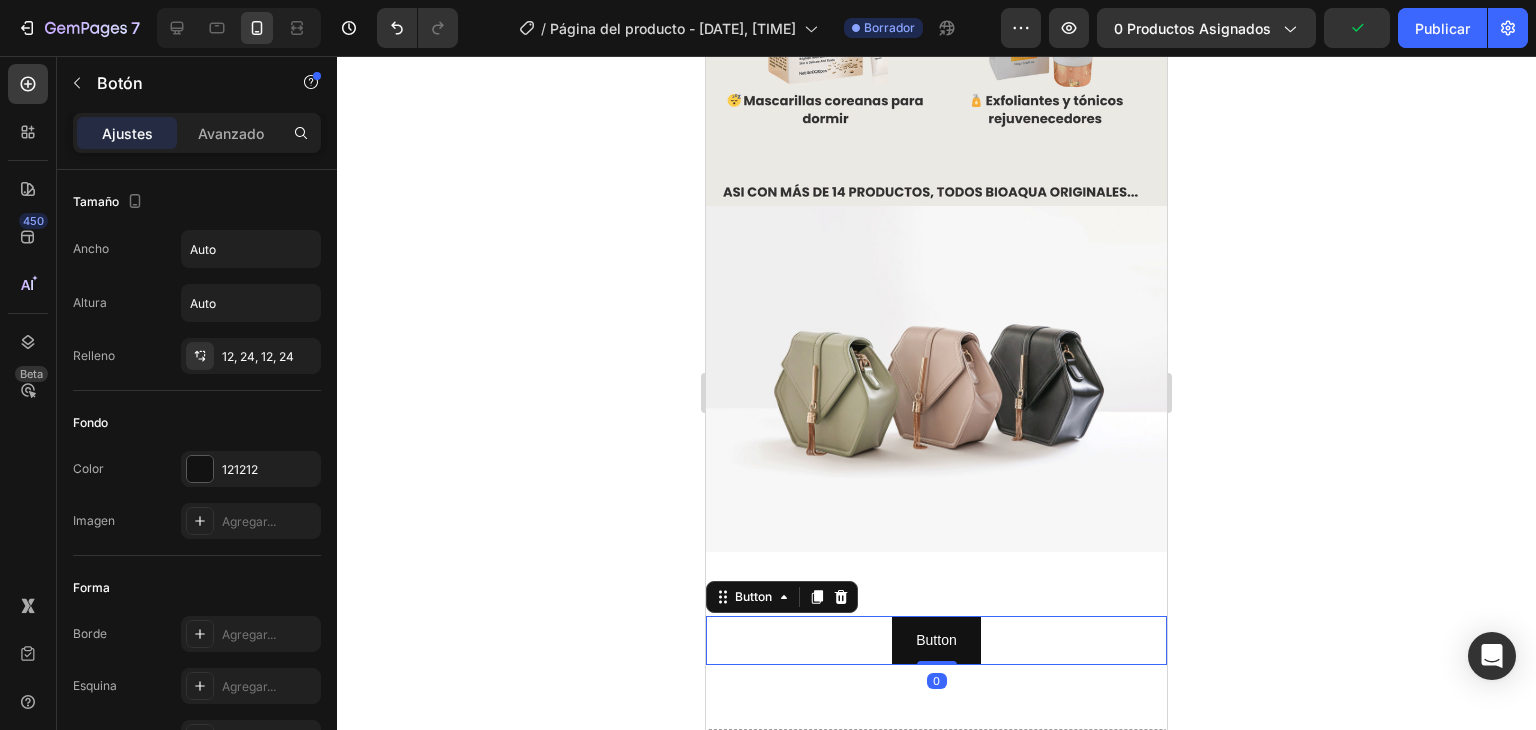 drag, startPoint x: 207, startPoint y: 139, endPoint x: 228, endPoint y: 168, distance: 35.805027 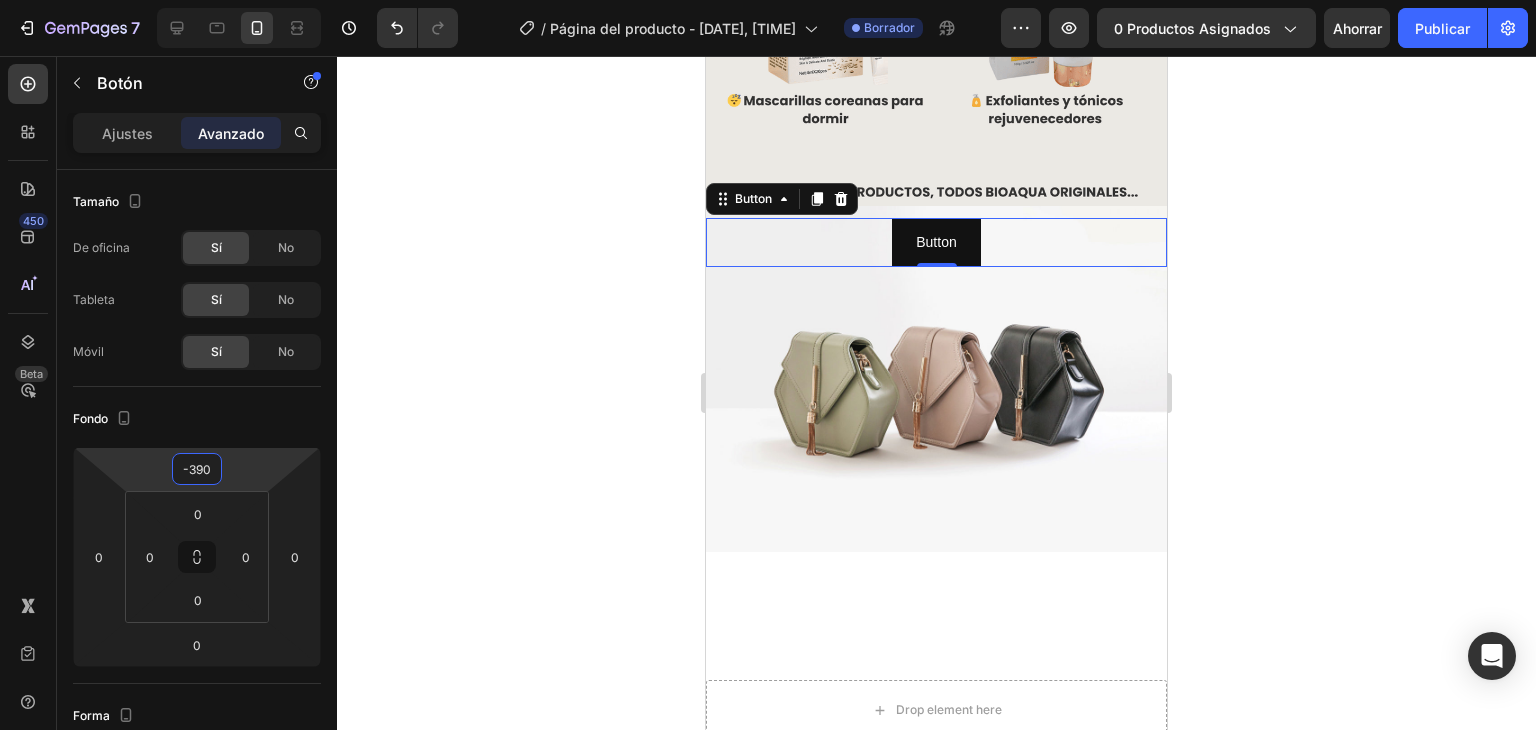 type on "-398" 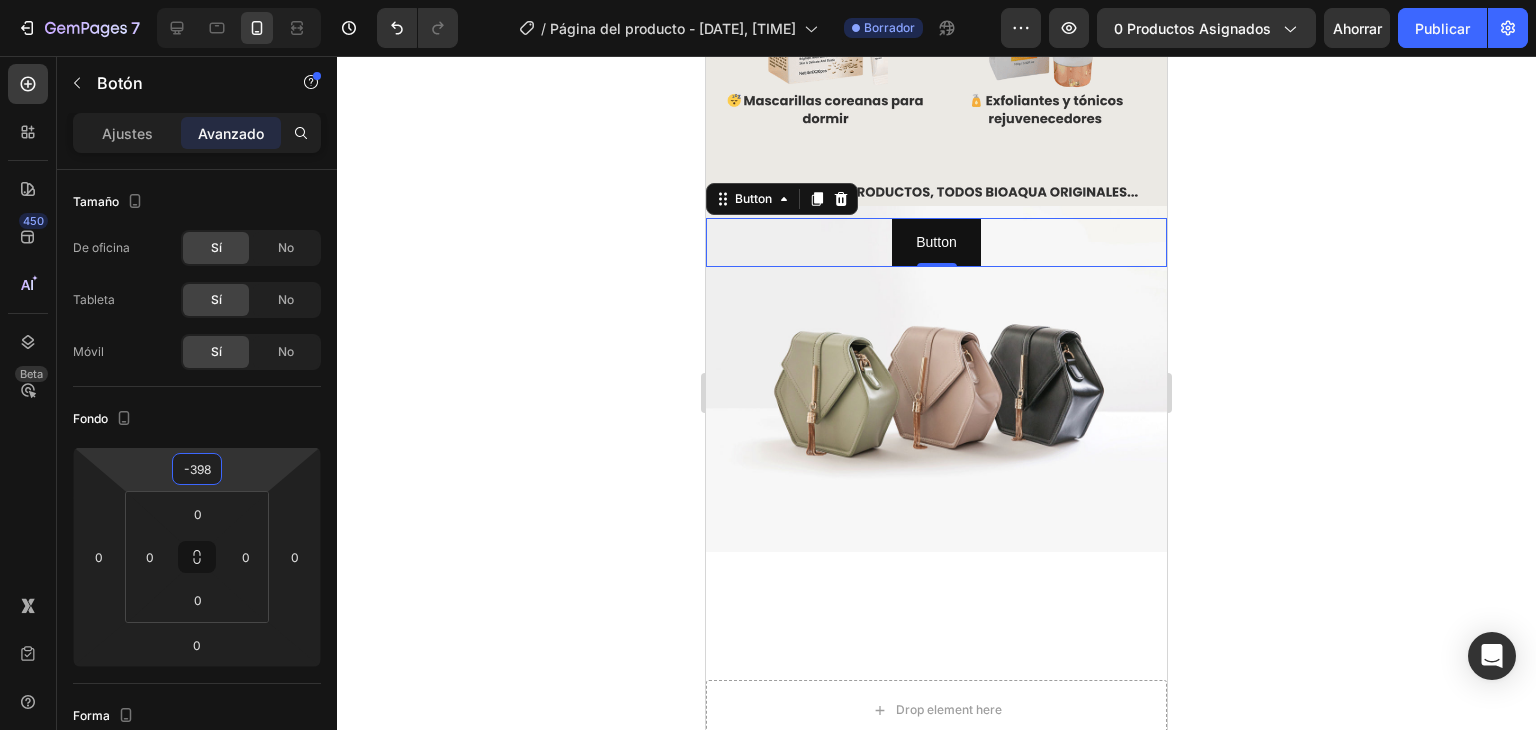 drag, startPoint x: 241, startPoint y: 485, endPoint x: 222, endPoint y: 673, distance: 188.95767 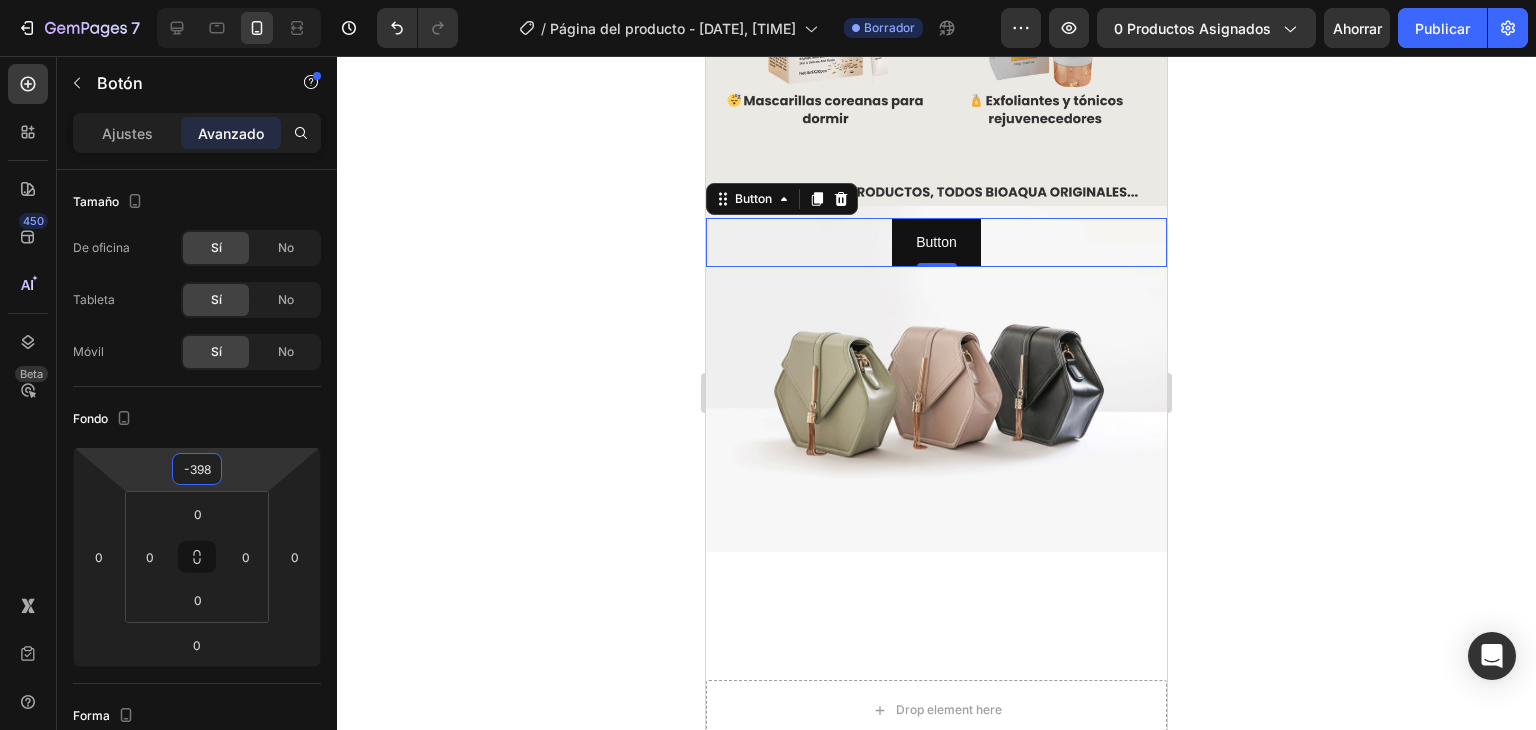 click on "7 Version history / Página del producto - [DATE], [TIME] Borrador Avance 0 productos asignados Ahorrar Publicar 450 Beta Secciones(30) Elementos(84) Sección Elemento Hero Section Product Detail Brands Trusted Badges Guarantee Product Breakdown How to use Testimonials Compare Bundle FAQs Social Proof Brand Story Product List Collection Blog List Contact Sticky Add to Cart Custom Footer Explorar la biblioteca 450 Disposición
Fila
Fila
Fila
Fila Texto
Título
Bloque de texto Botón
Botón
Botón Medios de comunicación
Imagen" at bounding box center [768, 0] 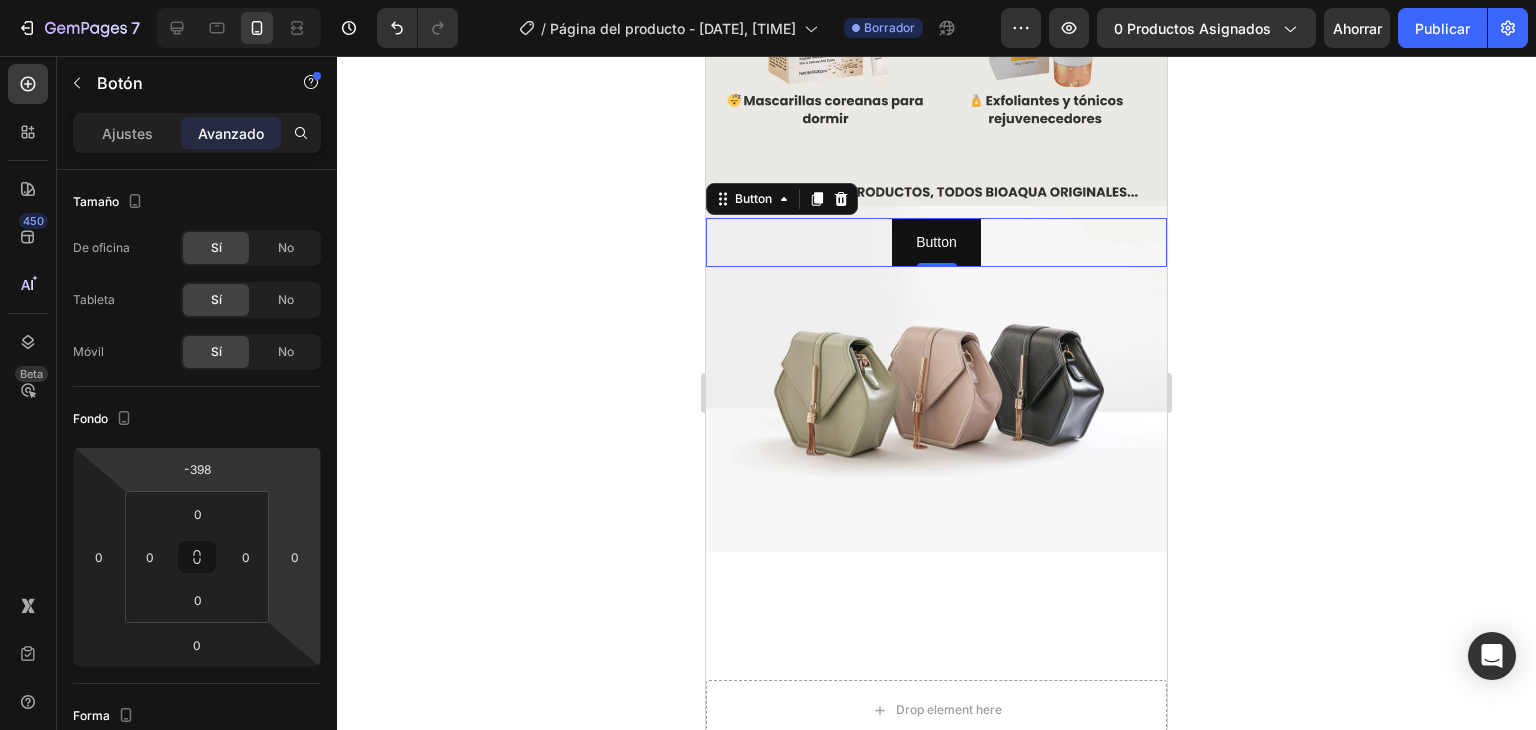 click 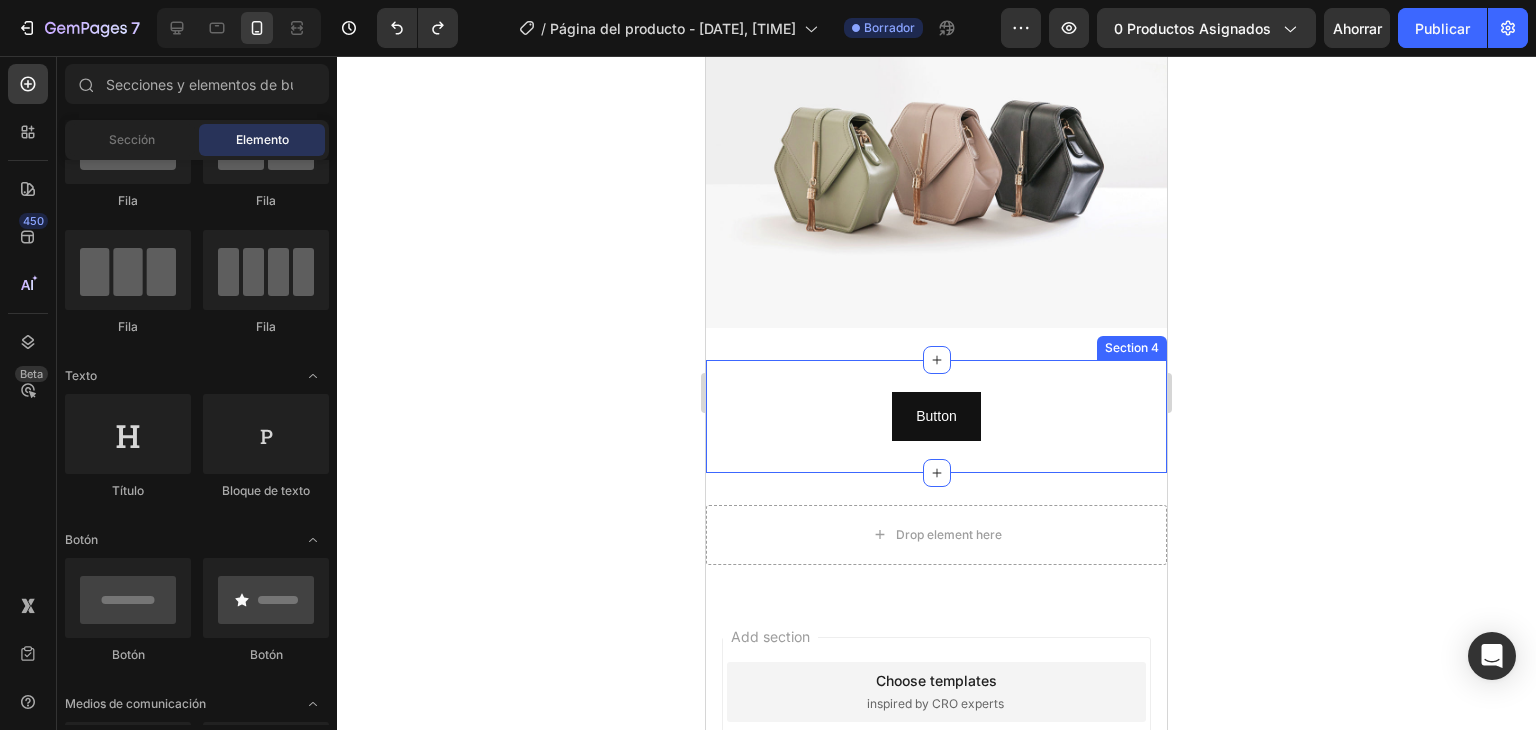 scroll, scrollTop: 1254, scrollLeft: 0, axis: vertical 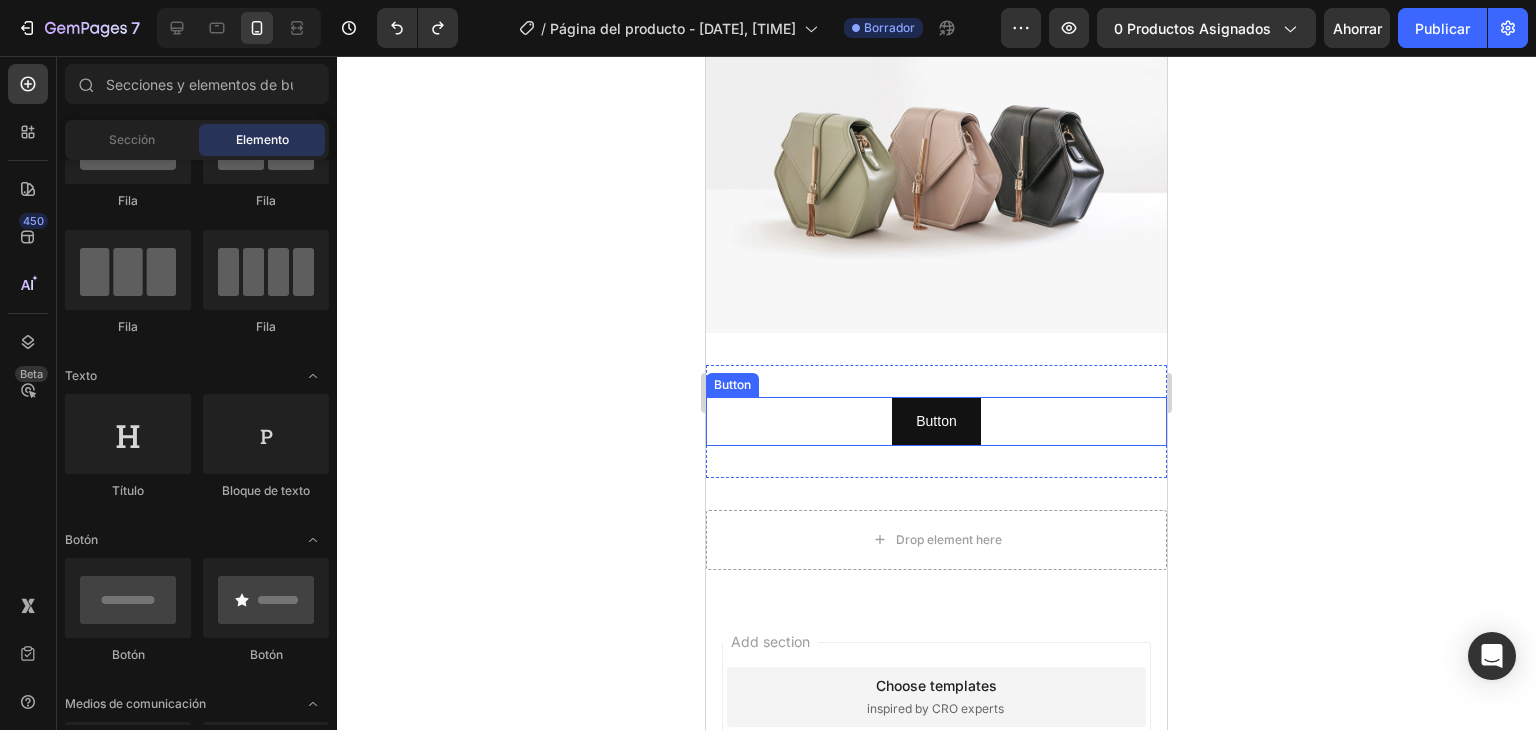 click on "Button Button" at bounding box center [936, 421] 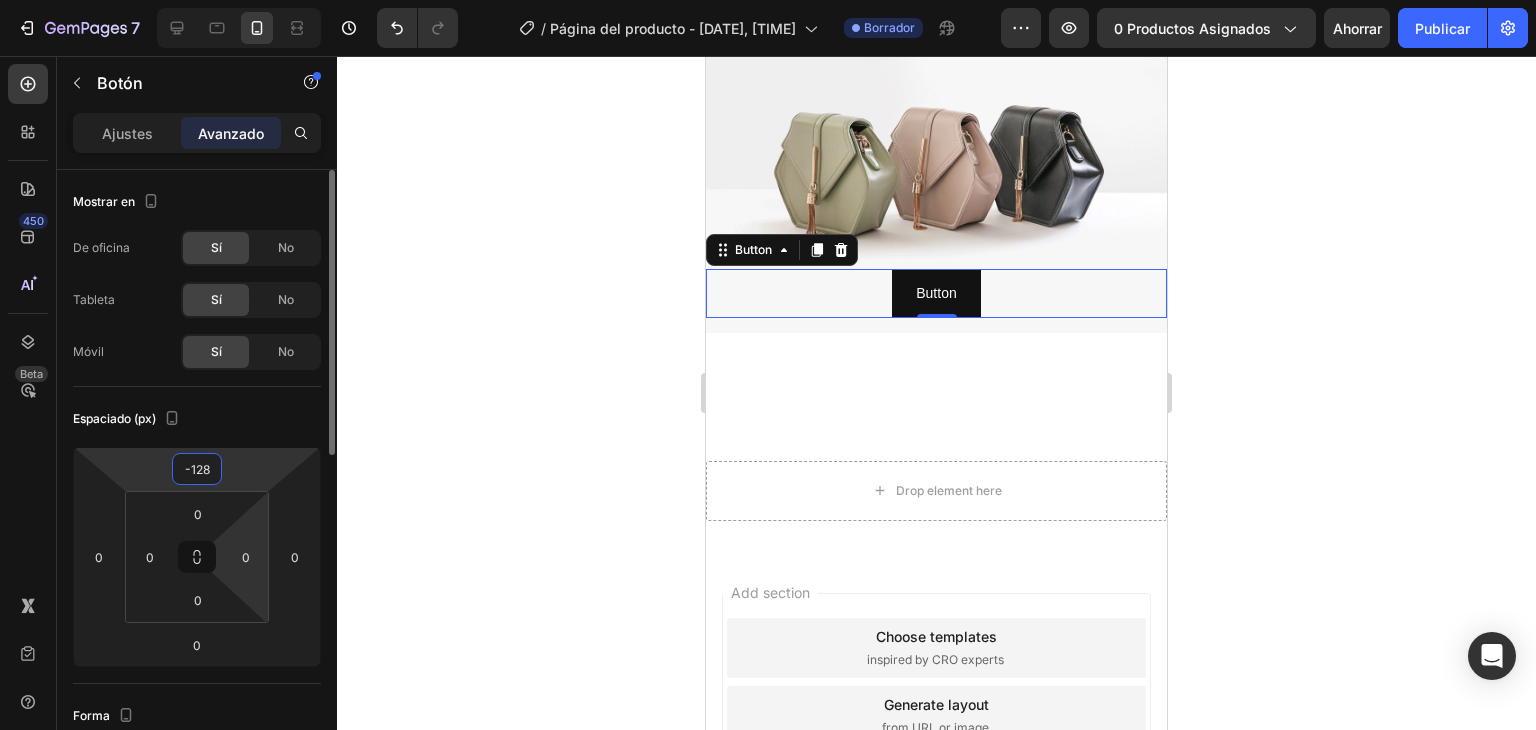 drag, startPoint x: 228, startPoint y: 473, endPoint x: 217, endPoint y: 541, distance: 68.88396 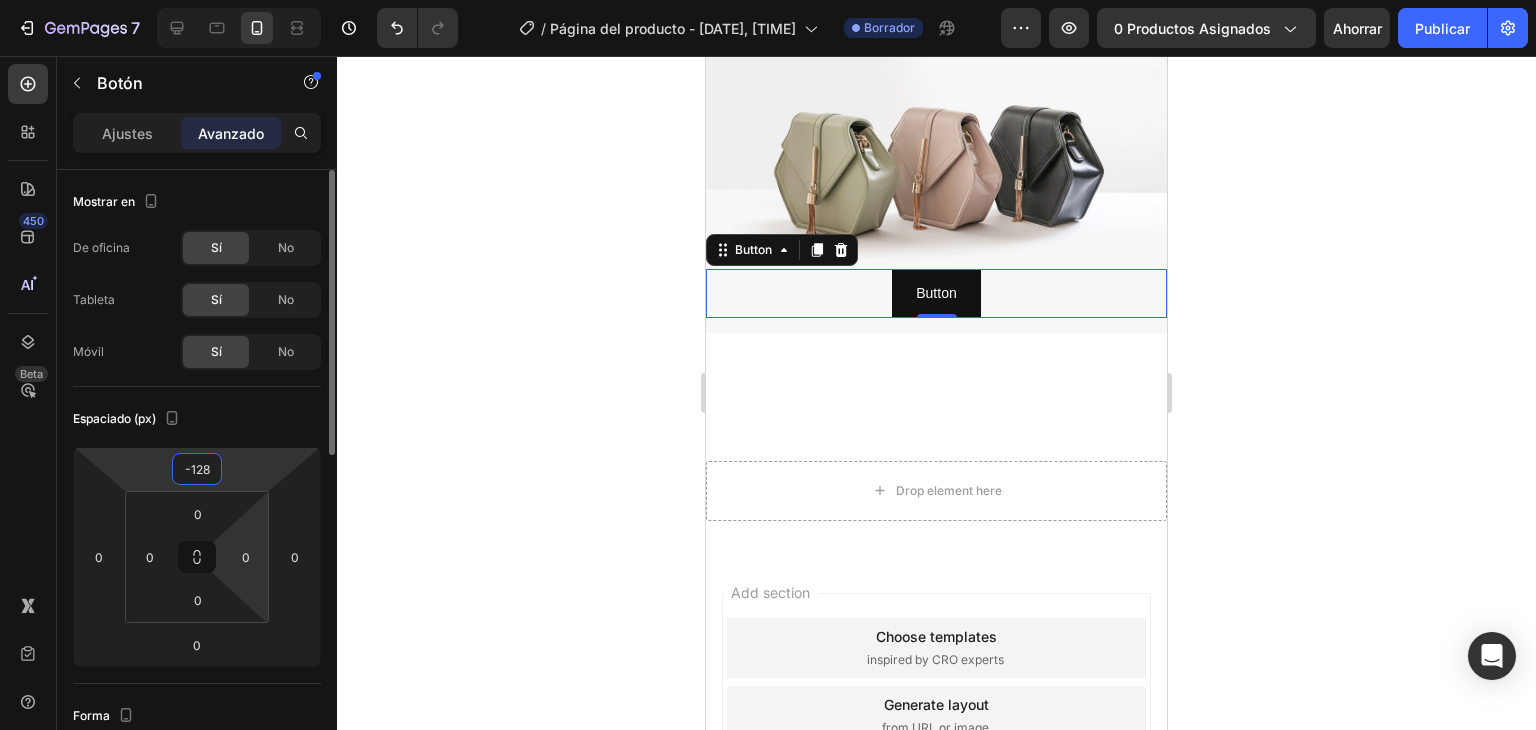 click on "7 Version history / Página del producto - [DATE], [TIME] Borrador Avance 0 productos asignados Ahorrar Publicar 450 Beta Secciones(30) Elementos(84) Sección Elemento Hero Section Product Detail Brands Trusted Badges Guarantee Product Breakdown How to use Testimonials Compare Bundle FAQs Social Proof Brand Story Product List Collection Blog List Contact Sticky Add to Cart Custom Footer Explorar la biblioteca 450 Disposición
Fila
Fila
Fila
Fila Texto
Título
Bloque de texto Botón
Botón
Botón Medios de comunicación
Imagen" at bounding box center [768, 0] 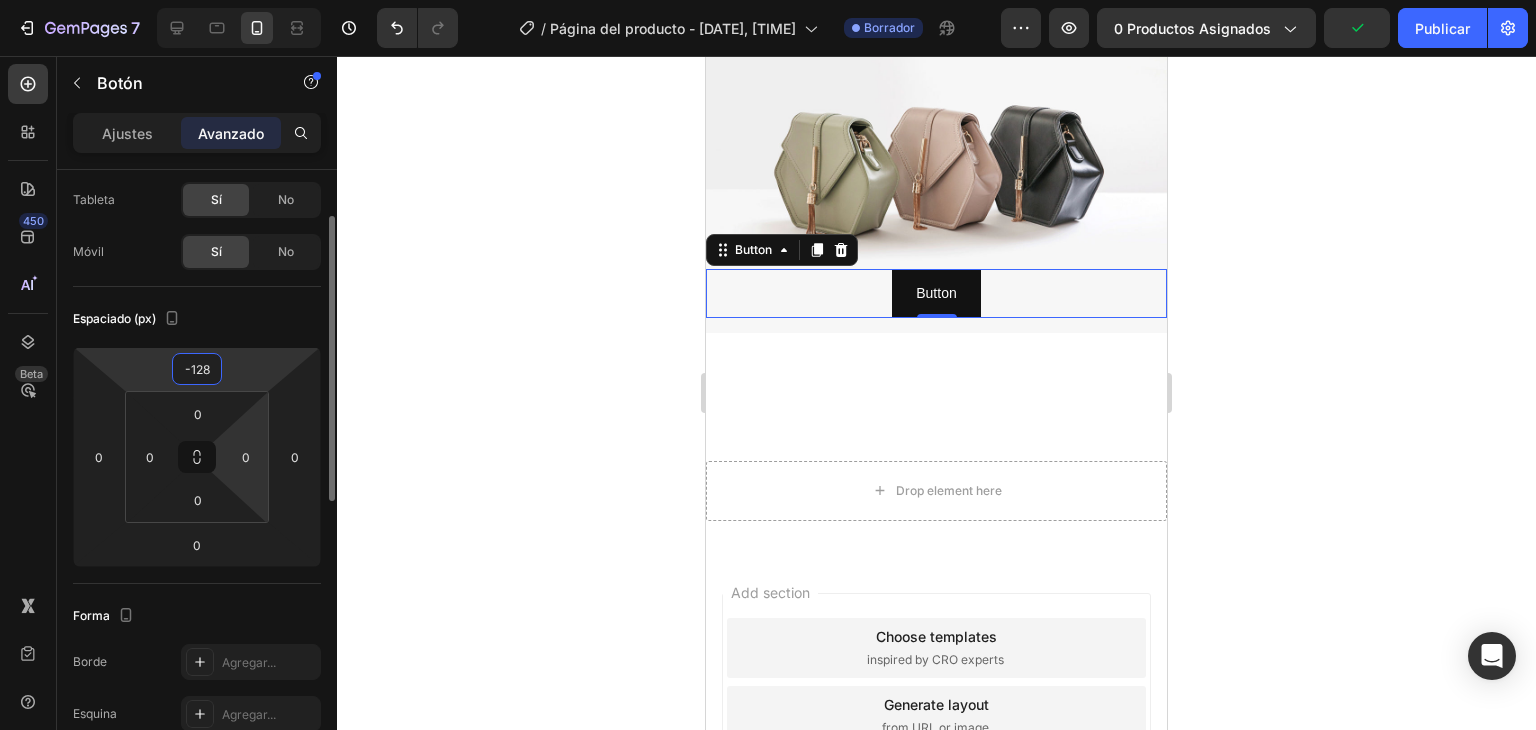 scroll, scrollTop: 0, scrollLeft: 0, axis: both 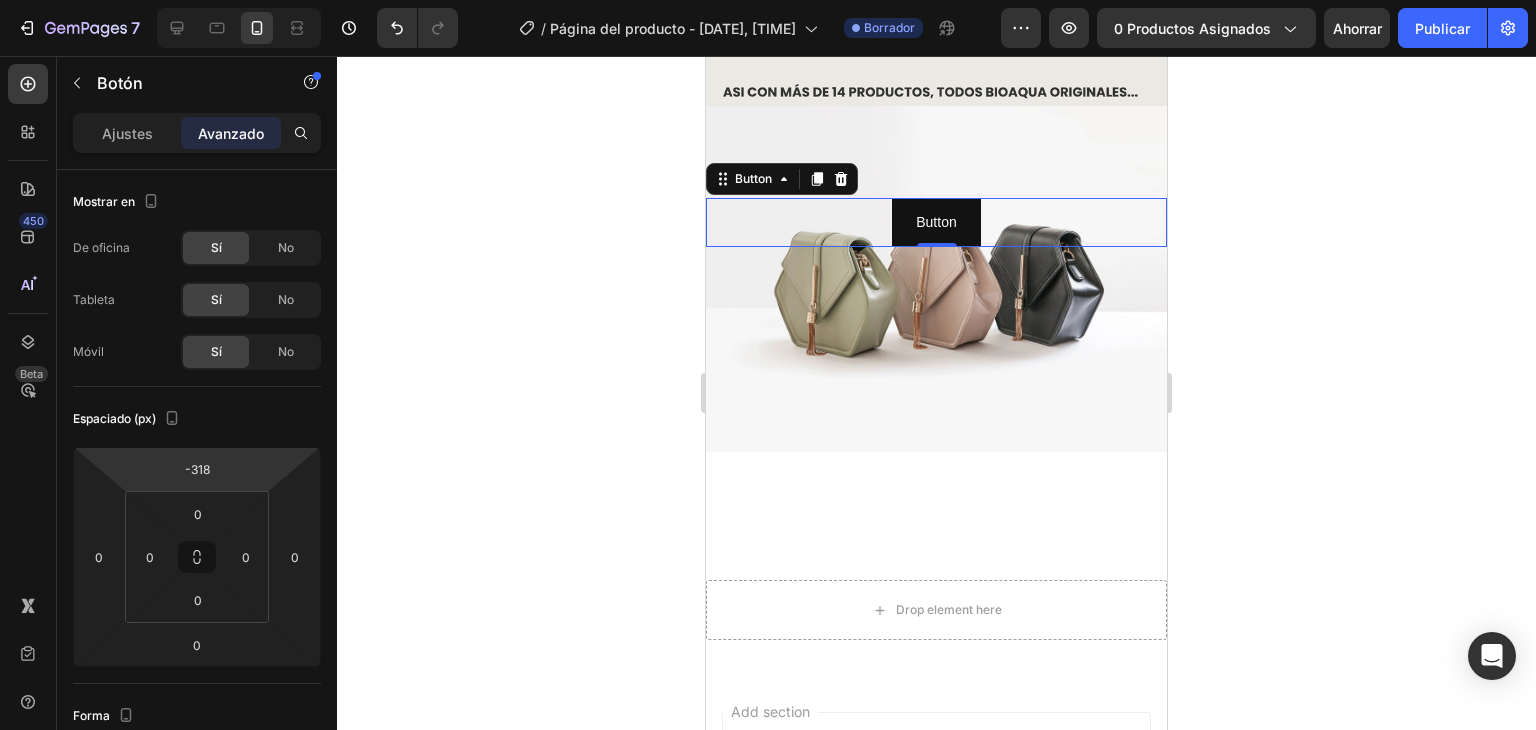 drag, startPoint x: 268, startPoint y: 465, endPoint x: 257, endPoint y: 560, distance: 95.63472 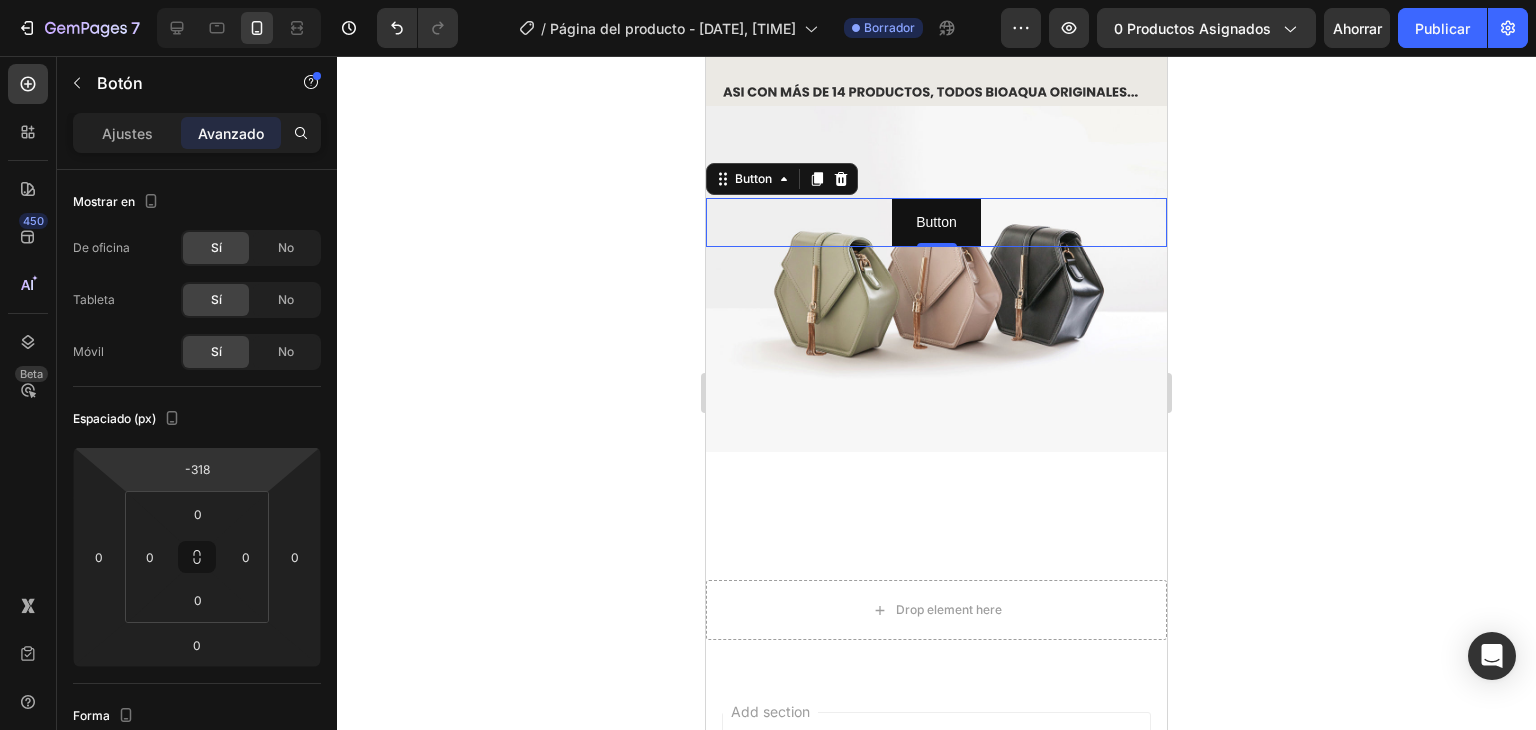 click on "7 Version history / Página del producto - [DATE], [TIME] Borrador Avance 0 productos asignados Ahorrar Publicar 450 Beta Secciones(30) Elementos(84) Sección Elemento Hero Section Product Detail Brands Trusted Badges Guarantee Product Breakdown How to use Testimonials Compare Bundle FAQs Social Proof Brand Story Product List Collection Blog List Contact Sticky Add to Cart Custom Footer Explorar la biblioteca 450 Disposición
Fila
Fila
Fila
Fila Texto
Título
Bloque de texto Botón
Botón
Botón Medios de comunicación
Imagen" at bounding box center (768, 0) 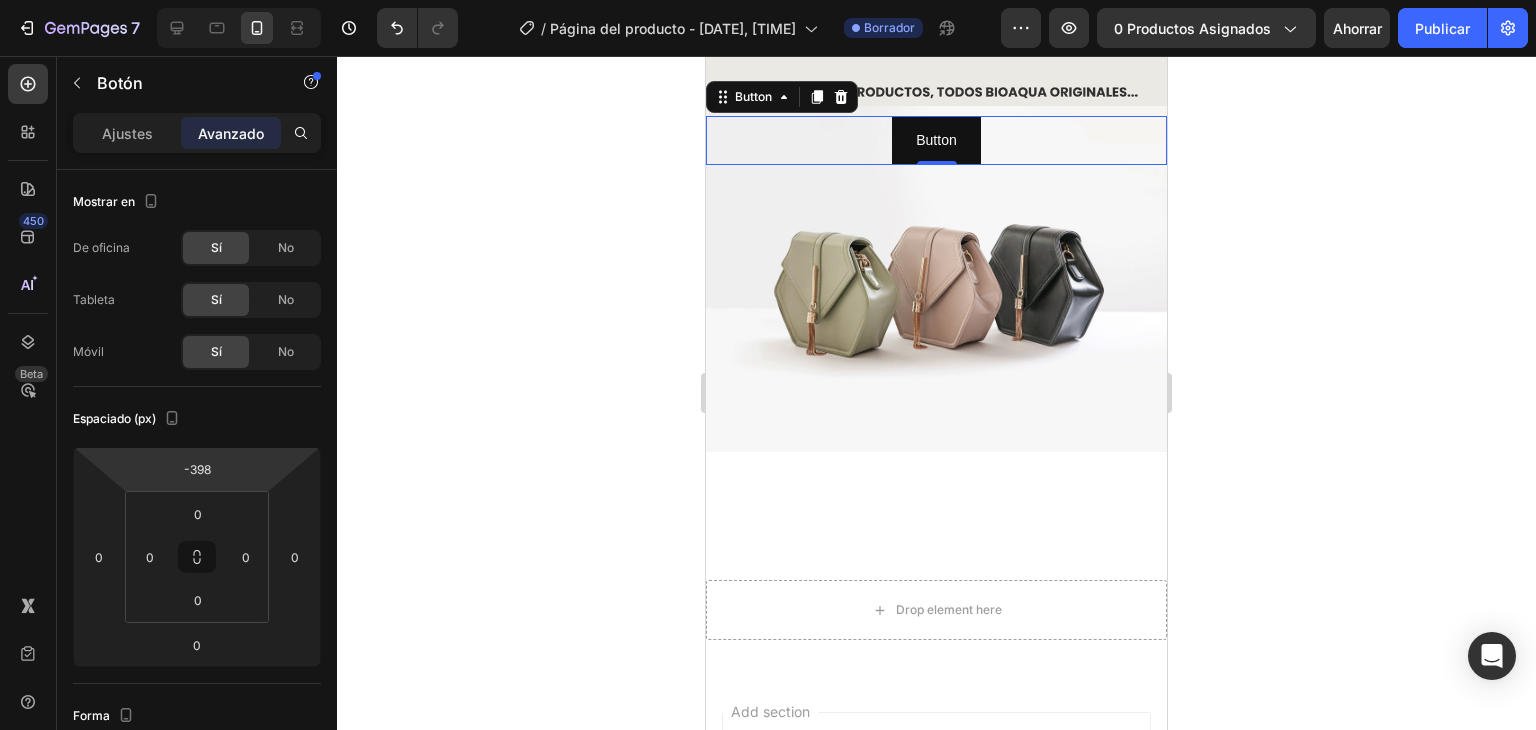 type on "-400" 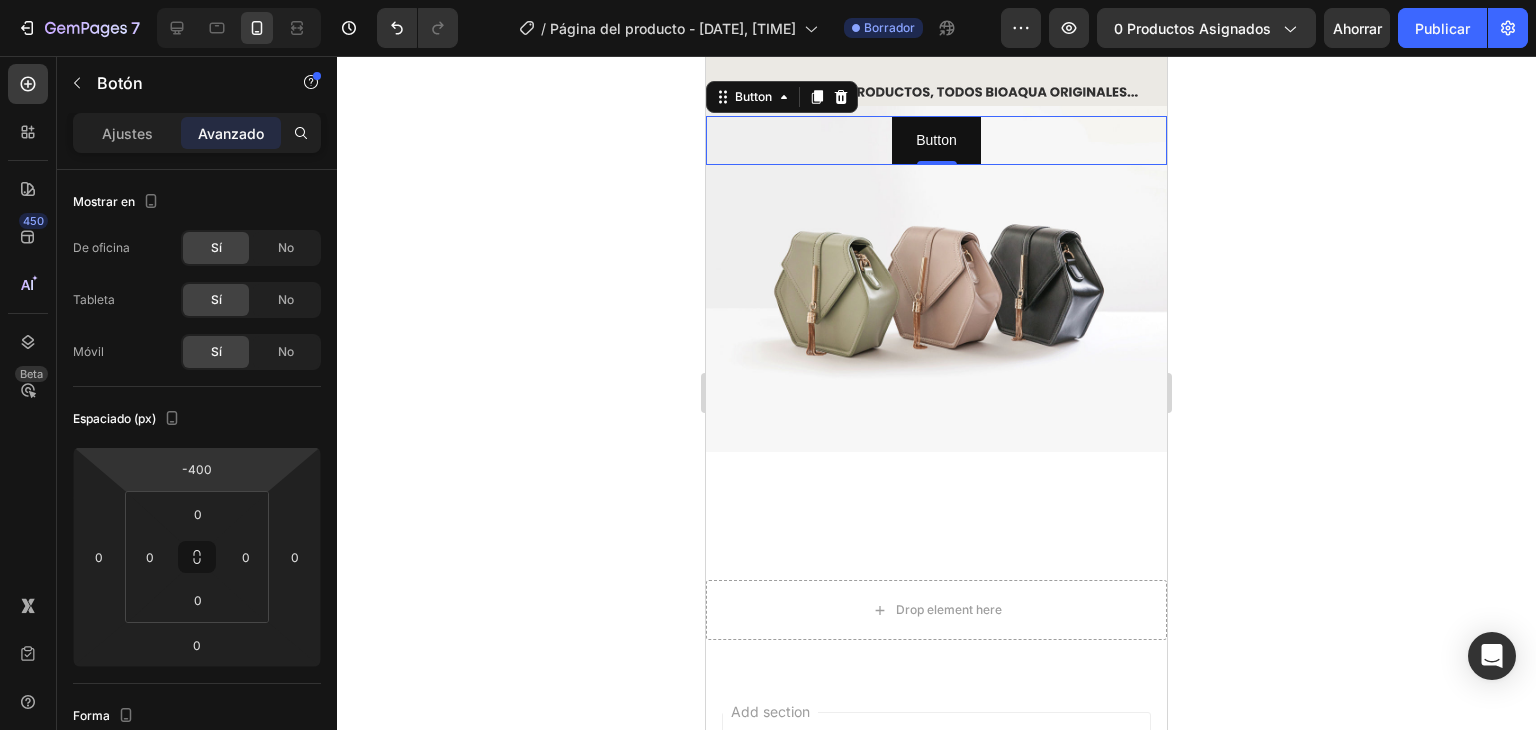 drag, startPoint x: 248, startPoint y: 469, endPoint x: 236, endPoint y: 510, distance: 42.72002 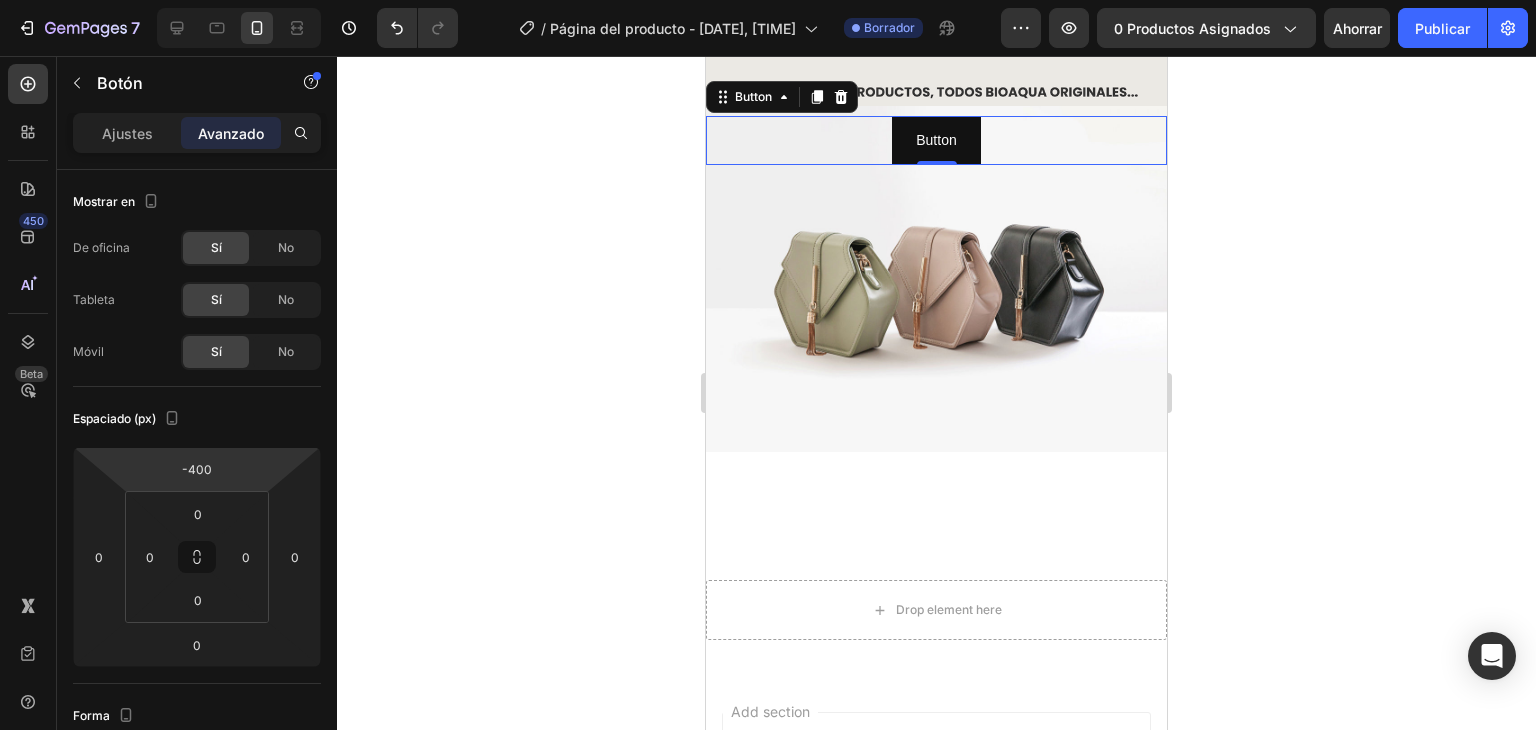 drag, startPoint x: 472, startPoint y: 338, endPoint x: 539, endPoint y: 320, distance: 69.375786 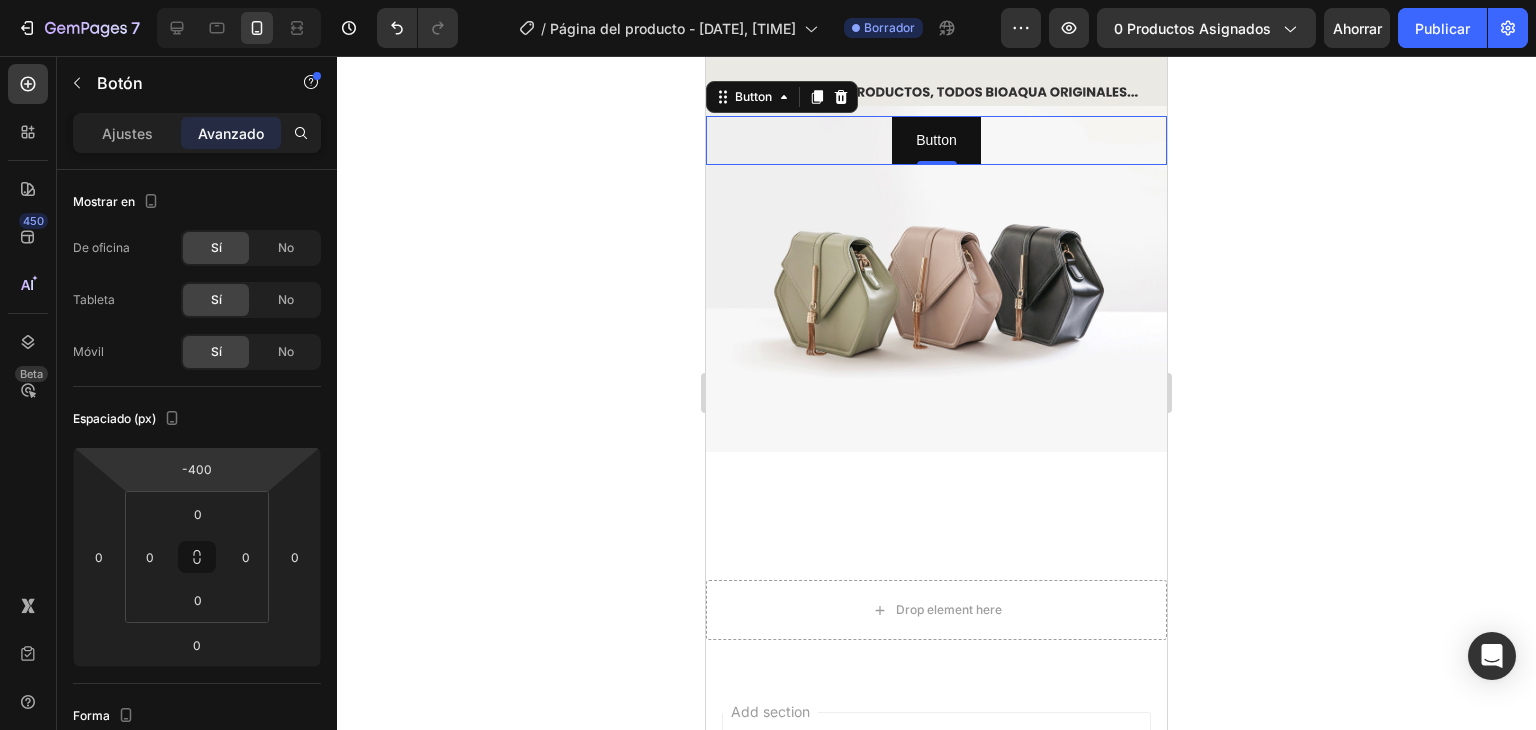 click 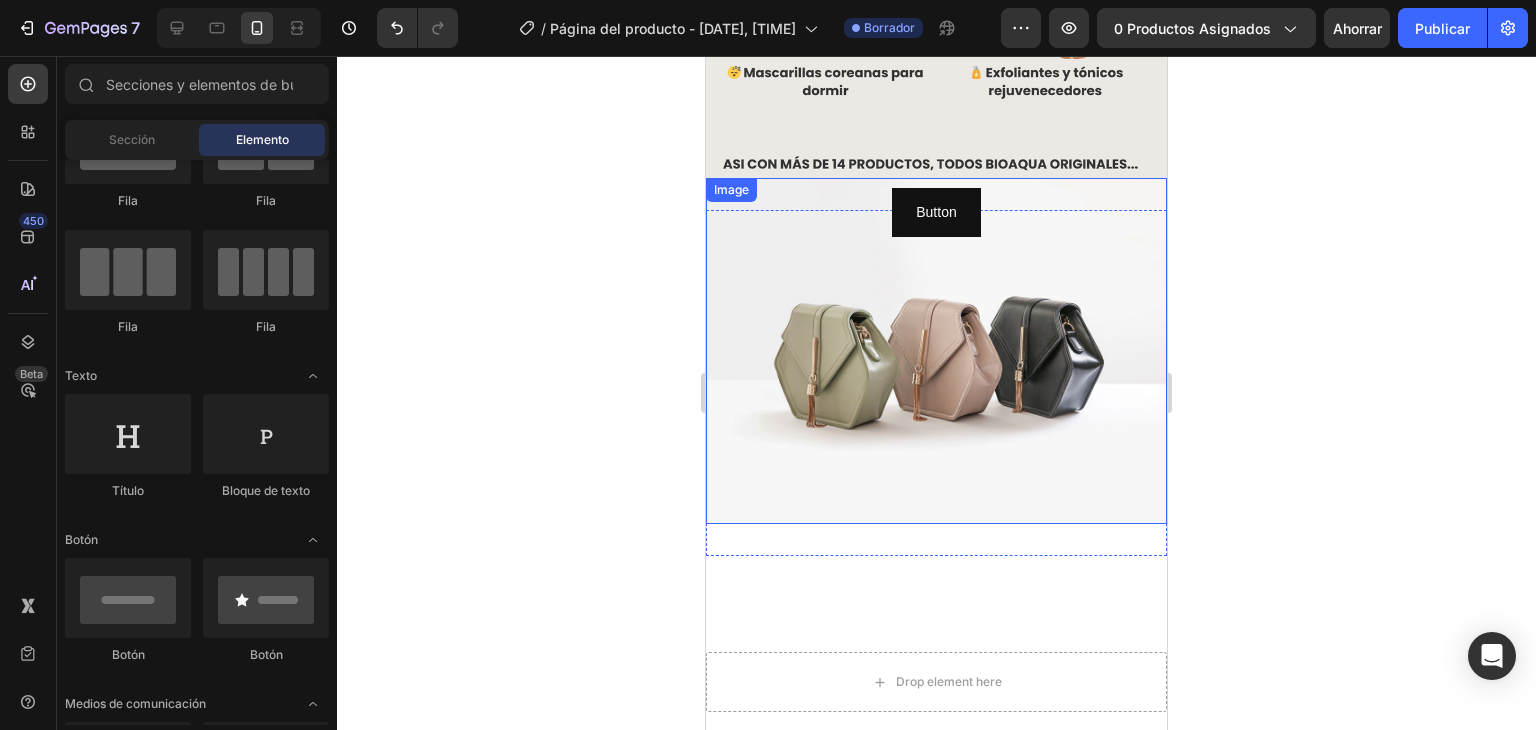 scroll, scrollTop: 954, scrollLeft: 0, axis: vertical 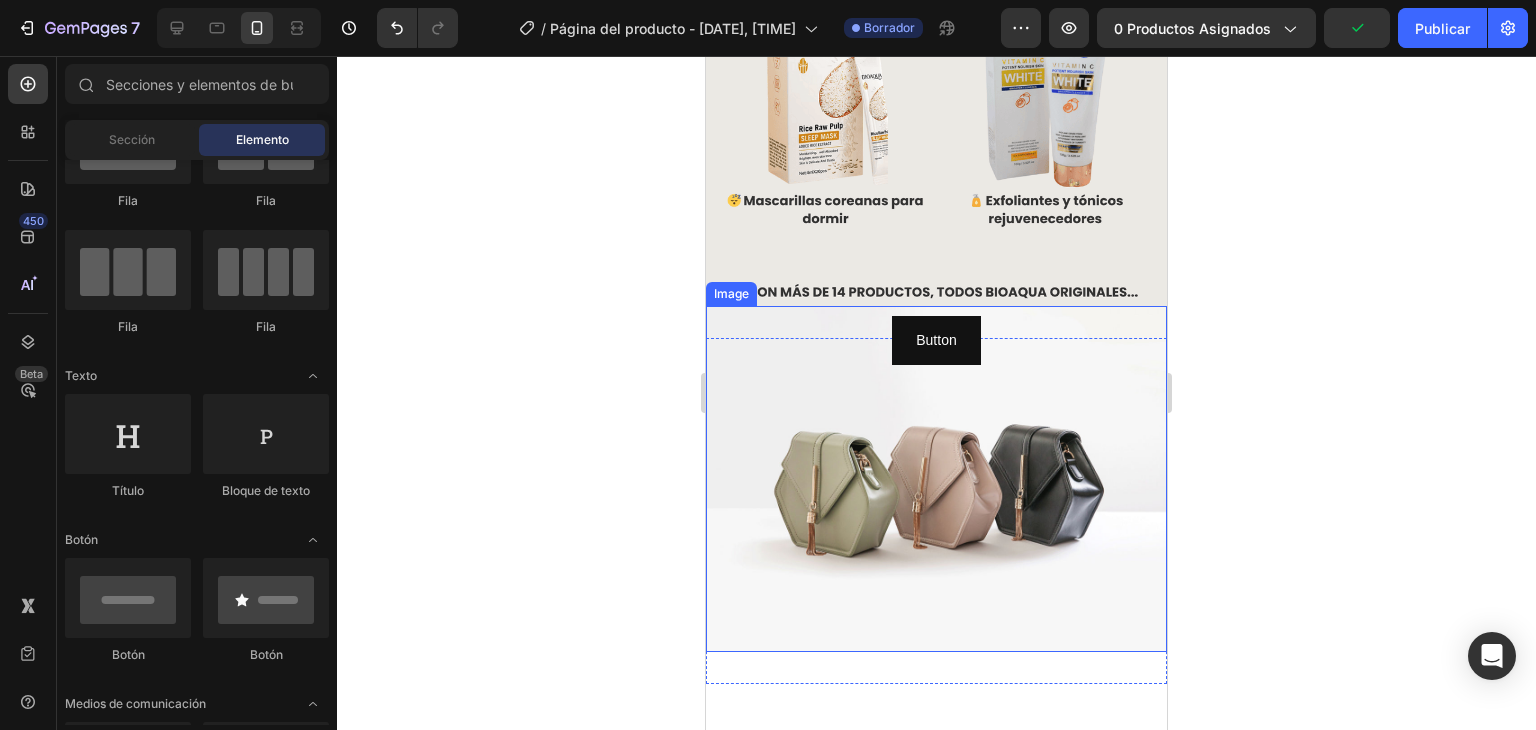 click at bounding box center (936, 479) 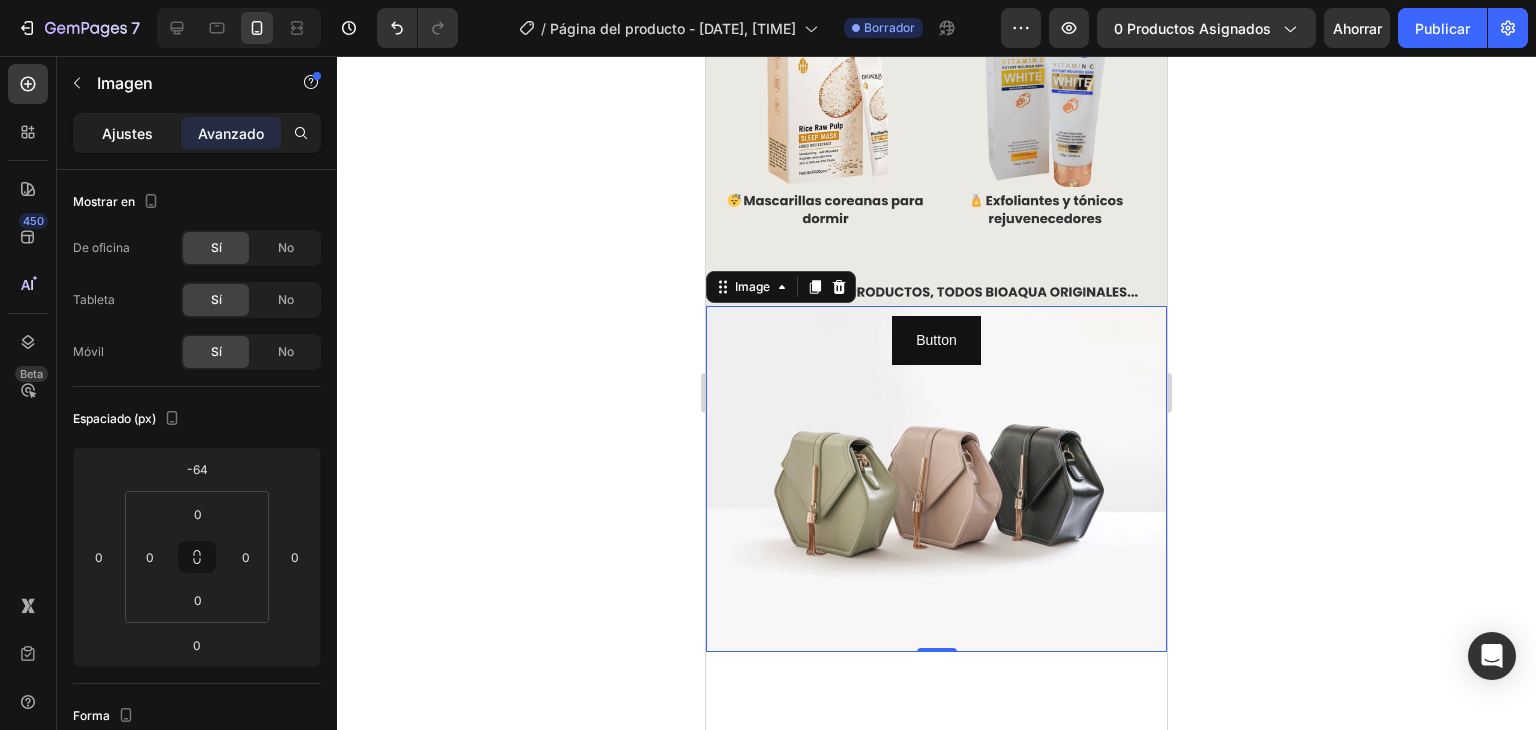 click on "Ajustes" at bounding box center (127, 133) 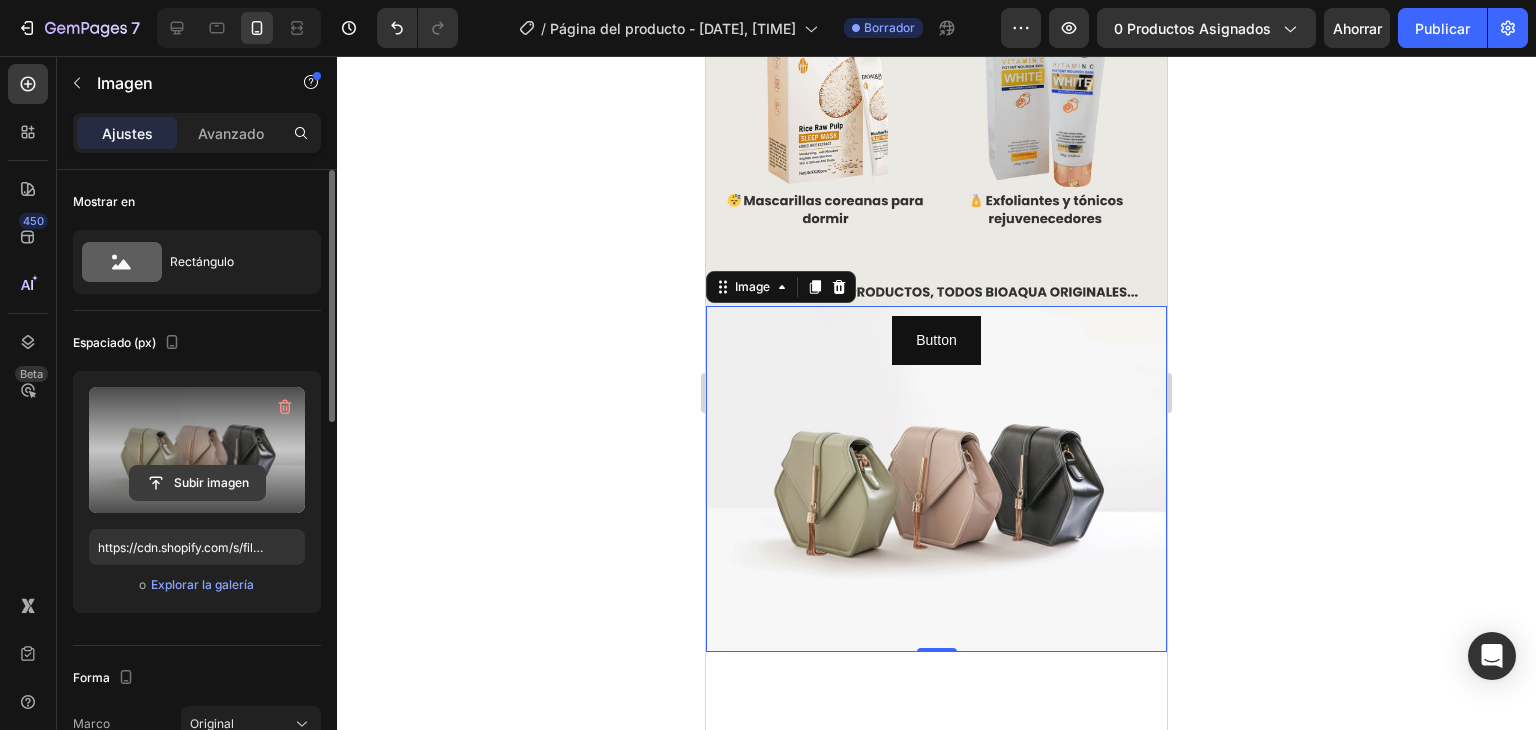 click 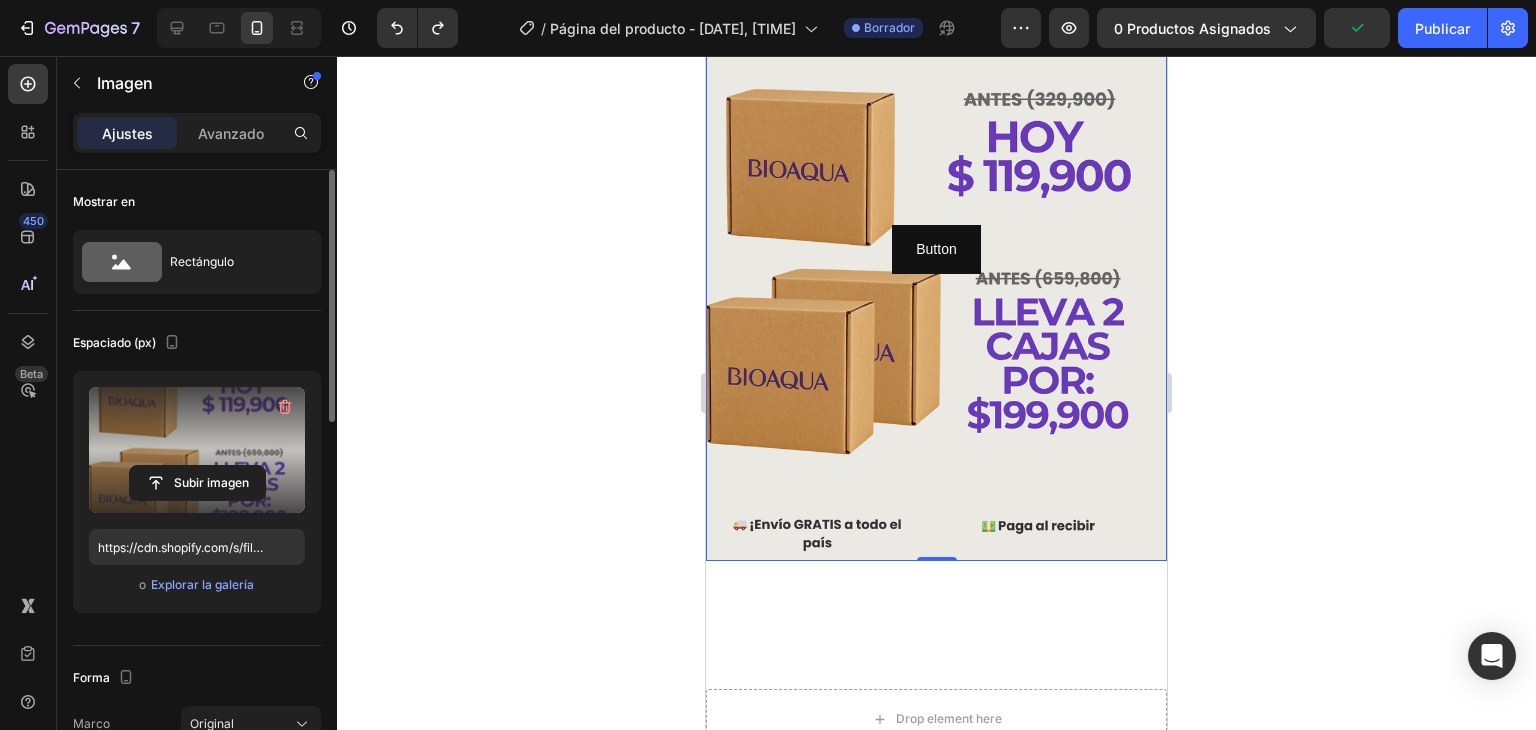 scroll, scrollTop: 1454, scrollLeft: 0, axis: vertical 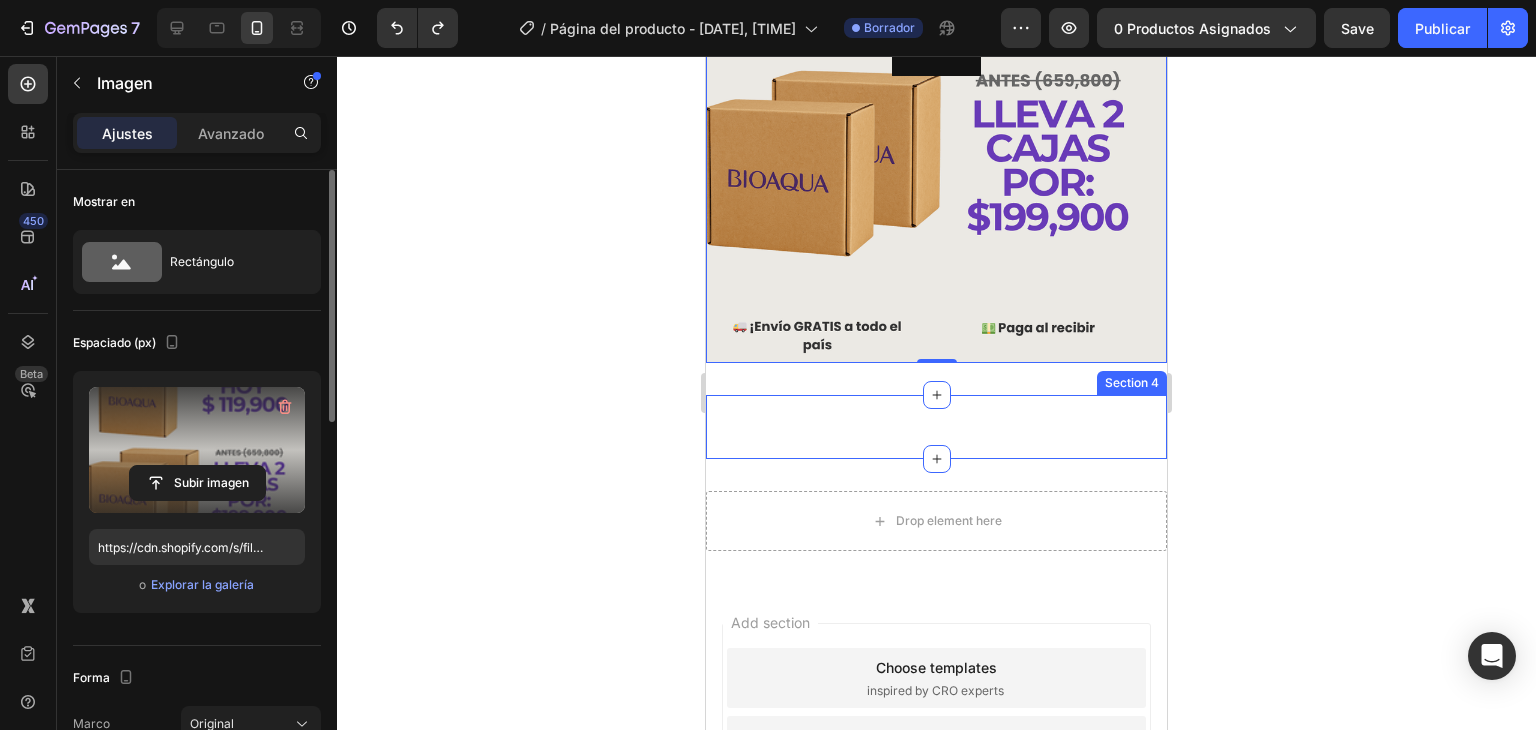 type on "https://cdn.shopify.com/s/files/1/2005/9307/files/image_demo.jpg" 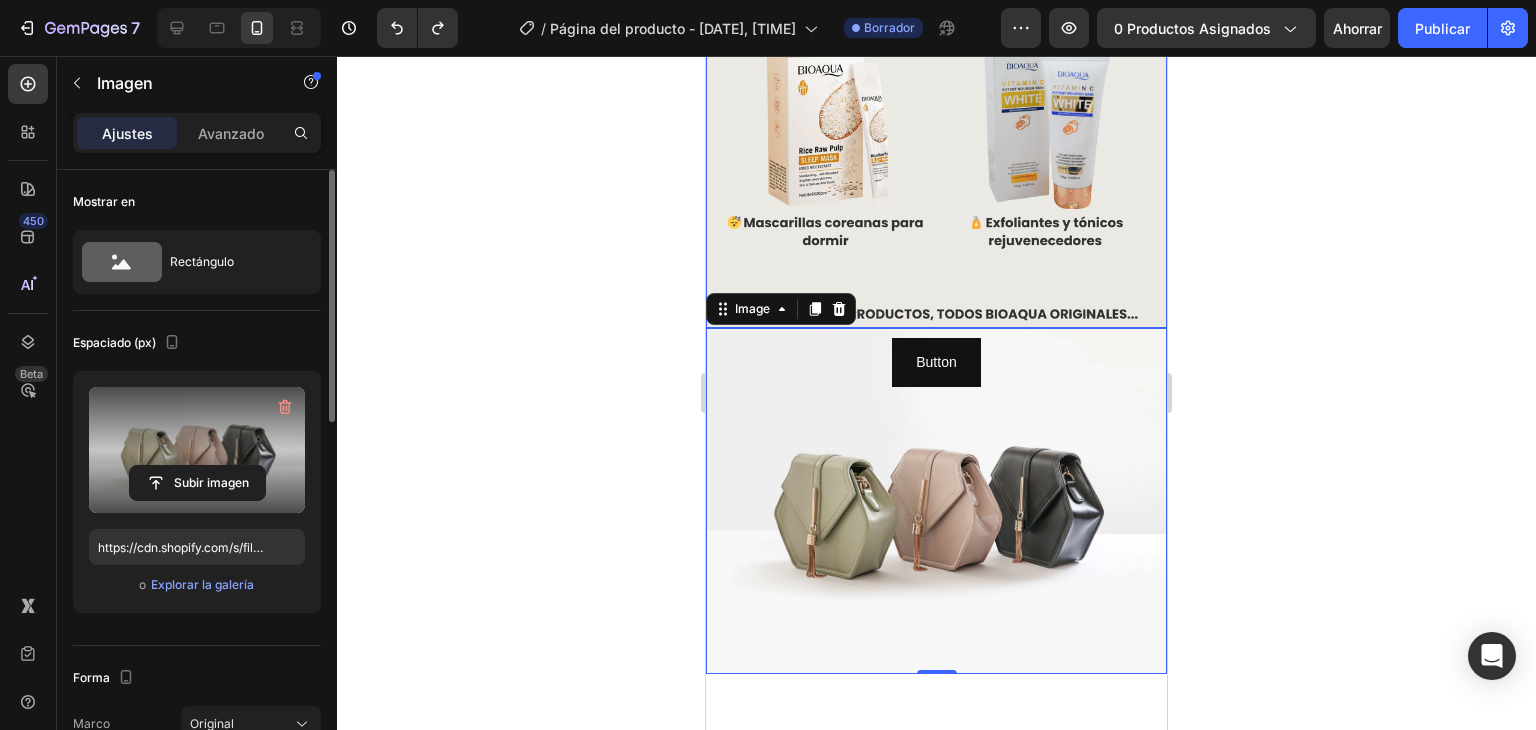 scroll, scrollTop: 954, scrollLeft: 0, axis: vertical 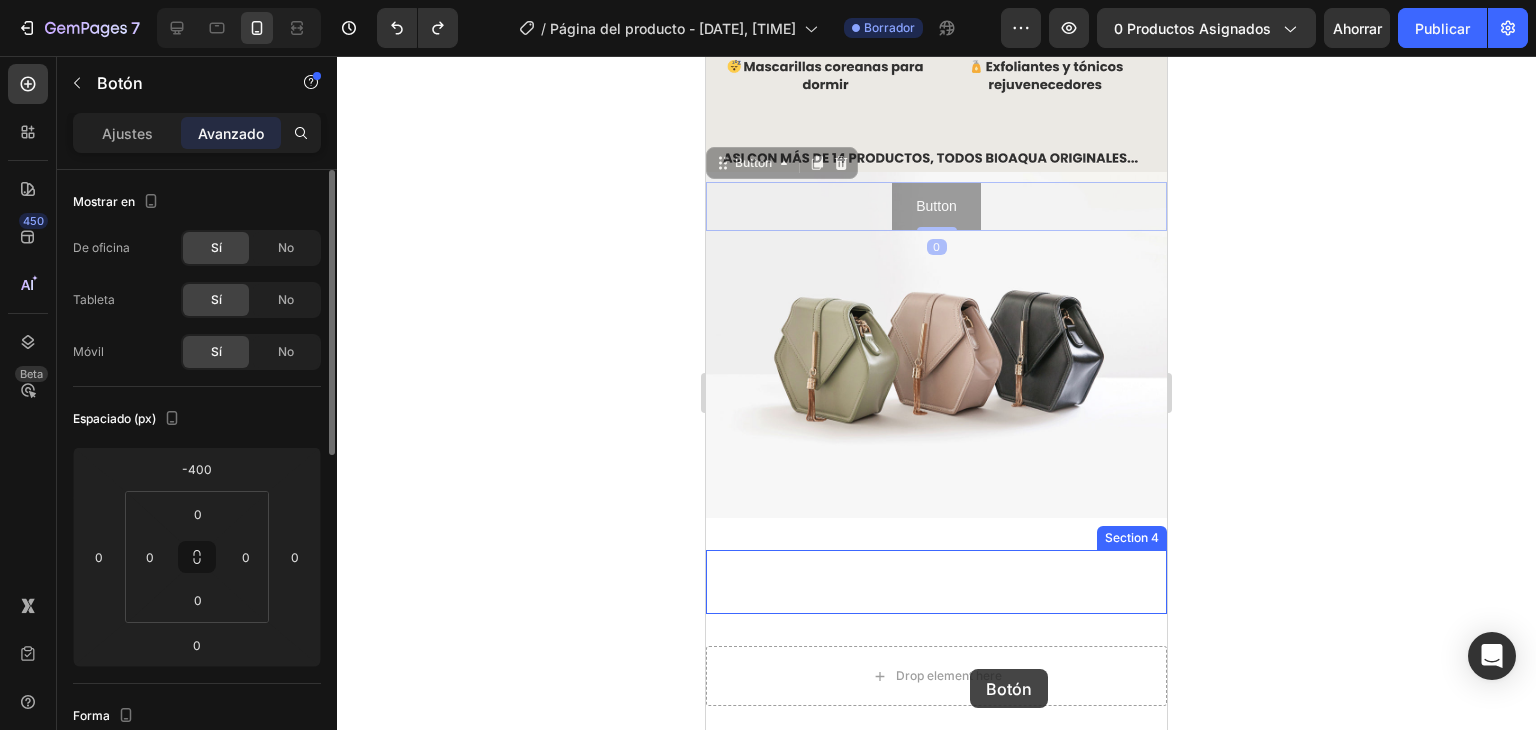 drag, startPoint x: 1008, startPoint y: 314, endPoint x: 970, endPoint y: 669, distance: 357.028 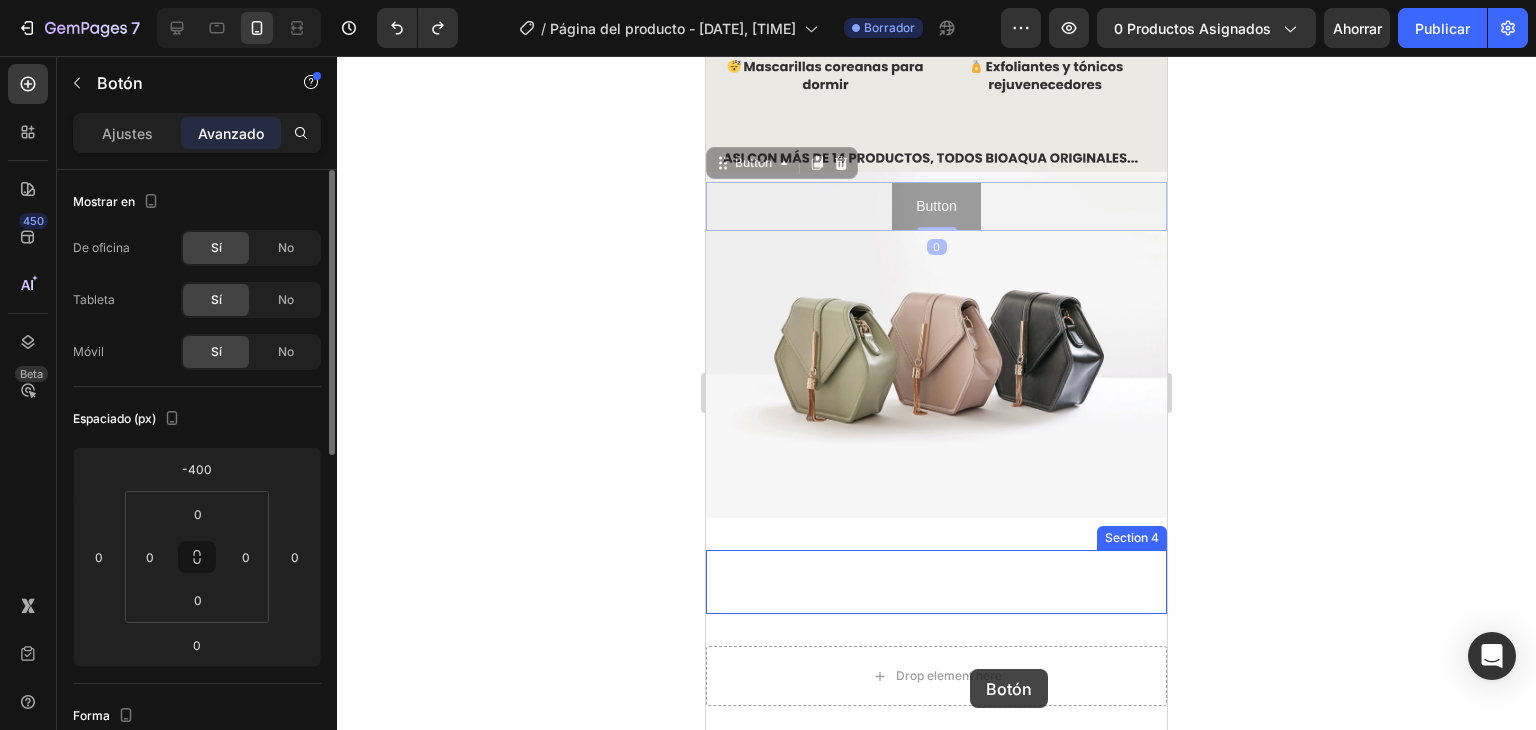 click on "Mobile  ( 461 px) iPhone 13 Mini iPhone 13 Pro iPhone 11 Pro Max iPhone 15 Pro Max Pixel 7 Galaxy S8+ Galaxy S20 Ultra iPad Mini iPad Air iPad Pro Header Image Section 2 Image Section 3 Button Button   0 Button Button   0 Section 4
Drop element here Section 5 Root Start with Sections from sidebar Add sections Add elements Start with Generating from URL or image Add section Choose templates inspired by CRO experts Generate layout from URL or image Add blank section then drag & drop elements Footer" at bounding box center [936, 65] 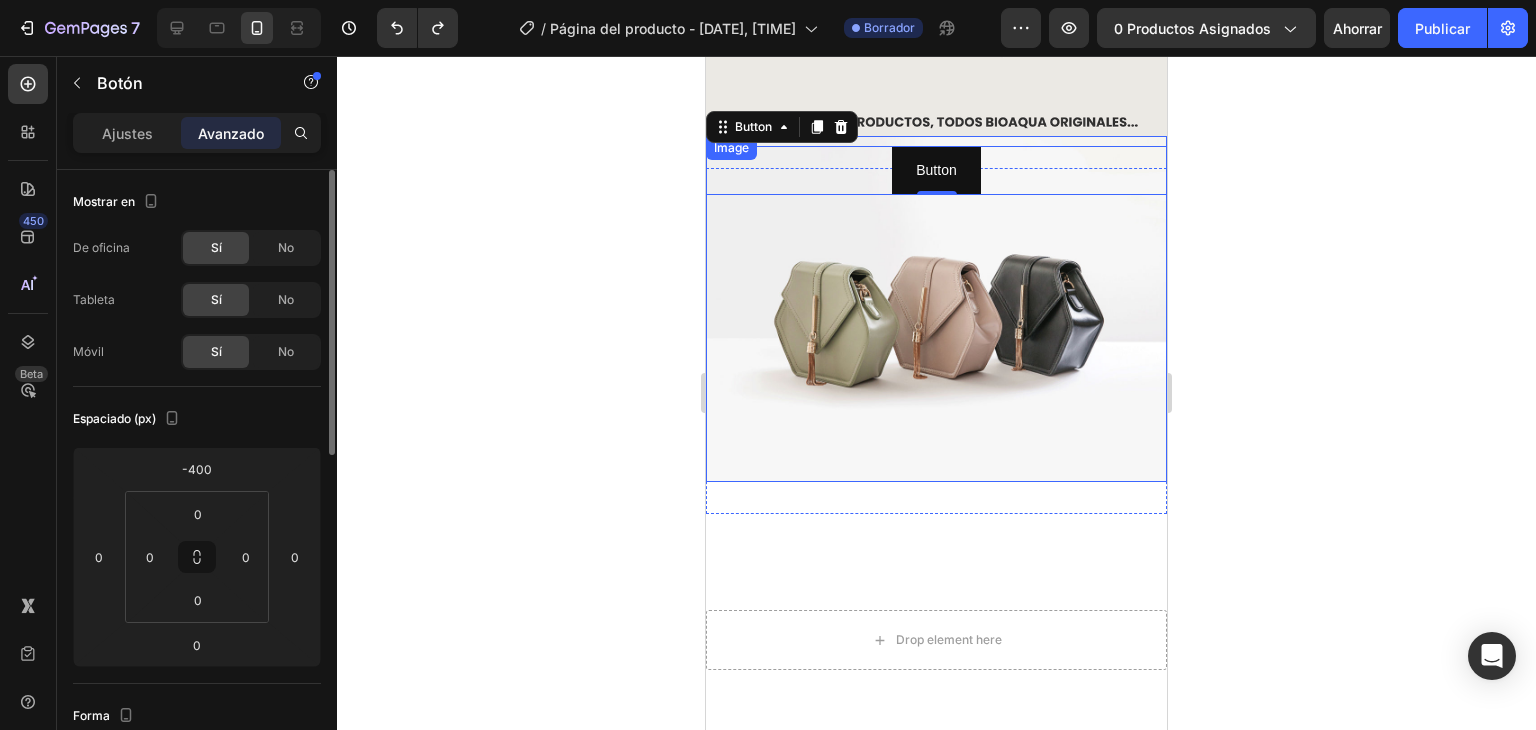 scroll, scrollTop: 988, scrollLeft: 0, axis: vertical 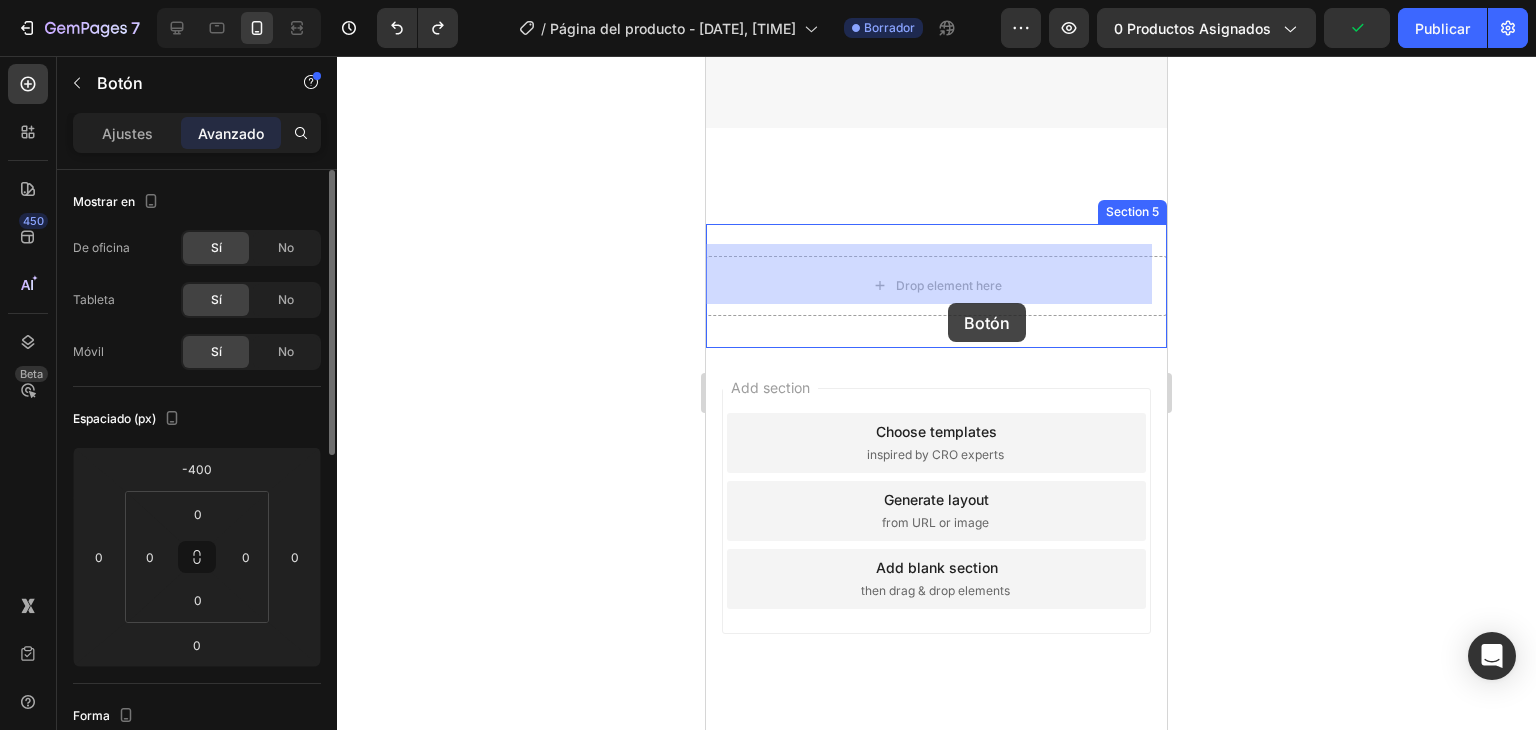 drag, startPoint x: 973, startPoint y: 271, endPoint x: 948, endPoint y: 277, distance: 25.70992 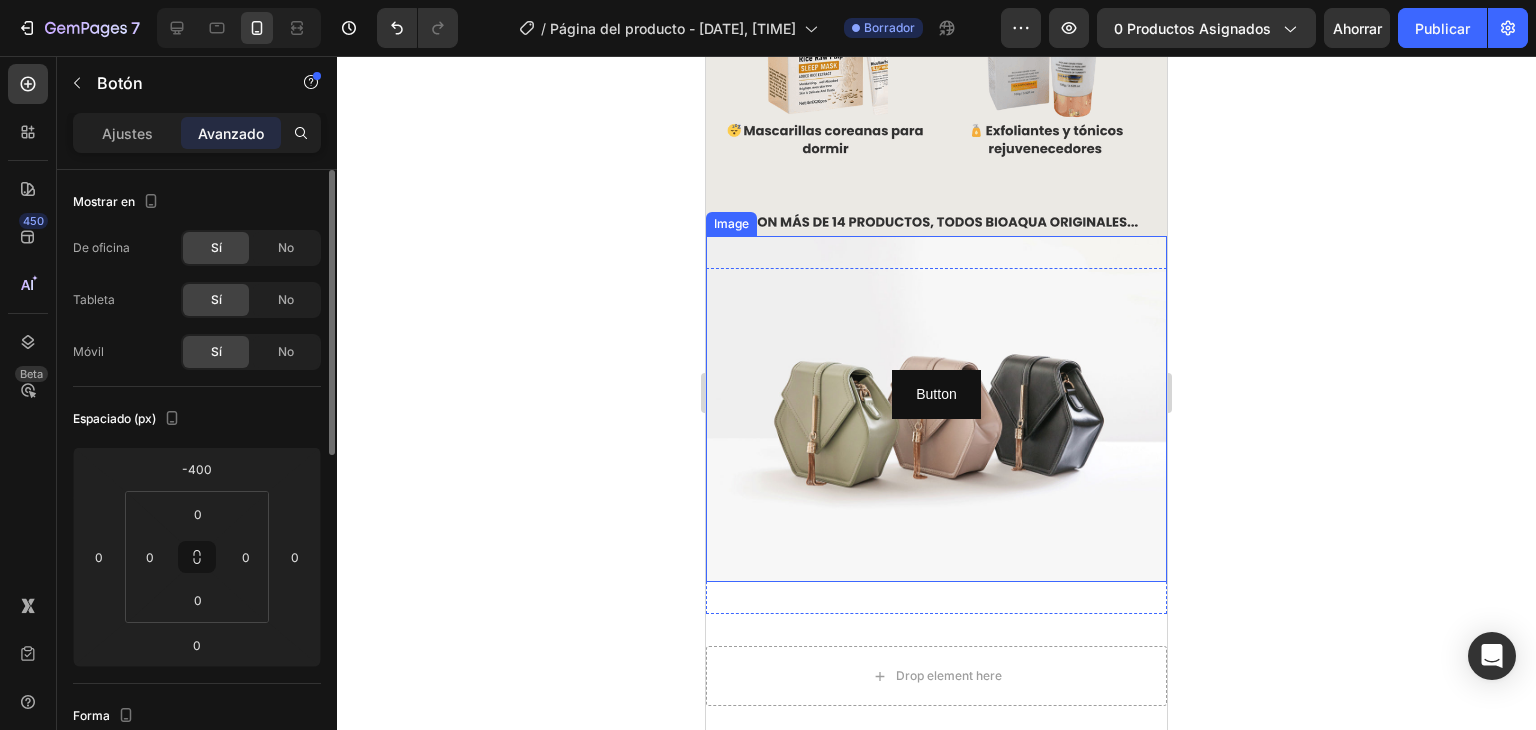 scroll, scrollTop: 1059, scrollLeft: 0, axis: vertical 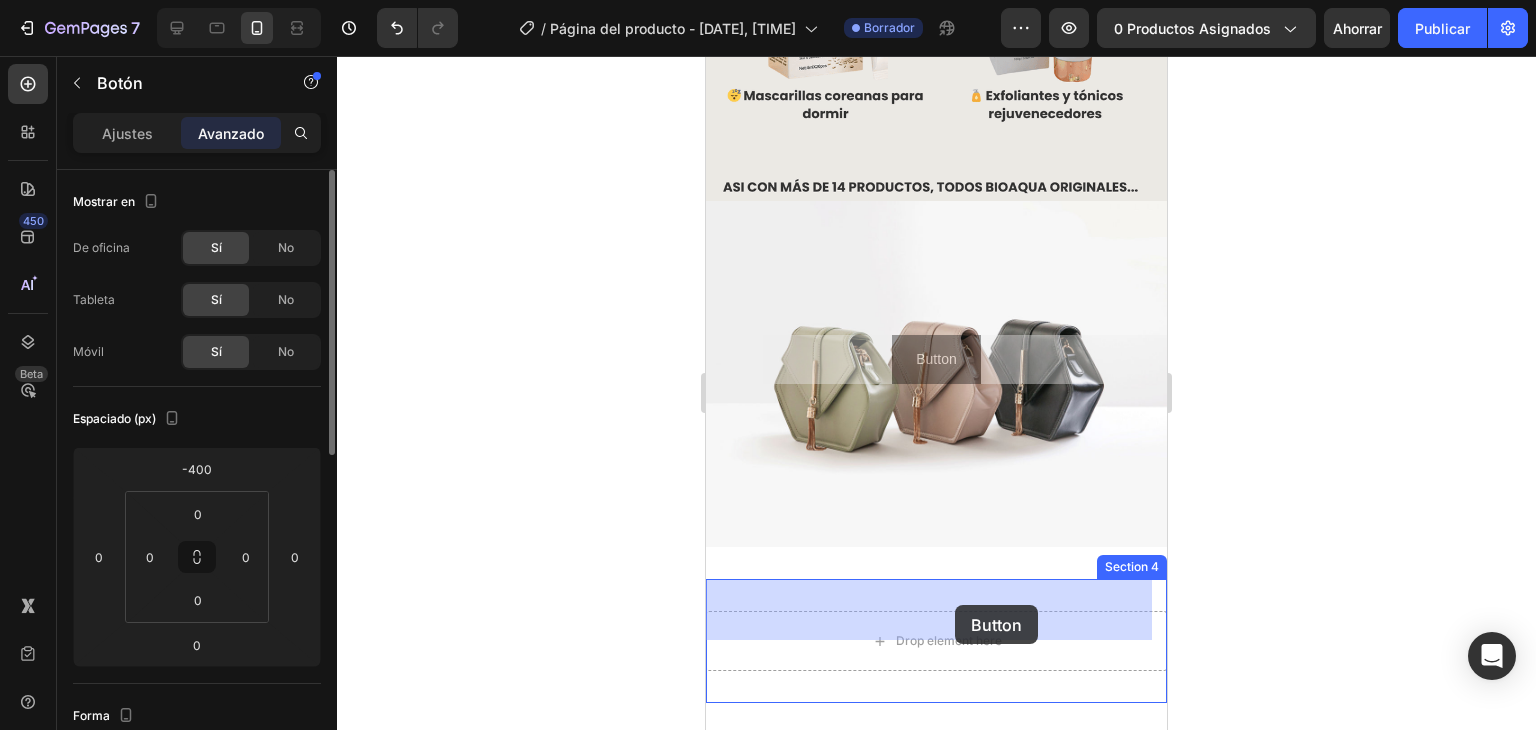 drag, startPoint x: 954, startPoint y: 329, endPoint x: 955, endPoint y: 588, distance: 259.00192 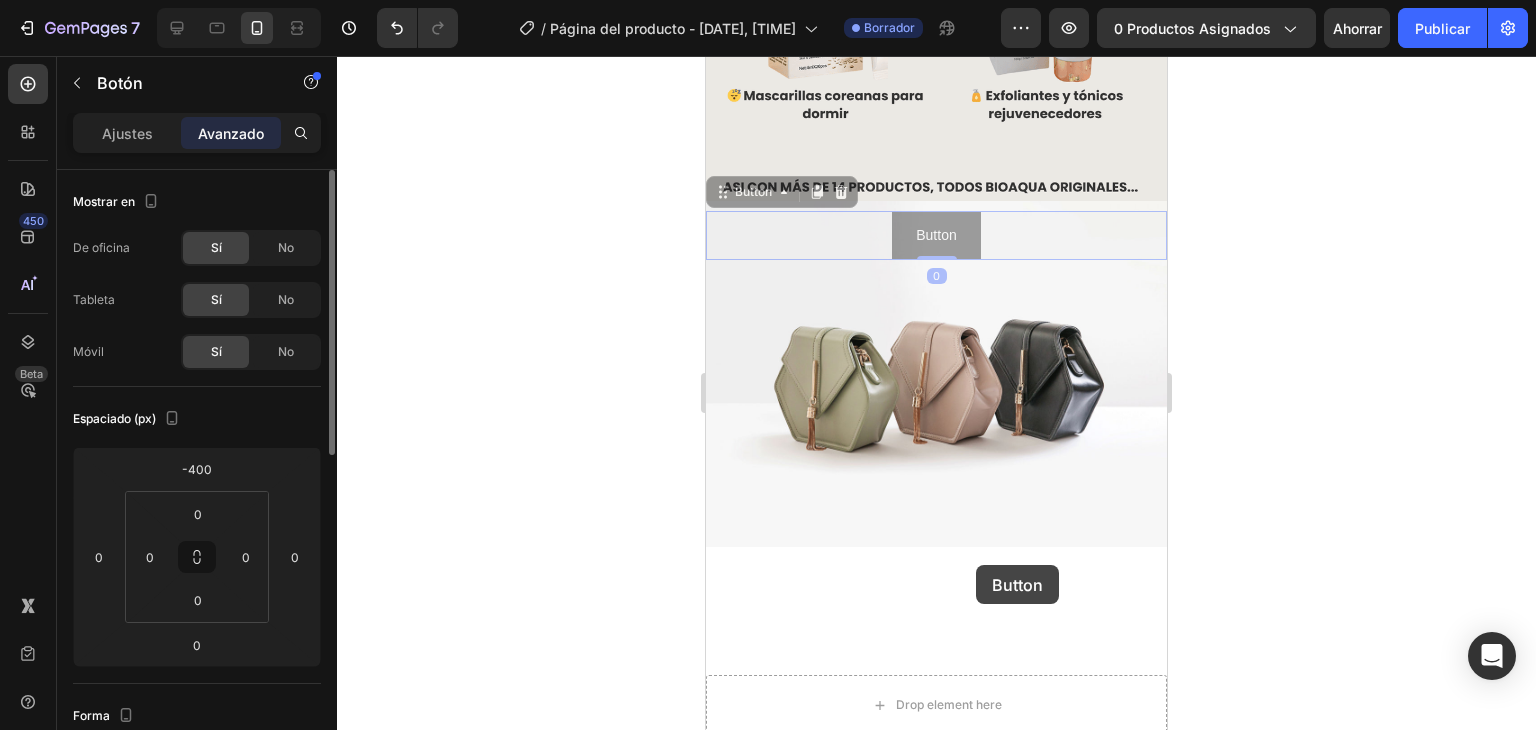 drag, startPoint x: 979, startPoint y: 188, endPoint x: 976, endPoint y: 558, distance: 370.01218 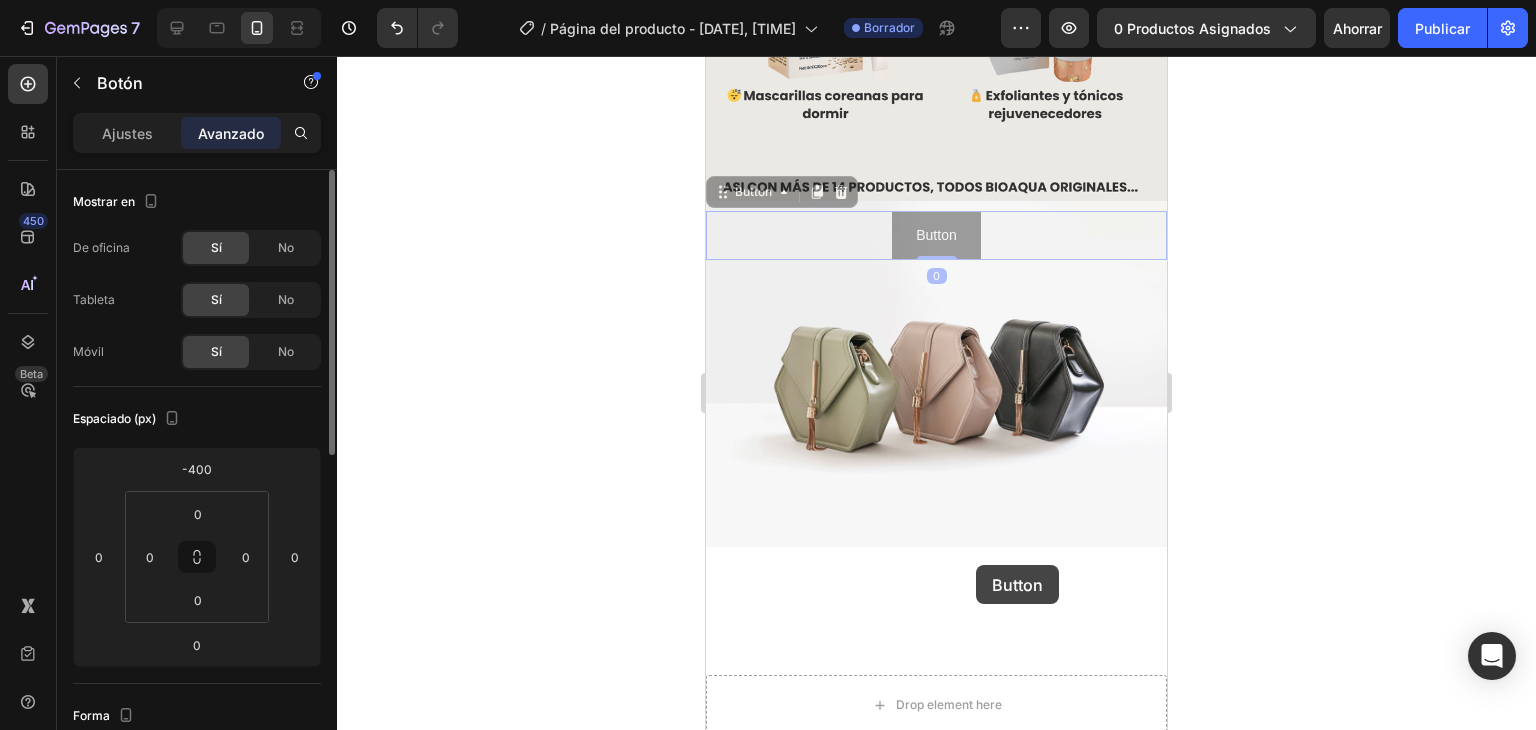 click on "Mobile  ( 461 px) iPhone 13 Mini iPhone 13 Pro iPhone 11 Pro Max iPhone 15 Pro Max Pixel 7 Galaxy S8+ Galaxy S20 Ultra iPad Mini iPad Air iPad Pro Header Image Section 2 Image Section 3 Button Button   0 Button Button   0 Section 4
Drop element here Section 5 Root Start with Sections from sidebar Add sections Add elements Start with Generating from URL or image Add section Choose templates inspired by CRO experts Generate layout from URL or image Add blank section then drag & drop elements Footer" at bounding box center (936, 94) 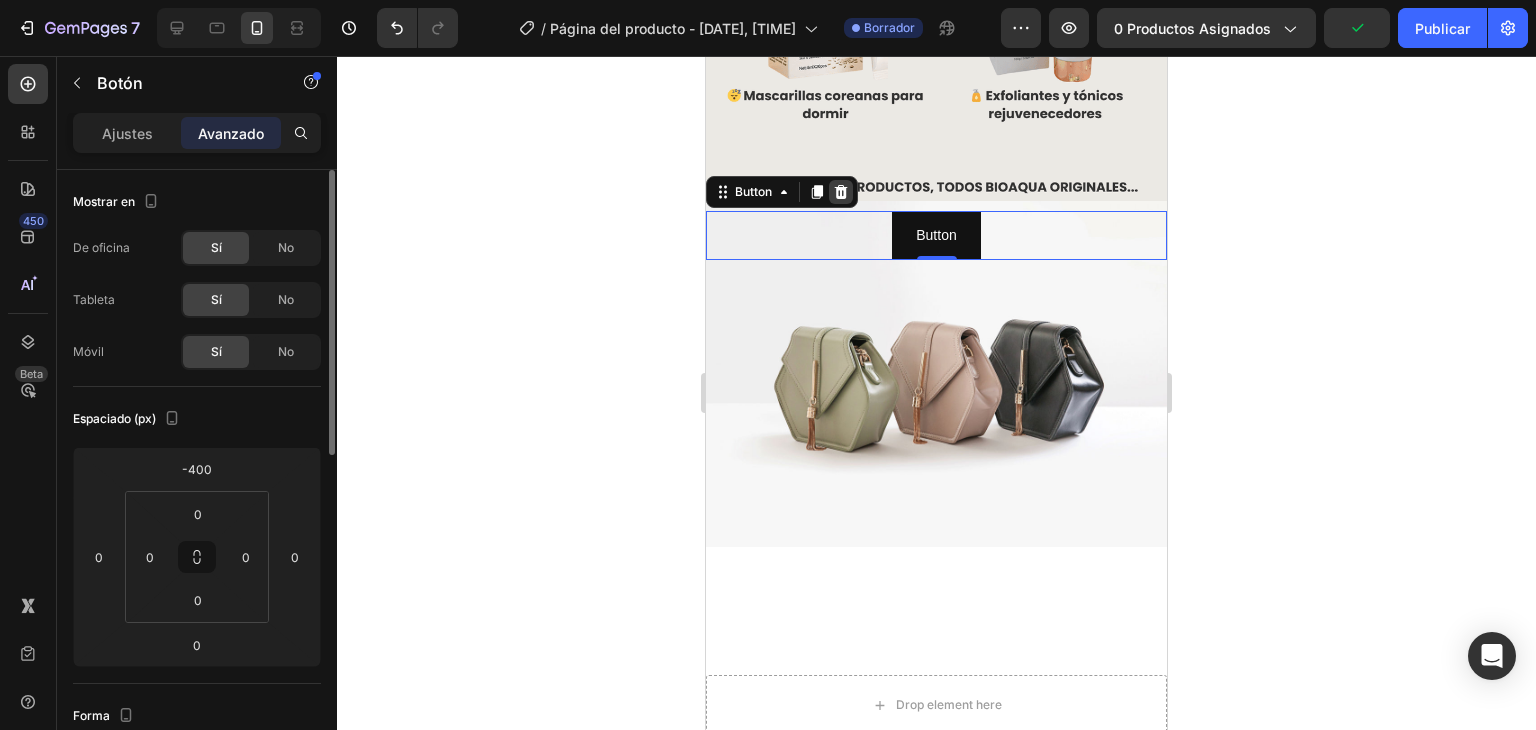 click 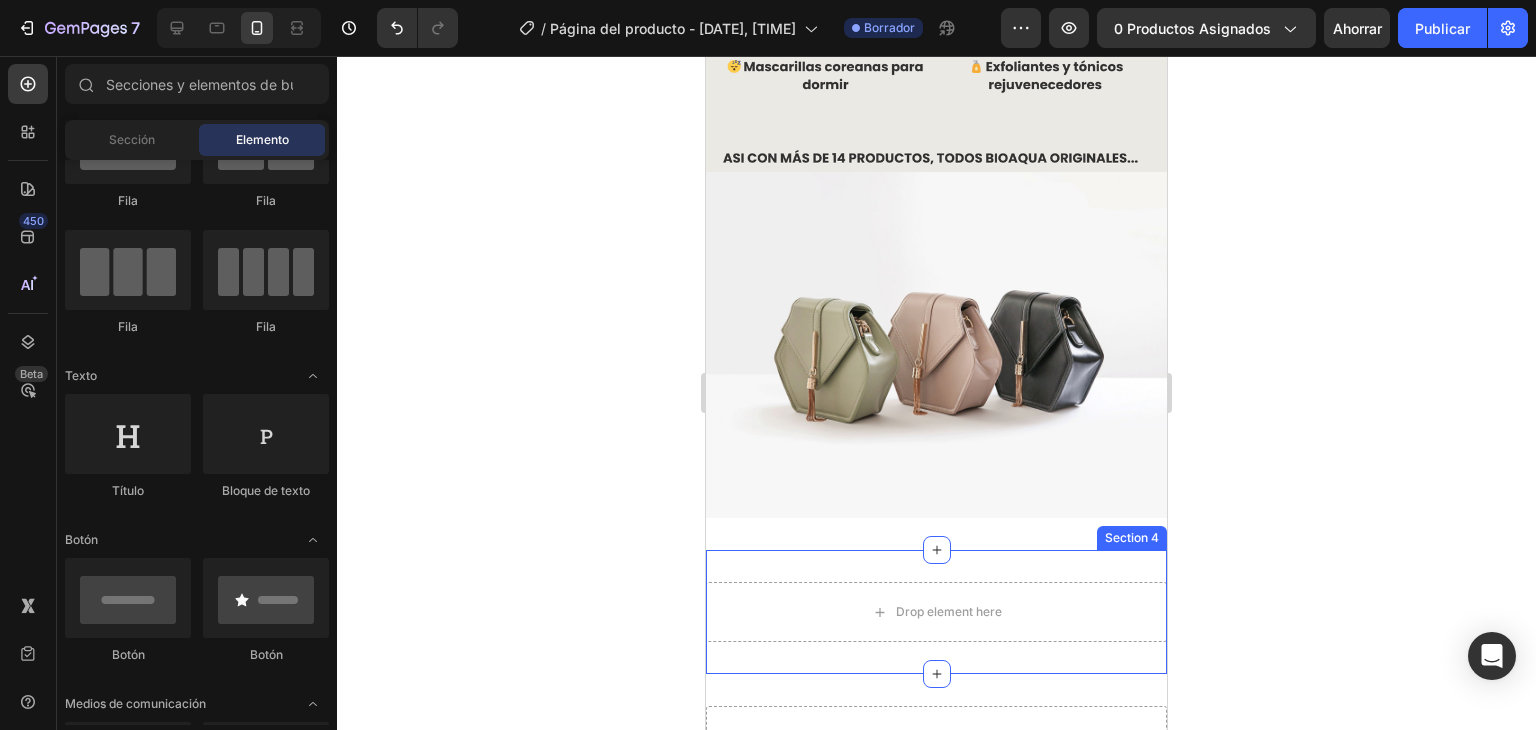 scroll, scrollTop: 1059, scrollLeft: 0, axis: vertical 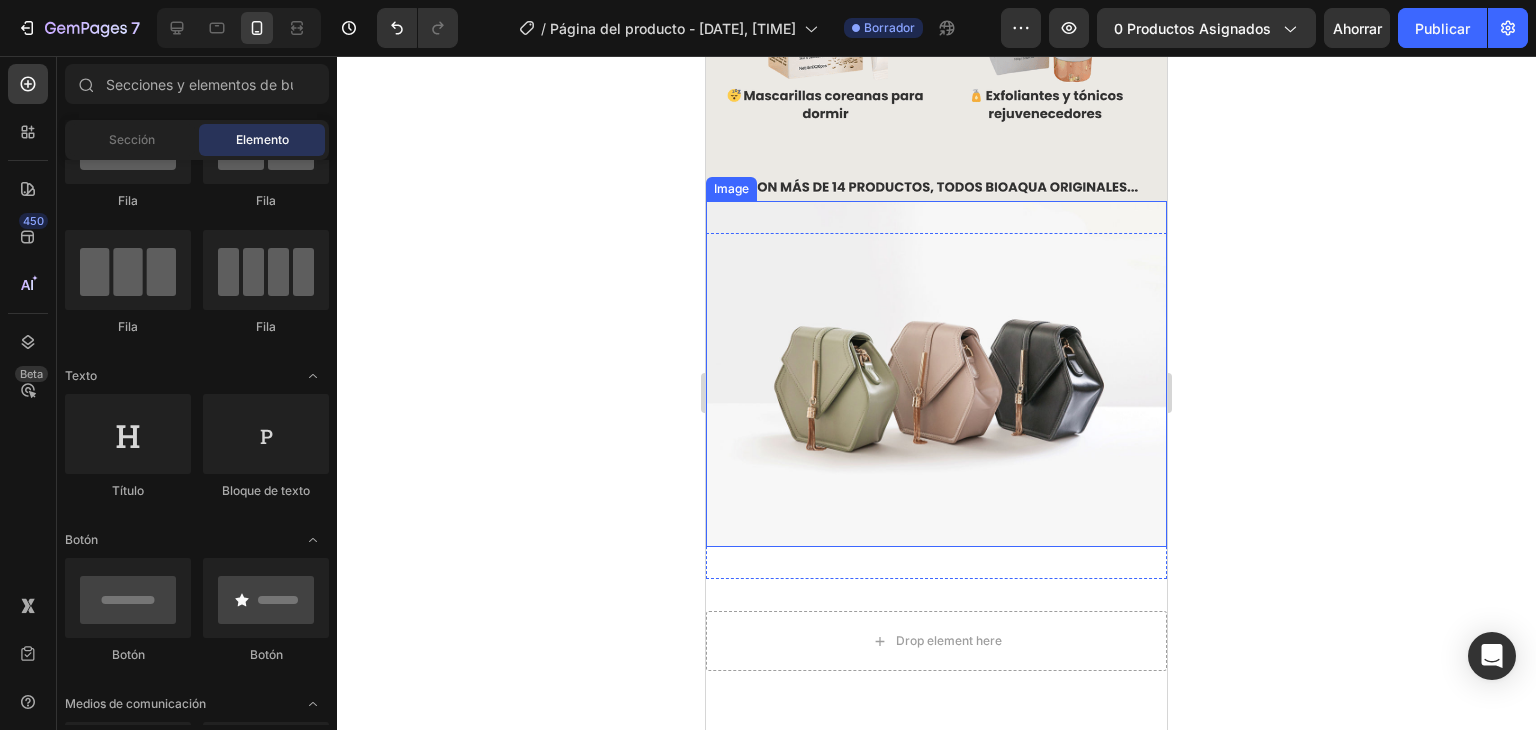 click at bounding box center (936, 374) 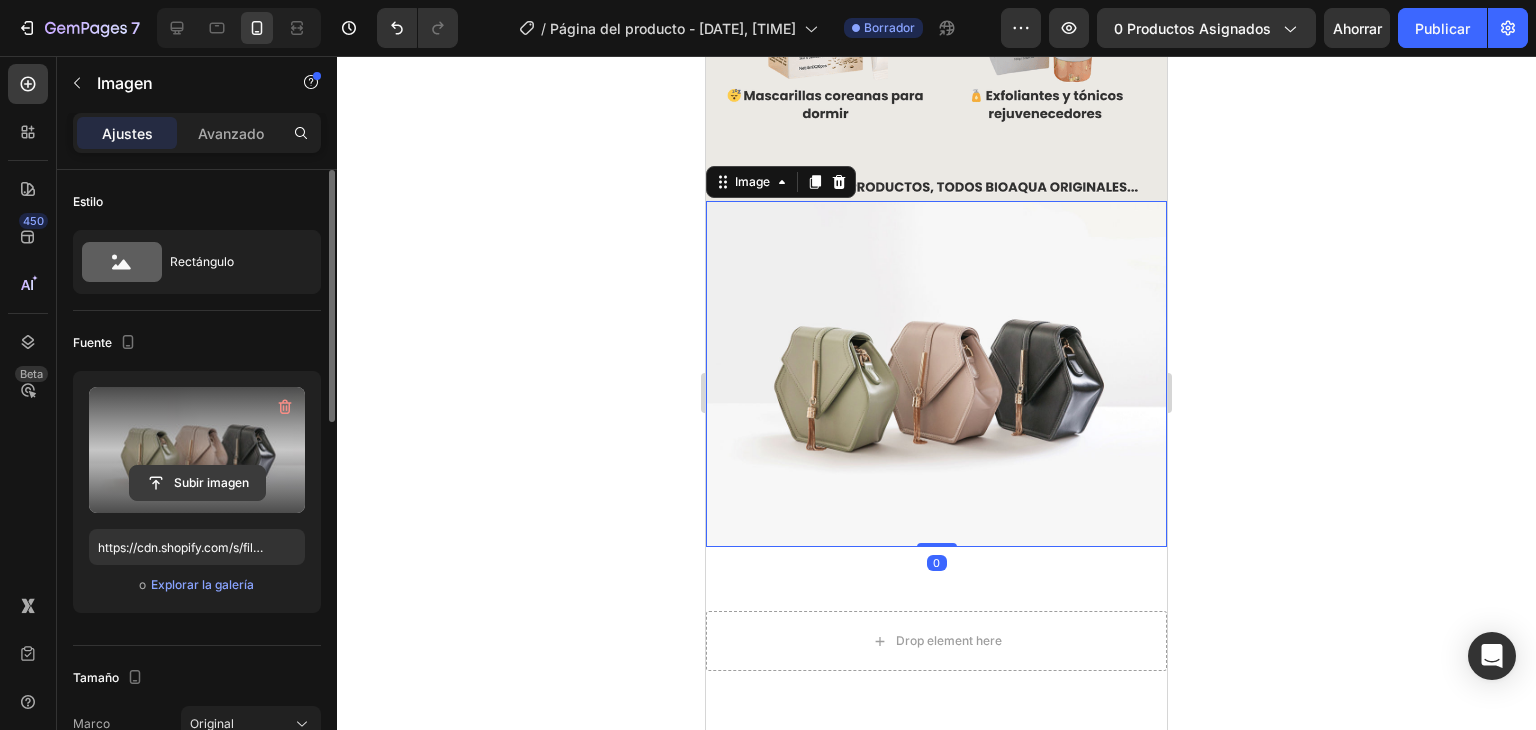 click 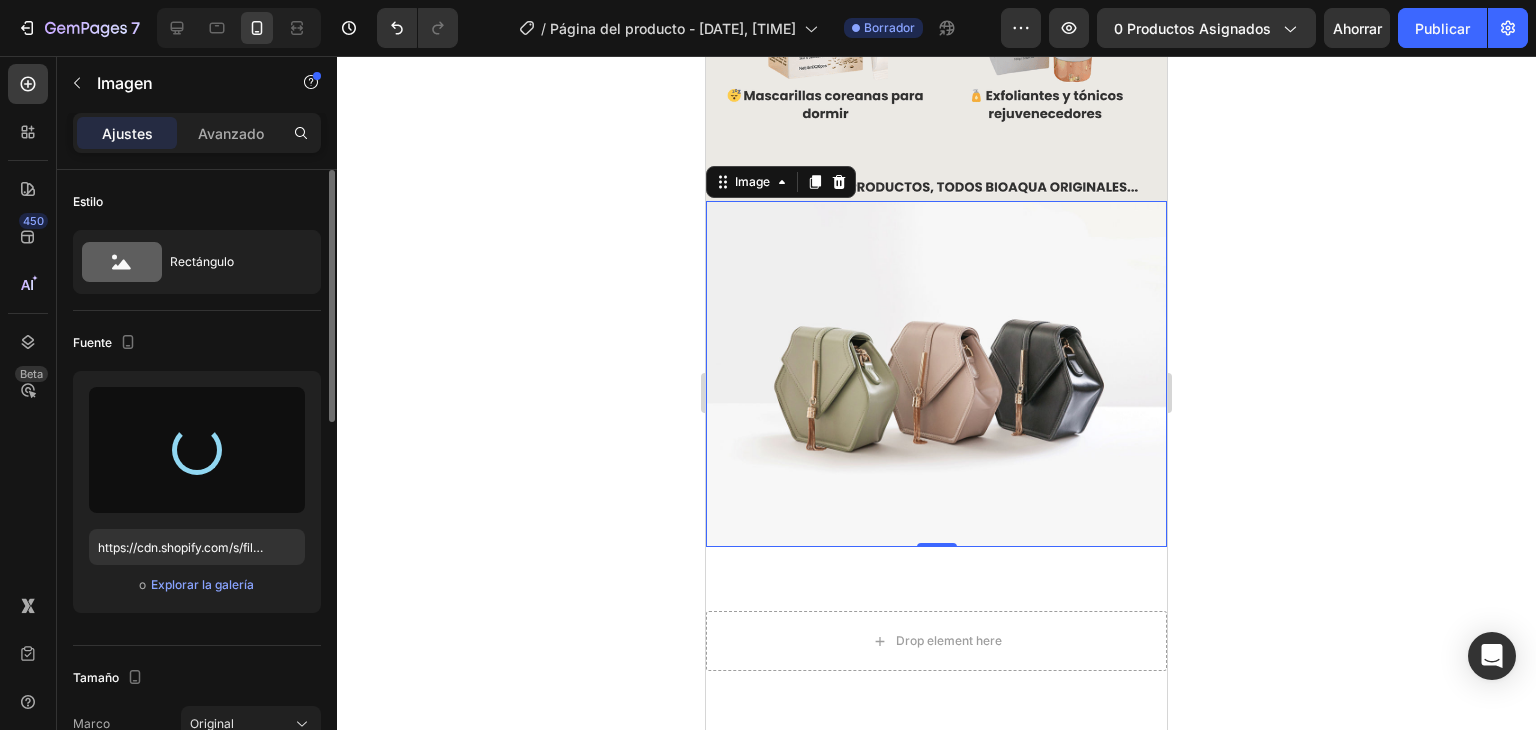 type on "https://cdn.shopify.com/s/files/1/0640/1091/1853/files/gempages_574992948253426917-7665b941-e4e0-4ae8-97ce-e7c0d5a081c4.png" 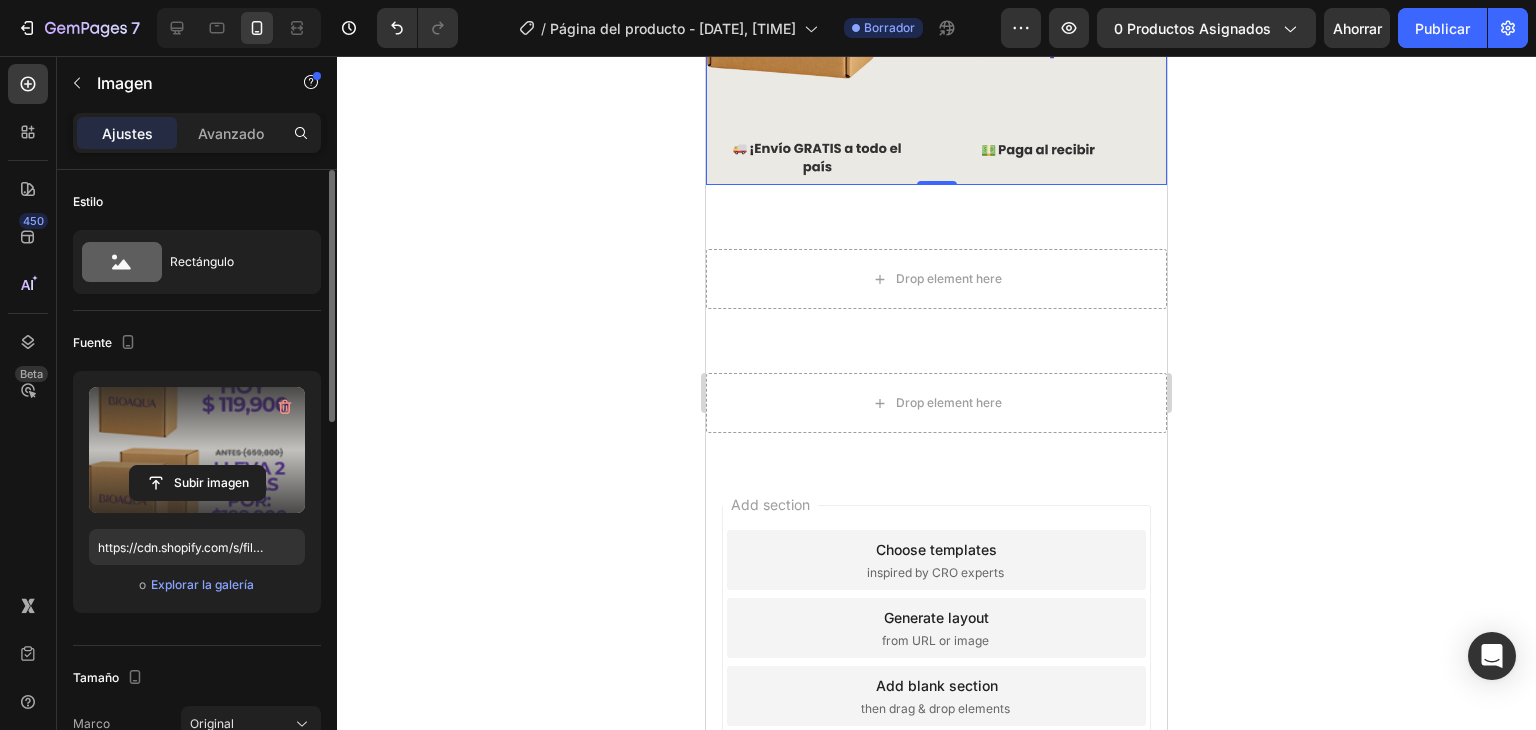 scroll, scrollTop: 1559, scrollLeft: 0, axis: vertical 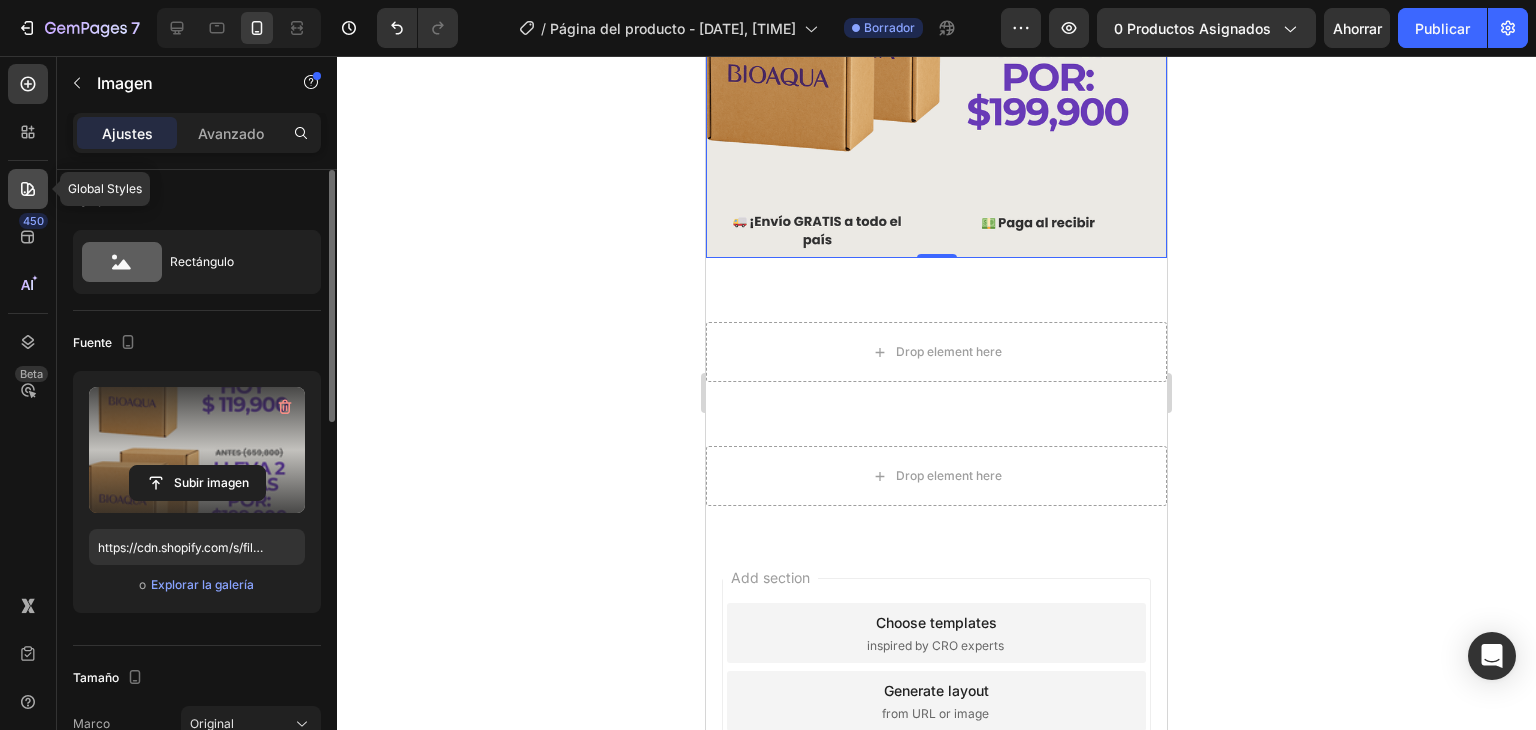 click 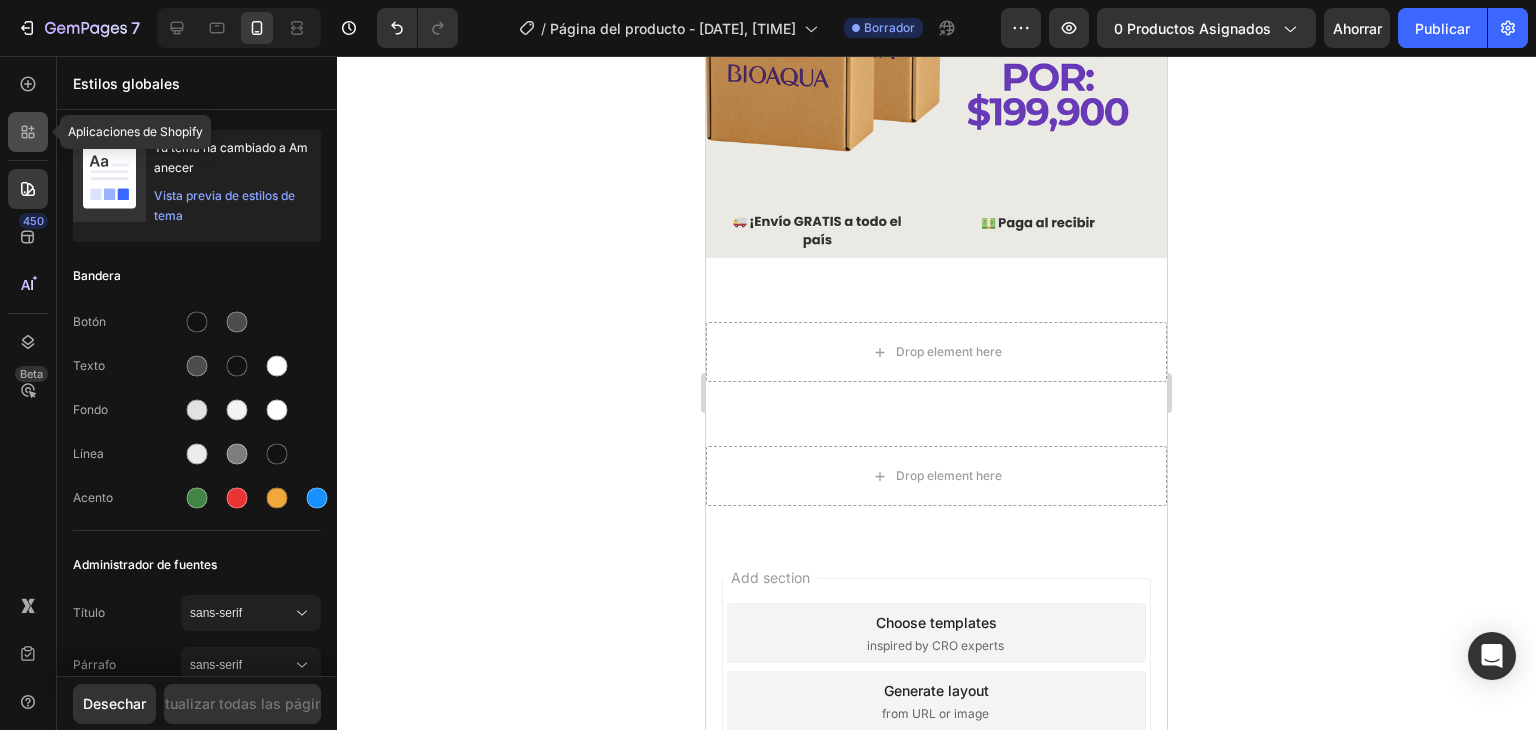 click 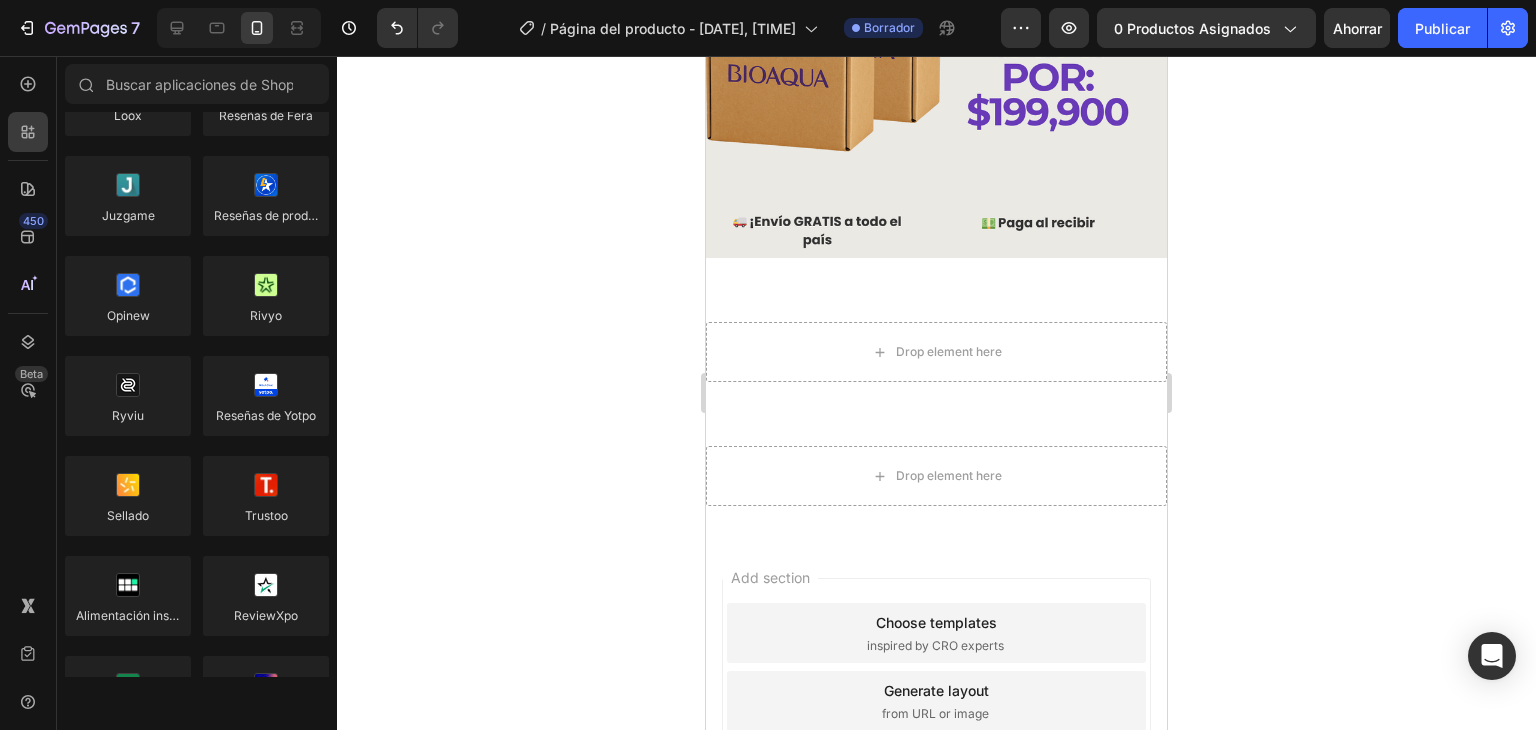 scroll, scrollTop: 0, scrollLeft: 0, axis: both 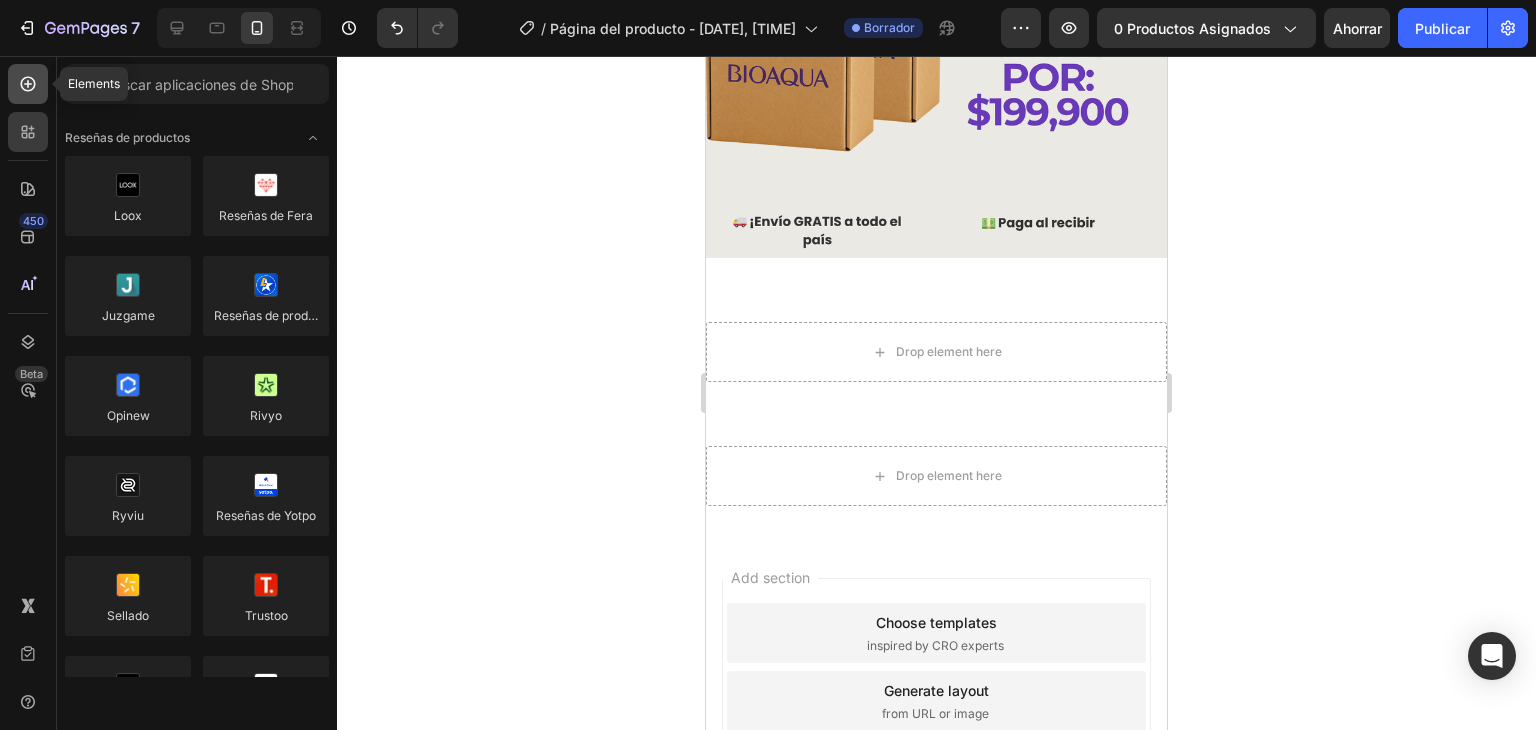 click 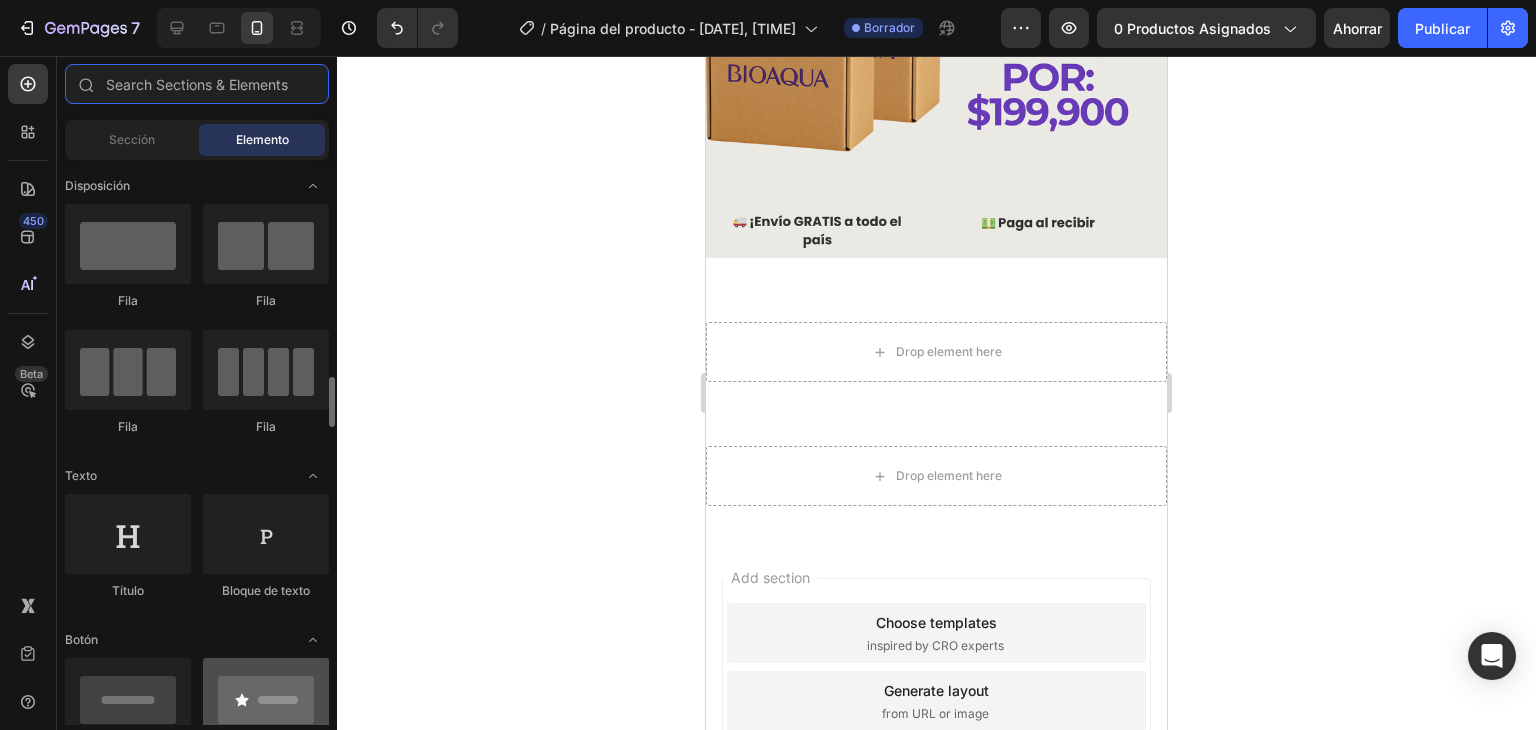 scroll, scrollTop: 200, scrollLeft: 0, axis: vertical 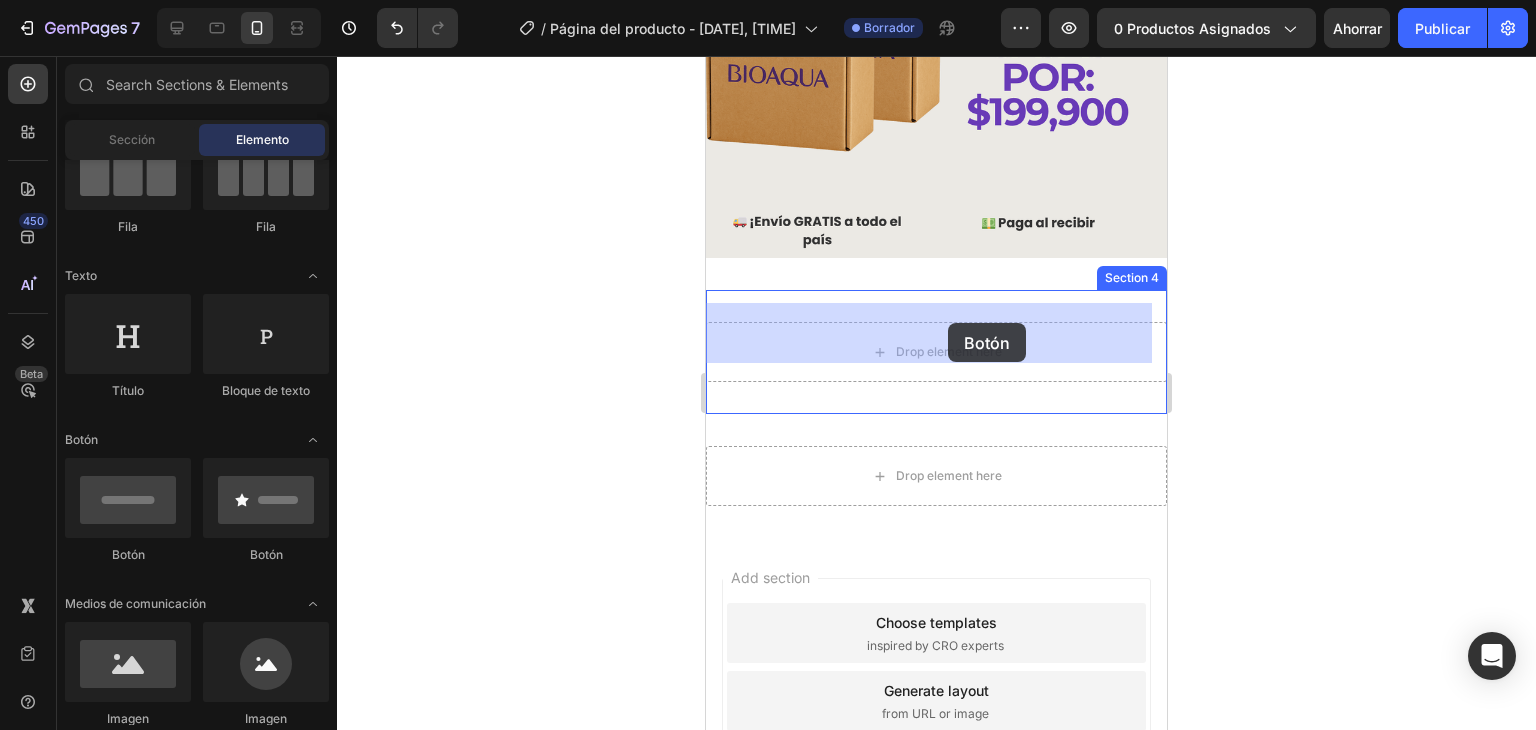 drag, startPoint x: 849, startPoint y: 559, endPoint x: 948, endPoint y: 323, distance: 255.92381 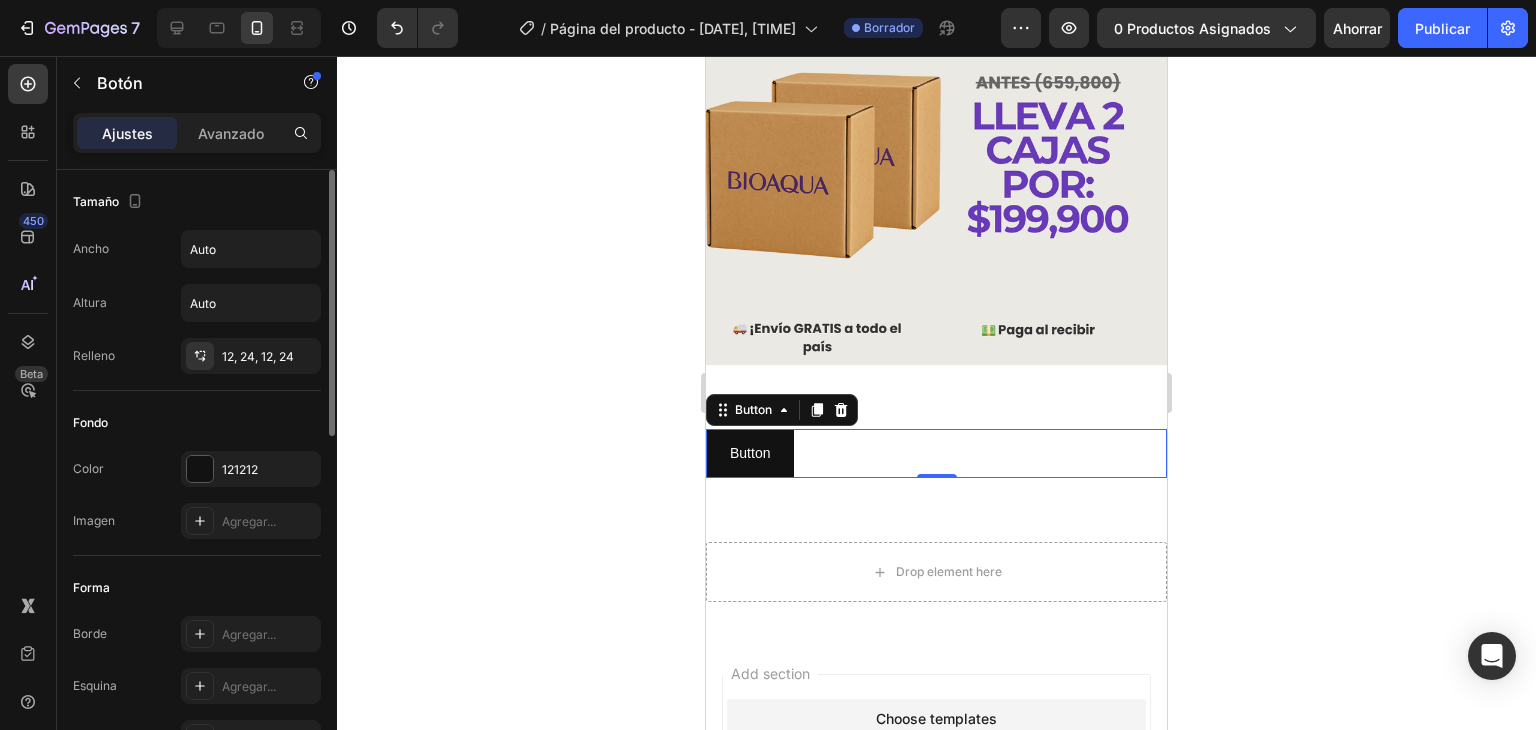 scroll, scrollTop: 1459, scrollLeft: 0, axis: vertical 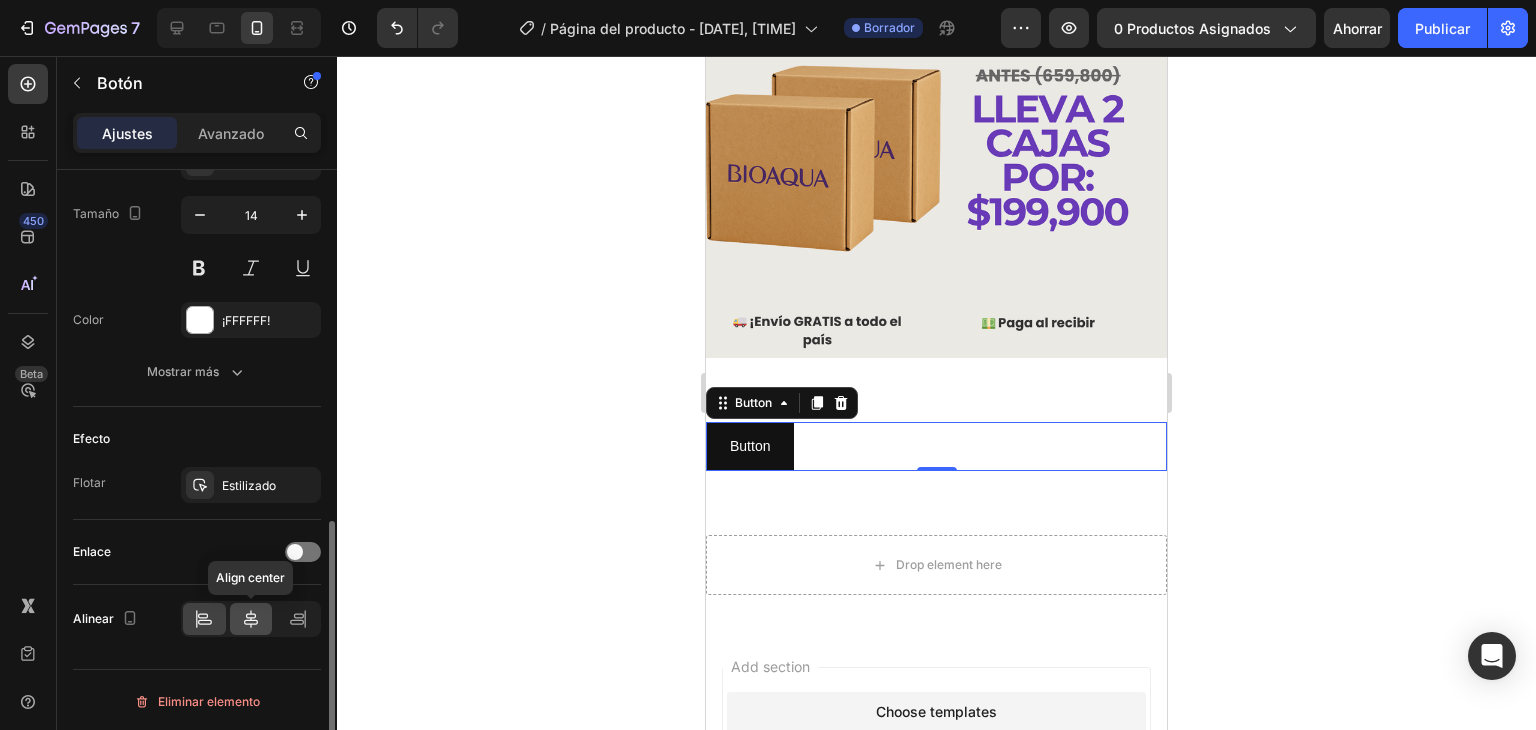 click 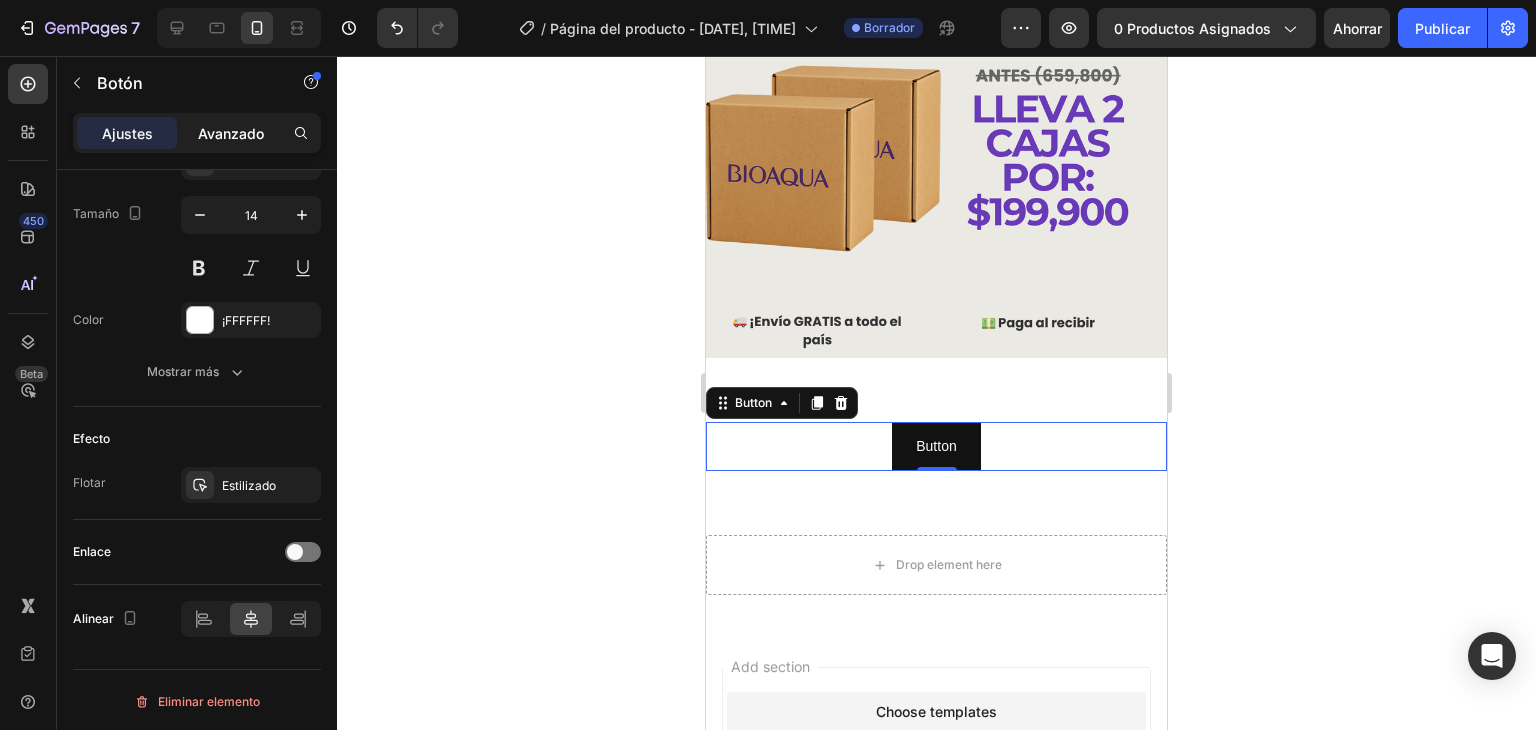 click on "Avanzado" at bounding box center [231, 133] 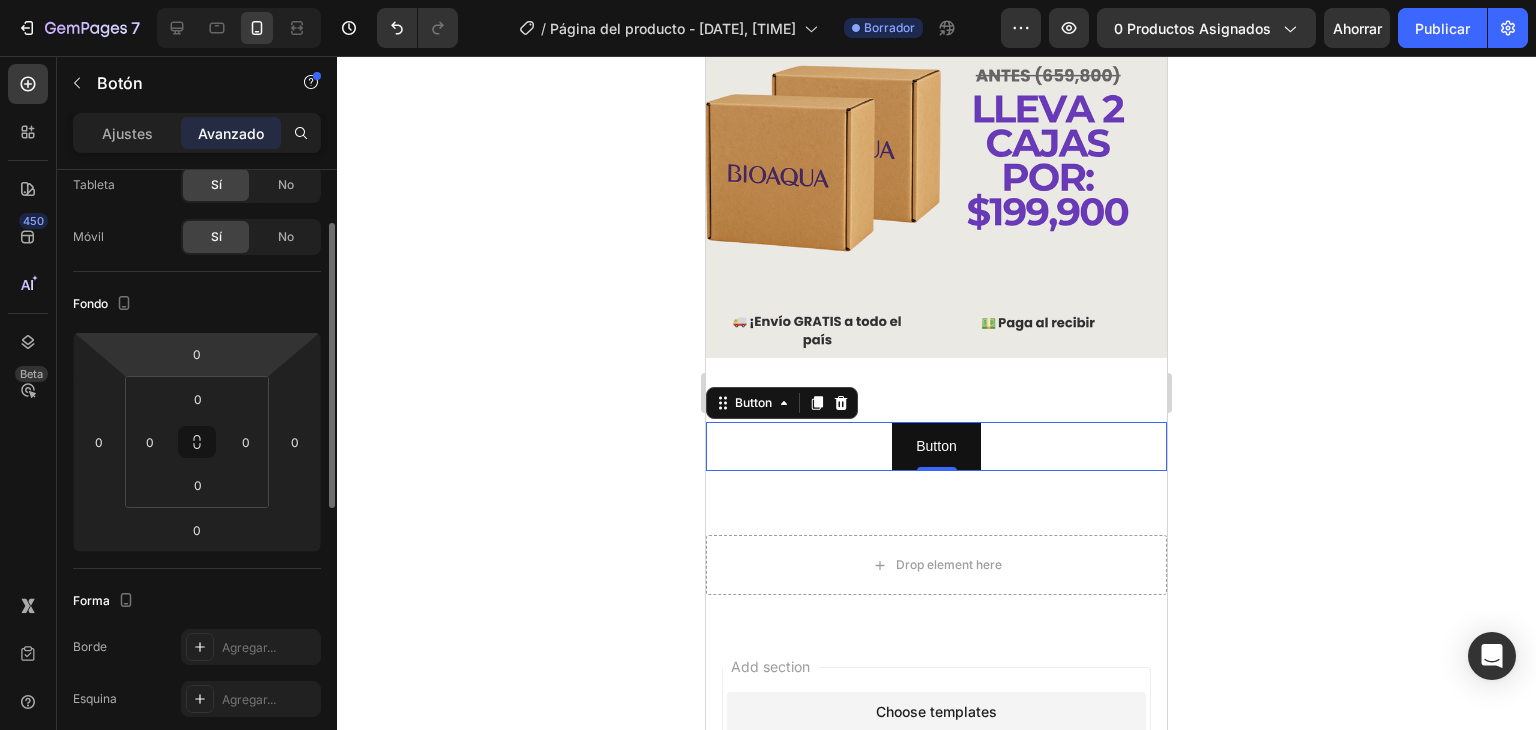scroll, scrollTop: 15, scrollLeft: 0, axis: vertical 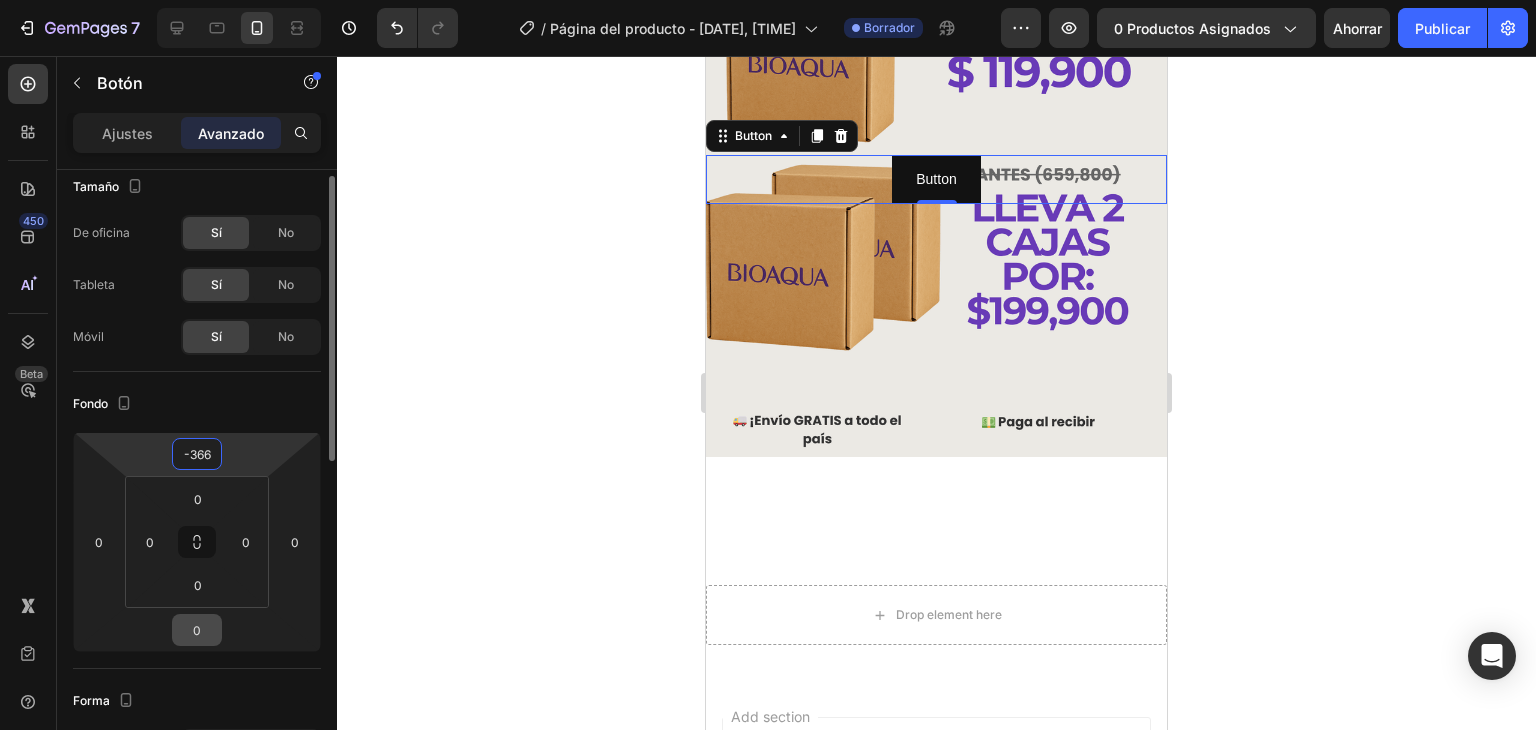 drag, startPoint x: 252, startPoint y: 435, endPoint x: 215, endPoint y: 619, distance: 187.68324 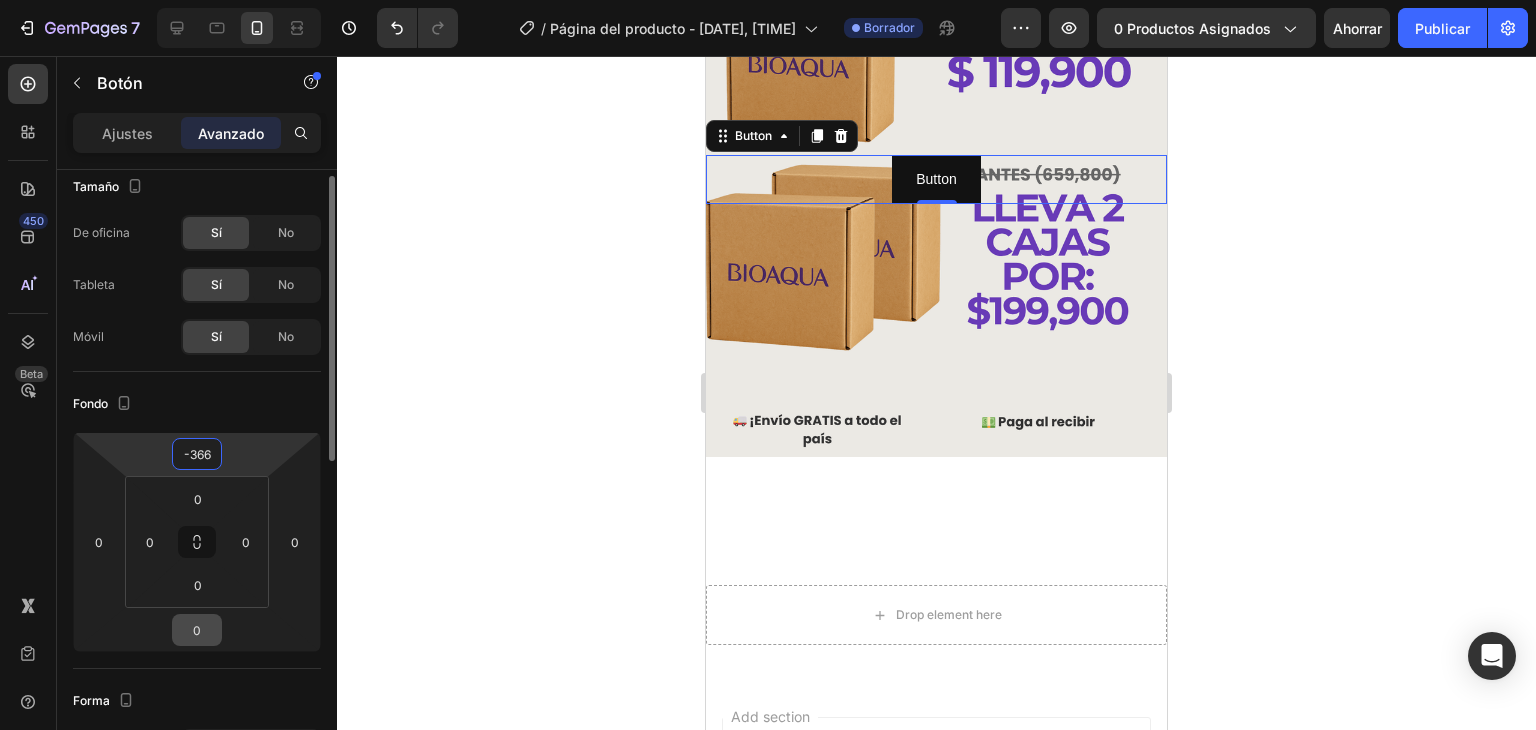 click on "7 Version history / Página del producto - [DATE], [TIME] Borrador Avance 0 productos asignados Ahorrar Publicar 450 Beta Secciones(30) Elementos(84) Sección Elemento Hero Section Product Detail Brands Trusted Badges Guarantee Product Breakdown How to use Testimonials Compare Bundle FAQs Social Proof Brand Story Product List Collection Blog List Contact Sticky Add to Cart Custom Footer Explorar la biblioteca 450 Disposición
Fila
Fila
Fila
Fila Texto
Título
Bloque de texto Botón
Botón
Botón Medios de comunicación
Imagen" at bounding box center [768, 0] 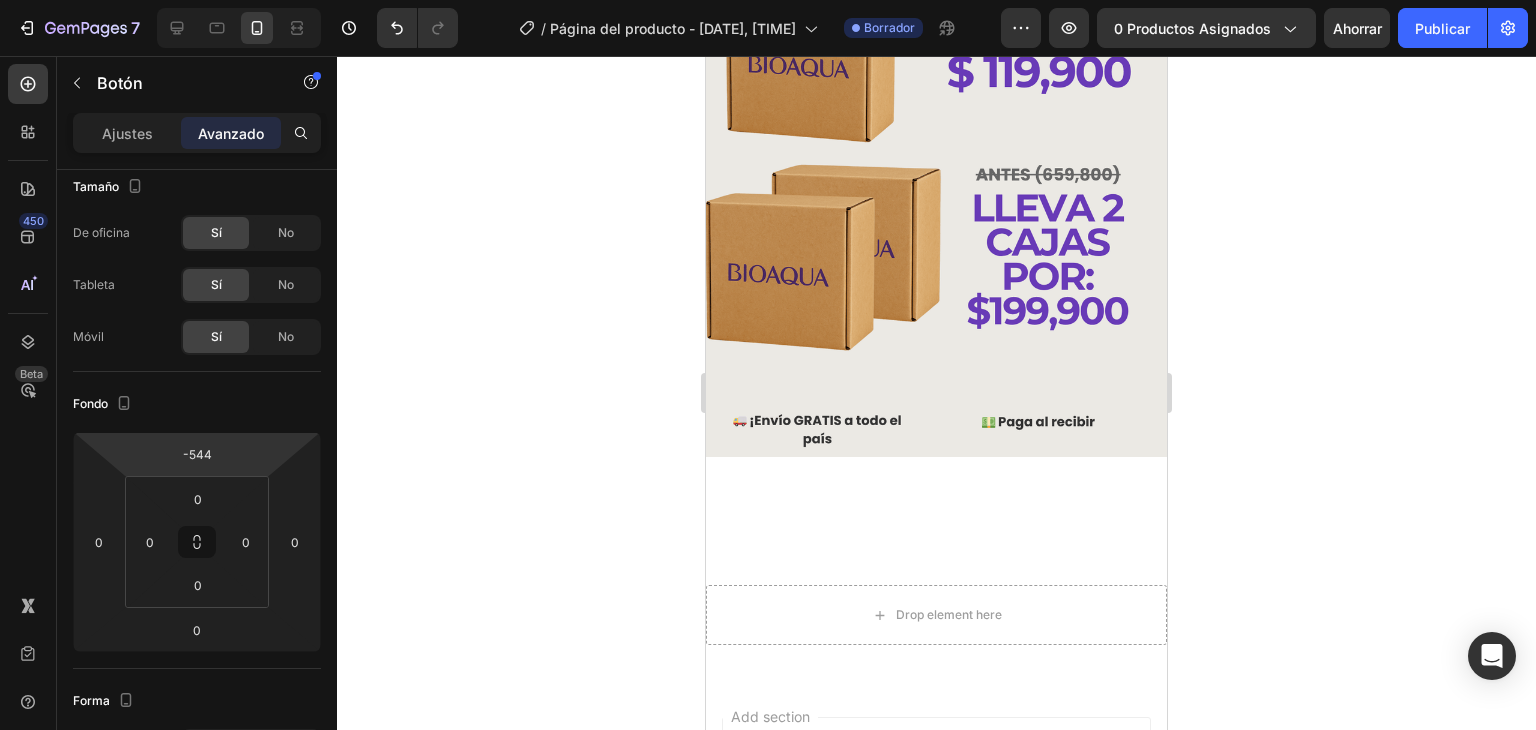 drag, startPoint x: 233, startPoint y: 522, endPoint x: 370, endPoint y: 486, distance: 141.65099 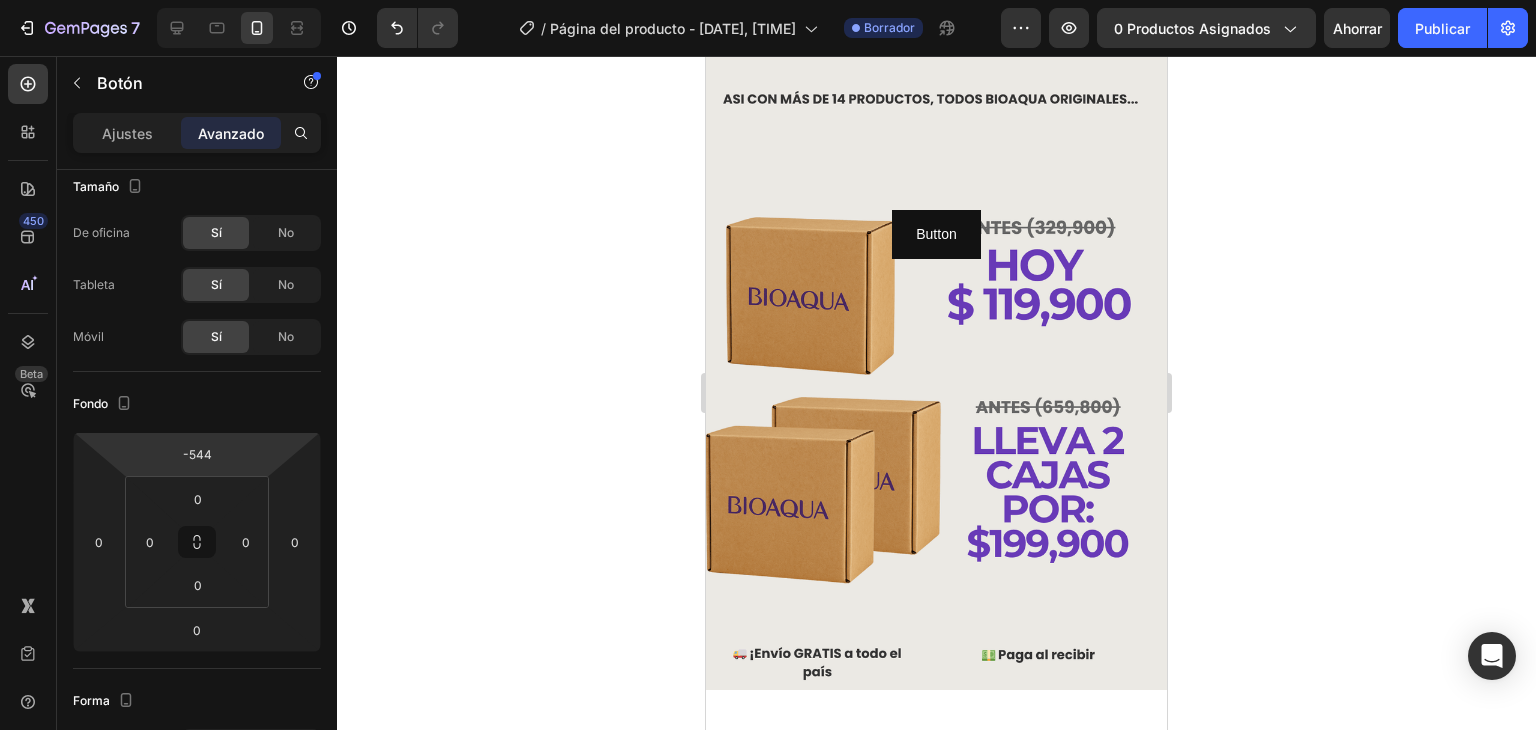 scroll, scrollTop: 1169, scrollLeft: 0, axis: vertical 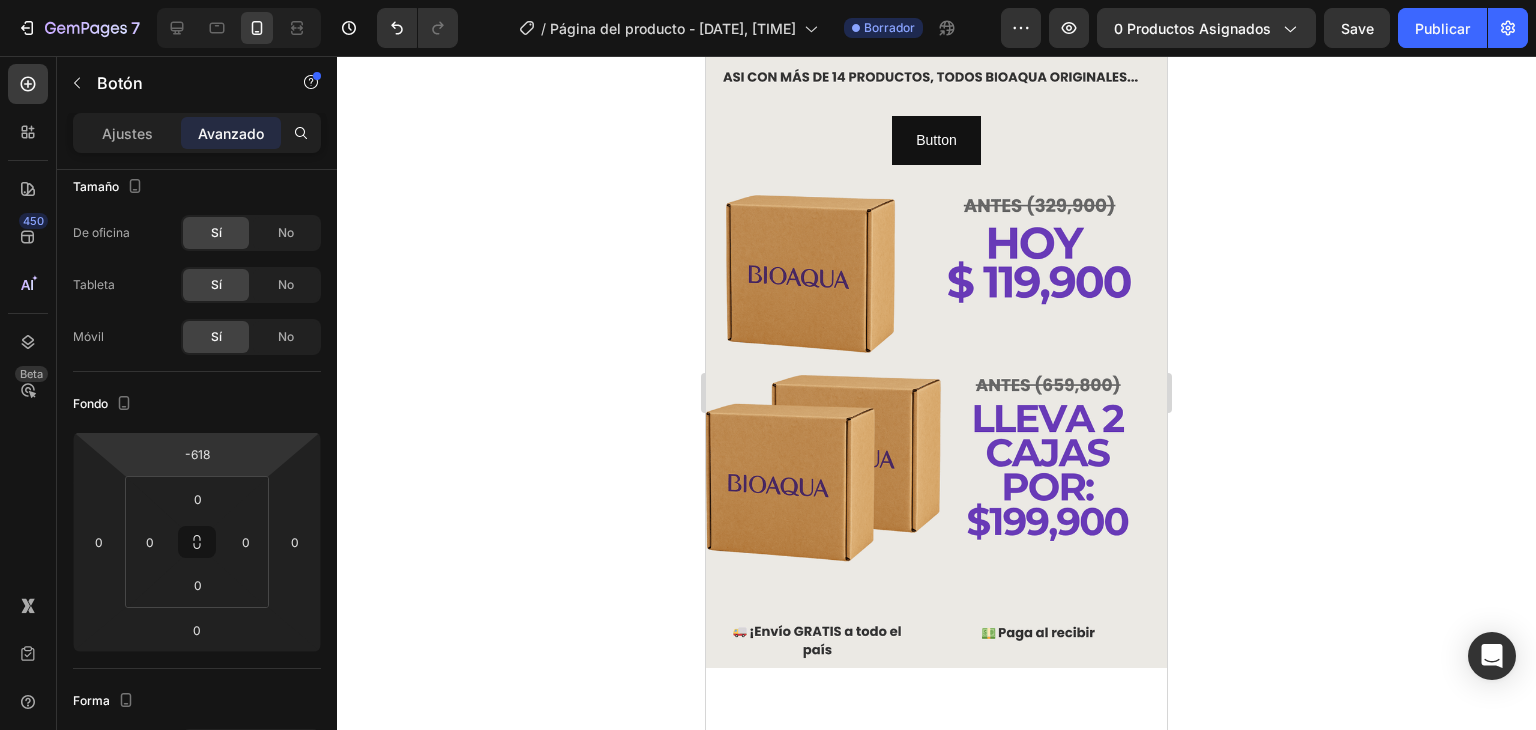 type on "-622" 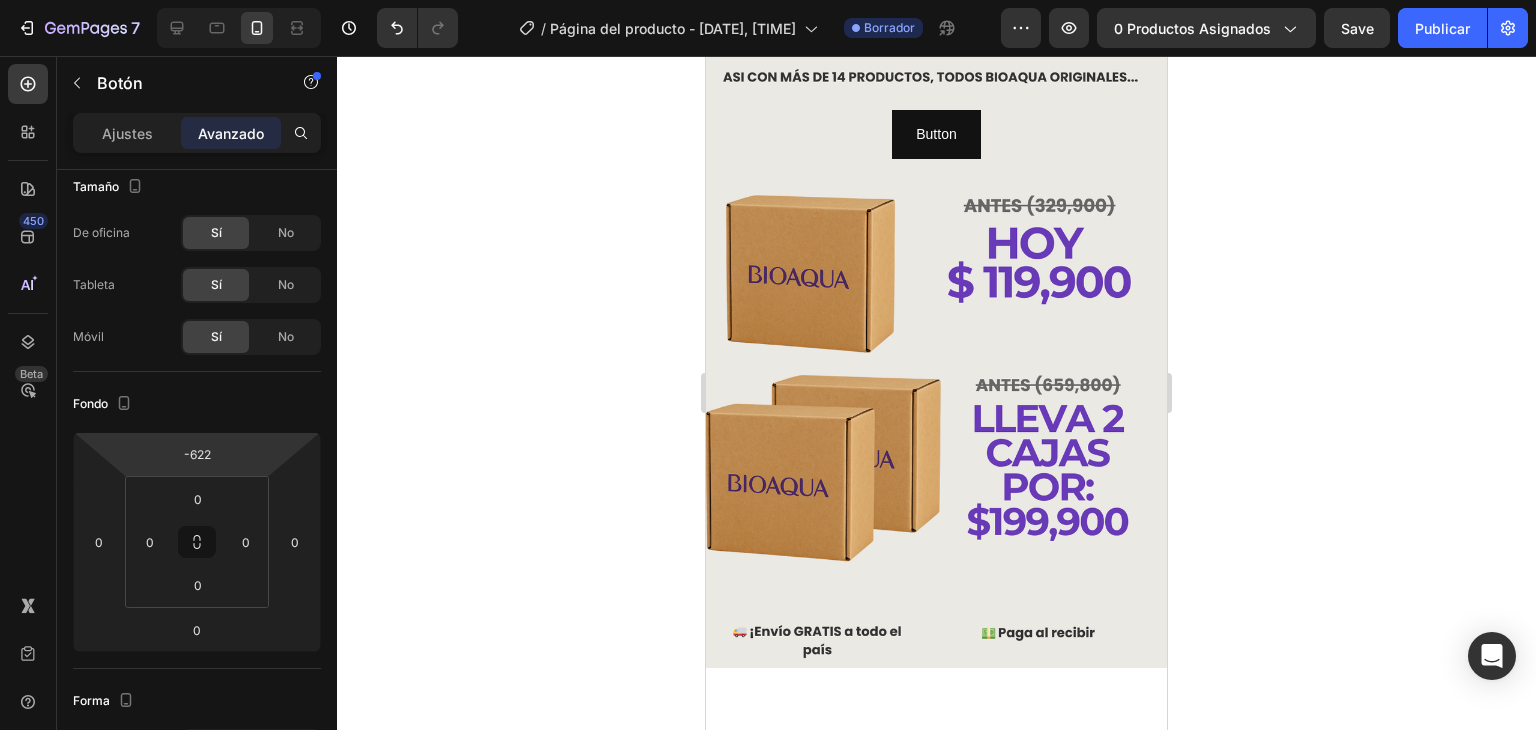 drag, startPoint x: 254, startPoint y: 453, endPoint x: 232, endPoint y: 492, distance: 44.777225 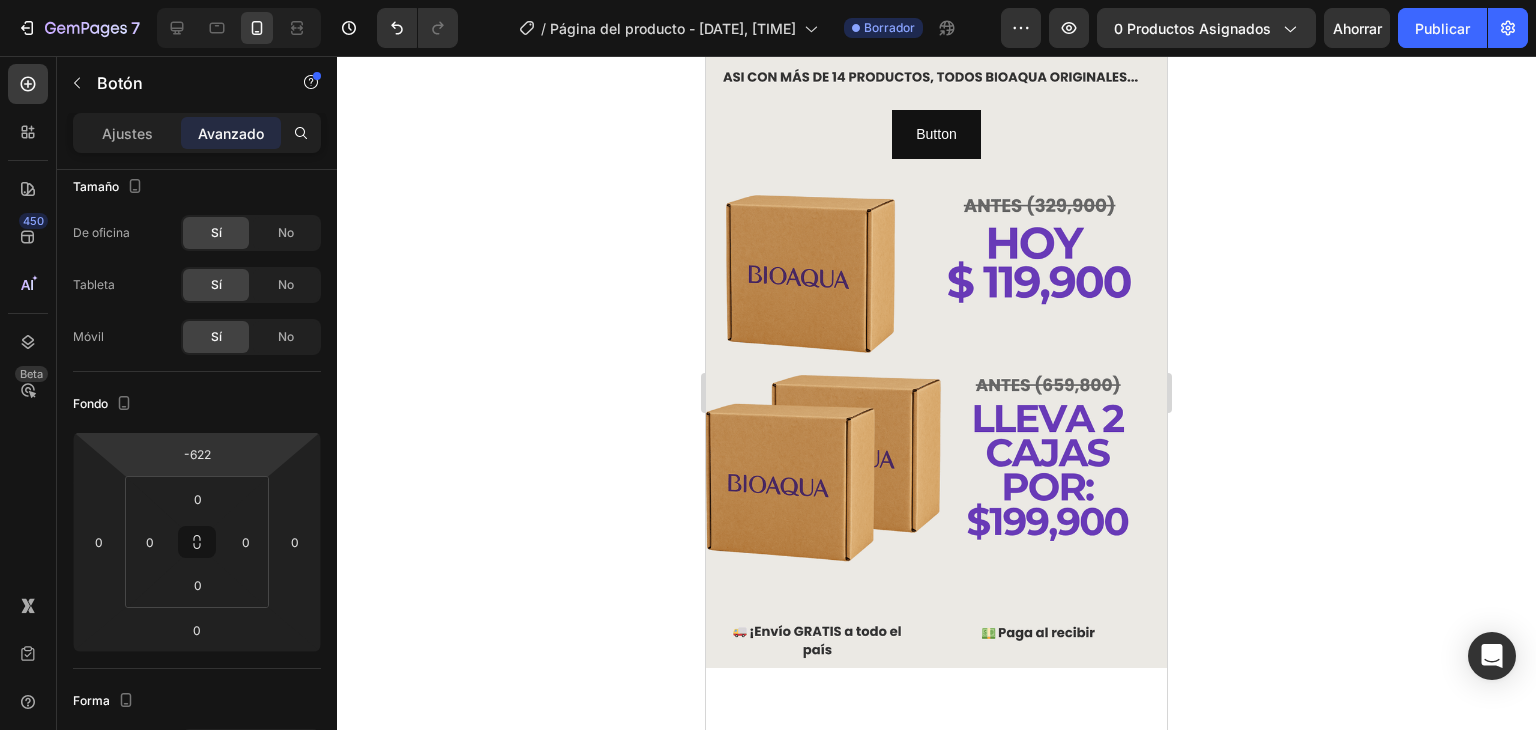 click 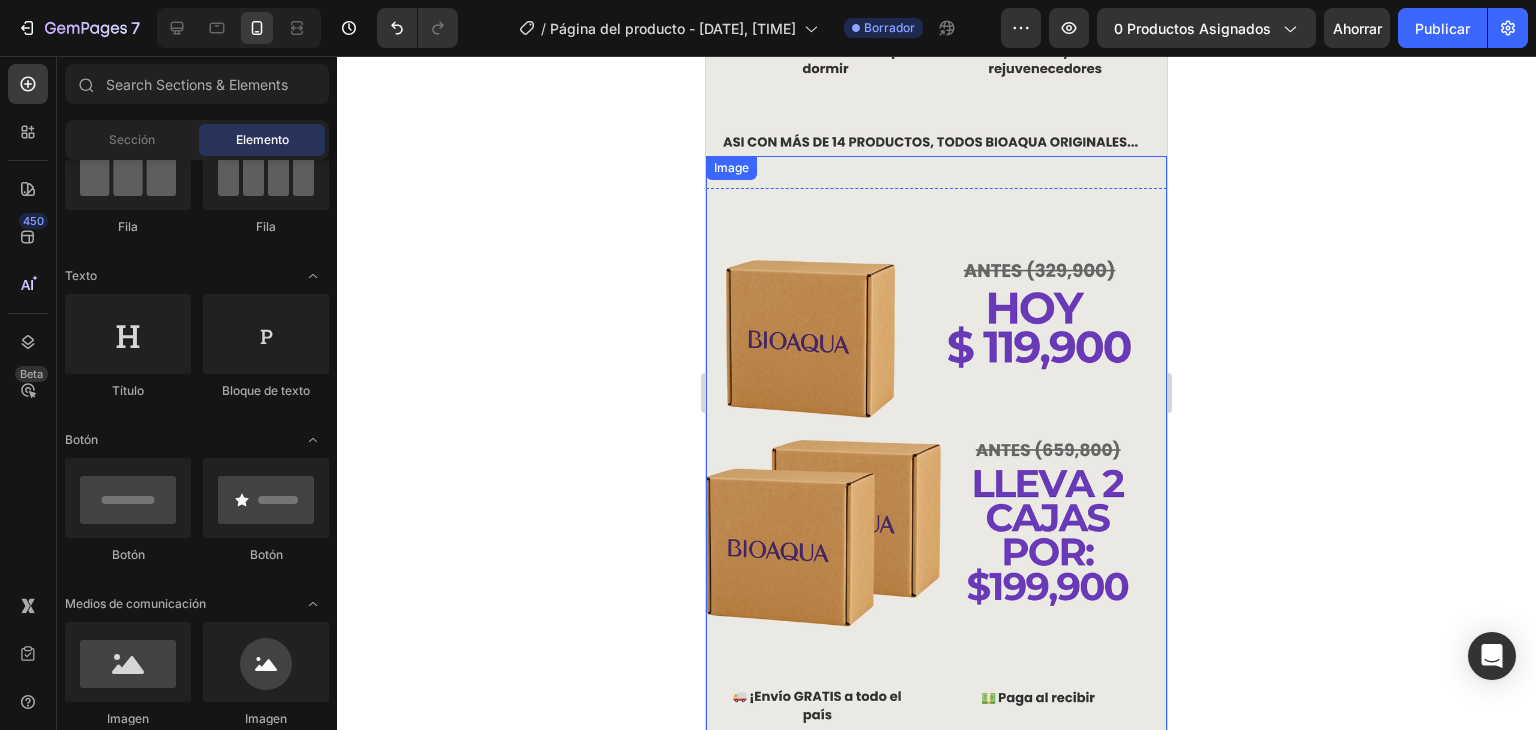 scroll, scrollTop: 1069, scrollLeft: 0, axis: vertical 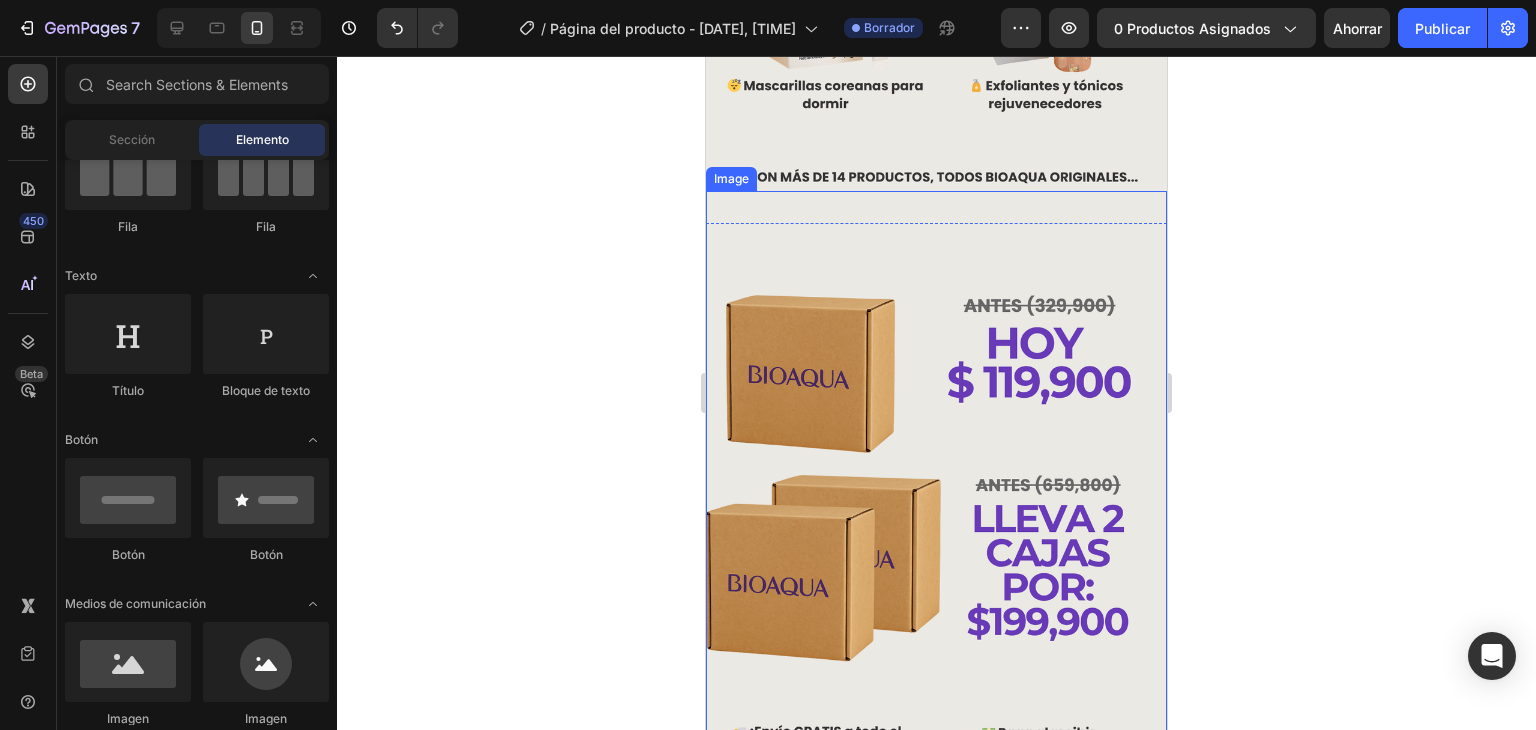click at bounding box center (936, 479) 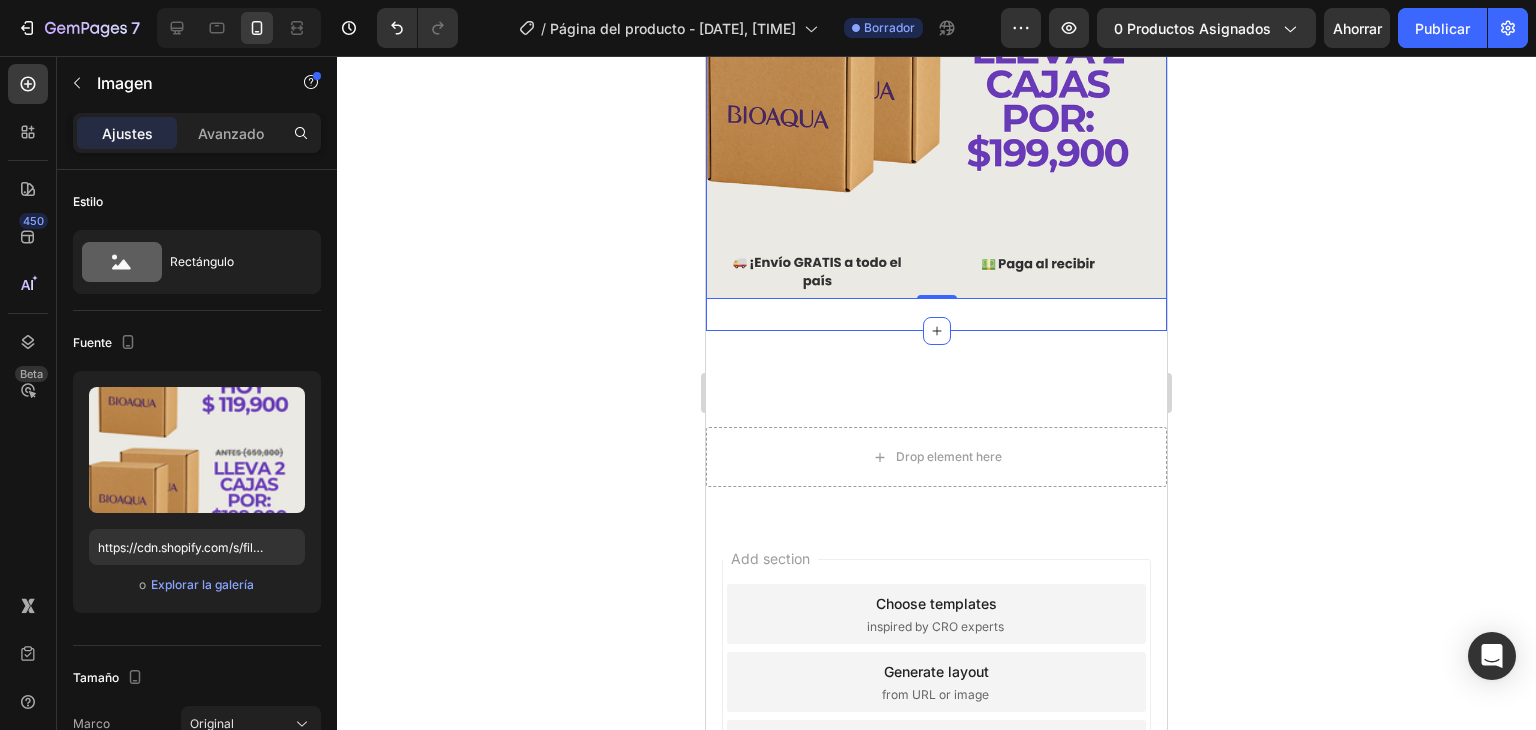 scroll, scrollTop: 1469, scrollLeft: 0, axis: vertical 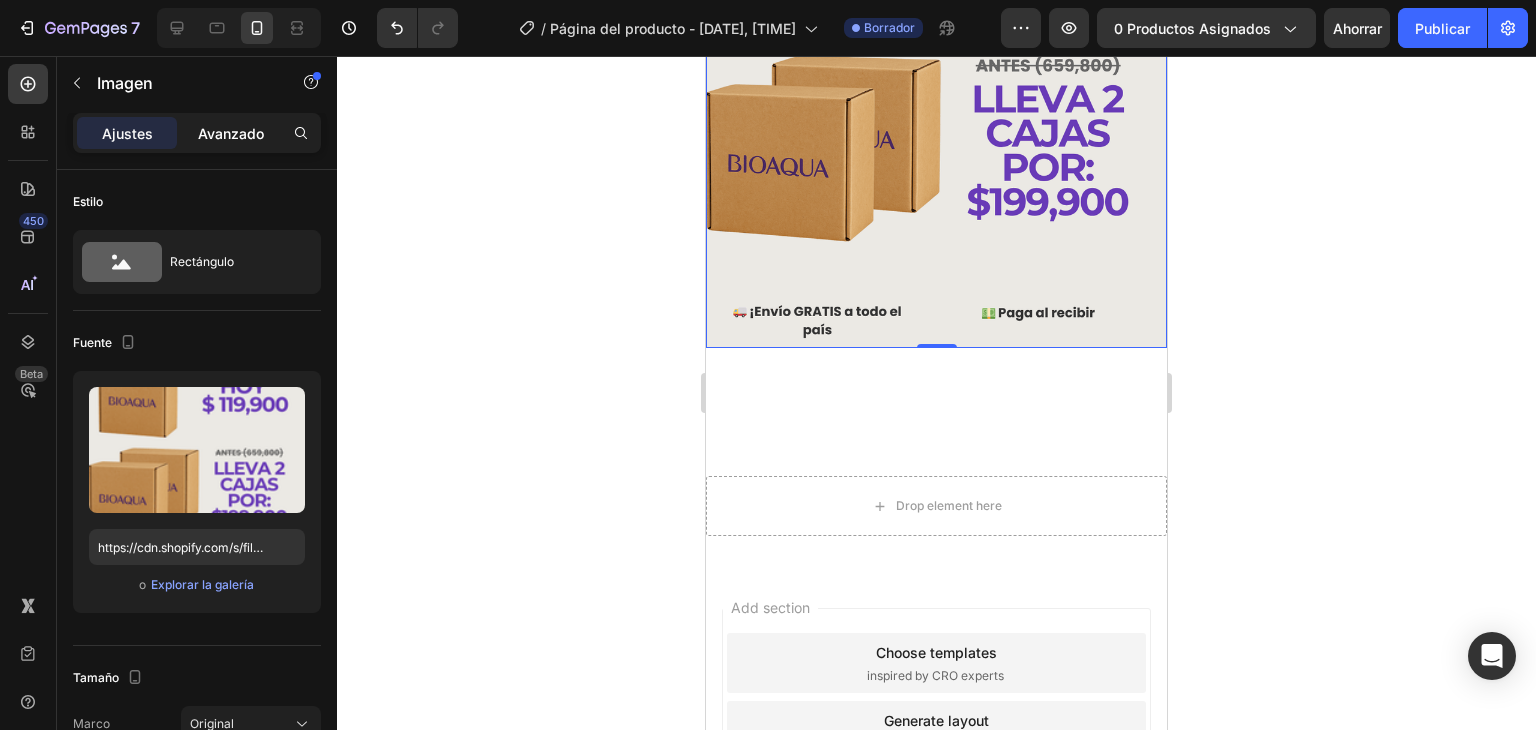 click on "Avanzado" 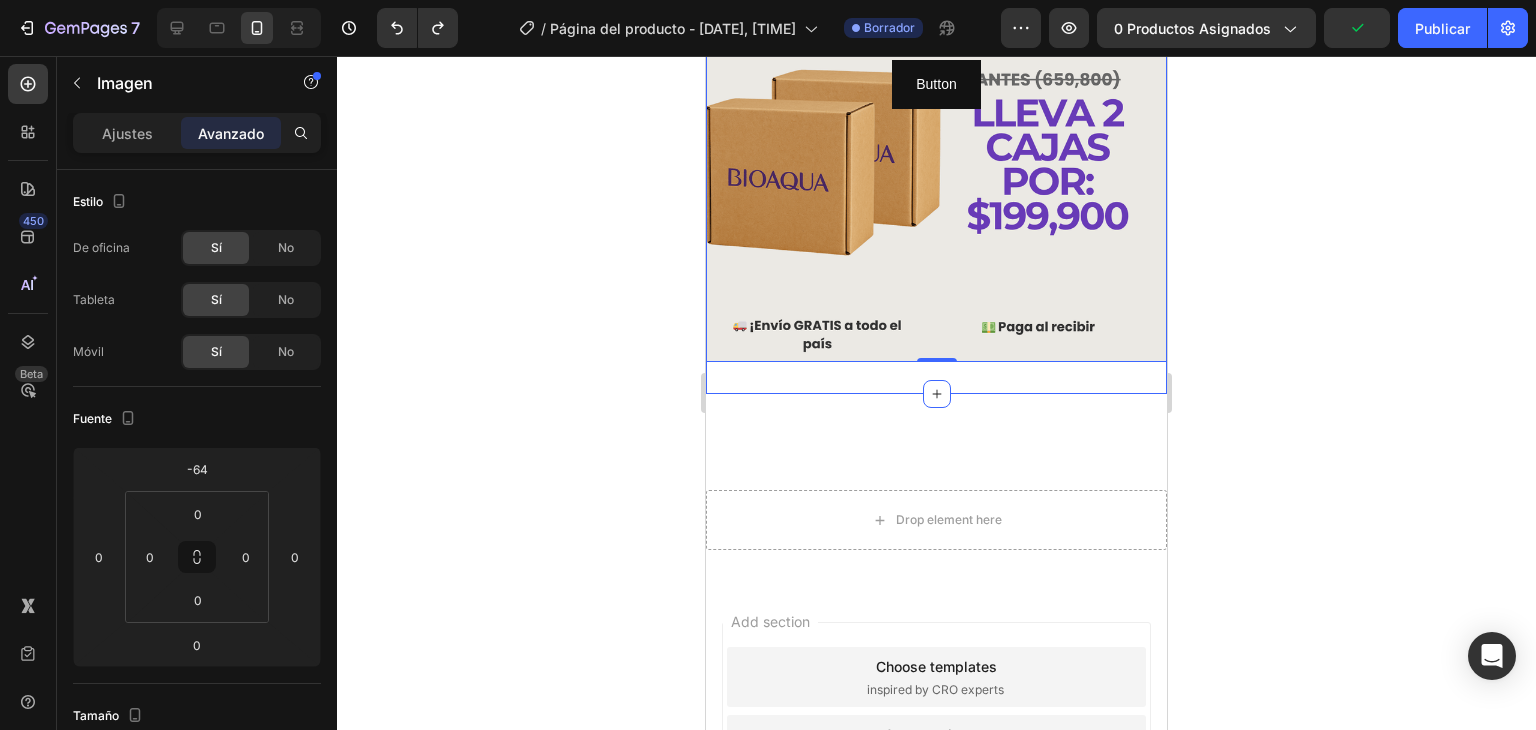 scroll, scrollTop: 1269, scrollLeft: 0, axis: vertical 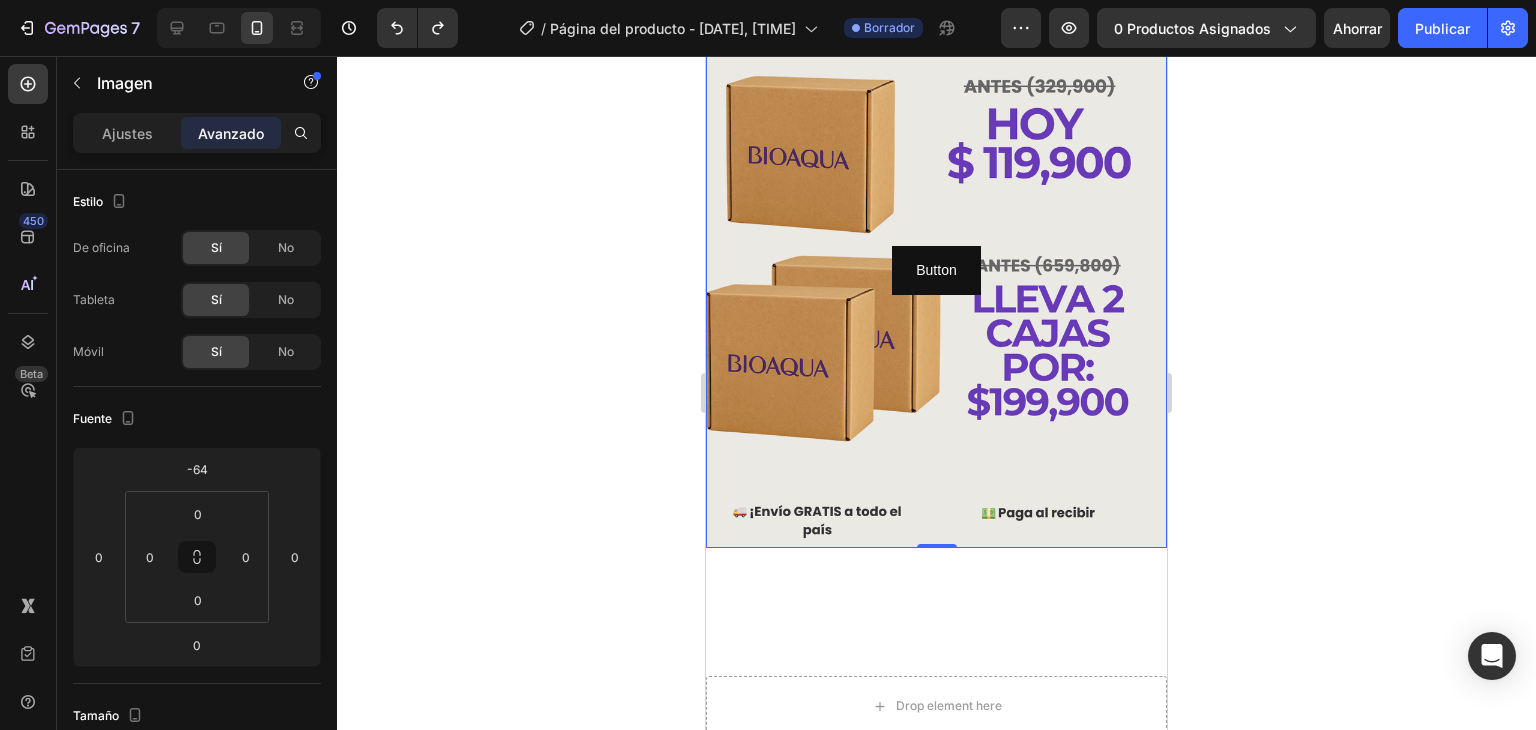 click 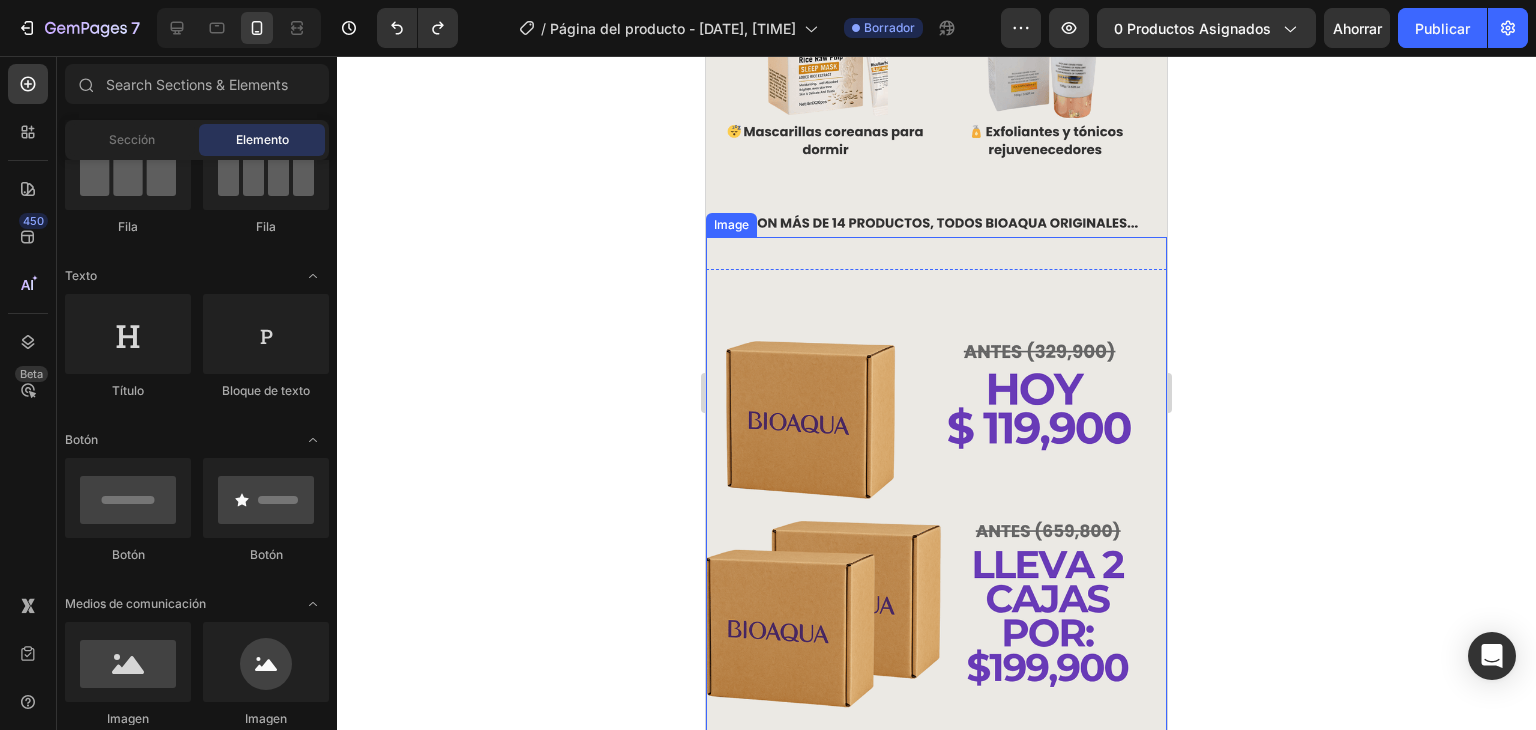 scroll, scrollTop: 1169, scrollLeft: 0, axis: vertical 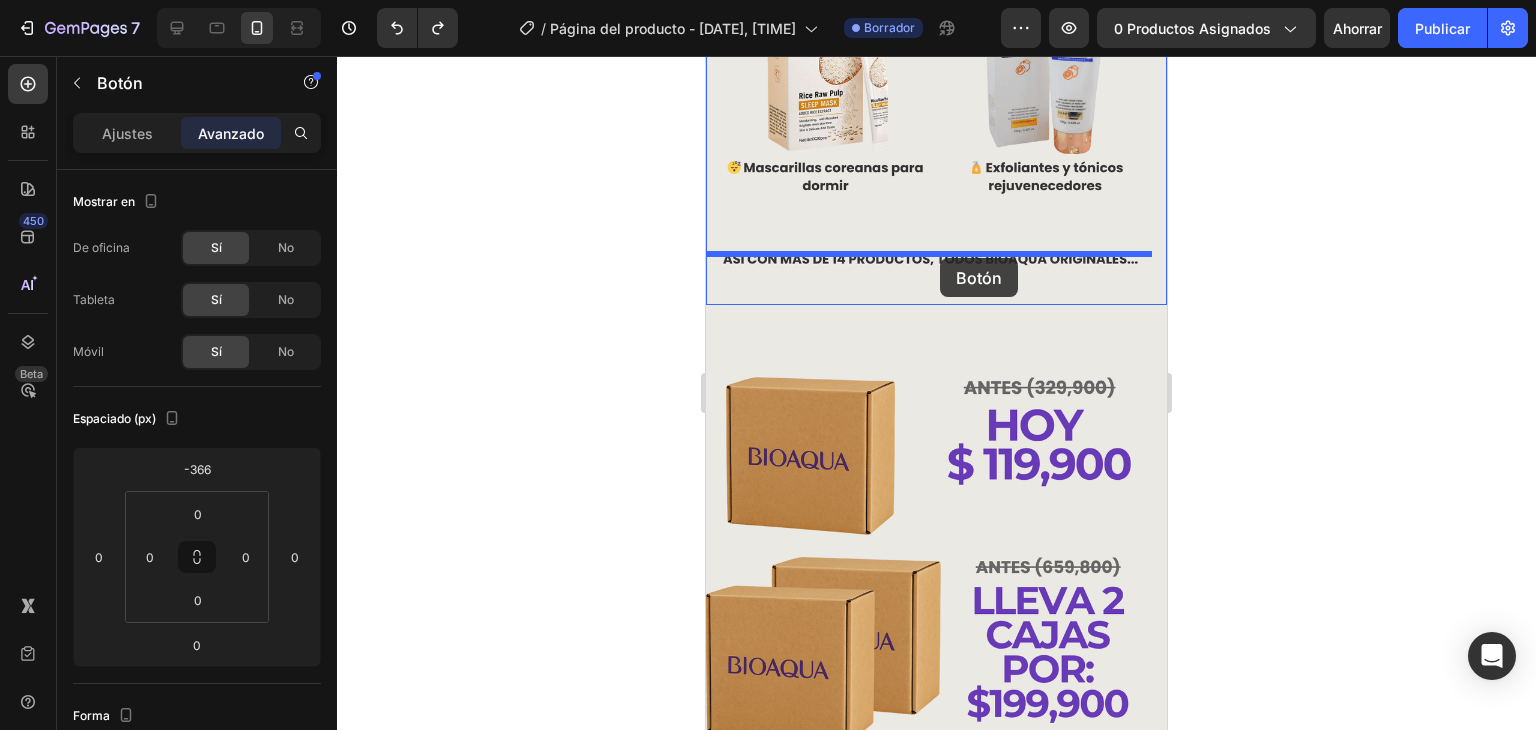 drag, startPoint x: 998, startPoint y: 358, endPoint x: 940, endPoint y: 258, distance: 115.60277 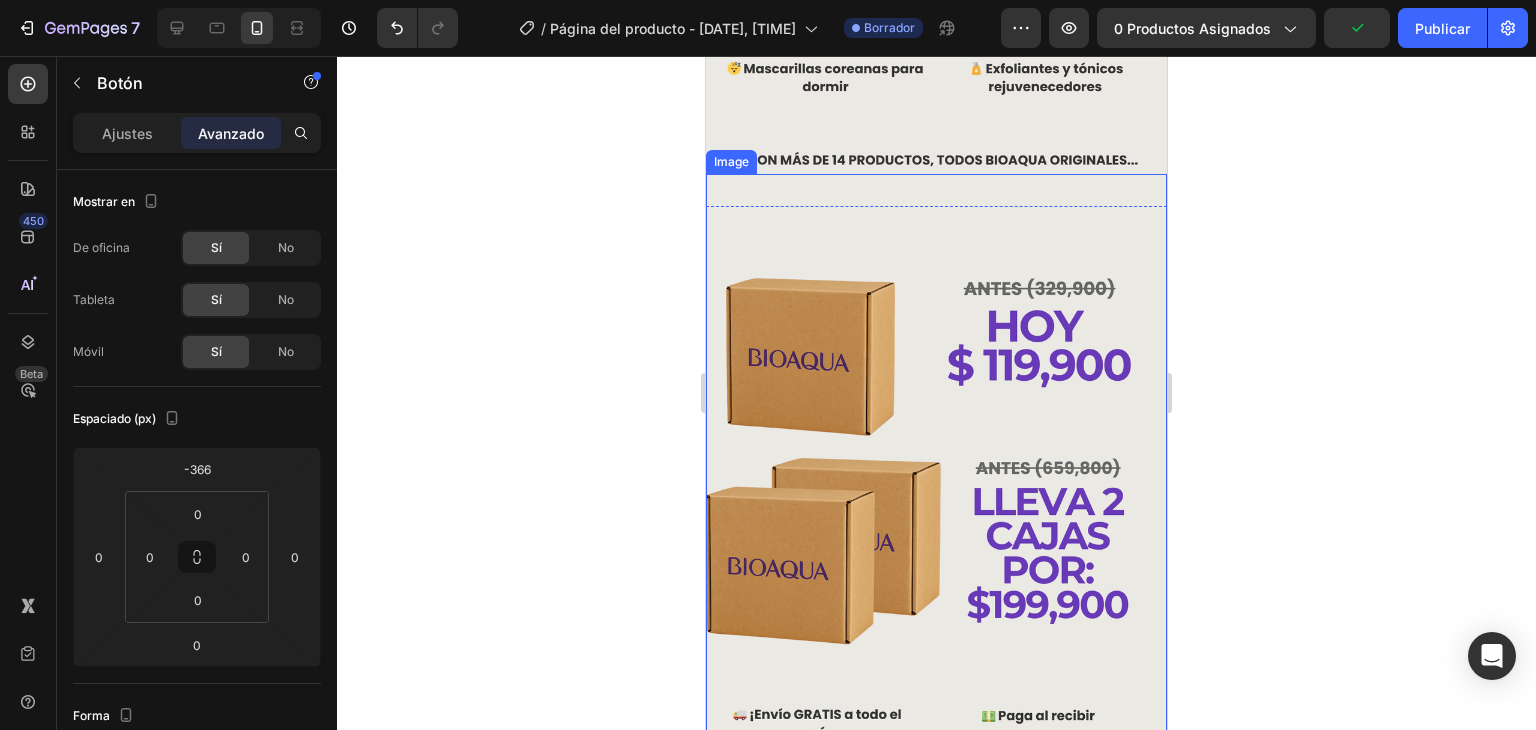 scroll, scrollTop: 1087, scrollLeft: 0, axis: vertical 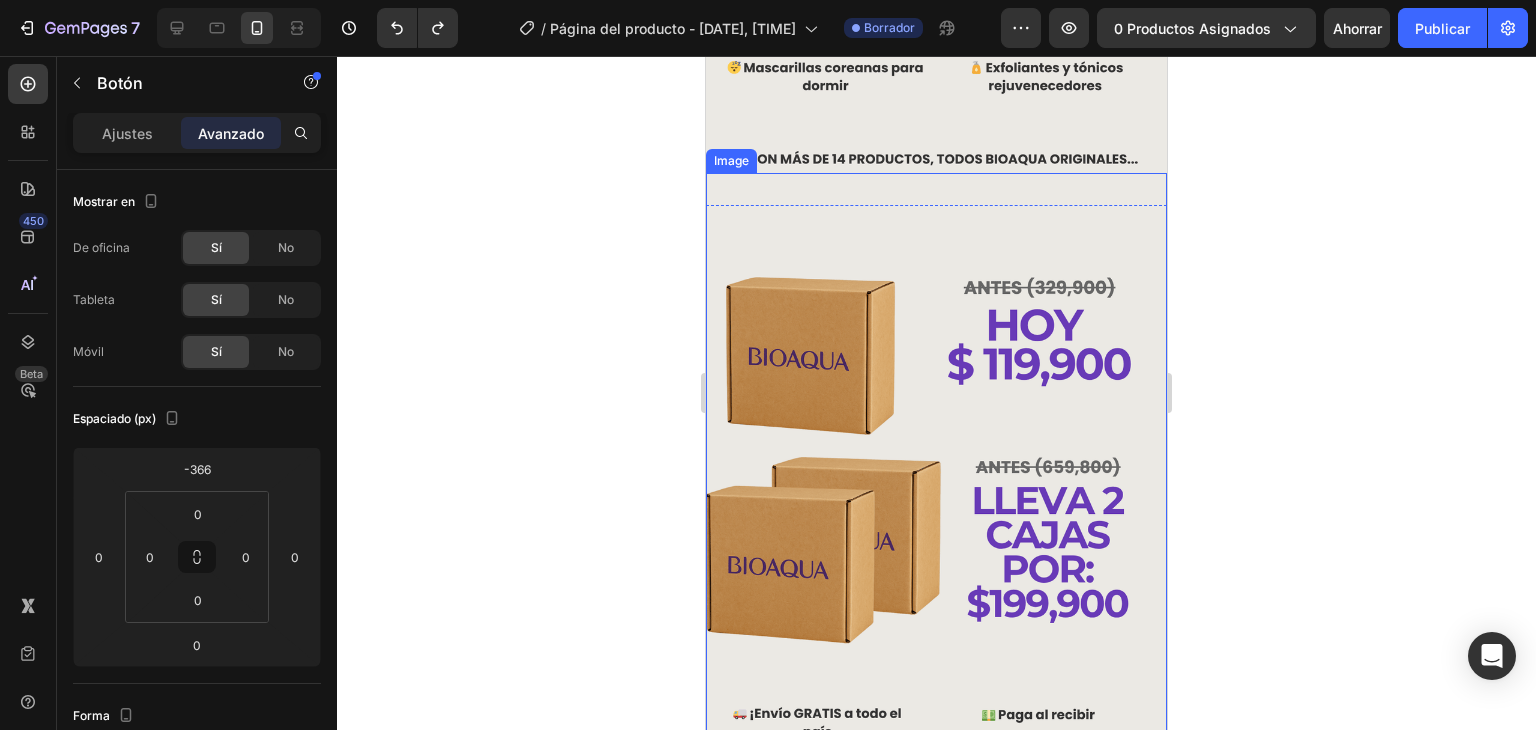 type on "0" 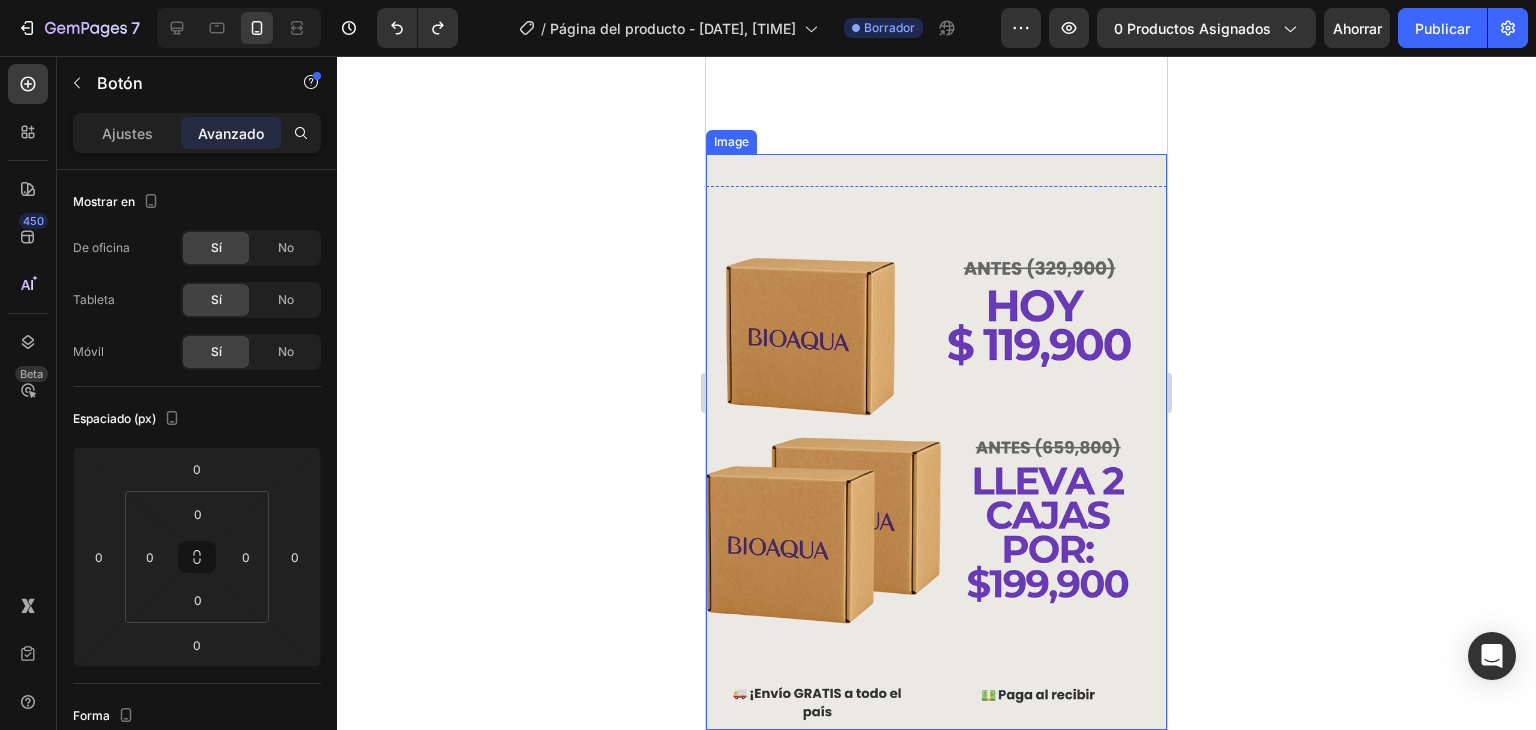 scroll, scrollTop: 1587, scrollLeft: 0, axis: vertical 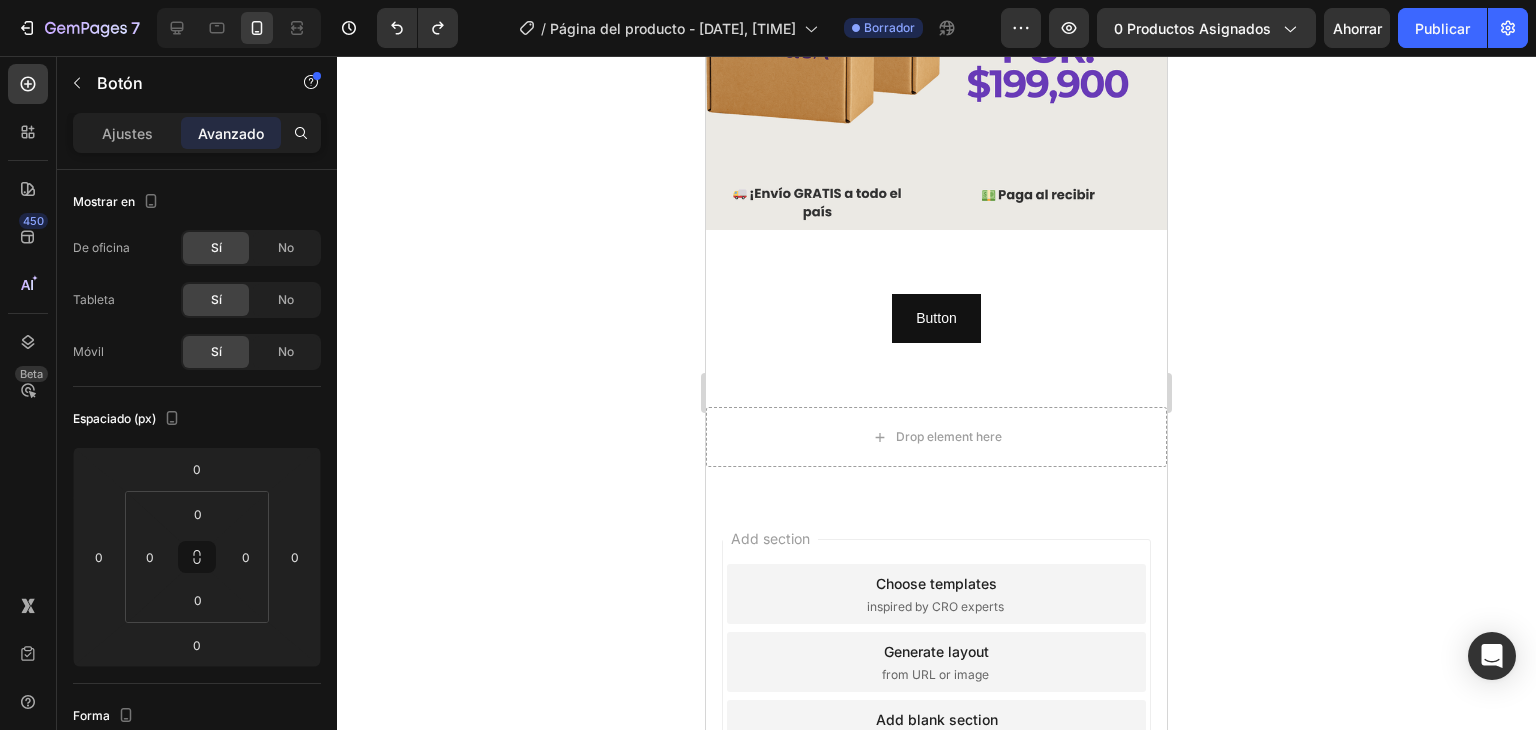 click on "Button Button" at bounding box center [936, 318] 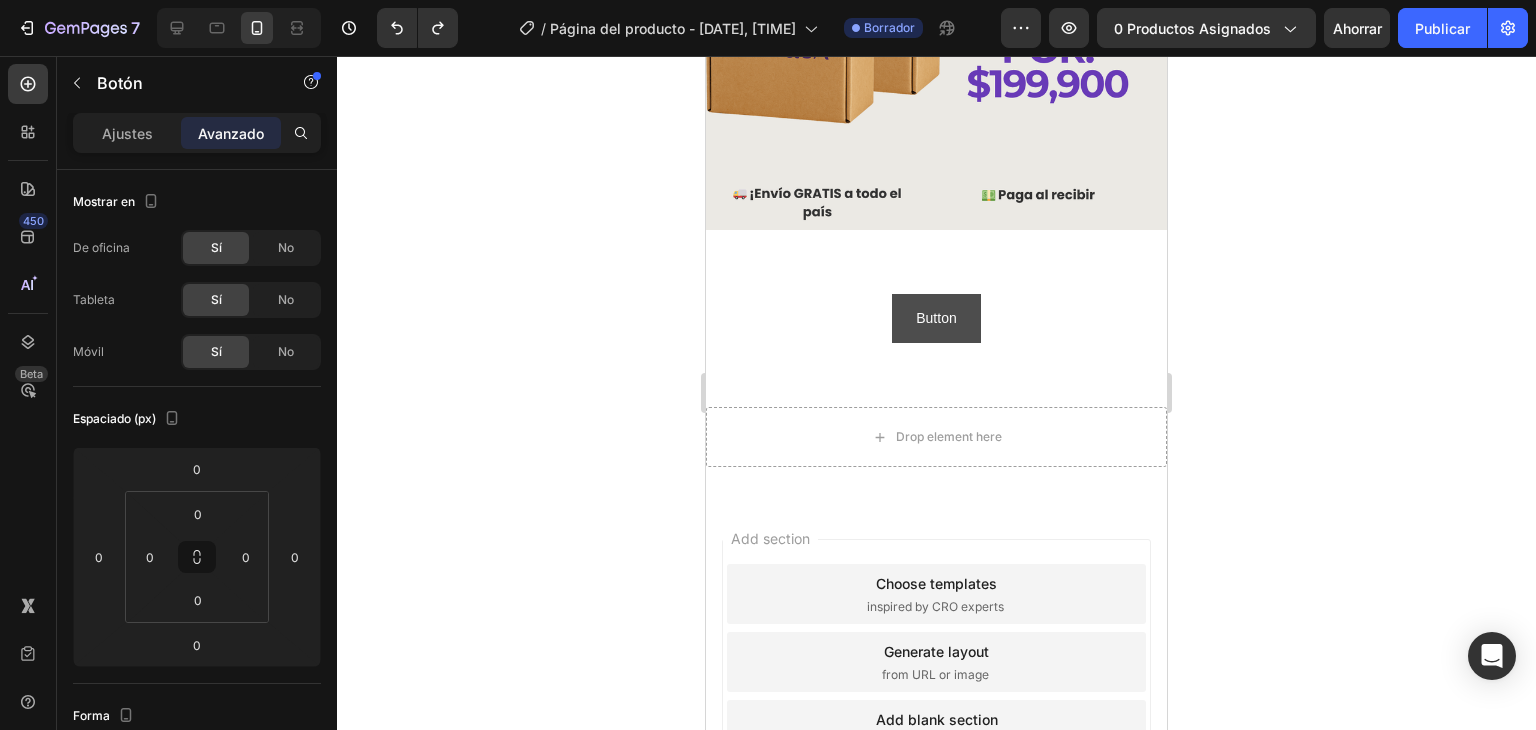 click on "Button Button" at bounding box center [936, 318] 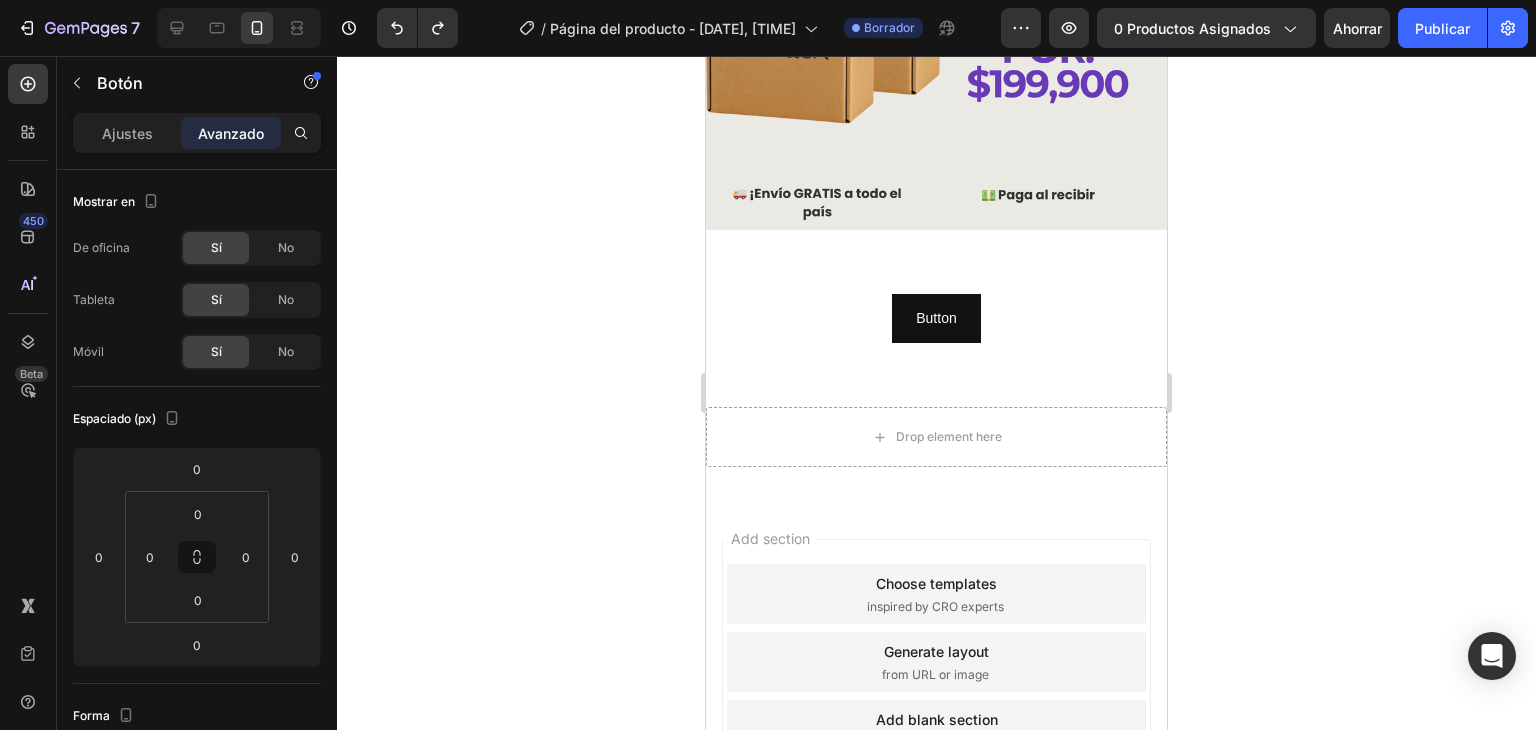 click on "Button Button" at bounding box center [936, 318] 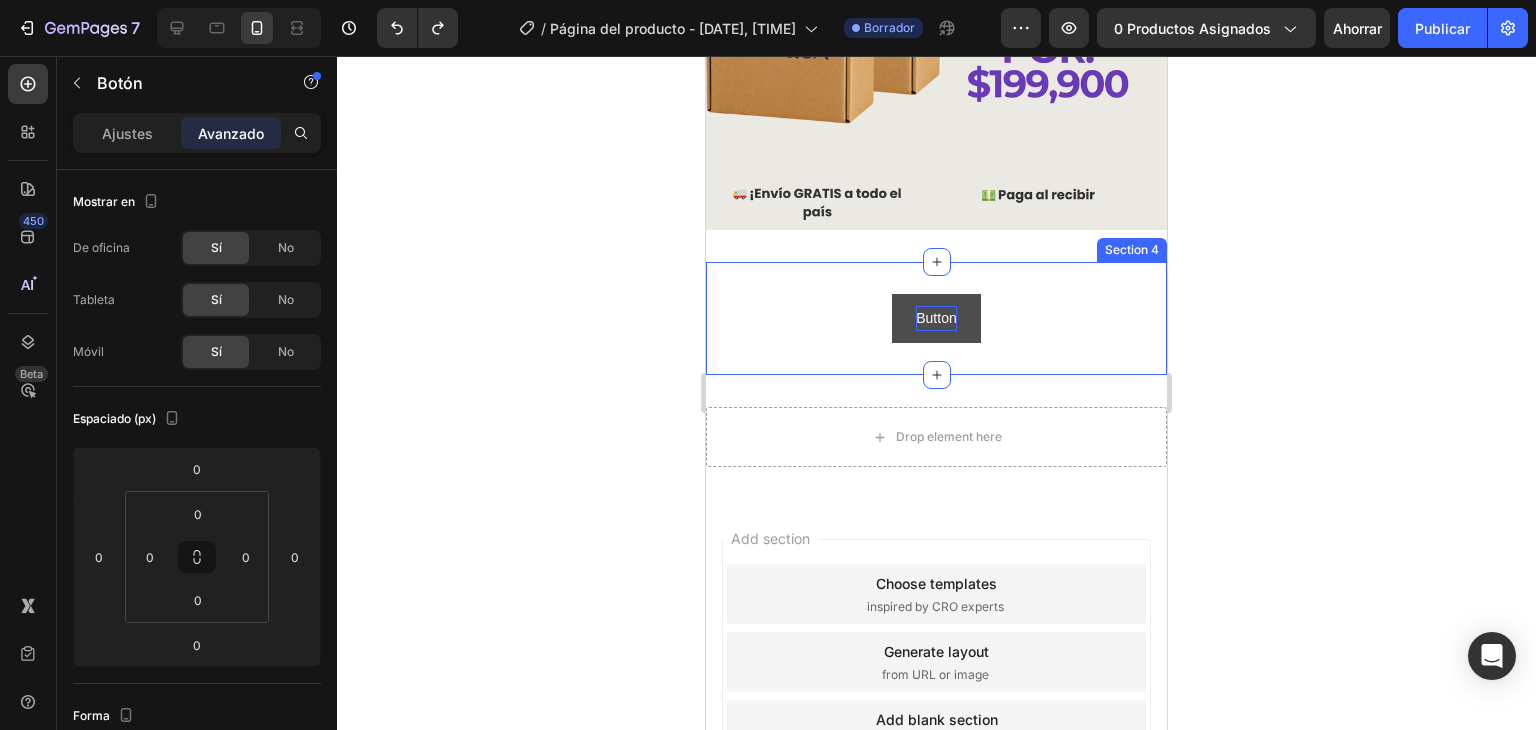 click on "Button" at bounding box center [936, 318] 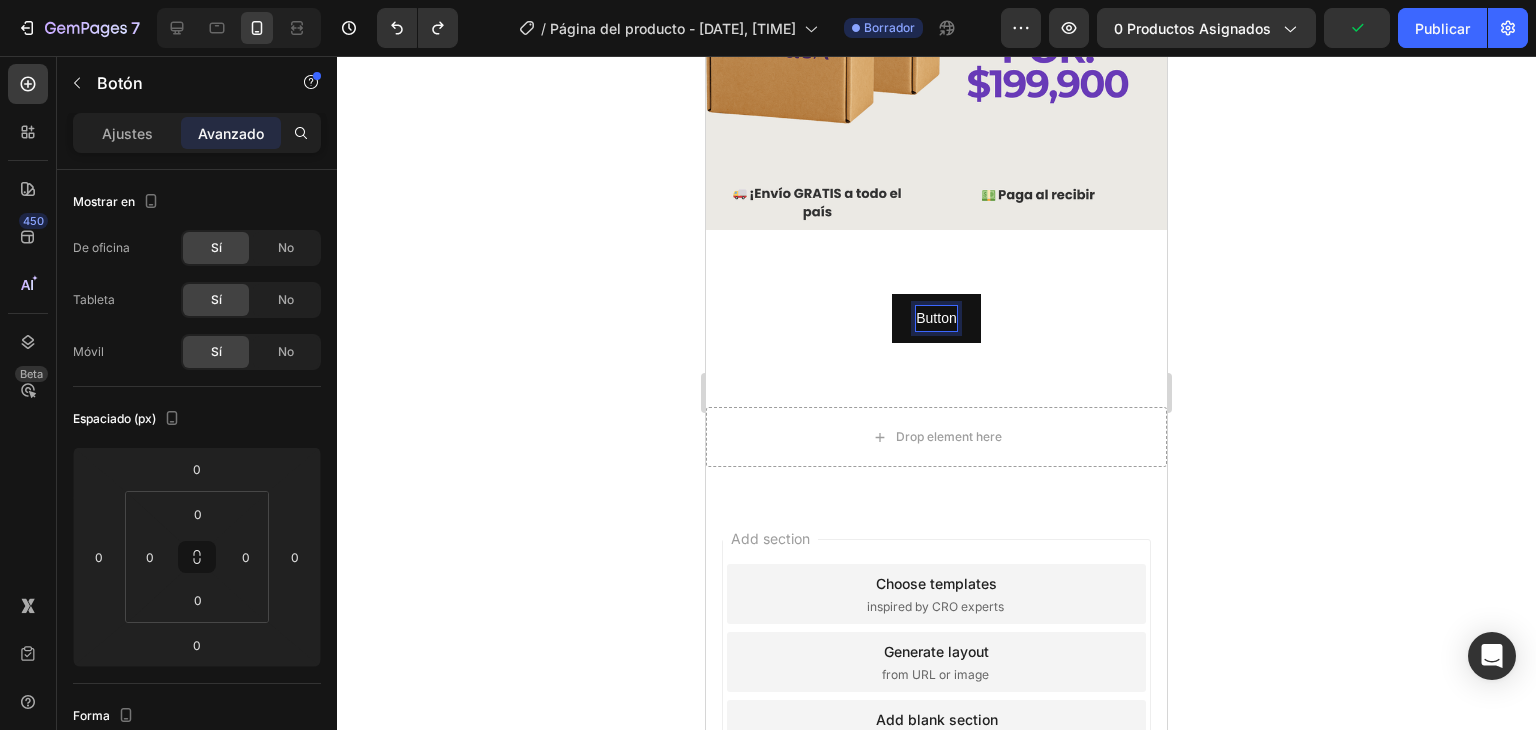 click on "Button Button" at bounding box center (936, 318) 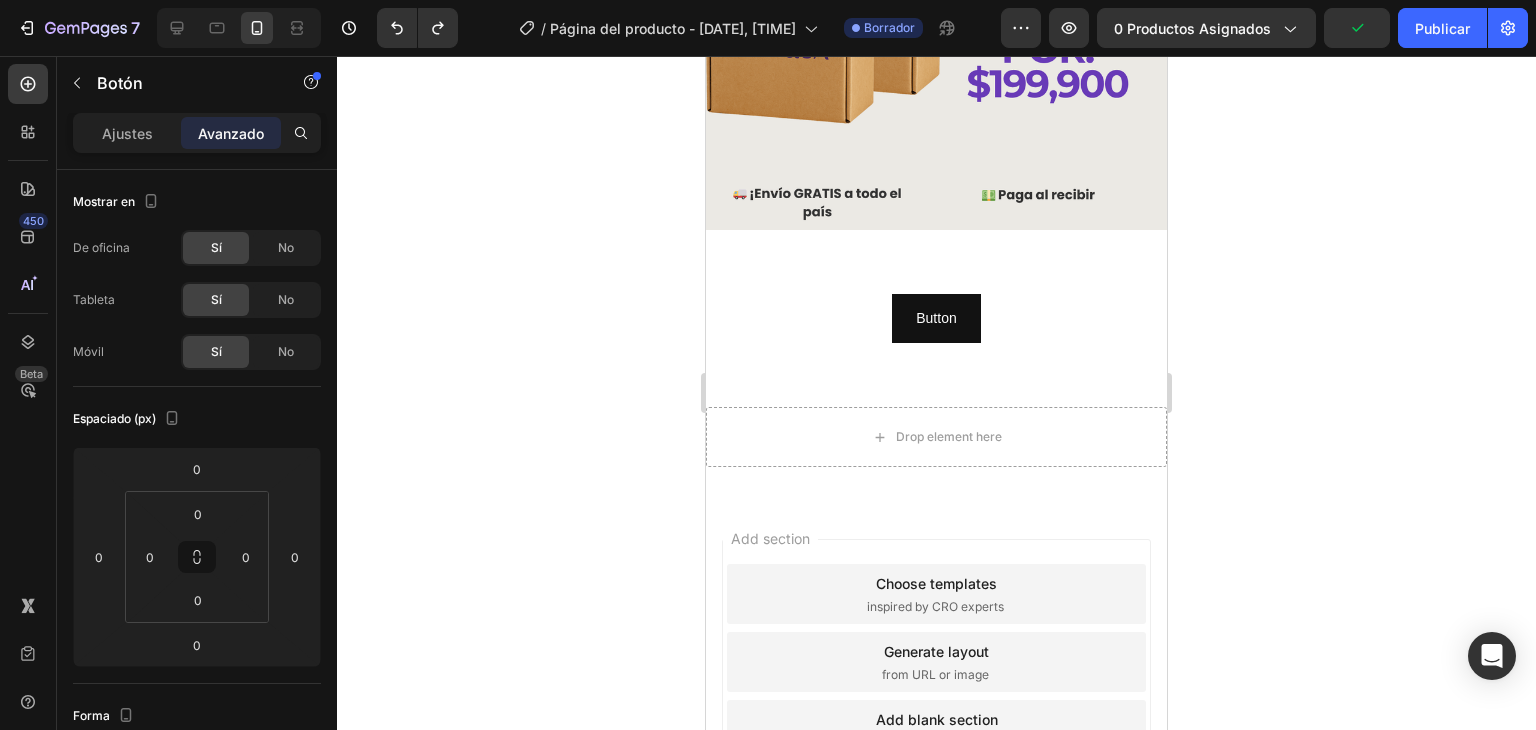 click on "Button Button" at bounding box center (936, 318) 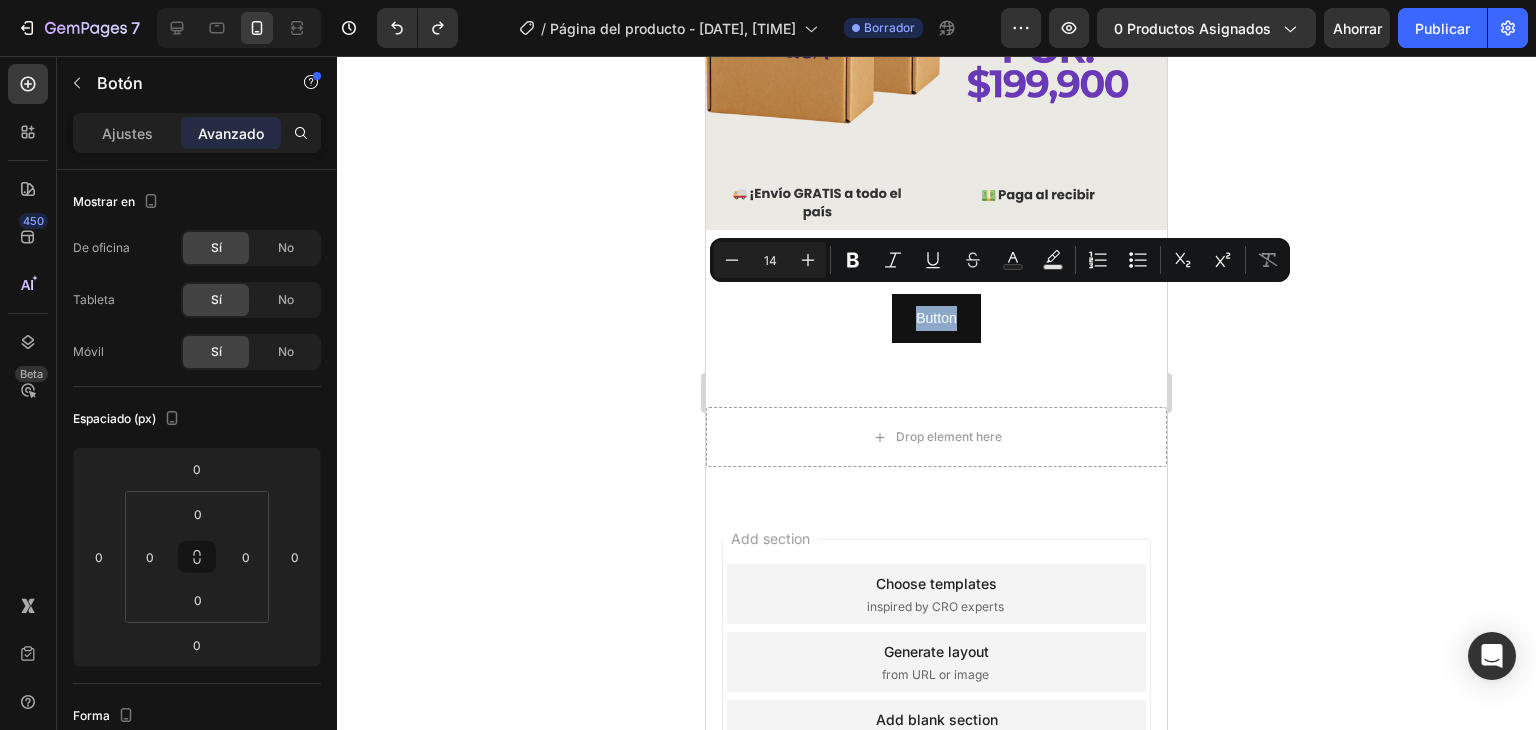 drag, startPoint x: 916, startPoint y: 297, endPoint x: 829, endPoint y: 305, distance: 87.36704 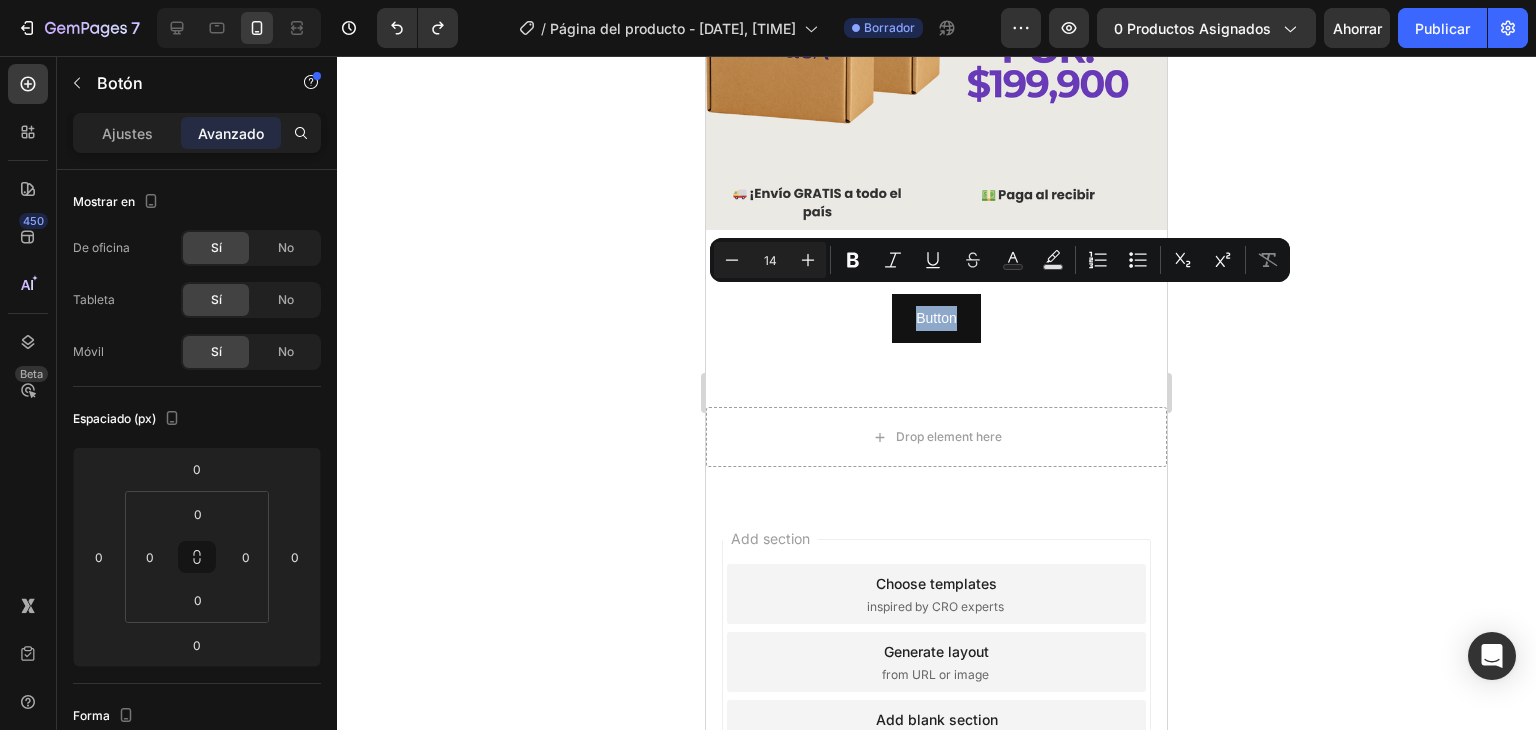 click on "Button Button" at bounding box center [936, 318] 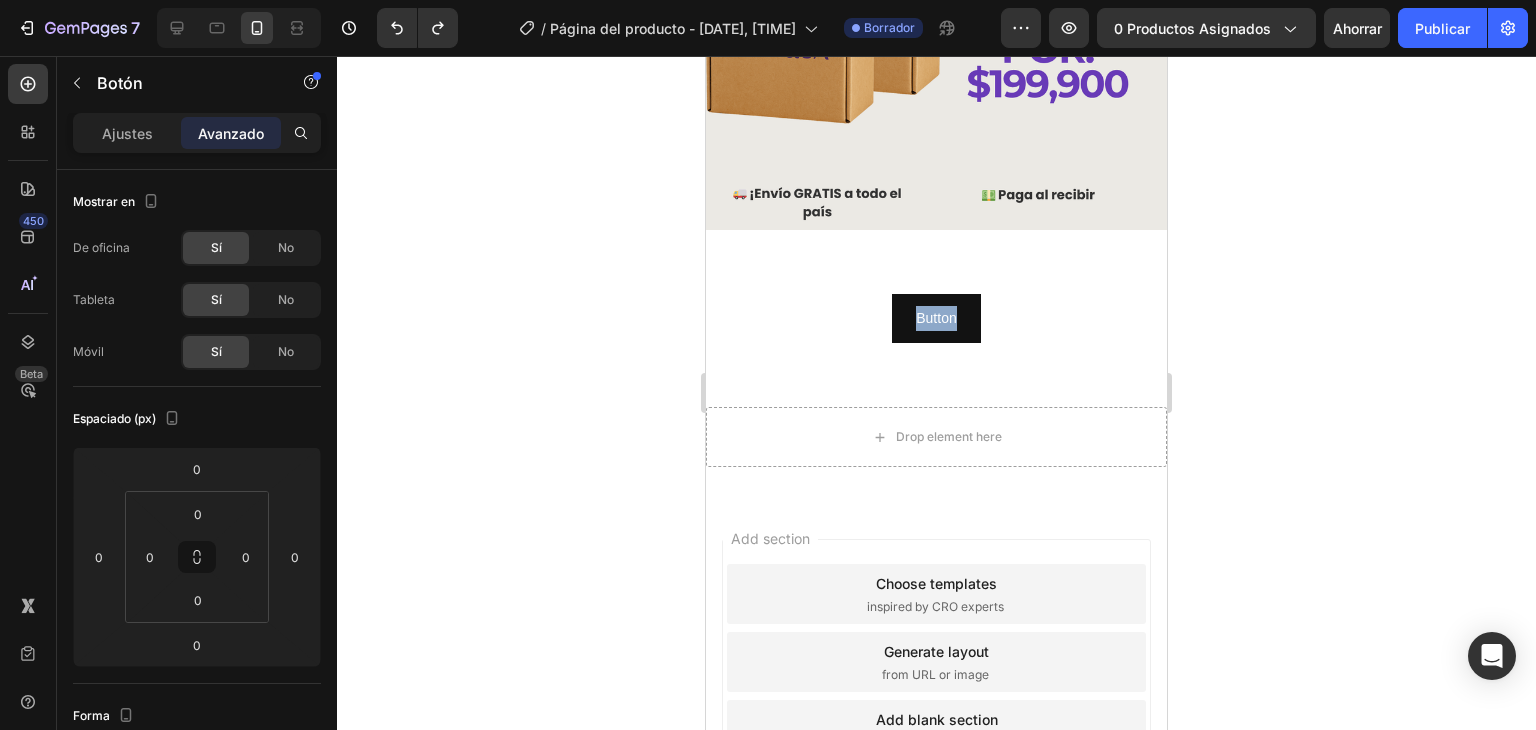 click on "Button Button" at bounding box center [936, 318] 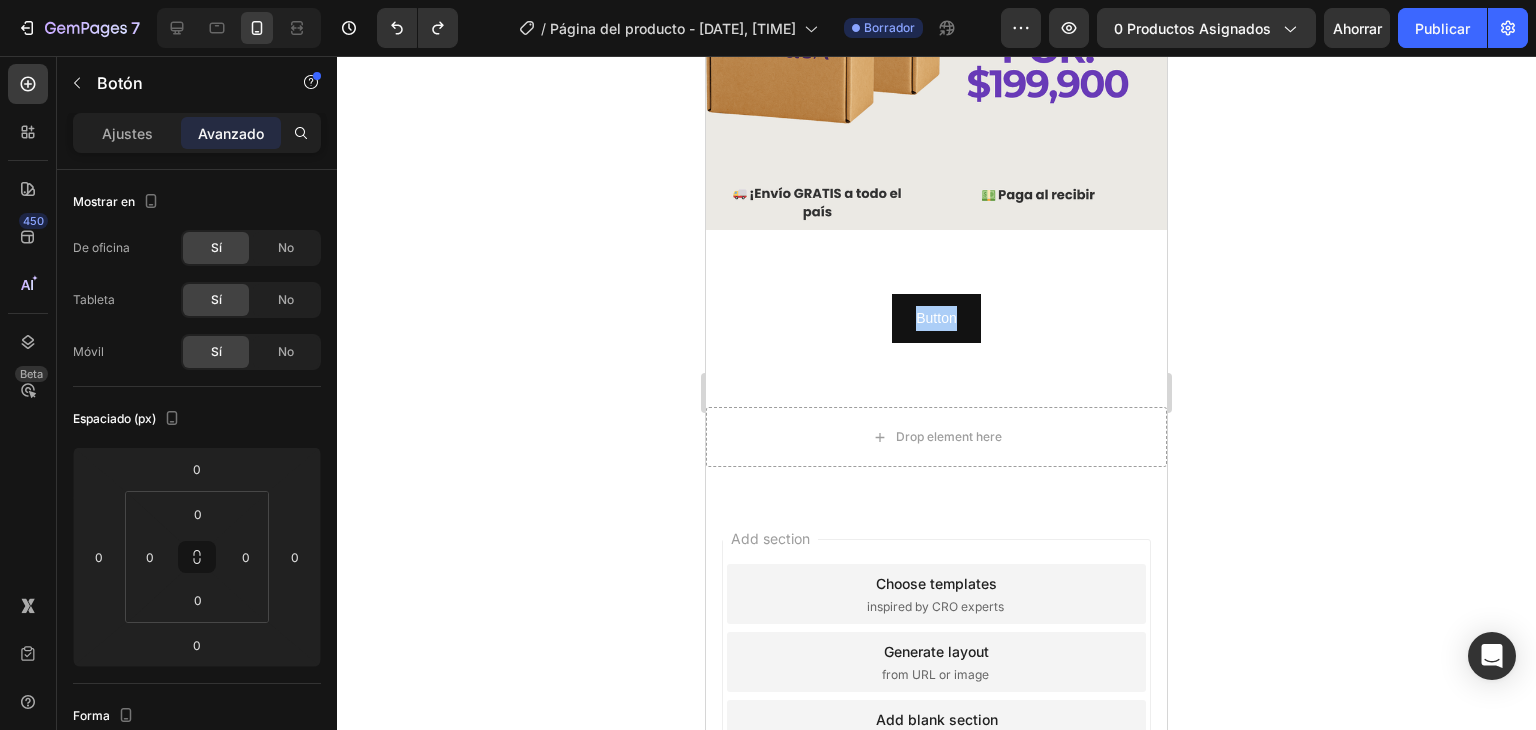 click 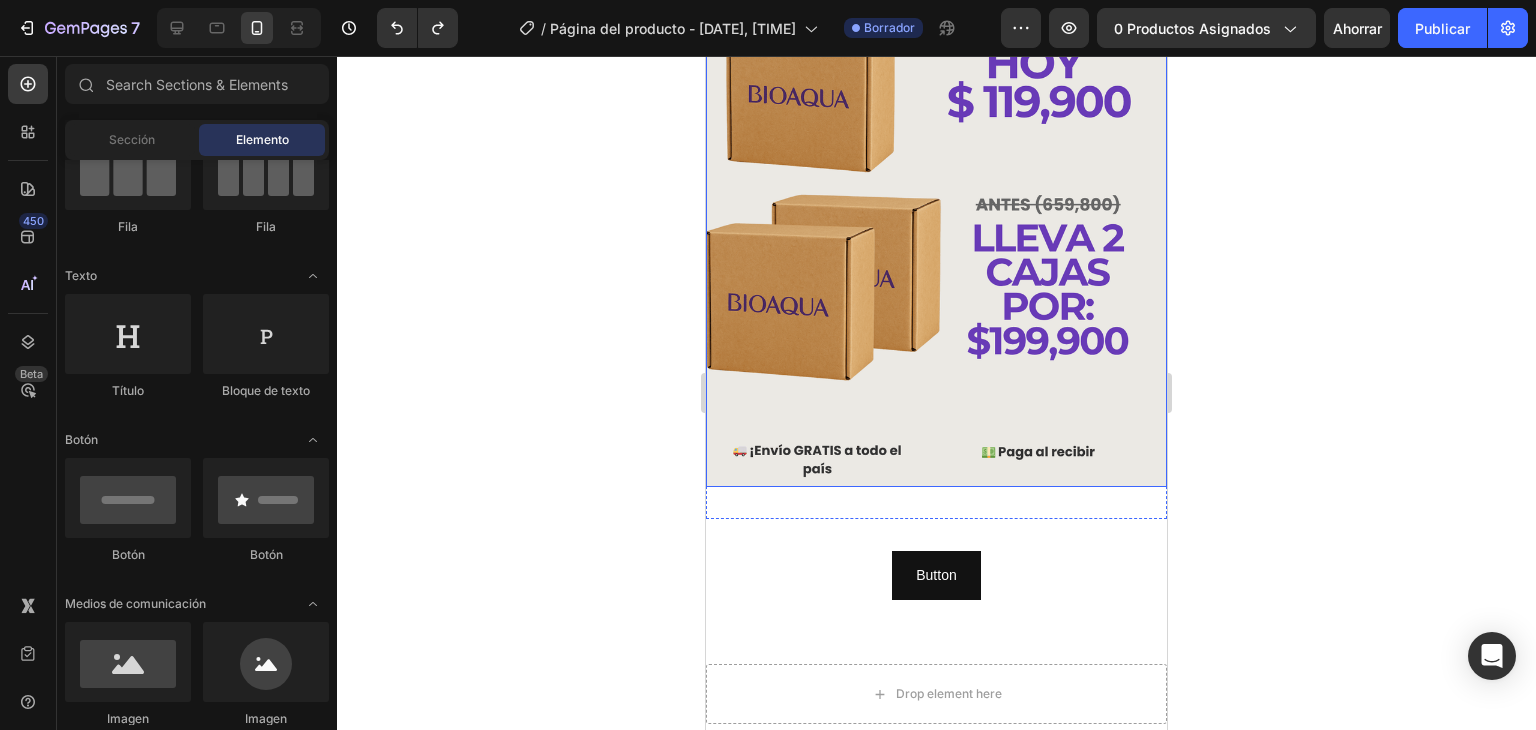 scroll, scrollTop: 1287, scrollLeft: 0, axis: vertical 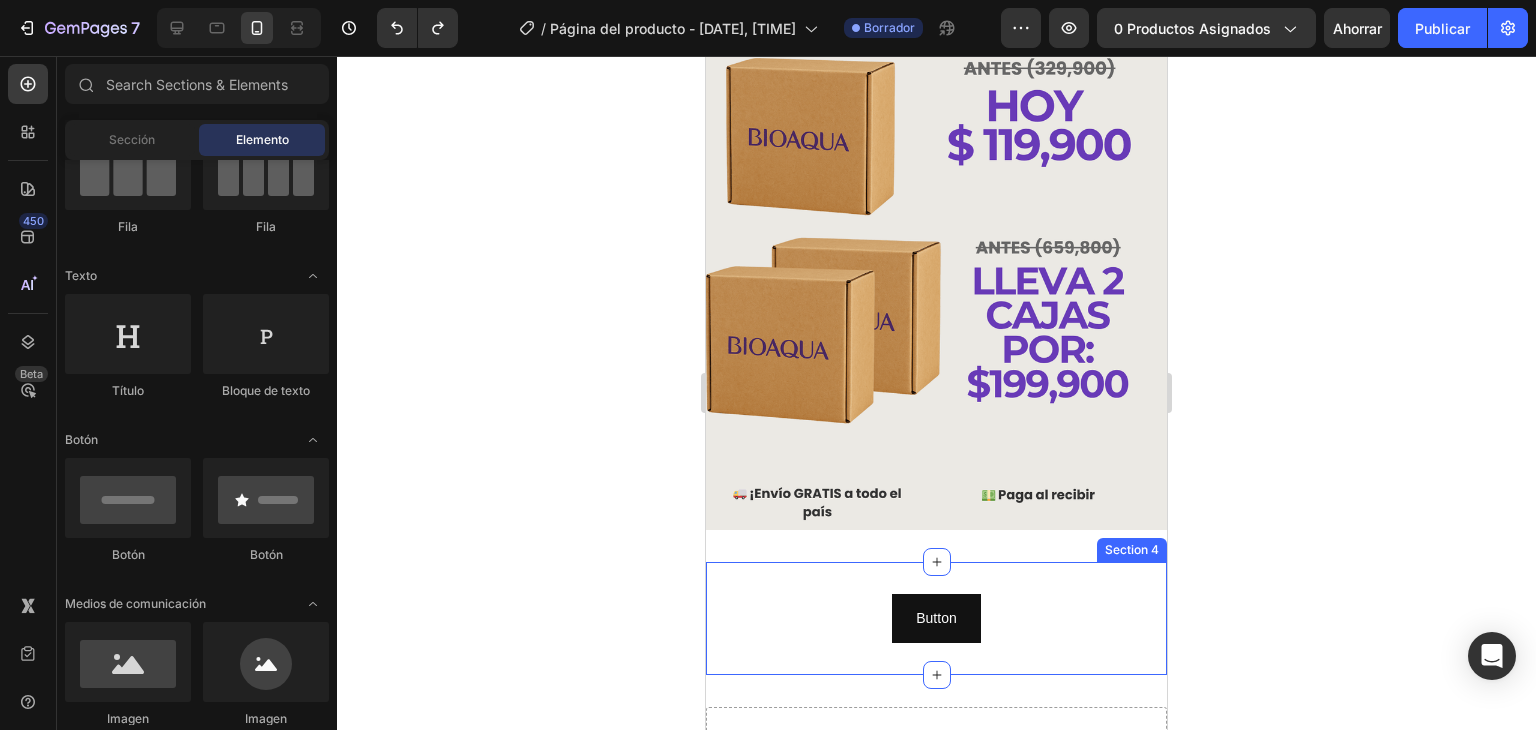 click on "Button Button" at bounding box center [936, 618] 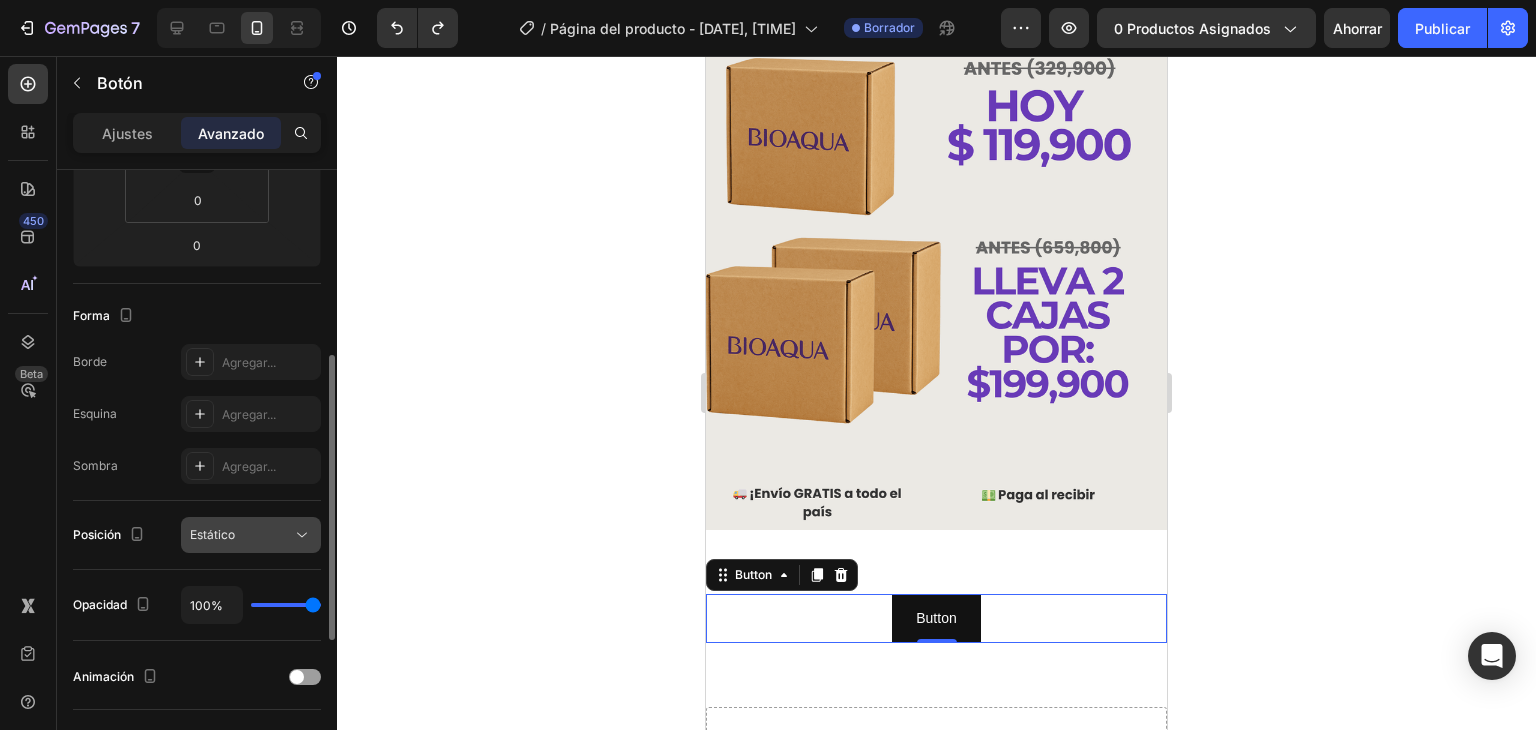scroll, scrollTop: 500, scrollLeft: 0, axis: vertical 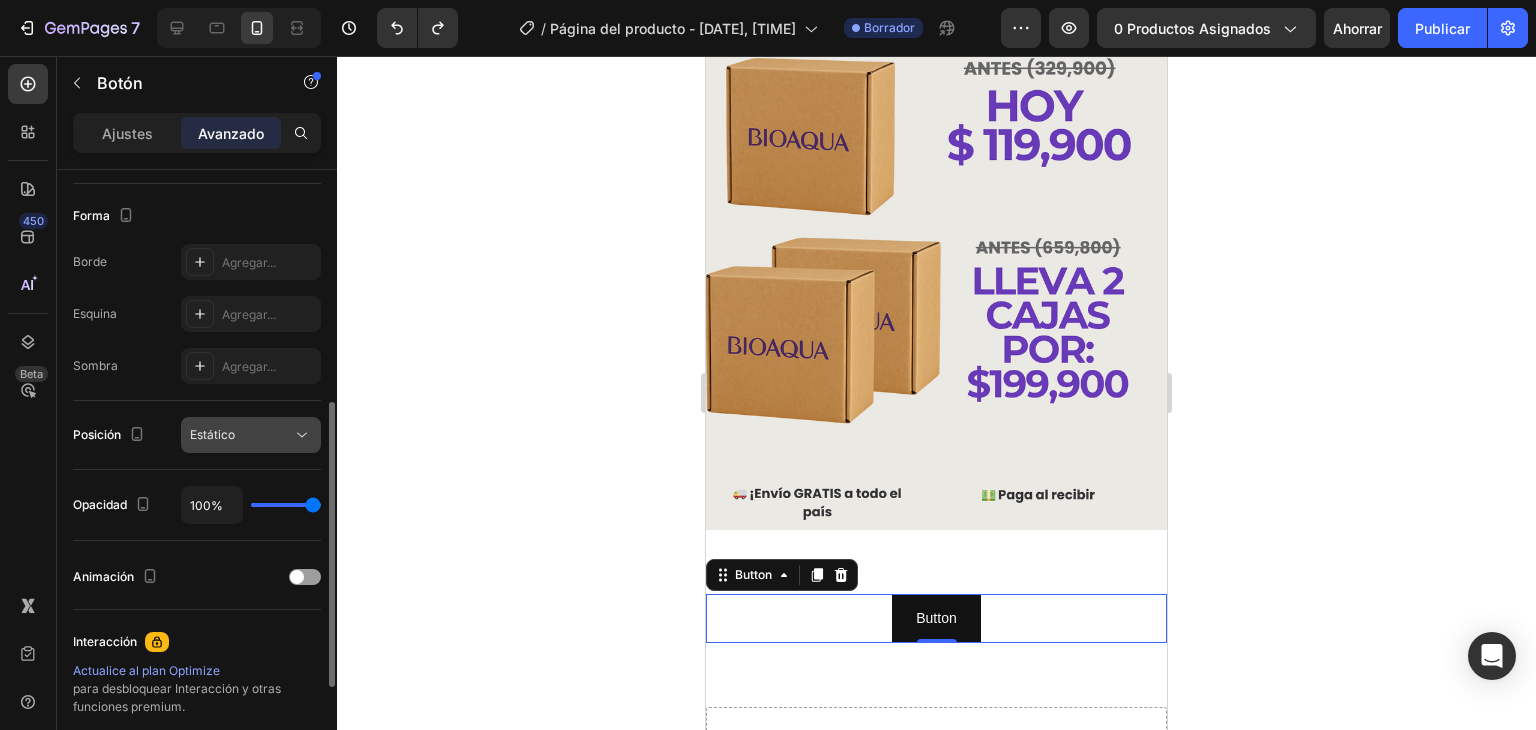 click on "Estático" at bounding box center [241, 435] 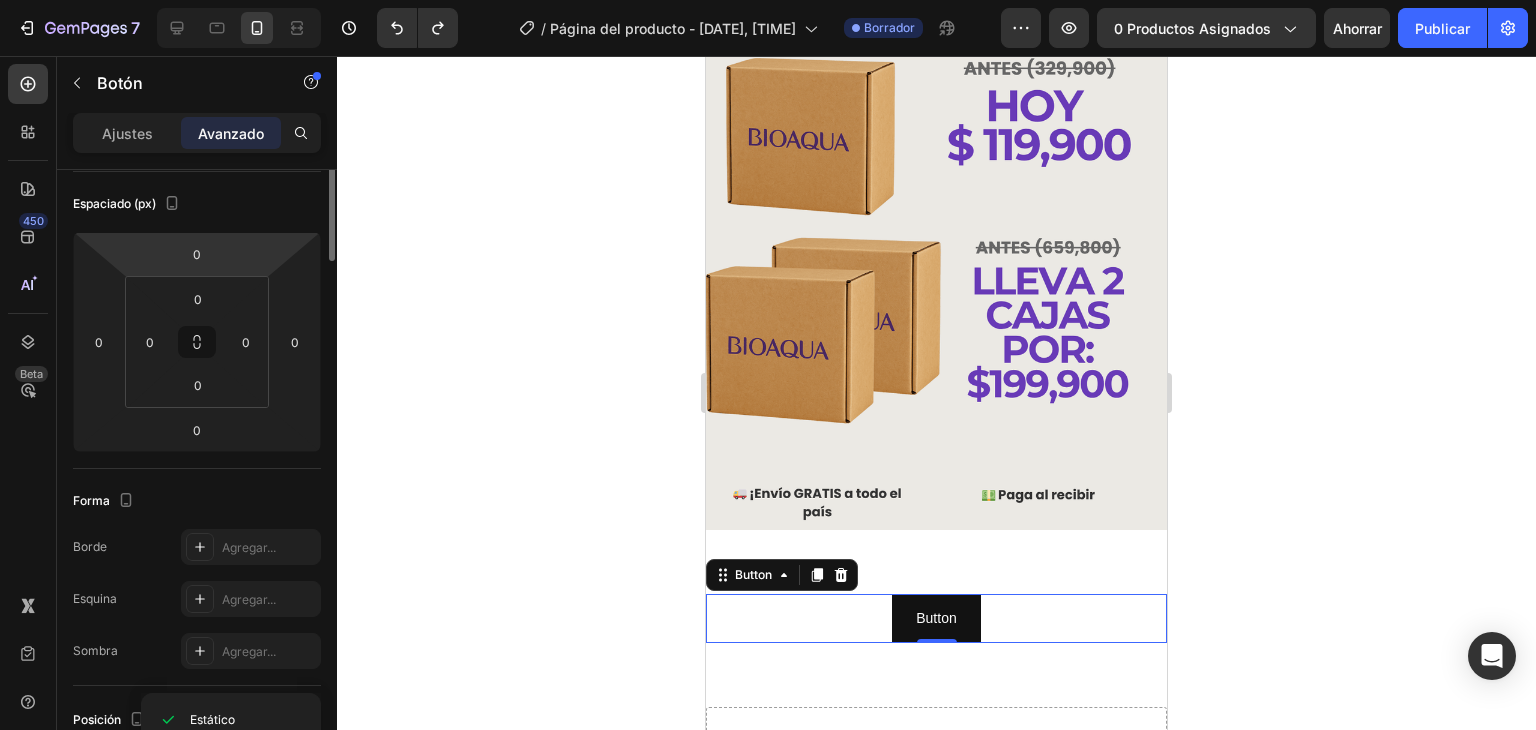 scroll, scrollTop: 0, scrollLeft: 0, axis: both 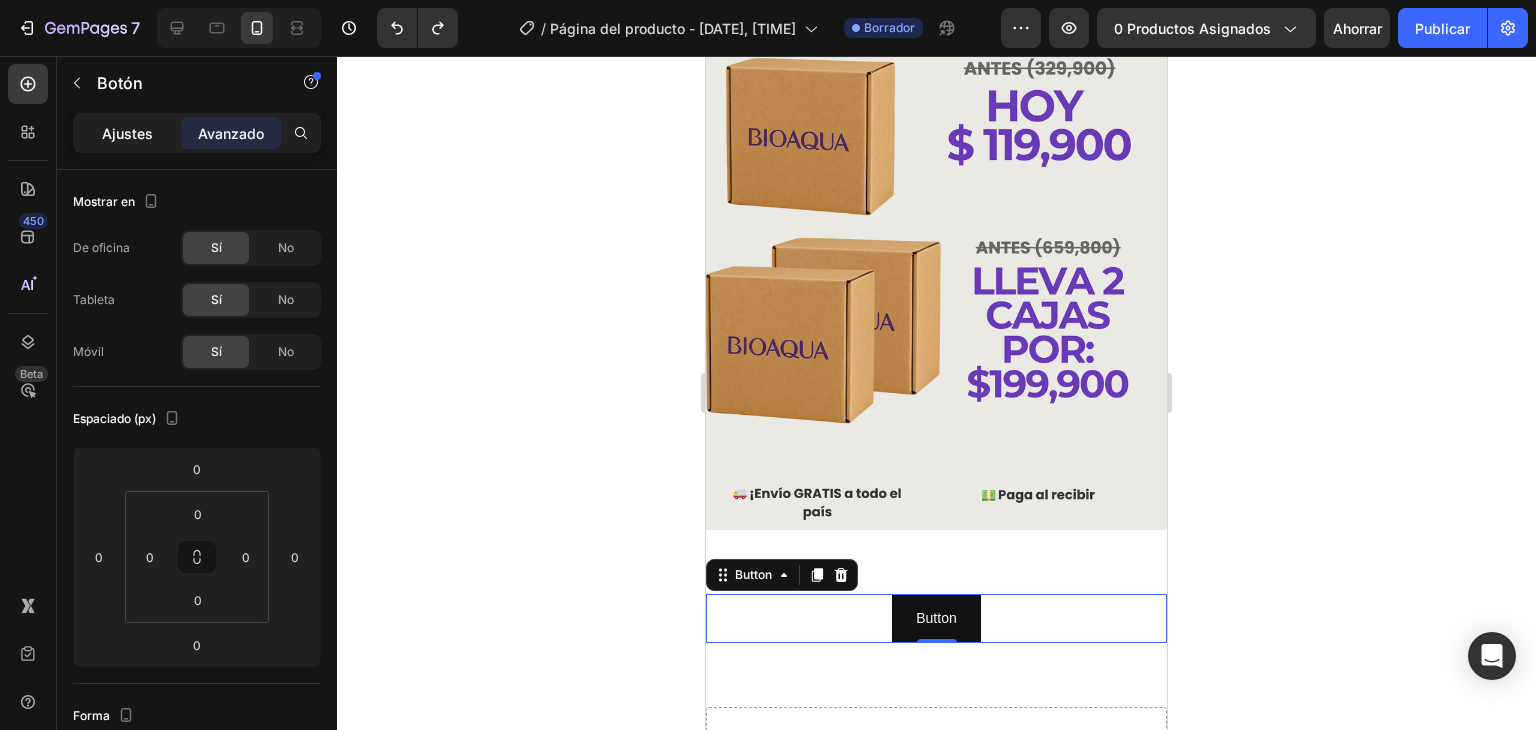 click on "Ajustes" at bounding box center [127, 133] 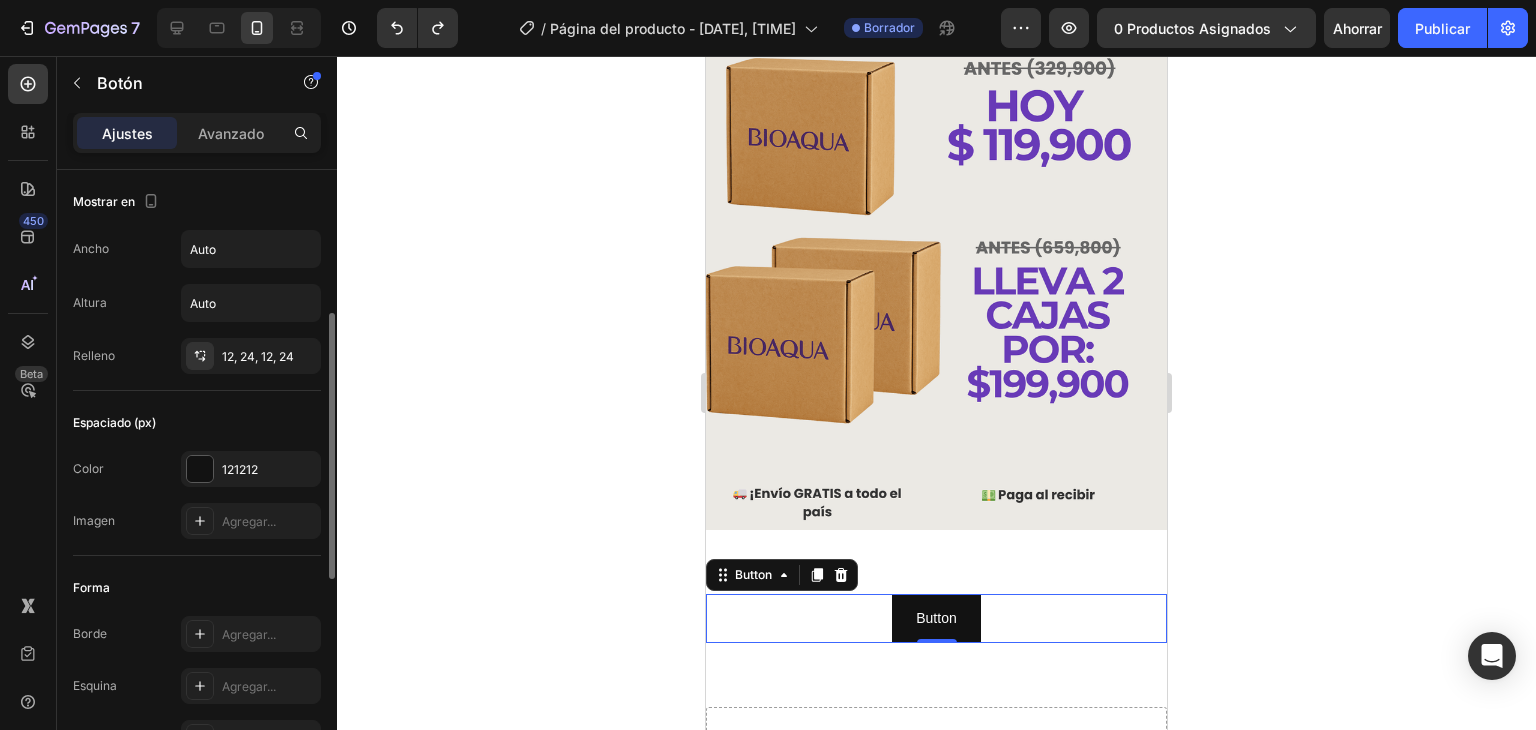 scroll, scrollTop: 100, scrollLeft: 0, axis: vertical 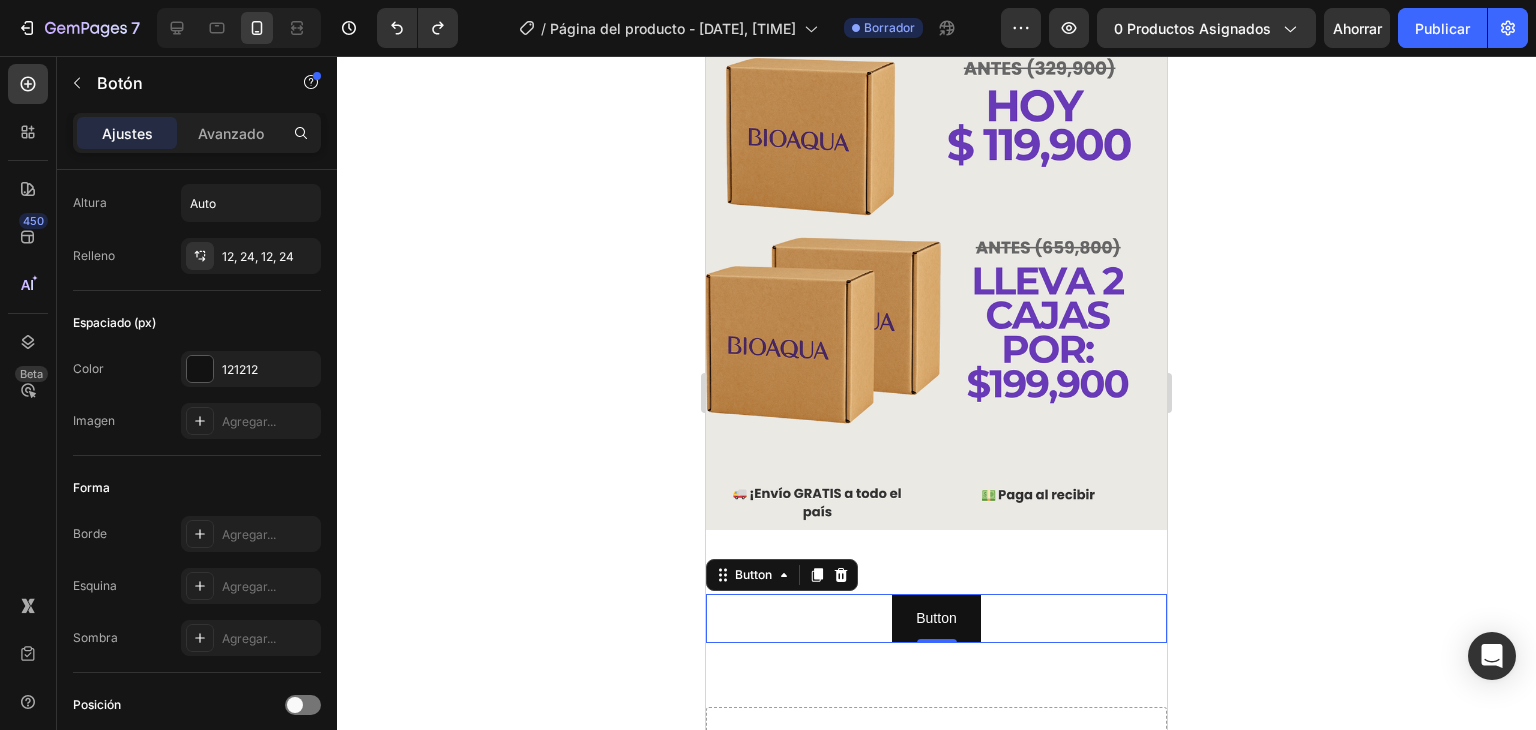 click 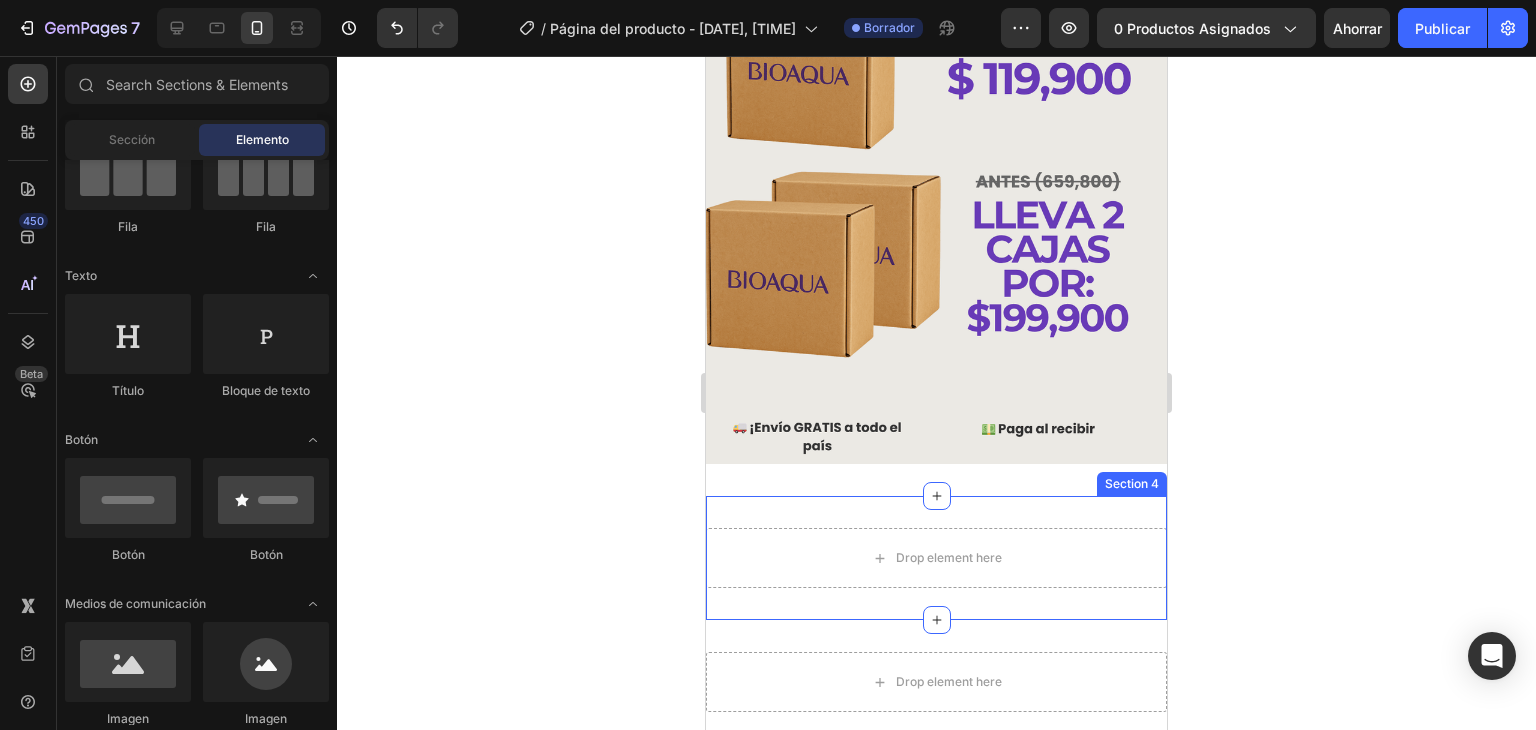 scroll, scrollTop: 1487, scrollLeft: 0, axis: vertical 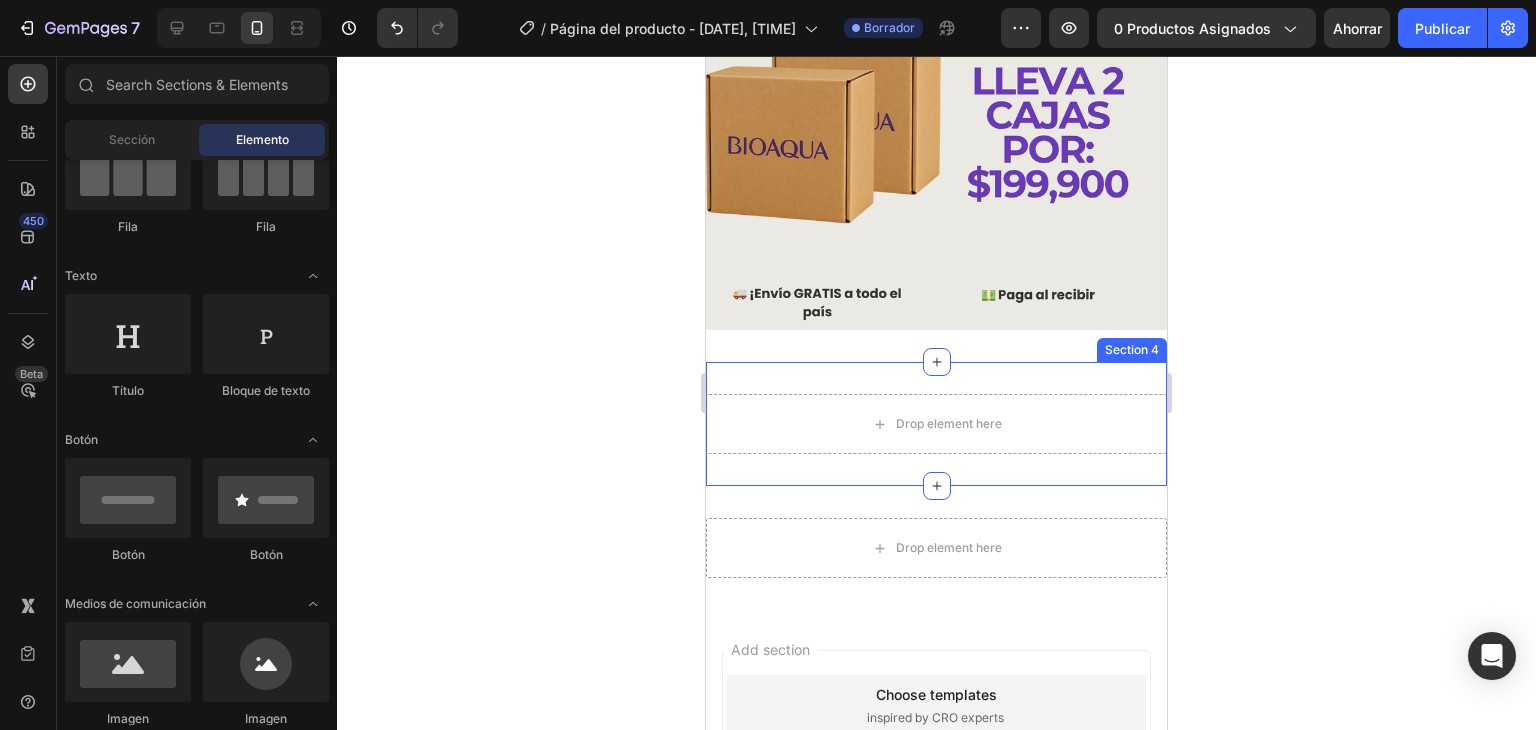 click on "Drop element here Section 4" at bounding box center [936, 424] 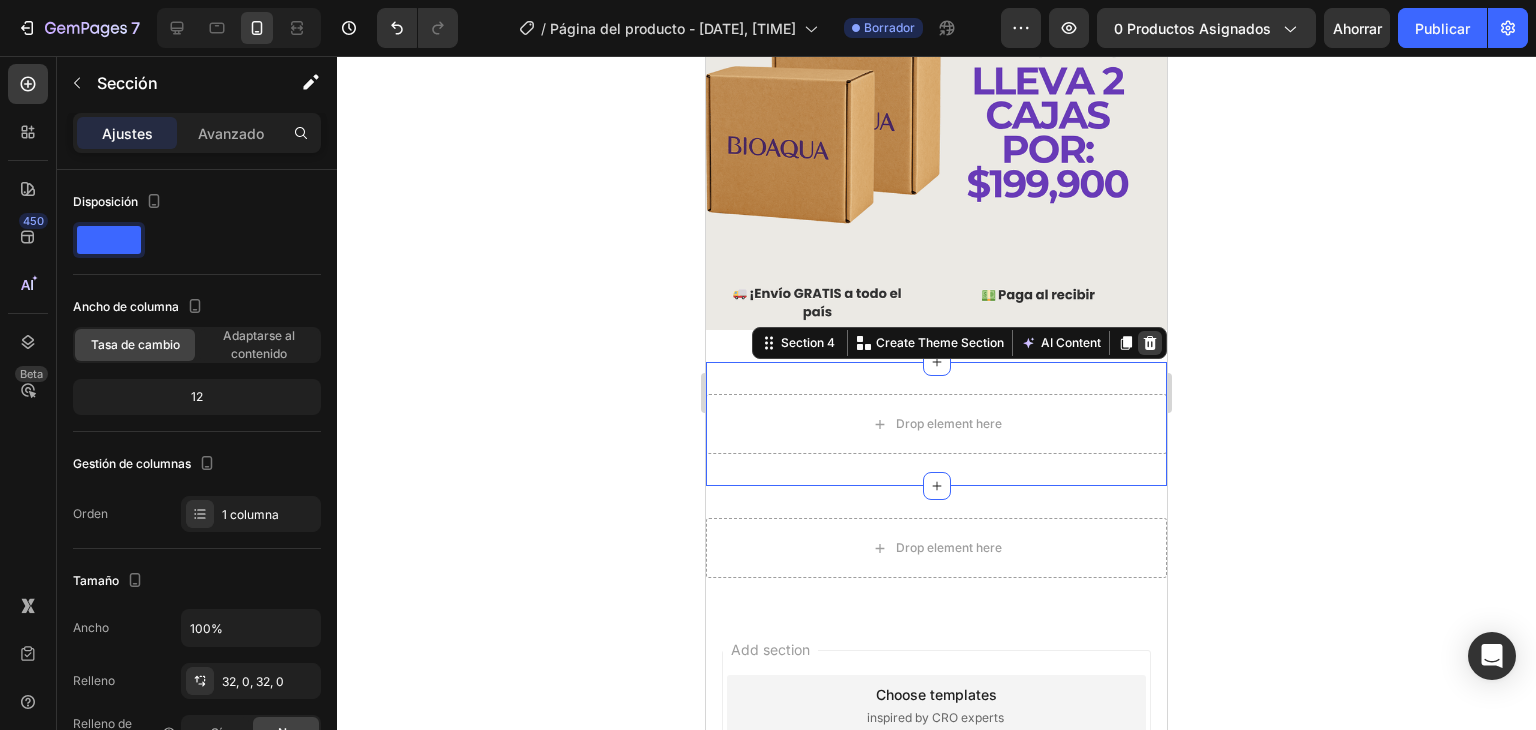 click 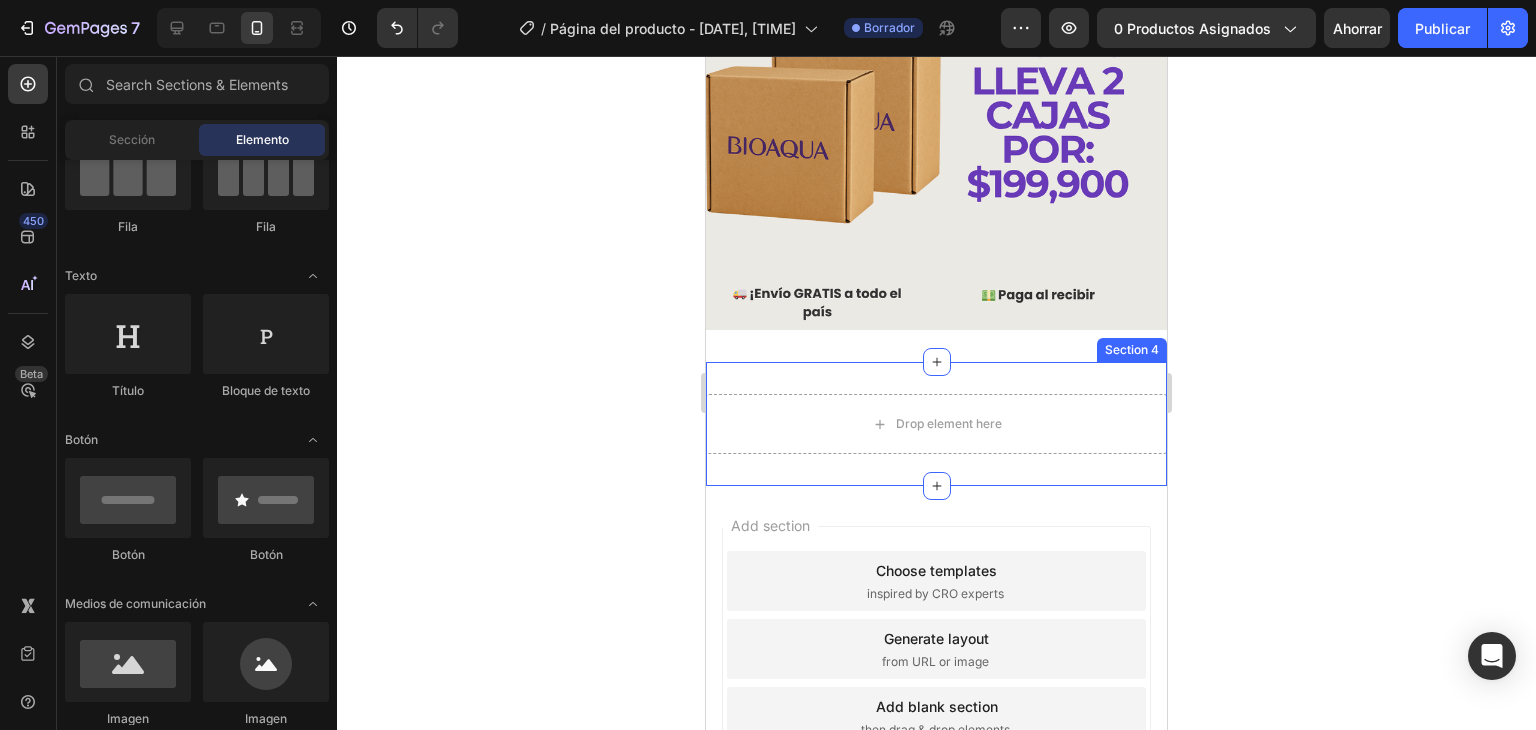 click on "Drop element here Section 4" at bounding box center (936, 424) 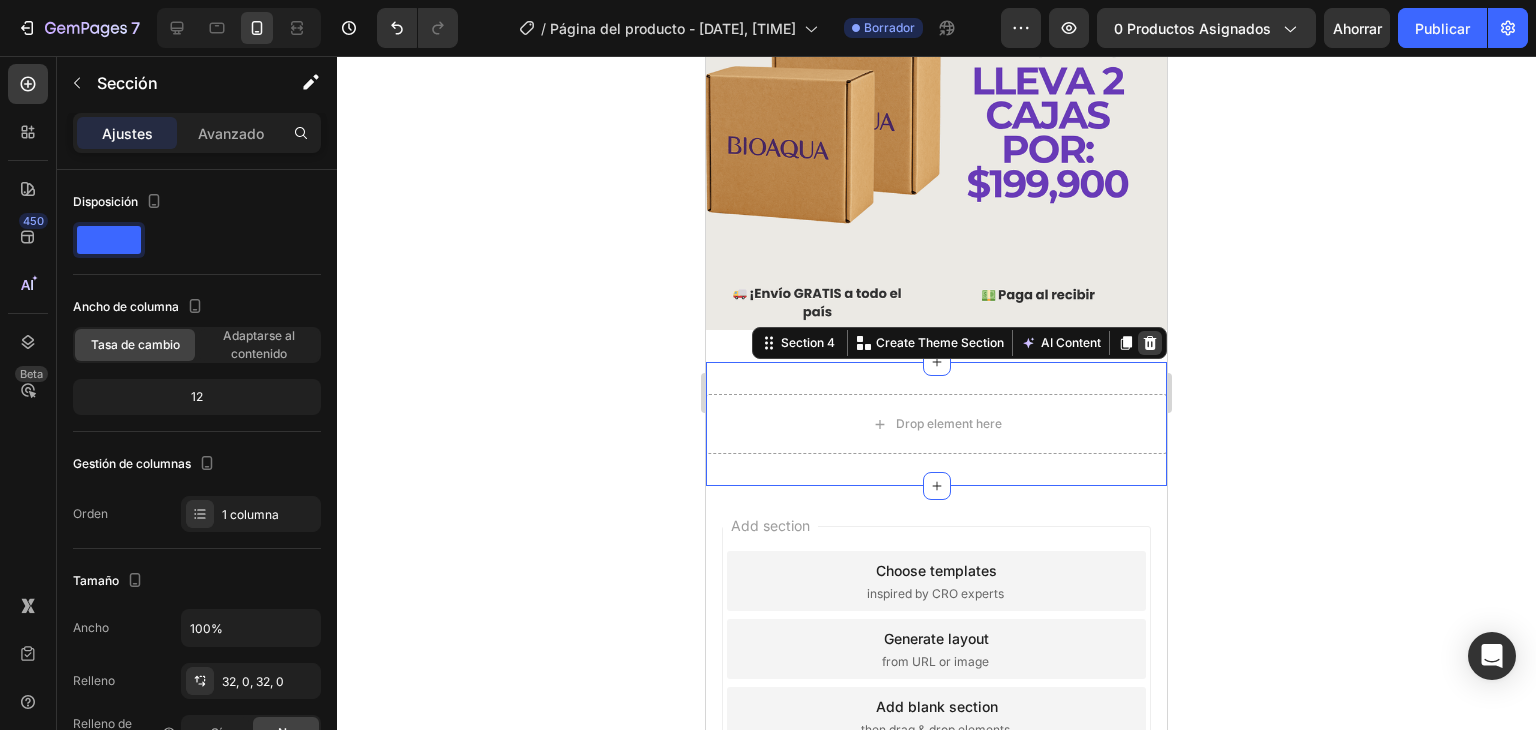 click 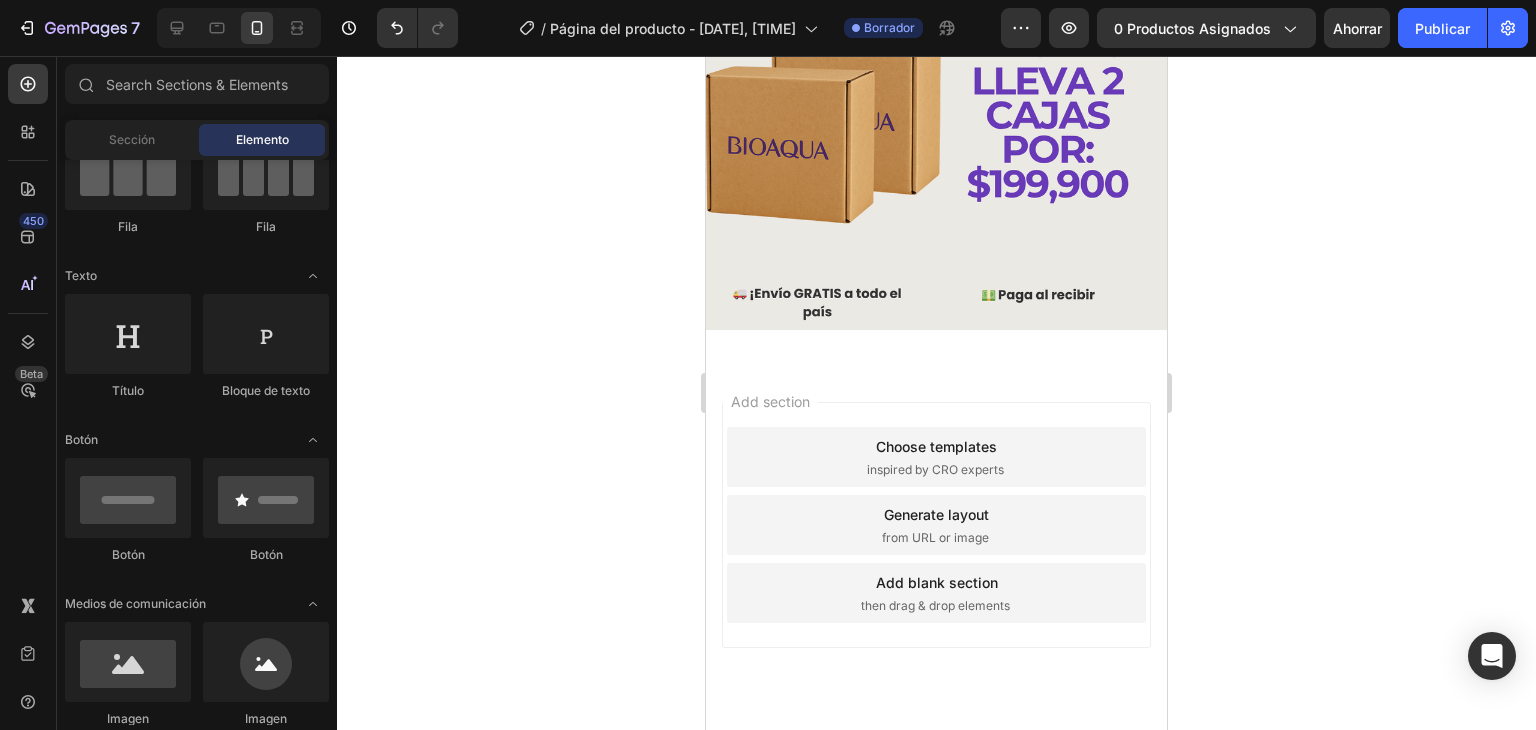 scroll, scrollTop: 0, scrollLeft: 0, axis: both 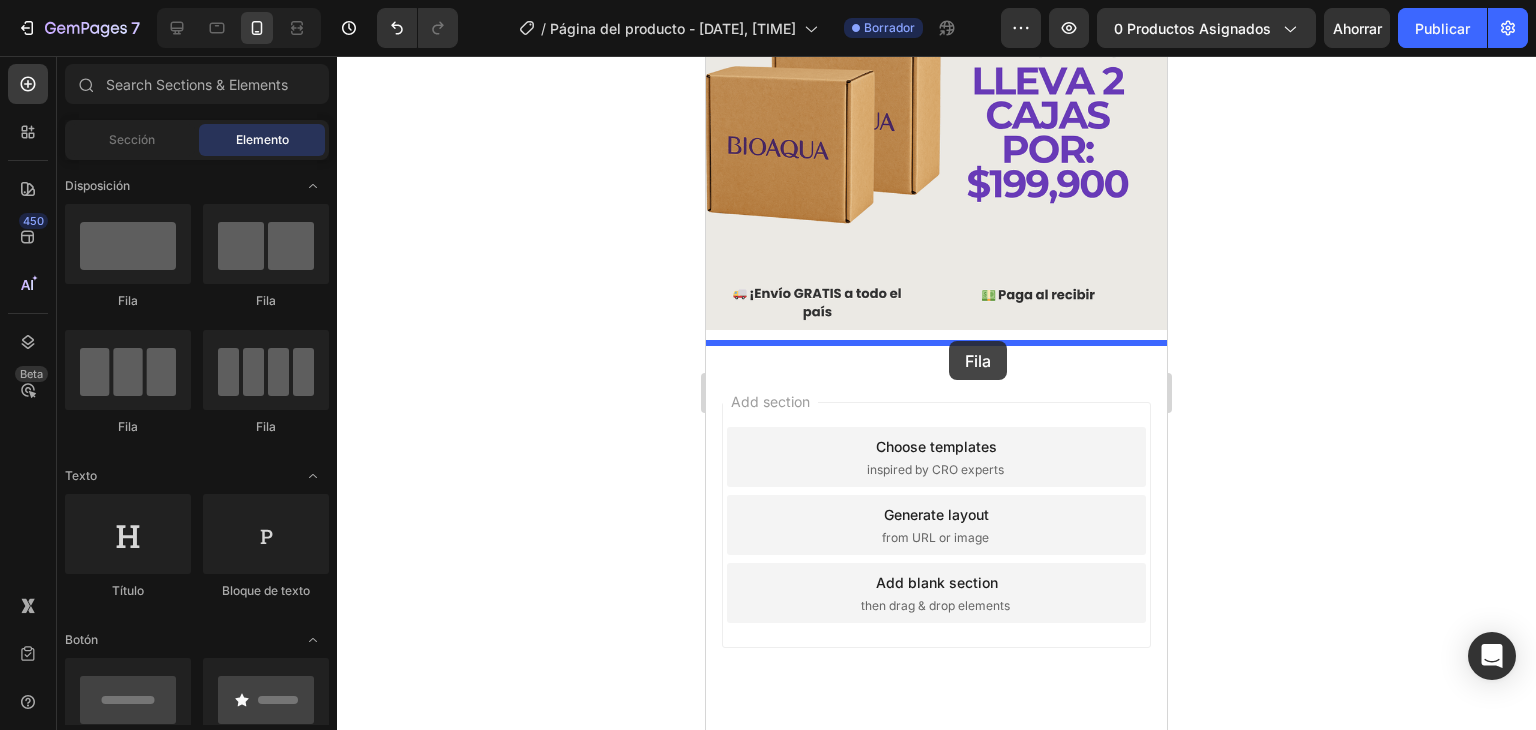 drag, startPoint x: 841, startPoint y: 318, endPoint x: 948, endPoint y: 343, distance: 109.88175 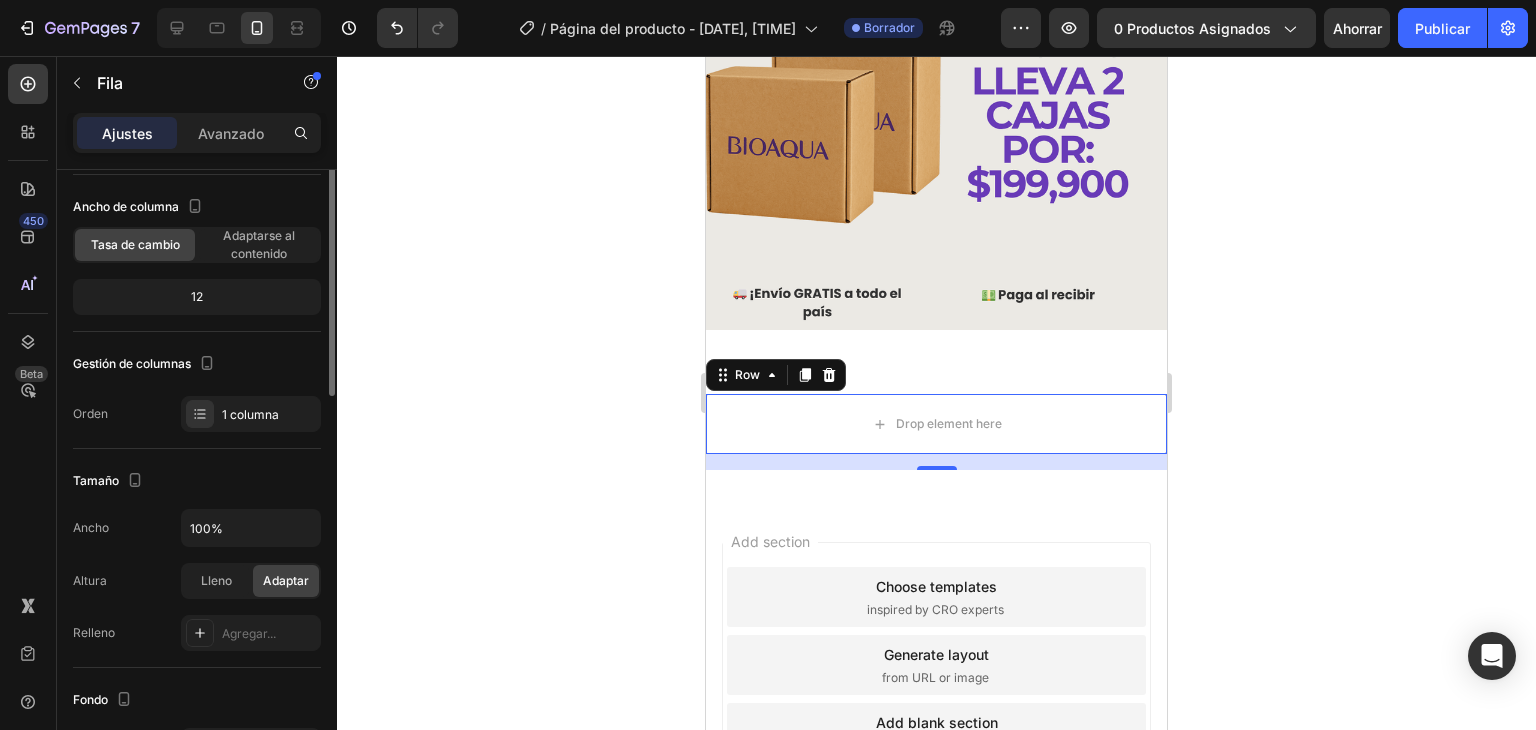 scroll, scrollTop: 0, scrollLeft: 0, axis: both 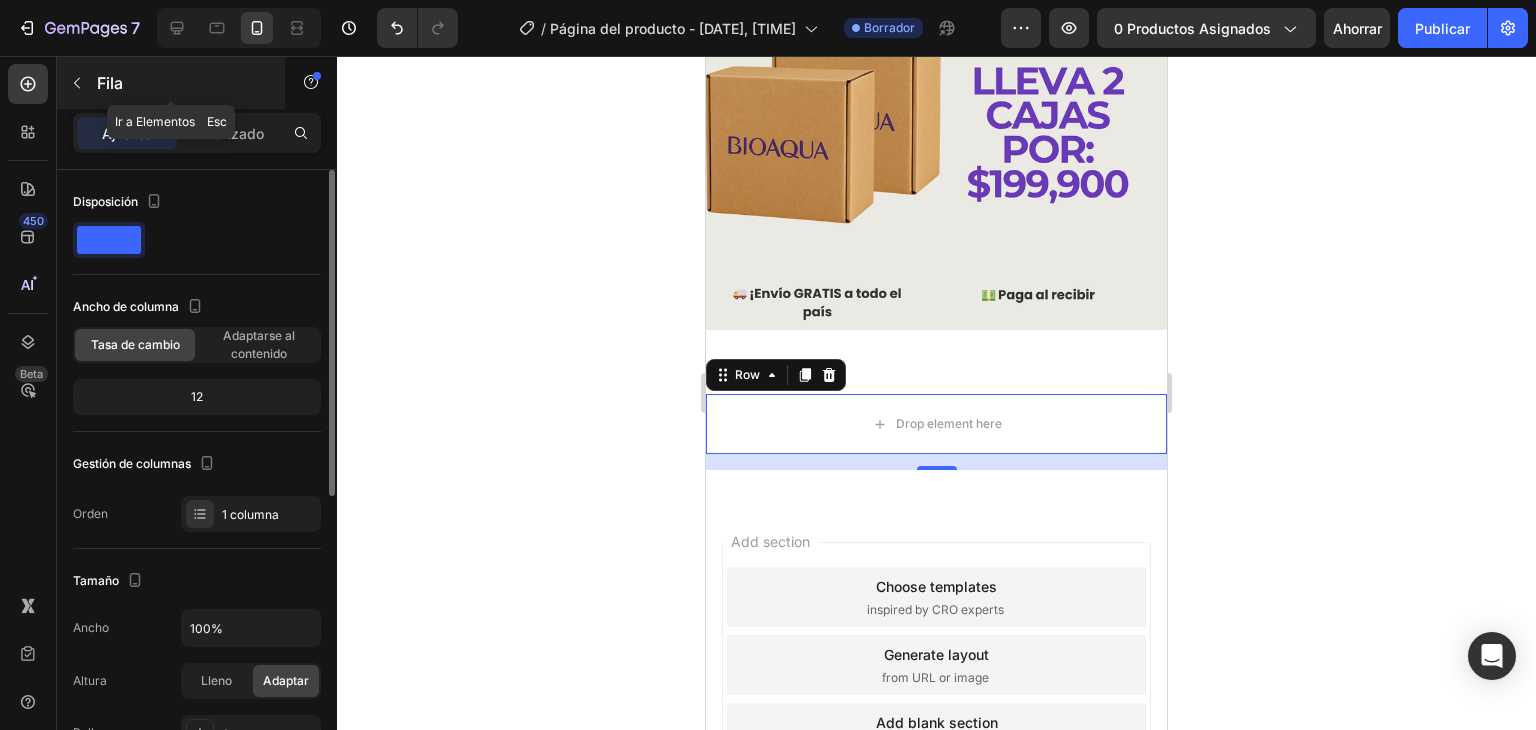 click 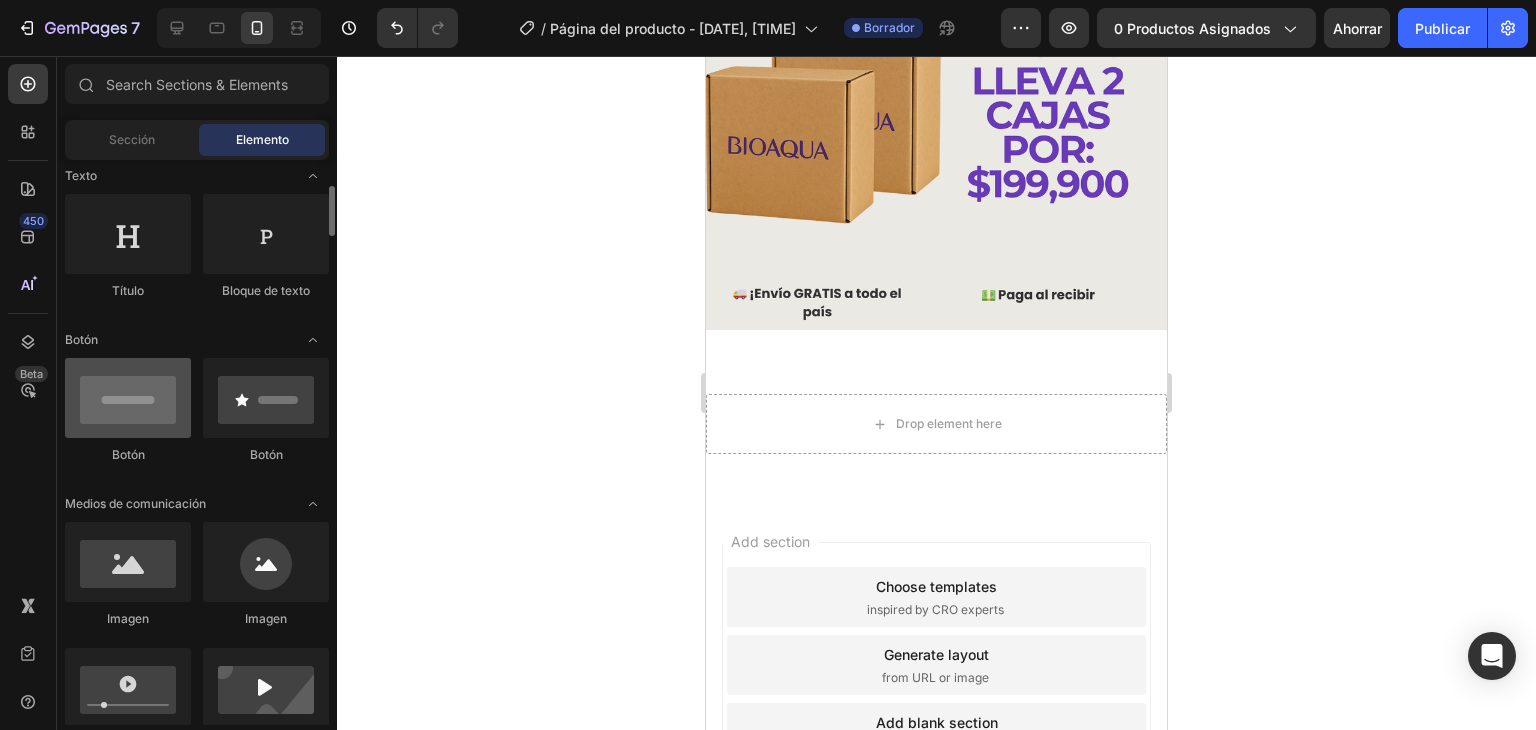 scroll, scrollTop: 400, scrollLeft: 0, axis: vertical 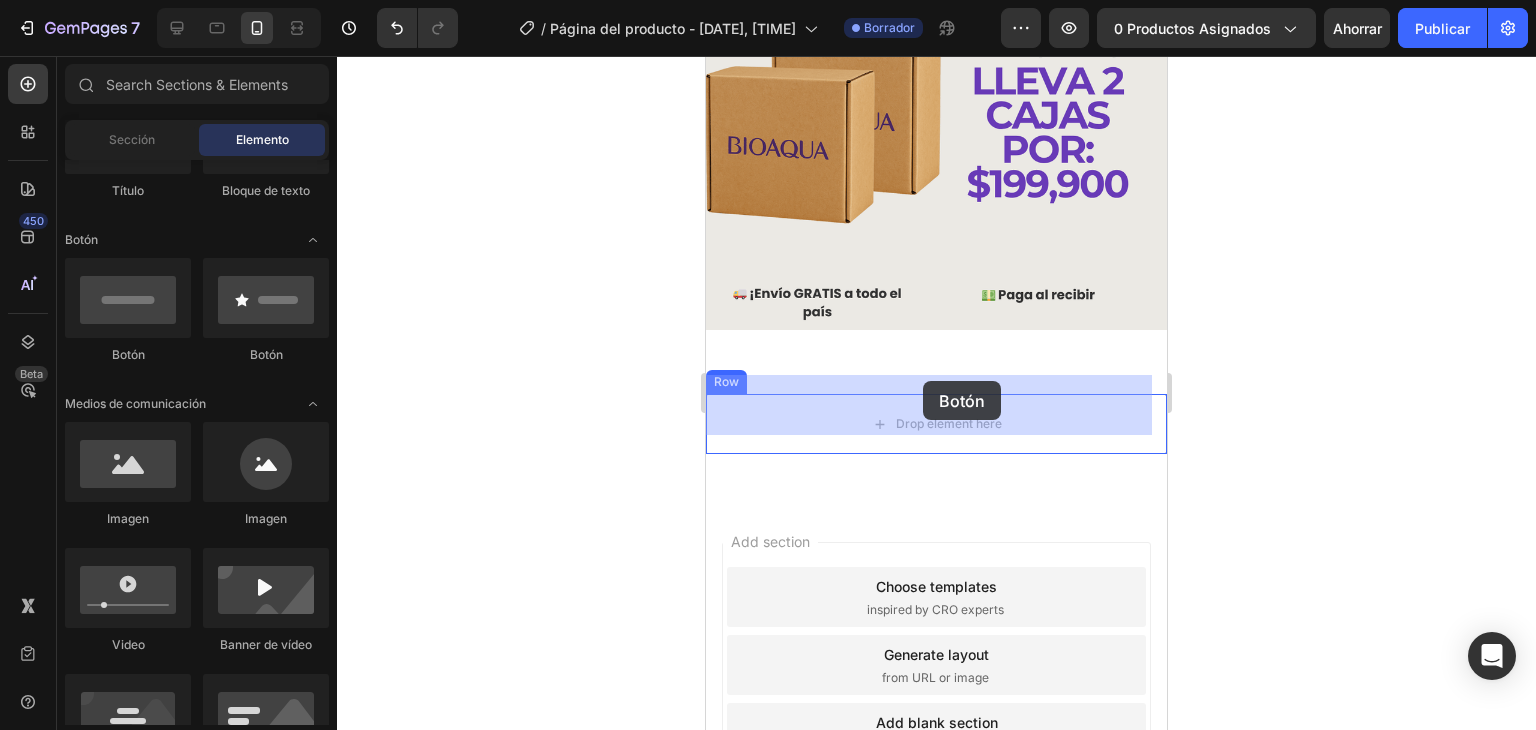drag, startPoint x: 841, startPoint y: 377, endPoint x: 924, endPoint y: 377, distance: 83 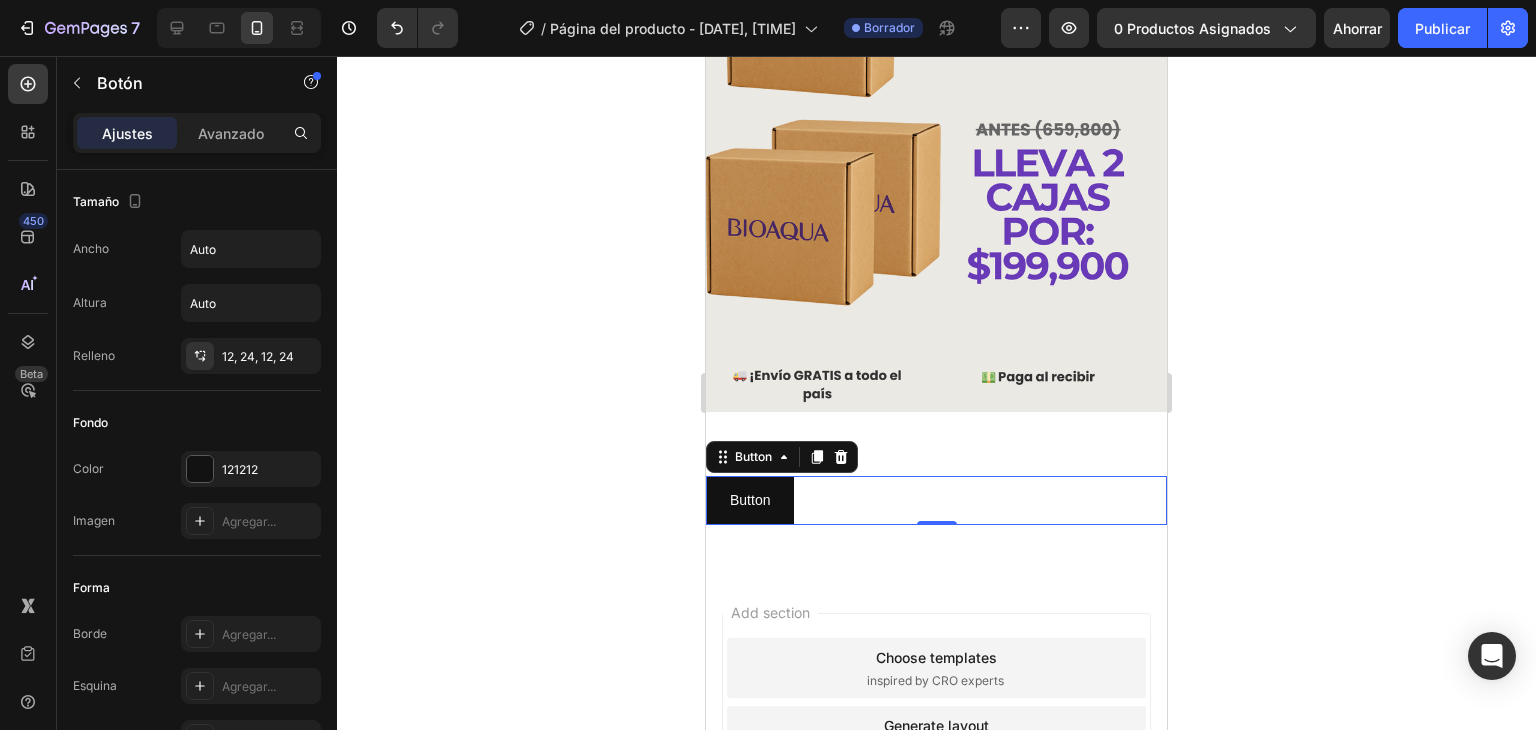 scroll, scrollTop: 861, scrollLeft: 0, axis: vertical 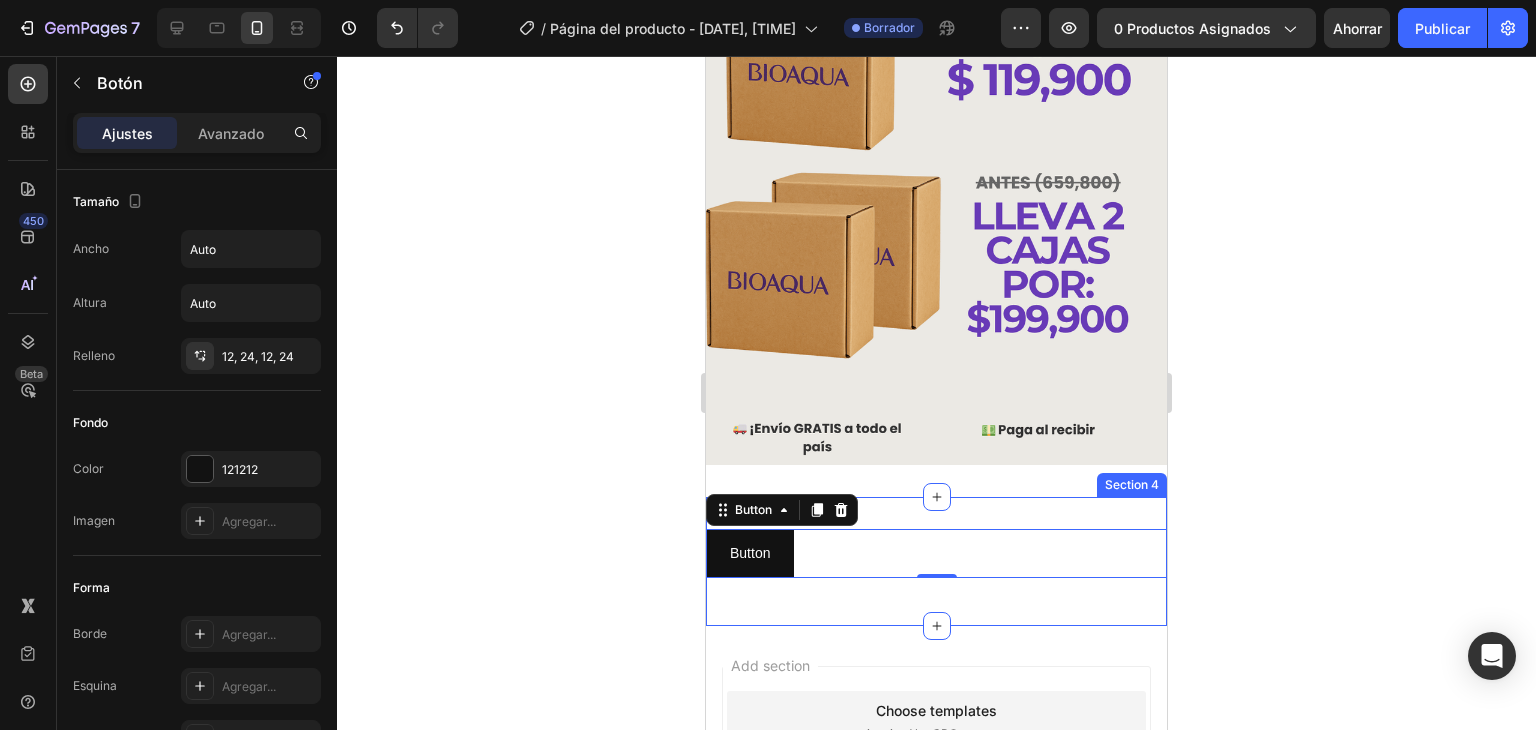 click on "Button Button   0 Row Section 4" at bounding box center (936, 561) 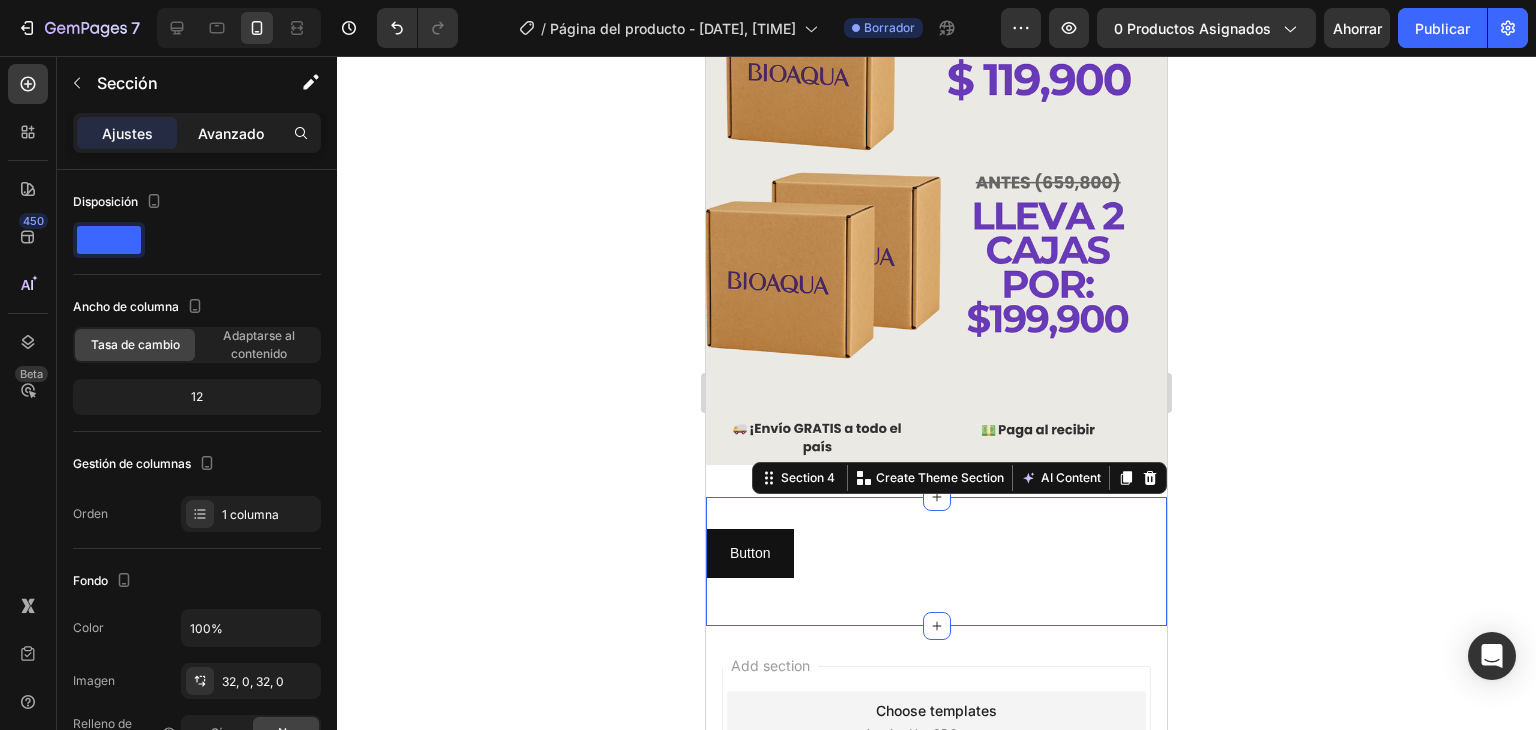 drag, startPoint x: 224, startPoint y: 133, endPoint x: 237, endPoint y: 146, distance: 18.384777 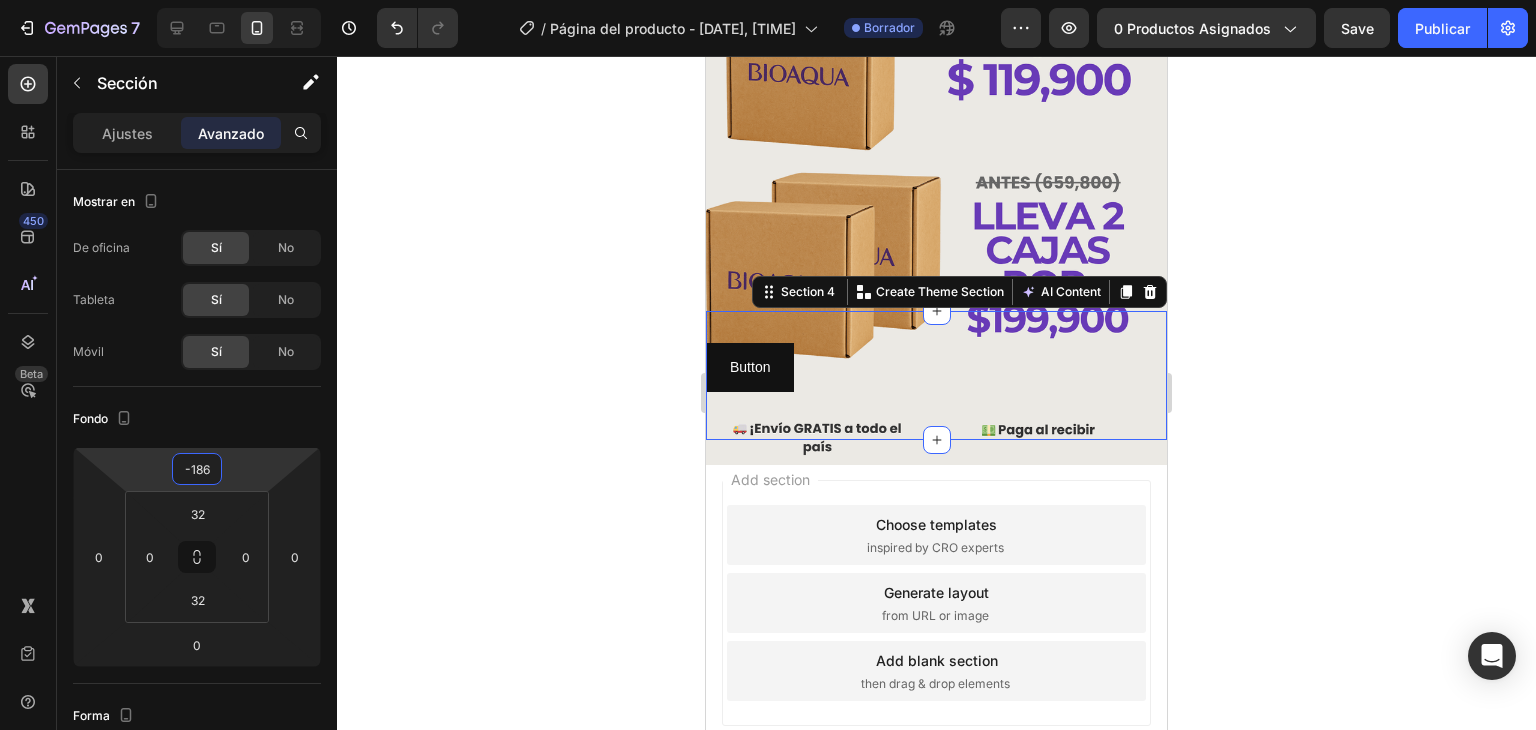 drag, startPoint x: 236, startPoint y: 472, endPoint x: 228, endPoint y: 565, distance: 93.34345 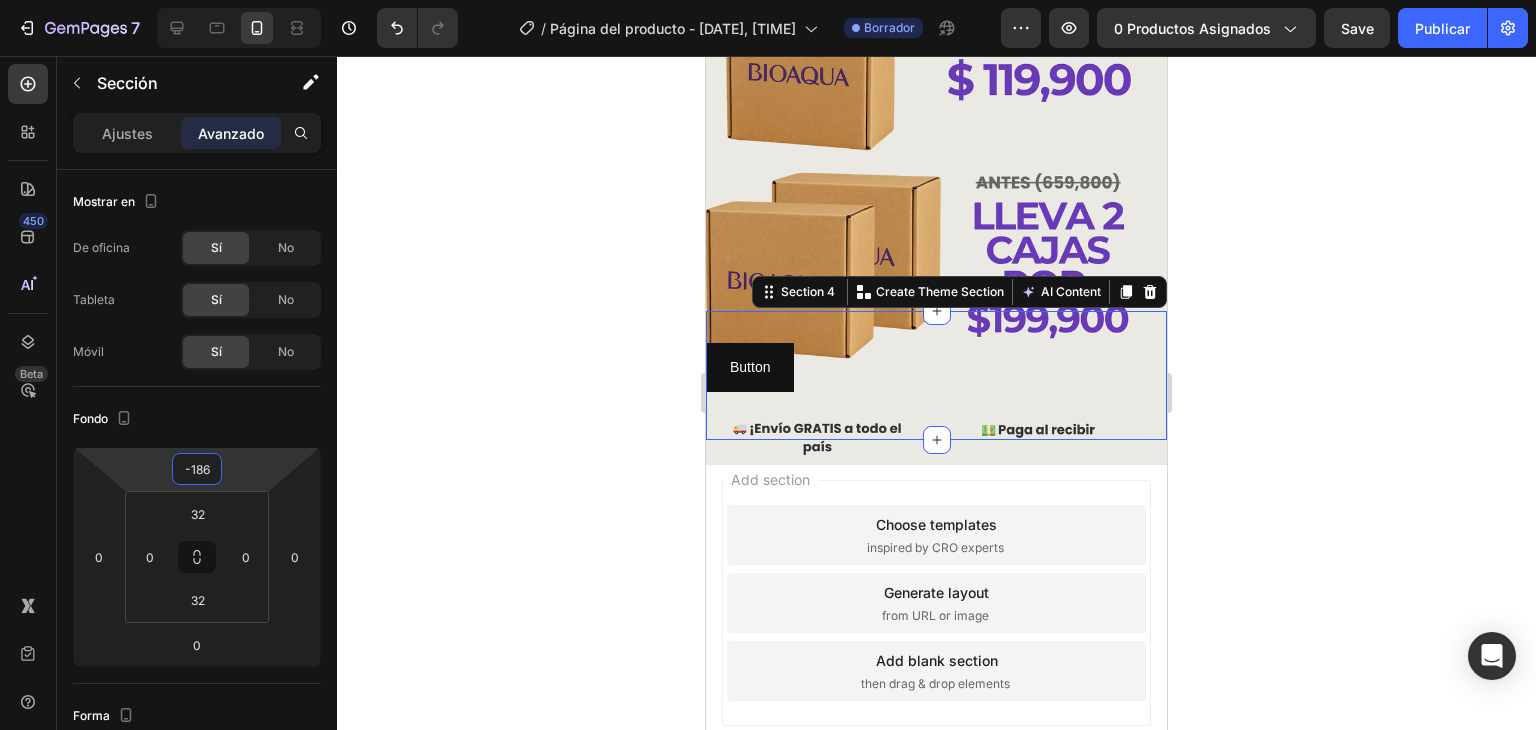 click on "7 Version history / Página del producto - [DATE], [TIME] Borrador Avance 0 productos asignados  Save  Publicar 450 Beta Secciones(30) Elementos(84) Sección Elemento Hero Section Product Detail Brands Trusted Badges Guarantee Product Breakdown How to use Testimonials Compare Bundle FAQs Social Proof Brand Story Product List Collection Blog List Contact Sticky Add to Cart Custom Footer Explorar la biblioteca 450 Disposición
Fila
Fila
Fila
Fila Texto
Título
Bloque de texto Botón
Botón
Botón Medios de comunicación
Imagen" at bounding box center [768, 0] 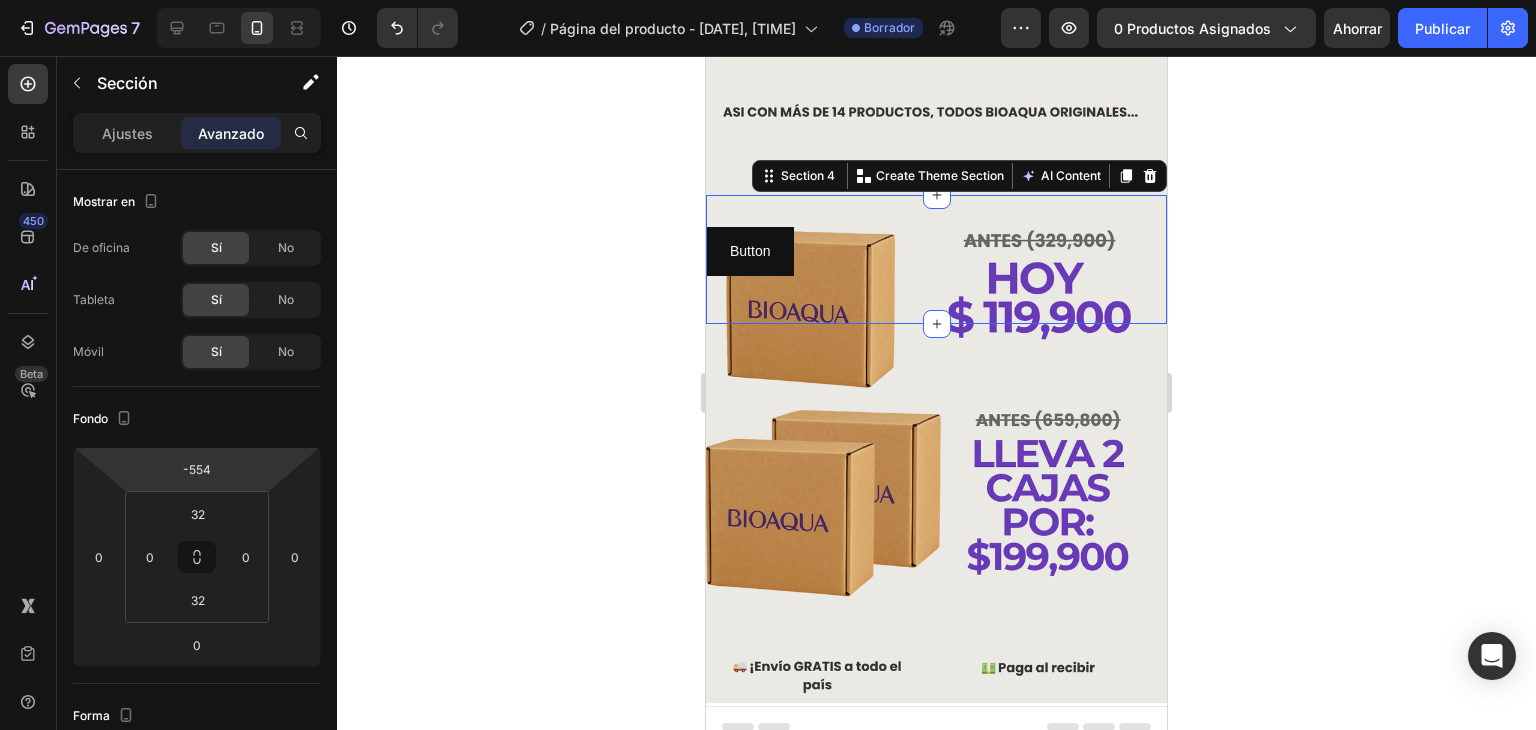 scroll, scrollTop: 1114, scrollLeft: 0, axis: vertical 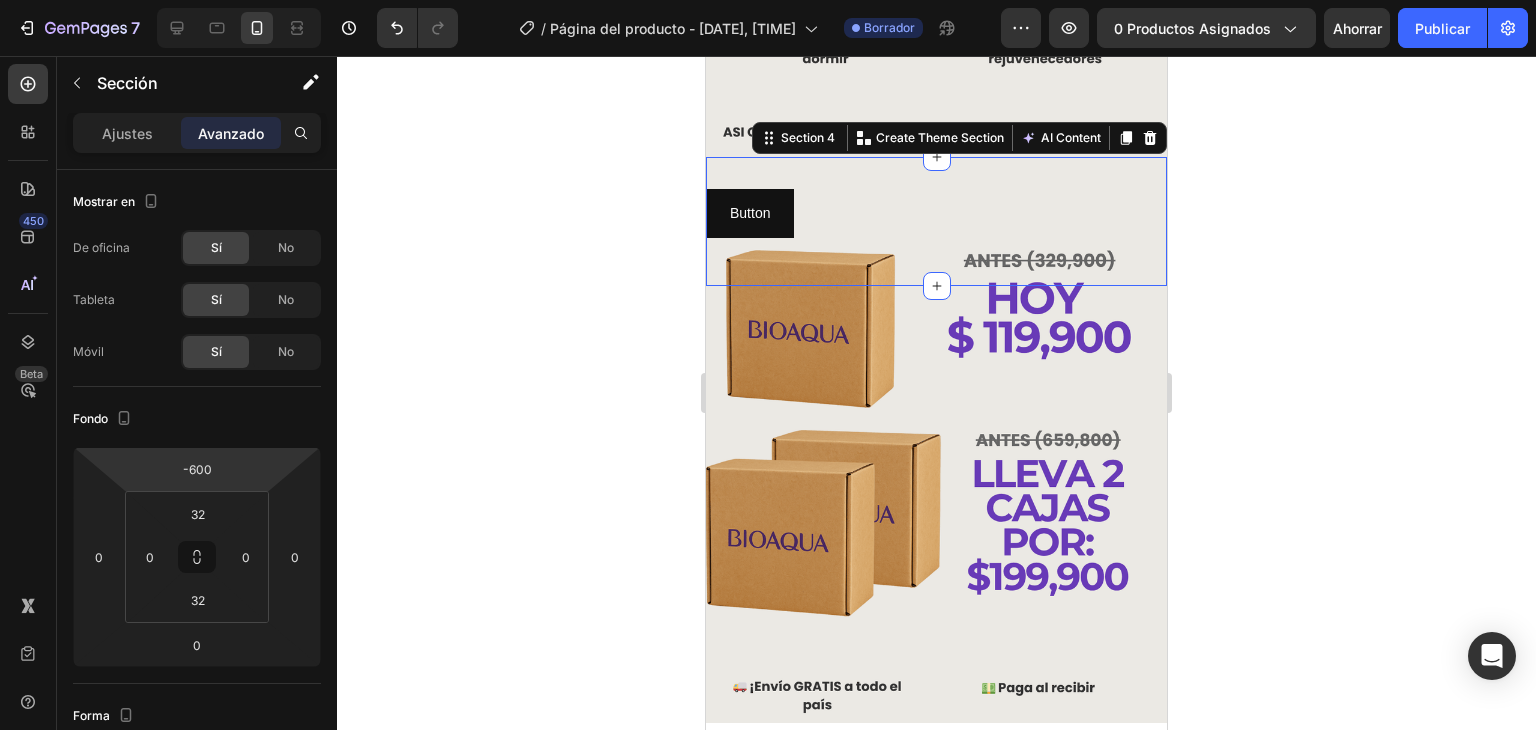 type on "-602" 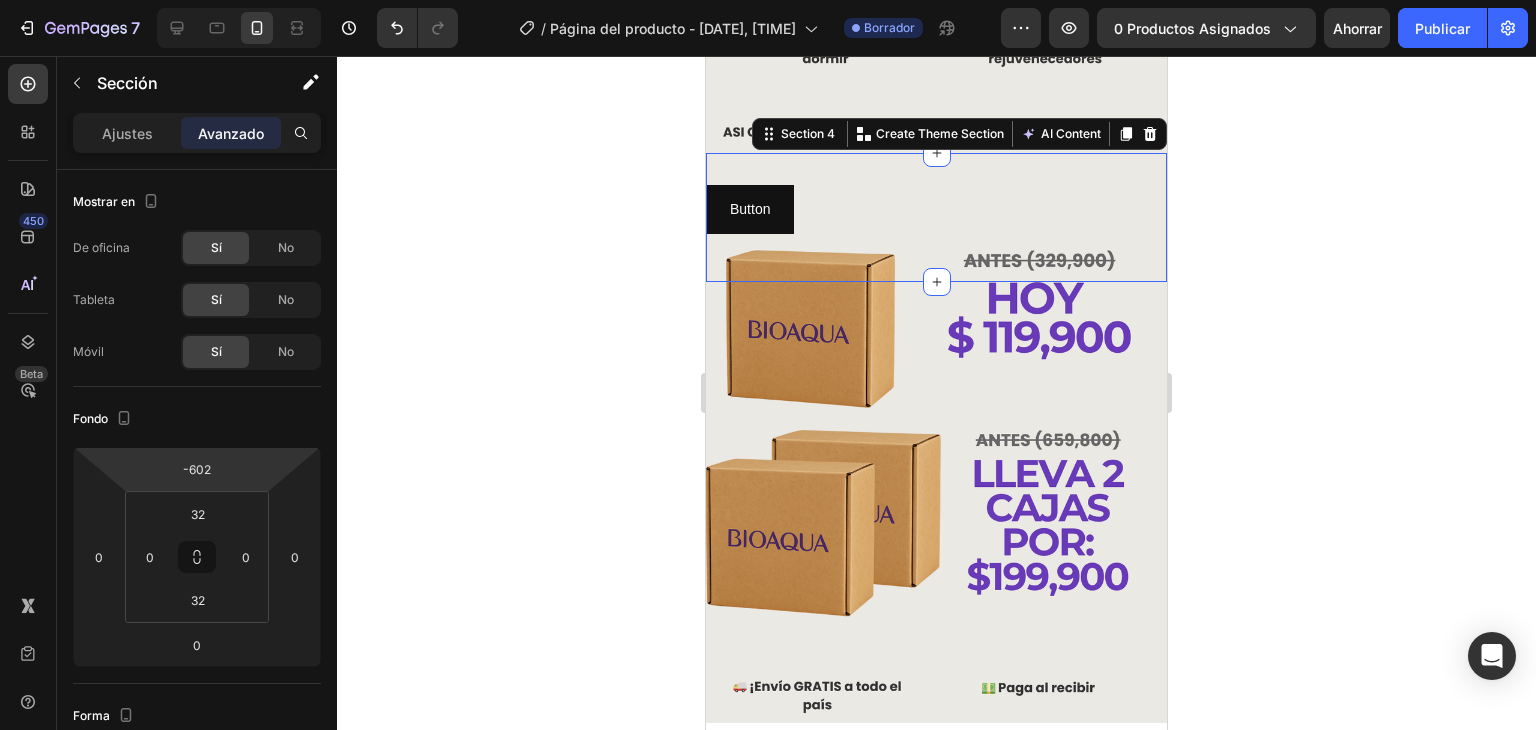 drag, startPoint x: 241, startPoint y: 463, endPoint x: 188, endPoint y: 671, distance: 214.64622 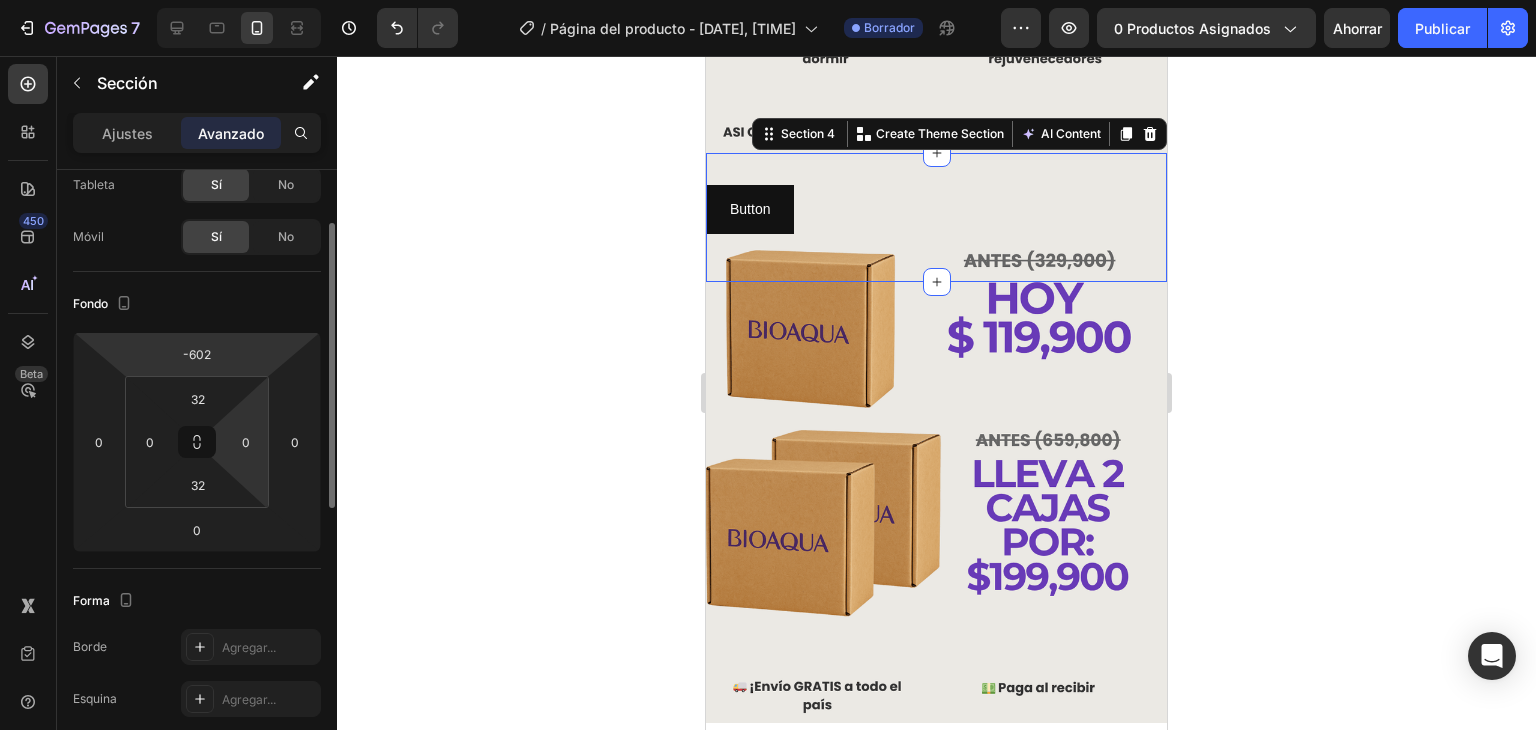 scroll, scrollTop: 0, scrollLeft: 0, axis: both 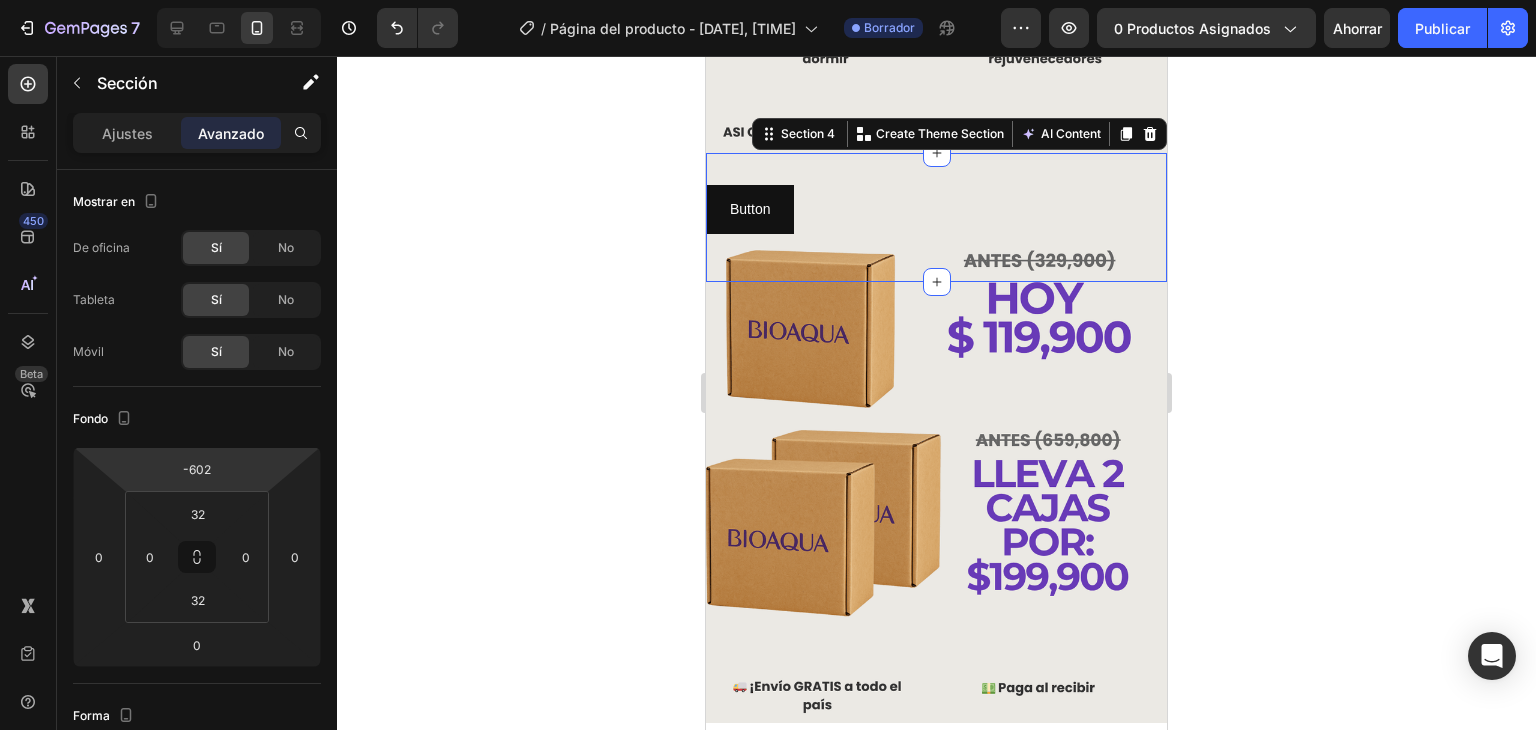 click 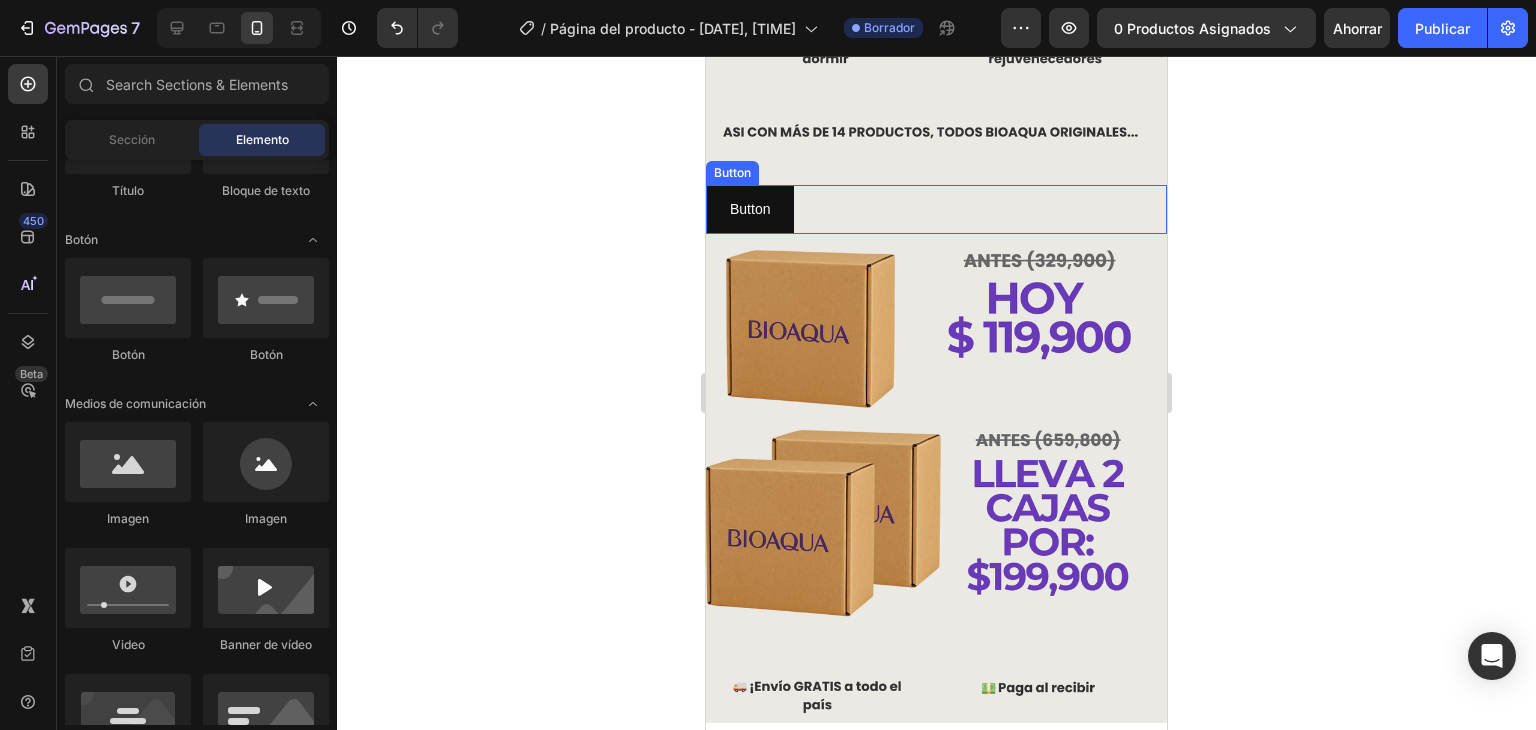 click on "Button Button" at bounding box center (936, 209) 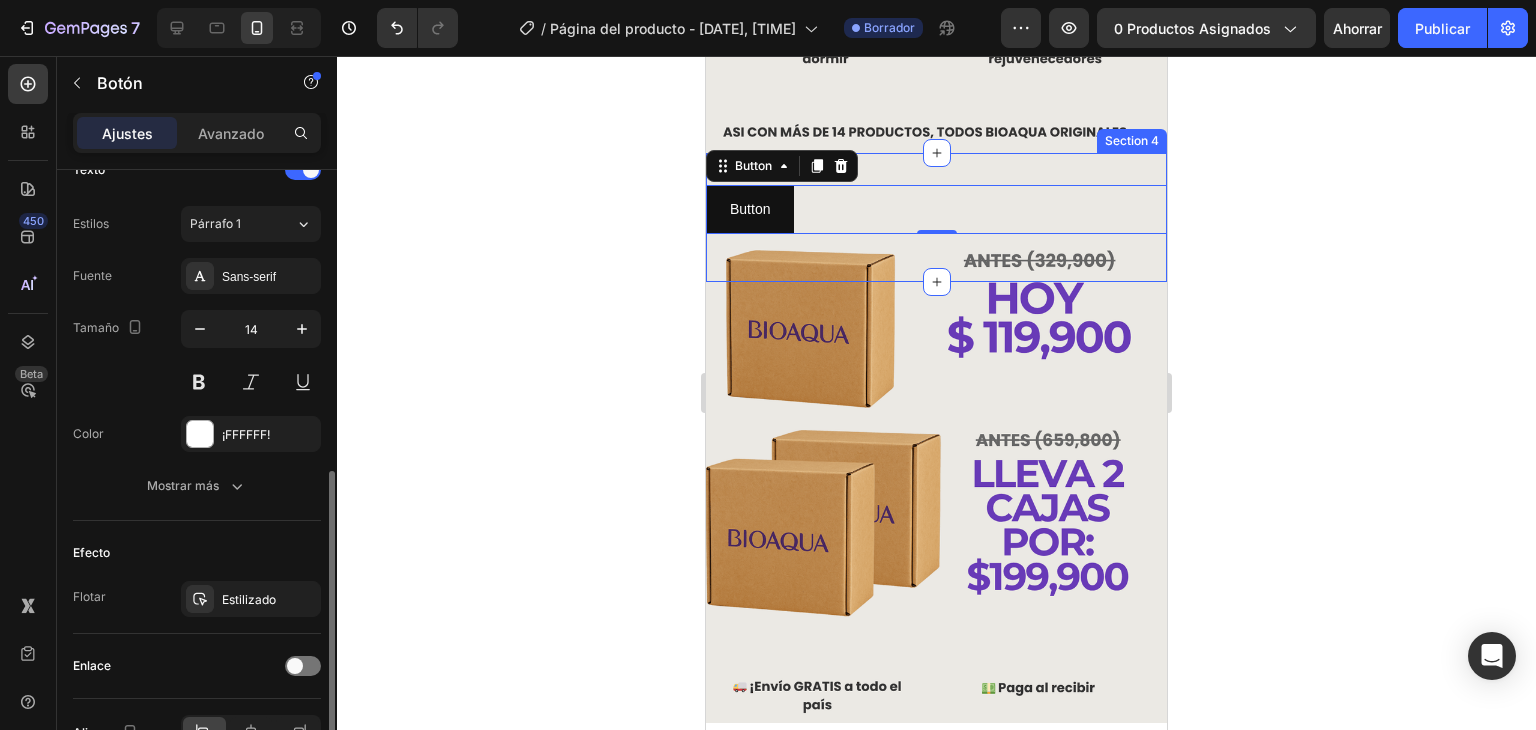 scroll, scrollTop: 814, scrollLeft: 0, axis: vertical 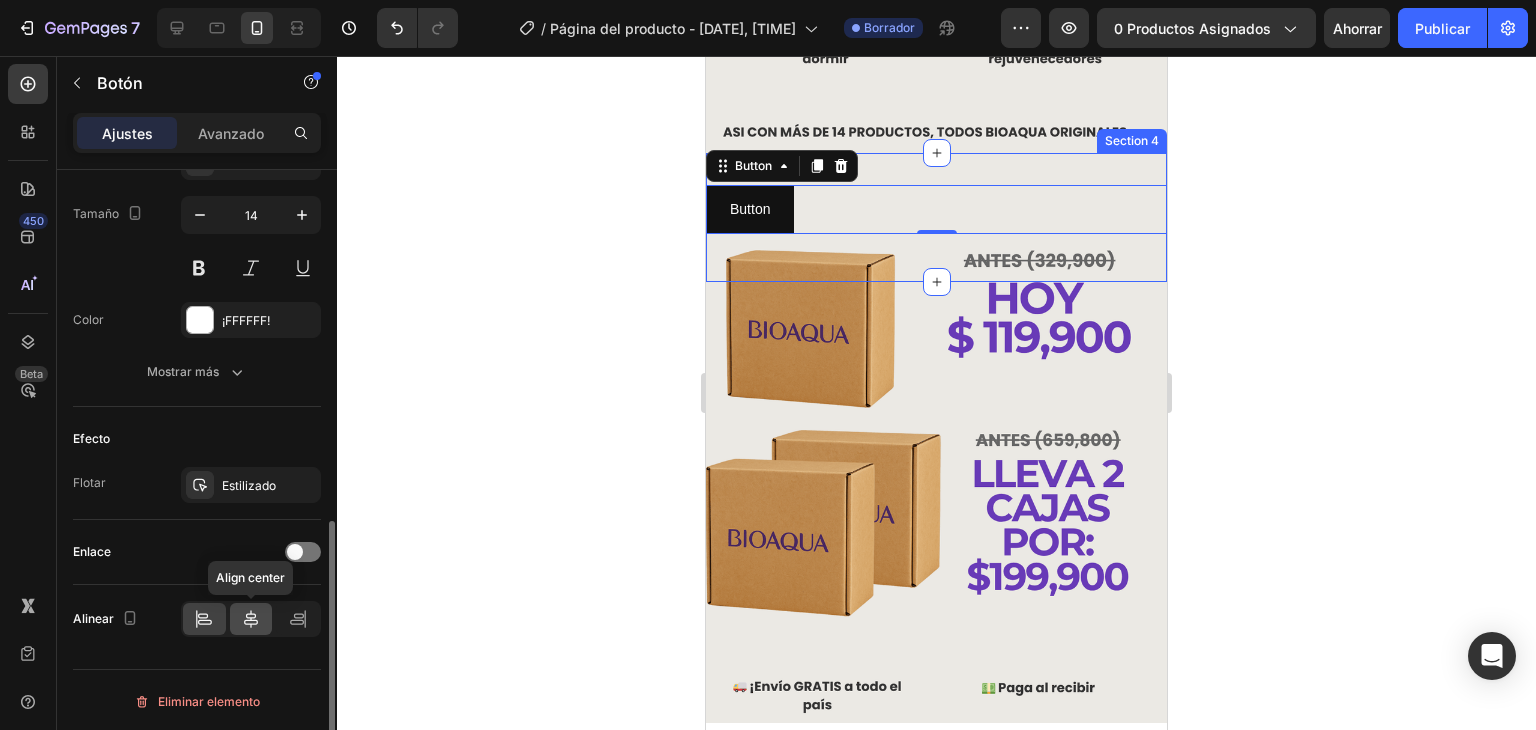 click 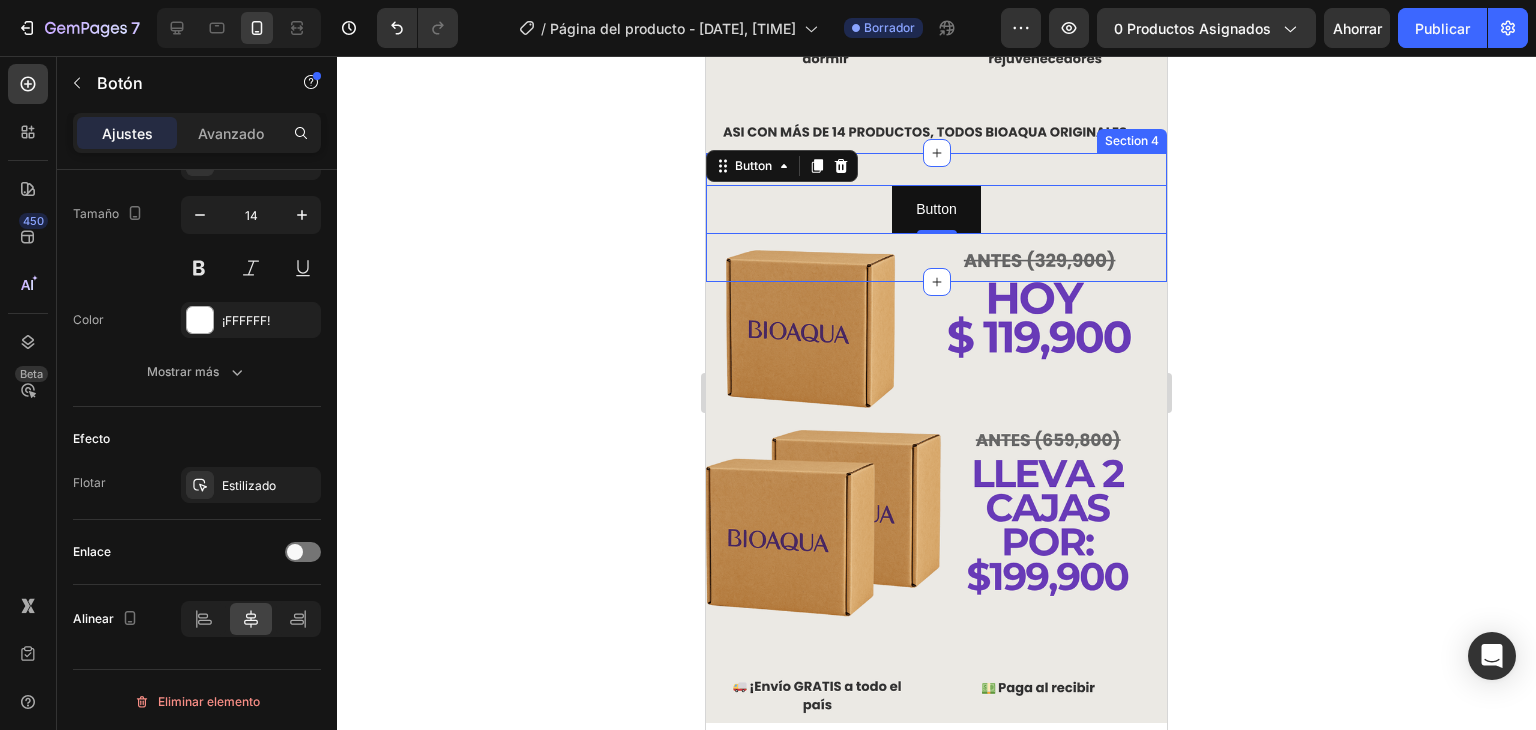 click 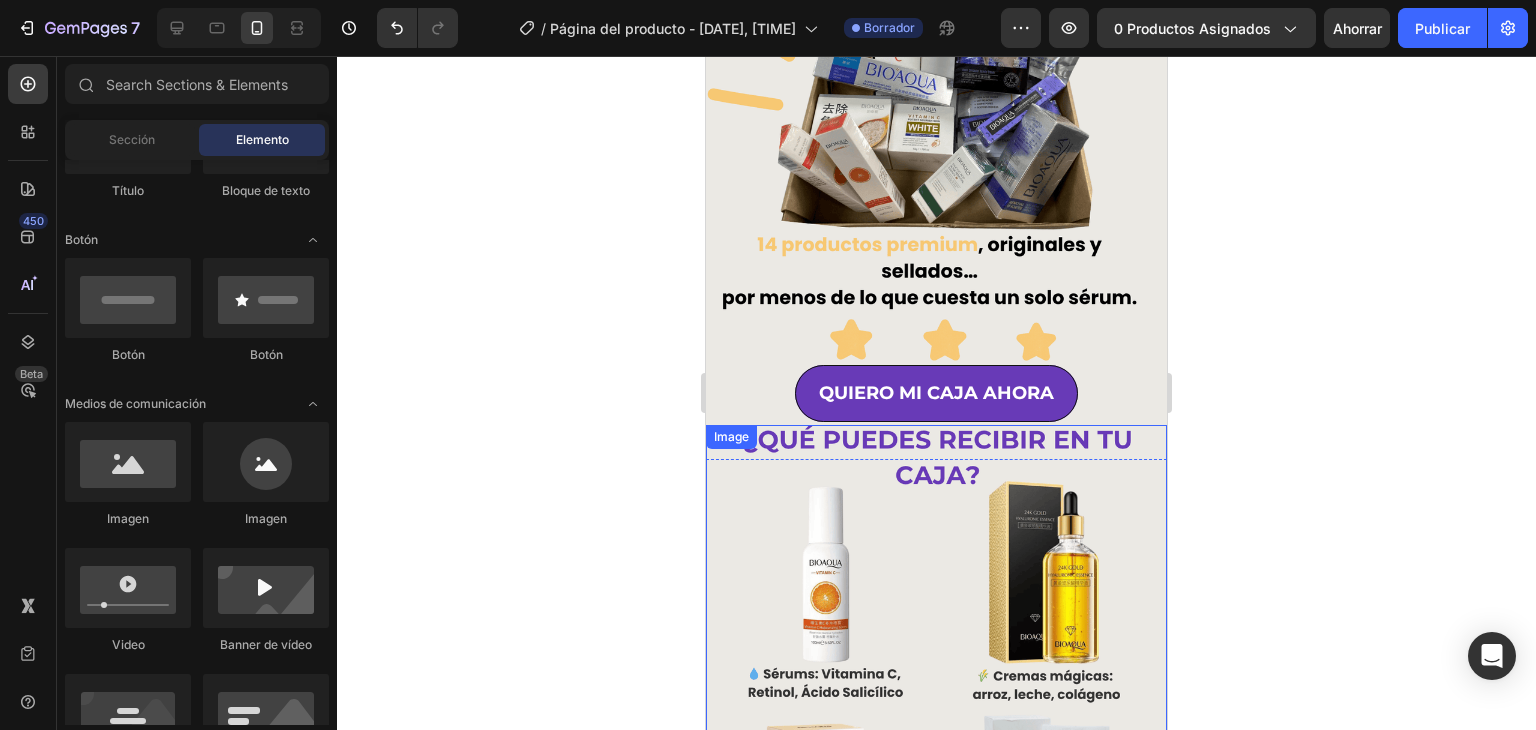 scroll, scrollTop: 314, scrollLeft: 0, axis: vertical 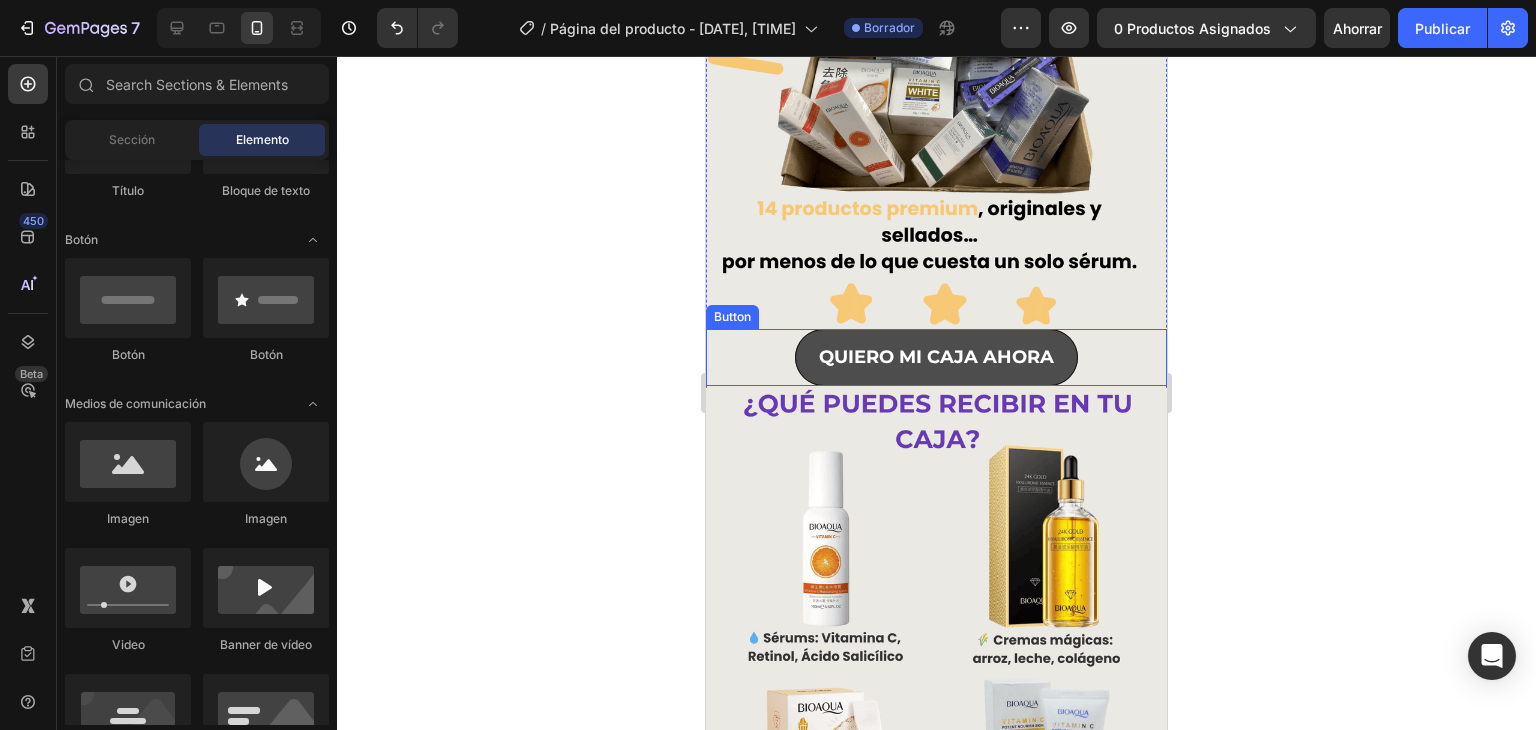 click on "QUIERO MI CAJA AHORA" at bounding box center [936, 357] 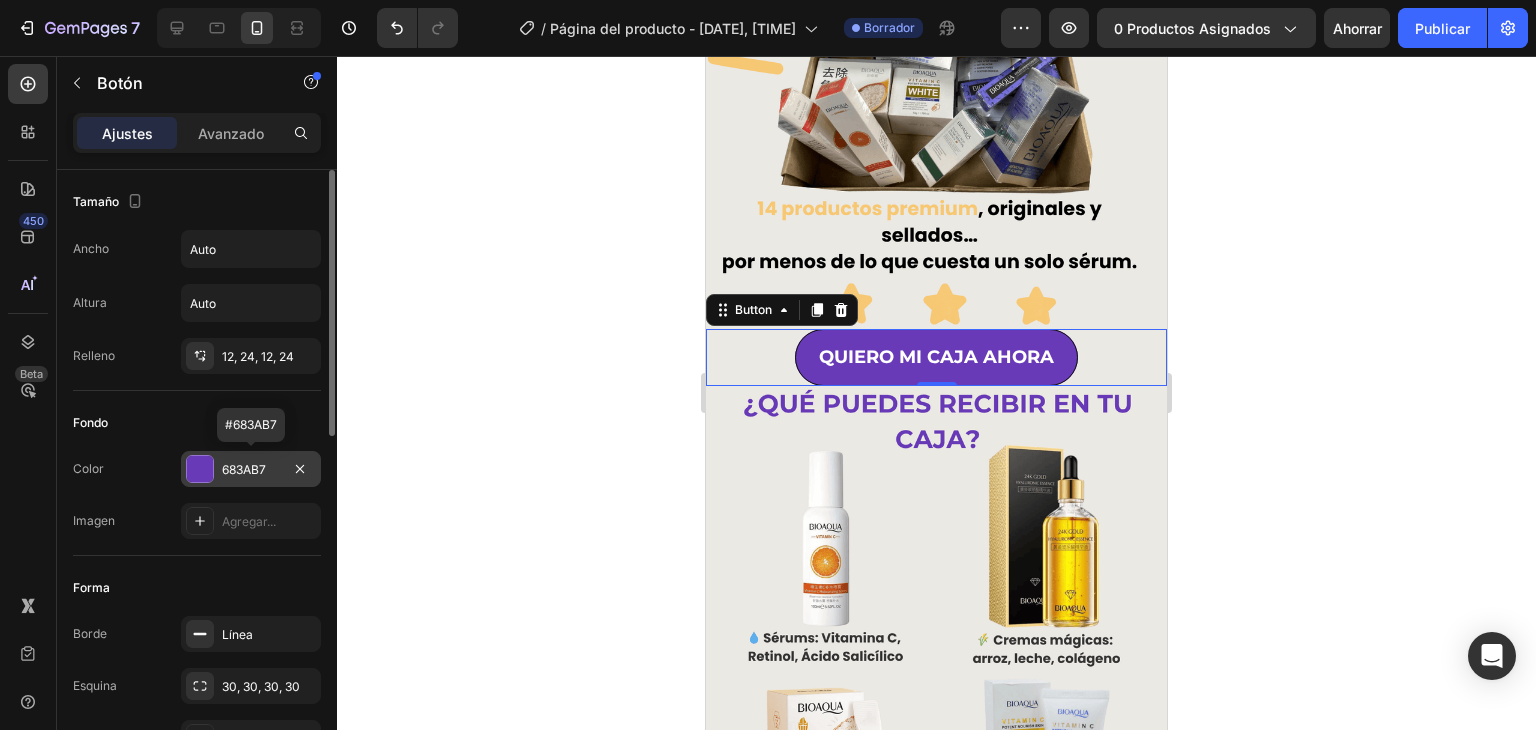 click on "683AB7" at bounding box center (244, 469) 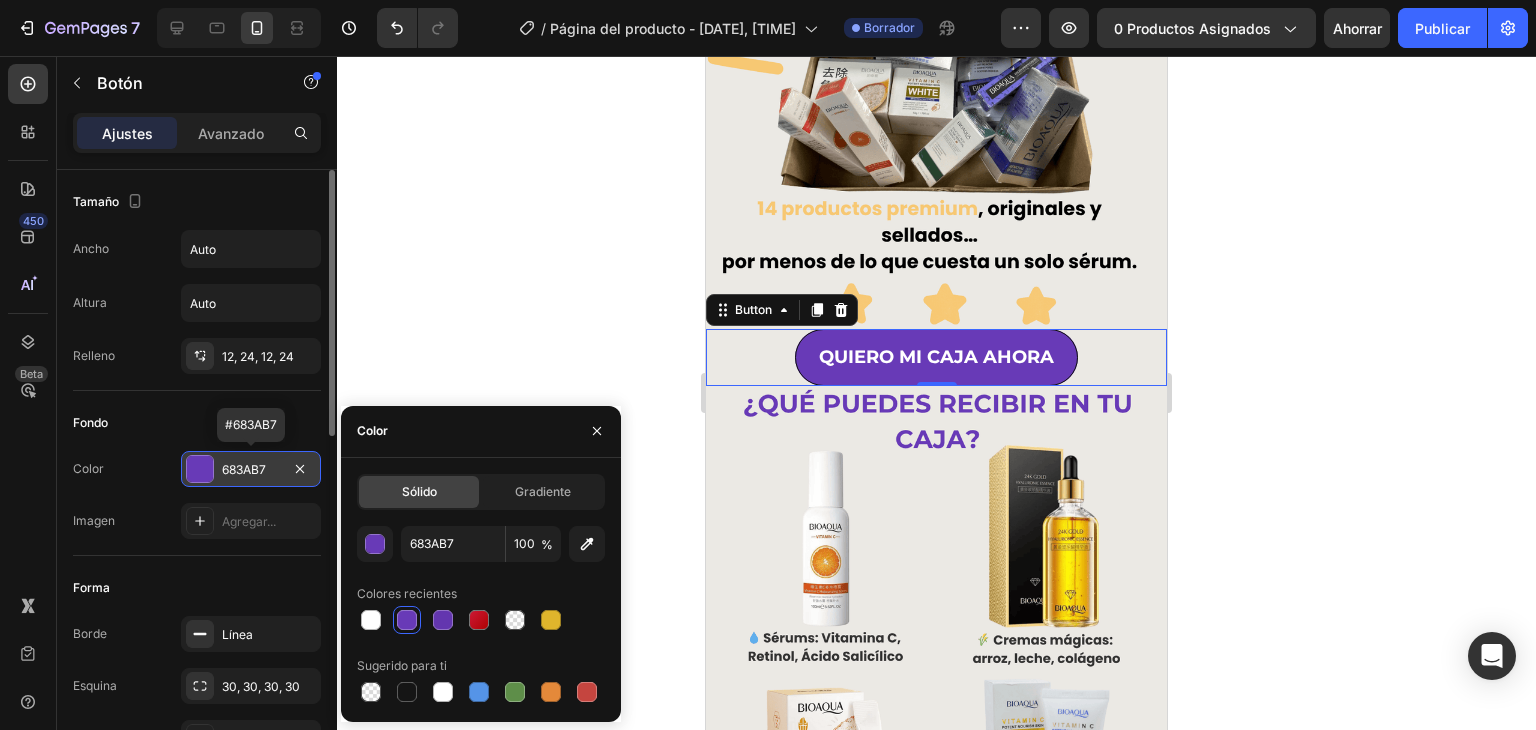 click on "683AB7" at bounding box center [244, 469] 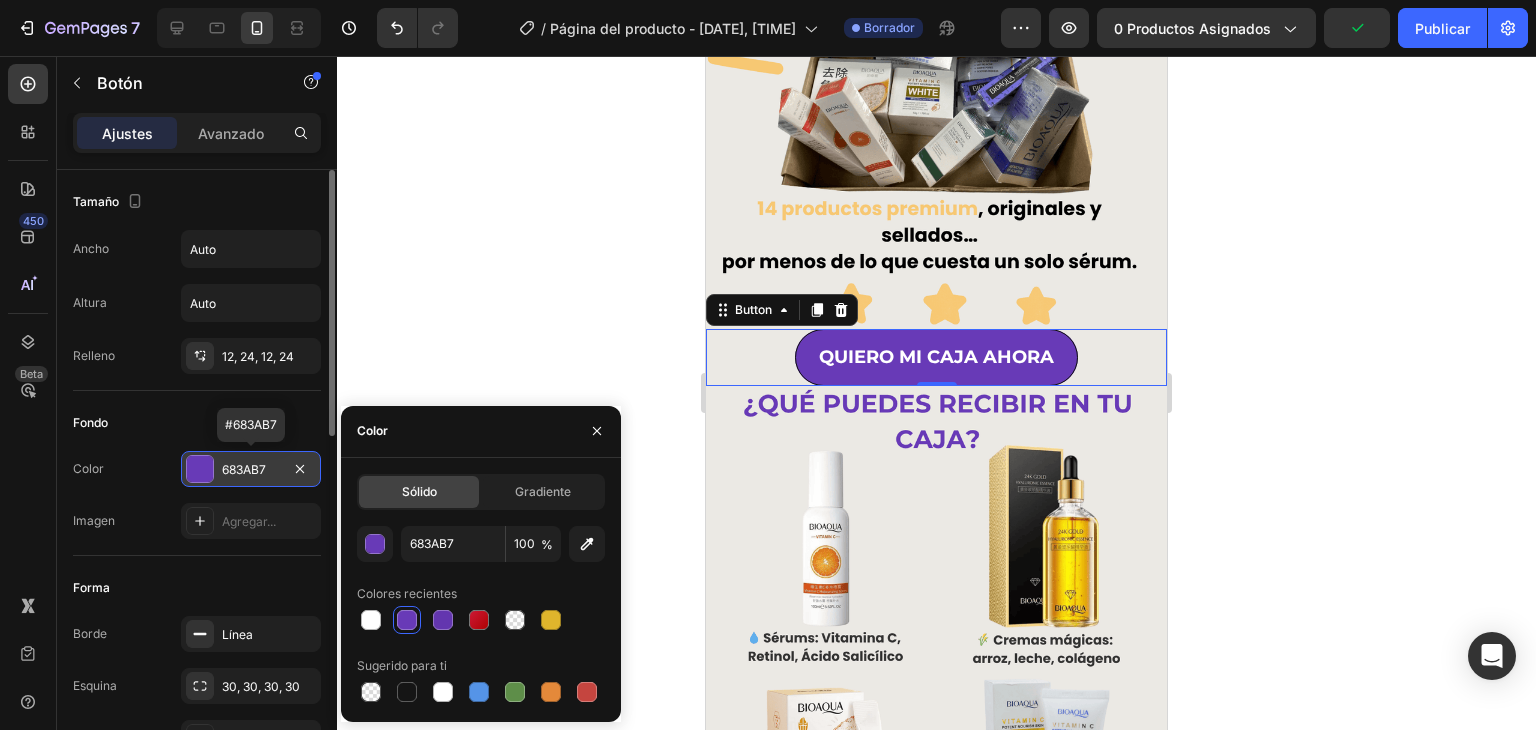 drag, startPoint x: 266, startPoint y: 467, endPoint x: 224, endPoint y: 468, distance: 42.0119 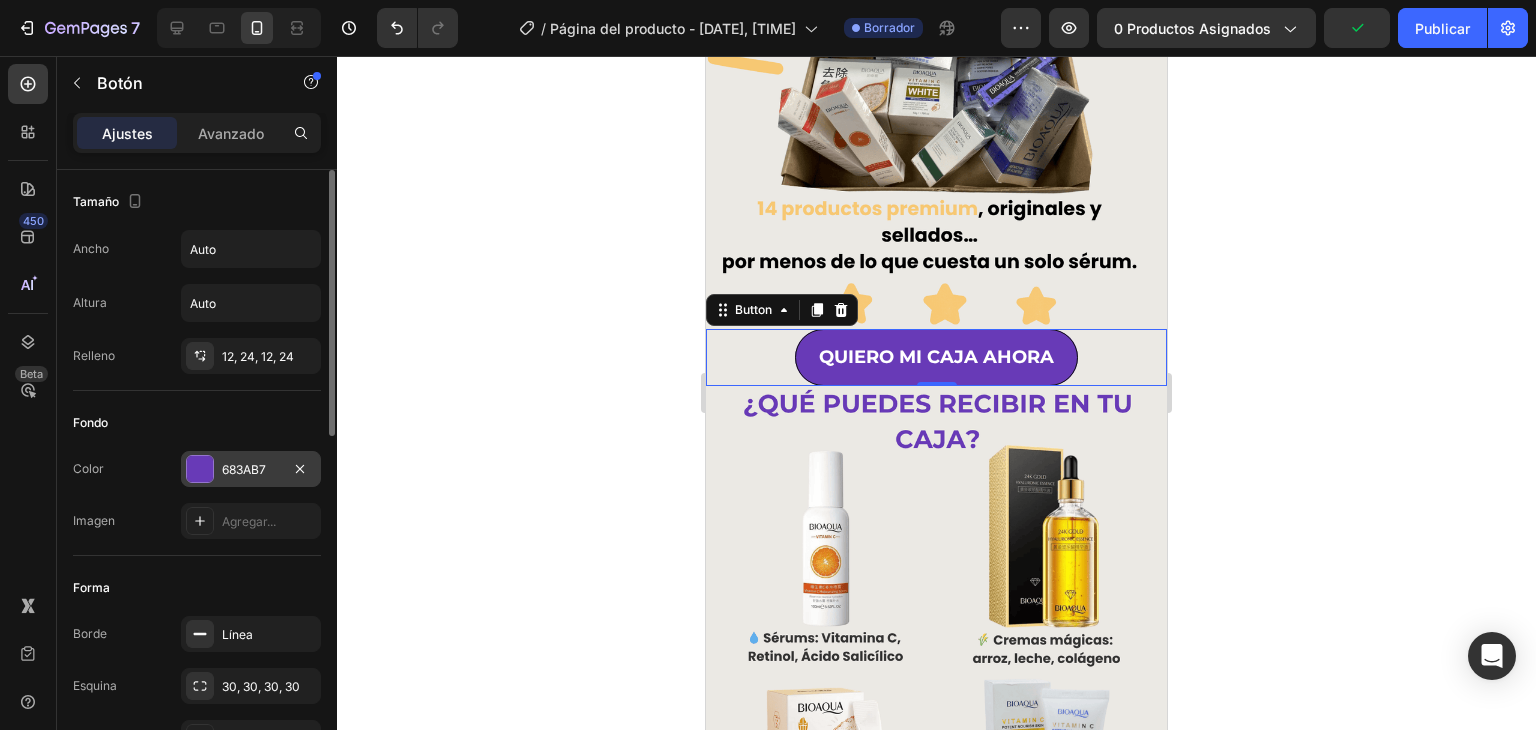 click on "683AB7" at bounding box center (244, 469) 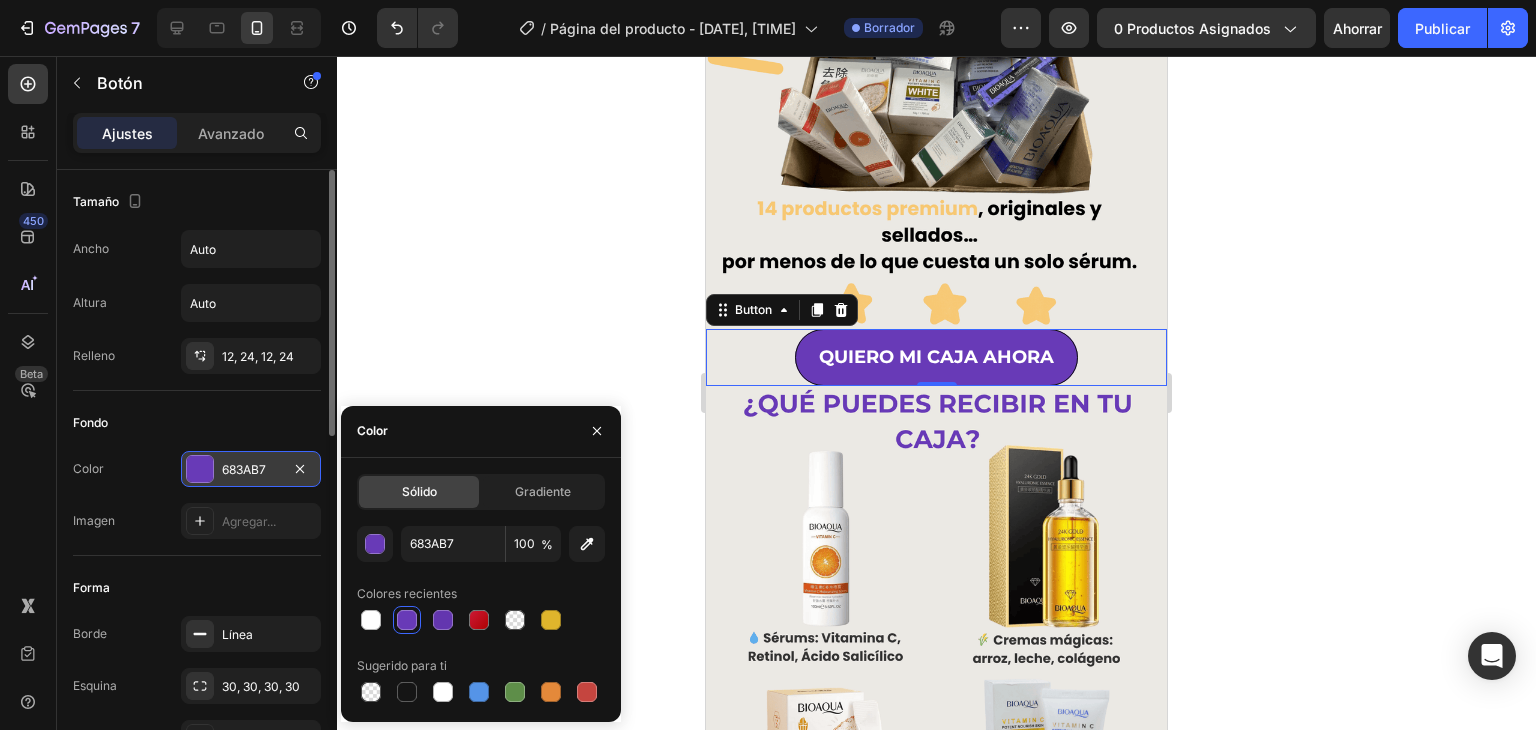 click on "683AB7" at bounding box center (244, 469) 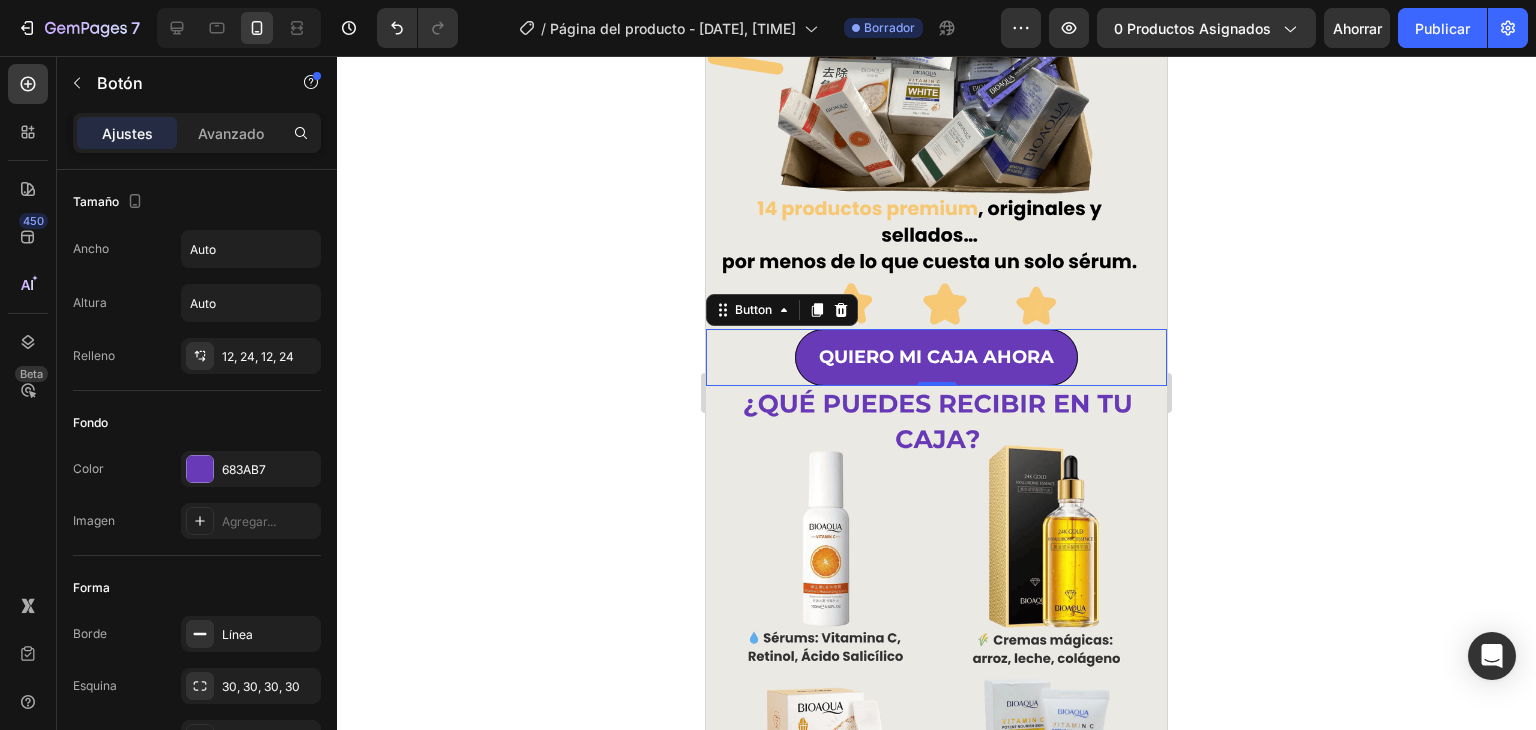 click 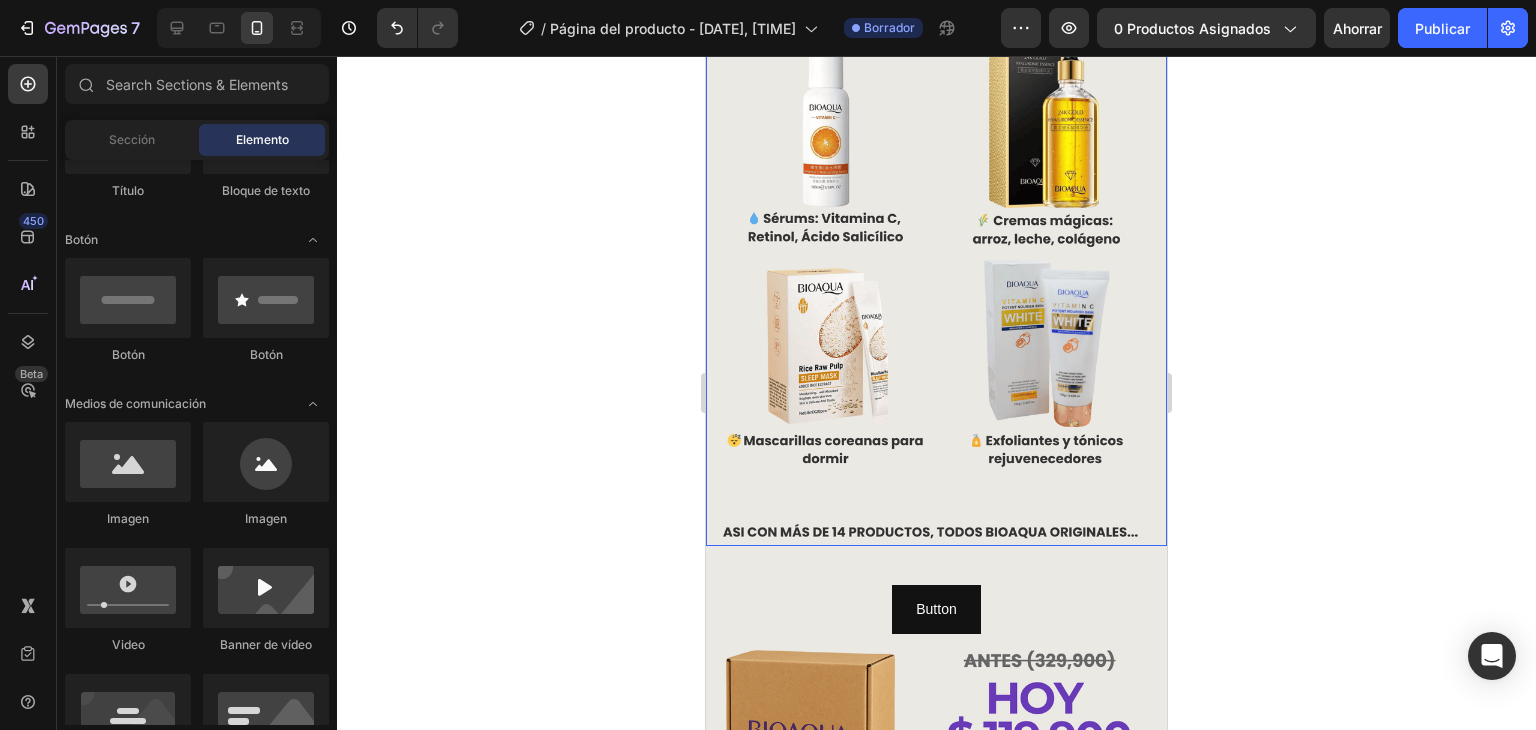scroll, scrollTop: 914, scrollLeft: 0, axis: vertical 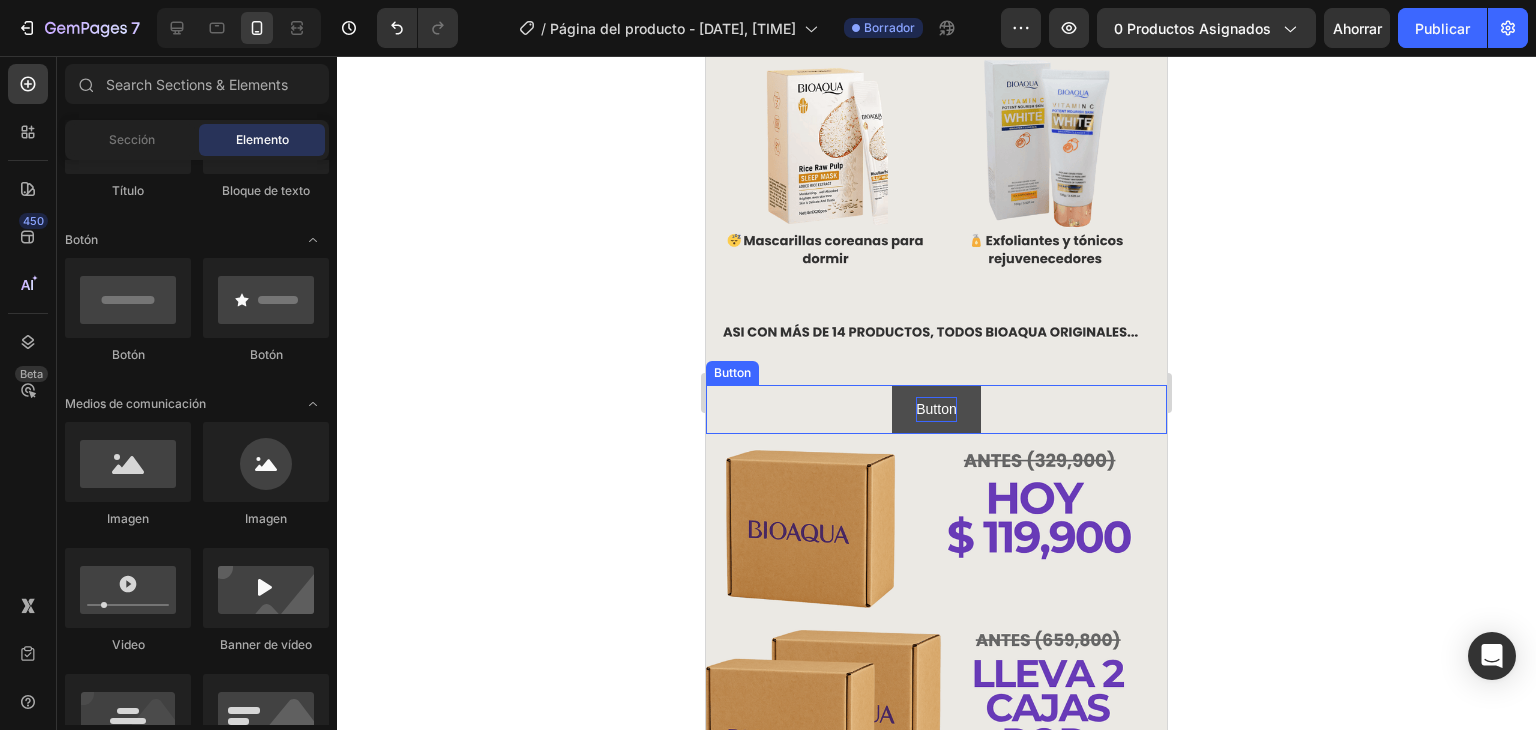 click on "Button" at bounding box center [936, 409] 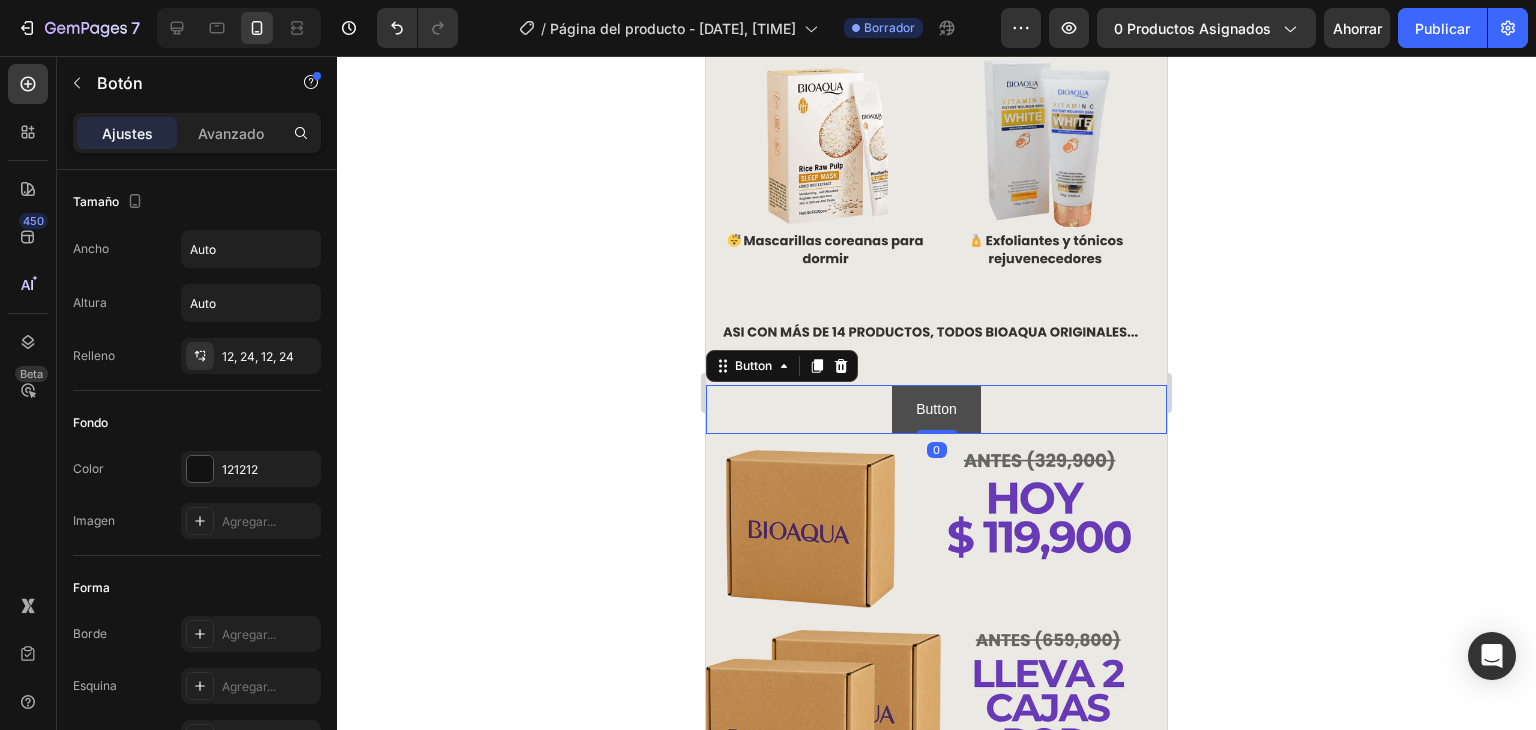 click on "Button" at bounding box center (936, 409) 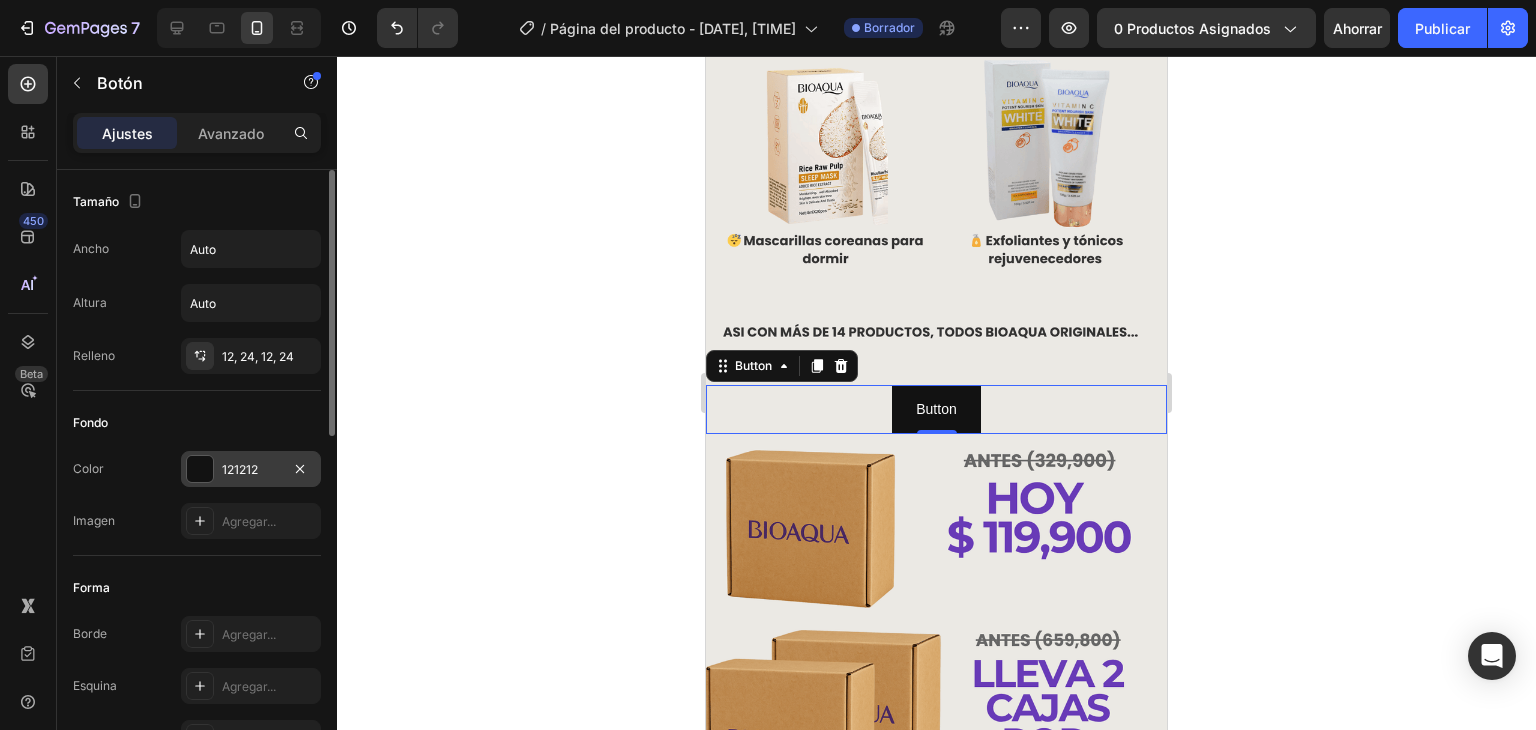 click on "121212" at bounding box center [251, 470] 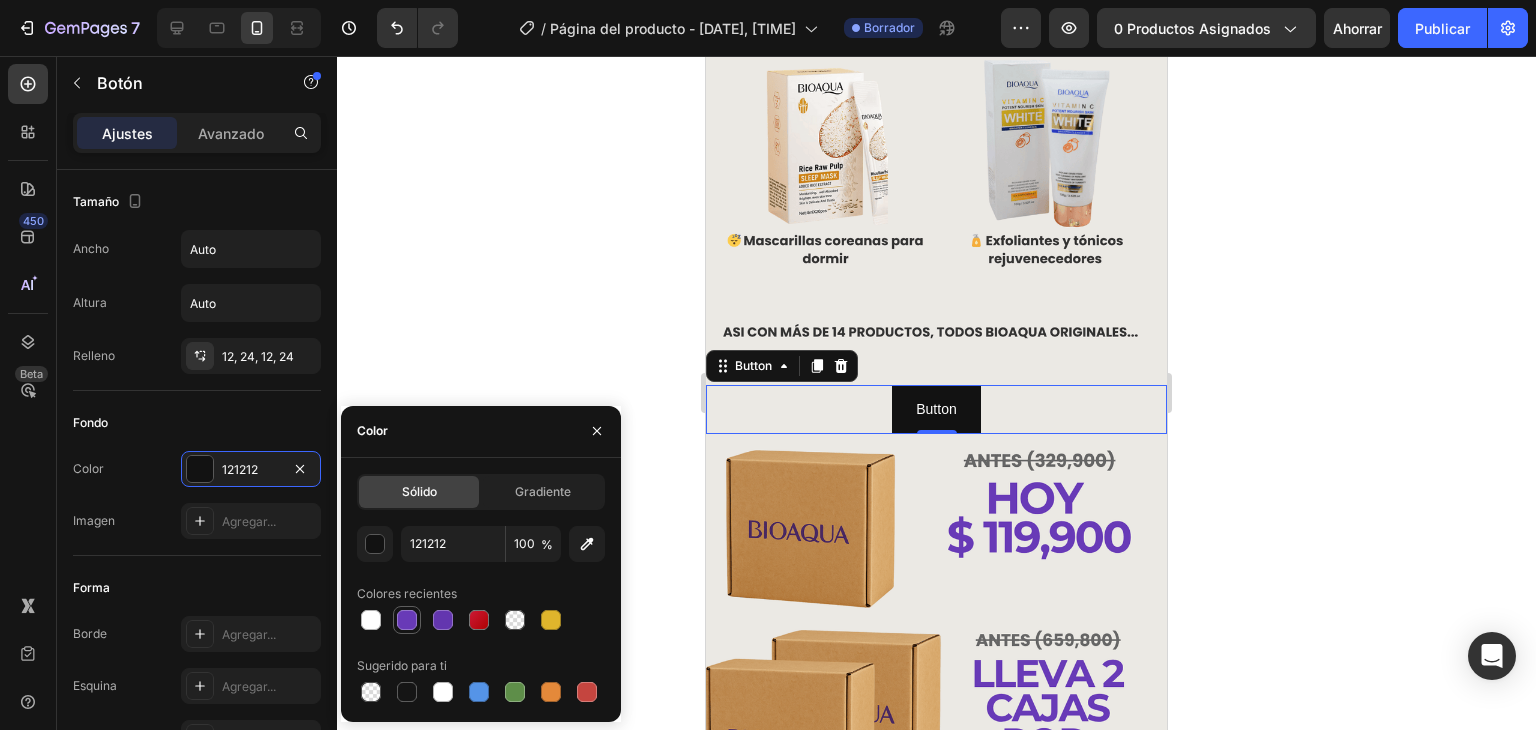 click at bounding box center [407, 620] 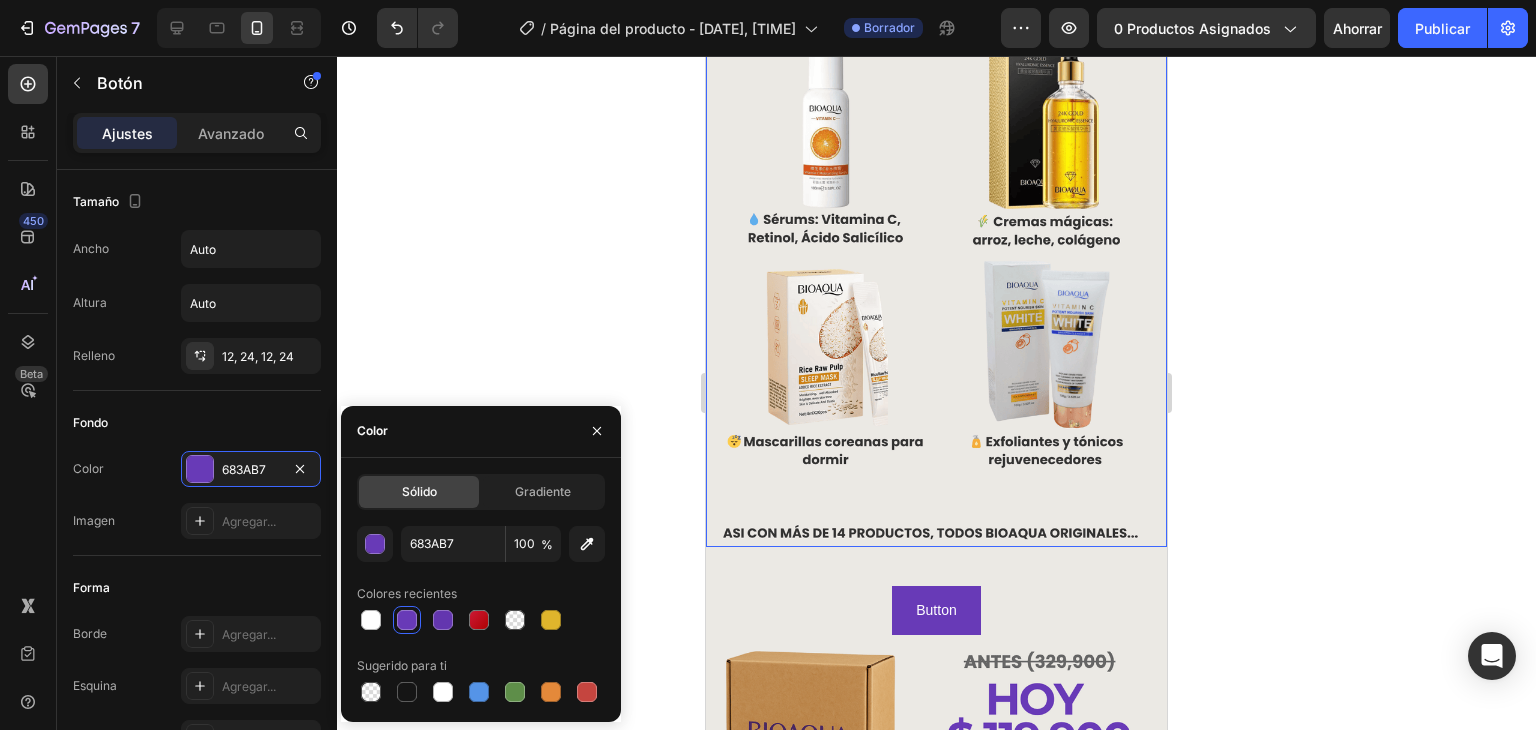 scroll, scrollTop: 714, scrollLeft: 0, axis: vertical 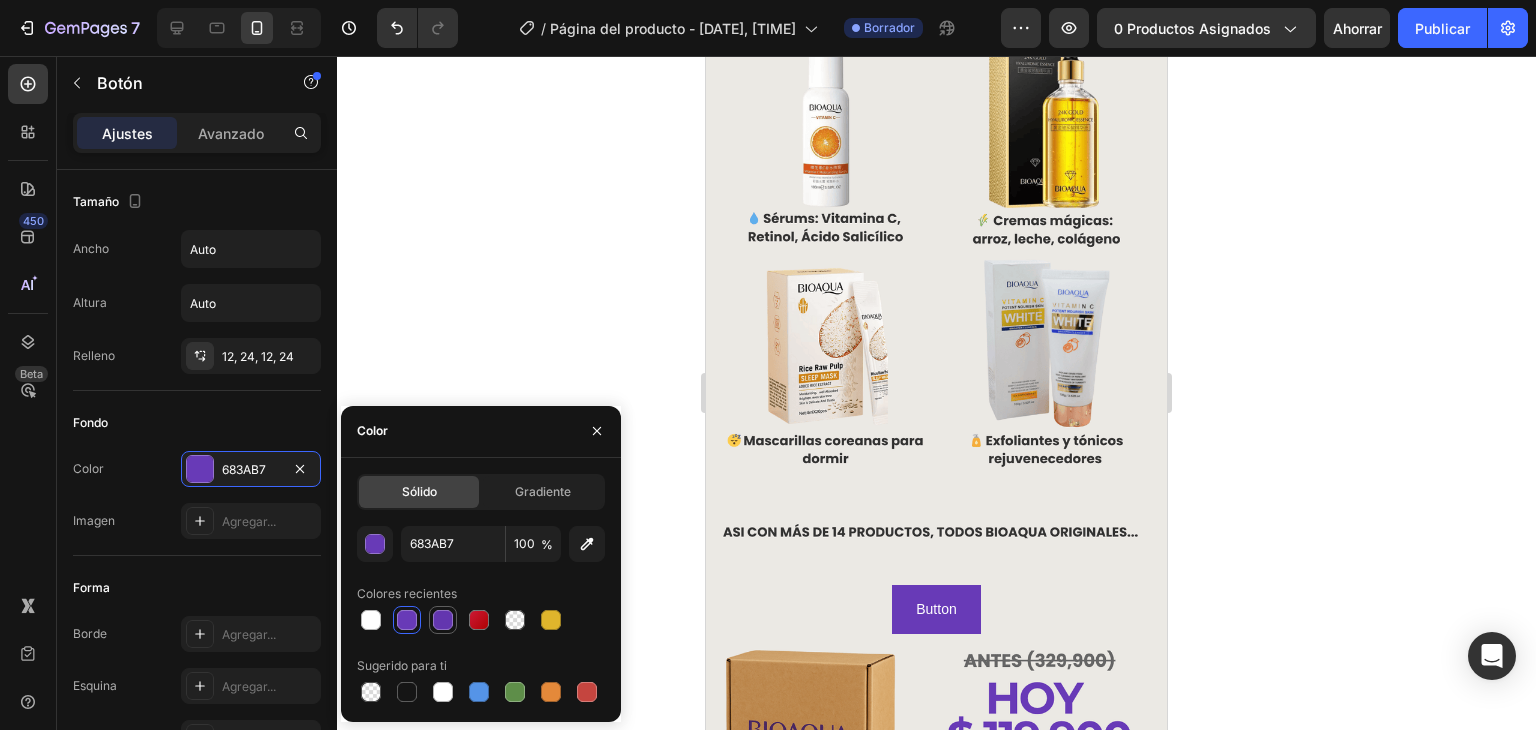click at bounding box center (443, 620) 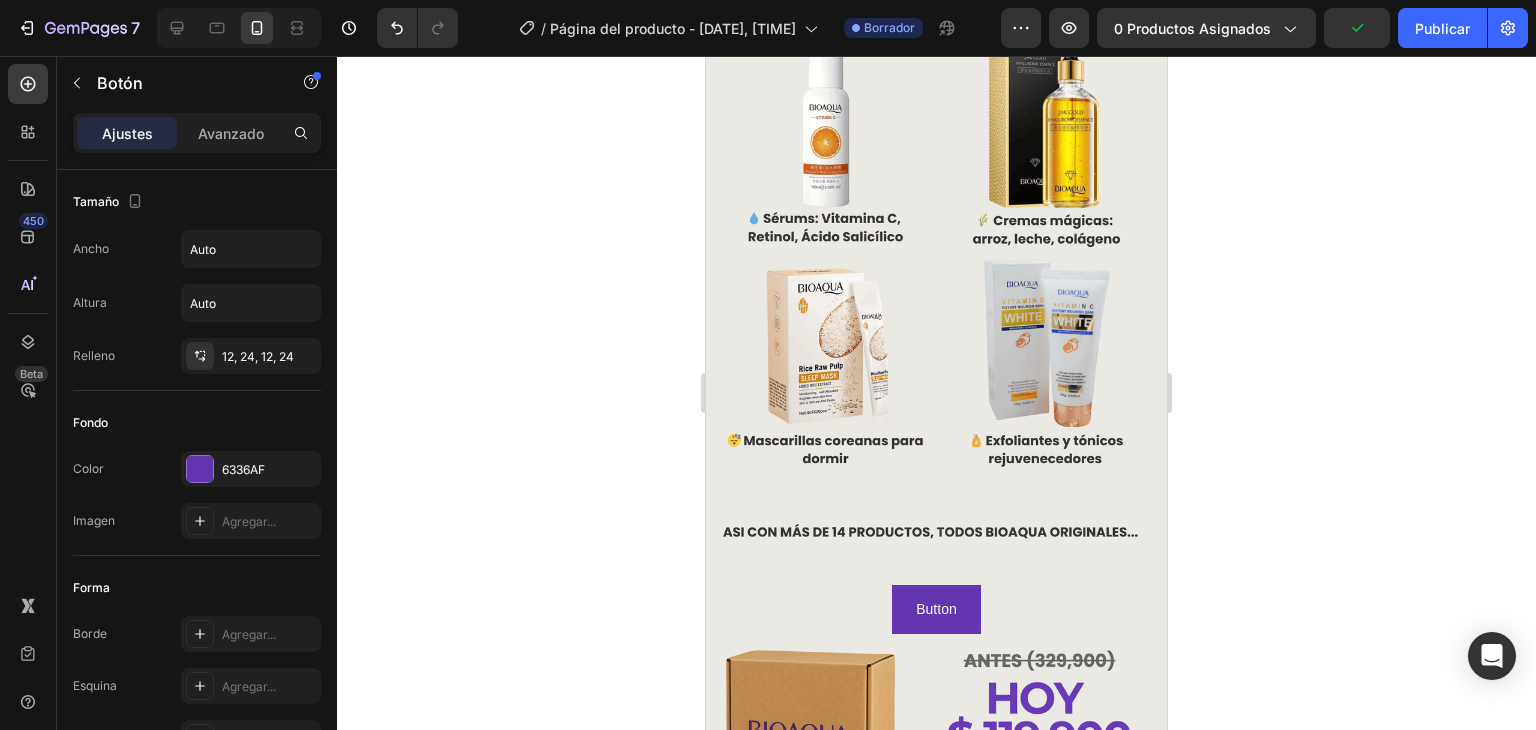 click 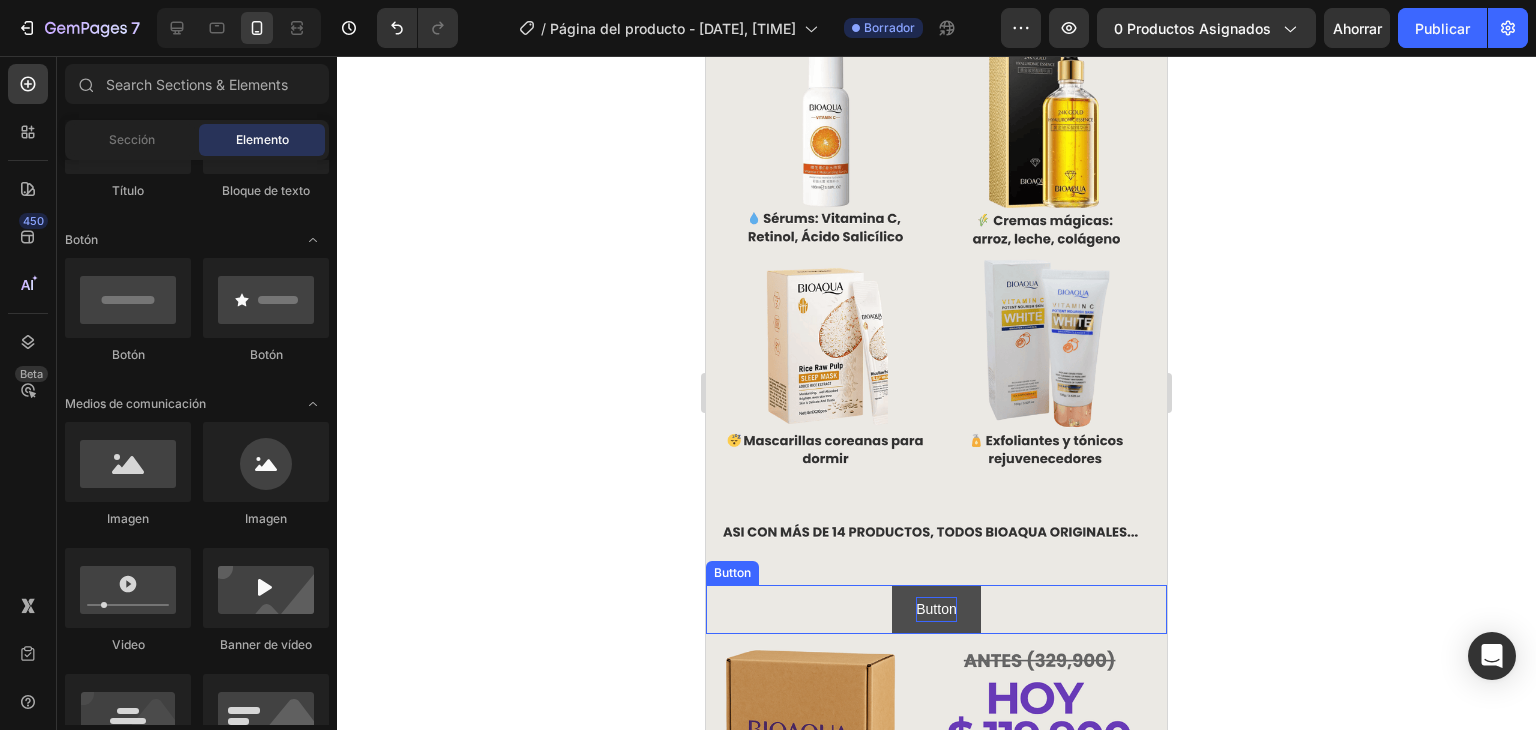 click on "Button" at bounding box center (936, 609) 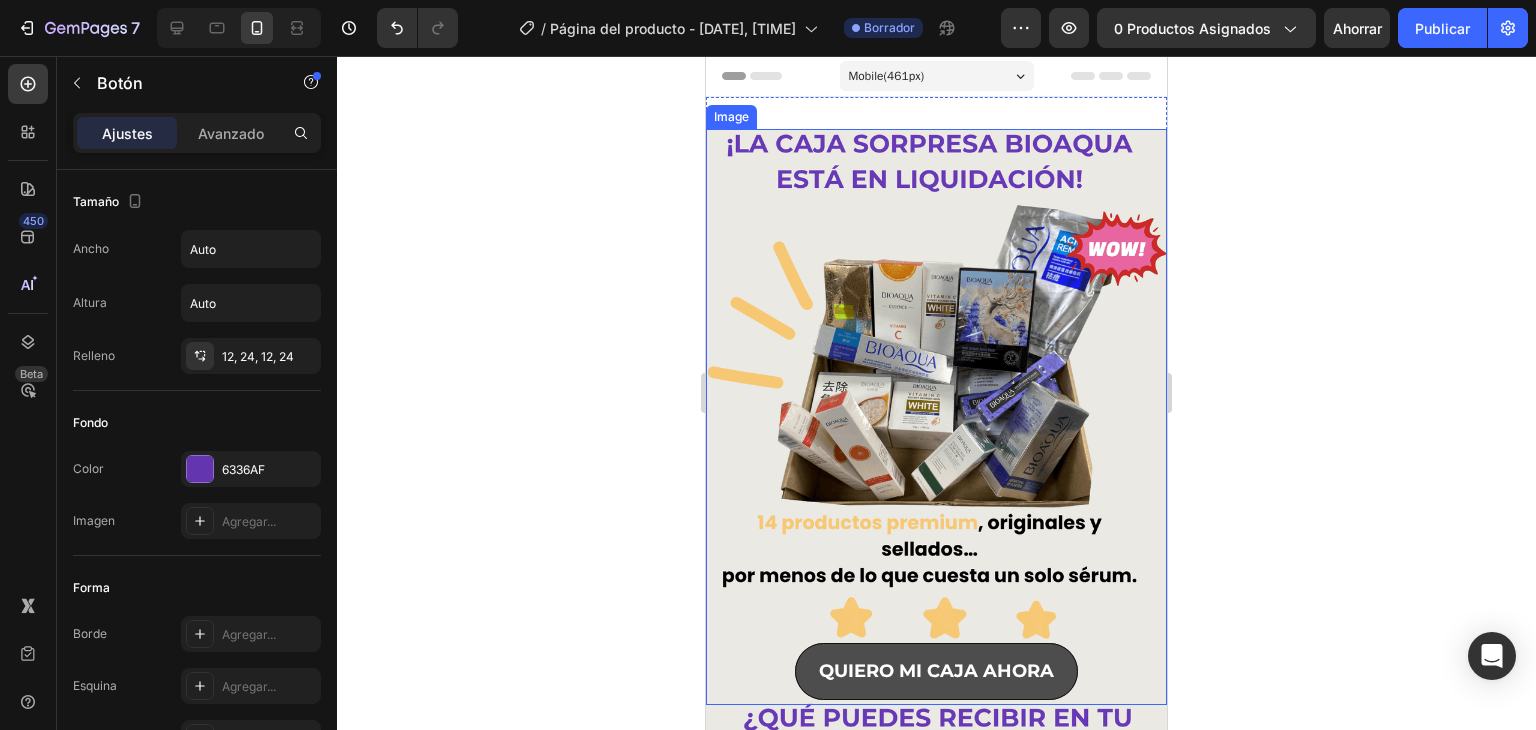 scroll, scrollTop: 100, scrollLeft: 0, axis: vertical 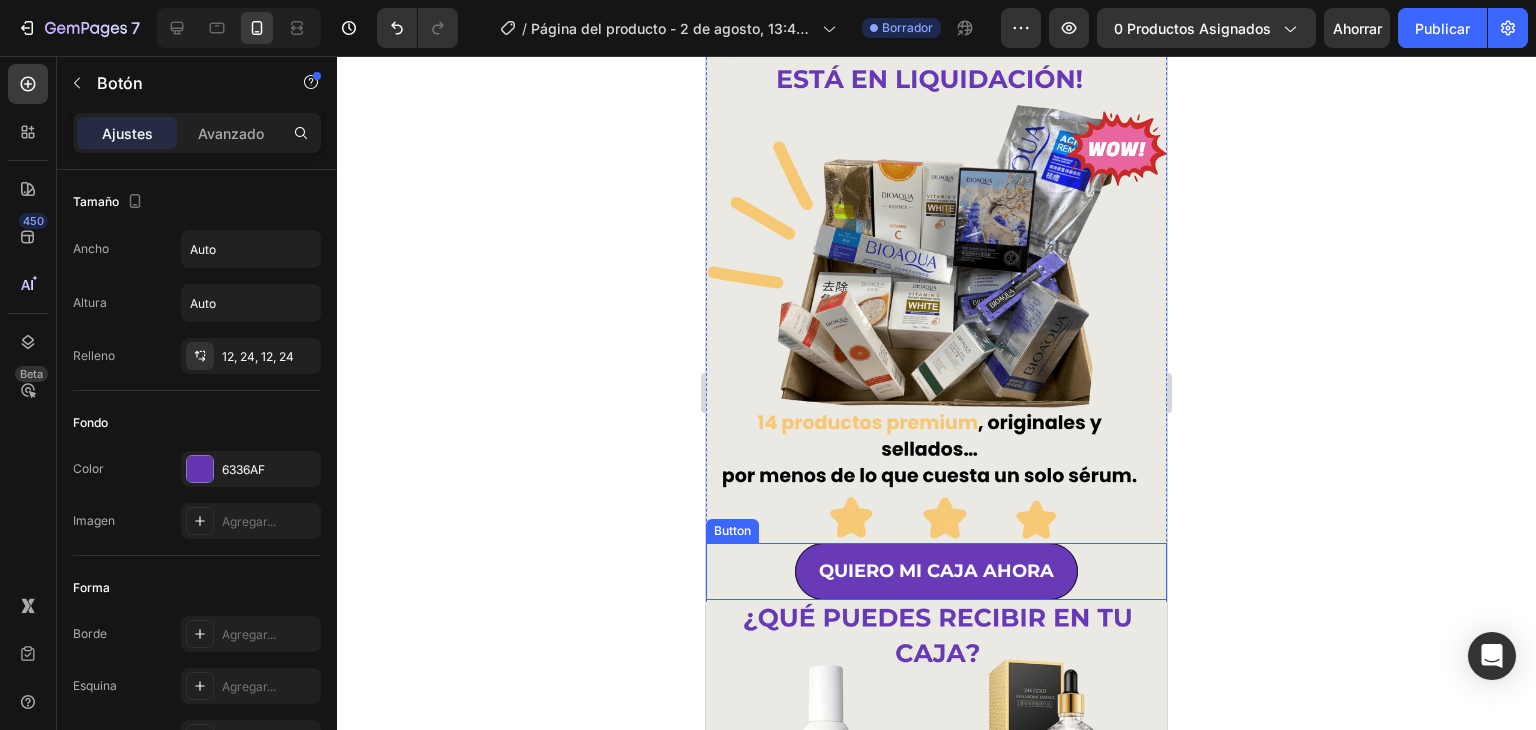 click on "QUIERO MI CAJA AHORA" at bounding box center [936, 571] 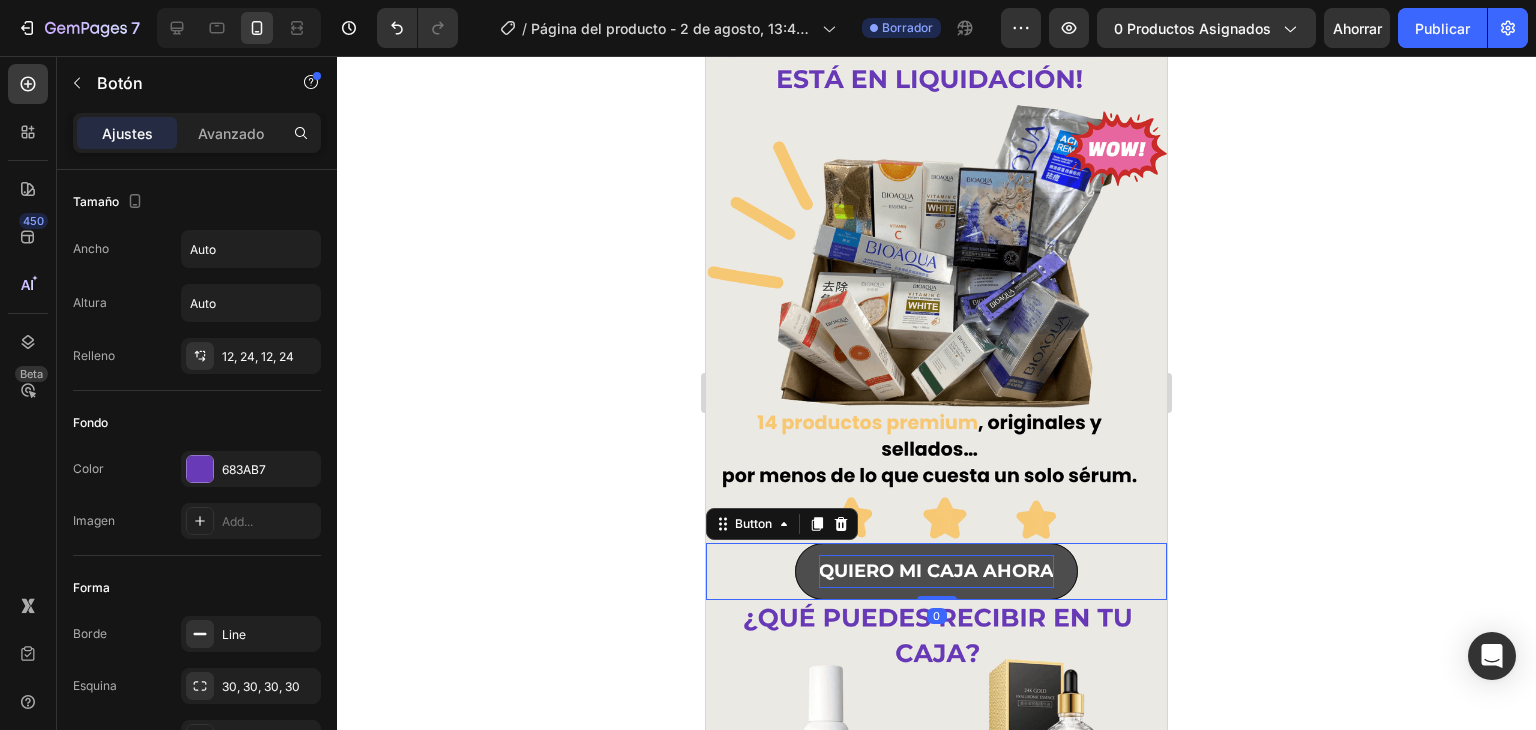 scroll, scrollTop: 814, scrollLeft: 0, axis: vertical 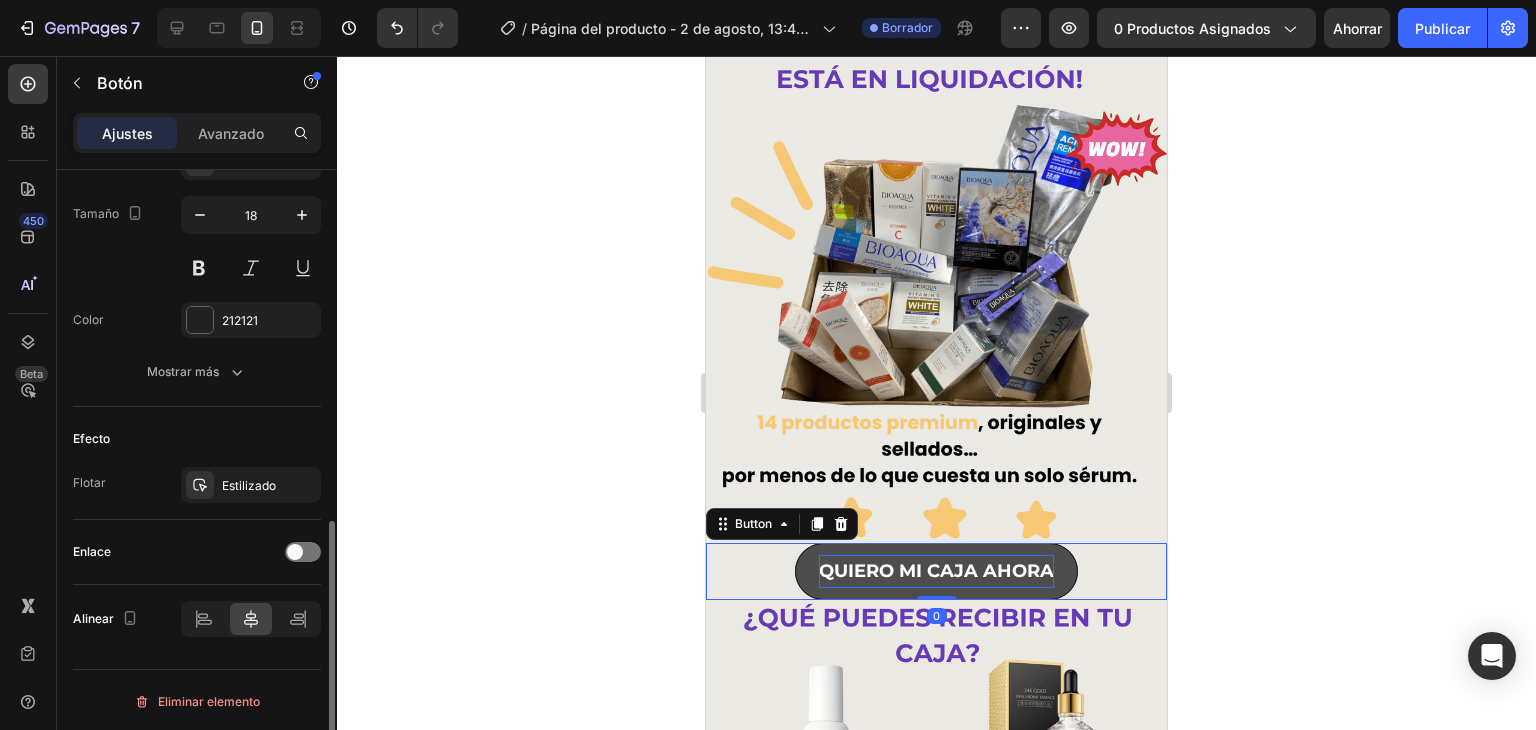 click on "QUIERO MI CAJA AHORA" at bounding box center [936, 571] 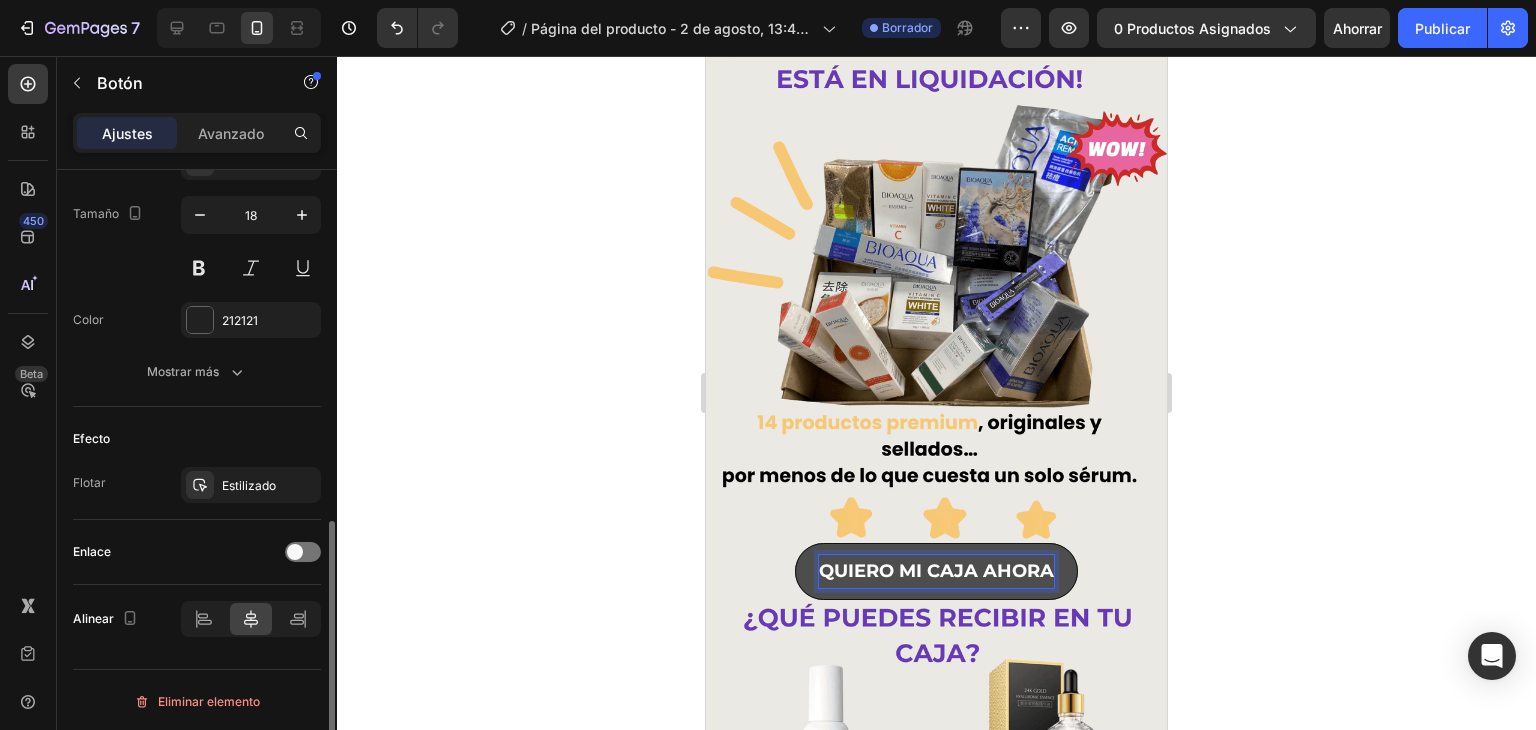 click on "QUIERO MI CAJA AHORA" at bounding box center [936, 571] 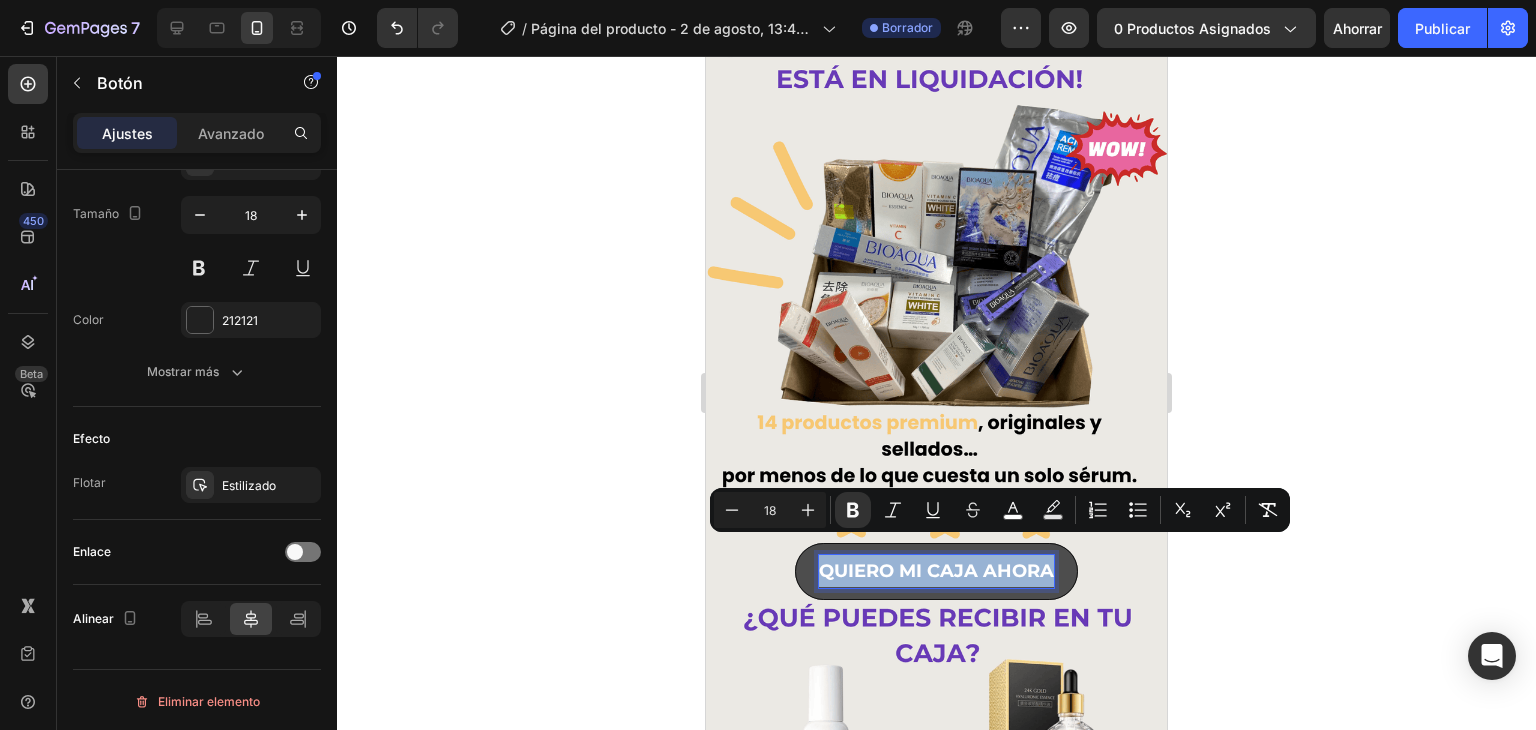 drag, startPoint x: 1040, startPoint y: 553, endPoint x: 800, endPoint y: 560, distance: 240.10207 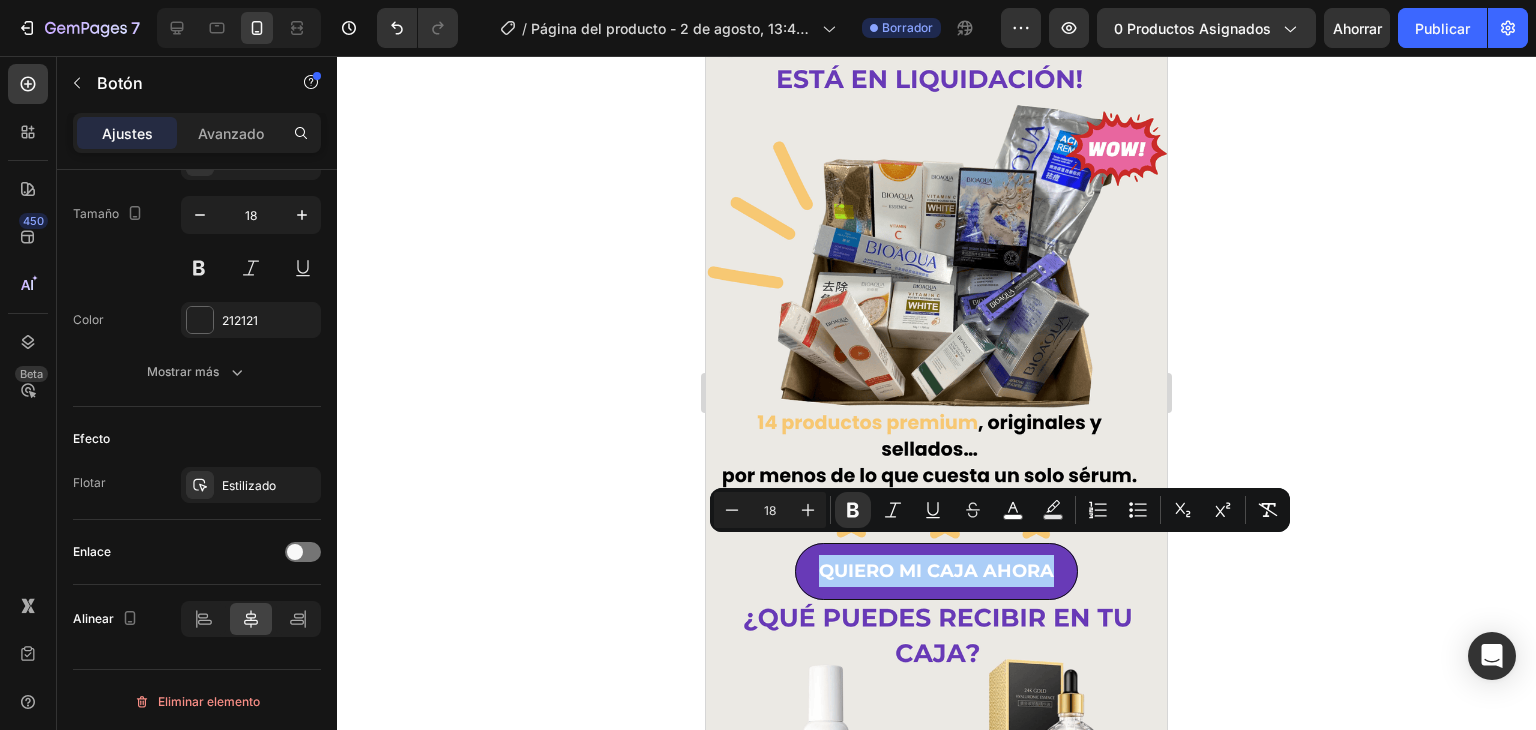 click 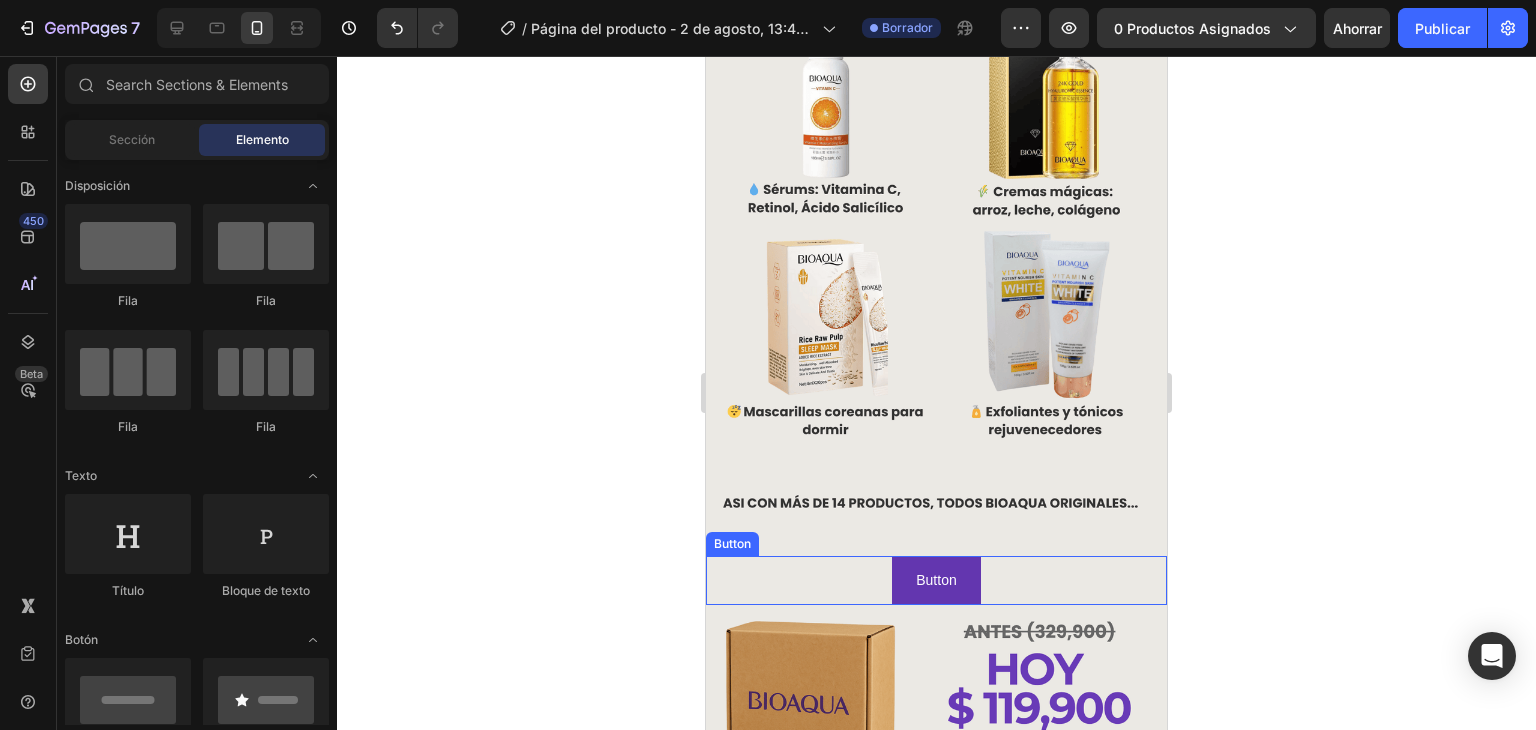 scroll, scrollTop: 800, scrollLeft: 0, axis: vertical 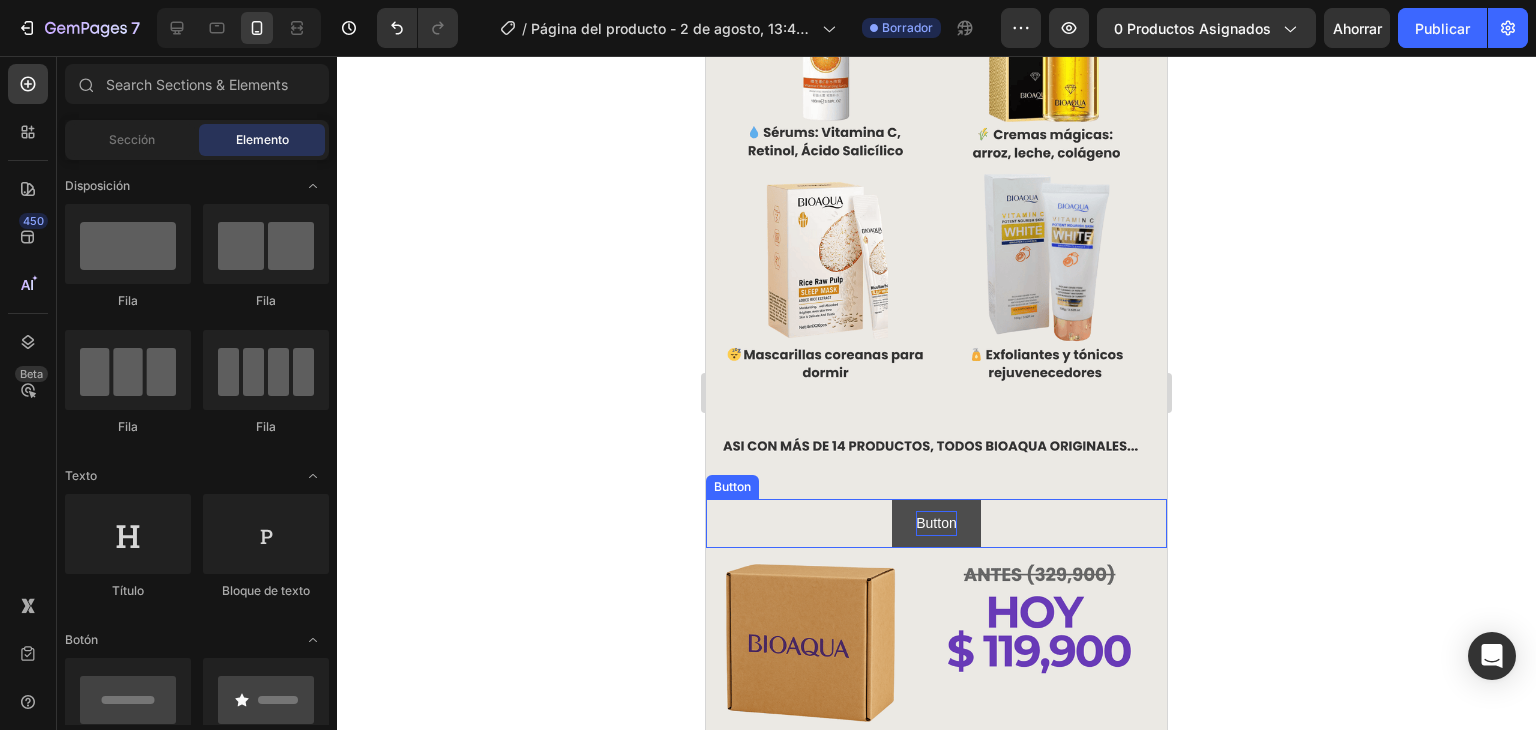 click on "Button" at bounding box center [936, 523] 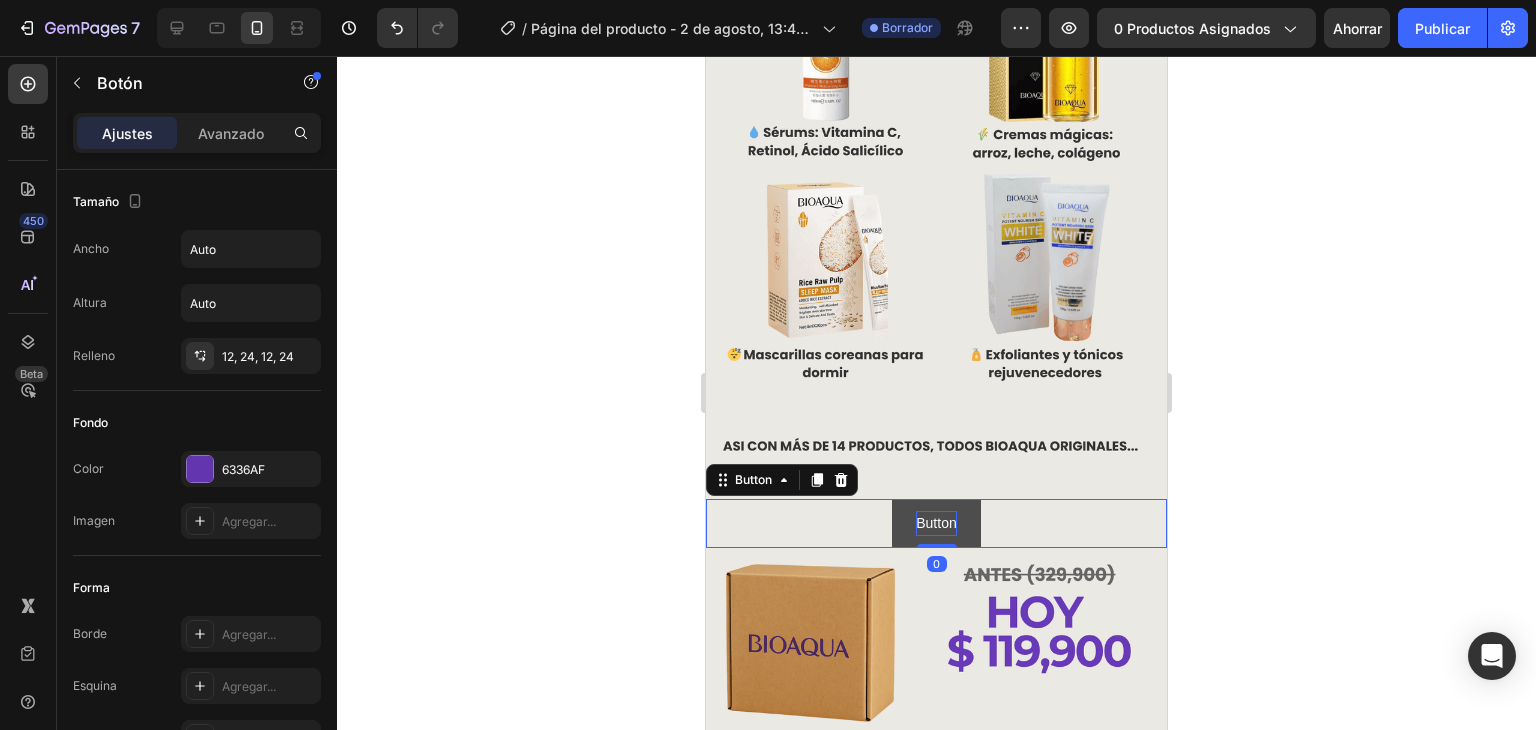 click on "Button" at bounding box center [936, 523] 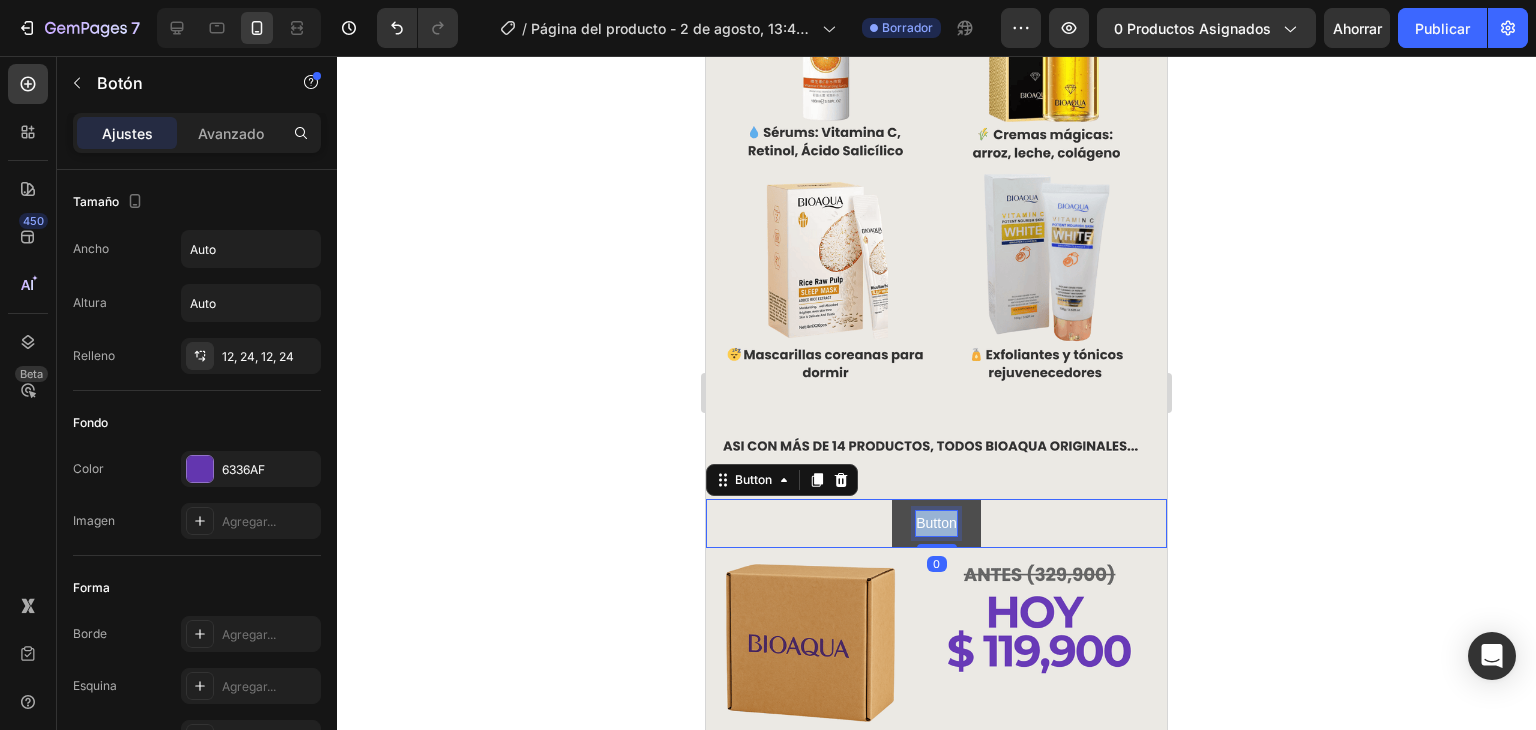 click on "Button" at bounding box center [936, 523] 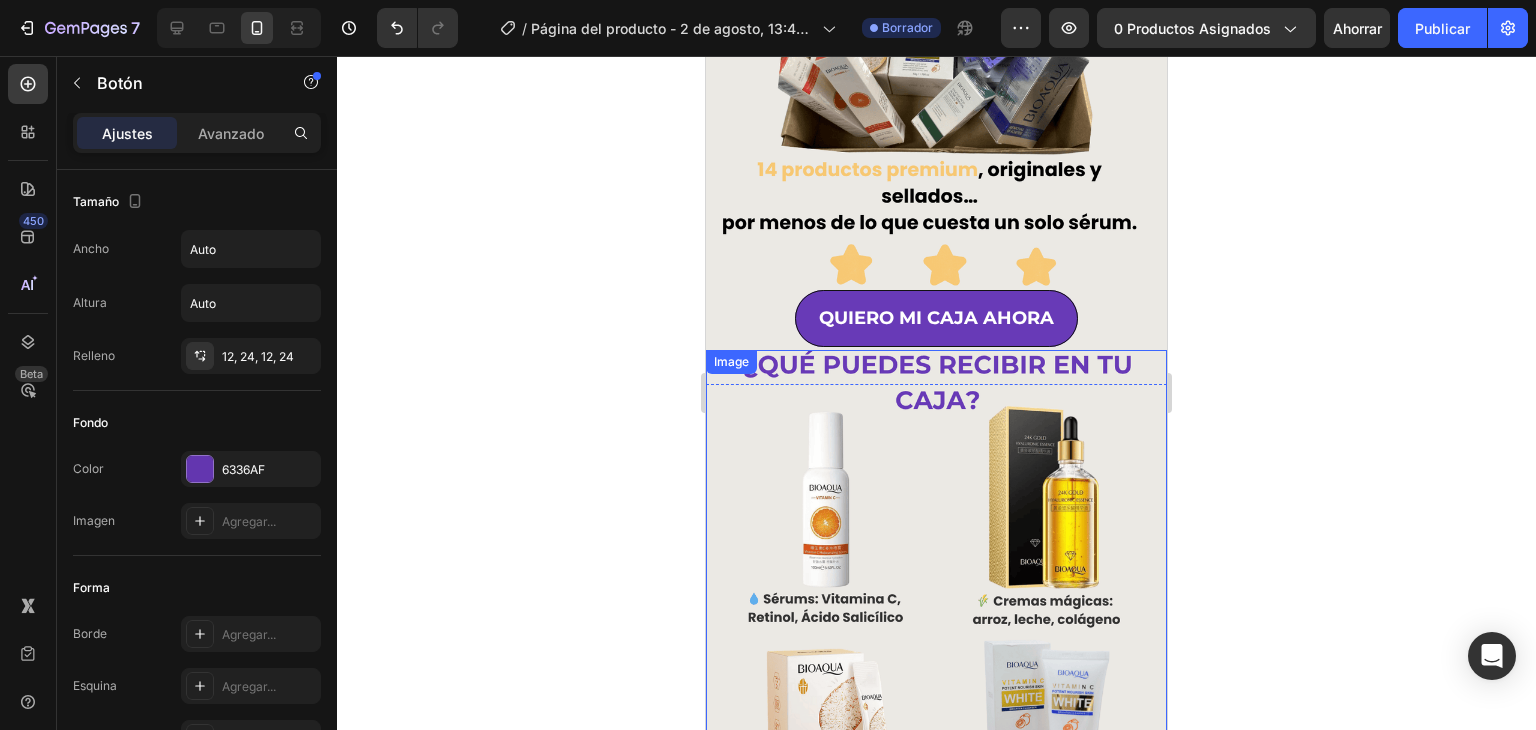 scroll, scrollTop: 200, scrollLeft: 0, axis: vertical 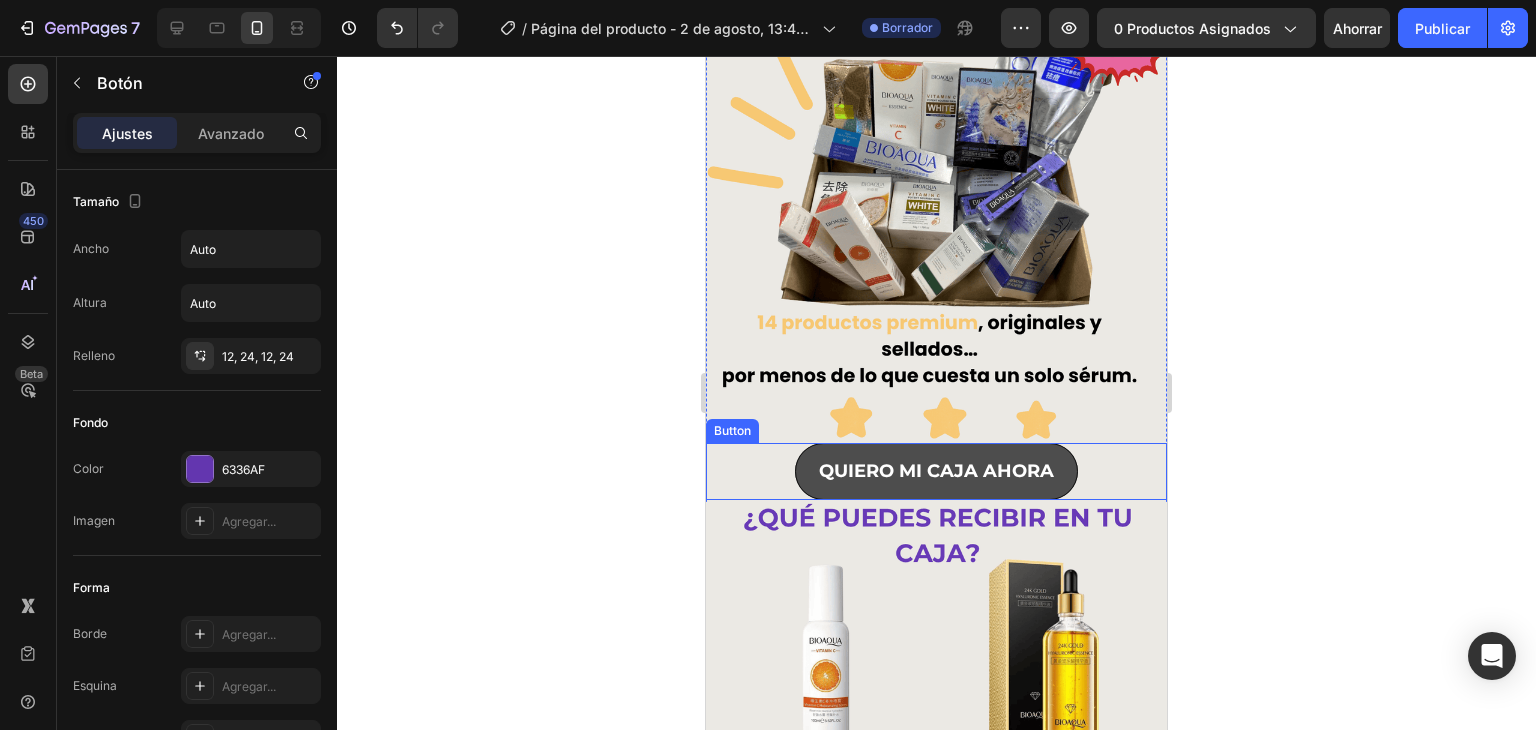 click on "QUIERO MI CAJA AHORA" at bounding box center (936, 471) 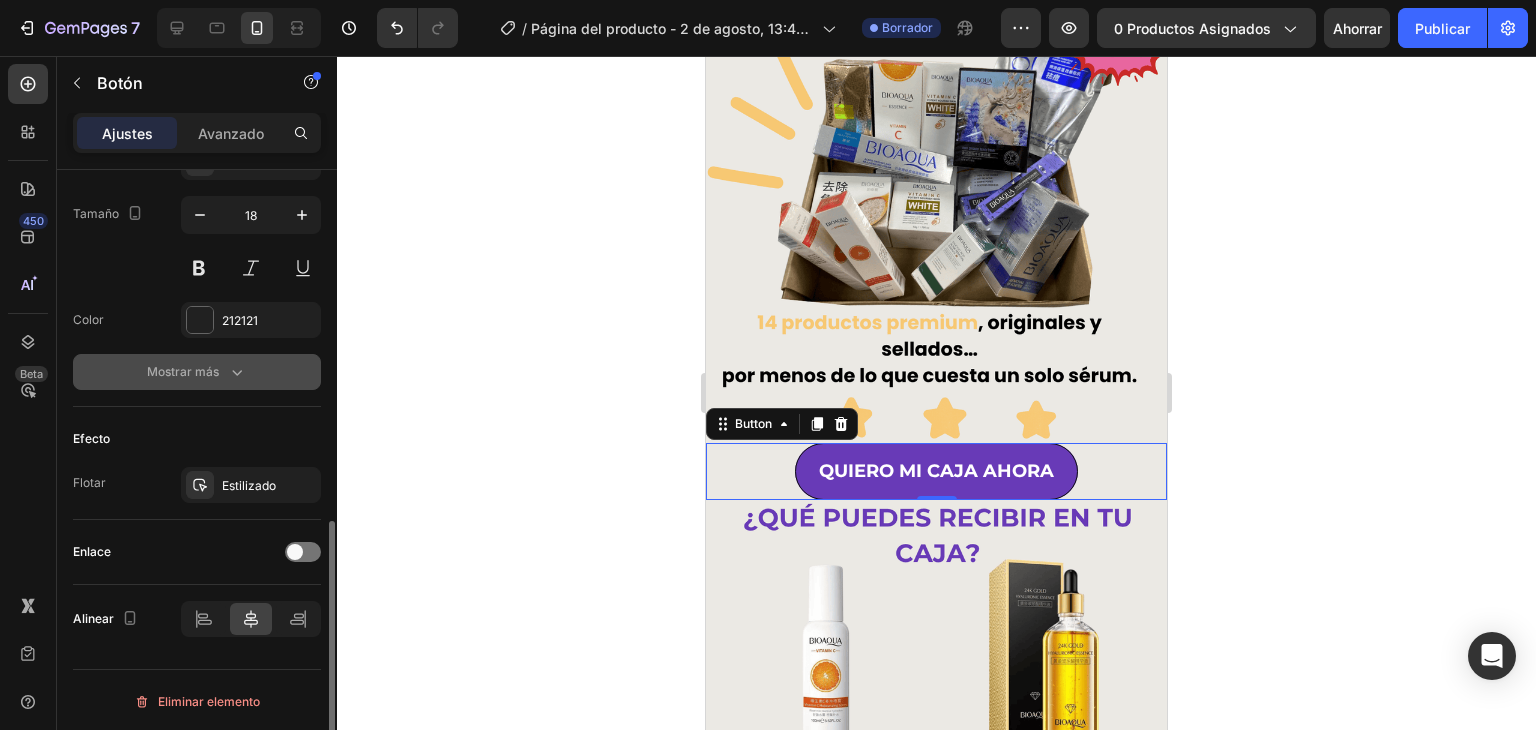 scroll, scrollTop: 614, scrollLeft: 0, axis: vertical 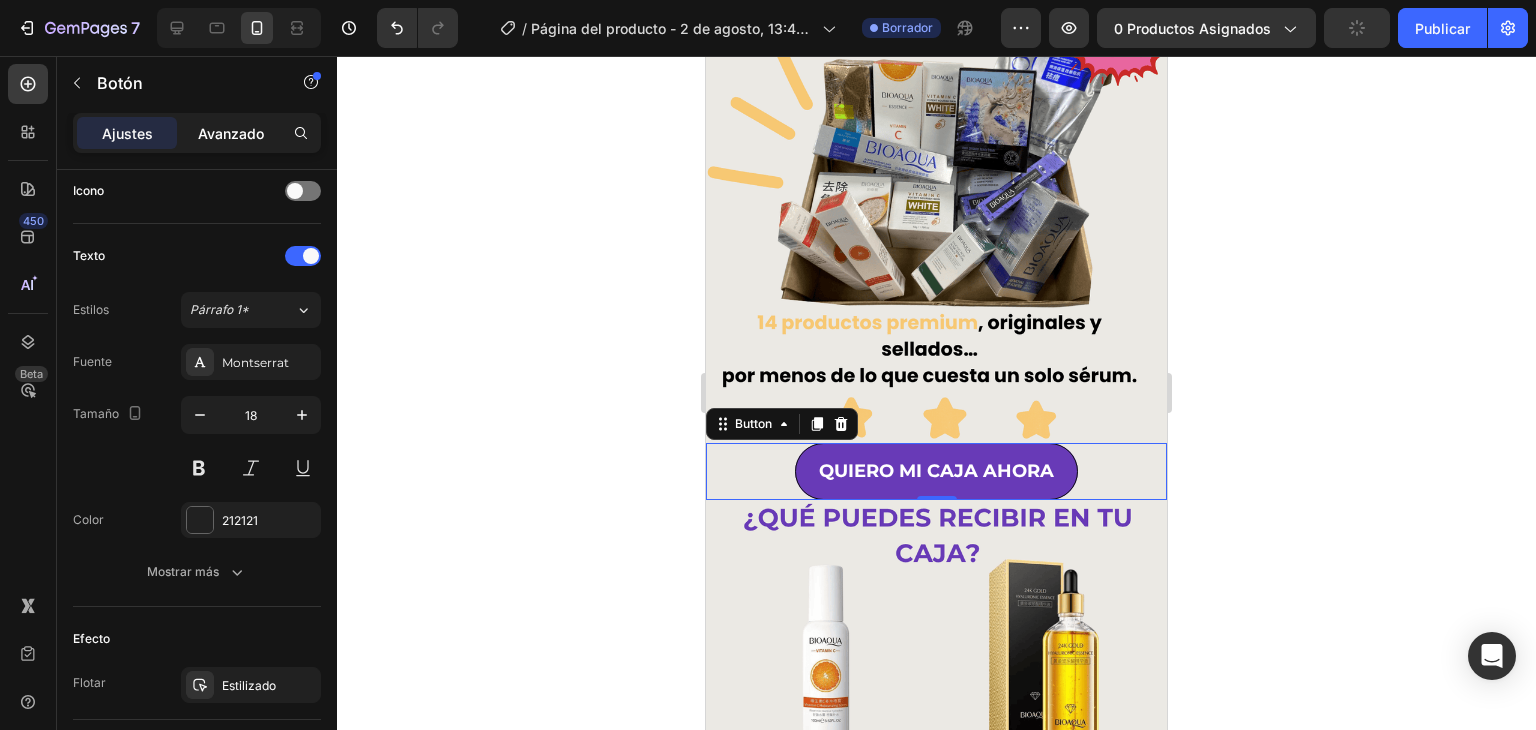 drag, startPoint x: 220, startPoint y: 143, endPoint x: 229, endPoint y: 148, distance: 10.29563 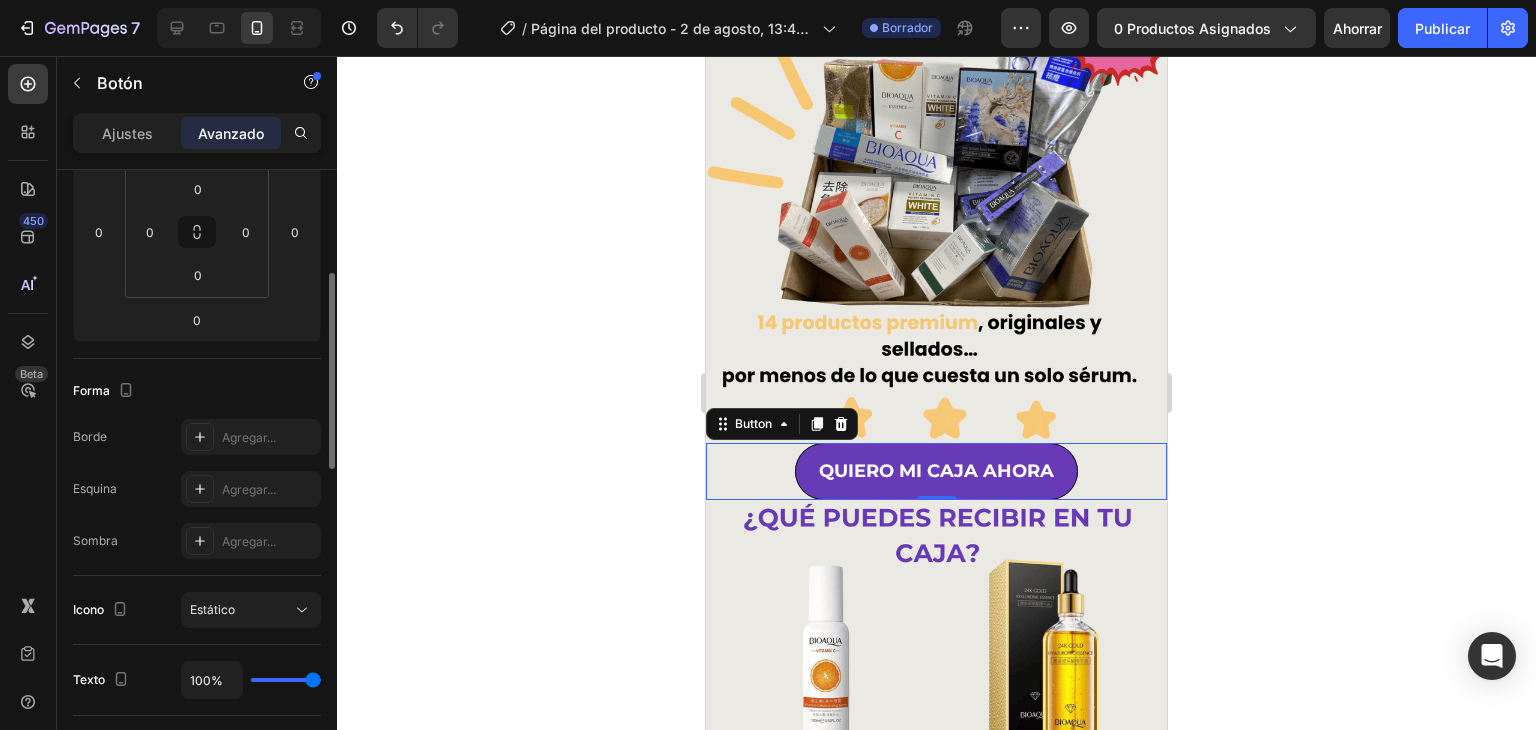 scroll, scrollTop: 225, scrollLeft: 0, axis: vertical 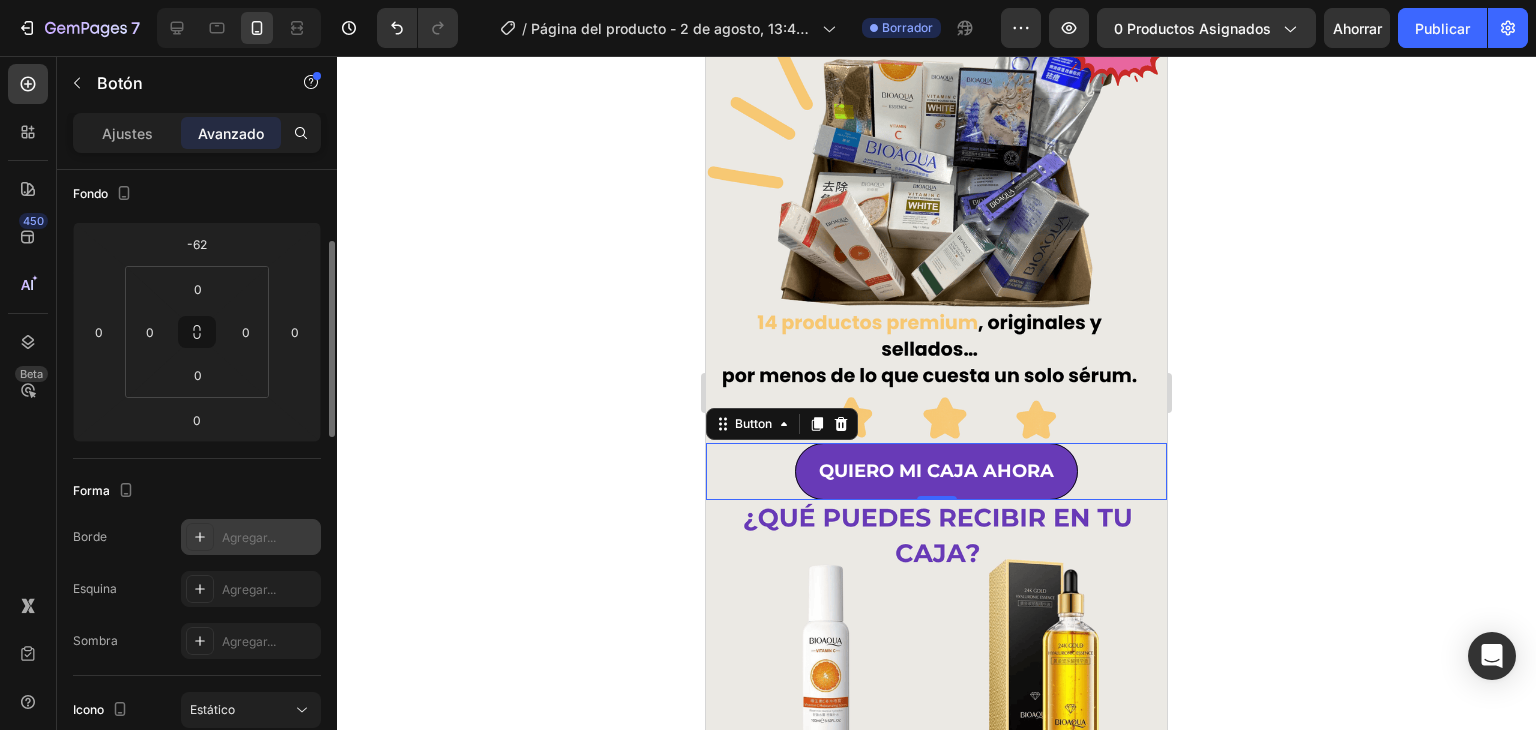 click on "Agregar..." at bounding box center (269, 538) 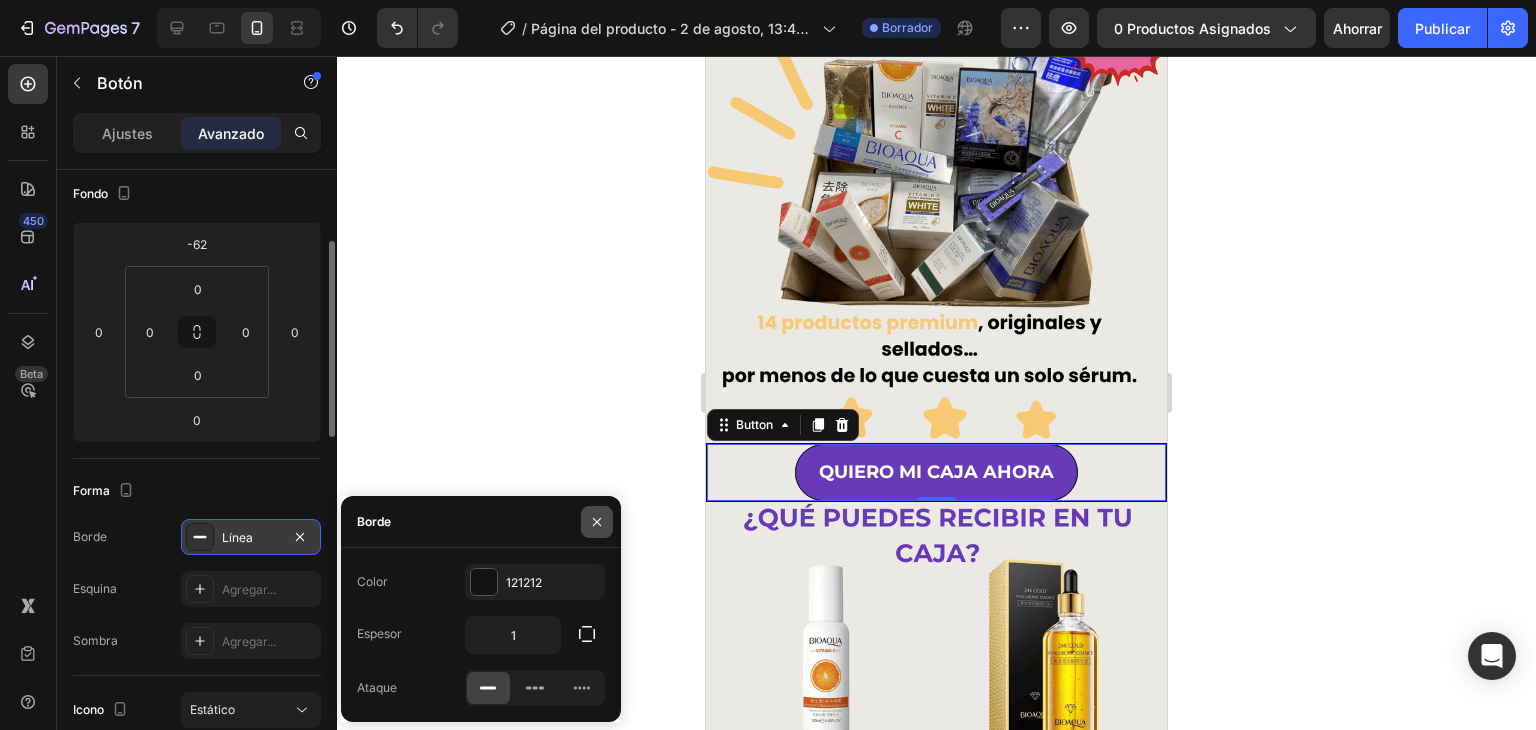 click 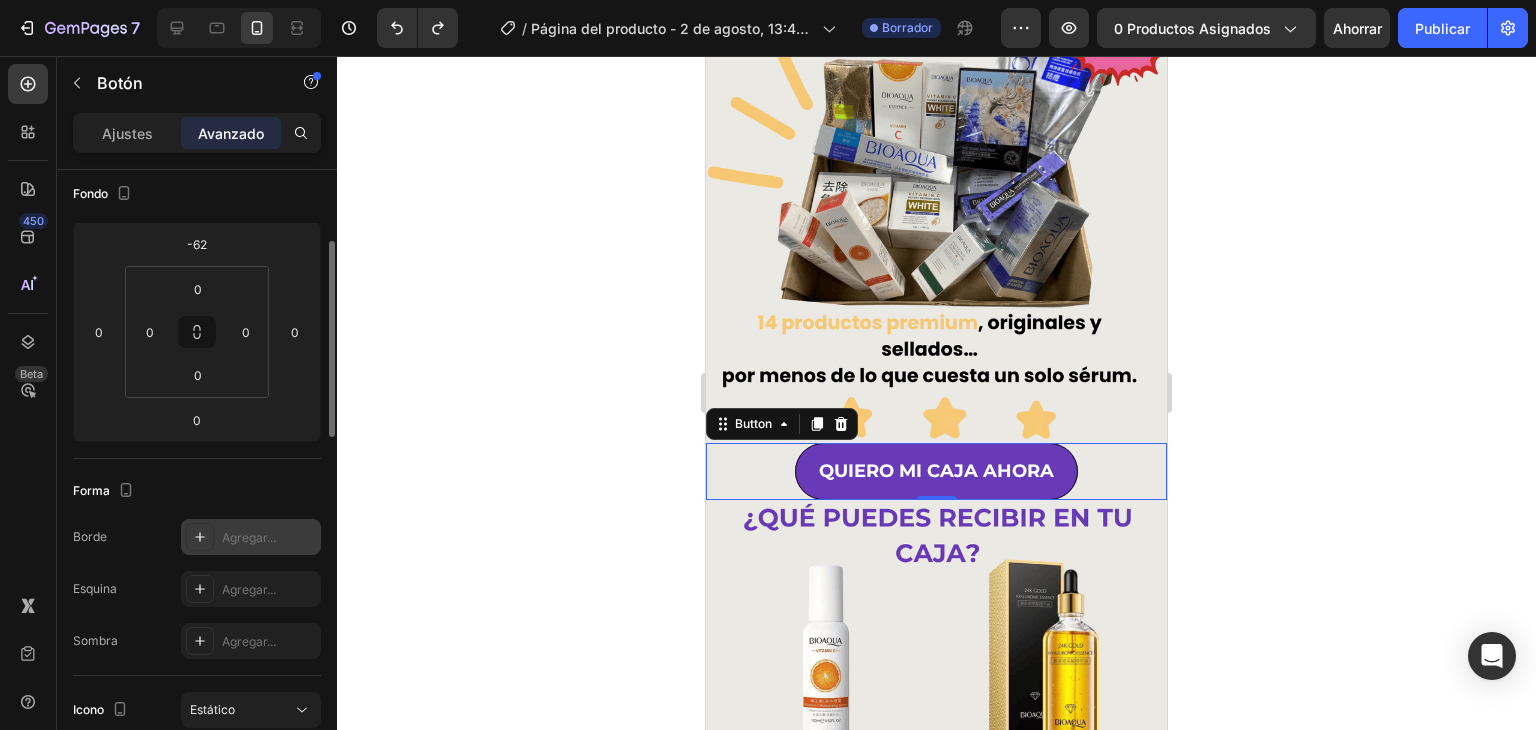 click 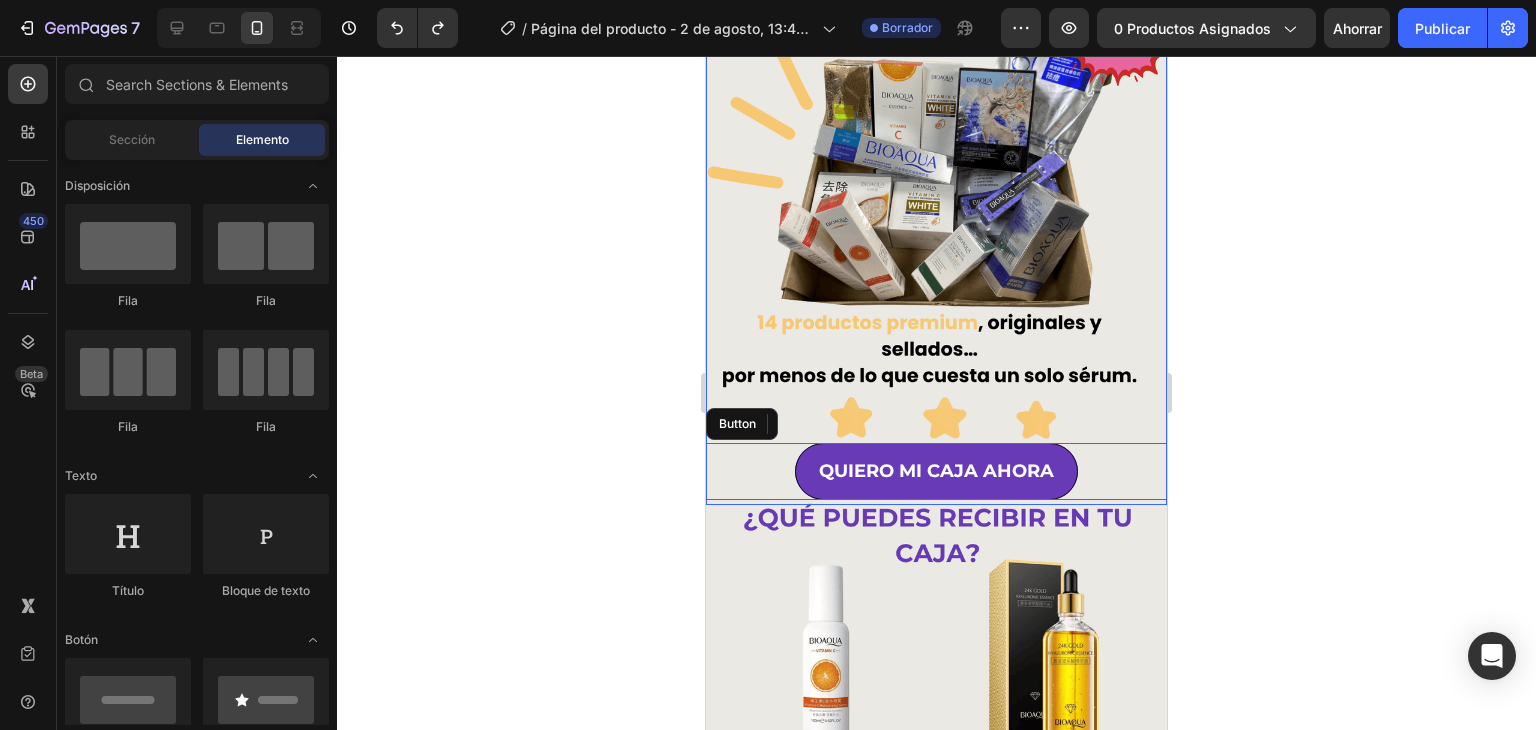 click at bounding box center (936, 217) 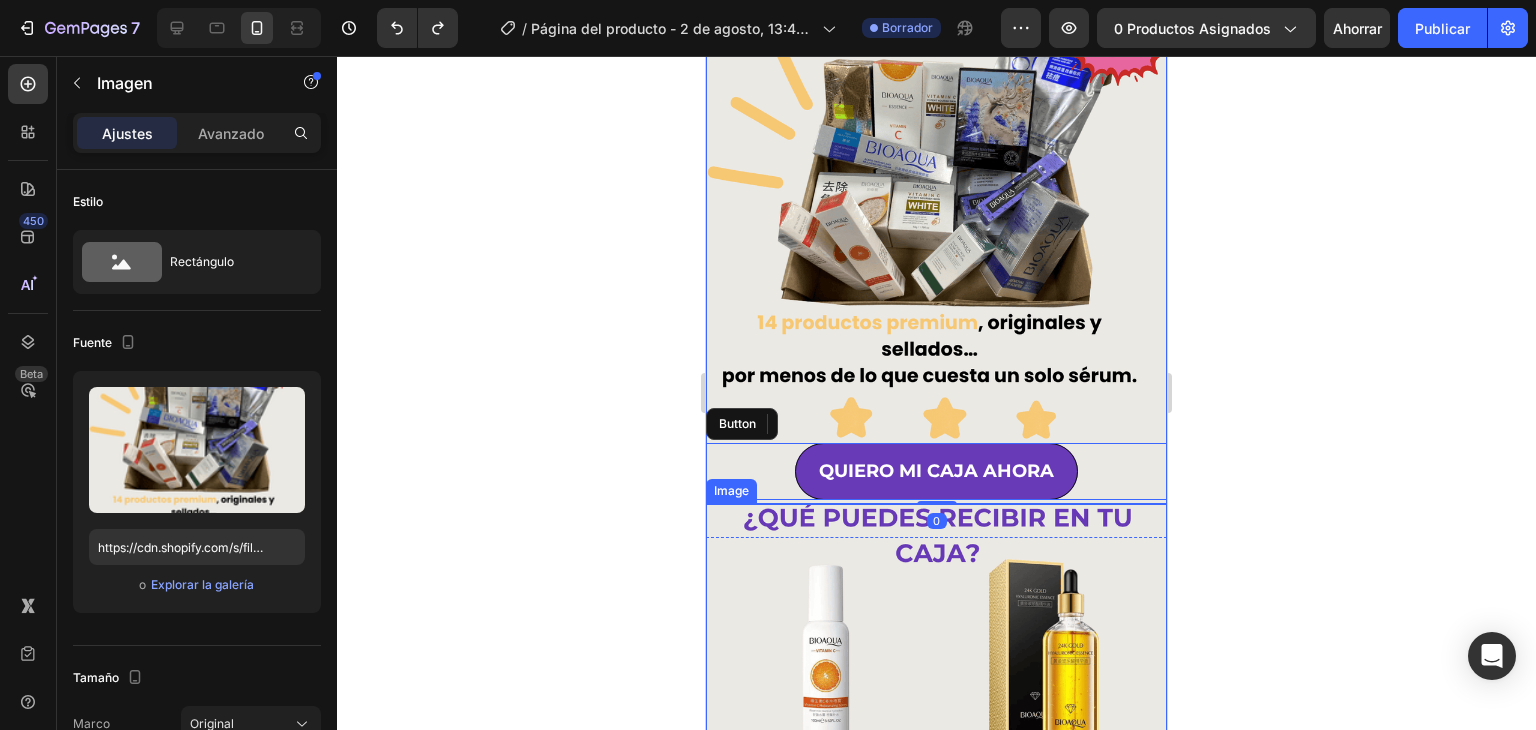 click at bounding box center (936, 791) 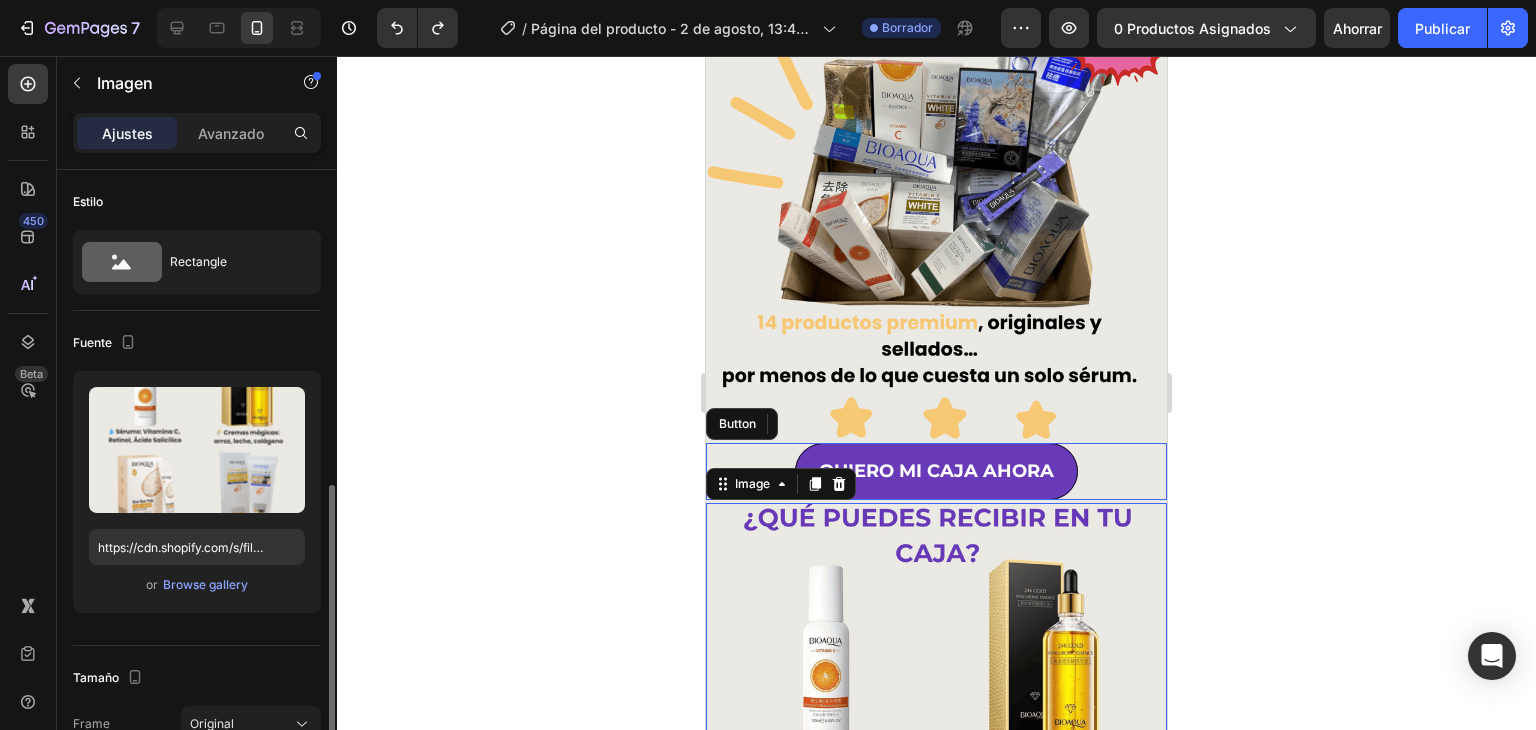 scroll, scrollTop: 224, scrollLeft: 0, axis: vertical 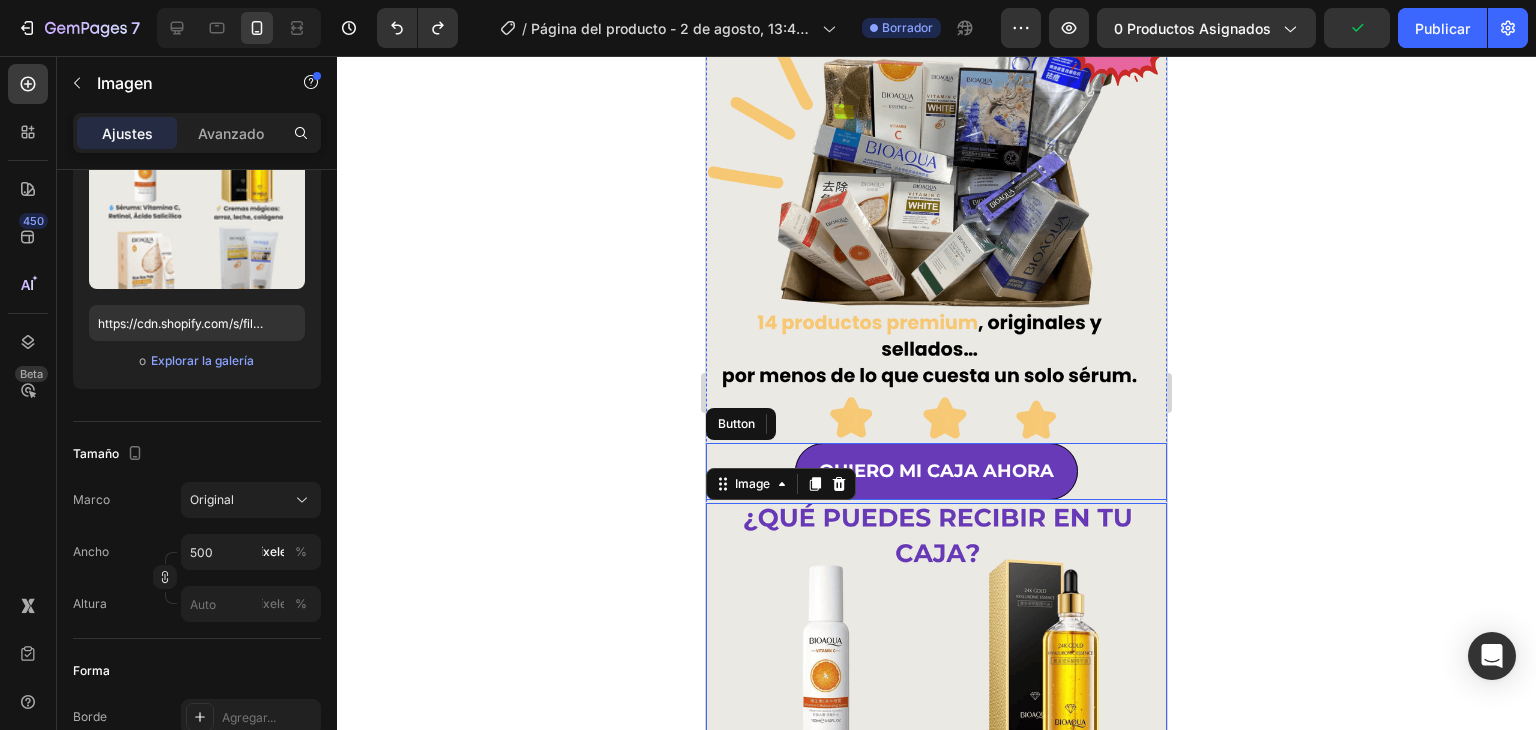 click on "[PHRASE]   Button" at bounding box center [936, 471] 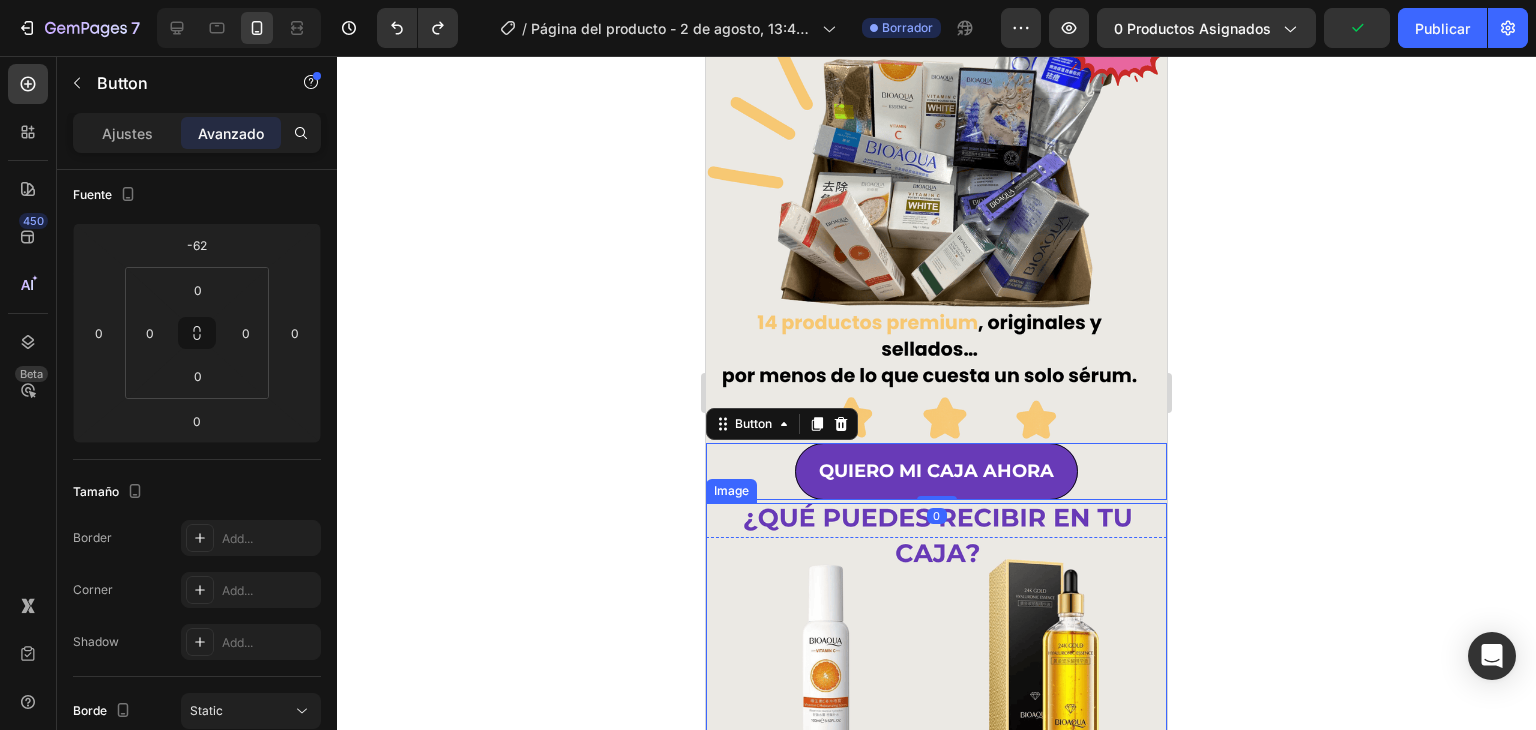 scroll, scrollTop: 0, scrollLeft: 0, axis: both 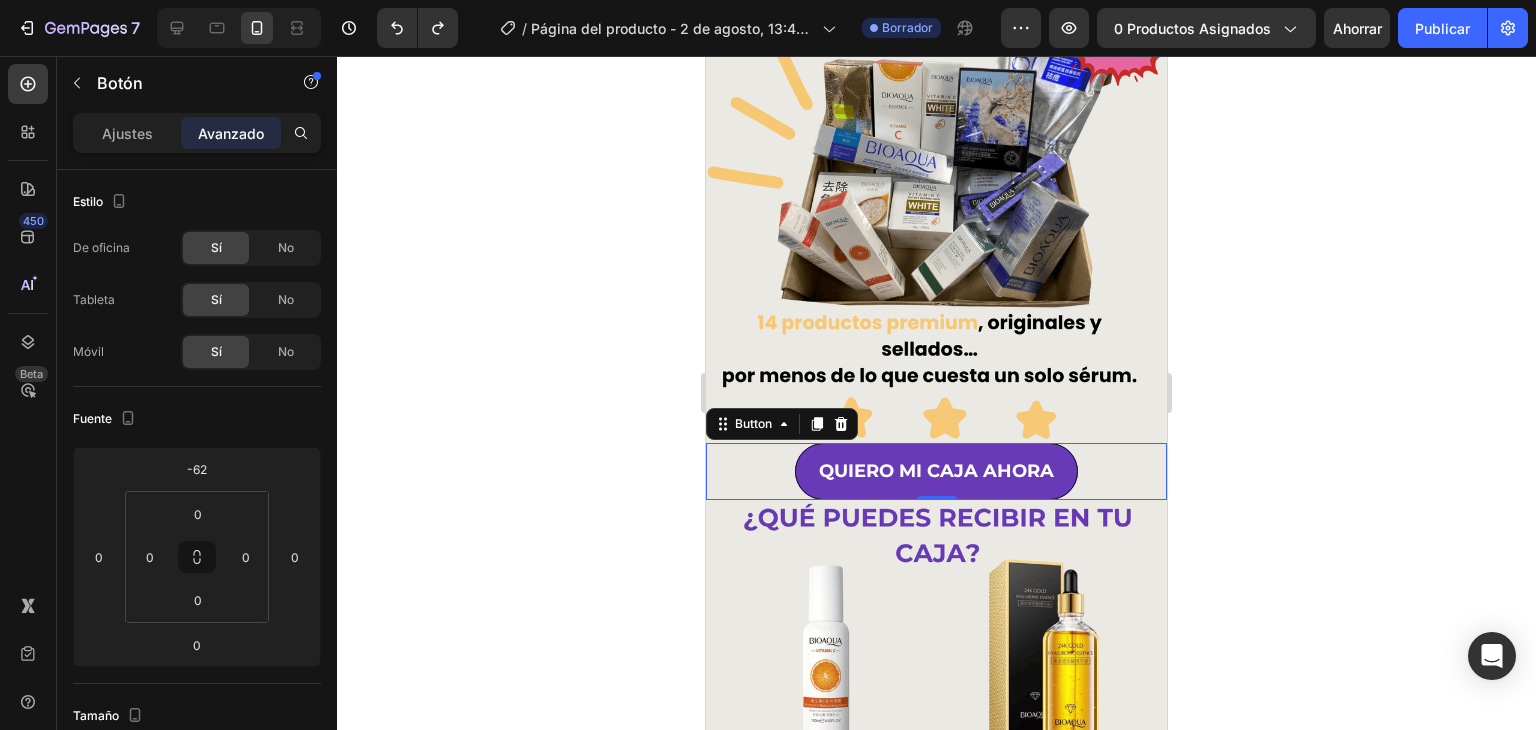 click on "[PHRASE]   Button   0" at bounding box center (936, 471) 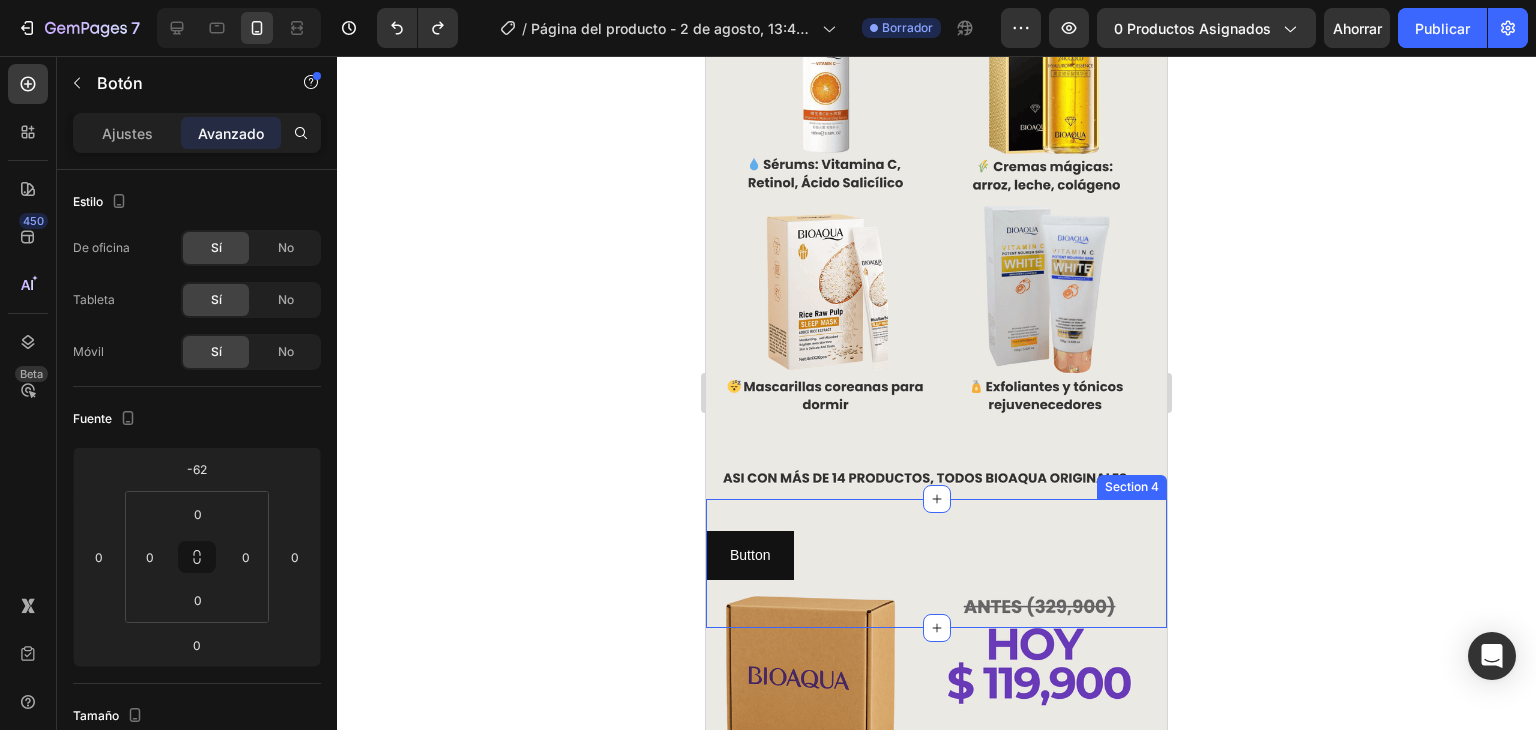 scroll, scrollTop: 814, scrollLeft: 0, axis: vertical 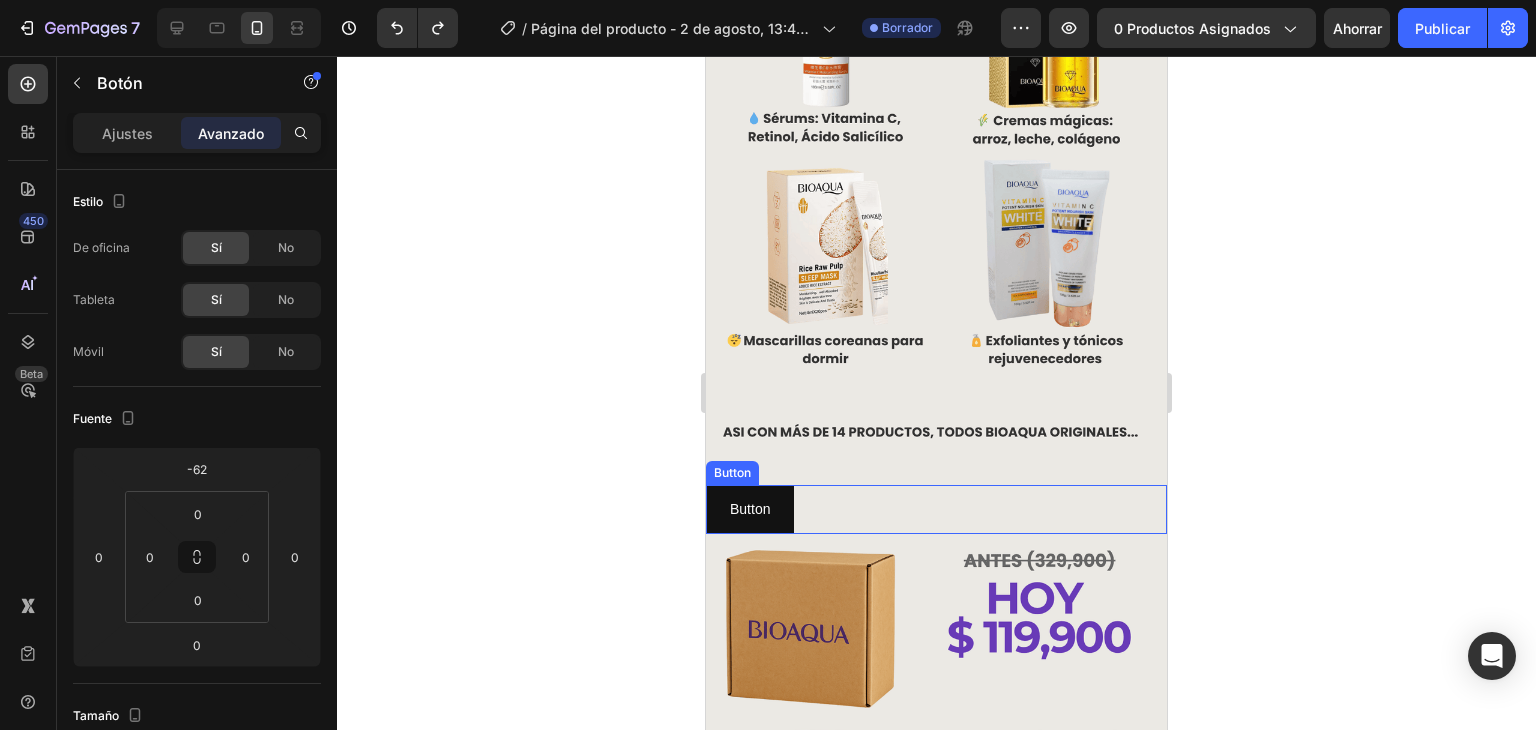click on "Button Button" at bounding box center [936, 509] 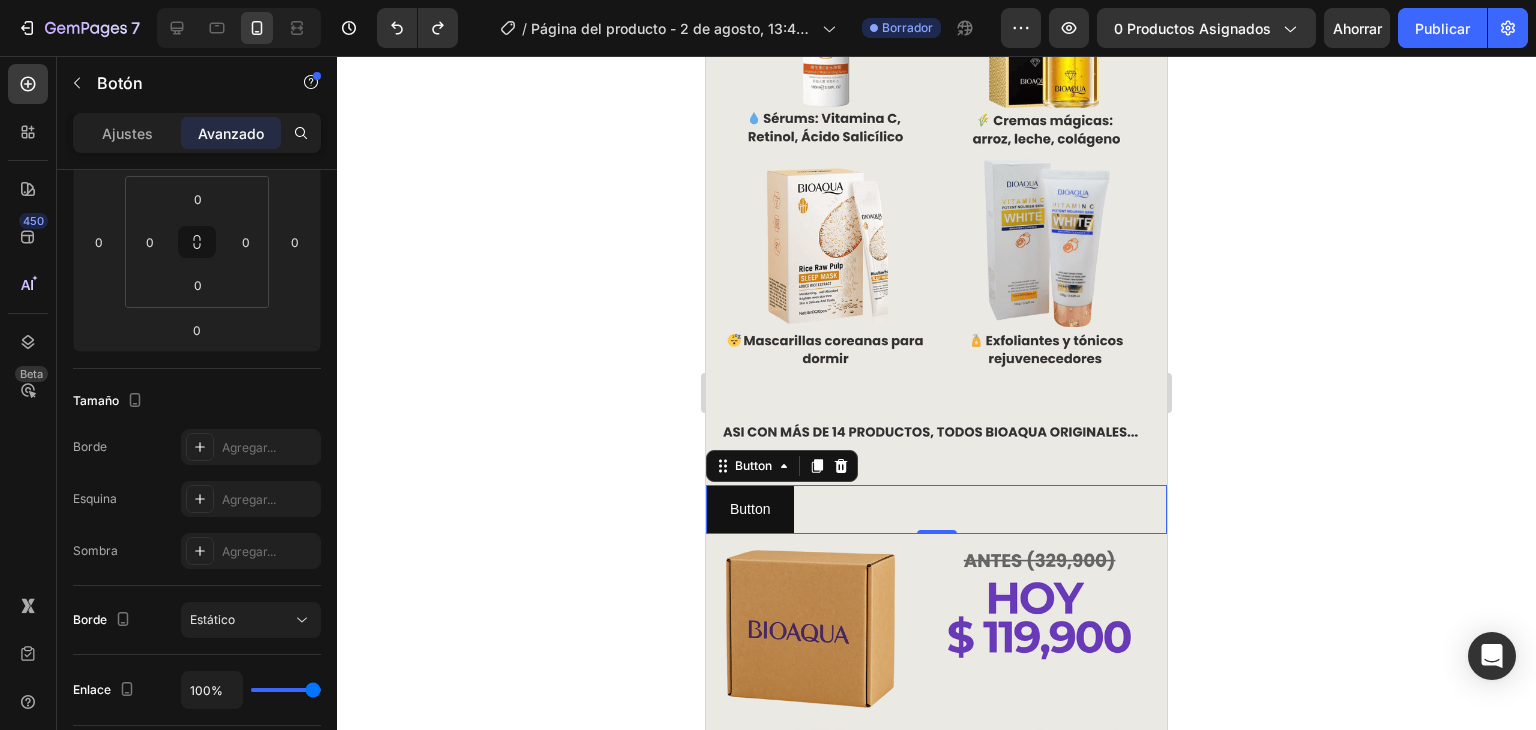 scroll, scrollTop: 15, scrollLeft: 0, axis: vertical 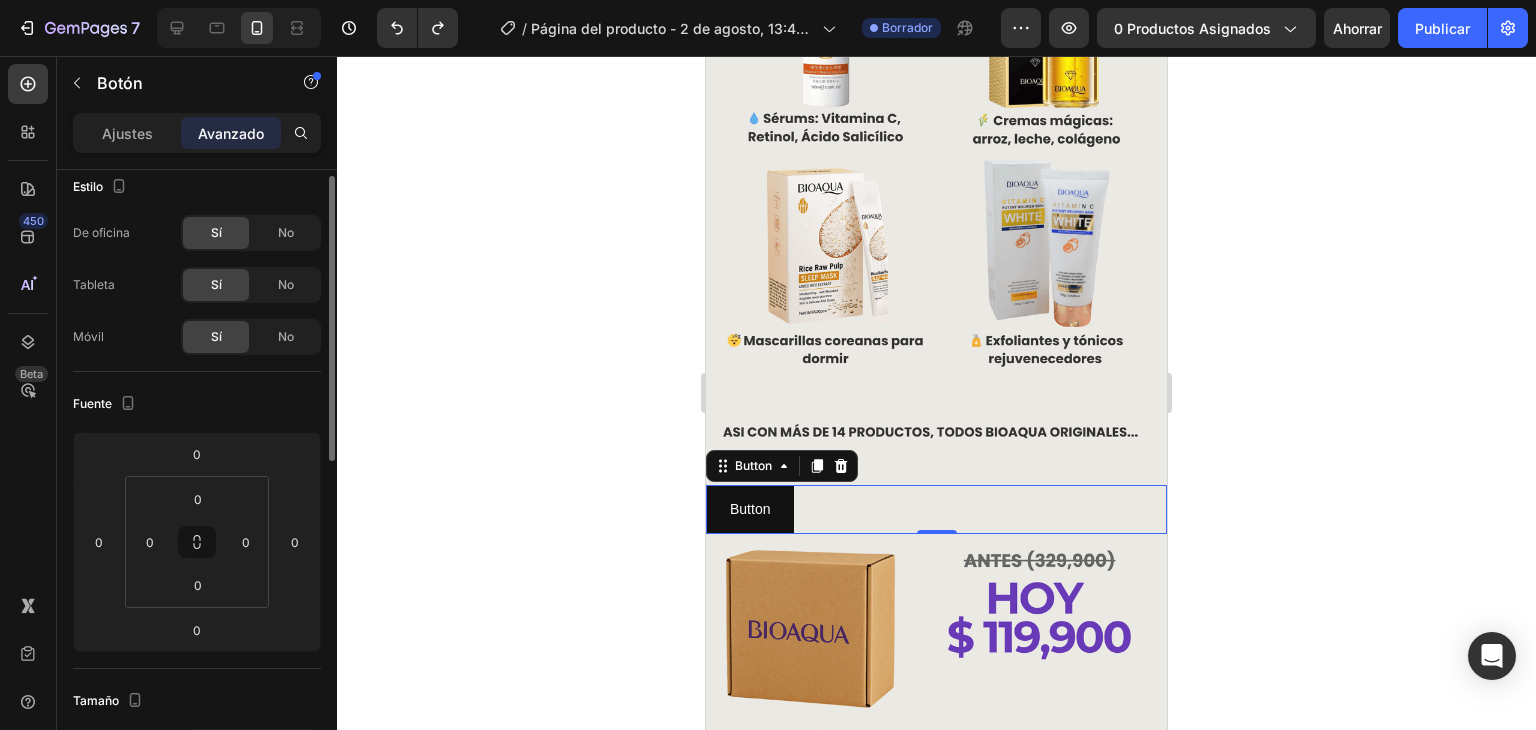 click on "Ajustes" at bounding box center (127, 133) 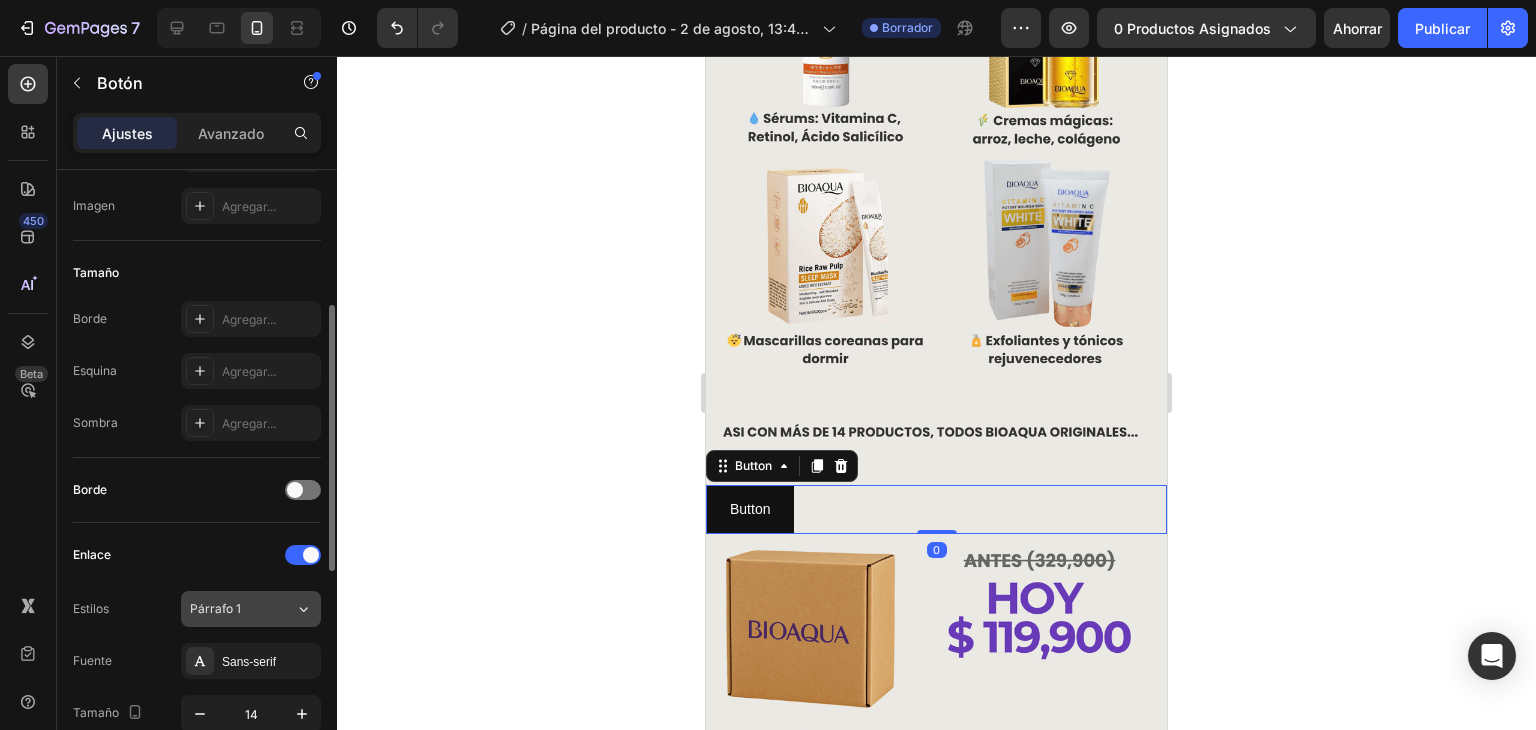 scroll, scrollTop: 515, scrollLeft: 0, axis: vertical 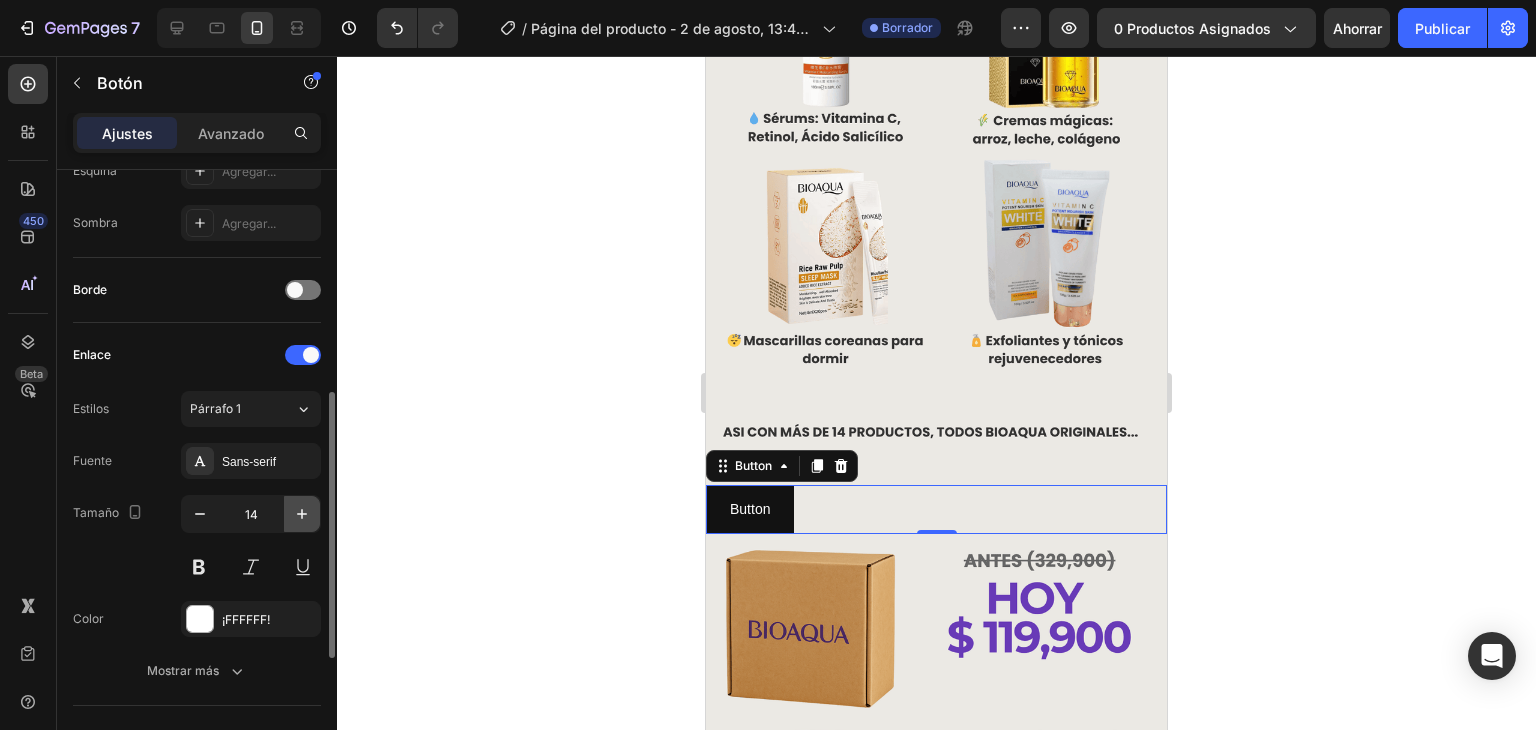 click at bounding box center (302, 514) 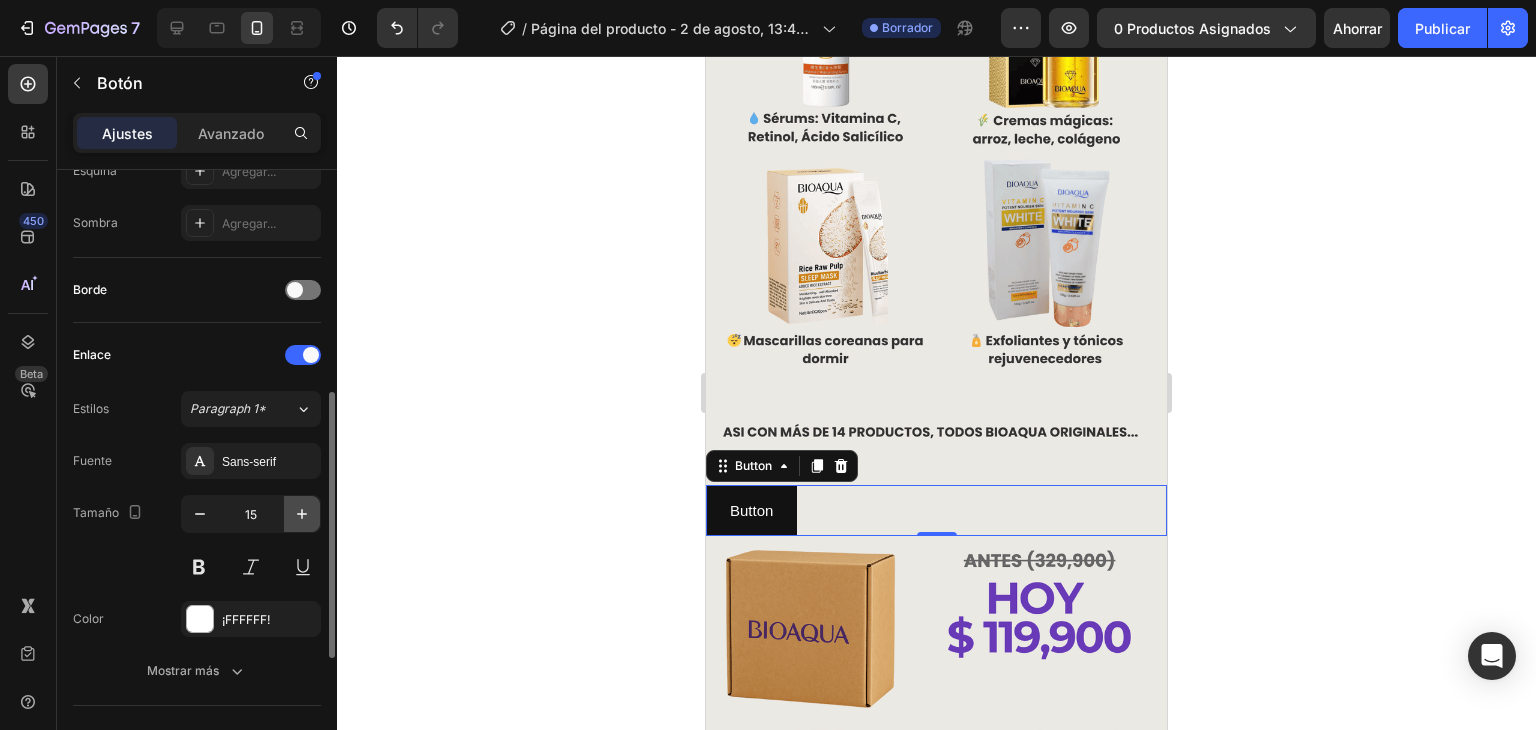 click at bounding box center [302, 514] 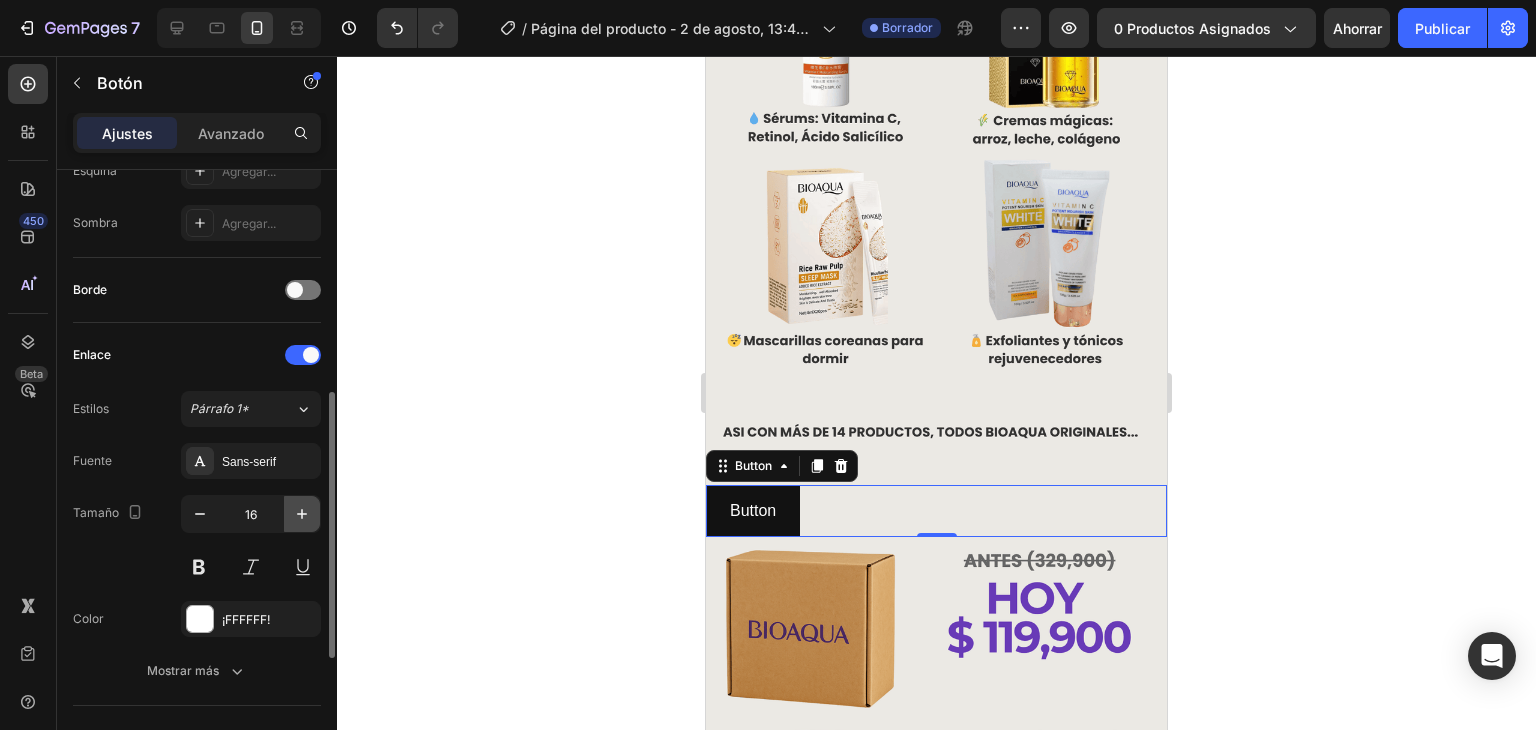 click at bounding box center (302, 514) 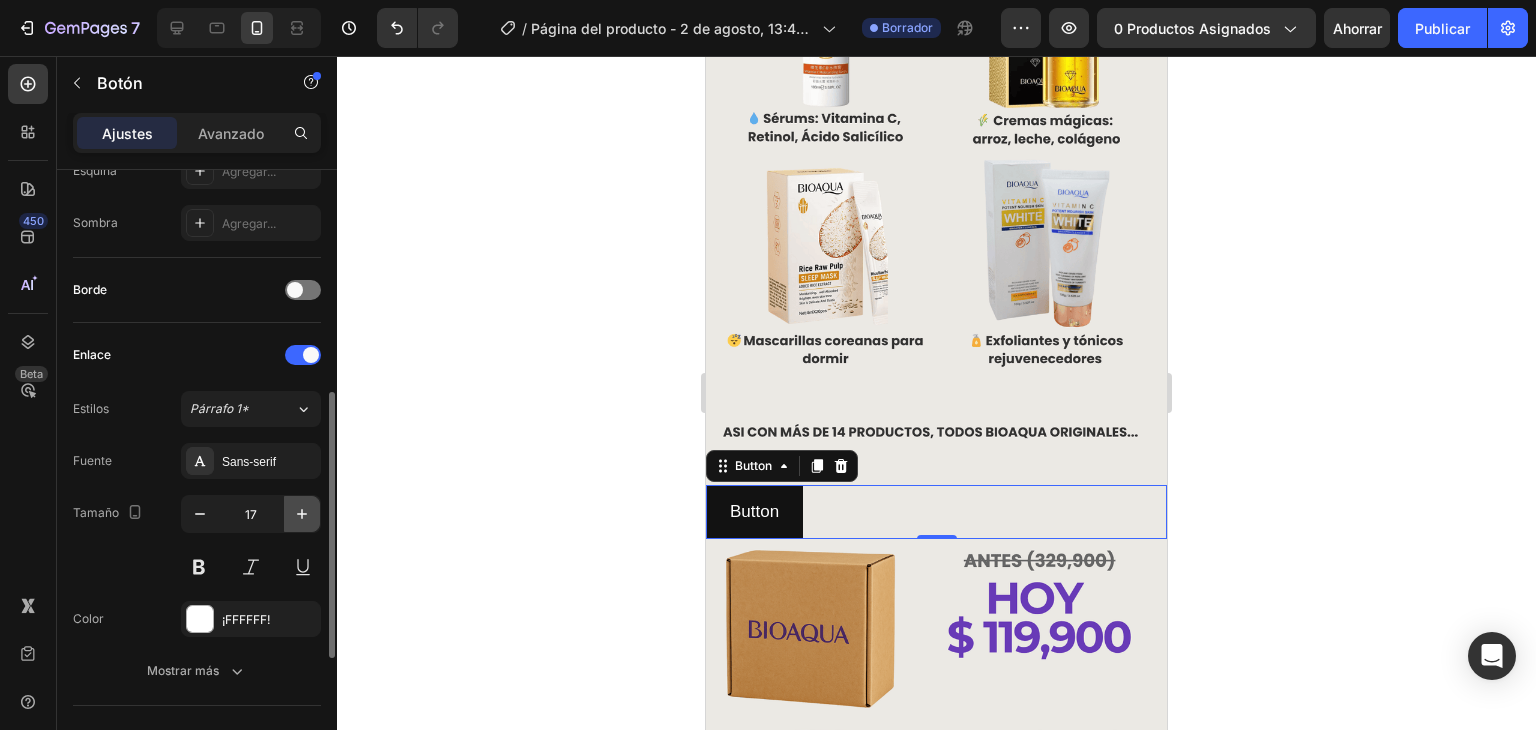 click at bounding box center (302, 514) 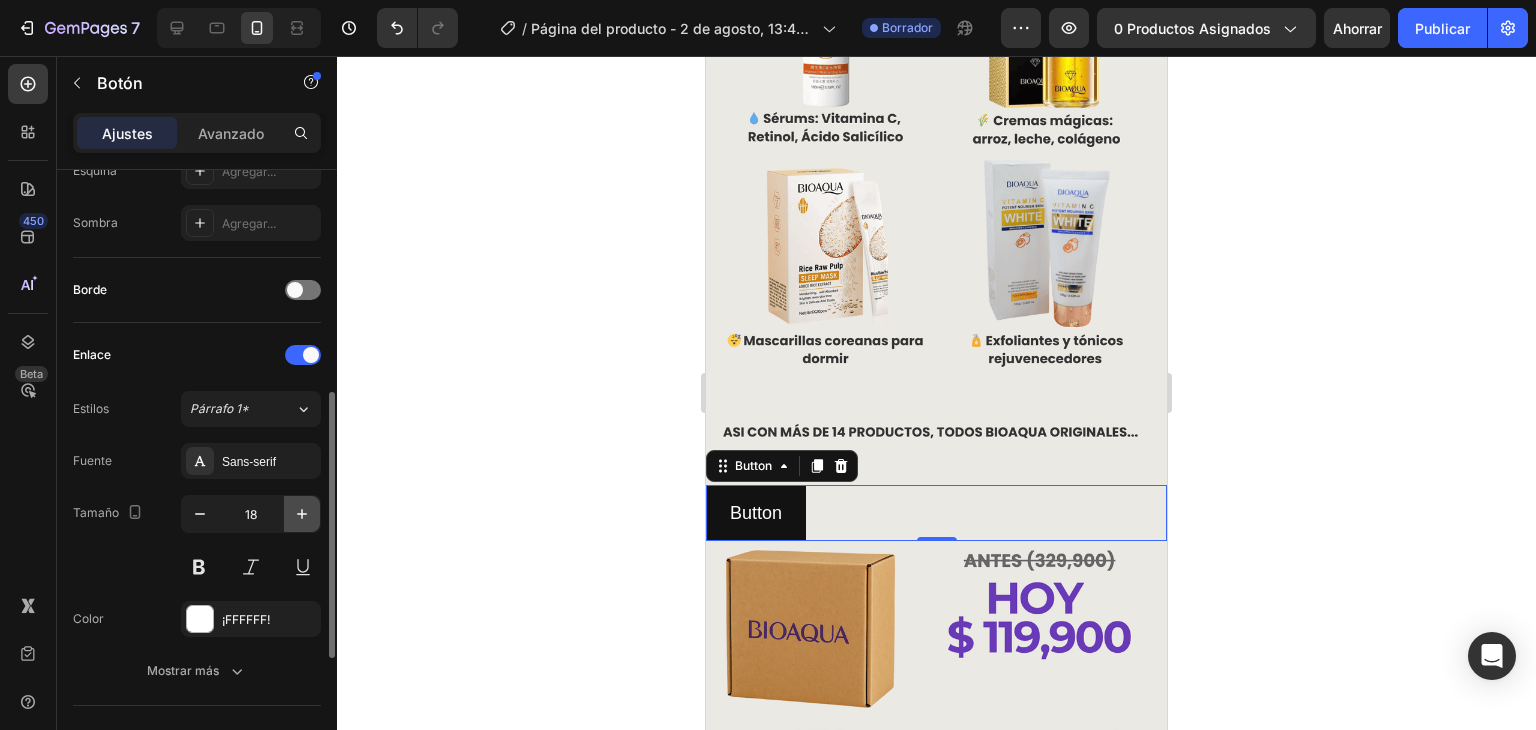 click at bounding box center [302, 514] 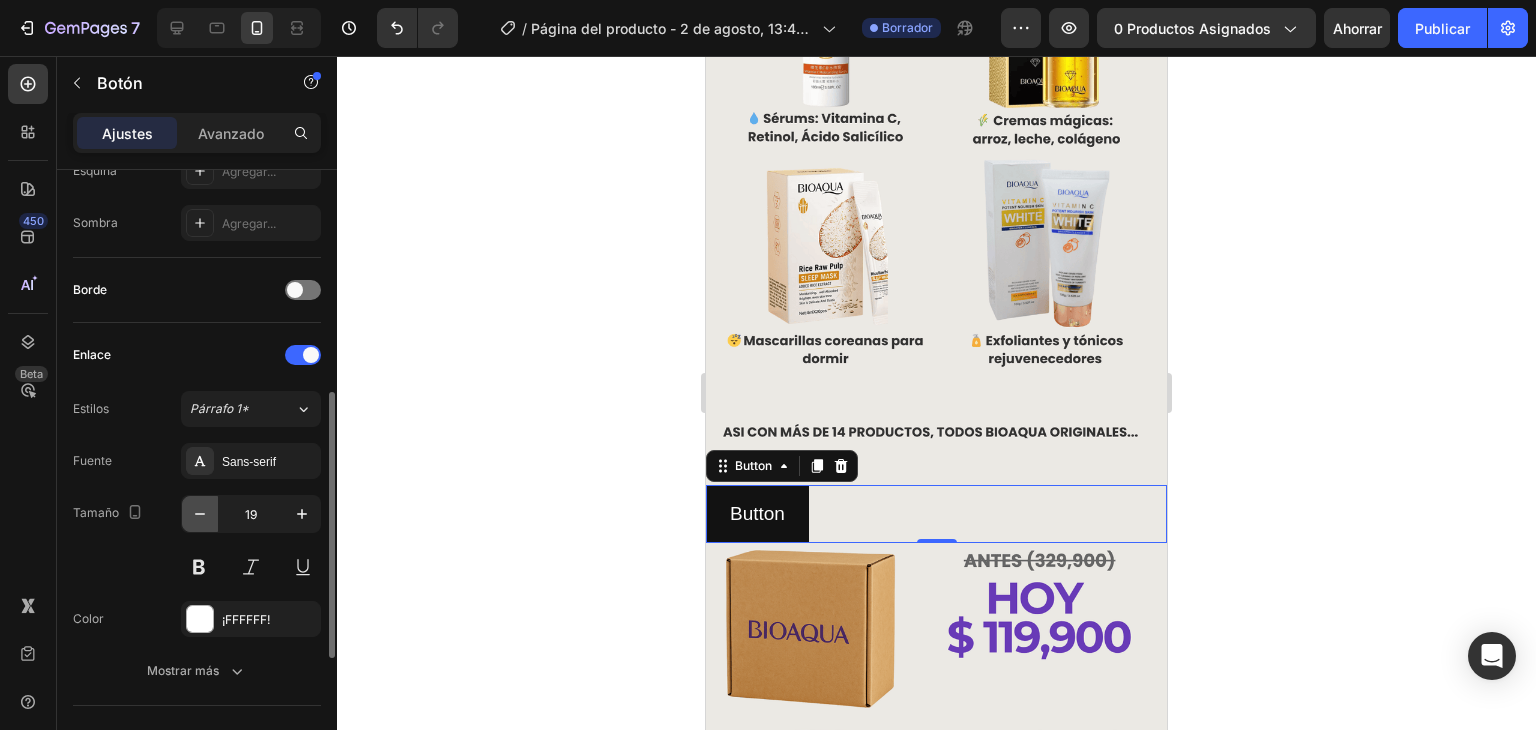 click 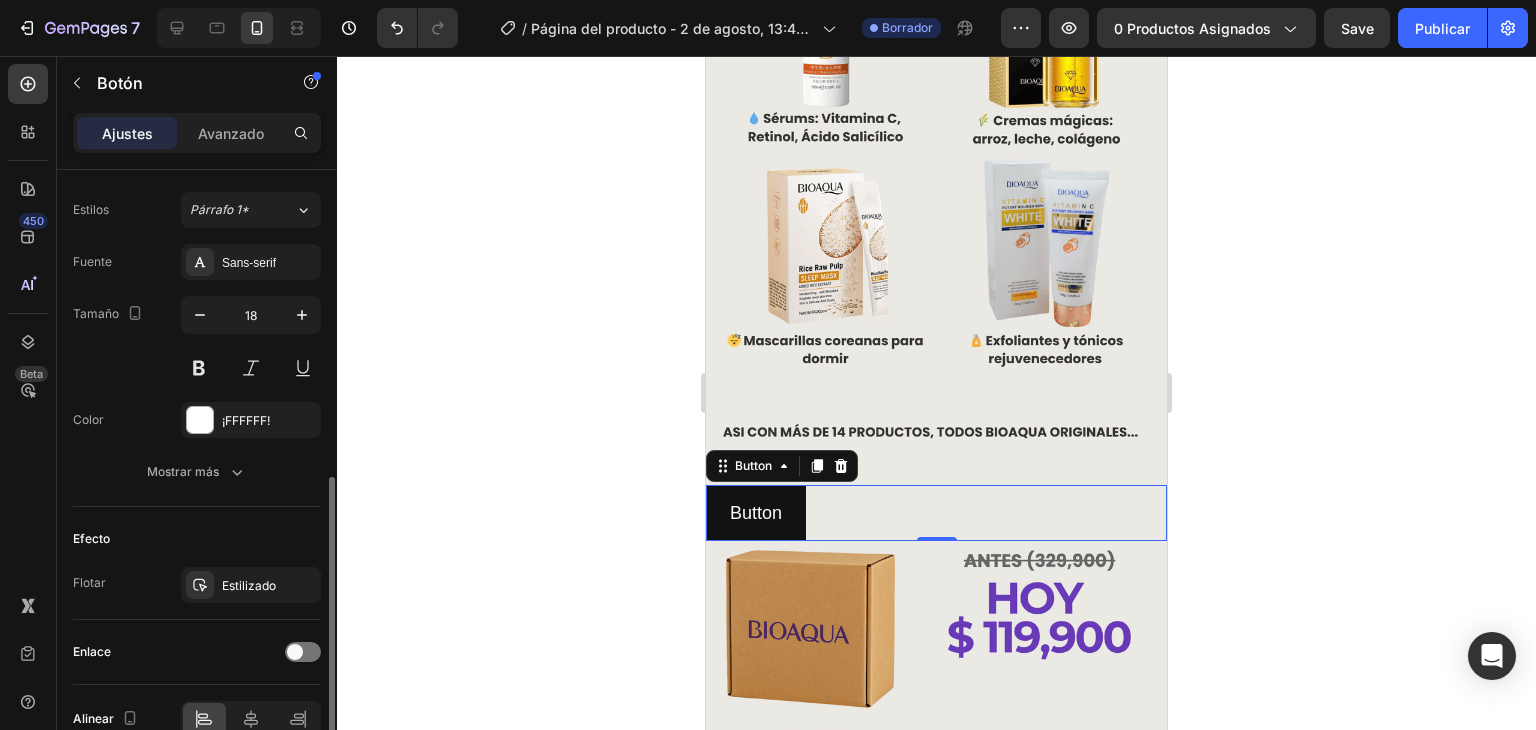 scroll, scrollTop: 814, scrollLeft: 0, axis: vertical 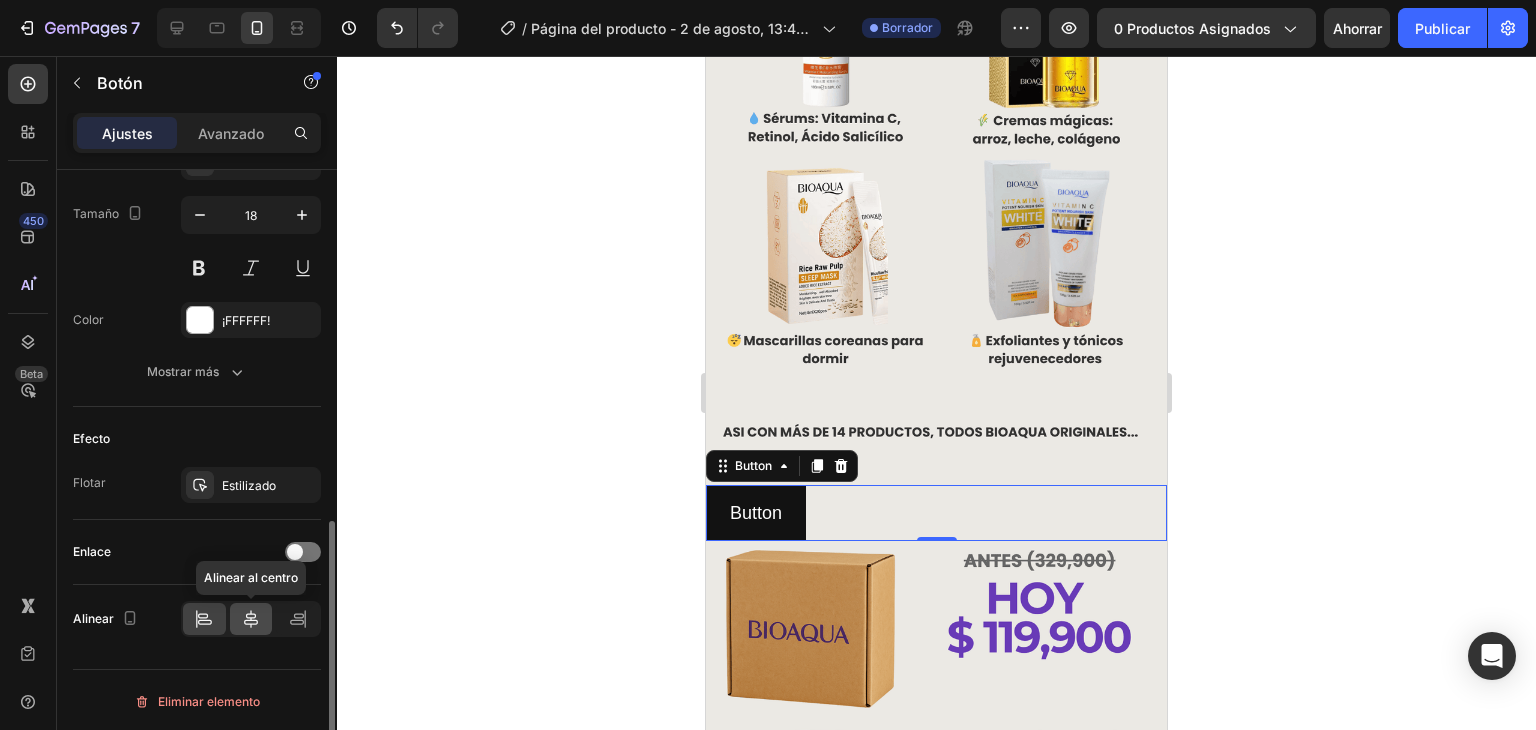 click 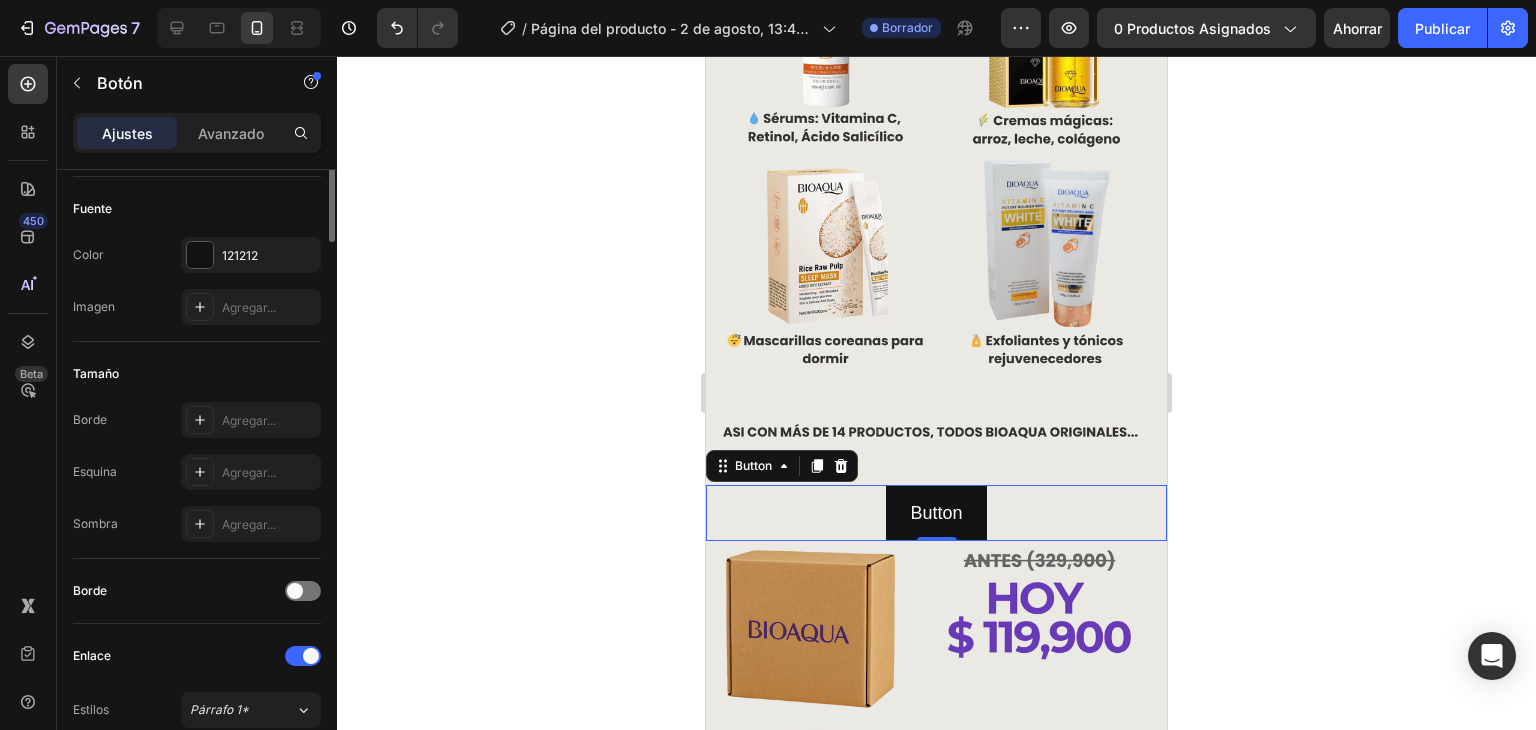 scroll, scrollTop: 0, scrollLeft: 0, axis: both 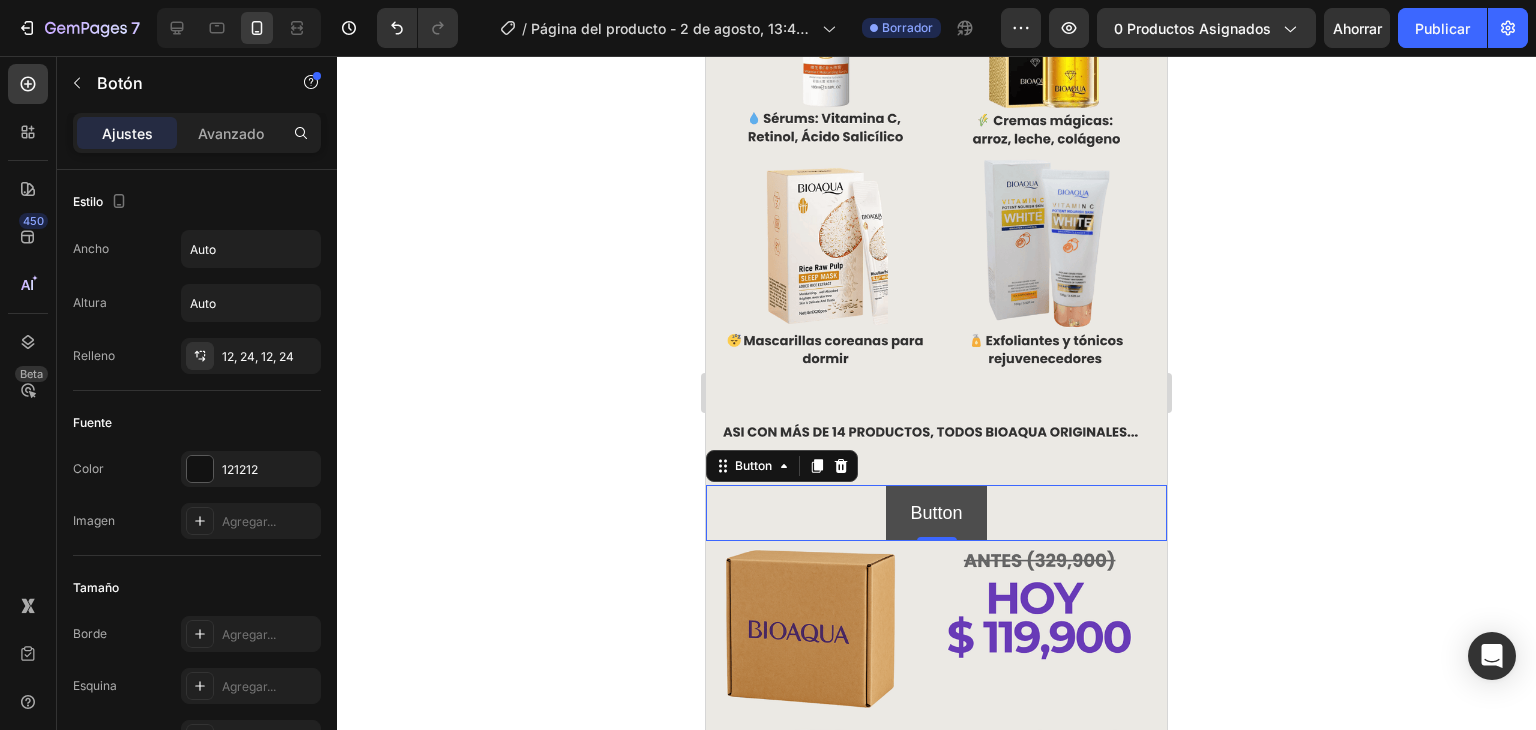 click on "Button" at bounding box center [936, 513] 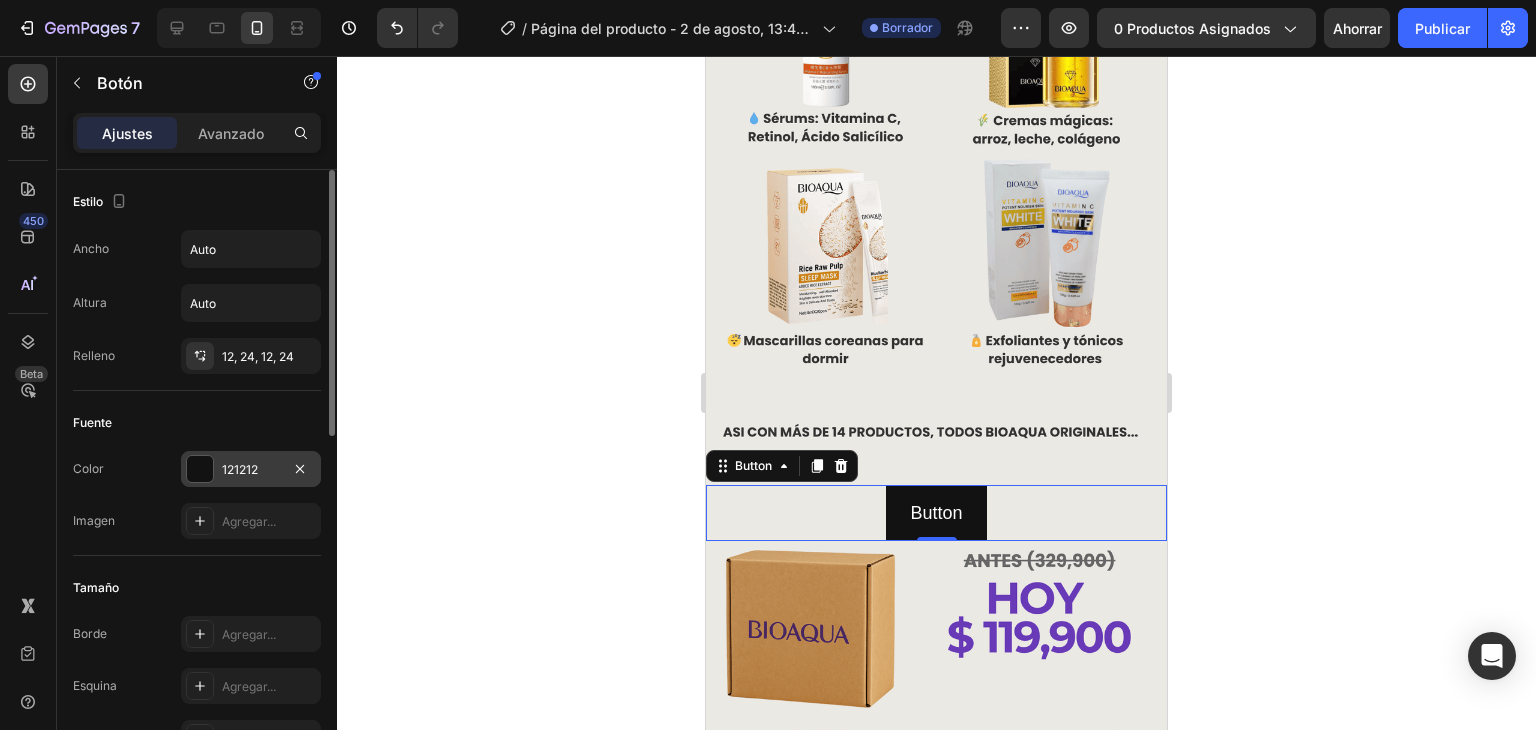 click on "121212" at bounding box center (251, 470) 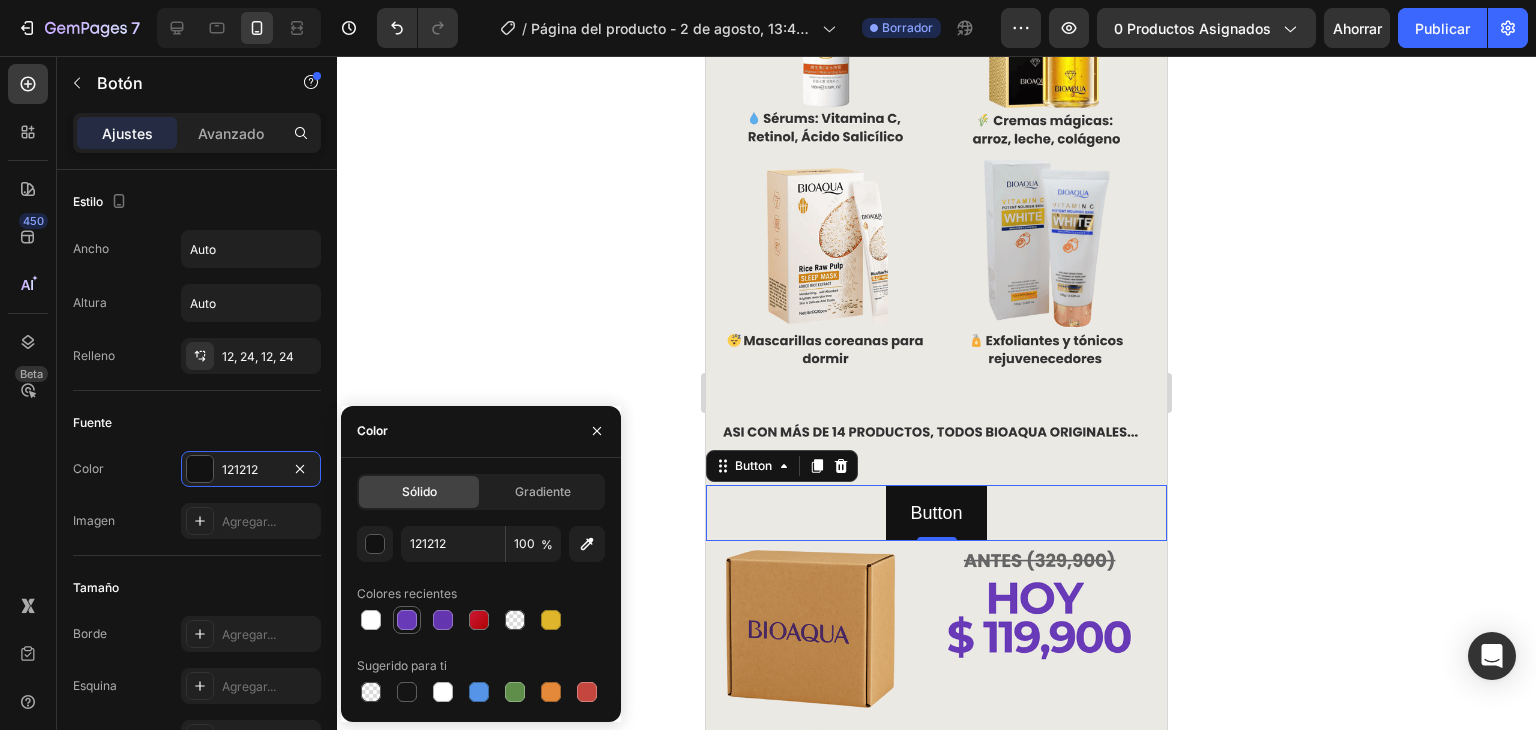click at bounding box center (407, 620) 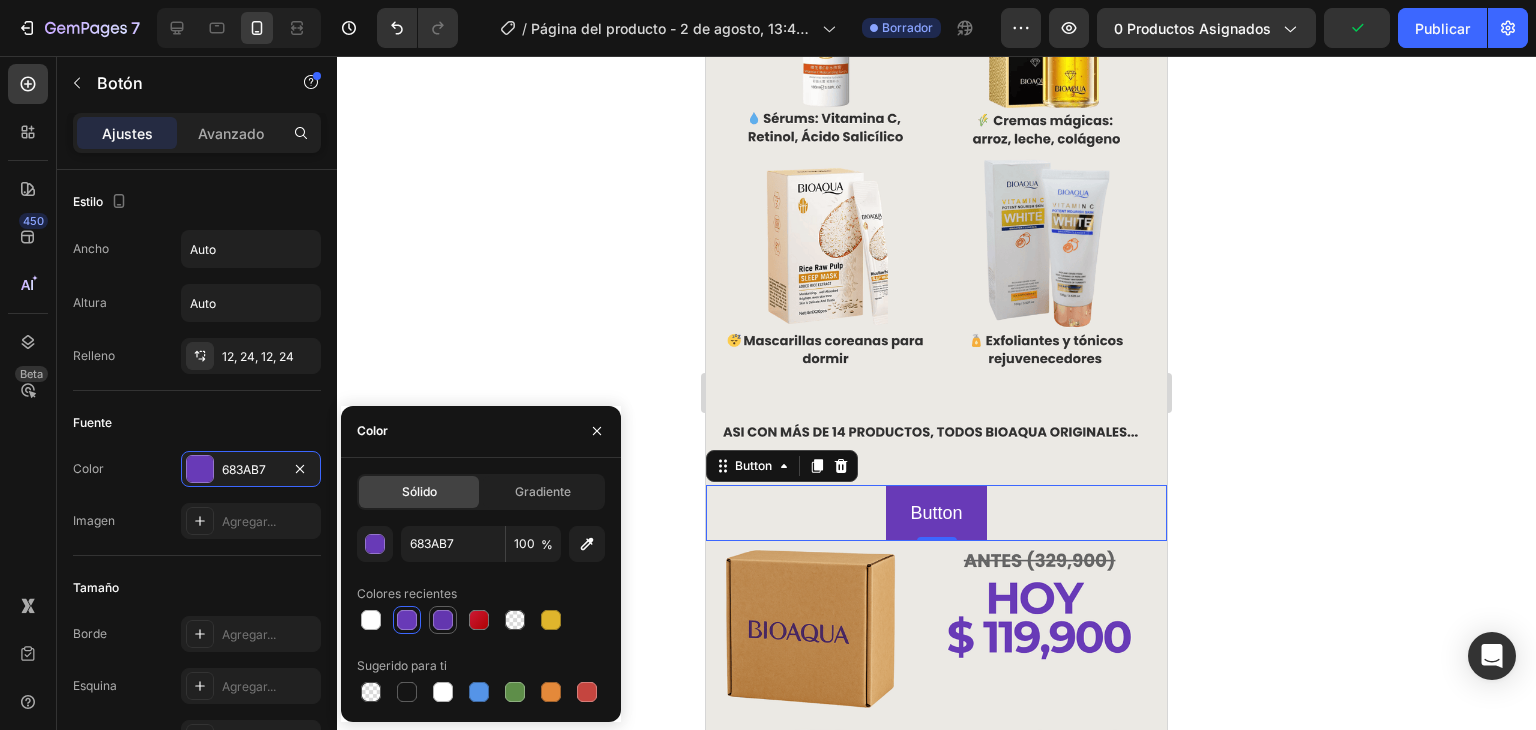 click at bounding box center [443, 620] 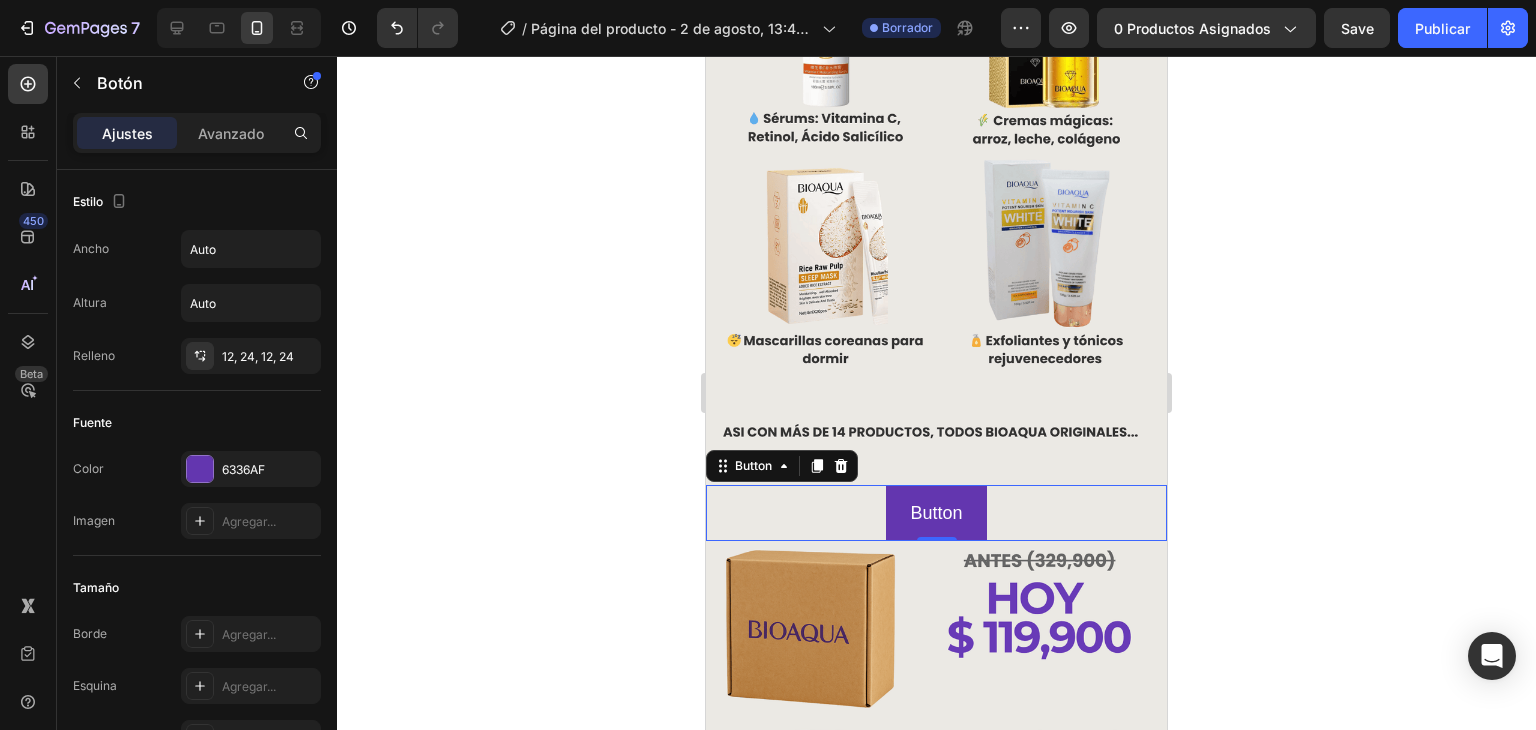 click 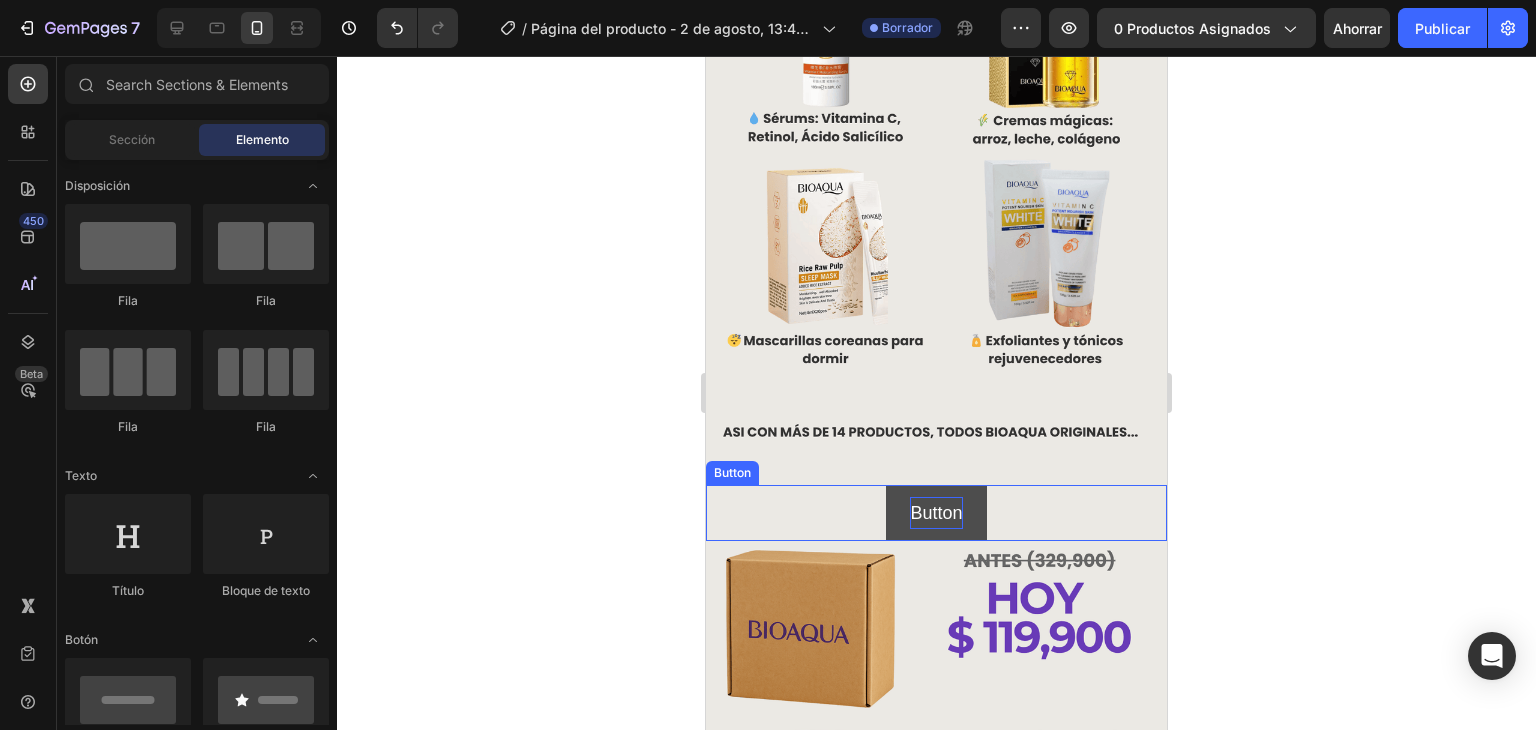 click on "Button" at bounding box center (936, 513) 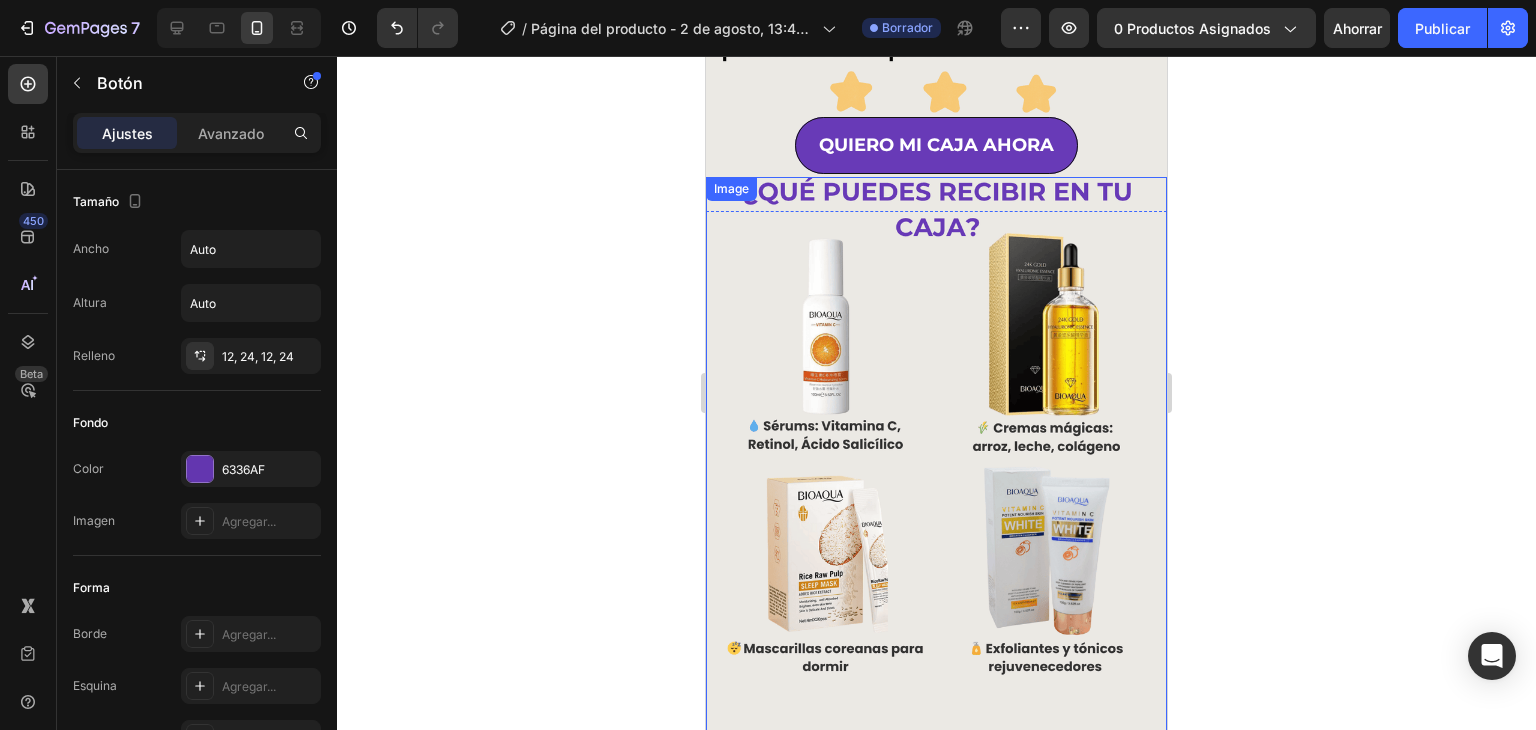 scroll, scrollTop: 414, scrollLeft: 0, axis: vertical 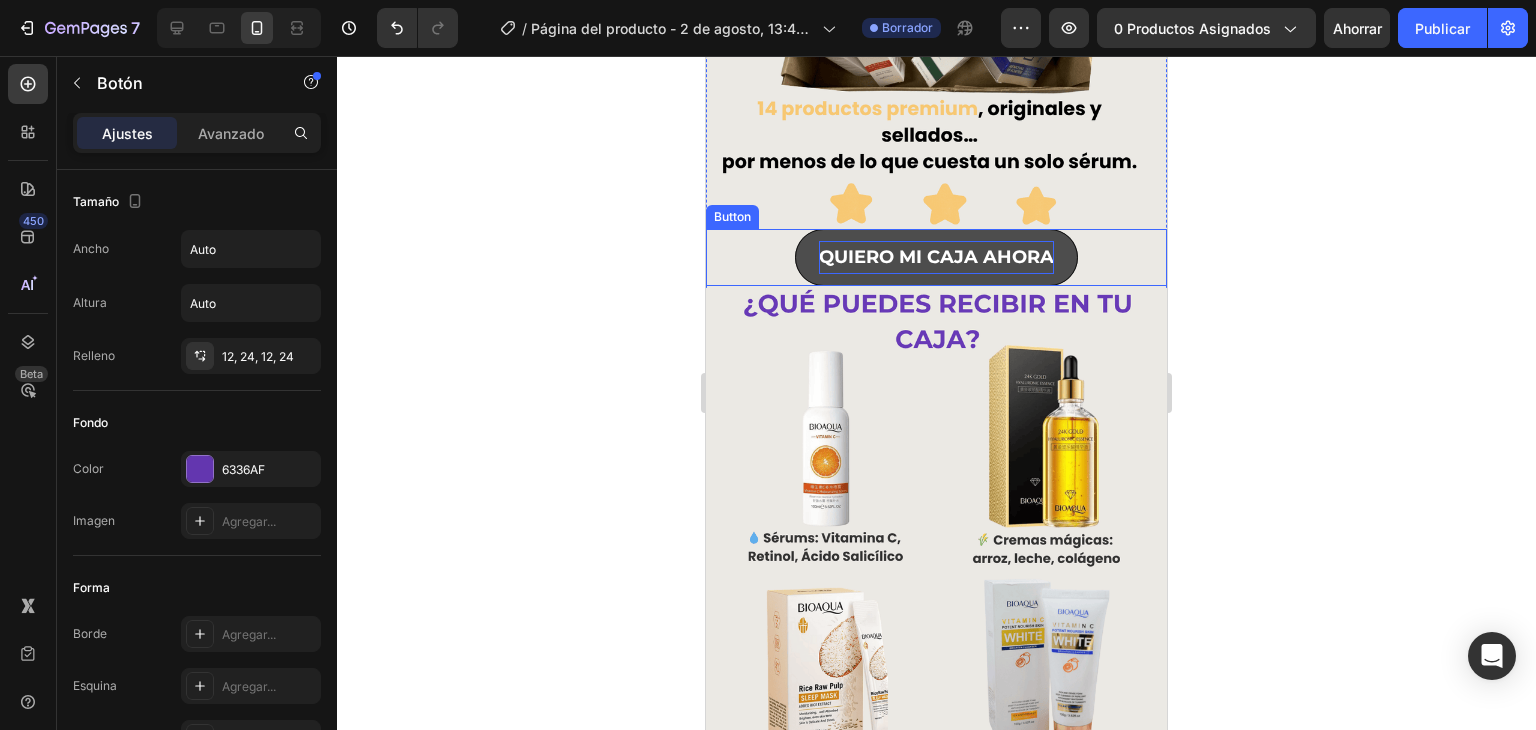 click on "QUIERO MI CAJA AHORA" at bounding box center [936, 257] 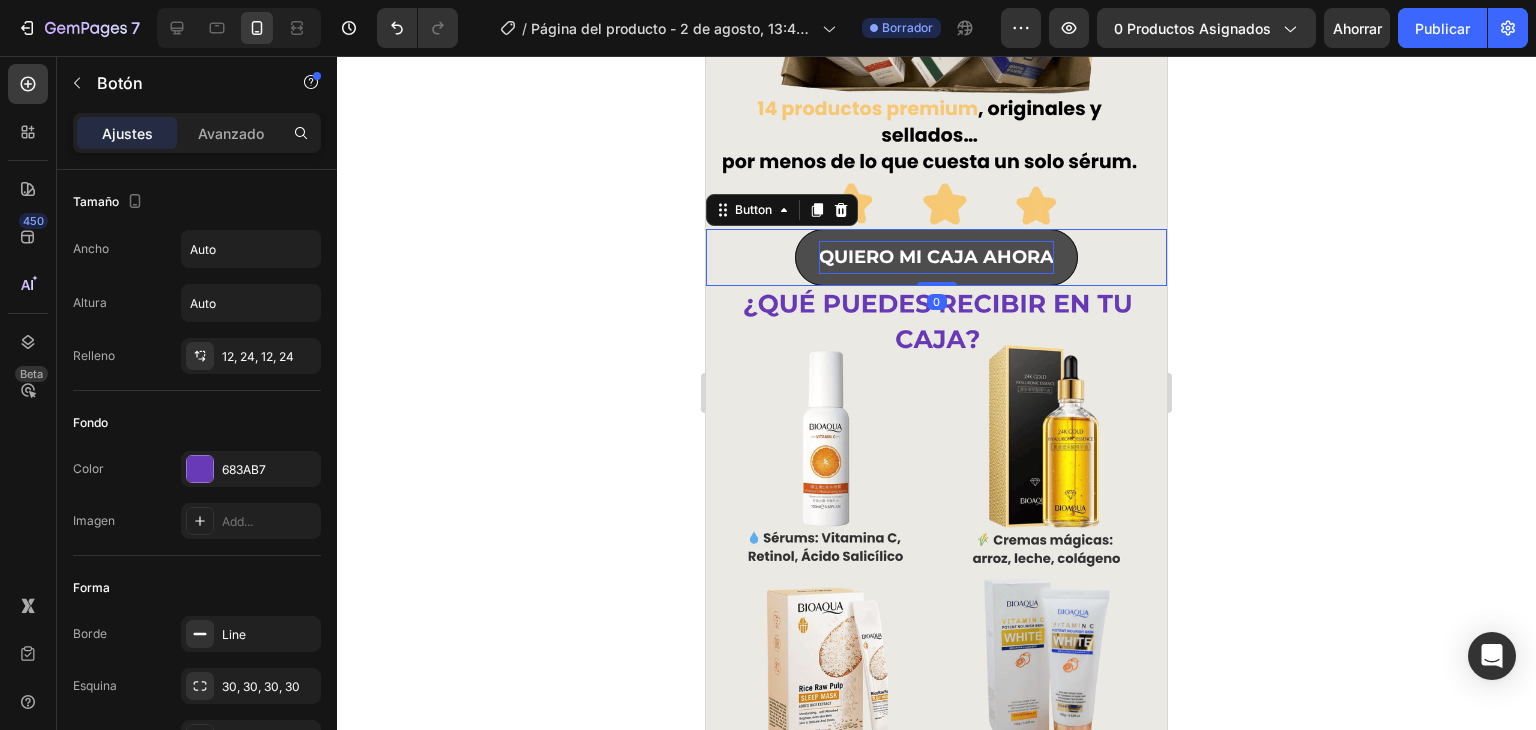 click on "QUIERO MI CAJA AHORA" at bounding box center [936, 257] 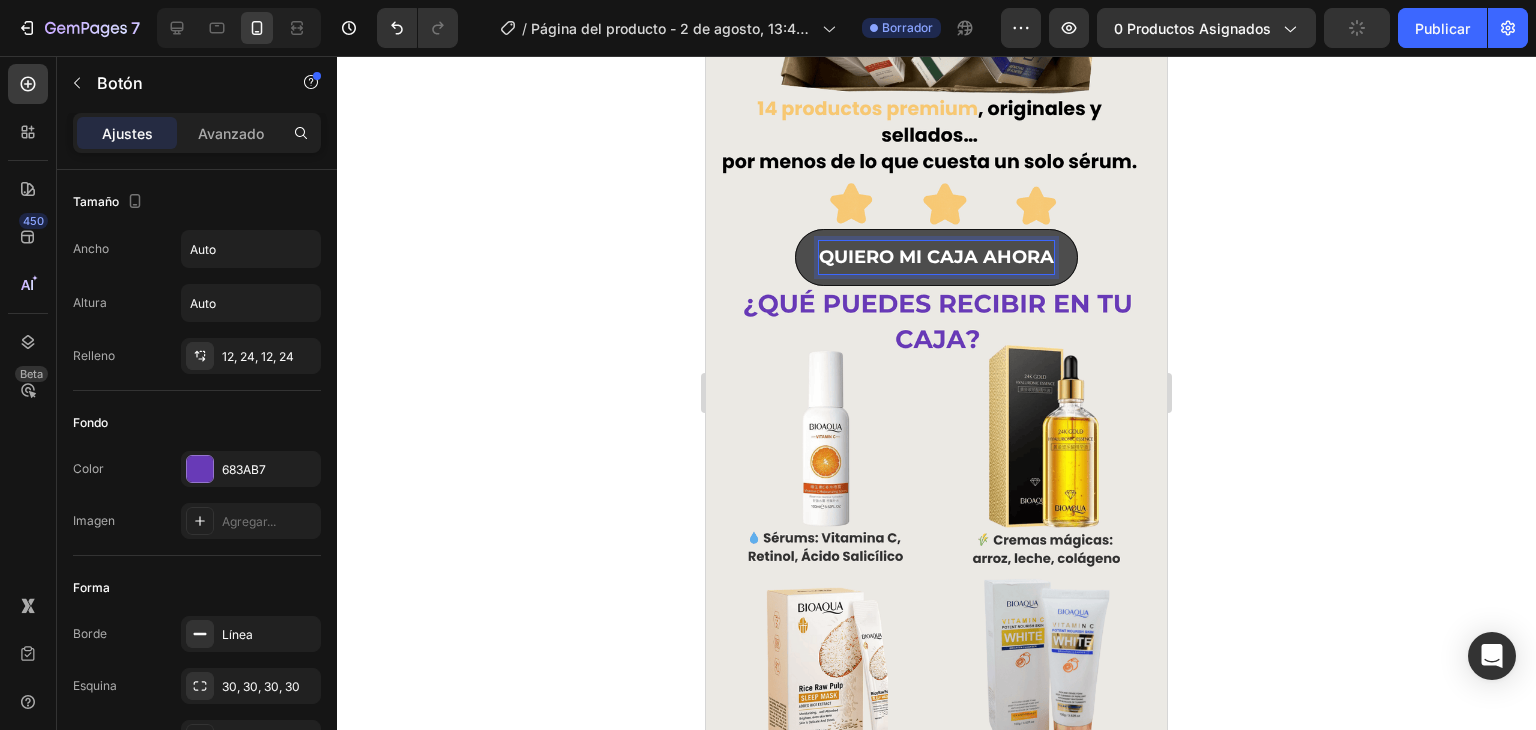 click on "QUIERO MI CAJA AHORA" at bounding box center [936, 257] 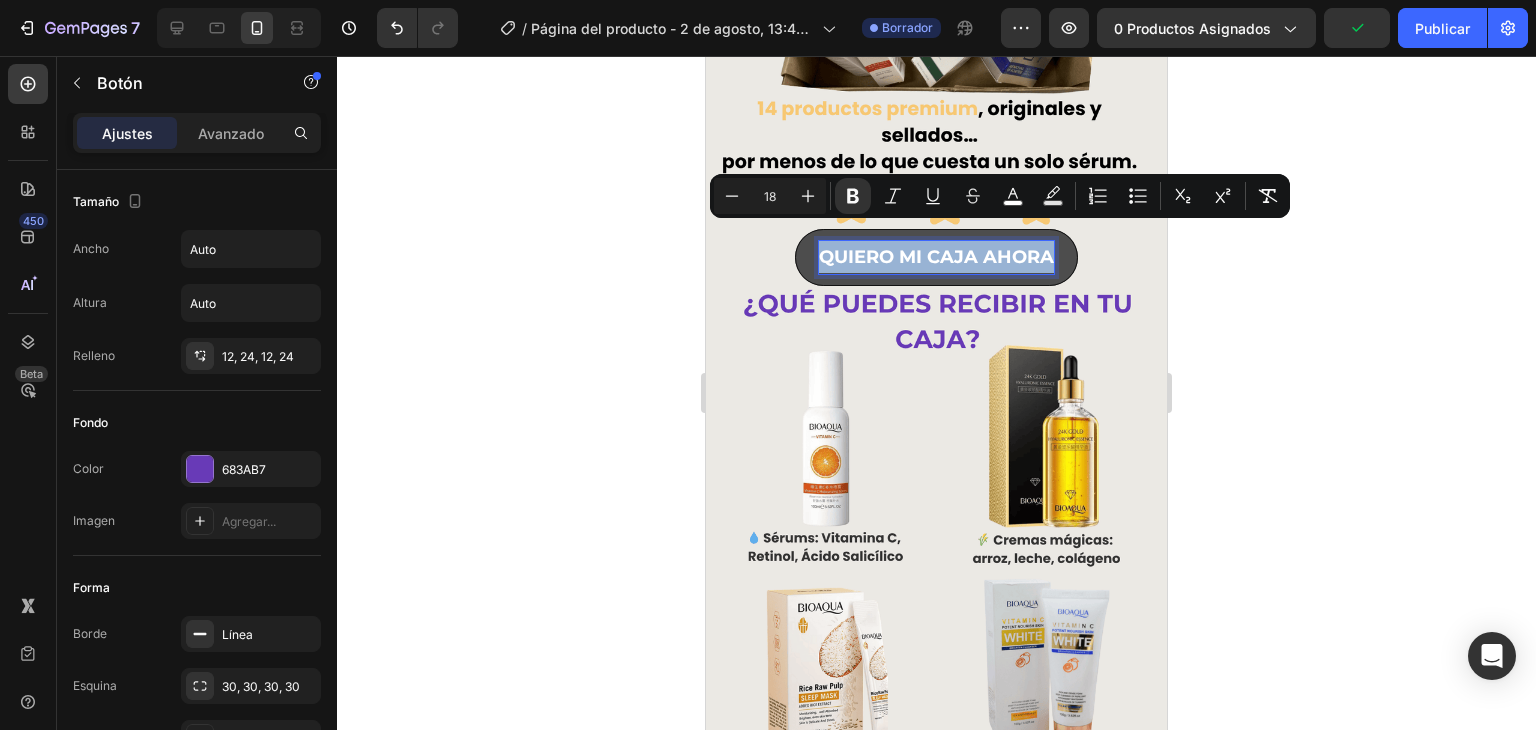 drag, startPoint x: 1040, startPoint y: 234, endPoint x: 971, endPoint y: 240, distance: 69.260376 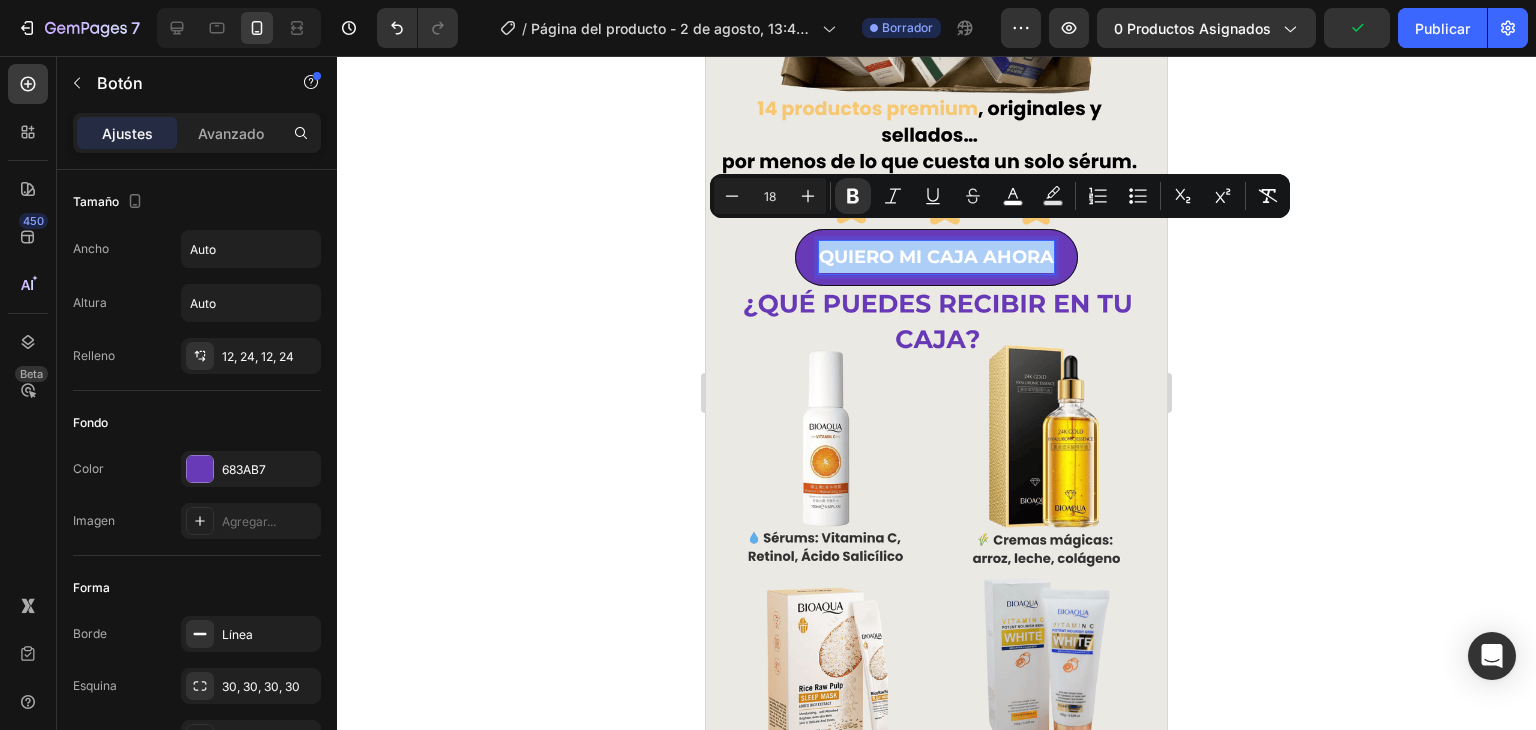 click 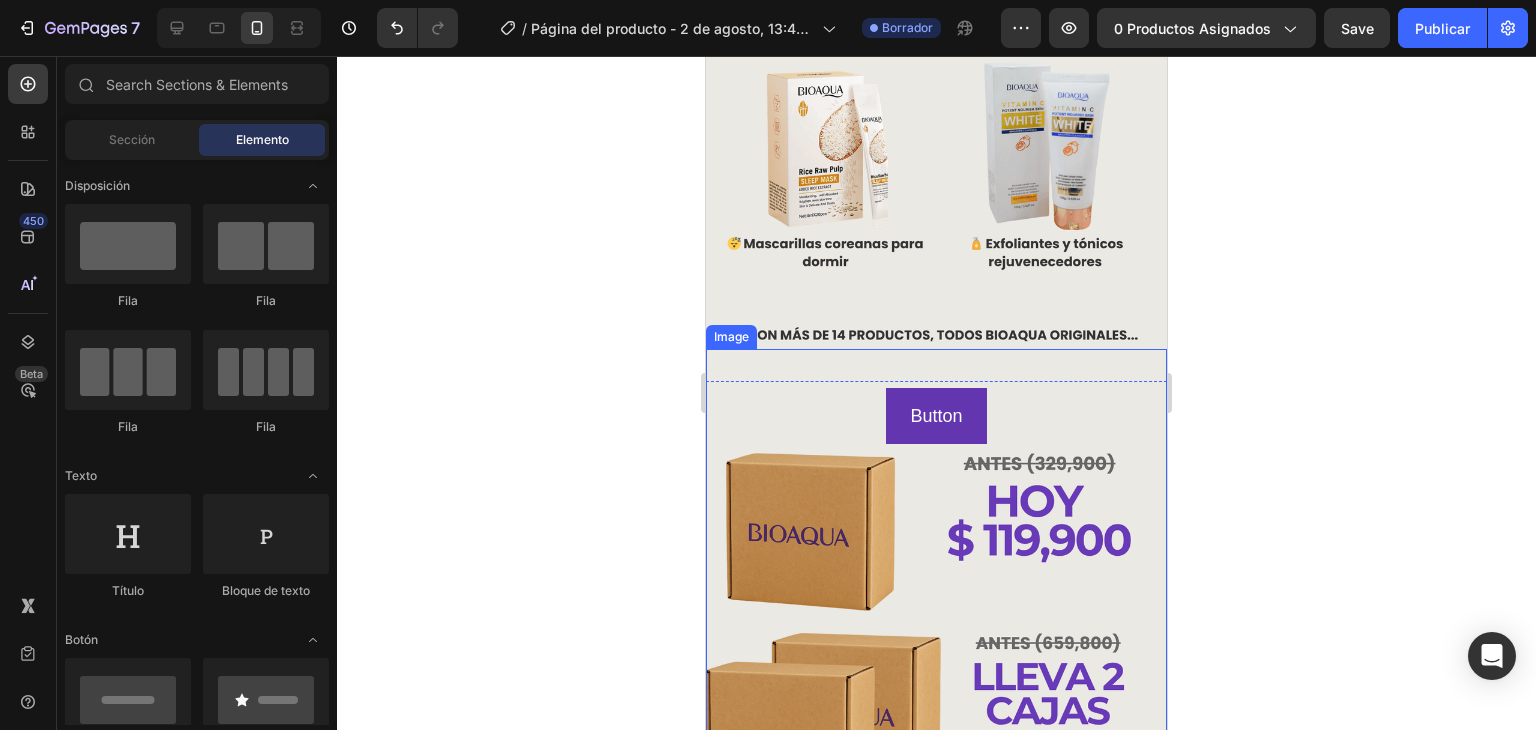 scroll, scrollTop: 1014, scrollLeft: 0, axis: vertical 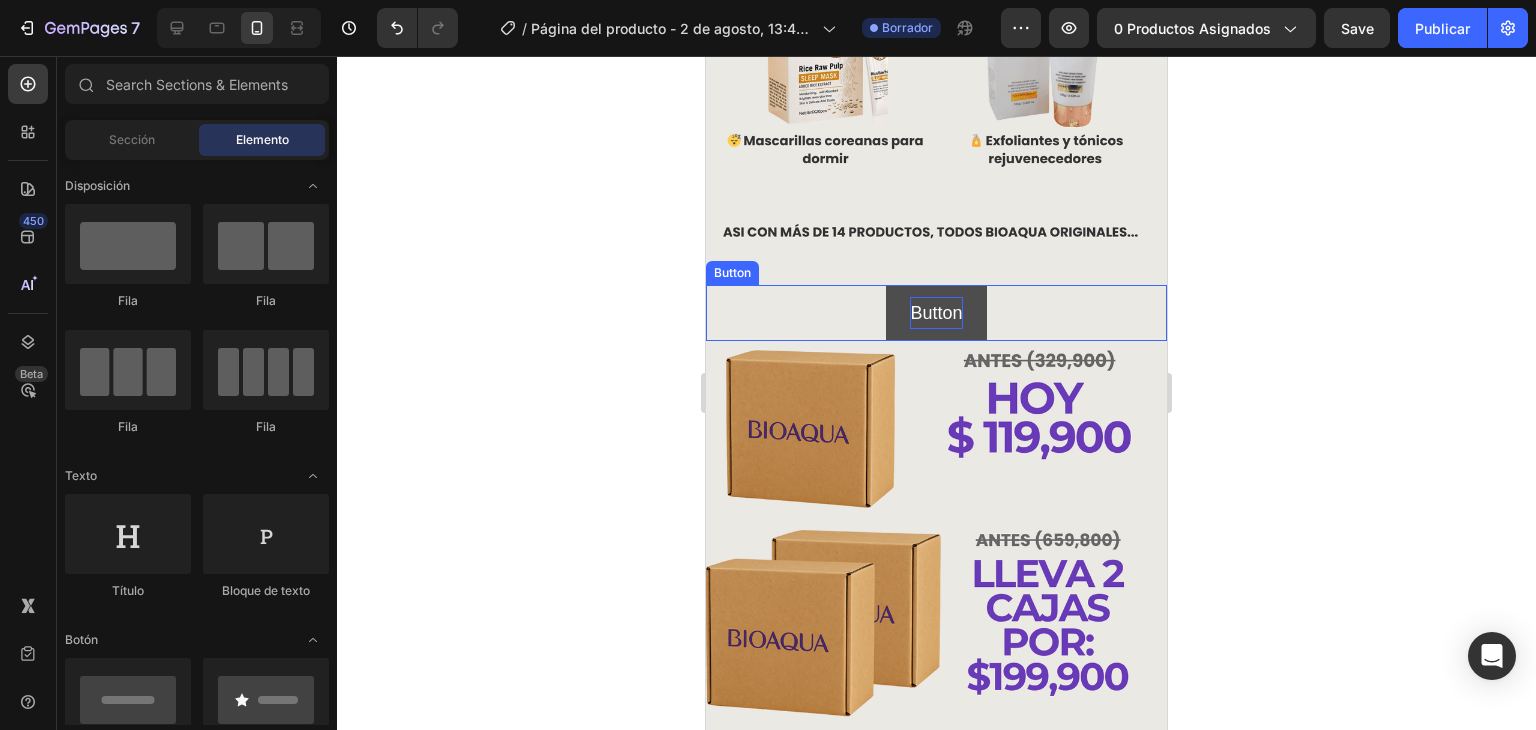 click on "Button" at bounding box center [936, 313] 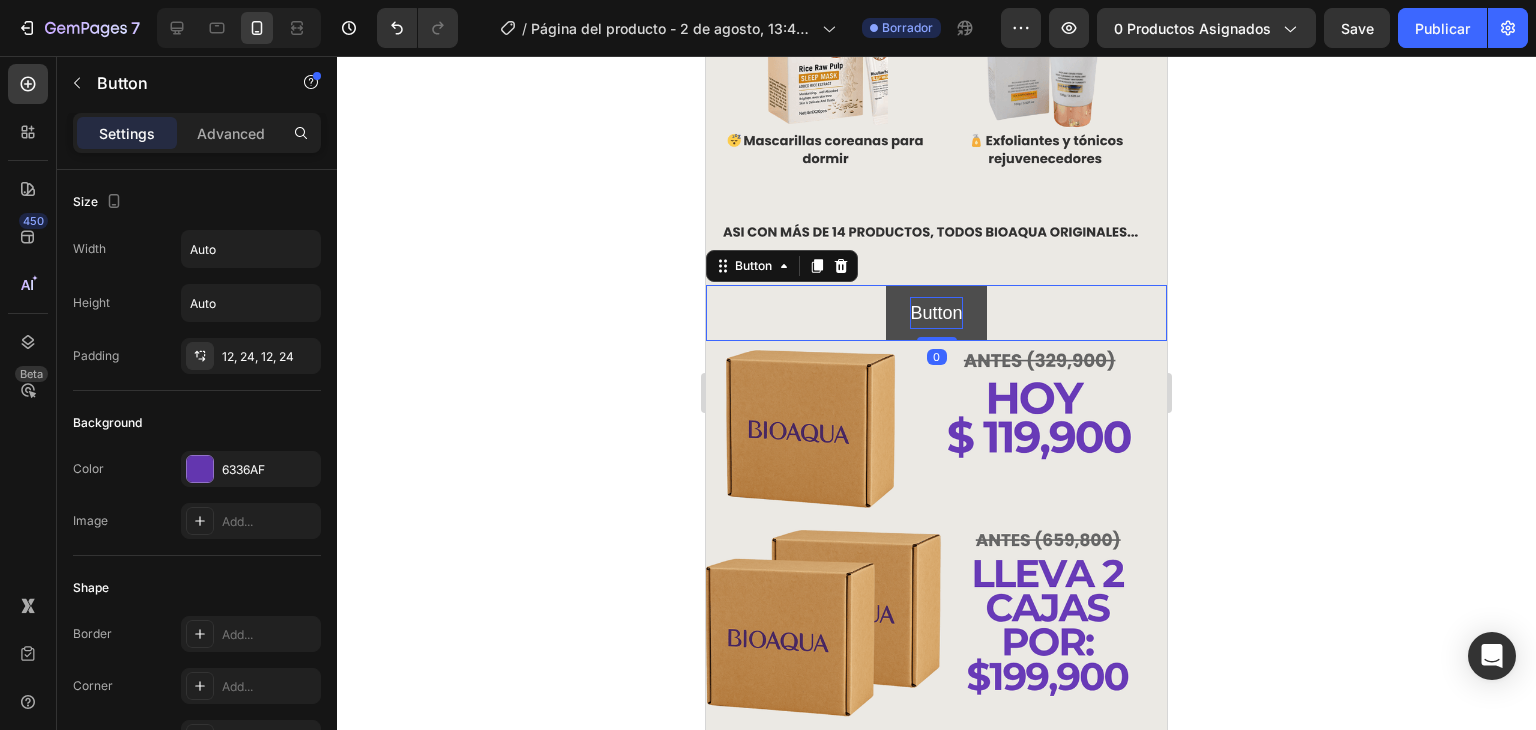 click on "Button" at bounding box center [936, 313] 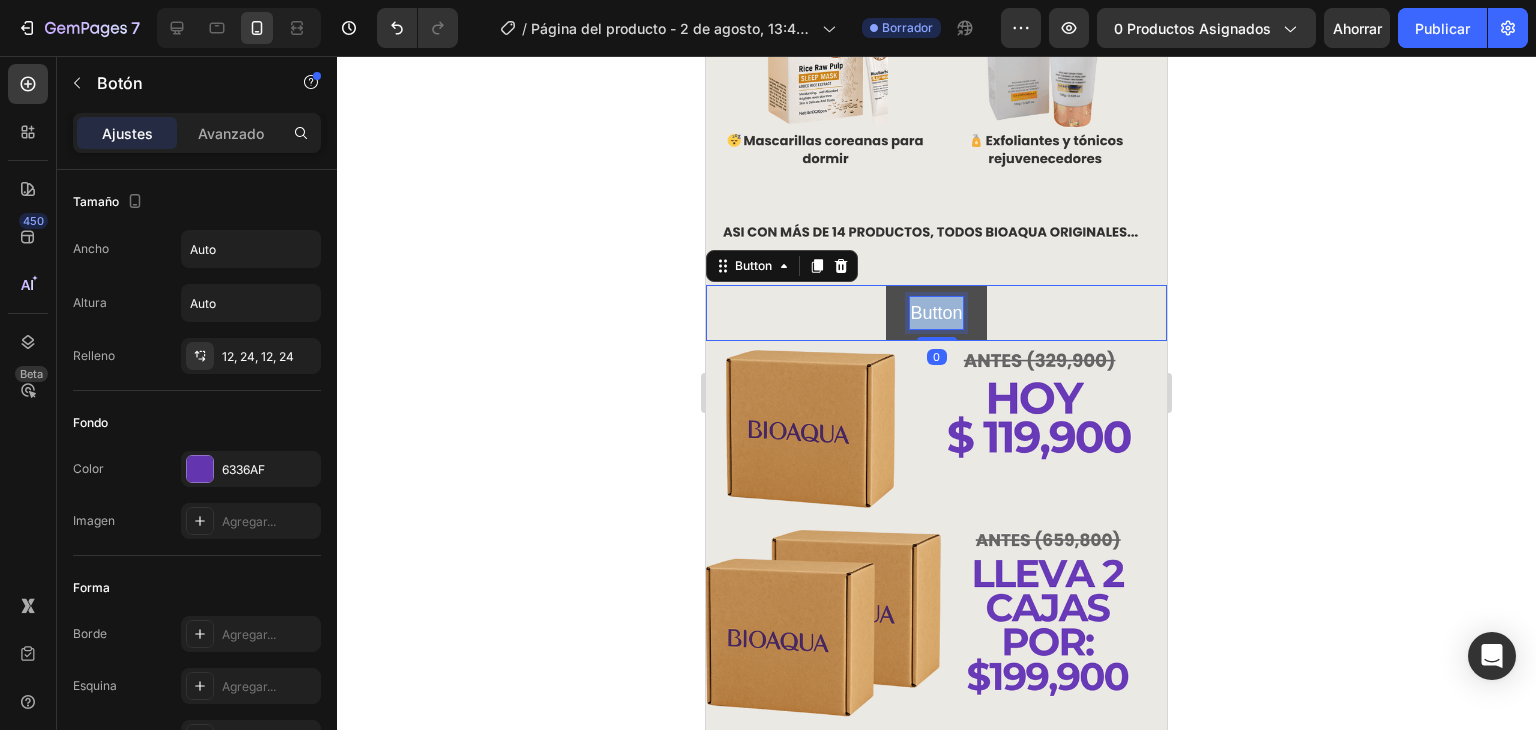 click on "Button" at bounding box center (936, 313) 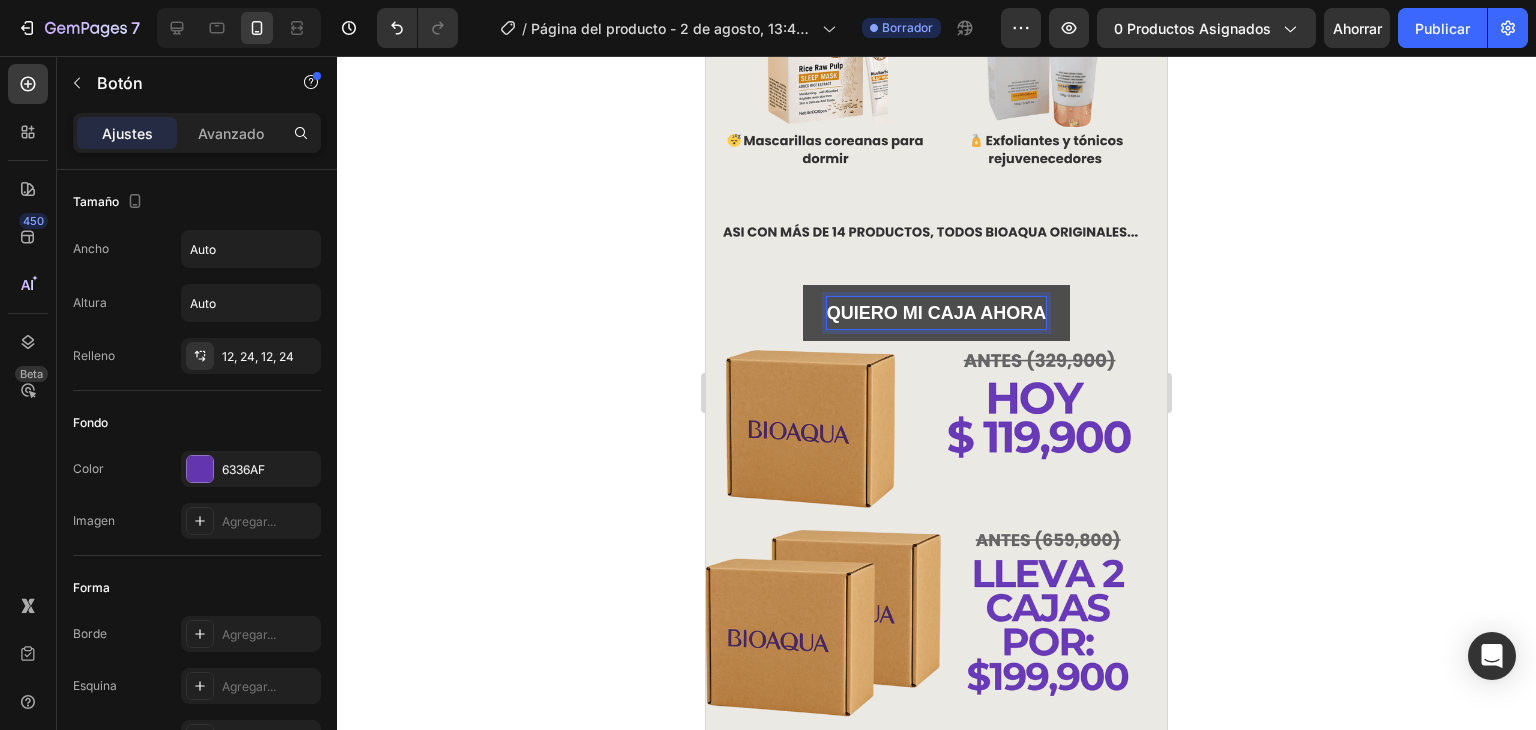 click 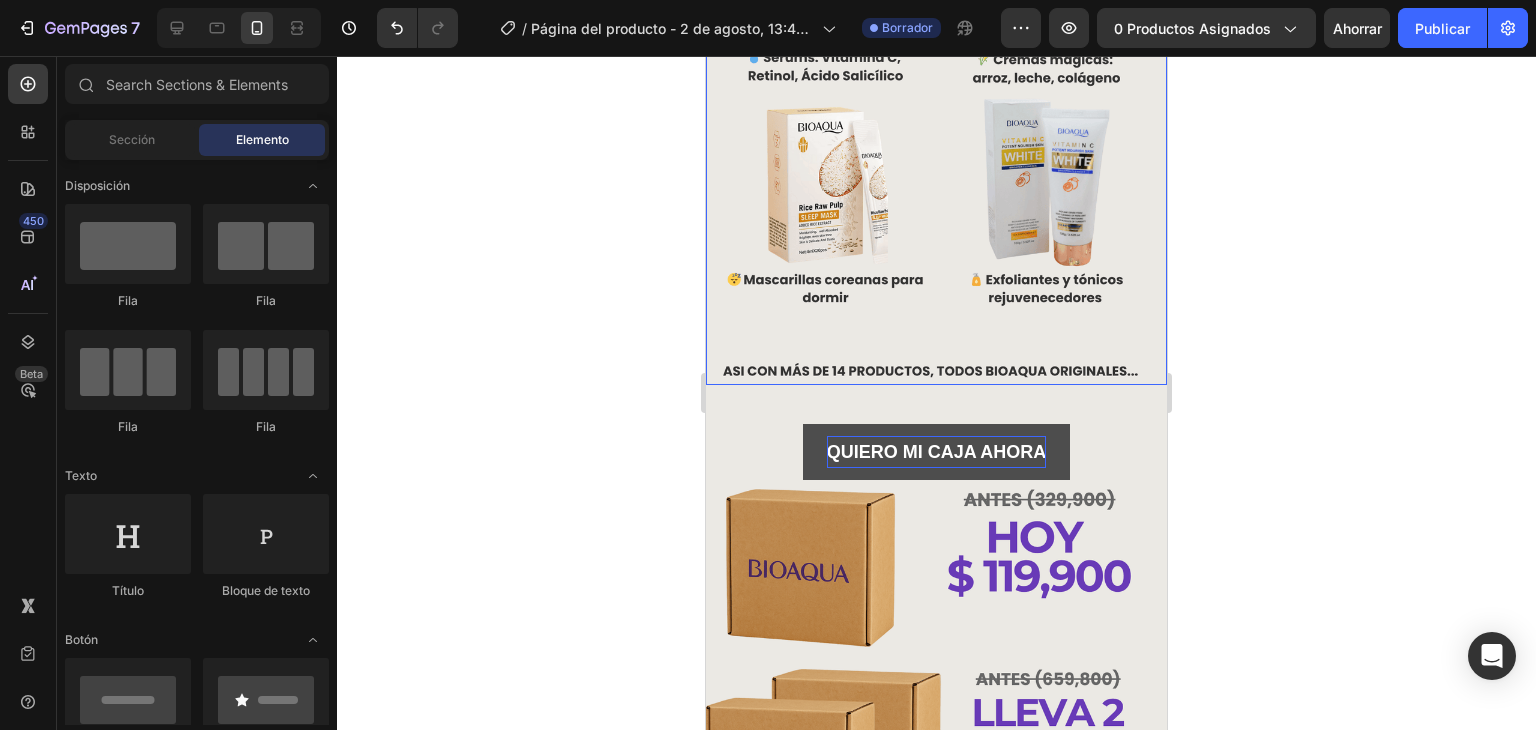 scroll, scrollTop: 914, scrollLeft: 0, axis: vertical 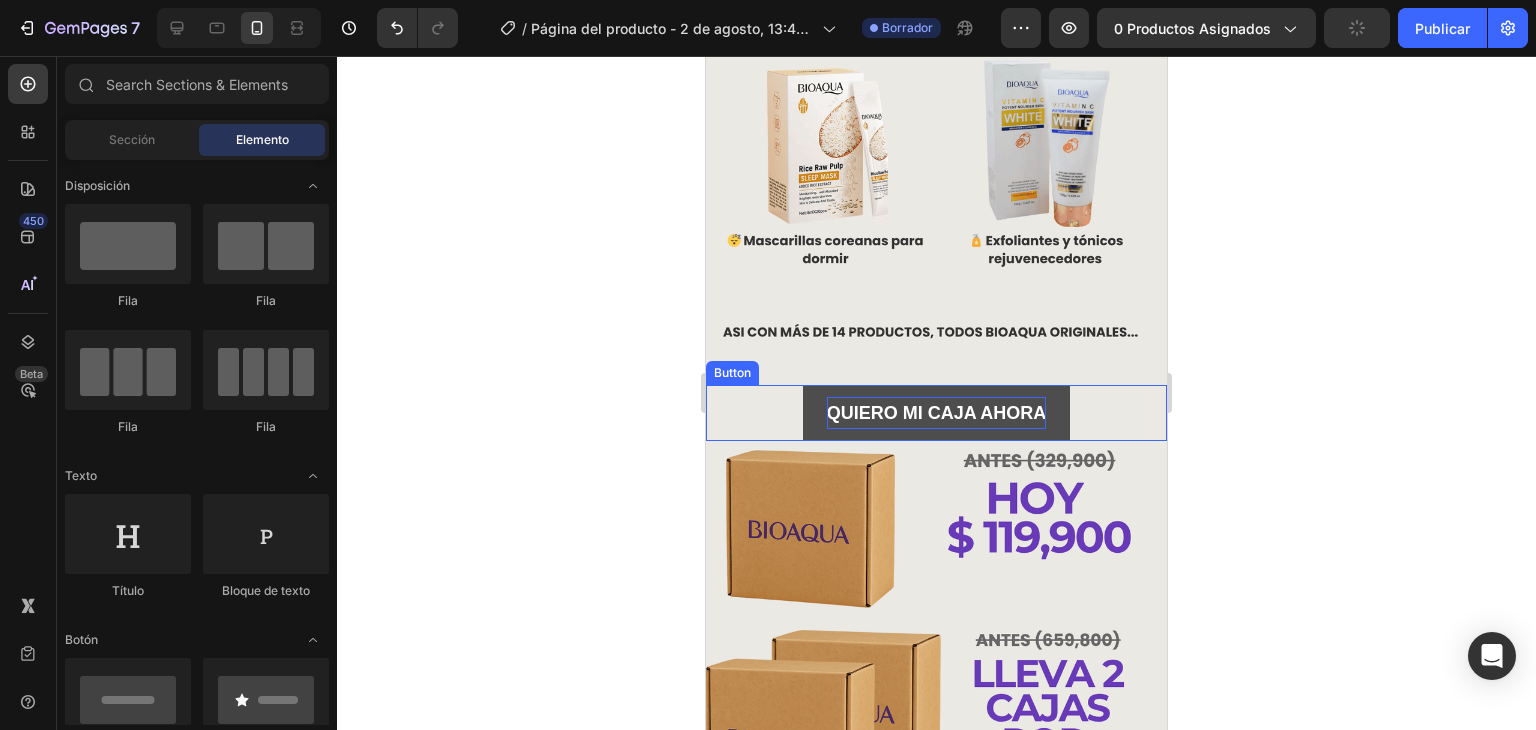 click on "QUIERO MI CAJA AHORA" at bounding box center [937, 413] 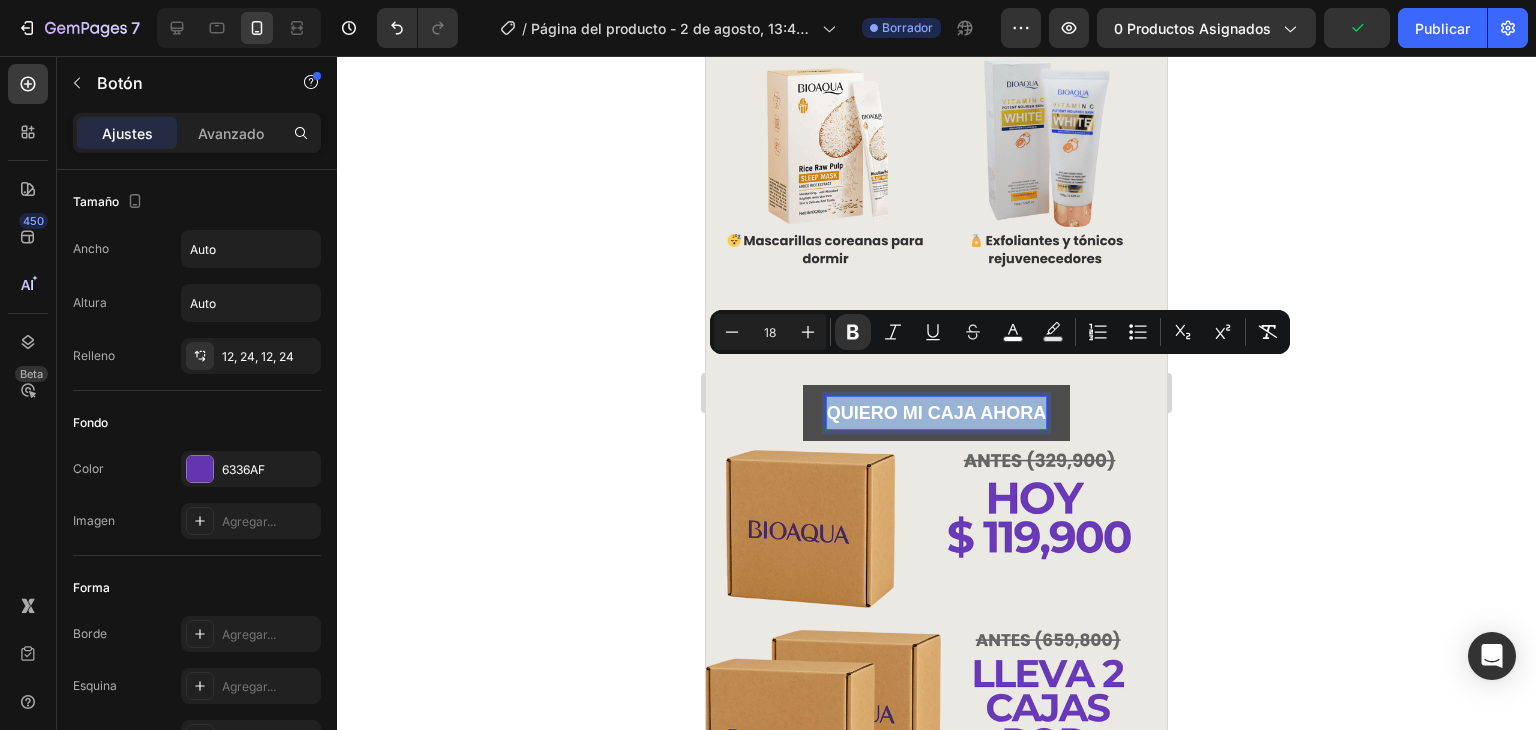 drag, startPoint x: 1036, startPoint y: 377, endPoint x: 793, endPoint y: 381, distance: 243.03291 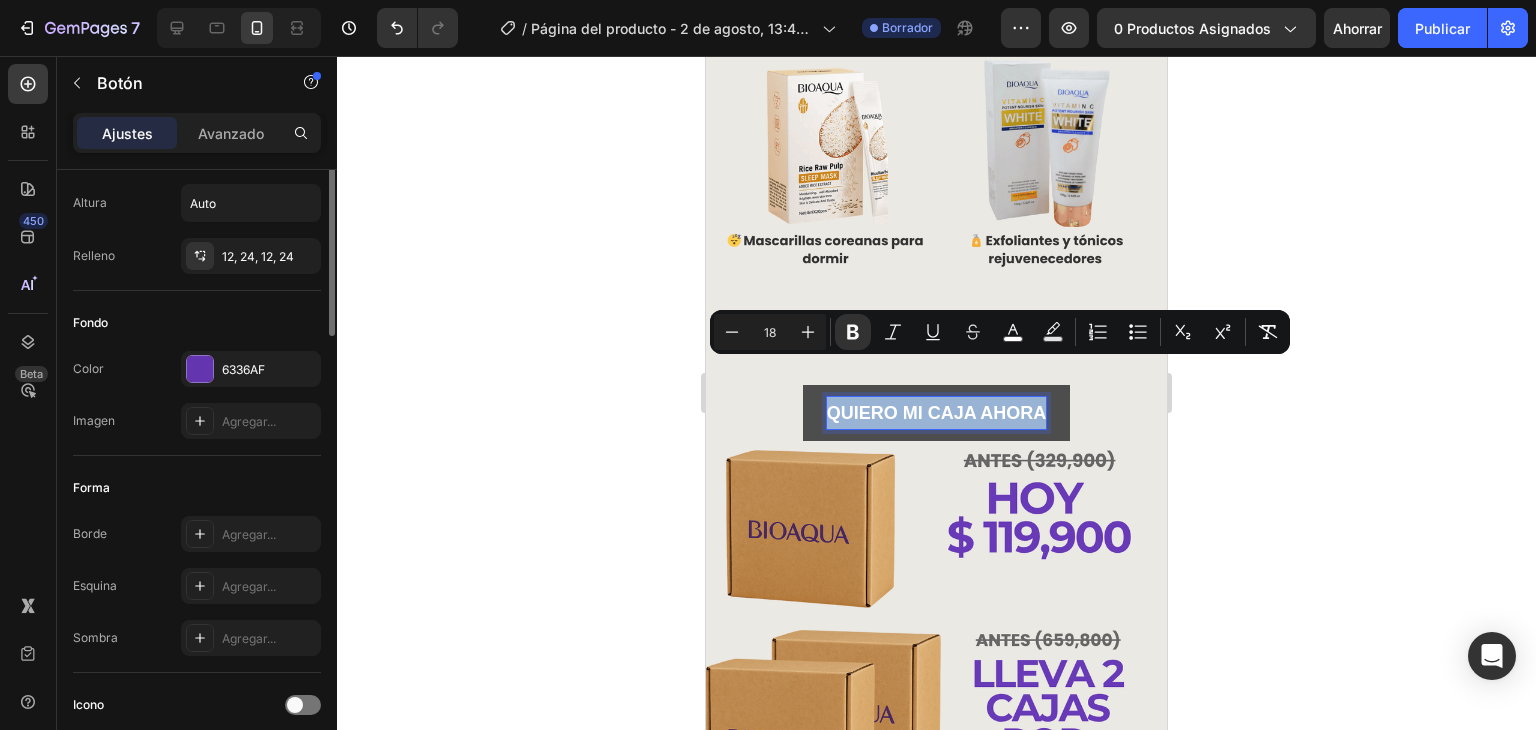 scroll, scrollTop: 0, scrollLeft: 0, axis: both 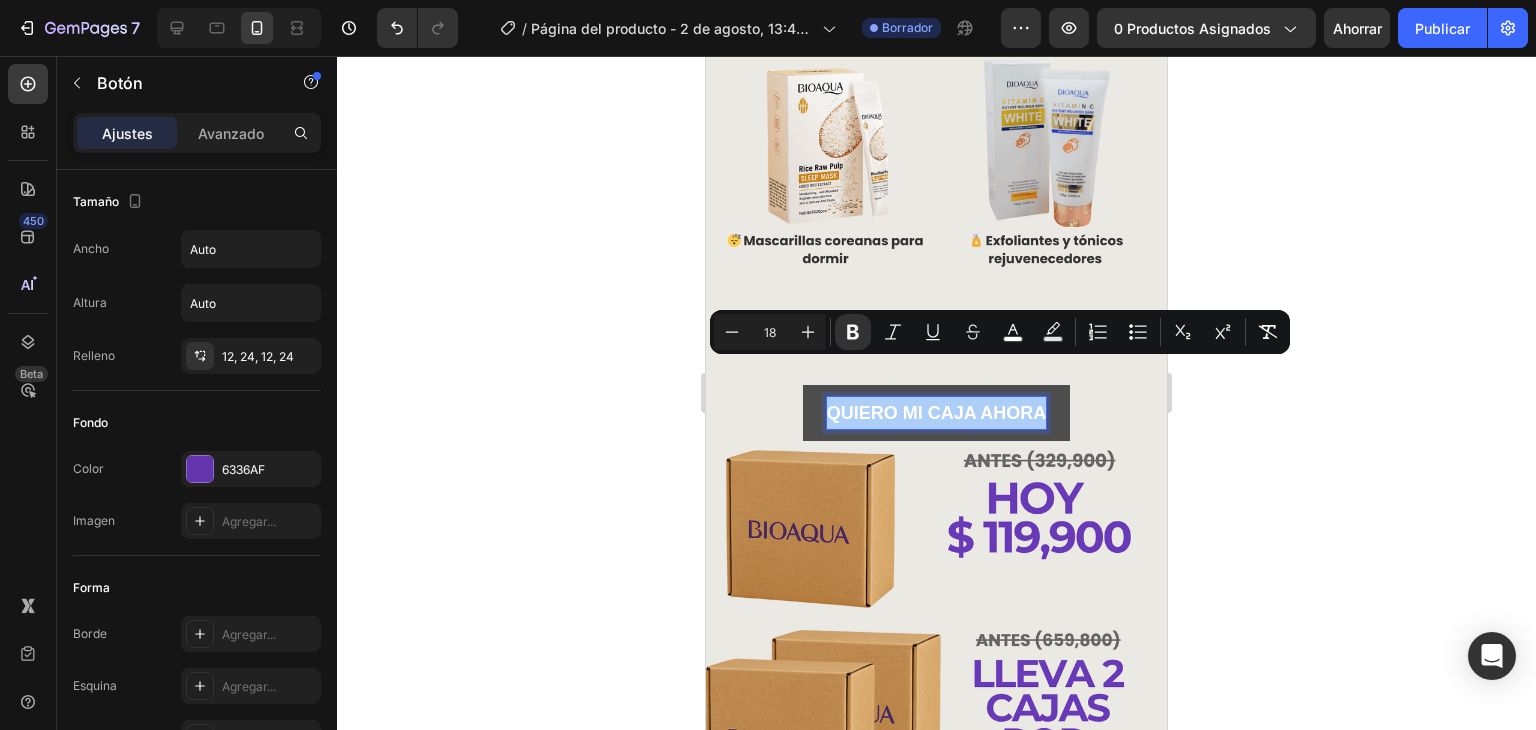 click 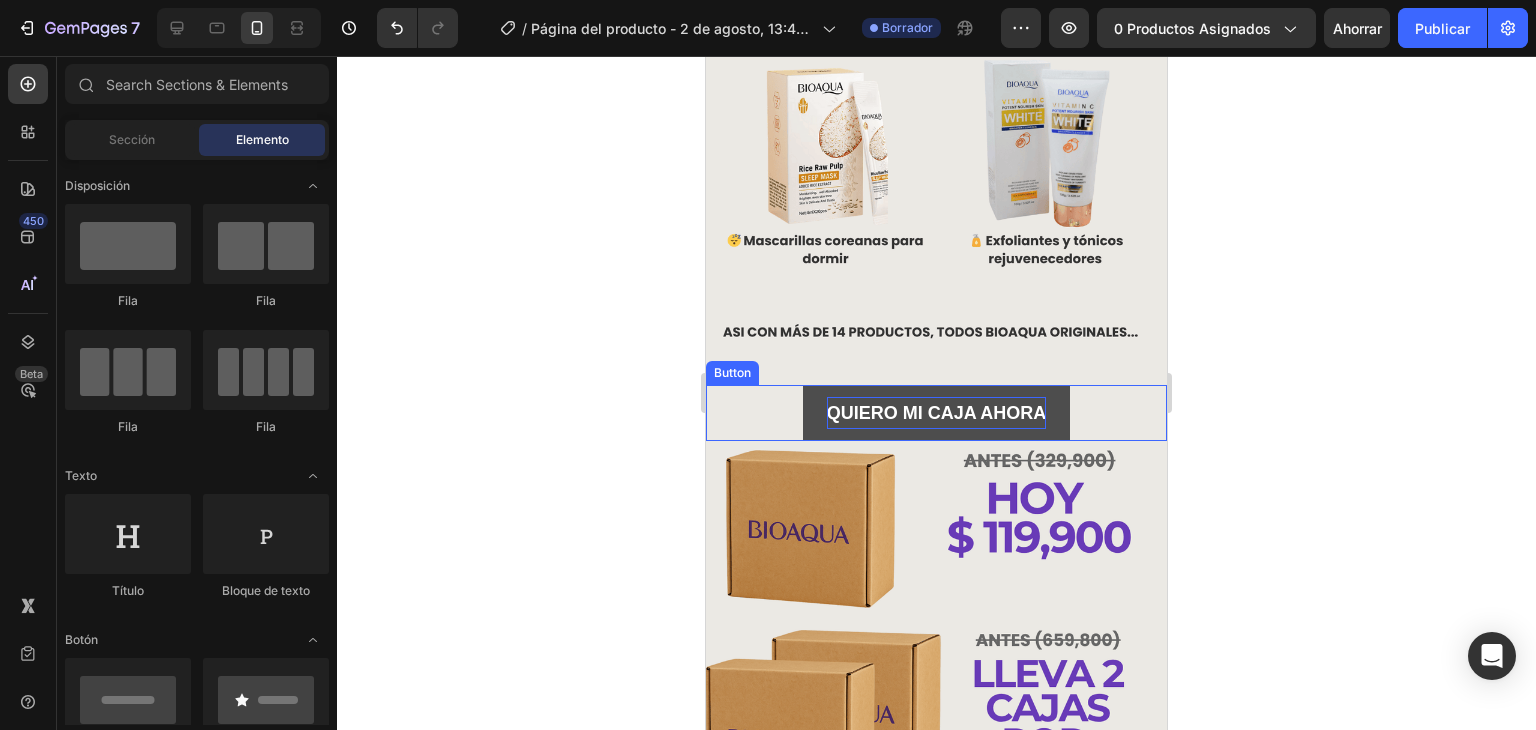 click on "QUIERO MI CAJA AHORA" at bounding box center [937, 413] 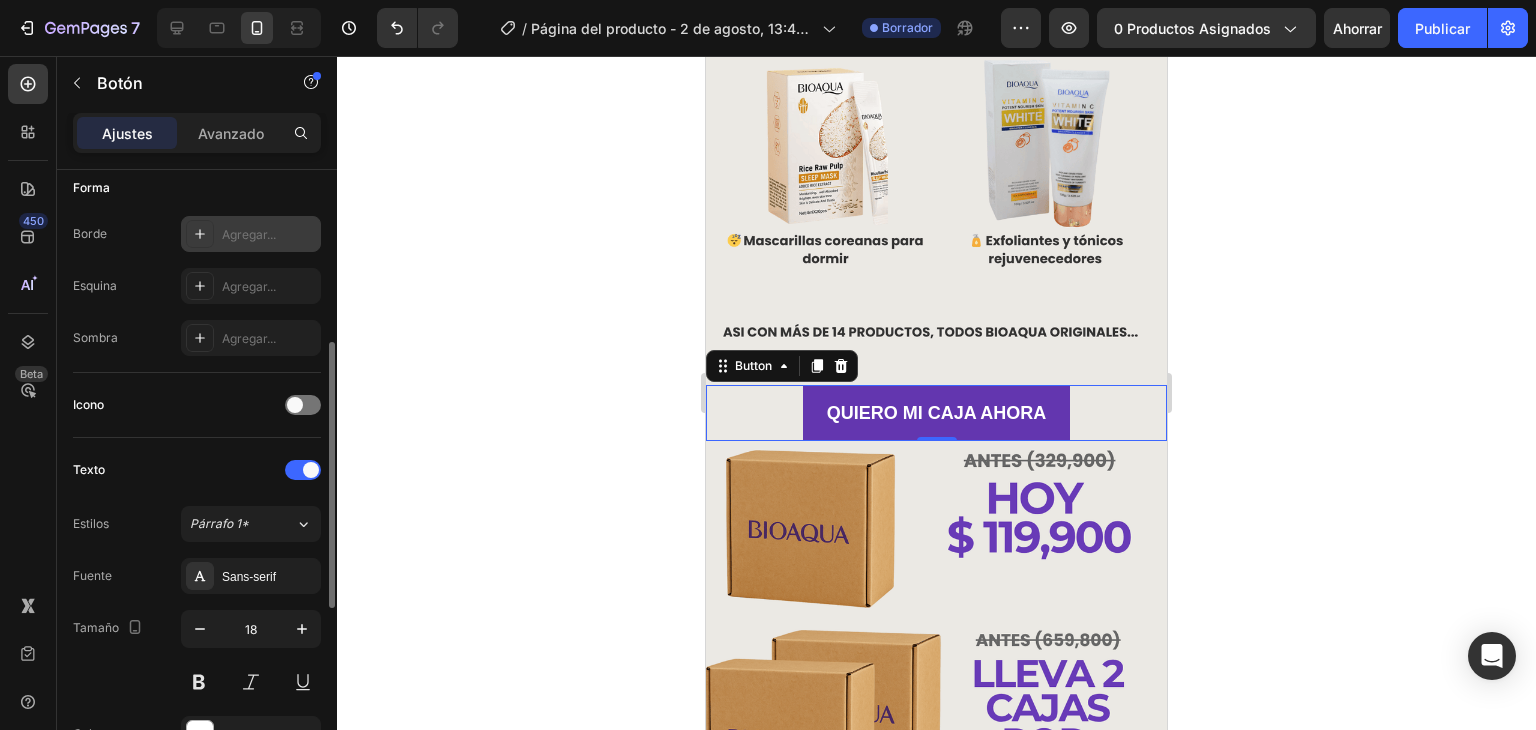 scroll, scrollTop: 600, scrollLeft: 0, axis: vertical 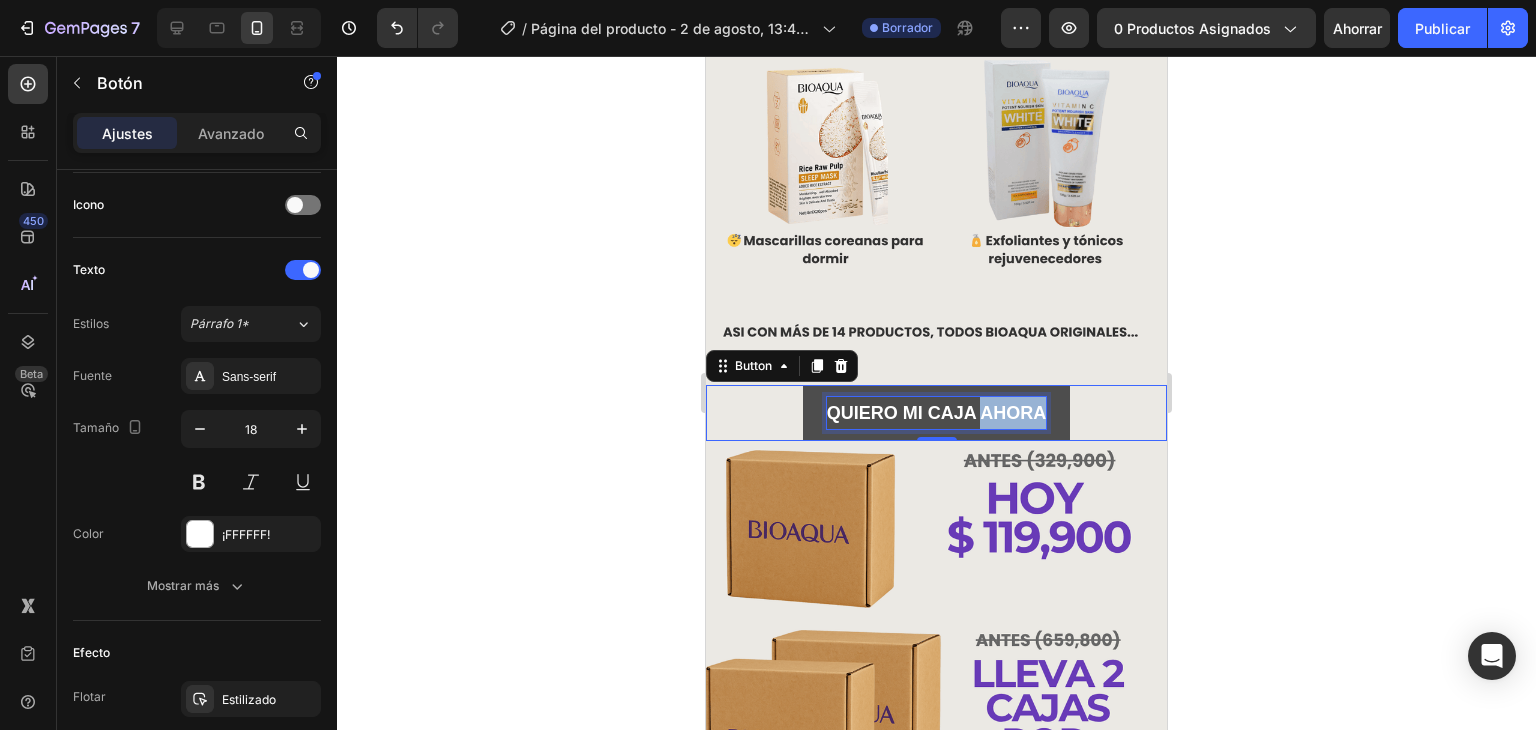click on "QUIERO MI CAJA AHORA" at bounding box center (937, 413) 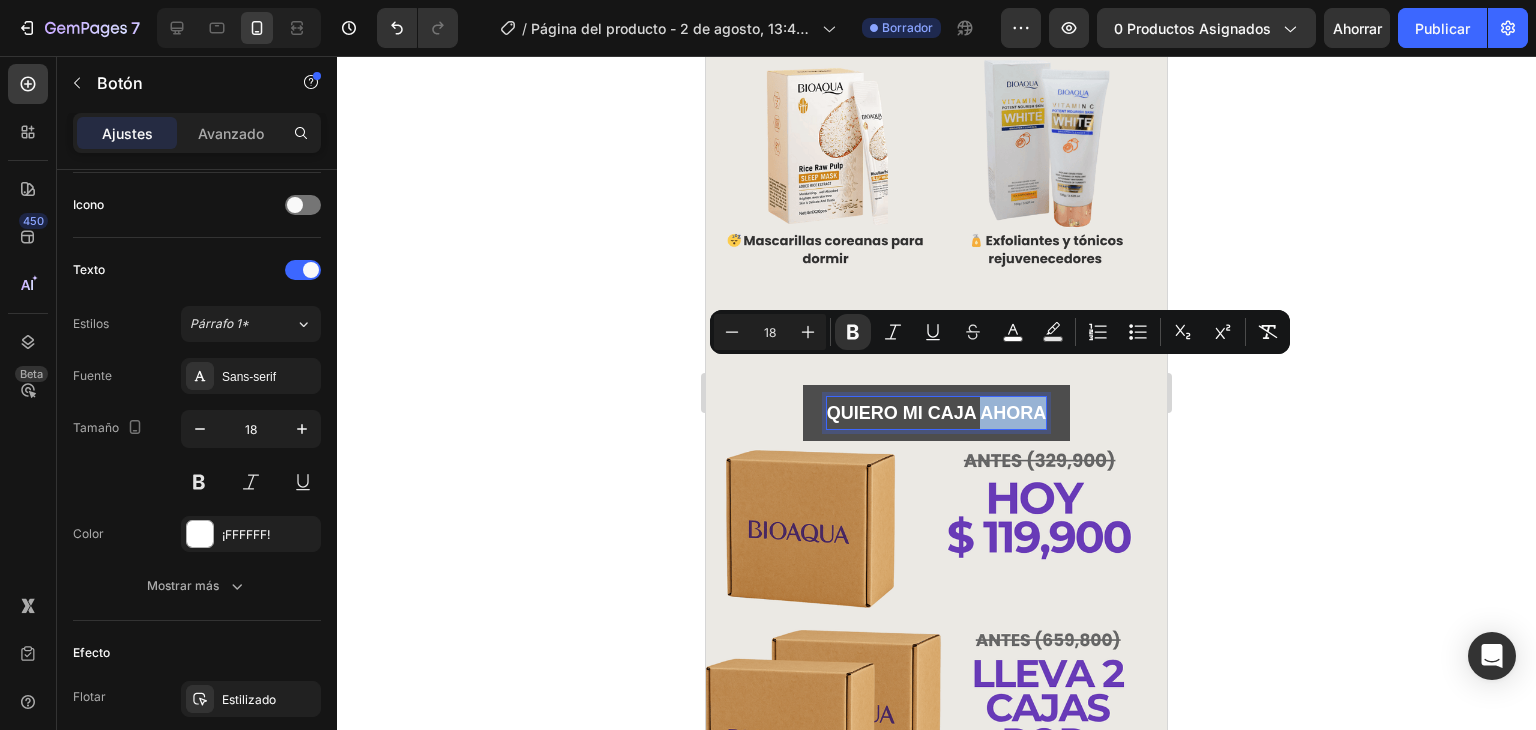 click on "QUIERO MI CAJA AHORA" at bounding box center [937, 413] 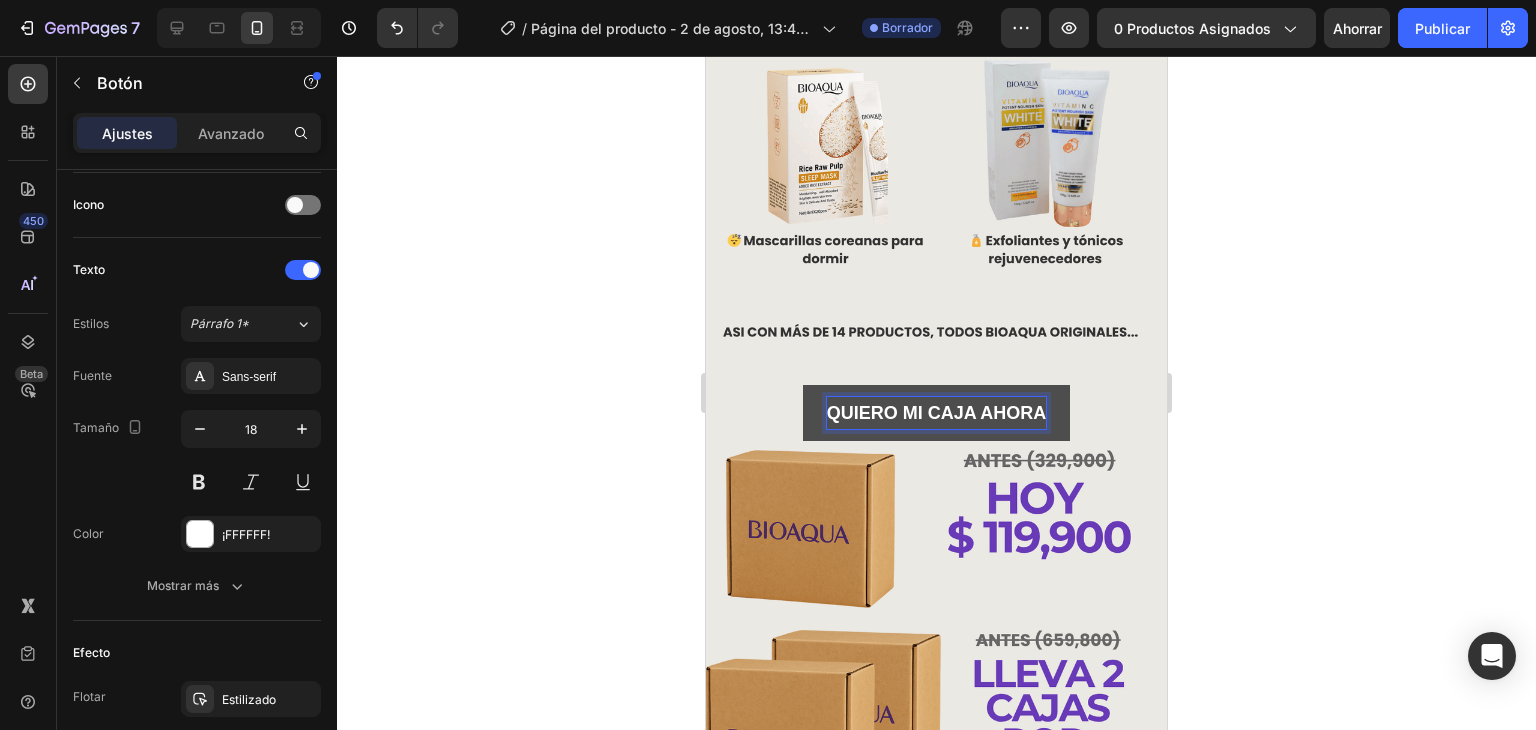 click on "QUIERO MI CAJA AHORA" at bounding box center [937, 413] 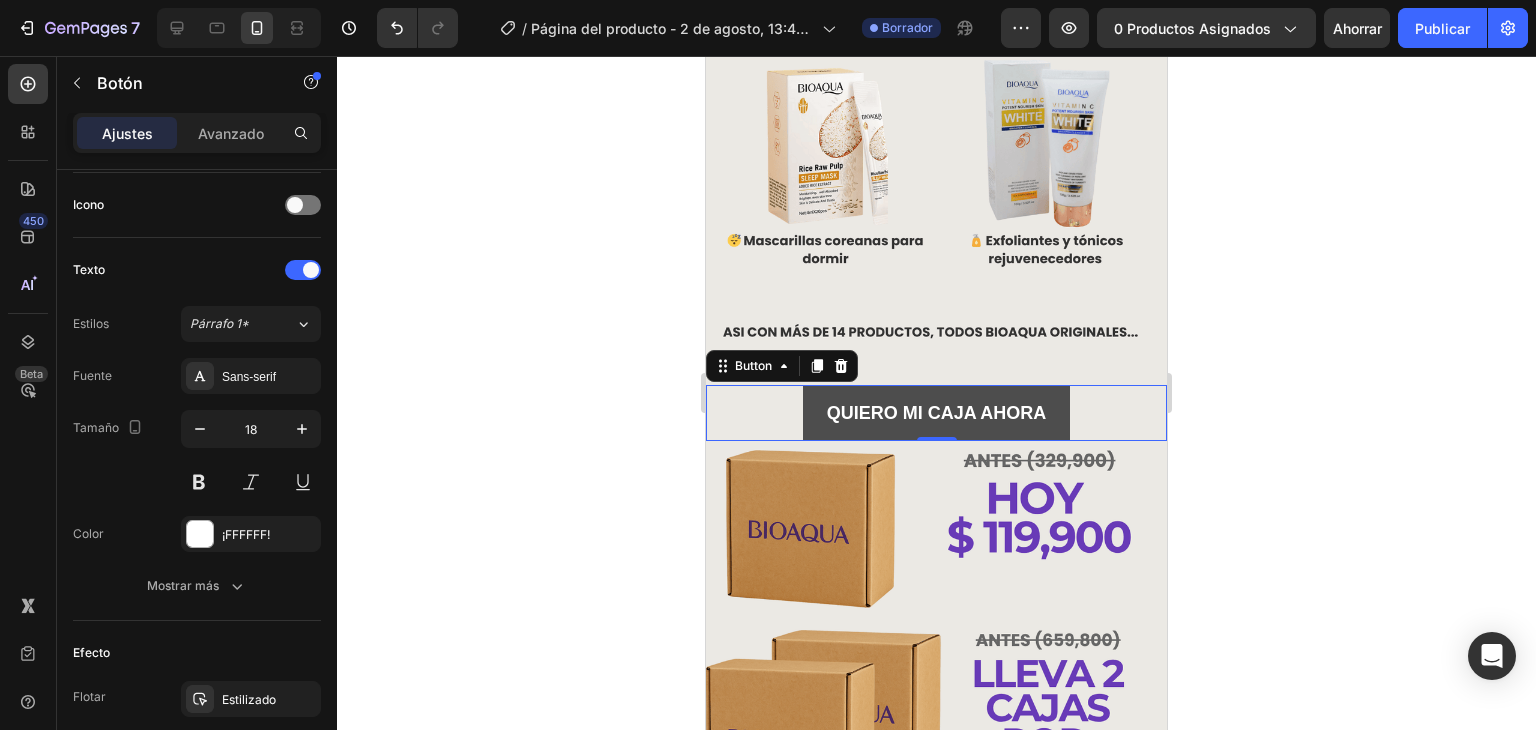 click on "QUIERO MI CAJA AHORA" at bounding box center [937, 413] 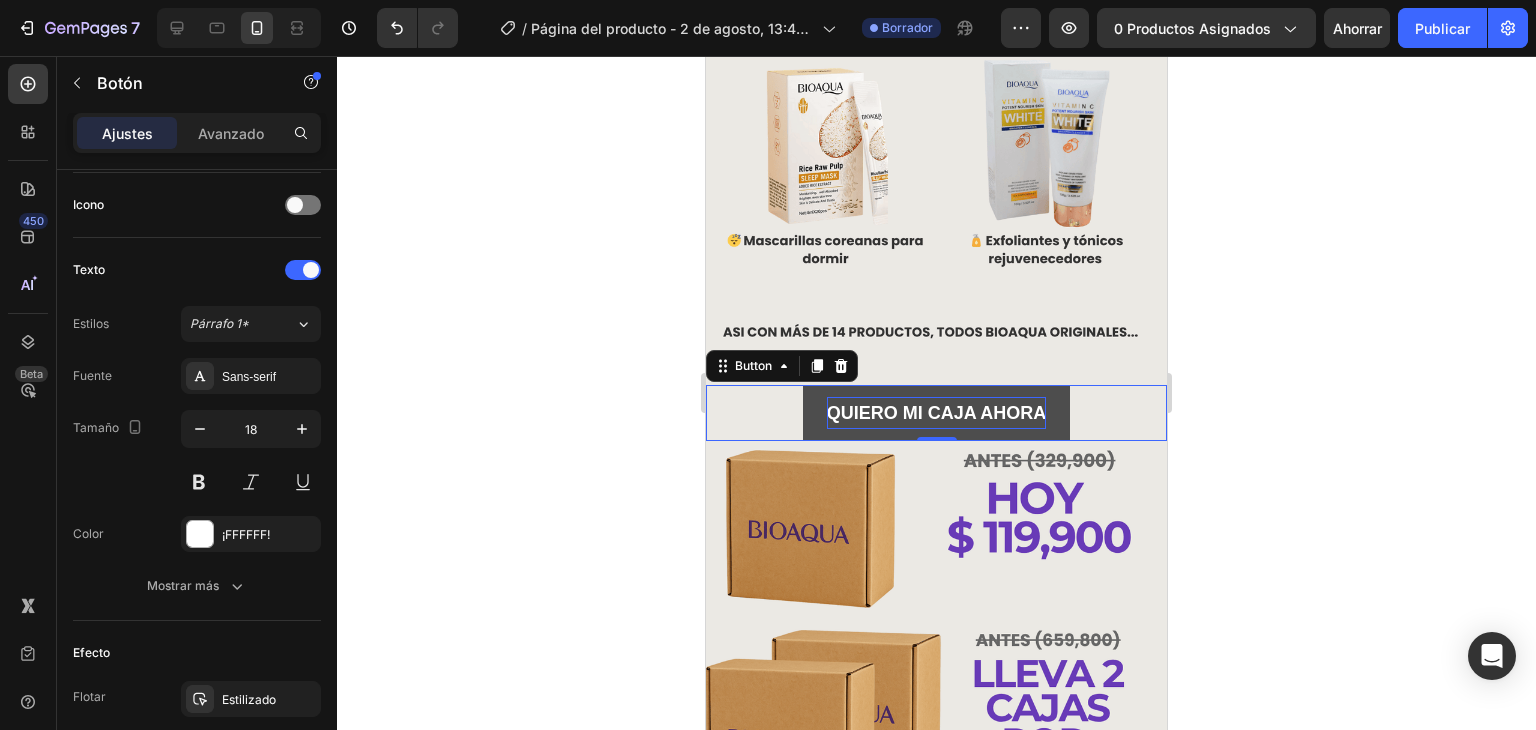 click on "QUIERO MI CAJA AHORA" at bounding box center (937, 413) 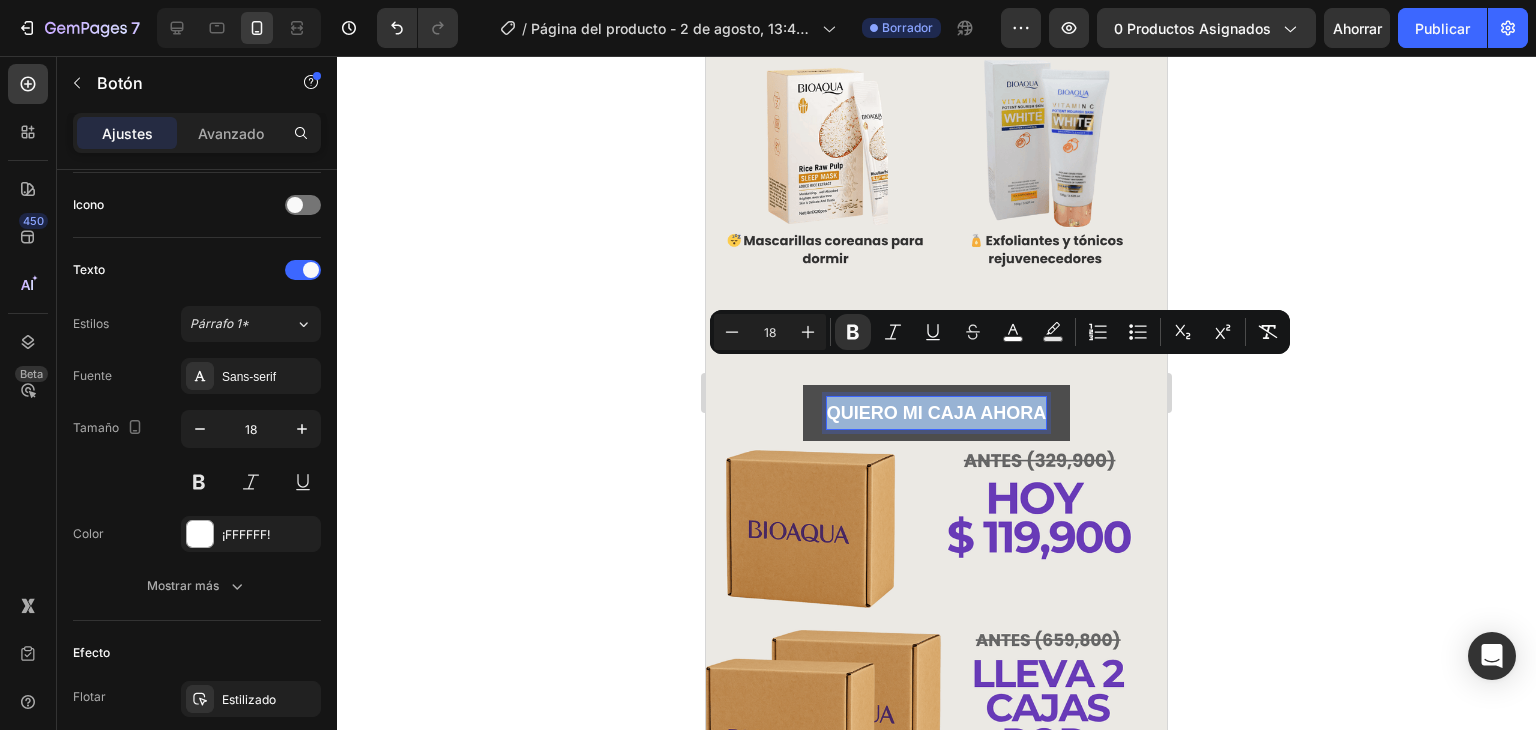 drag, startPoint x: 1035, startPoint y: 371, endPoint x: 817, endPoint y: 401, distance: 220.05453 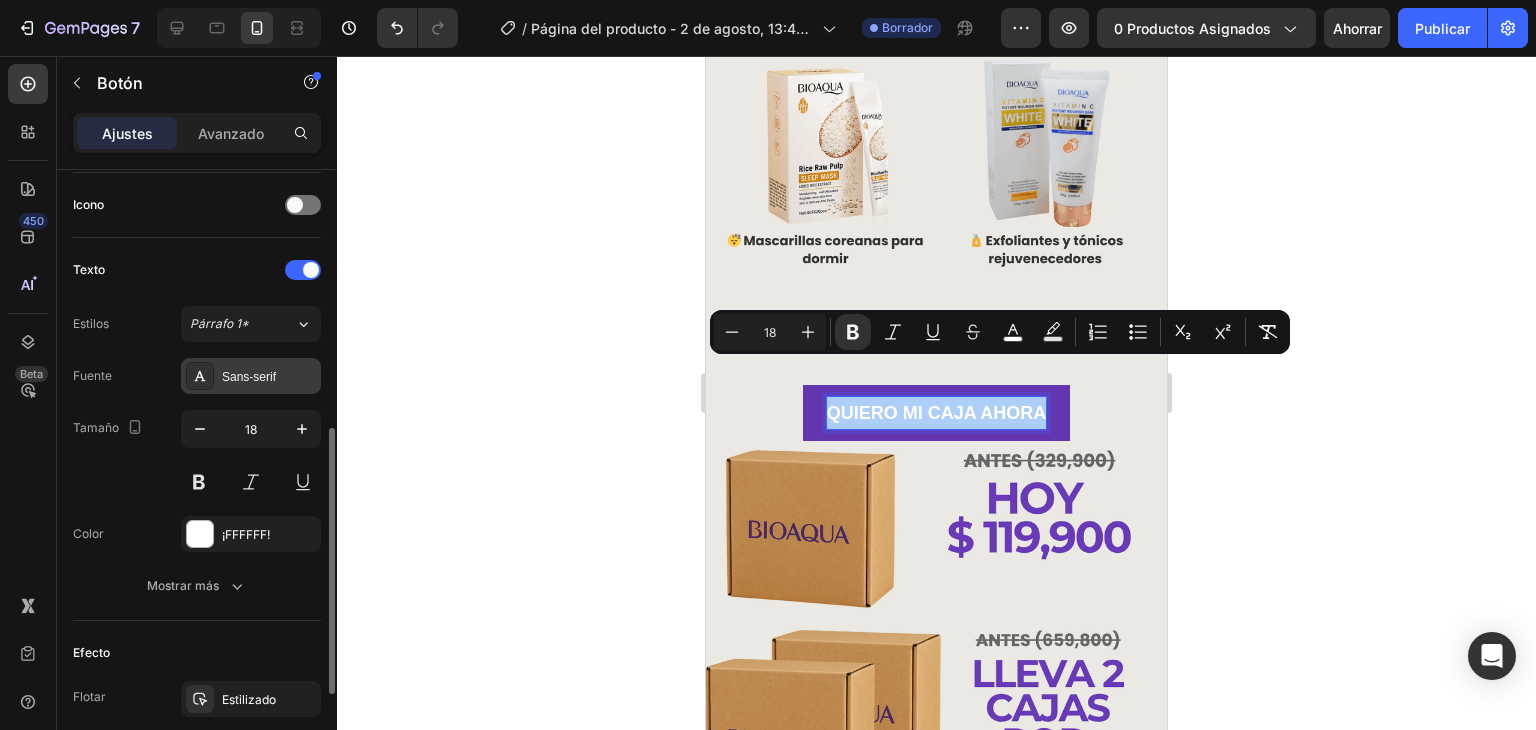 click on "Sans-serif" at bounding box center [269, 377] 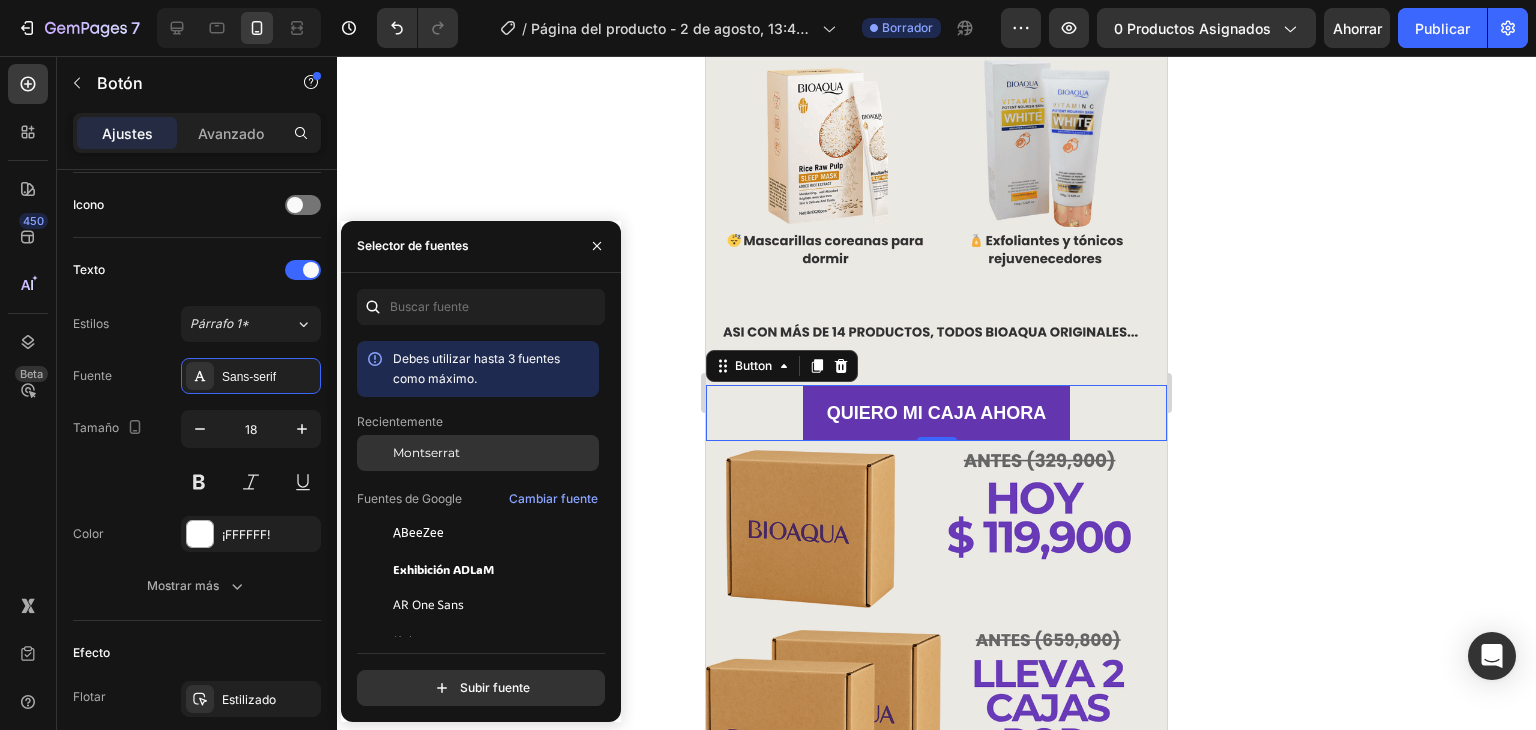 click on "Montserrat" at bounding box center (426, 452) 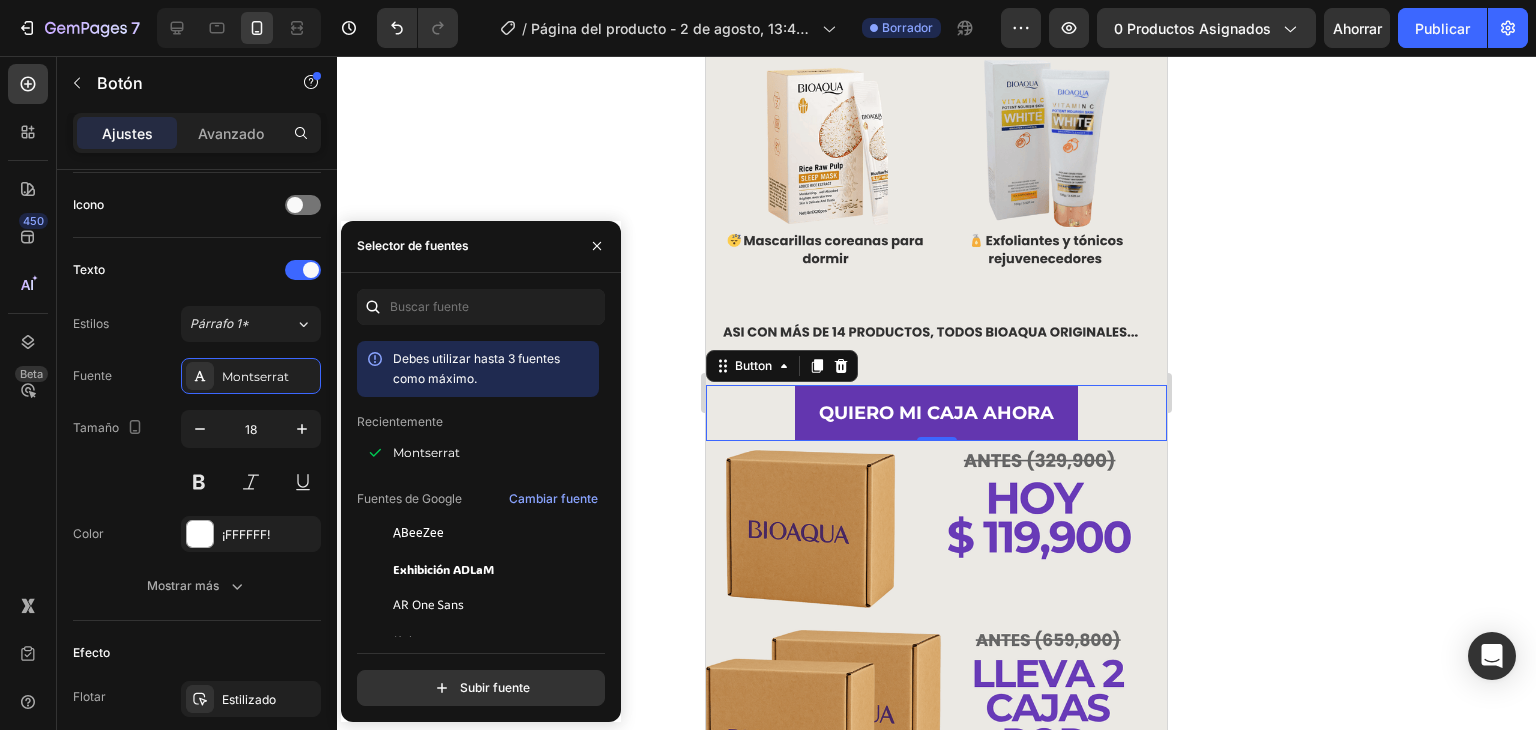 click 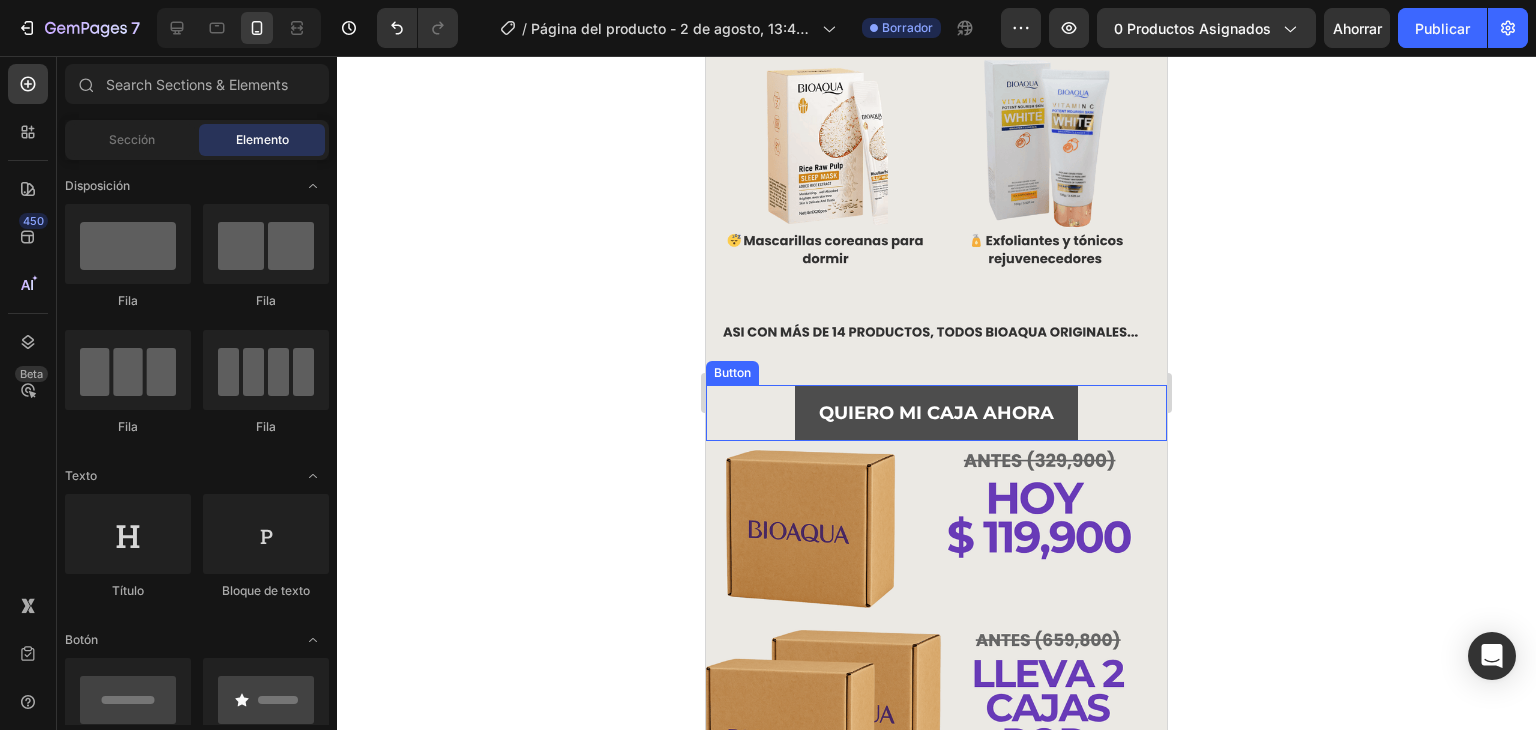 click on "QUIERO MI CAJA AHORA" at bounding box center (936, 413) 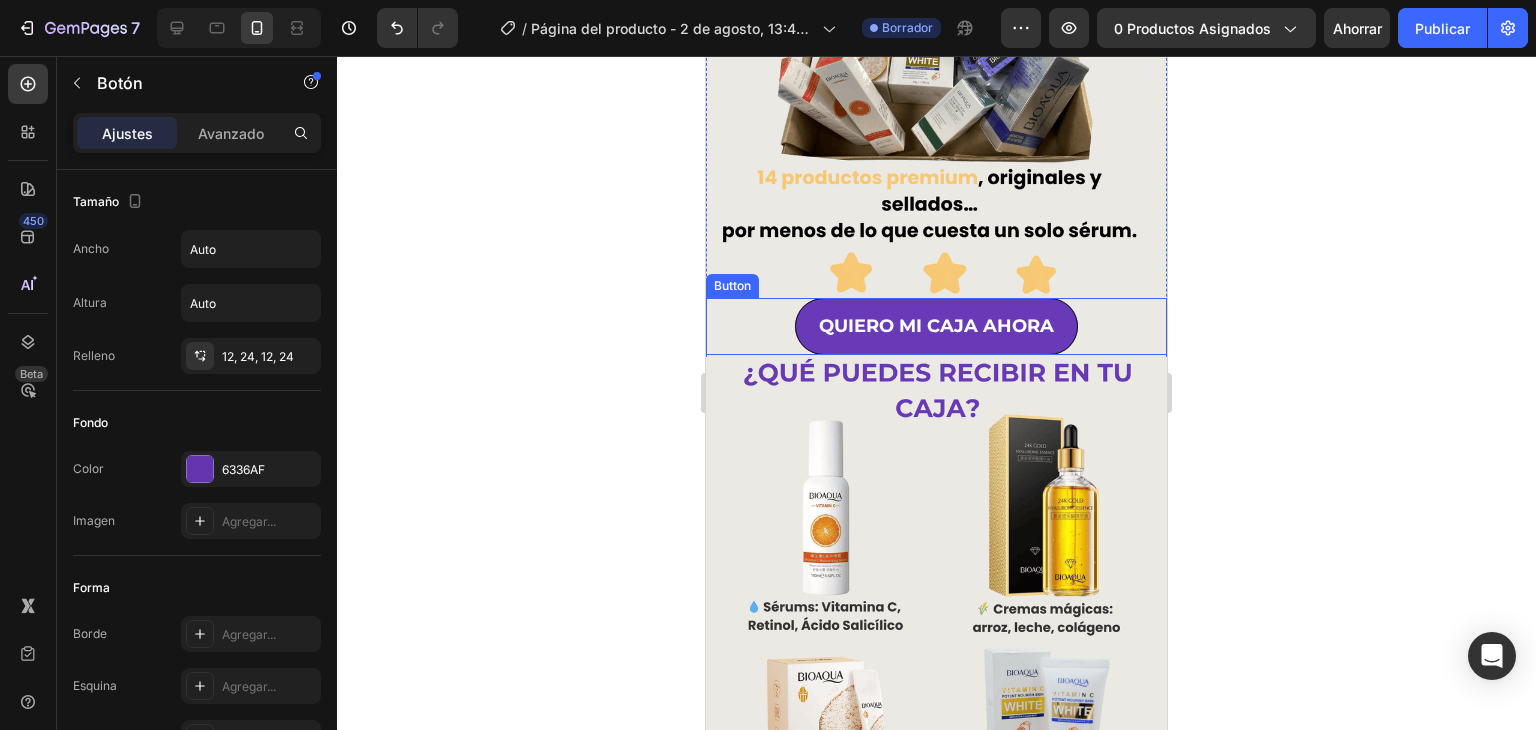 scroll, scrollTop: 214, scrollLeft: 0, axis: vertical 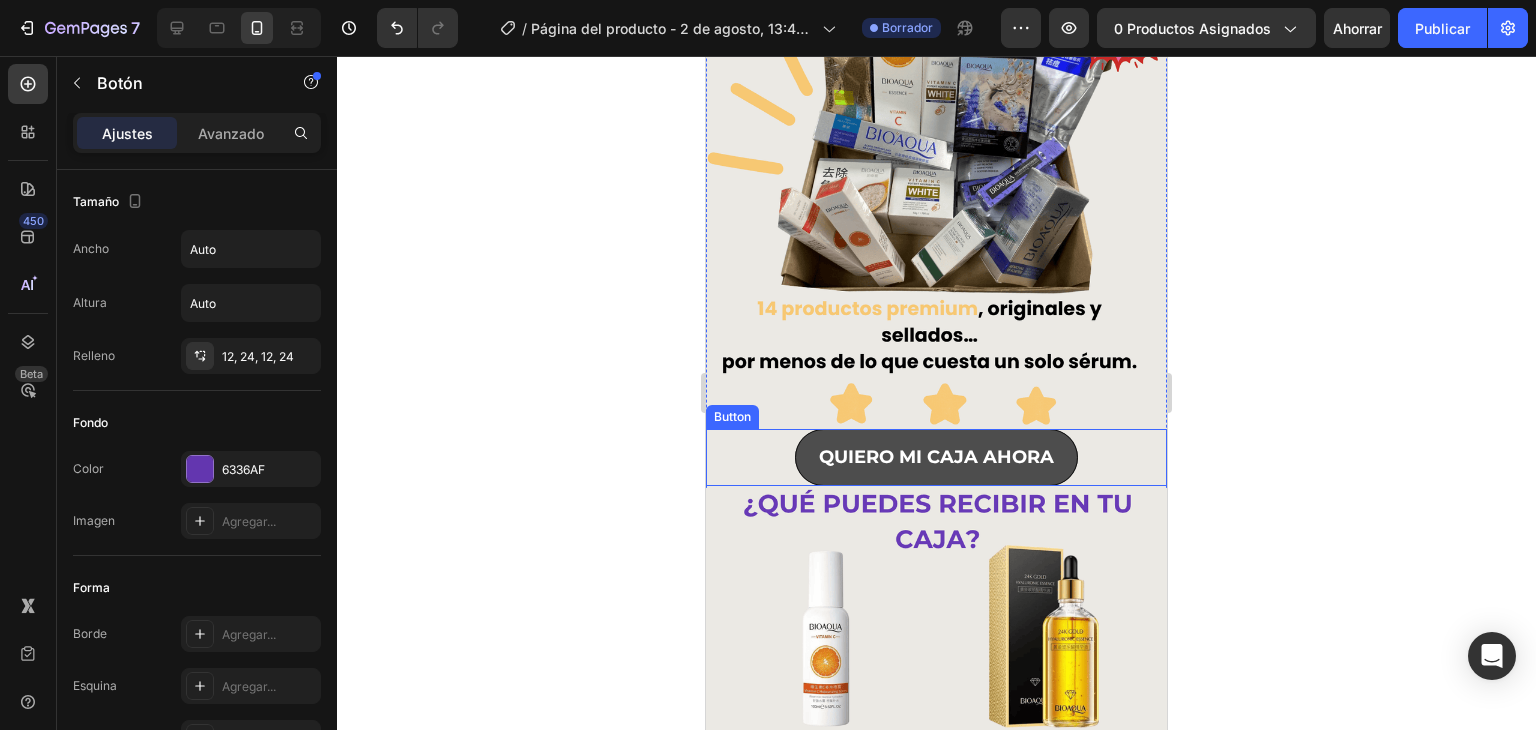 click on "QUIERO MI CAJA AHORA" at bounding box center (936, 457) 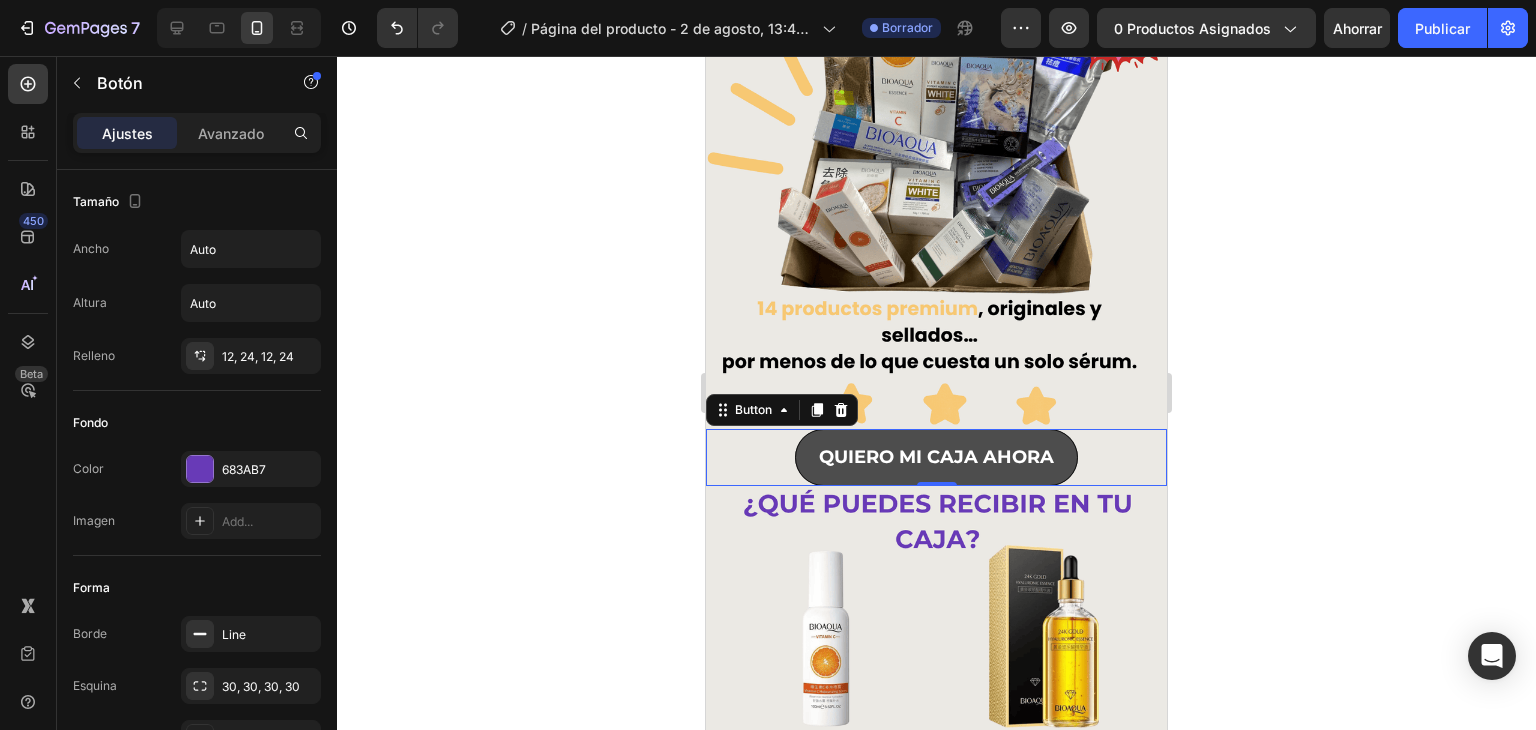 scroll, scrollTop: 600, scrollLeft: 0, axis: vertical 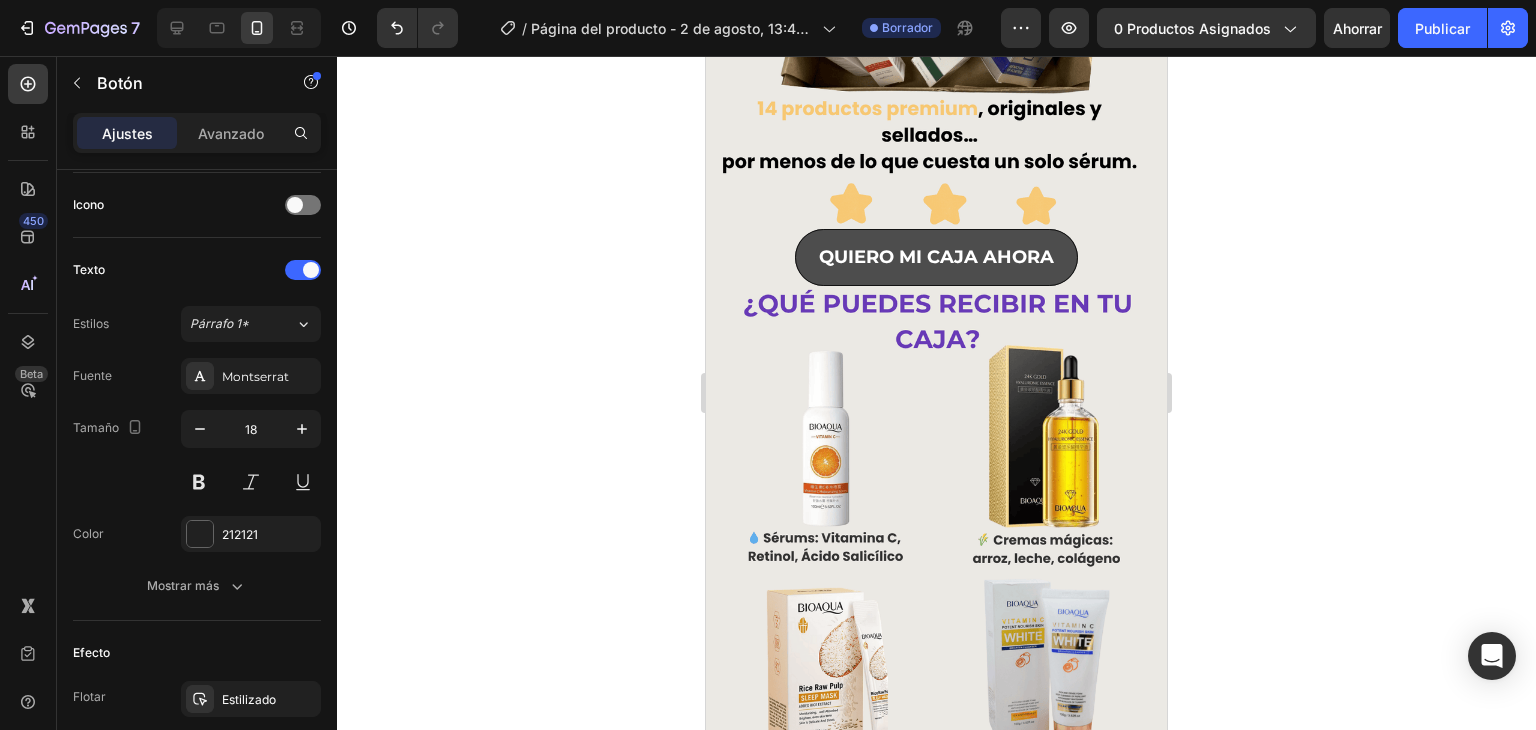 click on "QUIERO MI CAJA AHORA" at bounding box center (936, 257) 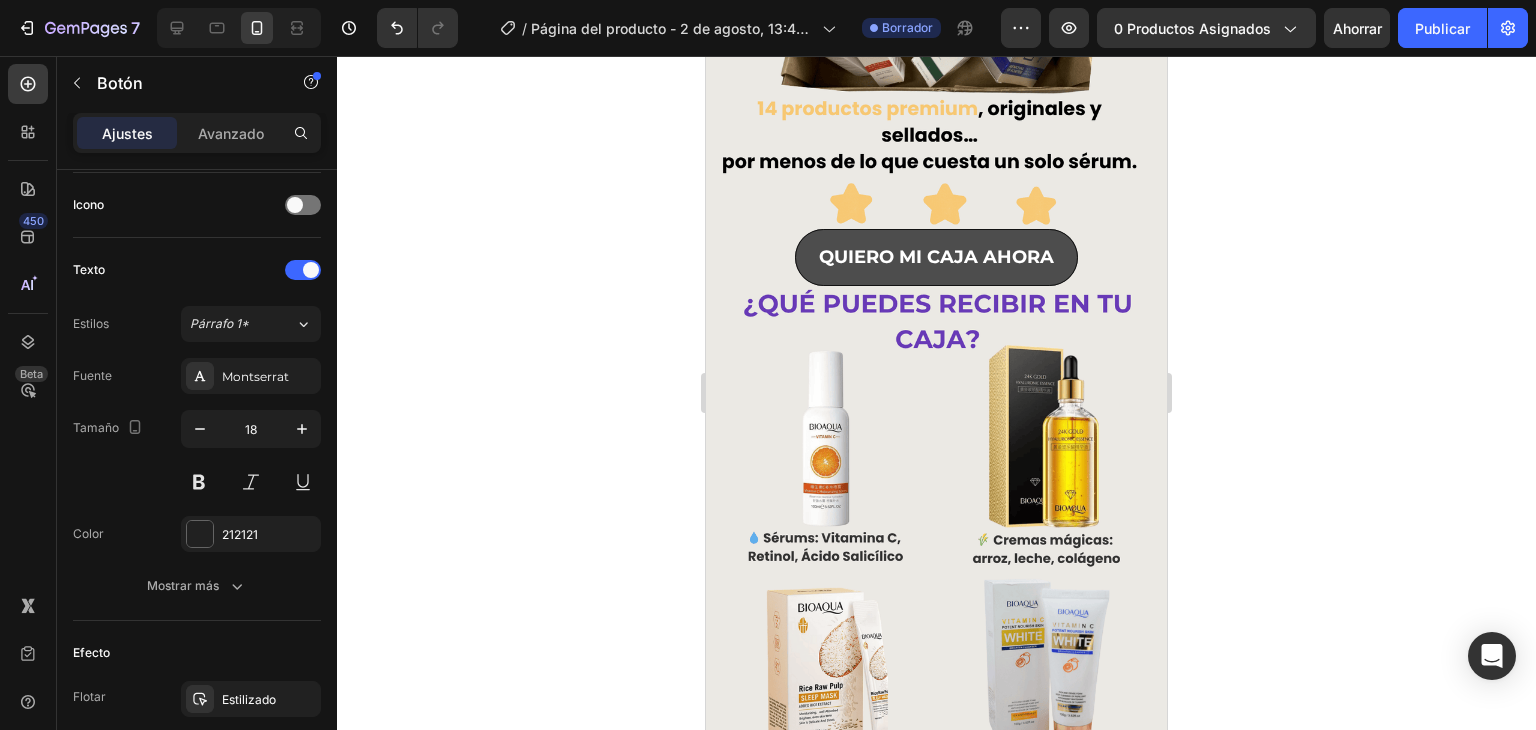 click on "QUIERO MI CAJA AHORA" at bounding box center [936, 257] 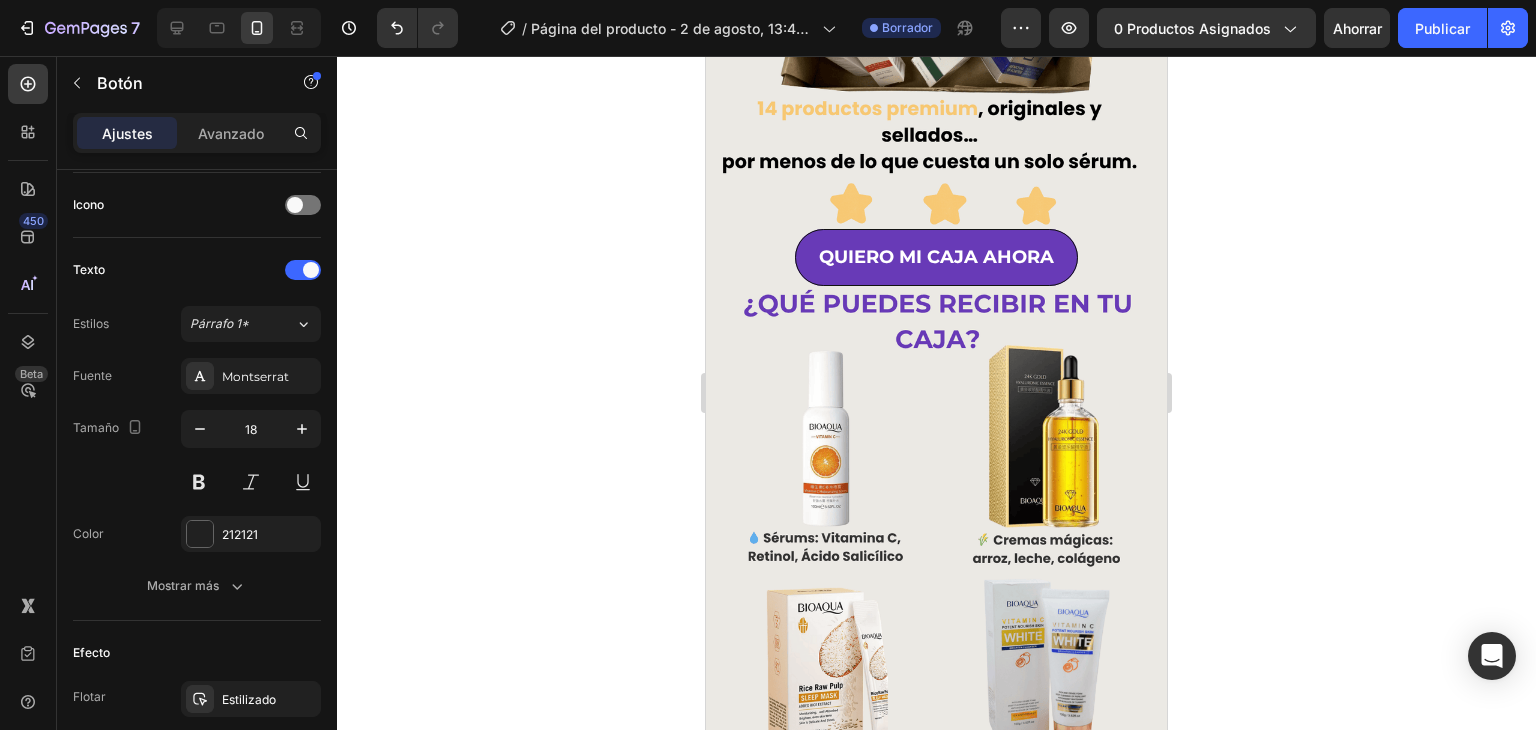 click on "[PHRASE]   Button" at bounding box center [936, 257] 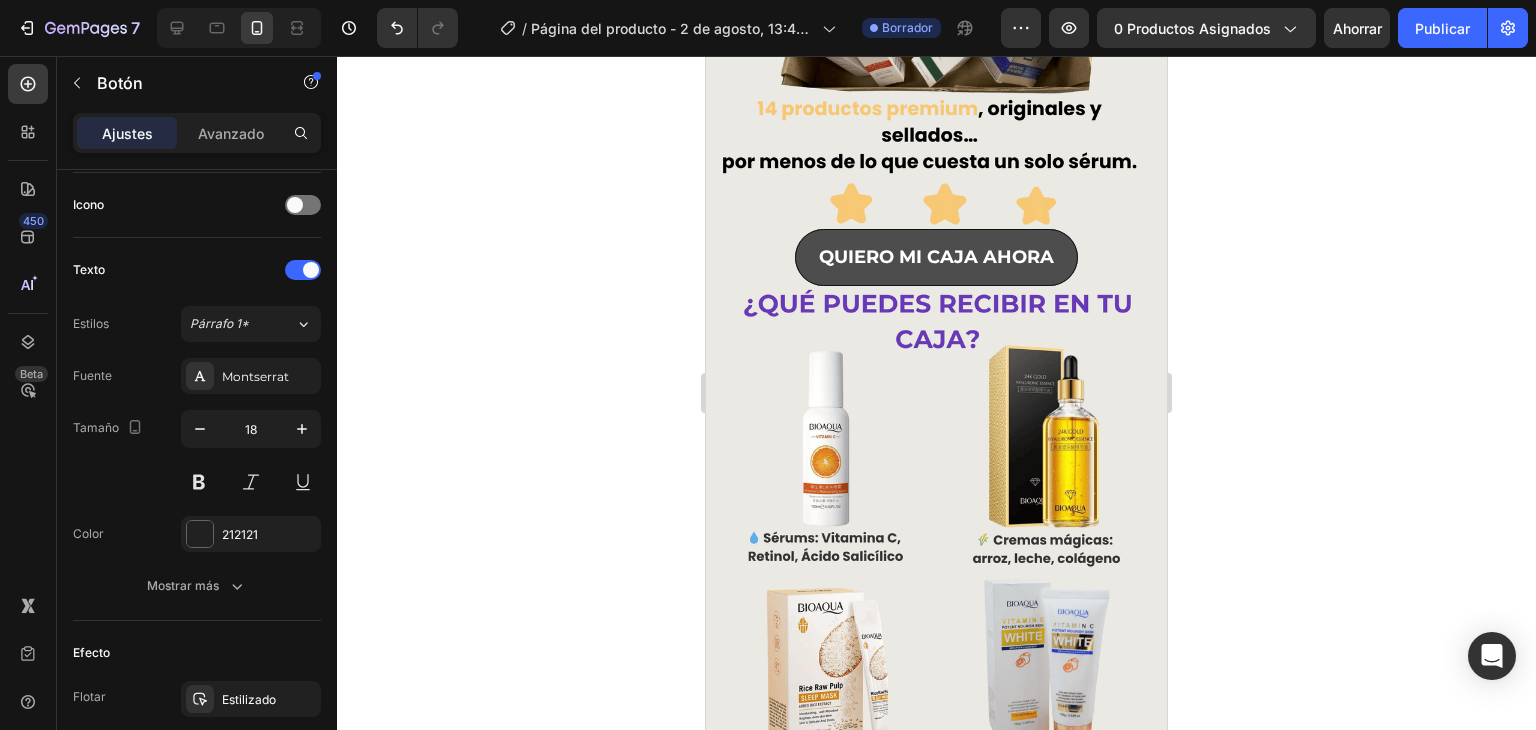 click on "QUIERO MI CAJA AHORA" at bounding box center (936, 257) 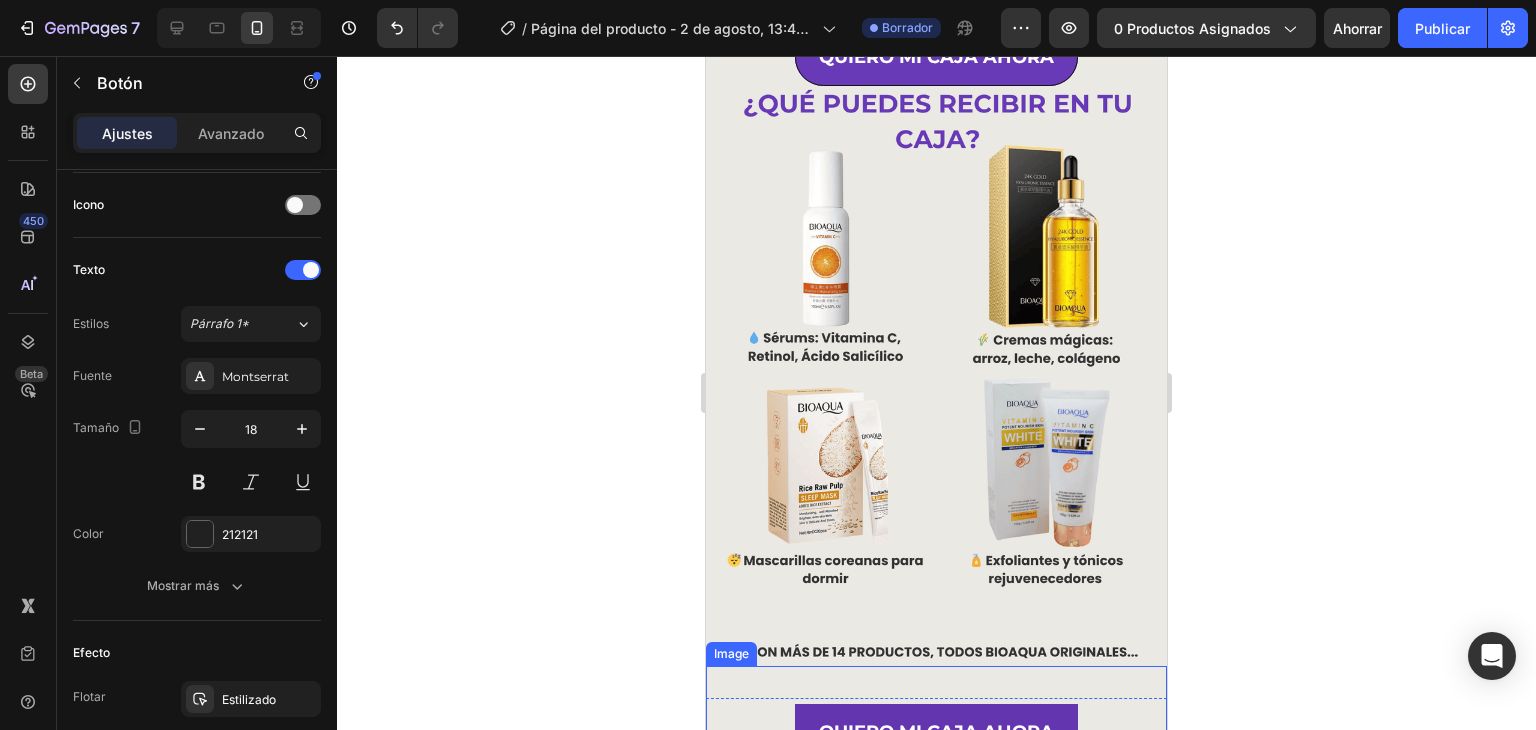 scroll, scrollTop: 314, scrollLeft: 0, axis: vertical 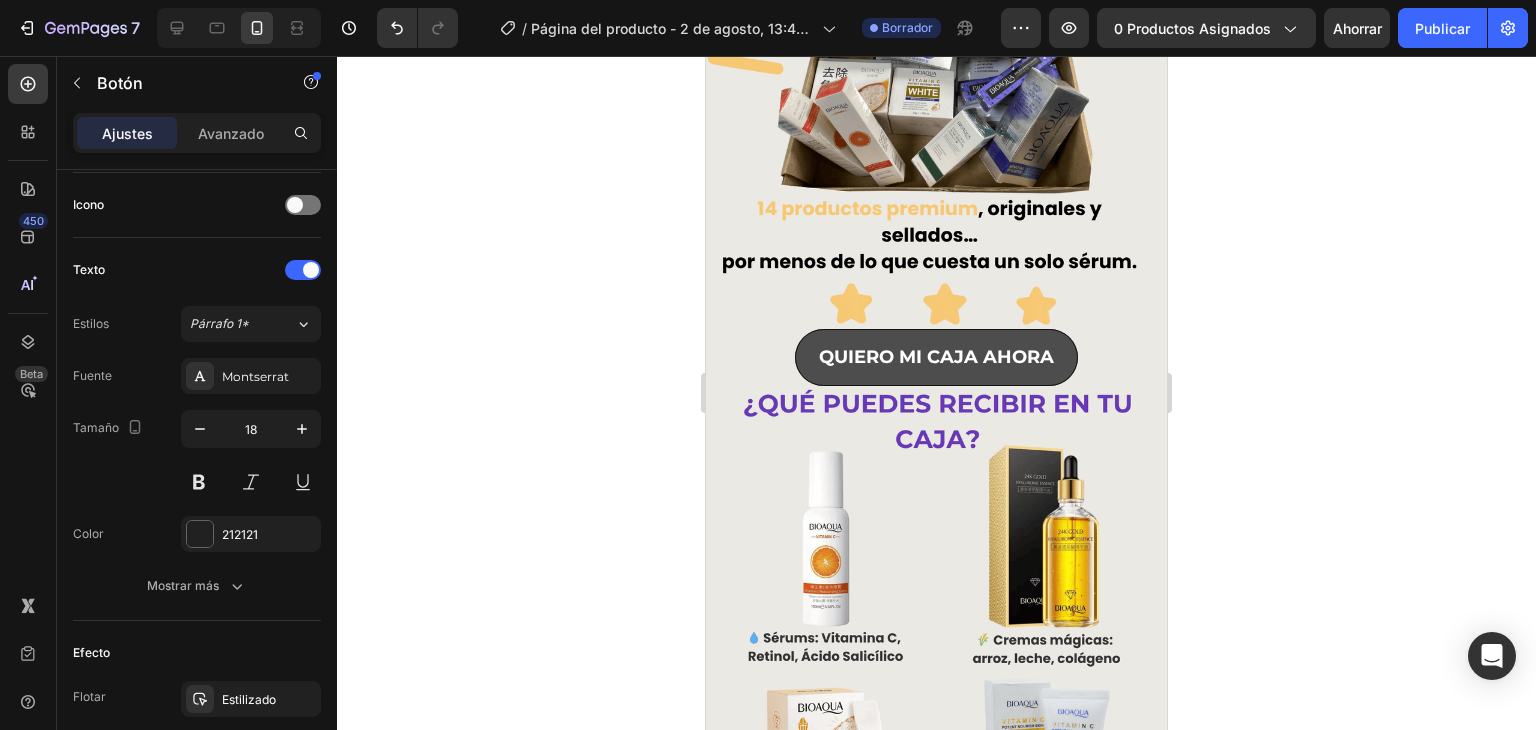 click on "QUIERO MI CAJA AHORA" at bounding box center (936, 357) 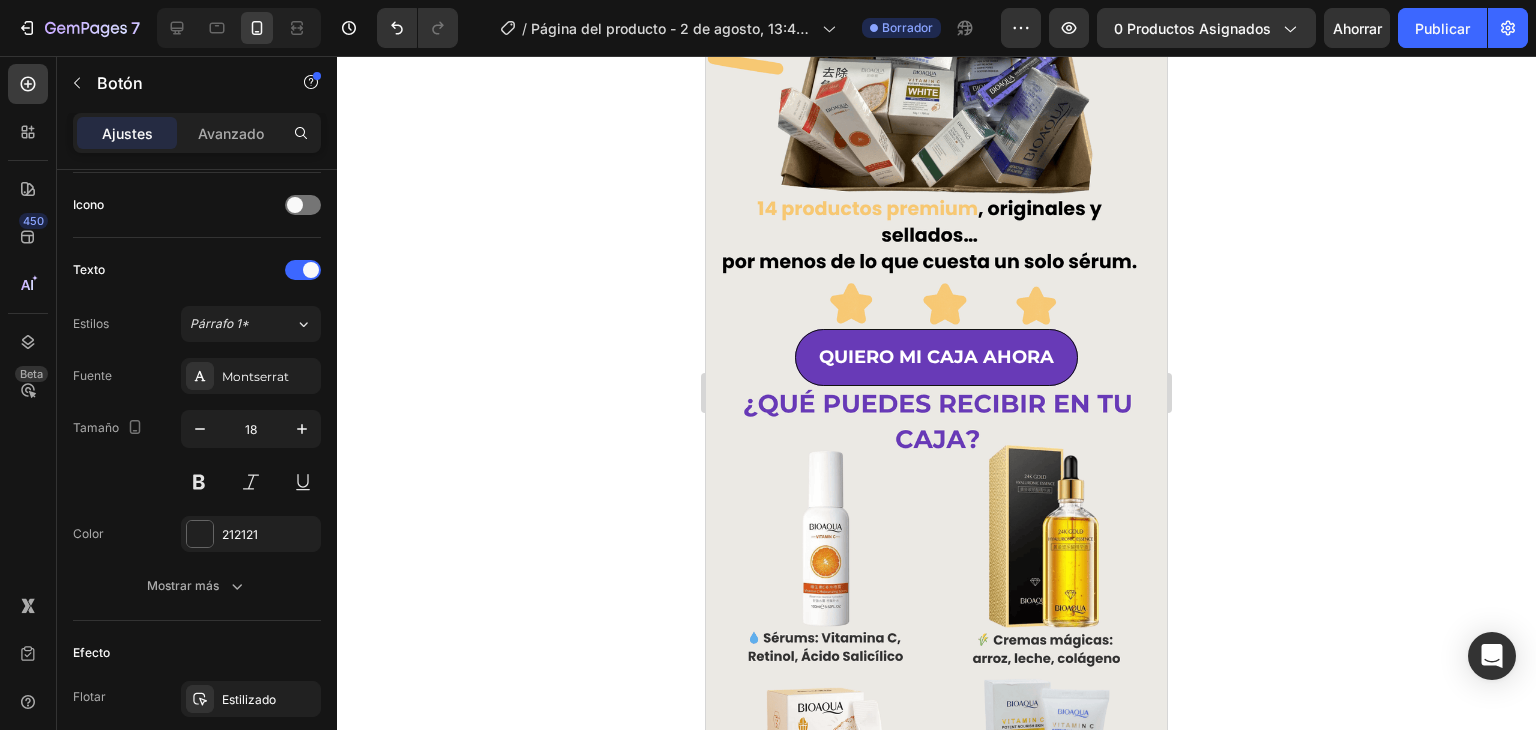click on "[PHRASE]   Button" at bounding box center (936, 357) 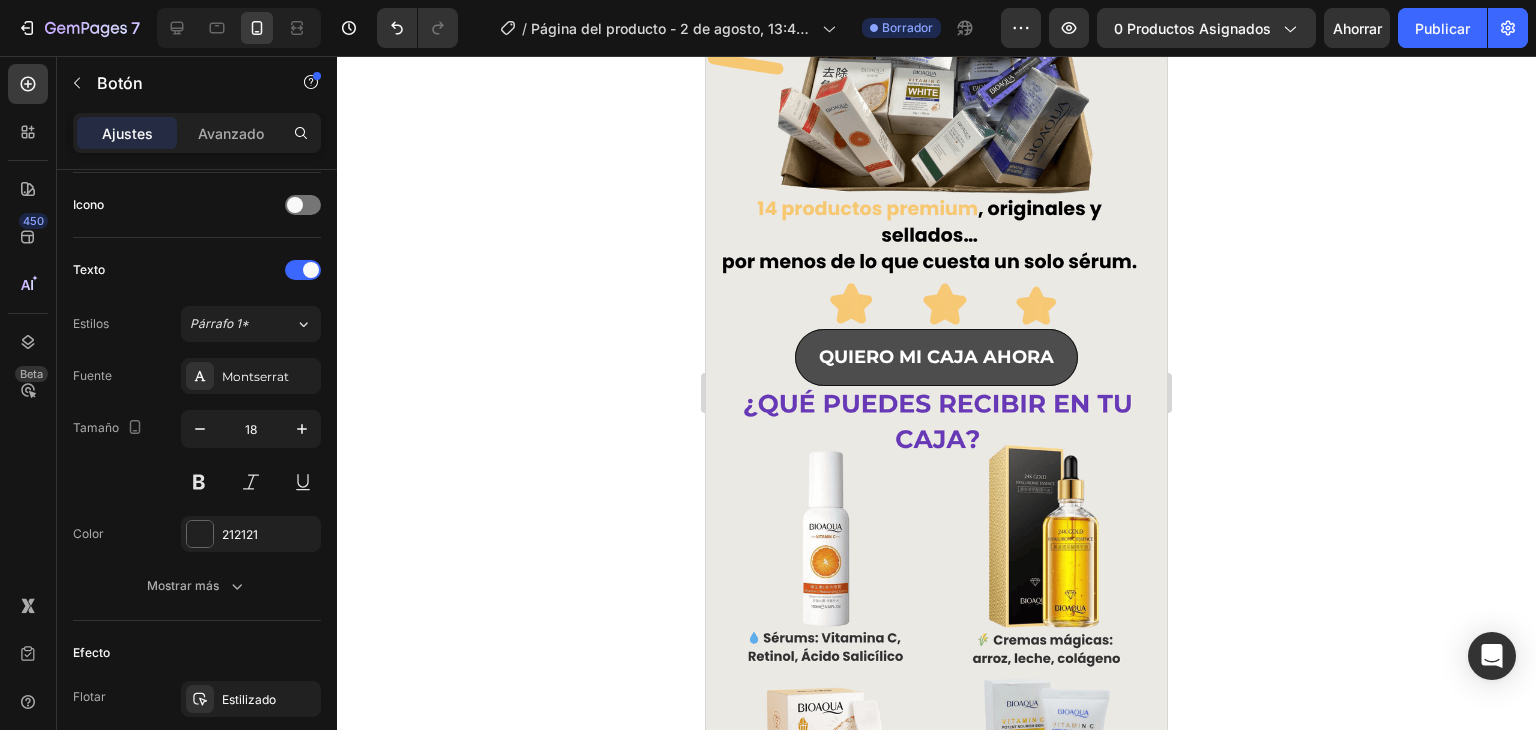 click on "QUIERO MI CAJA AHORA" at bounding box center (936, 357) 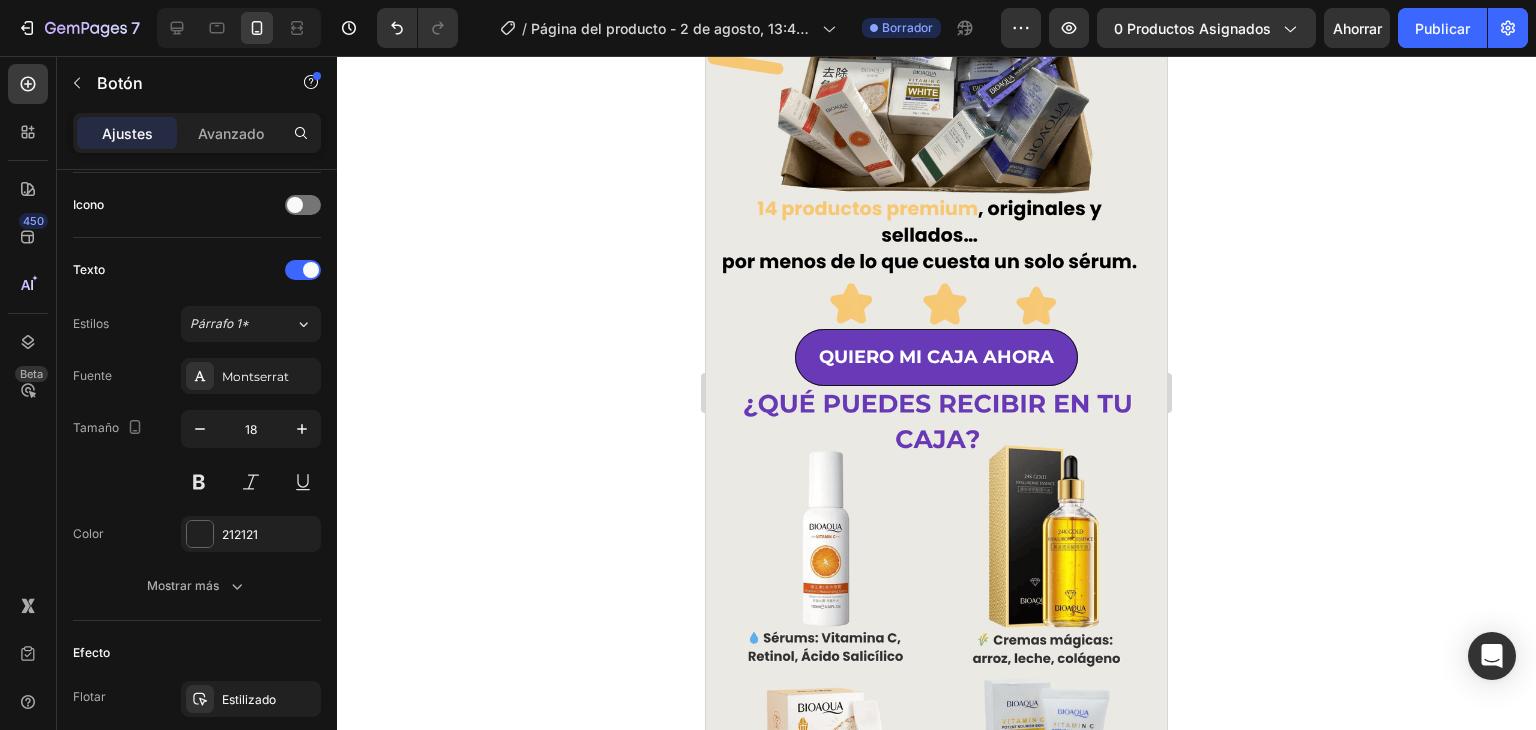 click on "[PHRASE]   Button" at bounding box center (936, 357) 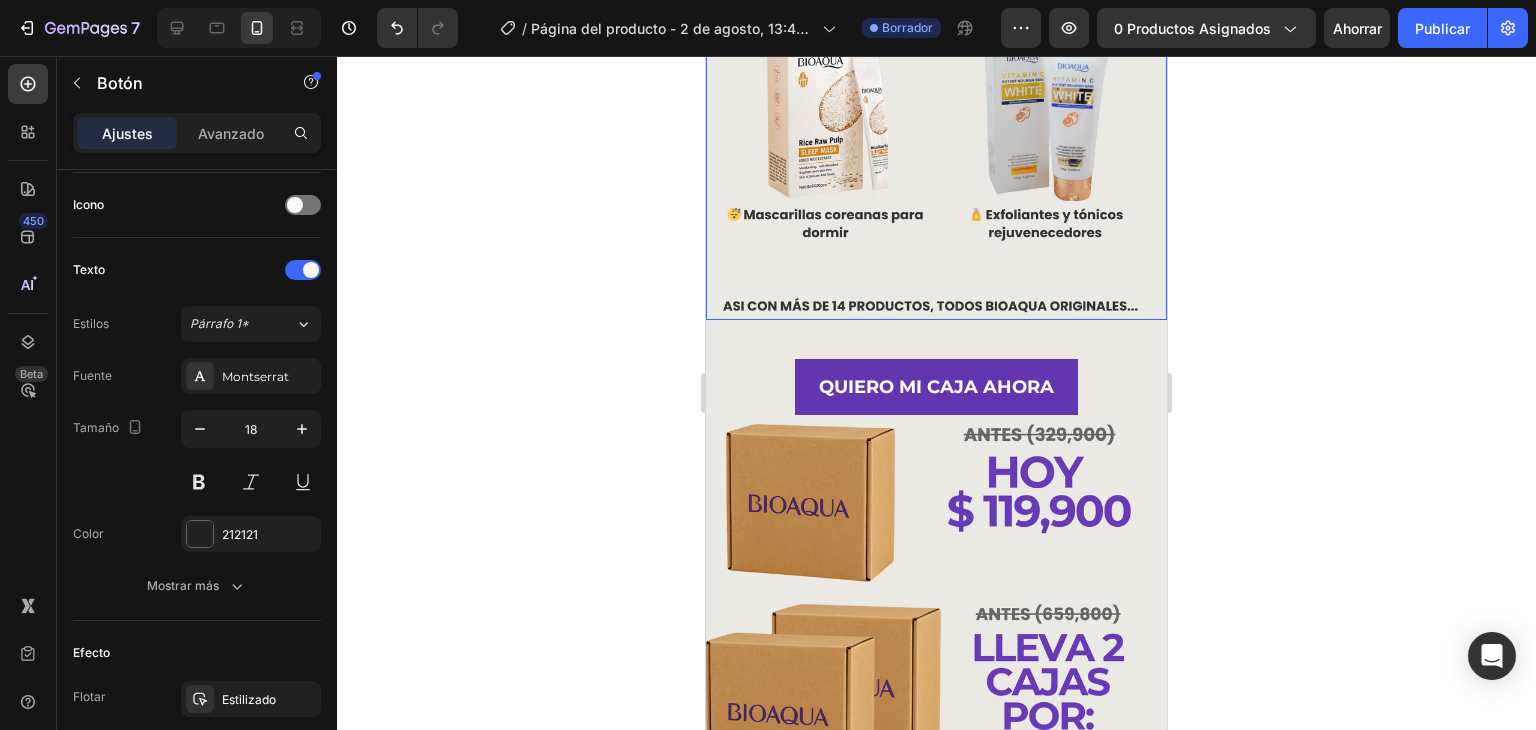 scroll, scrollTop: 814, scrollLeft: 0, axis: vertical 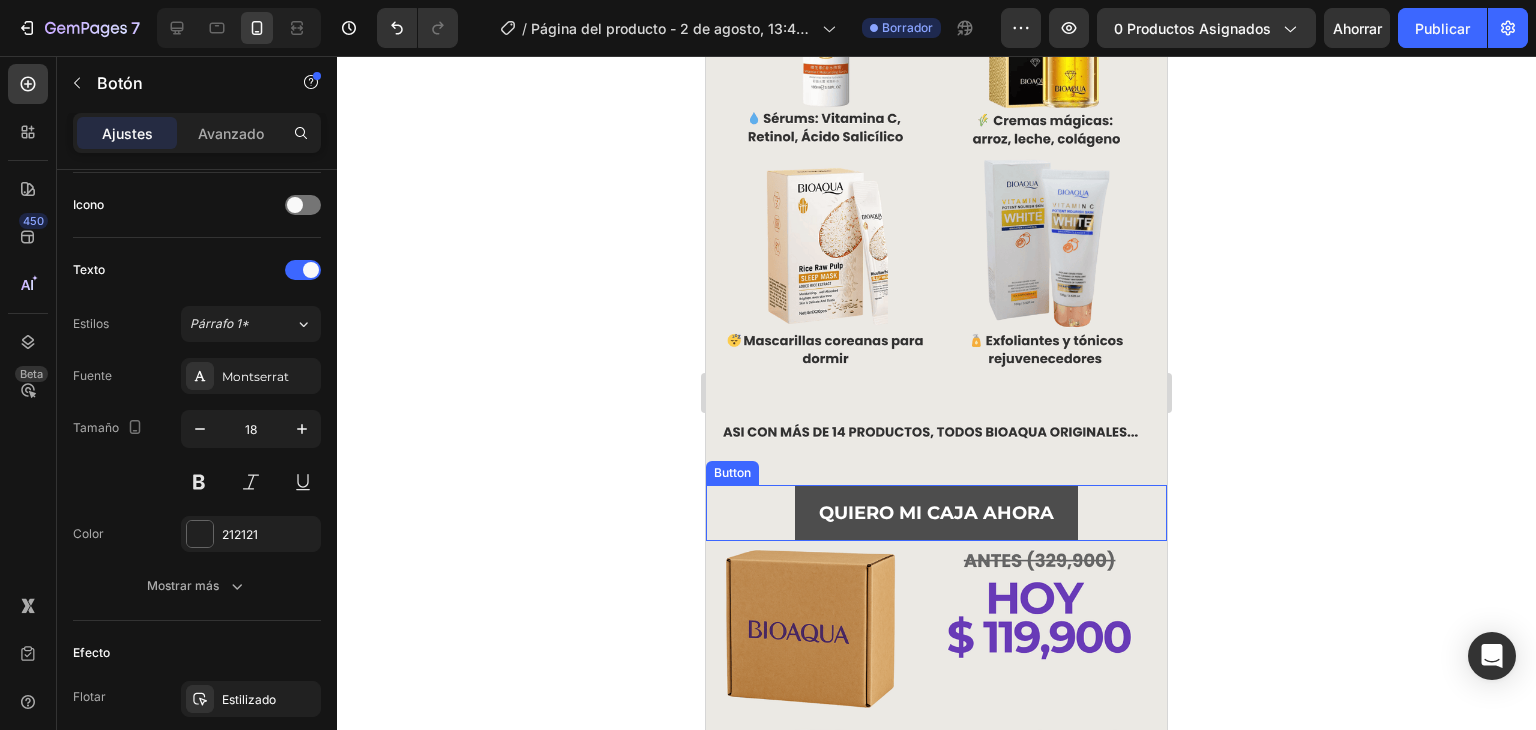 click on "QUIERO MI CAJA AHORA" at bounding box center [936, 513] 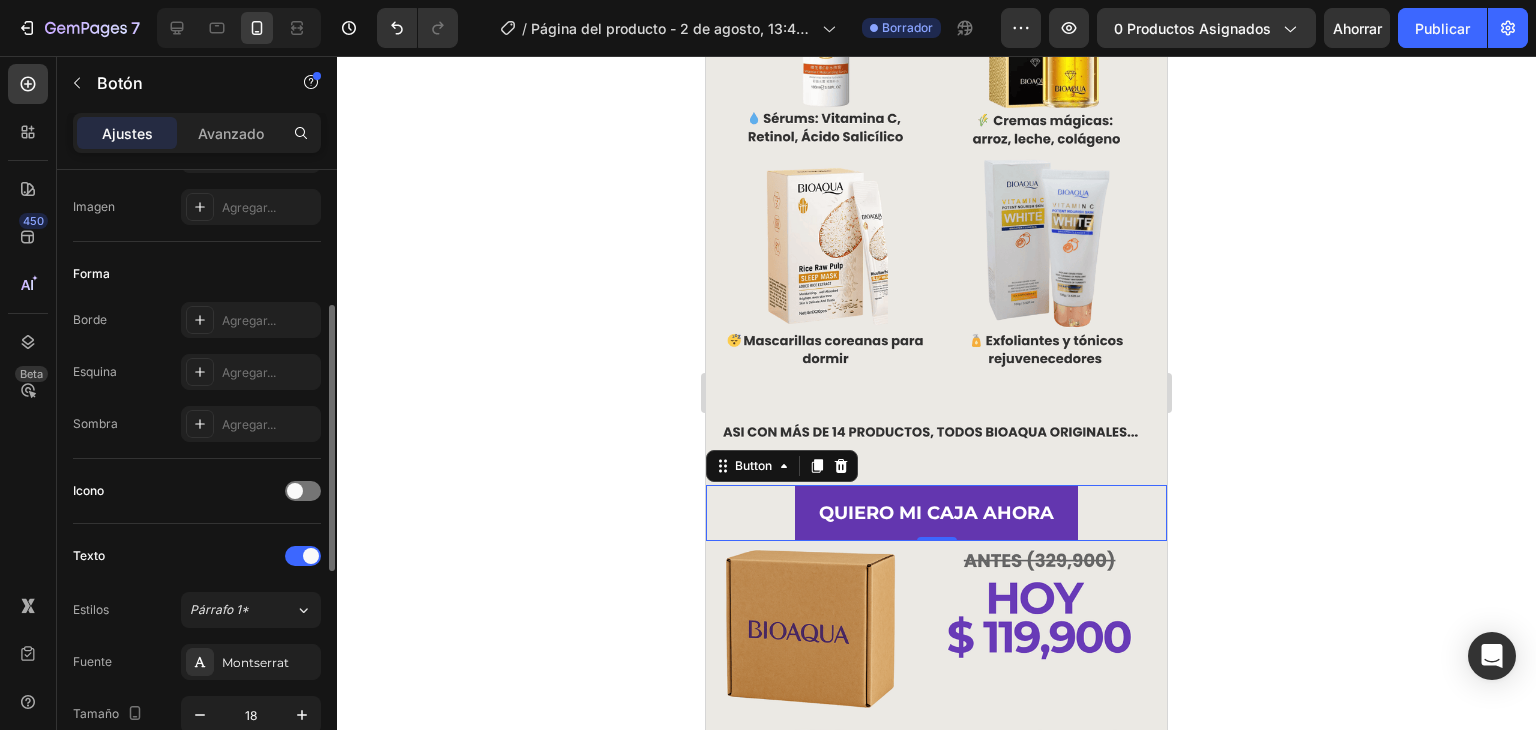 scroll, scrollTop: 214, scrollLeft: 0, axis: vertical 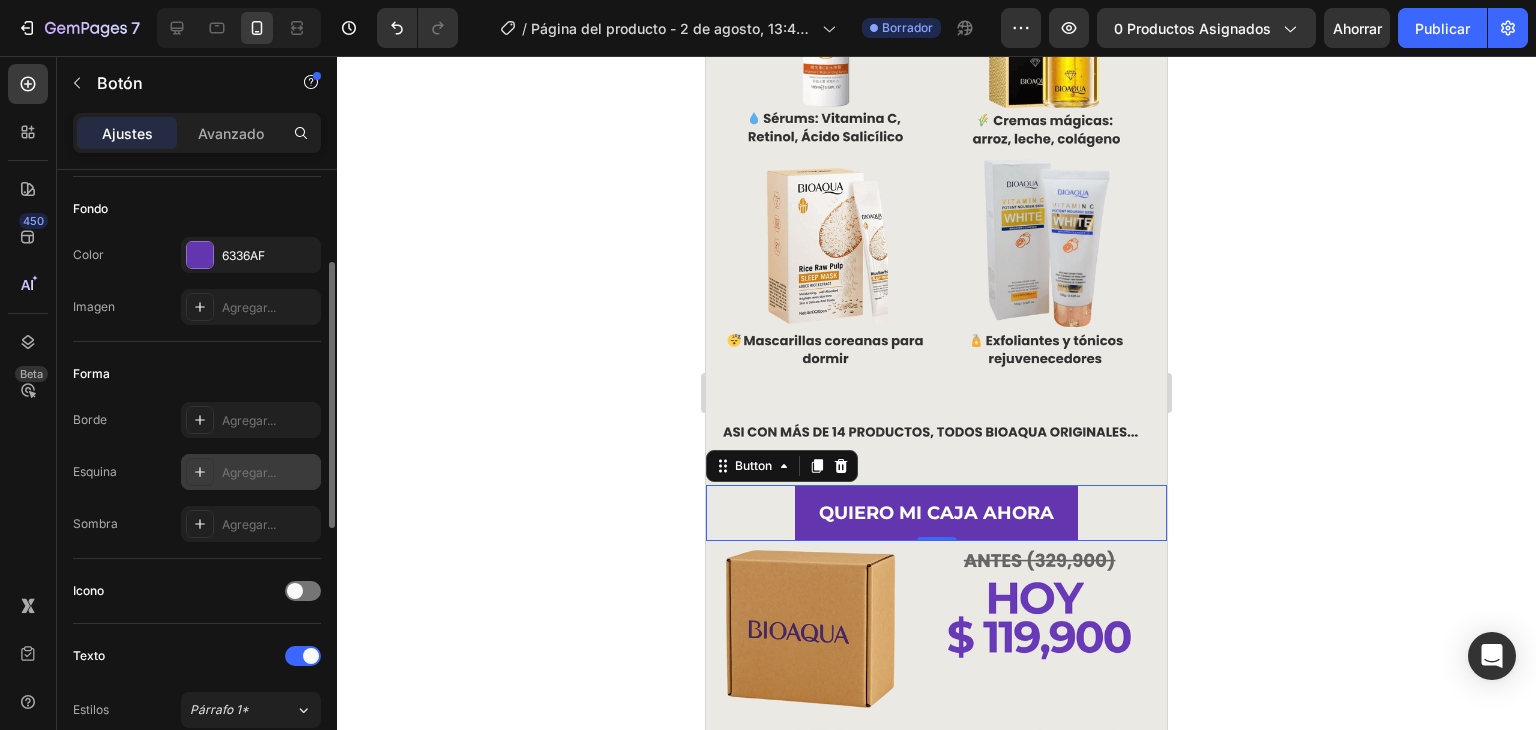 click 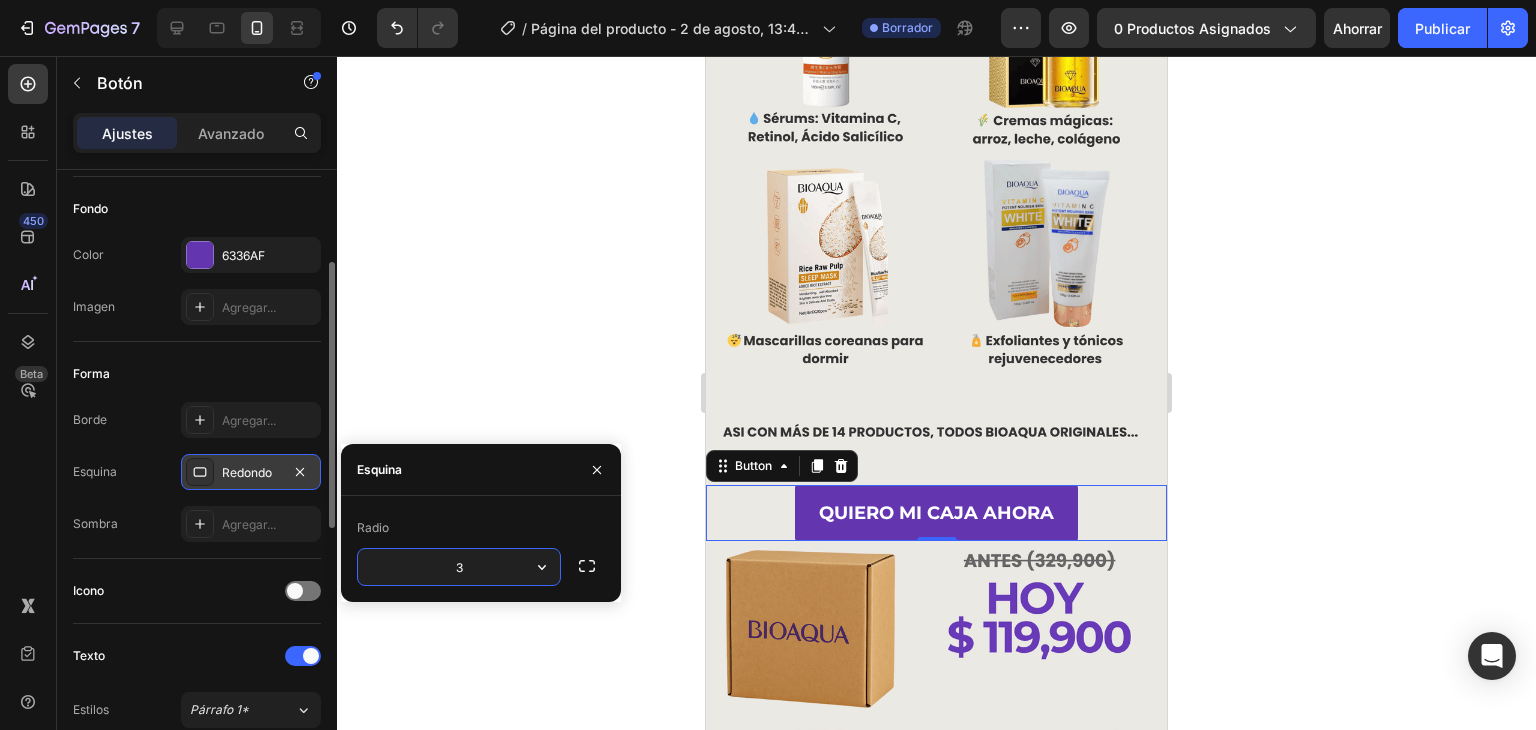 type on "30" 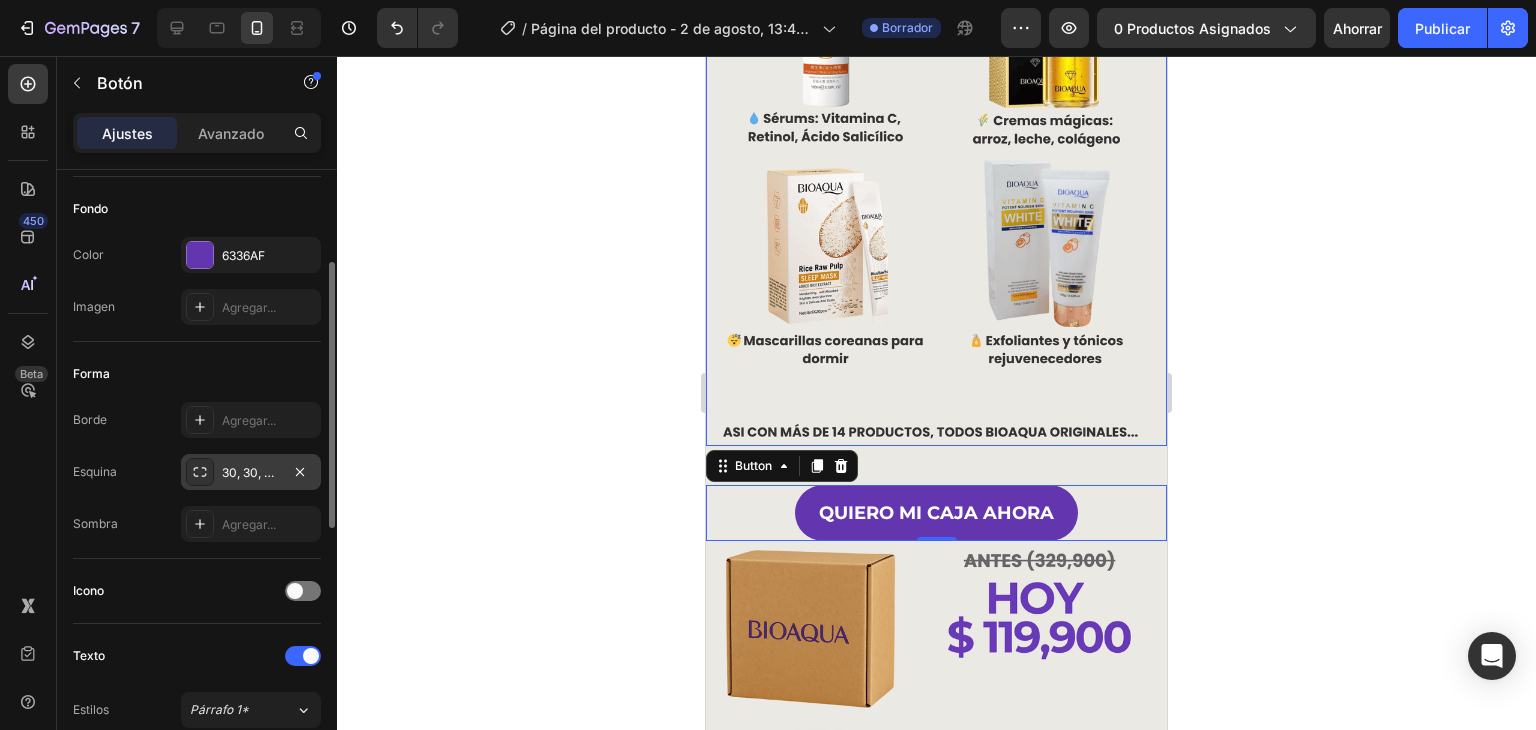 click 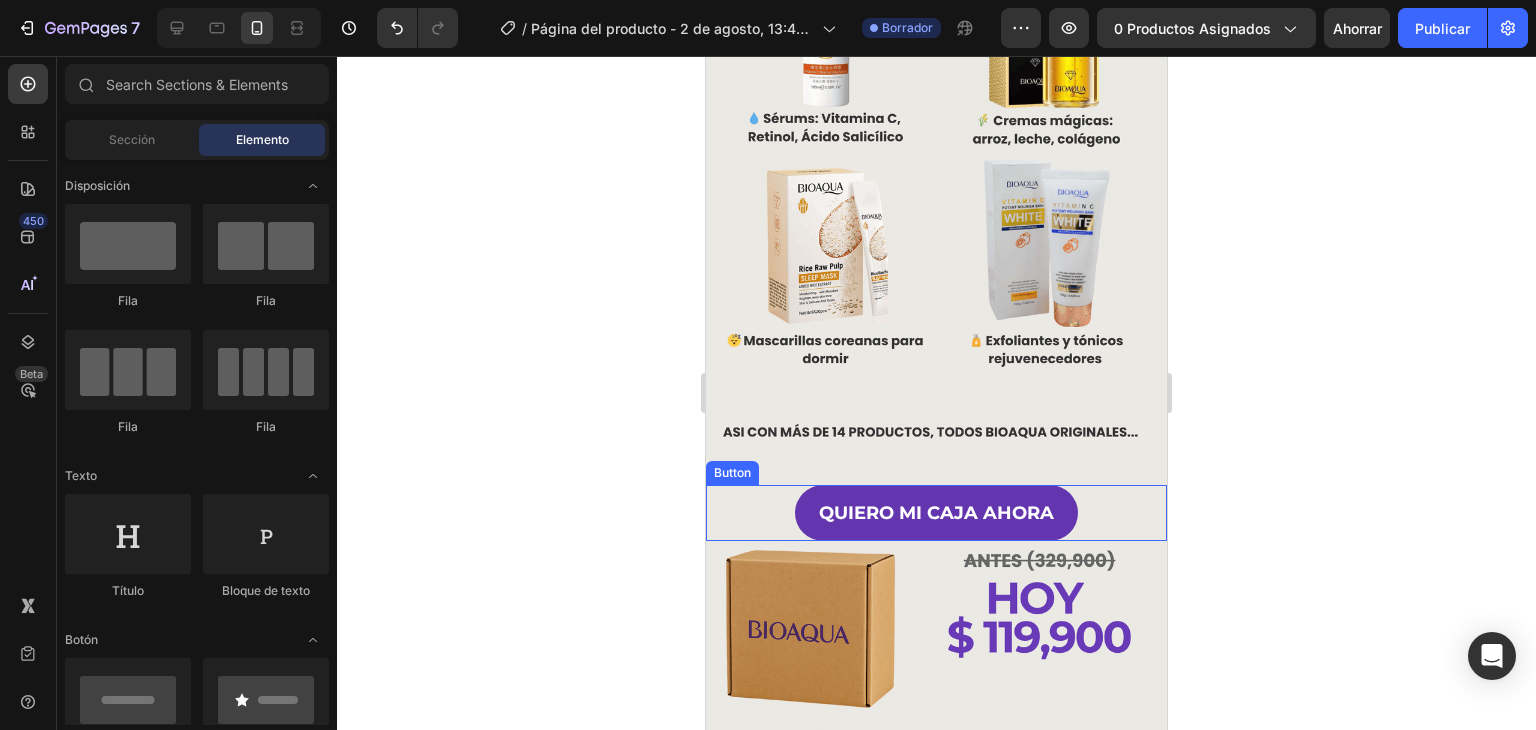 click on "QUIERO MI CAJA AHORA Button" at bounding box center [936, 513] 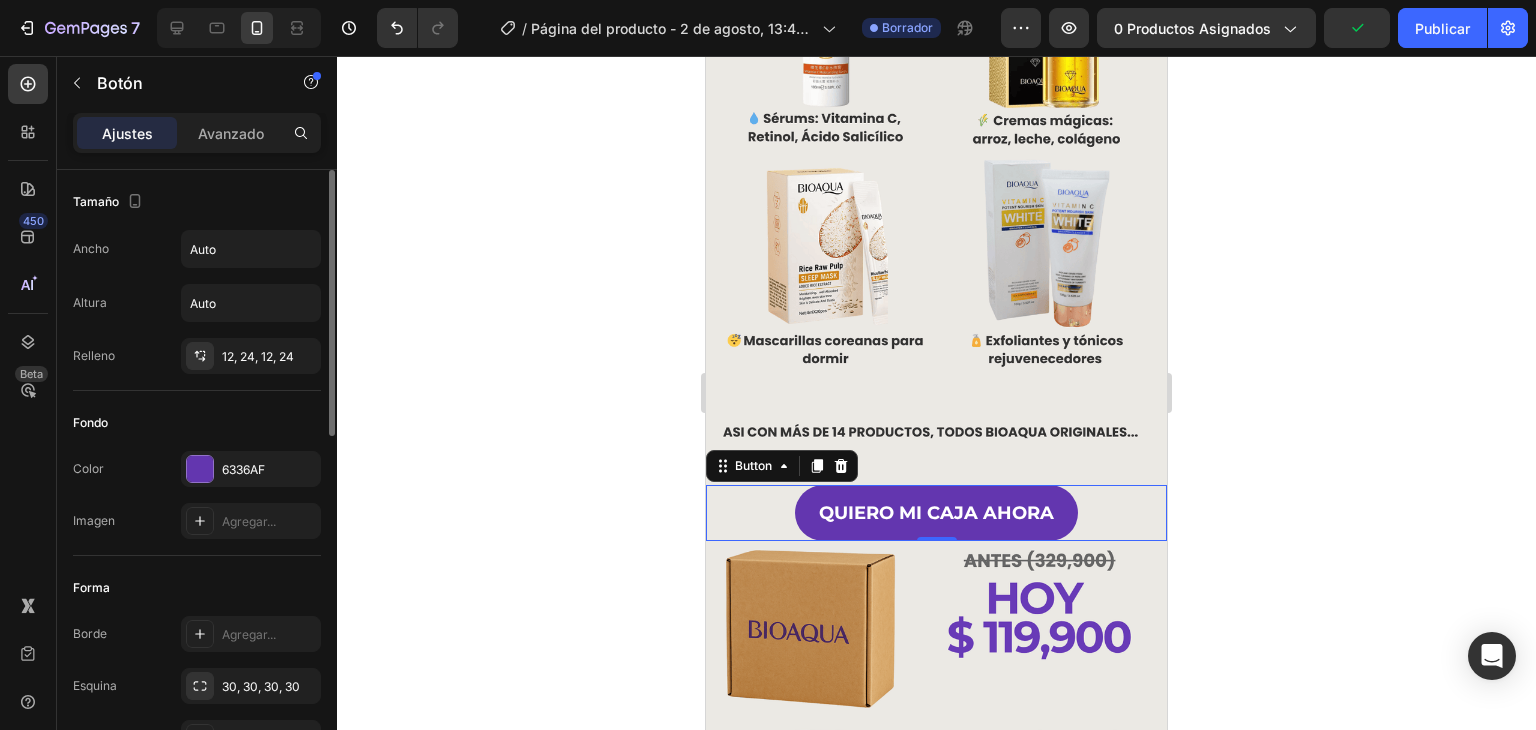 click on "Avanzado" at bounding box center (231, 133) 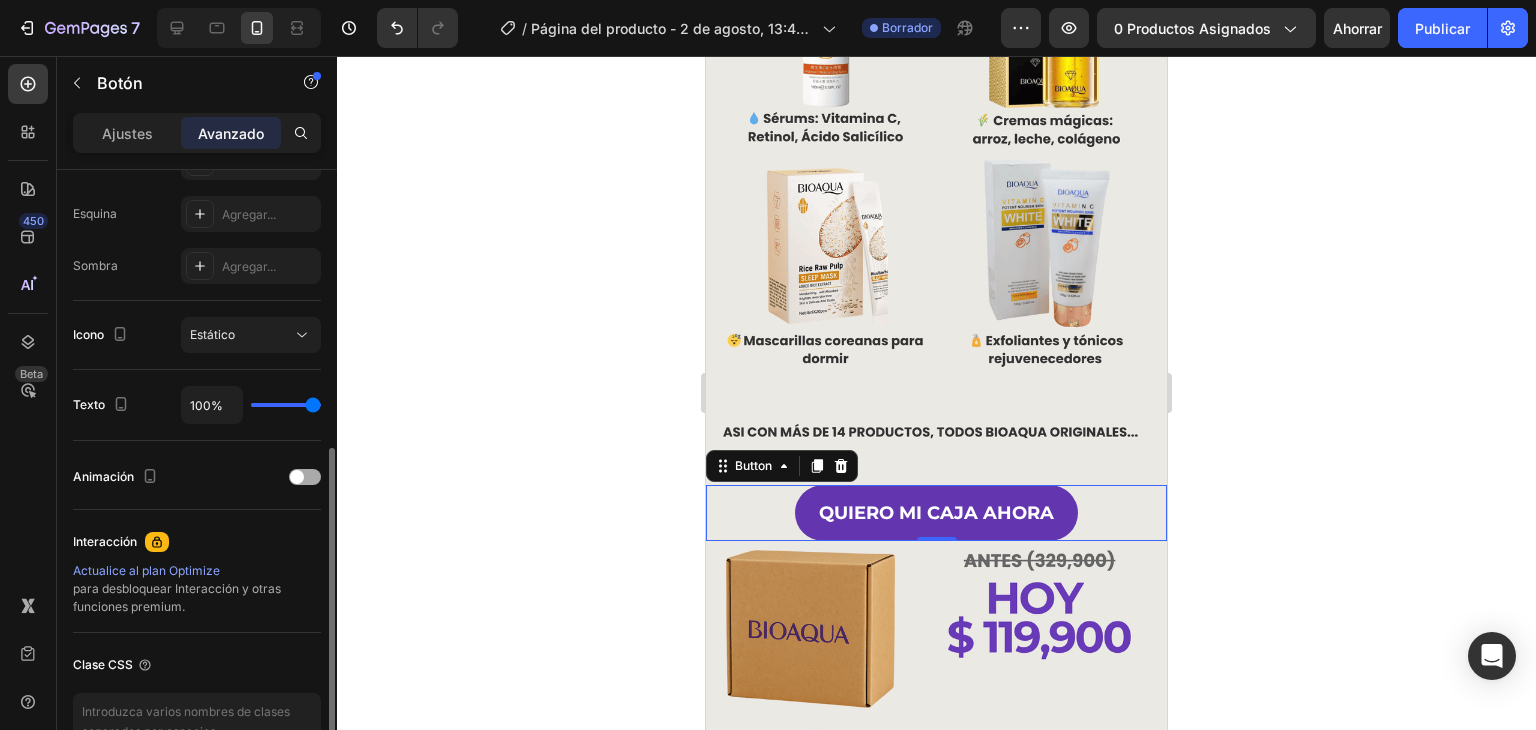scroll, scrollTop: 700, scrollLeft: 0, axis: vertical 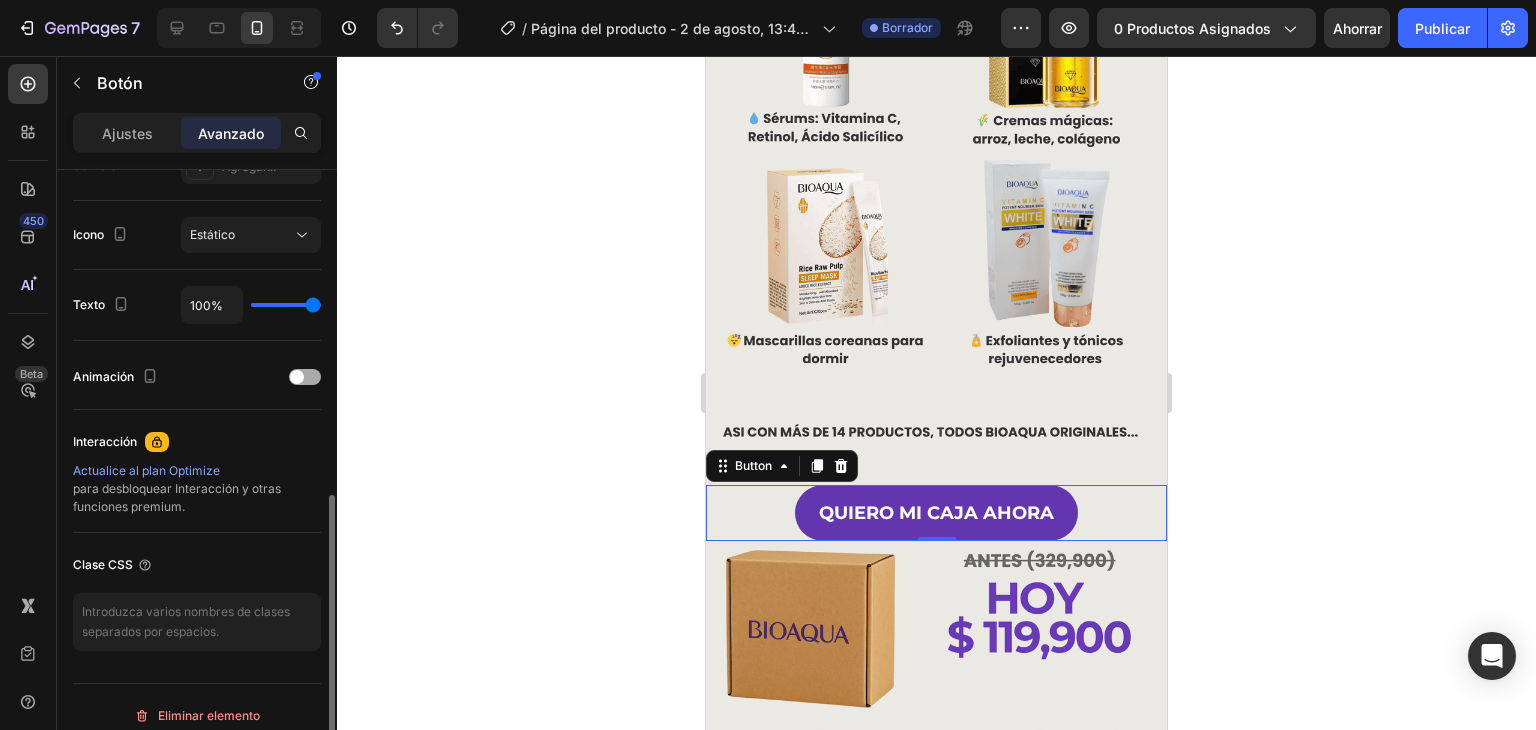 click at bounding box center (297, 377) 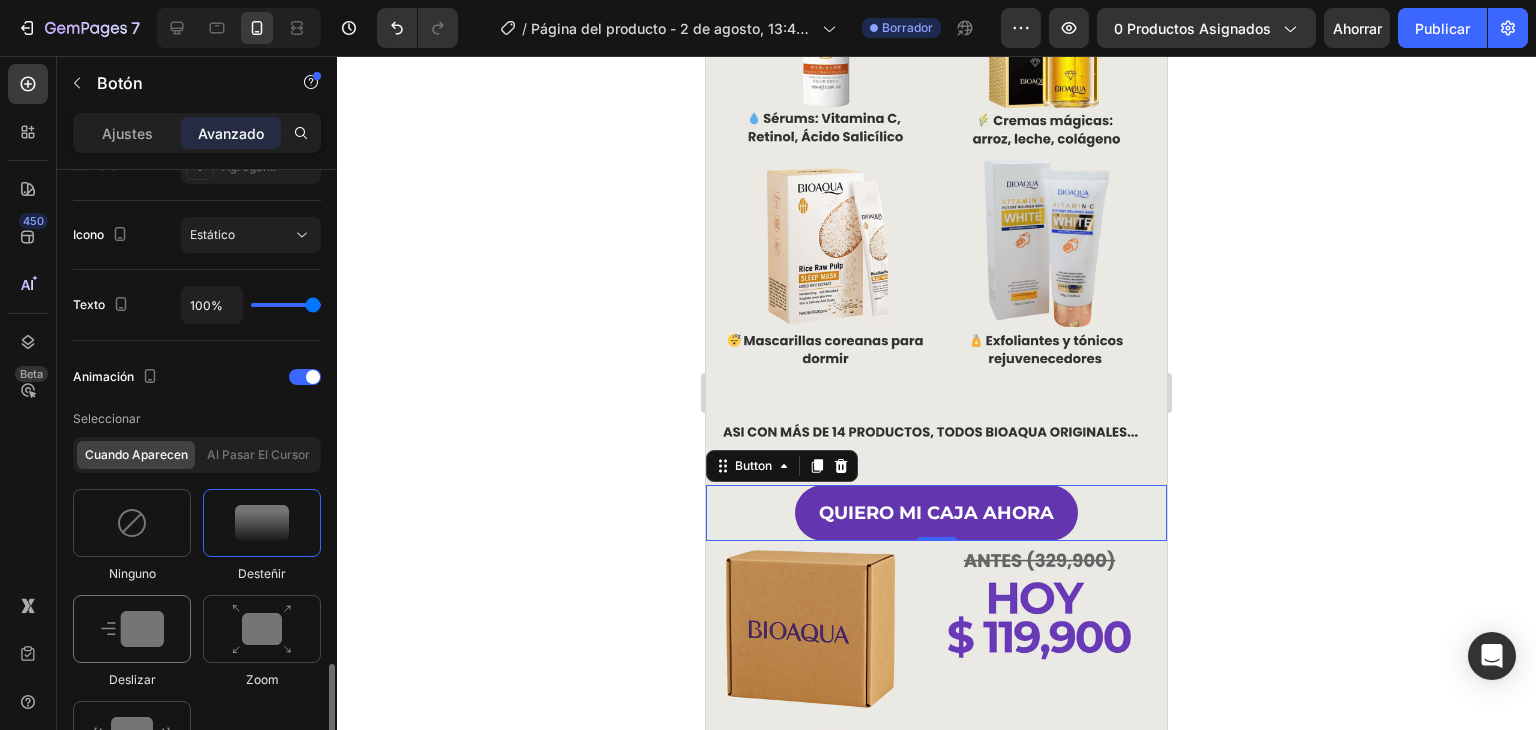 scroll, scrollTop: 900, scrollLeft: 0, axis: vertical 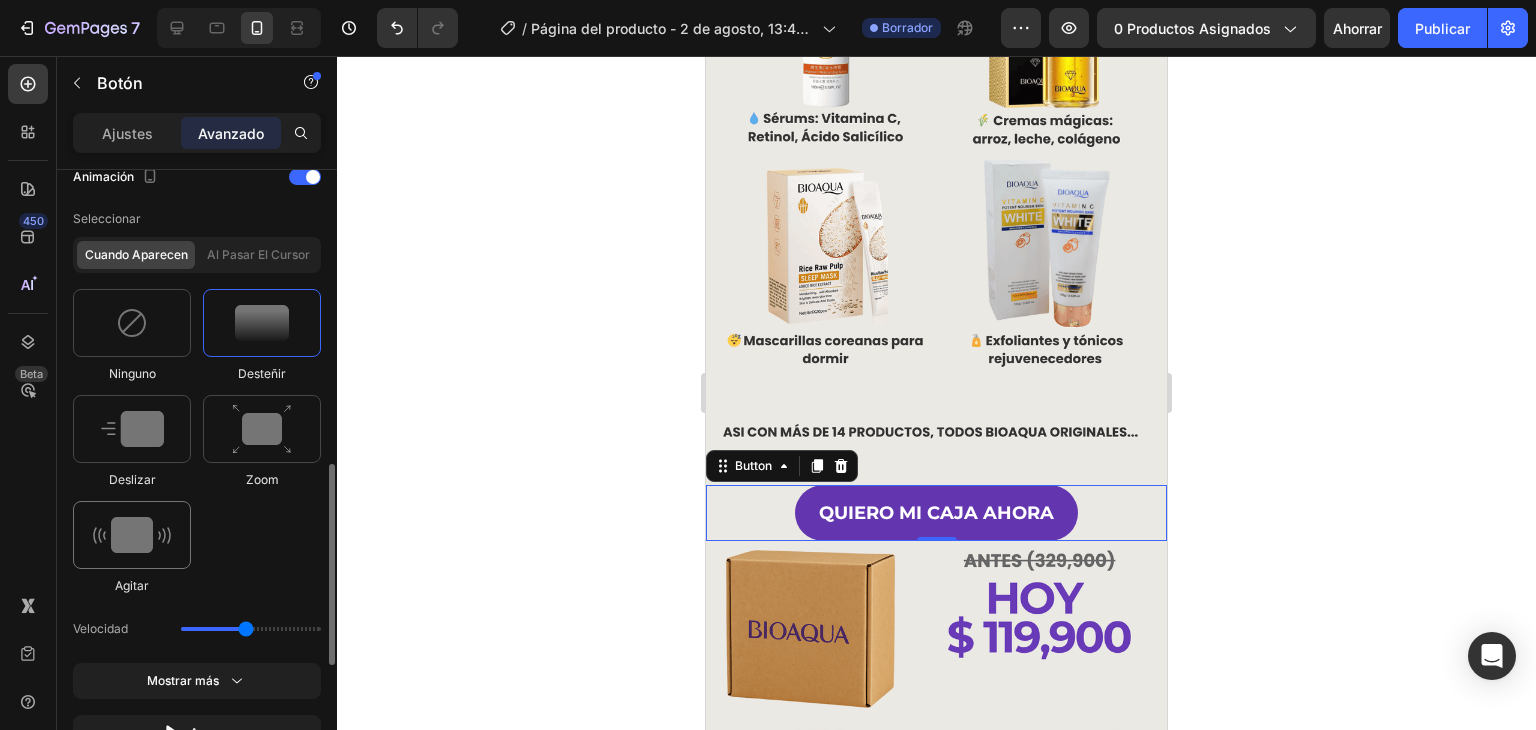 click at bounding box center (132, 535) 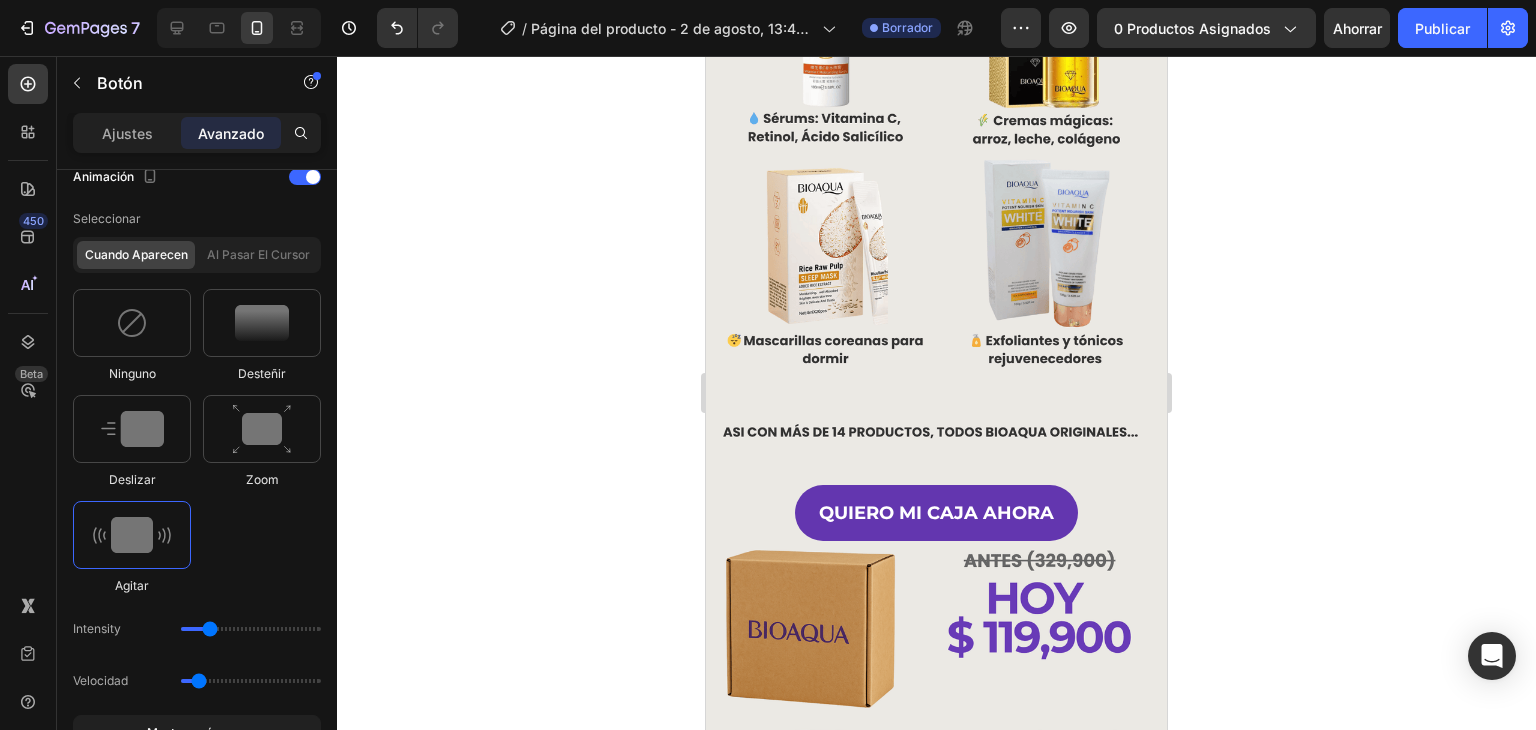 click 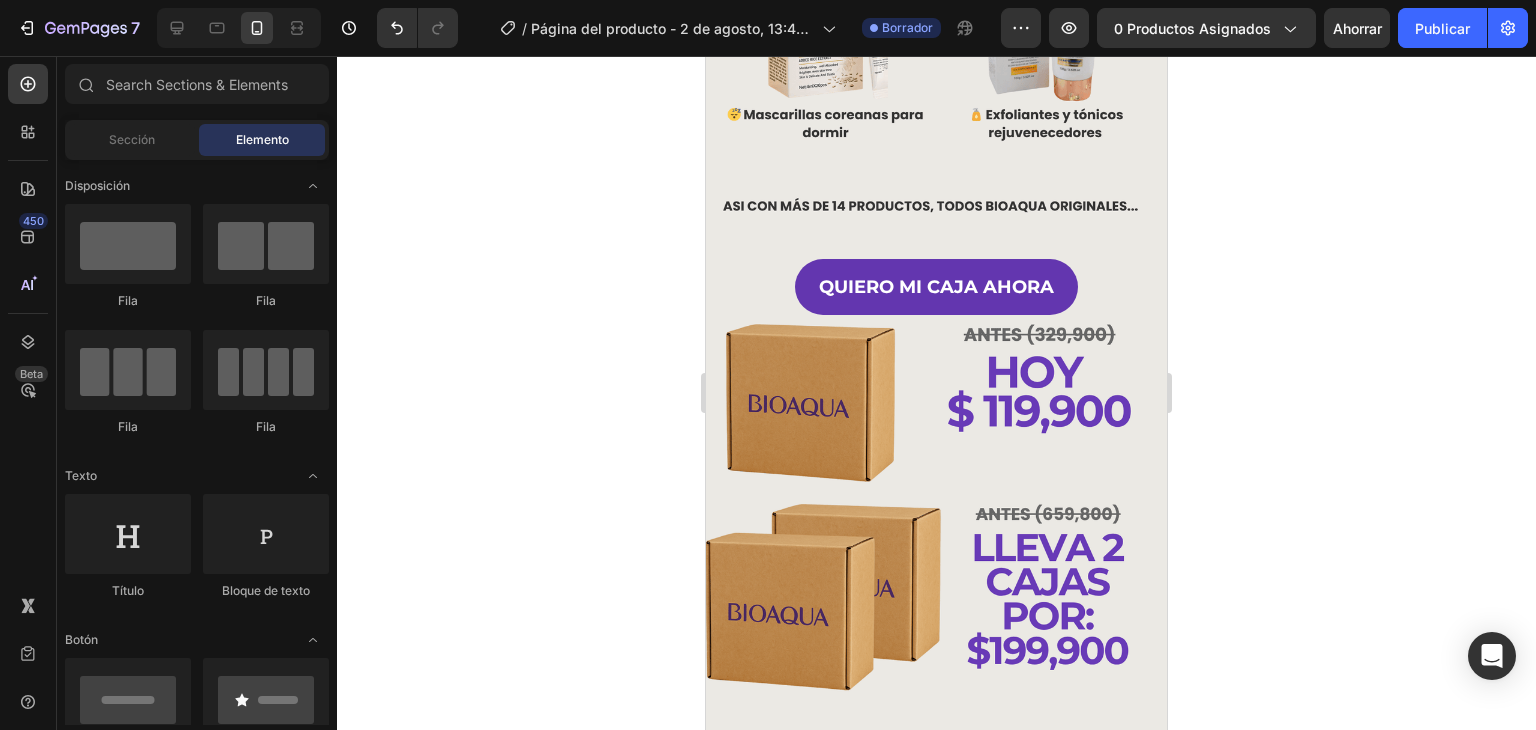 scroll, scrollTop: 1114, scrollLeft: 0, axis: vertical 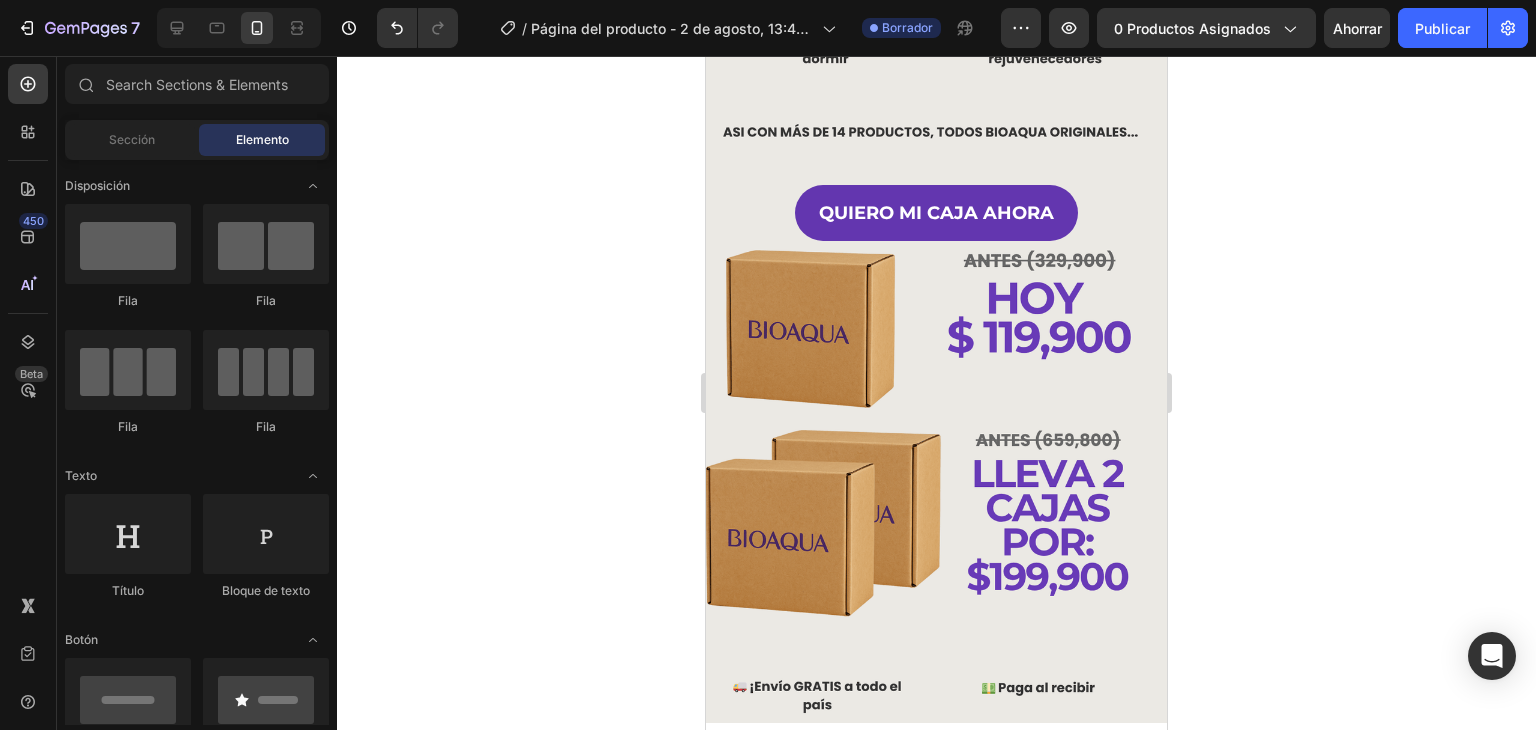 drag, startPoint x: 443, startPoint y: 240, endPoint x: 515, endPoint y: 261, distance: 75 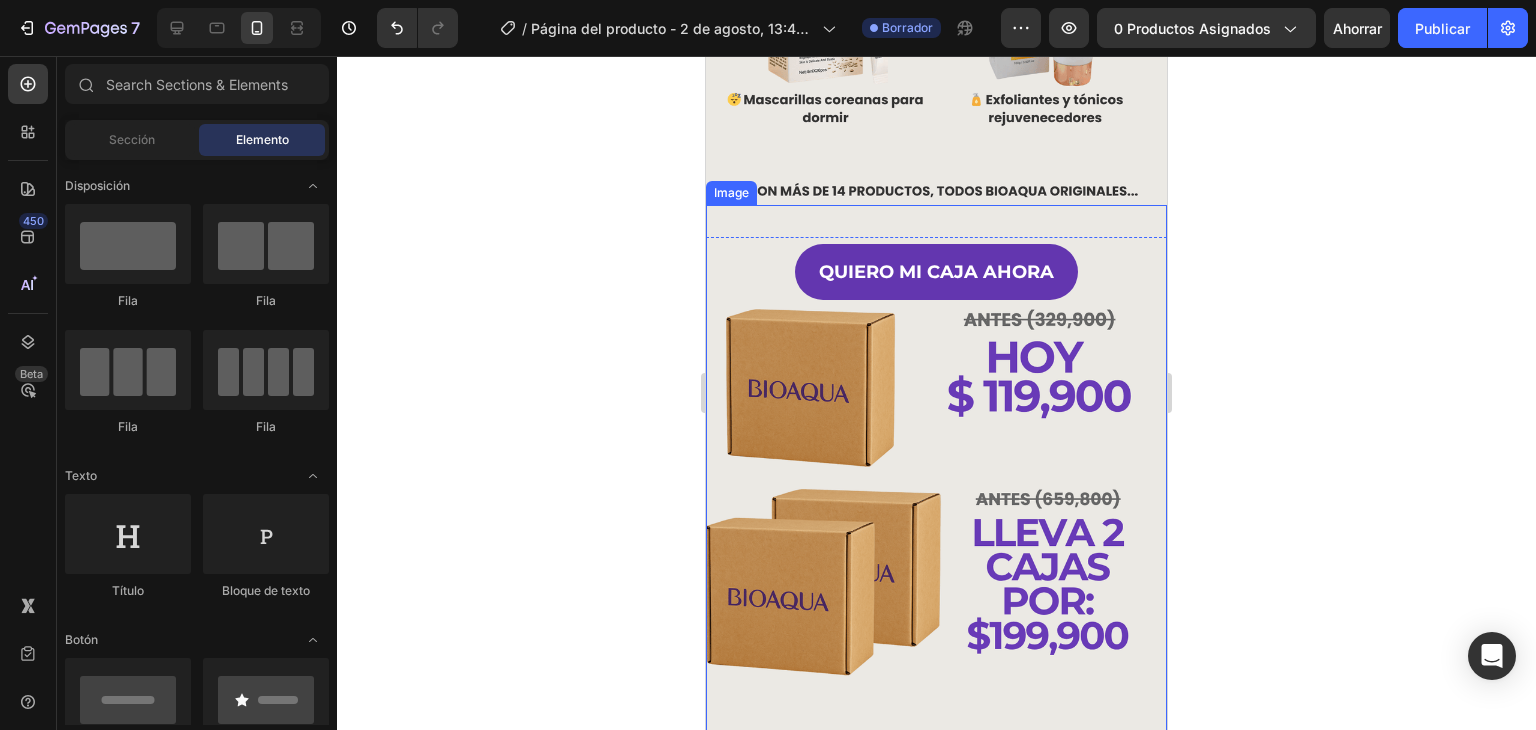 scroll, scrollTop: 1114, scrollLeft: 0, axis: vertical 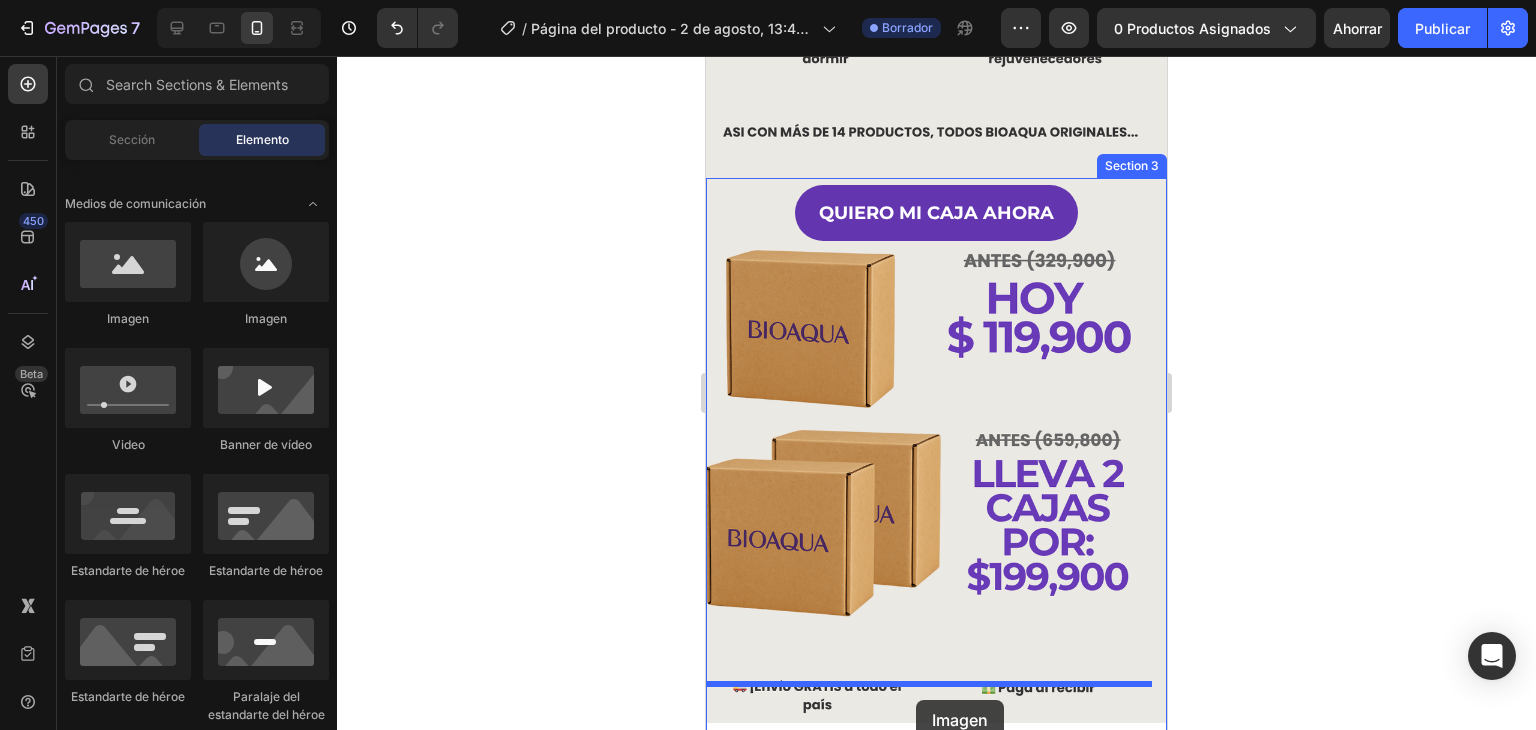 drag, startPoint x: 839, startPoint y: 335, endPoint x: 916, endPoint y: 700, distance: 373.0335 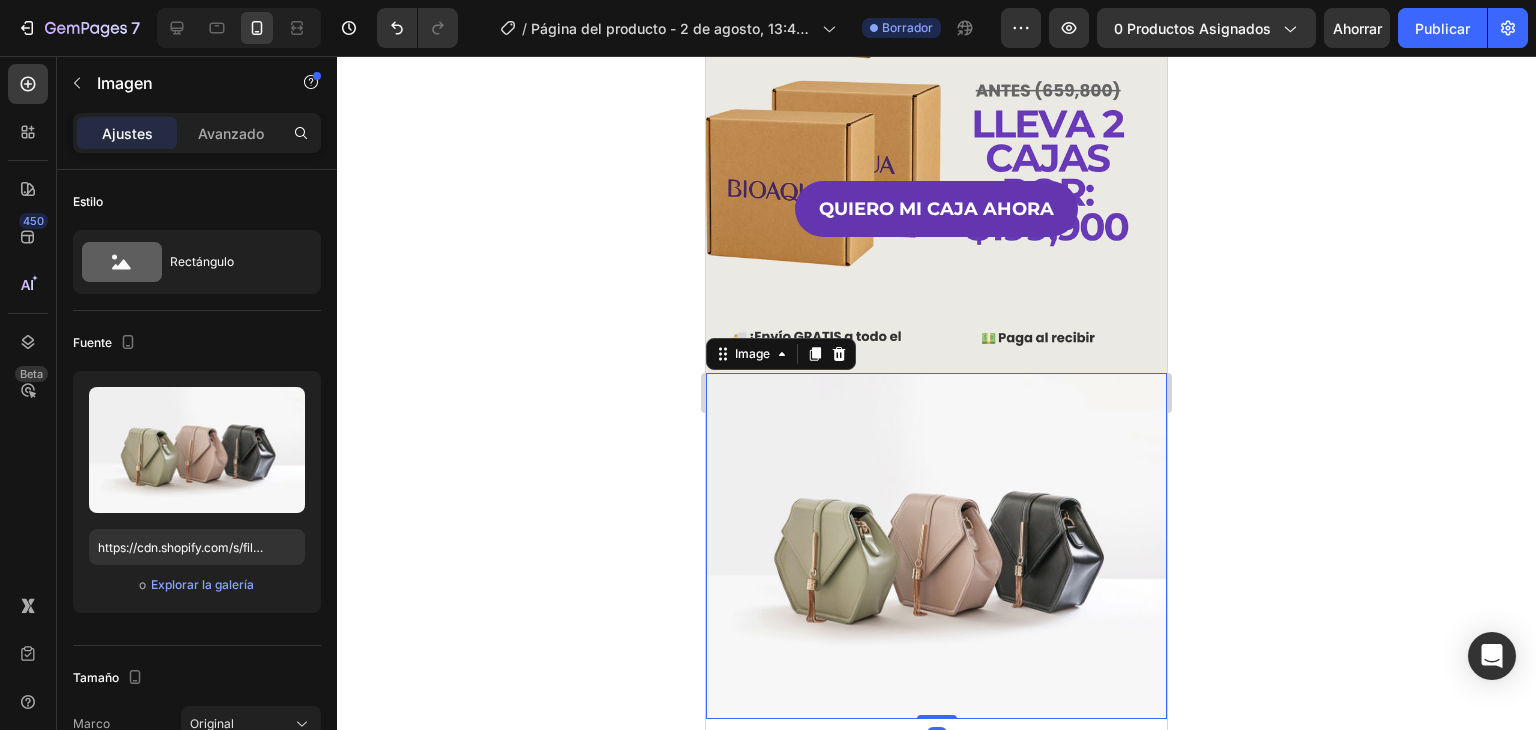 scroll, scrollTop: 1448, scrollLeft: 0, axis: vertical 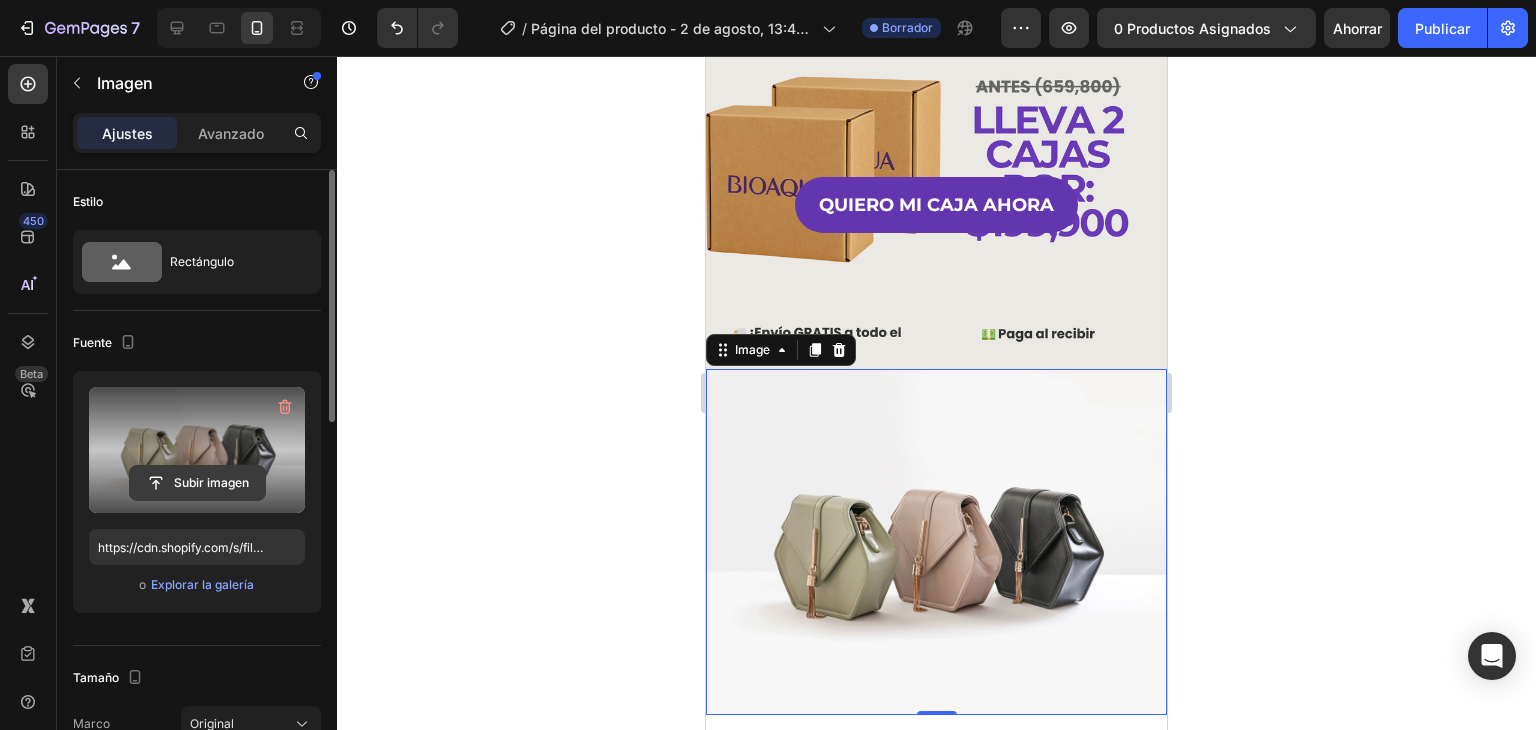 click 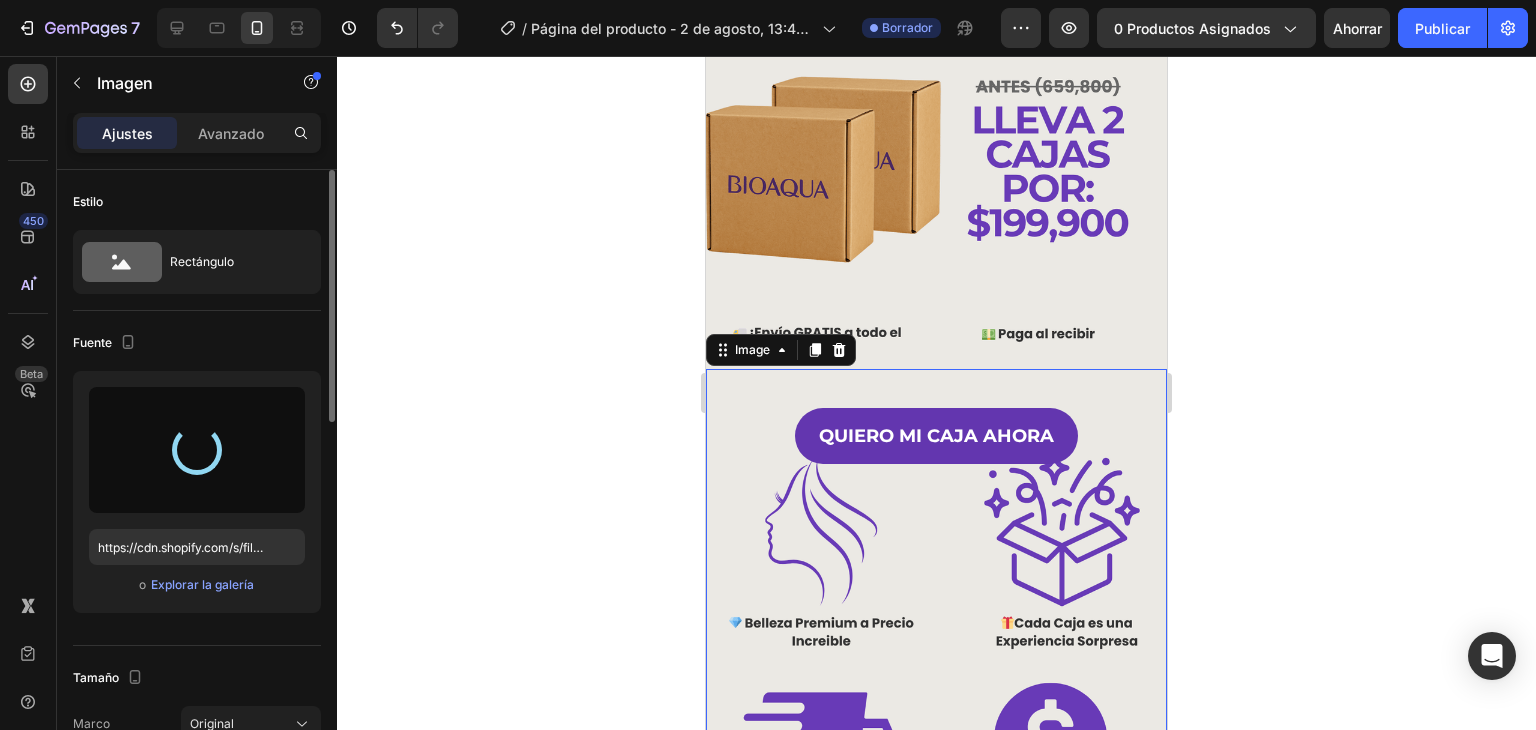 type on "https://cdn.shopify.com/s/files/1/0640/1091/1853/files/gempages_574992948253426917-34908849-575f-474a-9437-f0daa3f16588.png" 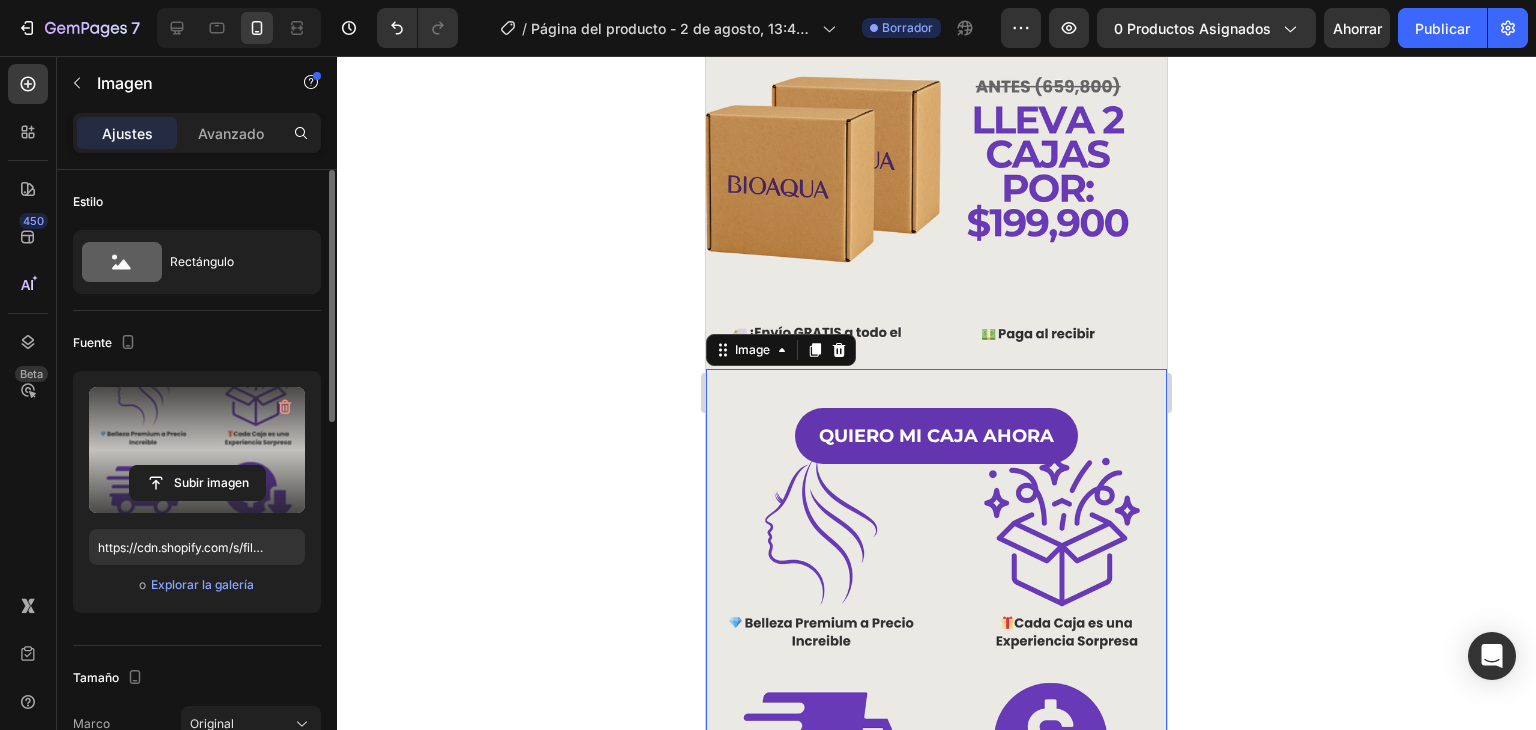 click 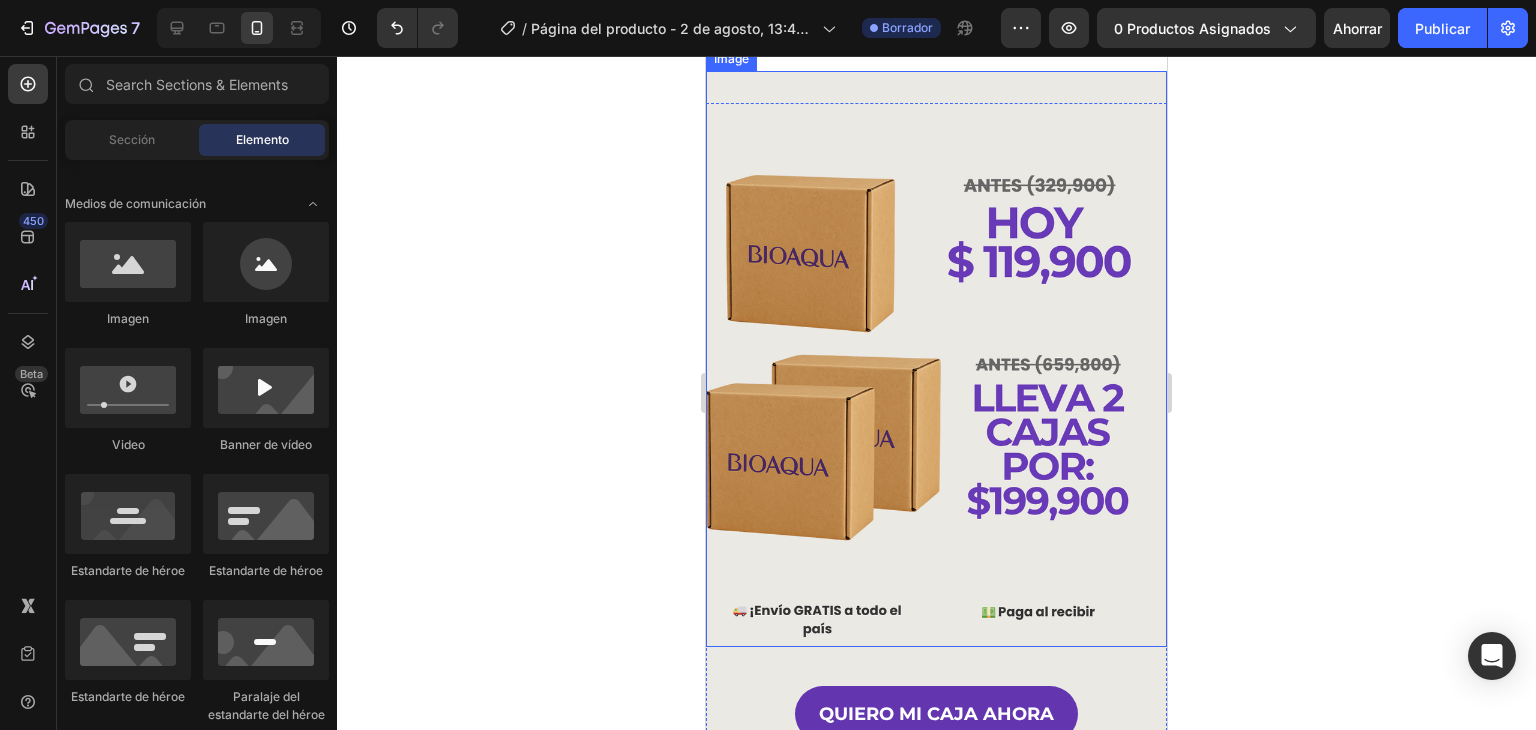 scroll, scrollTop: 1300, scrollLeft: 0, axis: vertical 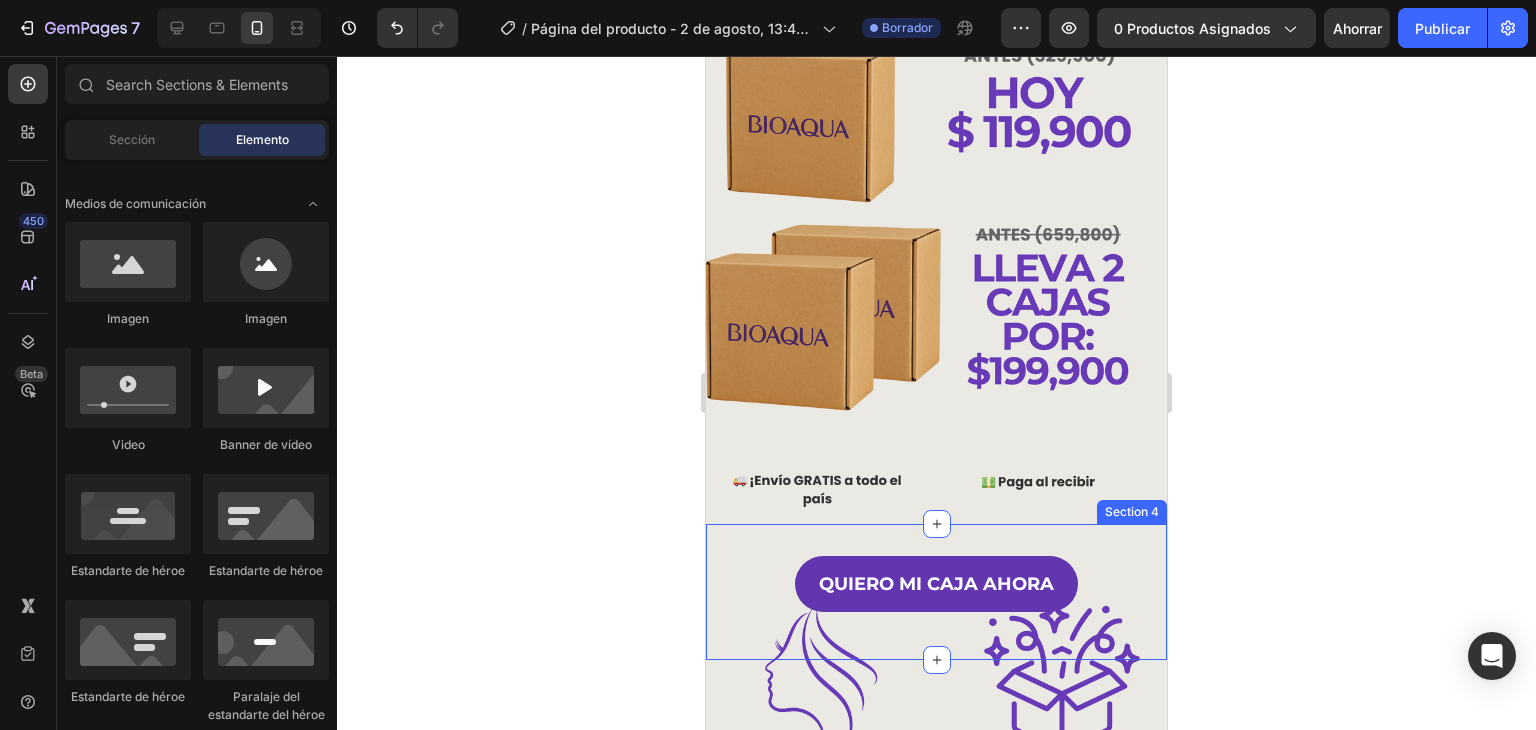 drag, startPoint x: 764, startPoint y: 502, endPoint x: 712, endPoint y: 518, distance: 54.405884 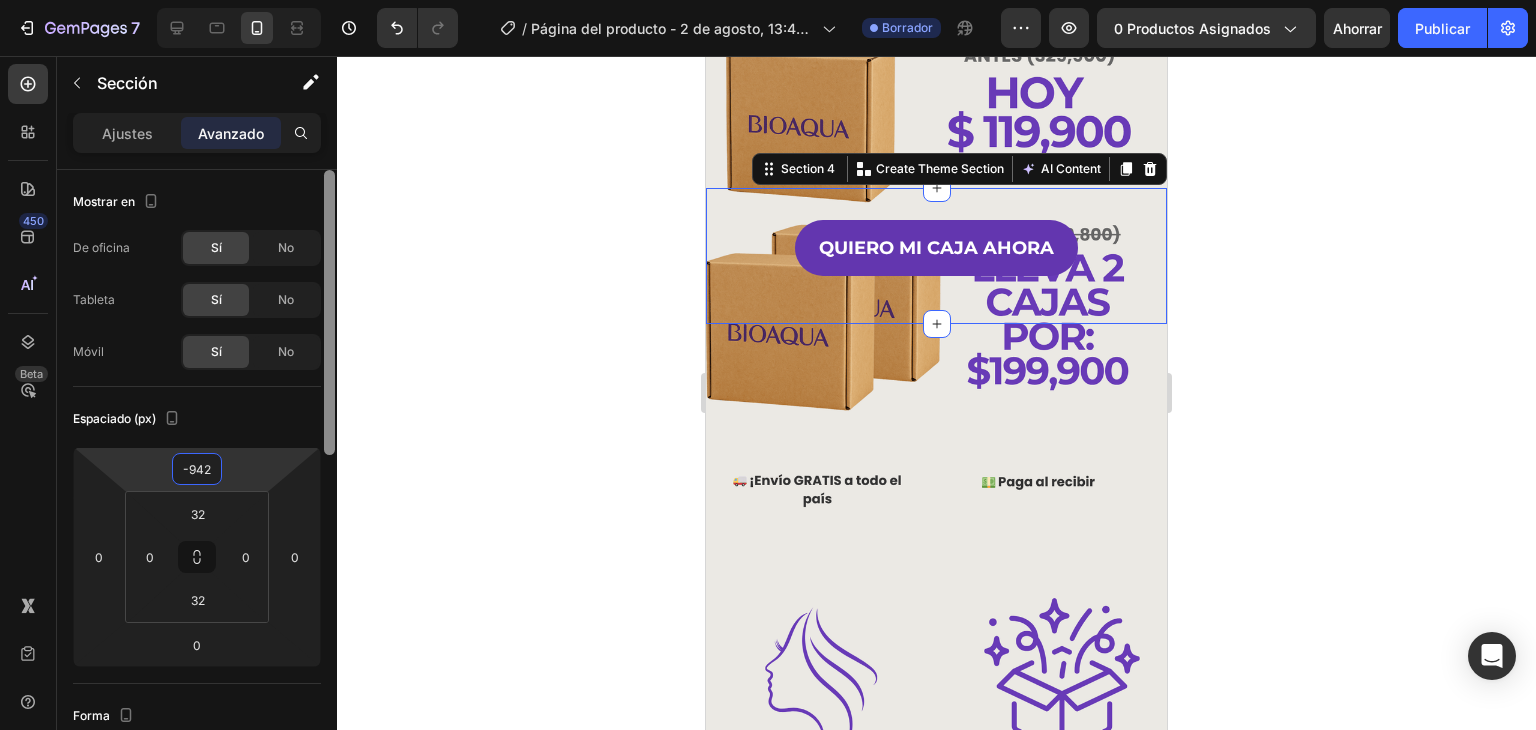 drag, startPoint x: 256, startPoint y: 475, endPoint x: 324, endPoint y: 596, distance: 138.79842 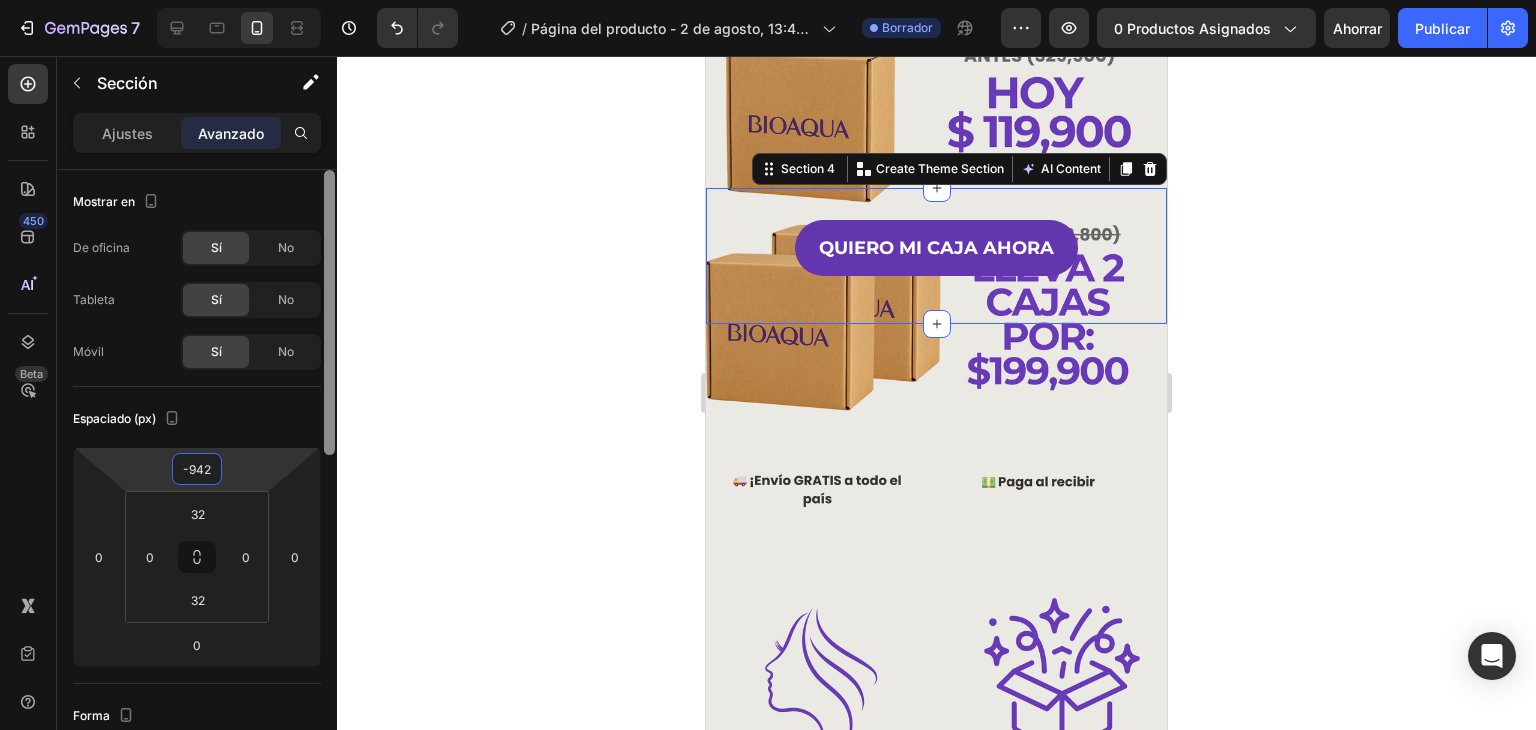 click on "7 Version history / Página del producto - [DATE], [TIME] Borrador Avance 0 productos asignados Ahorrar Publicar 450 Beta Secciones(30) Elementos(84) Sección Elemento Hero Section Product Detail Brands Trusted Badges Guarantee Product Breakdown How to use Testimonials Compare Bundle FAQs Social Proof Brand Story Product List Collection Blog List Contact Sticky Add to Cart Custom Footer Explorar la biblioteca 450 Disposición
Fila
Fila
Fila
Fila Texto
Título
Bloque de texto Botón
Botón
Botón Medios de comunicación
Imagen" at bounding box center [768, 0] 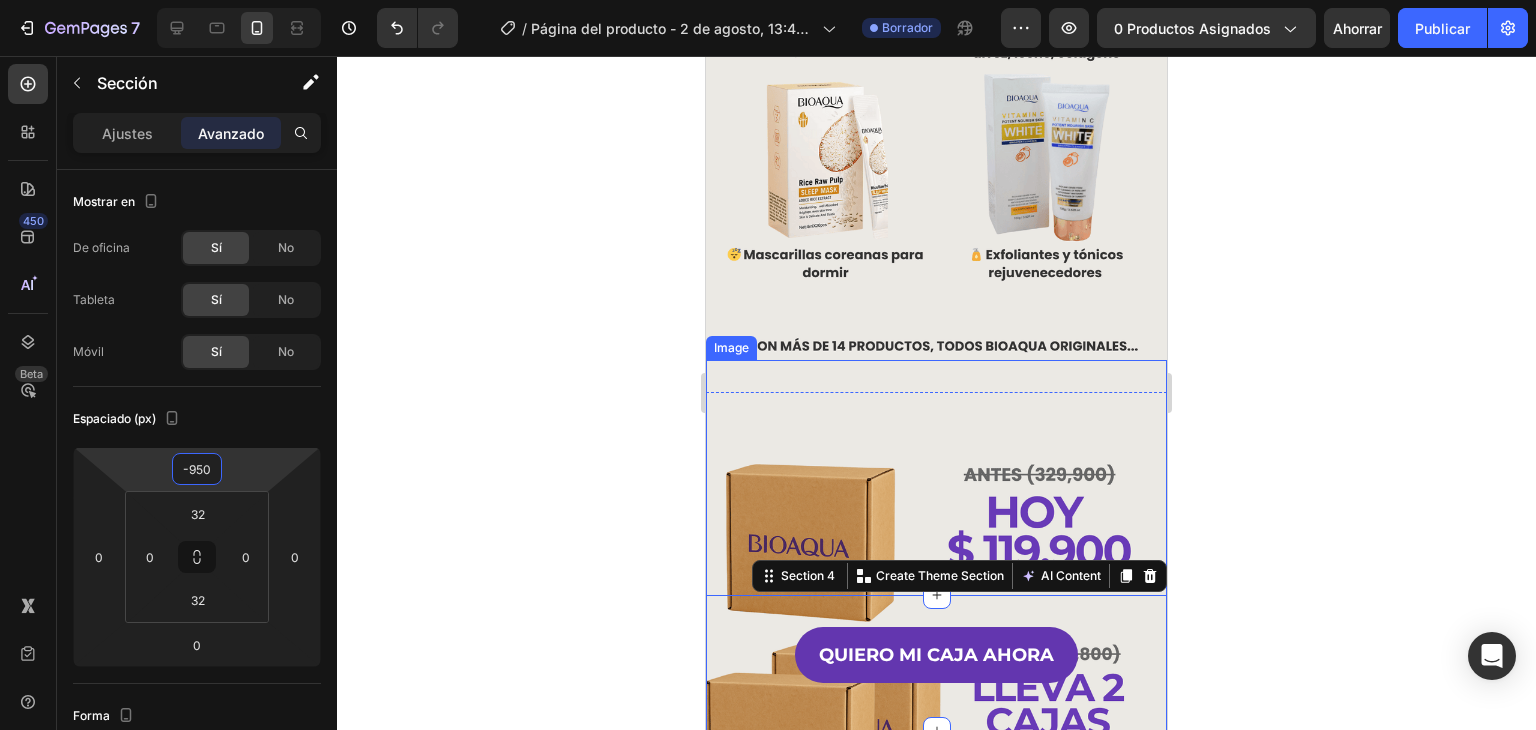 scroll, scrollTop: 1000, scrollLeft: 0, axis: vertical 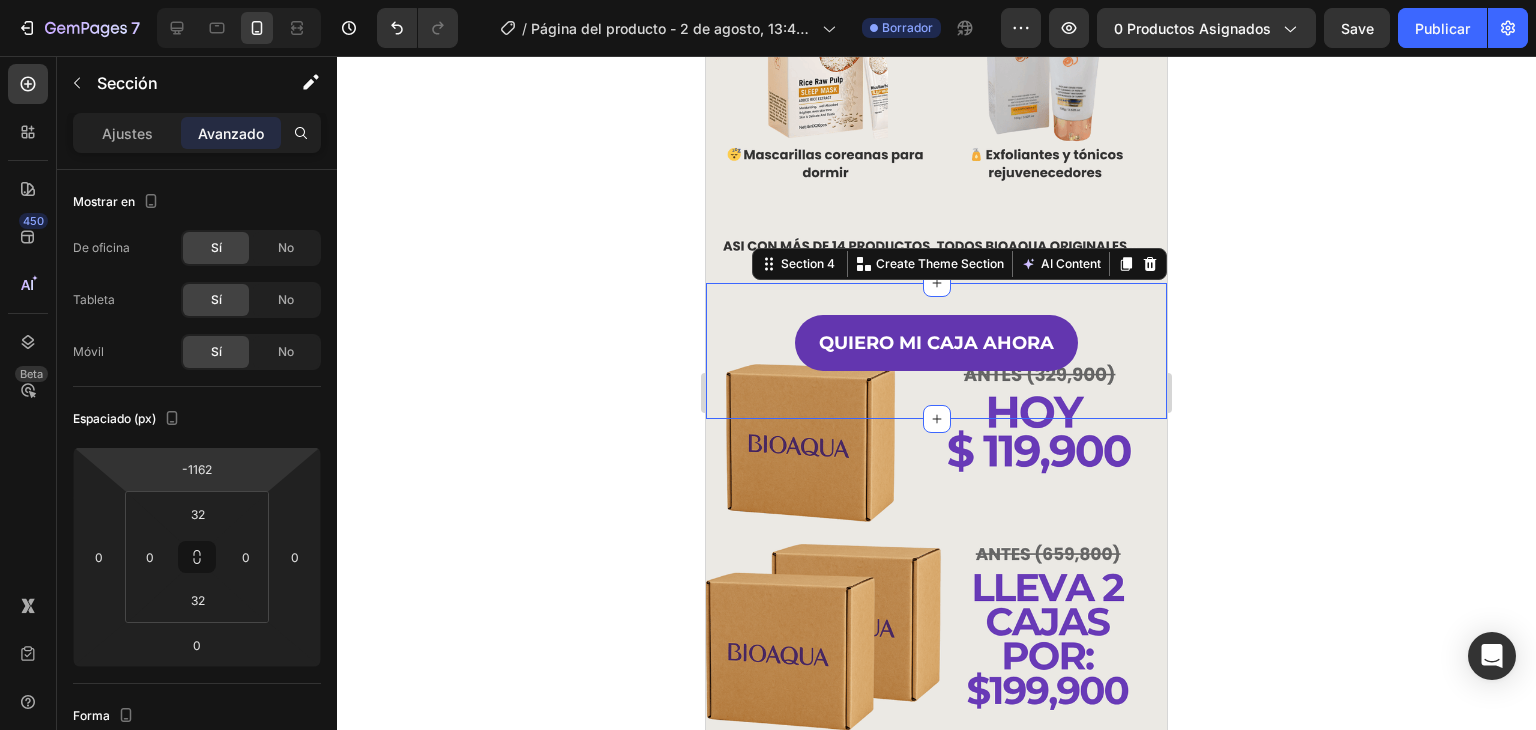 type on "-1164" 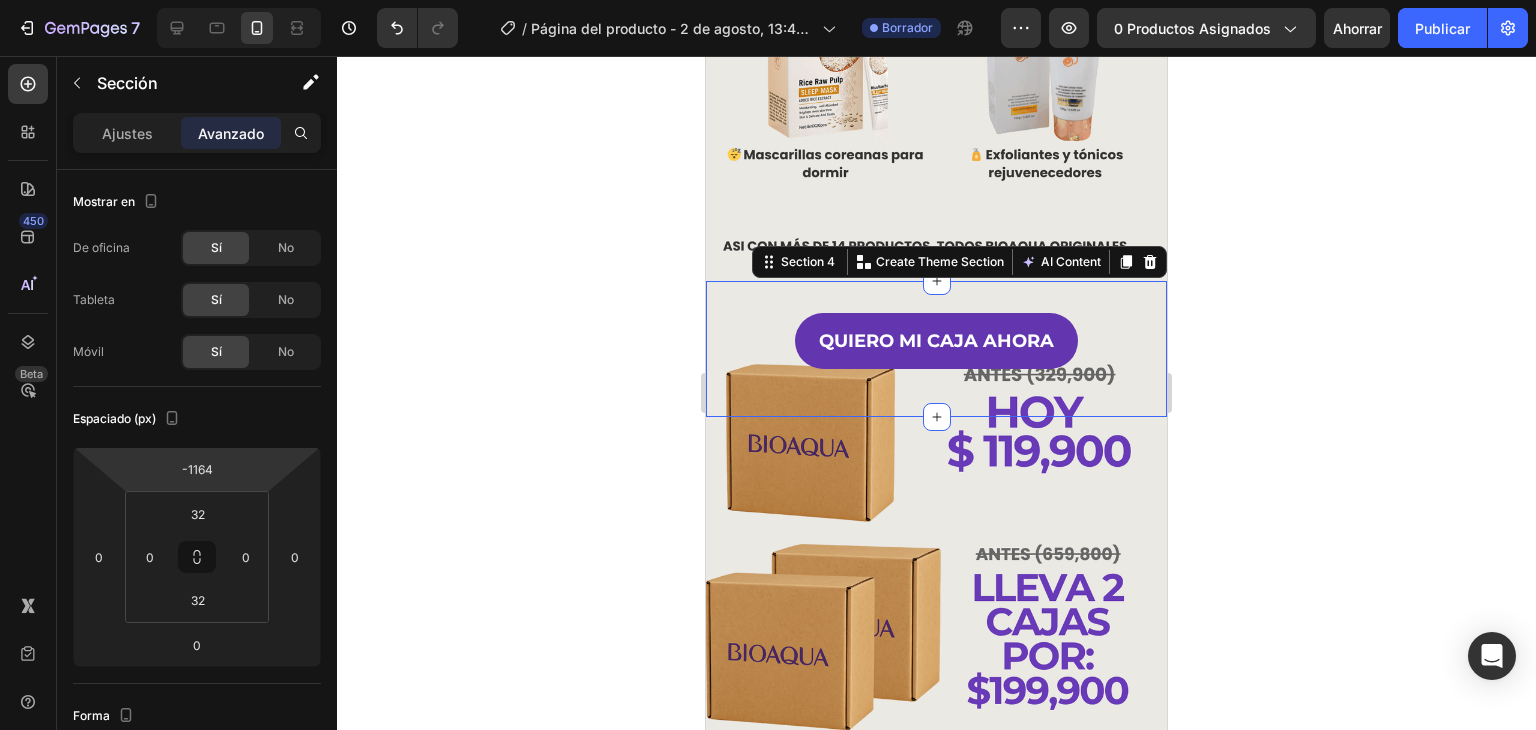drag, startPoint x: 262, startPoint y: 476, endPoint x: 169, endPoint y: 583, distance: 141.76741 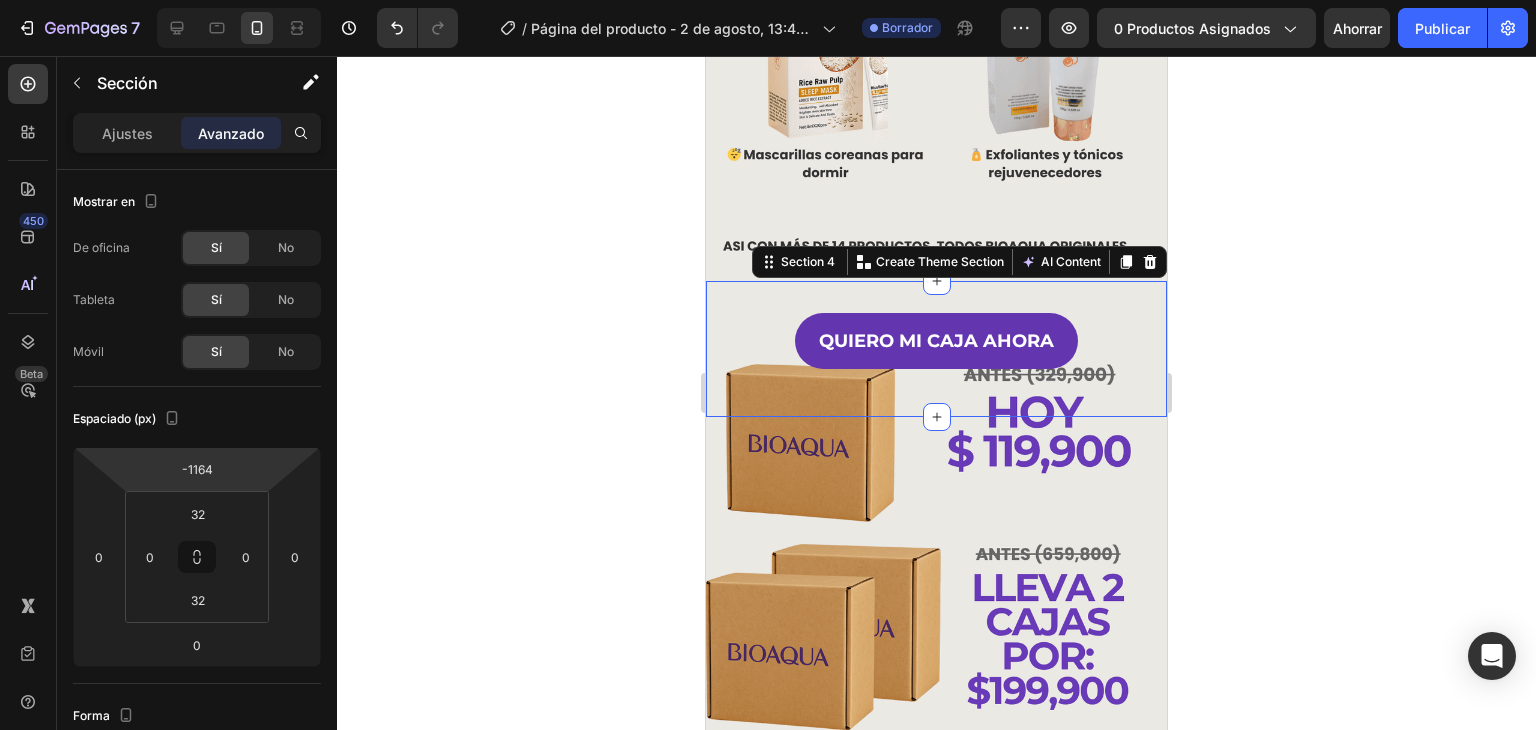 click 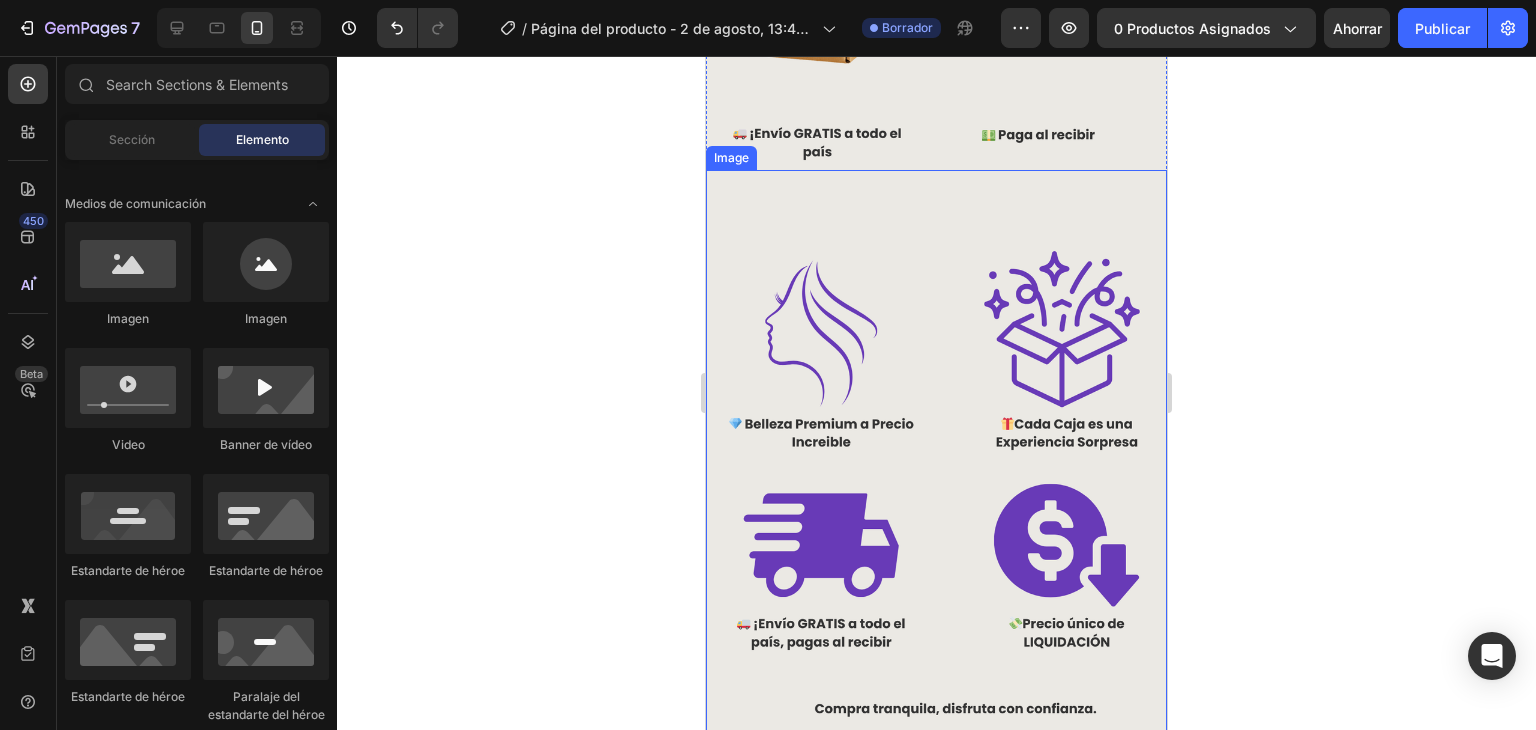 scroll, scrollTop: 1671, scrollLeft: 0, axis: vertical 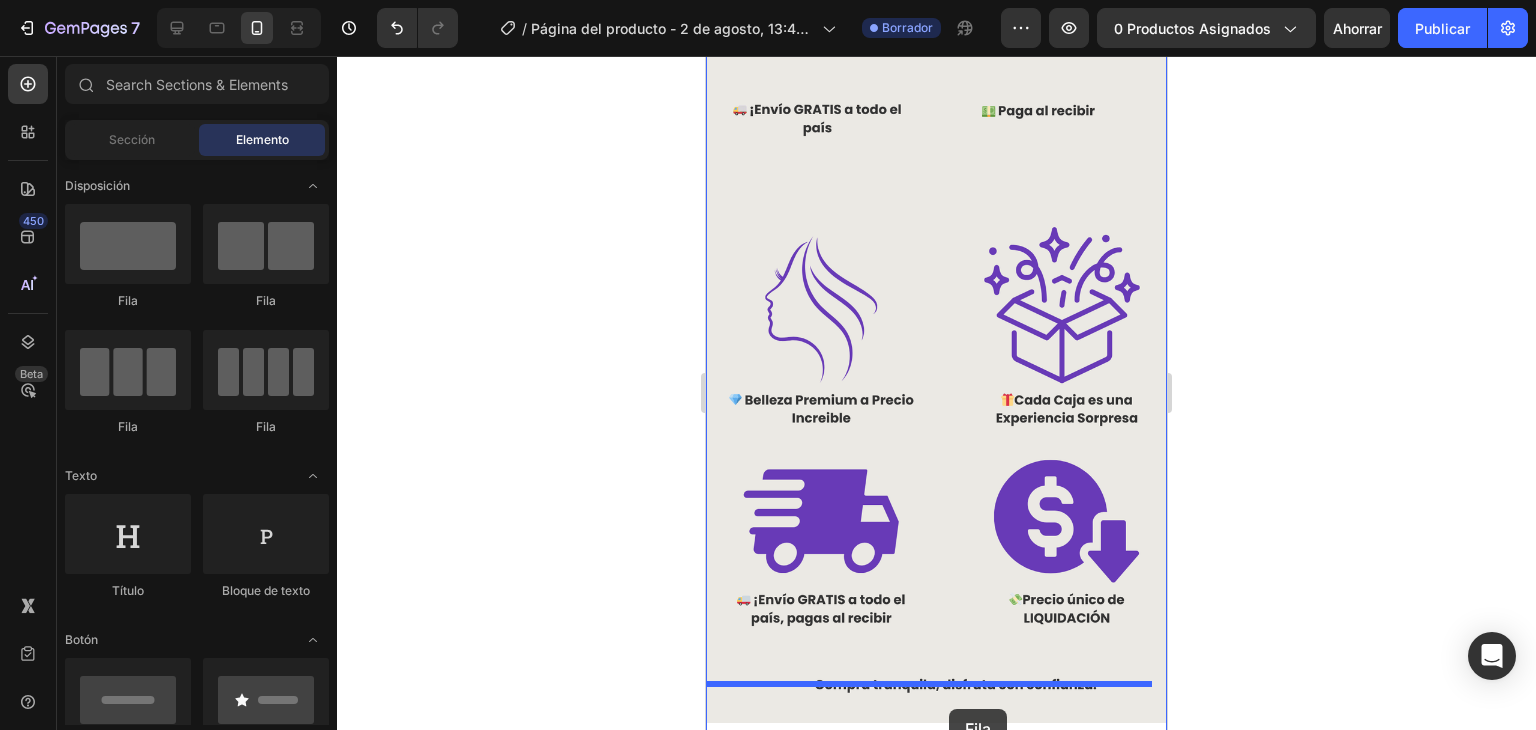 drag, startPoint x: 814, startPoint y: 317, endPoint x: 950, endPoint y: 701, distance: 407.37207 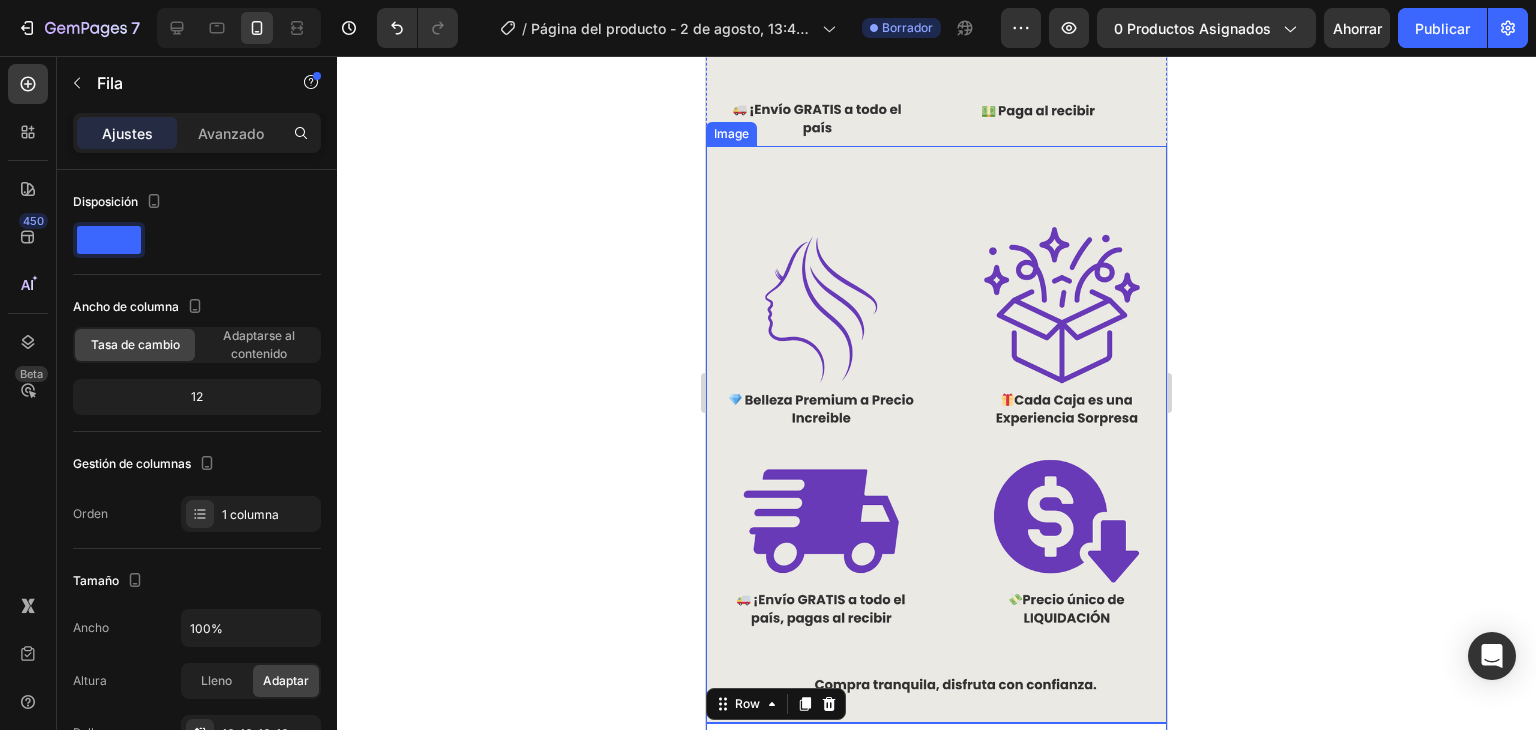 scroll, scrollTop: 1763, scrollLeft: 0, axis: vertical 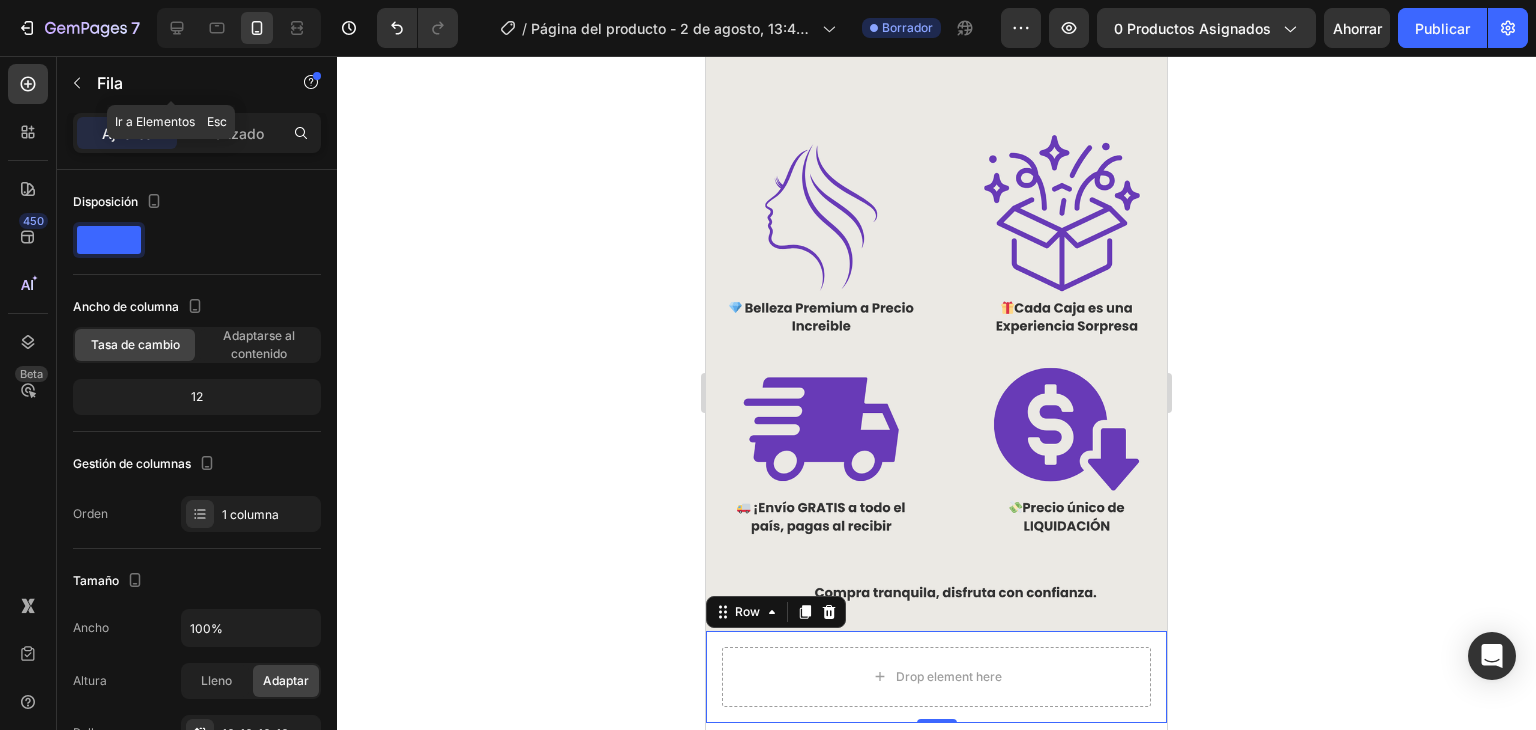 drag, startPoint x: 60, startPoint y: 81, endPoint x: 74, endPoint y: 88, distance: 15.652476 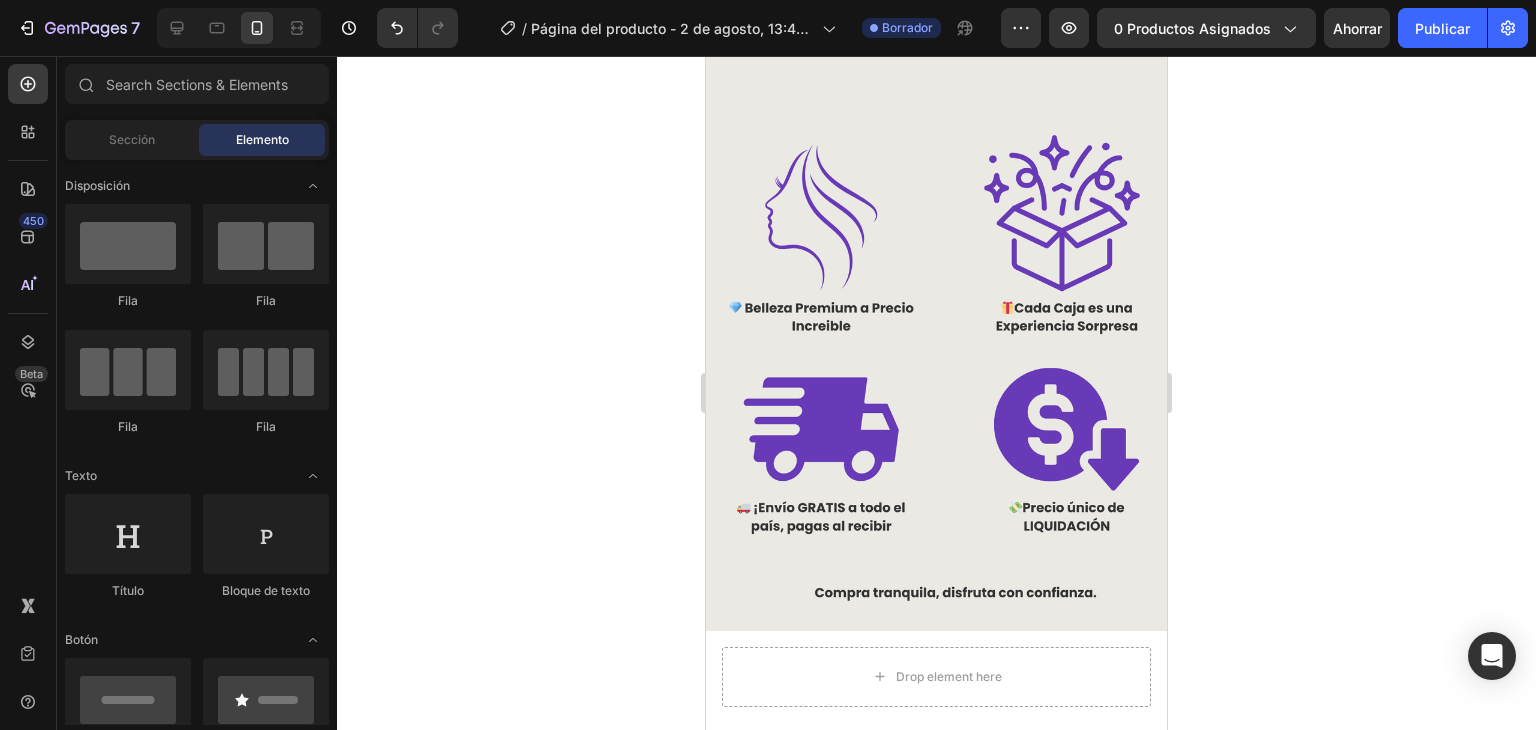 scroll, scrollTop: 200, scrollLeft: 0, axis: vertical 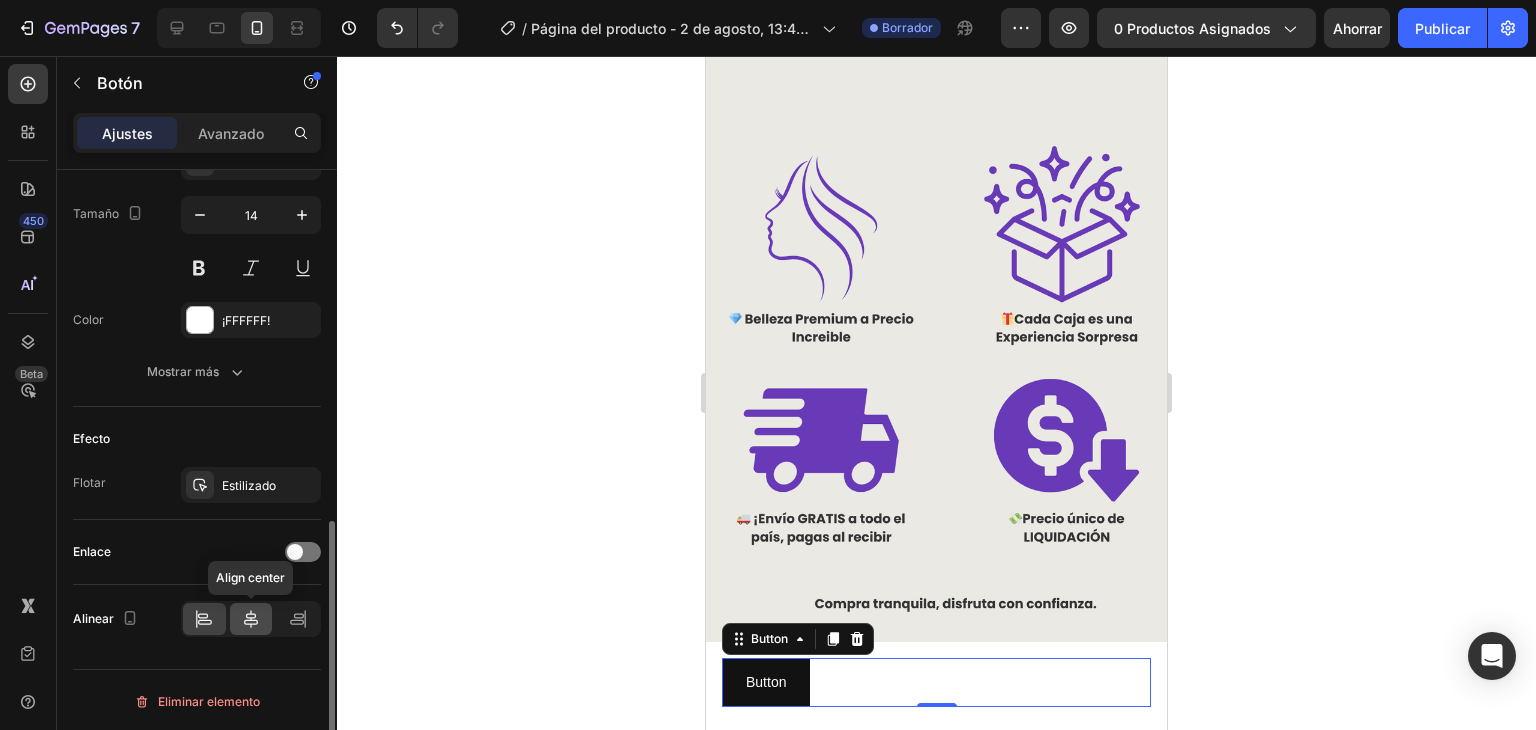 click 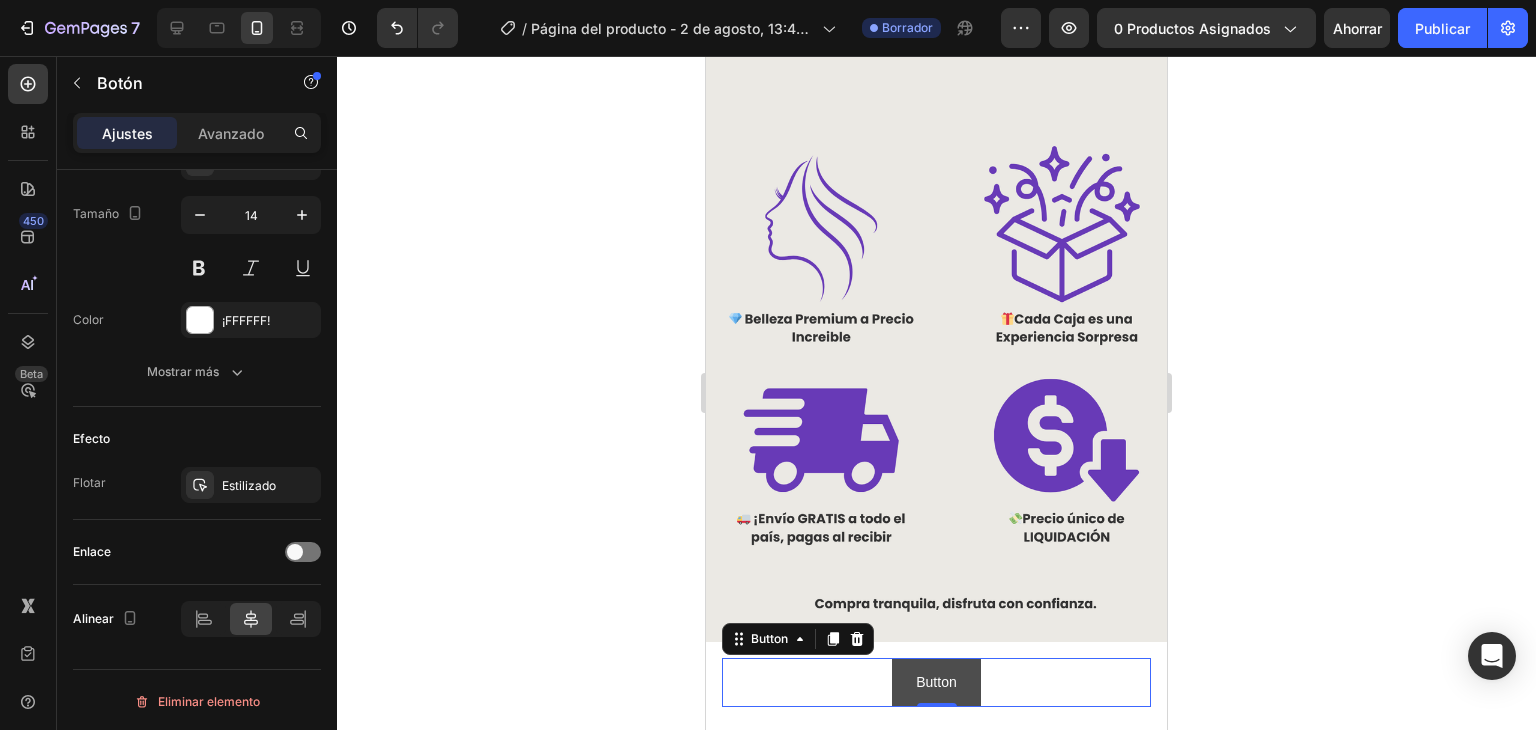 click on "Button" at bounding box center (936, 682) 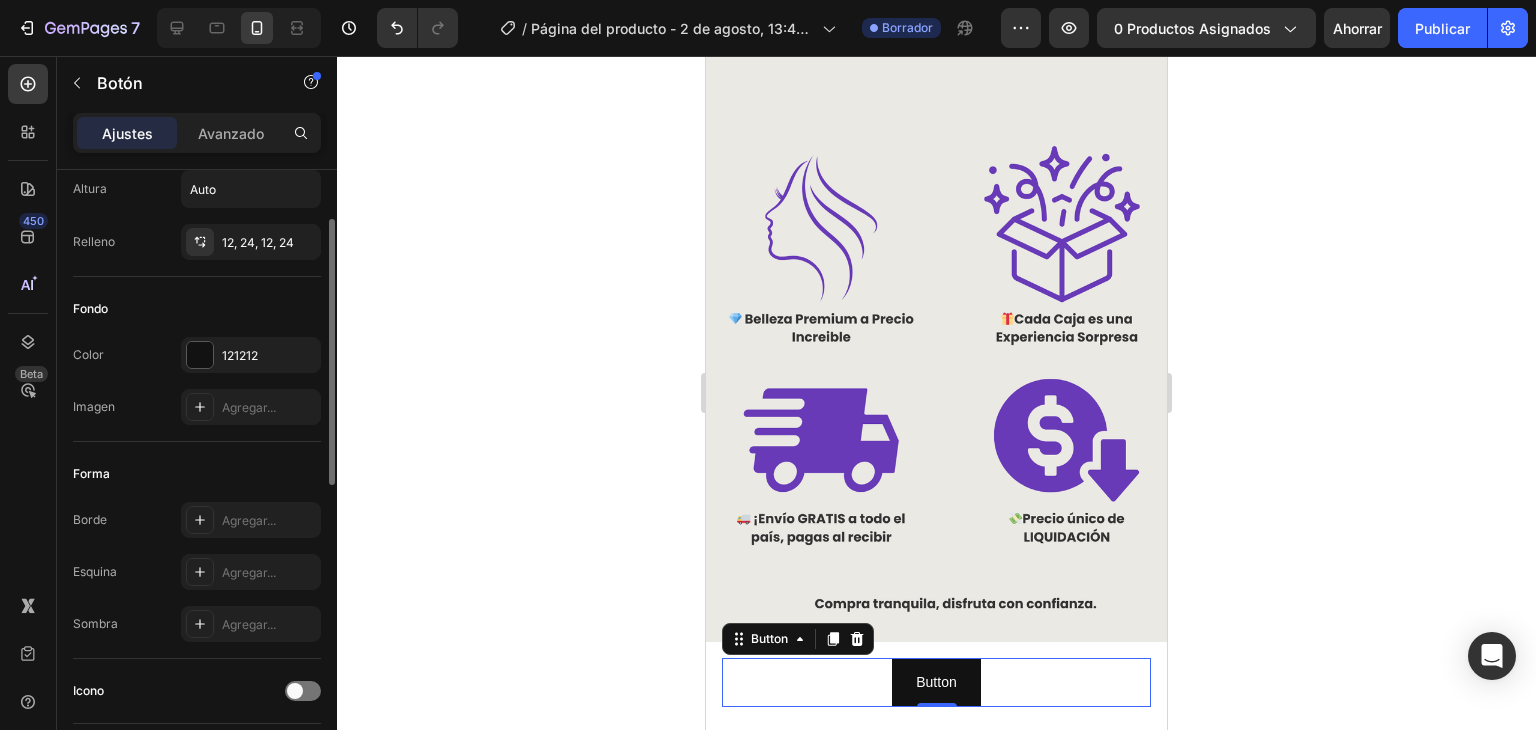 scroll, scrollTop: 14, scrollLeft: 0, axis: vertical 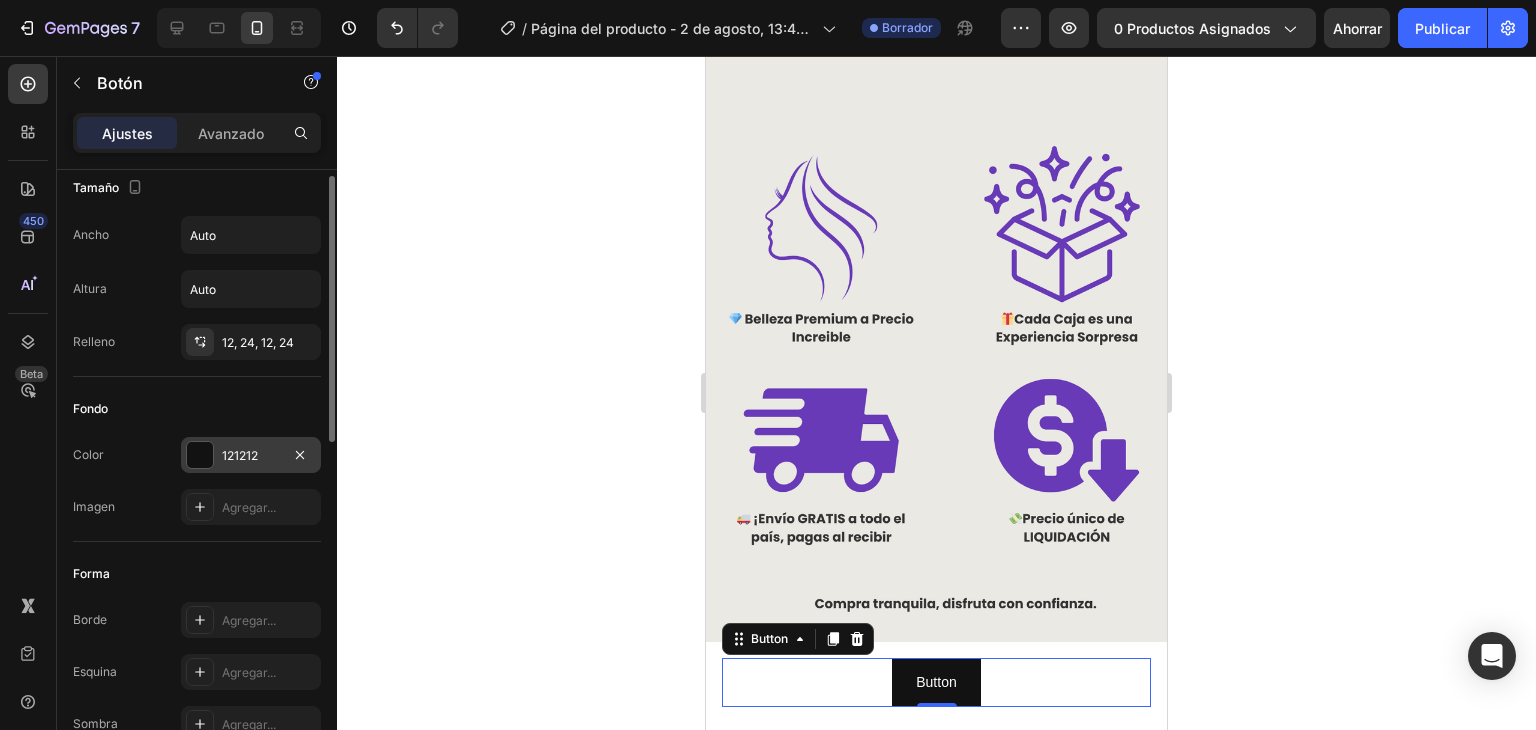 click on "121212" at bounding box center [240, 455] 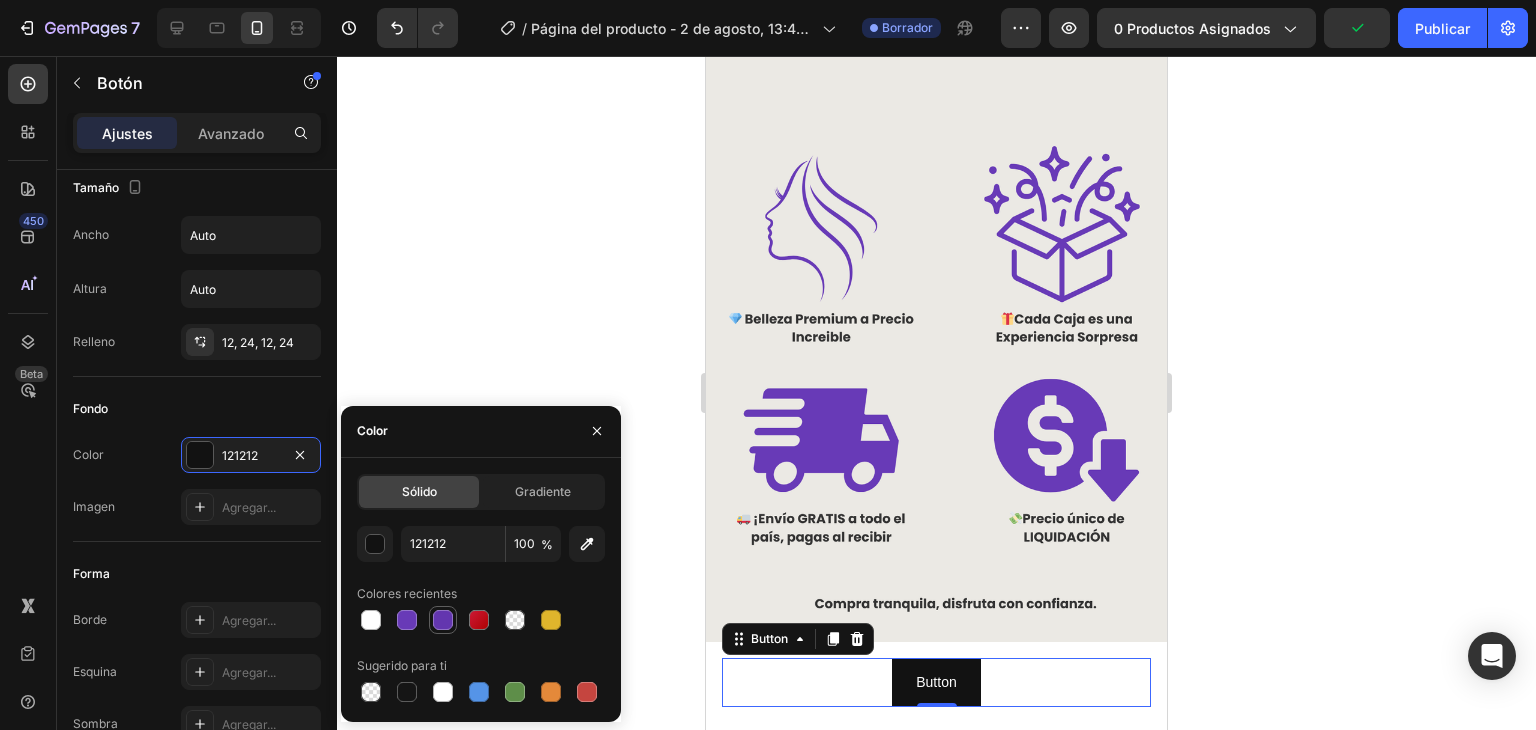 click at bounding box center [443, 620] 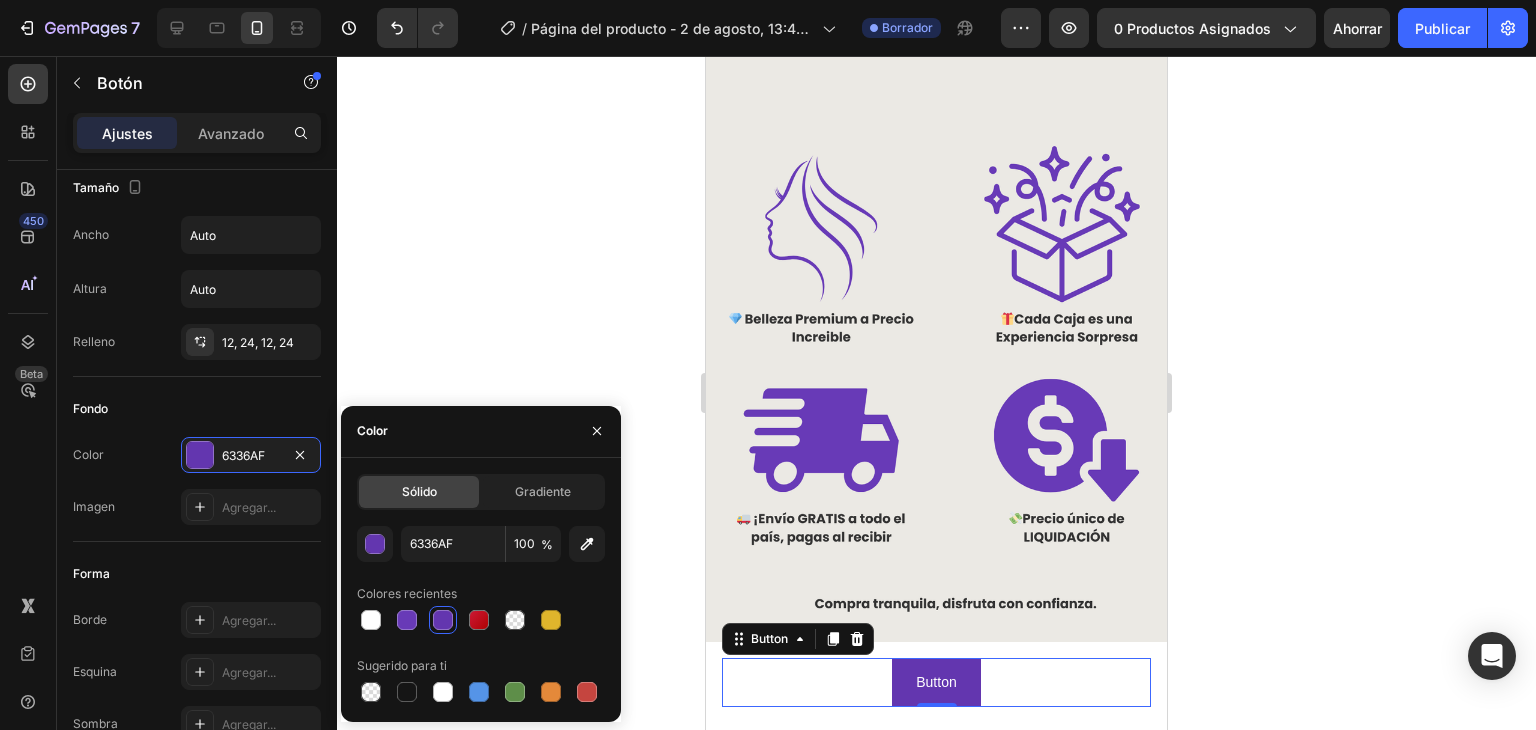 click 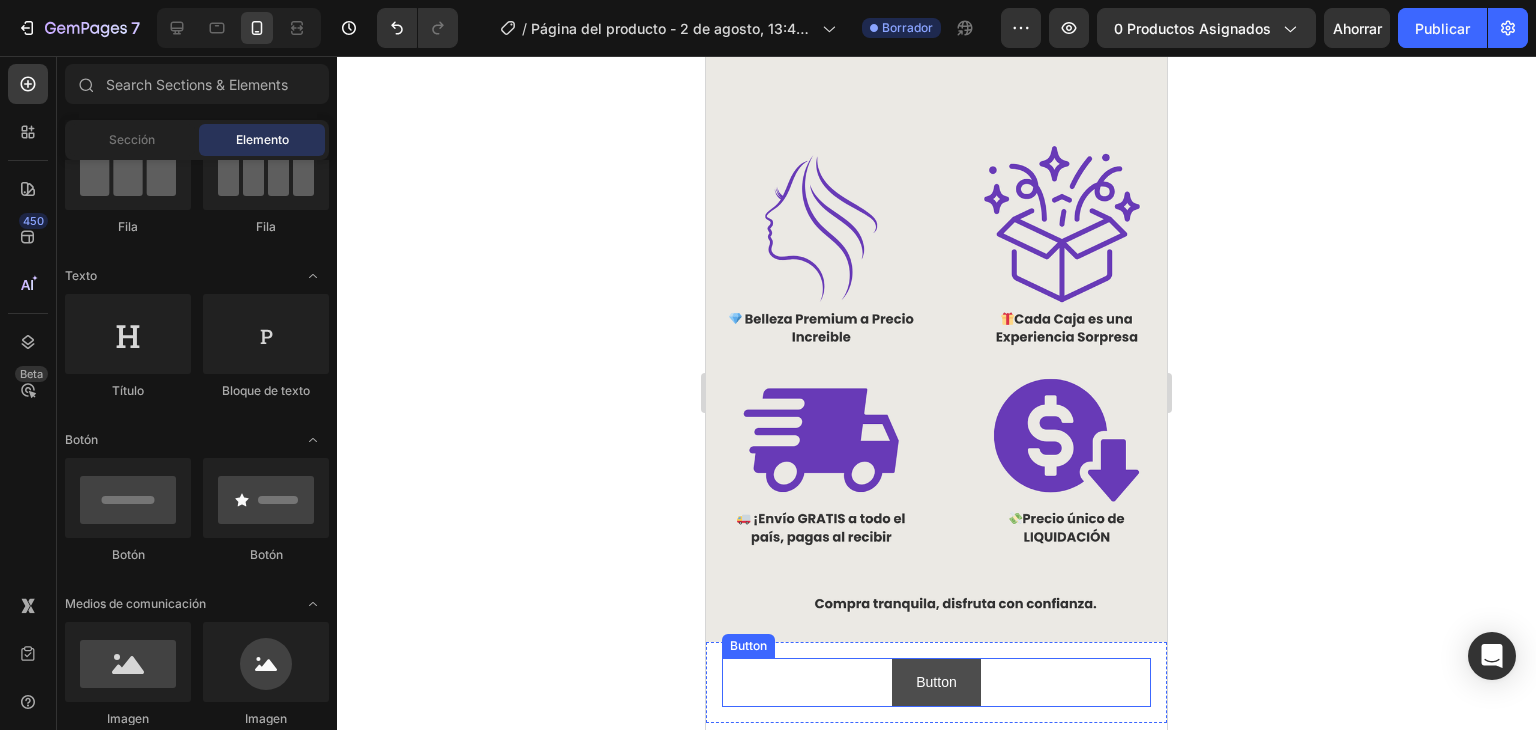 click on "Button" at bounding box center (936, 682) 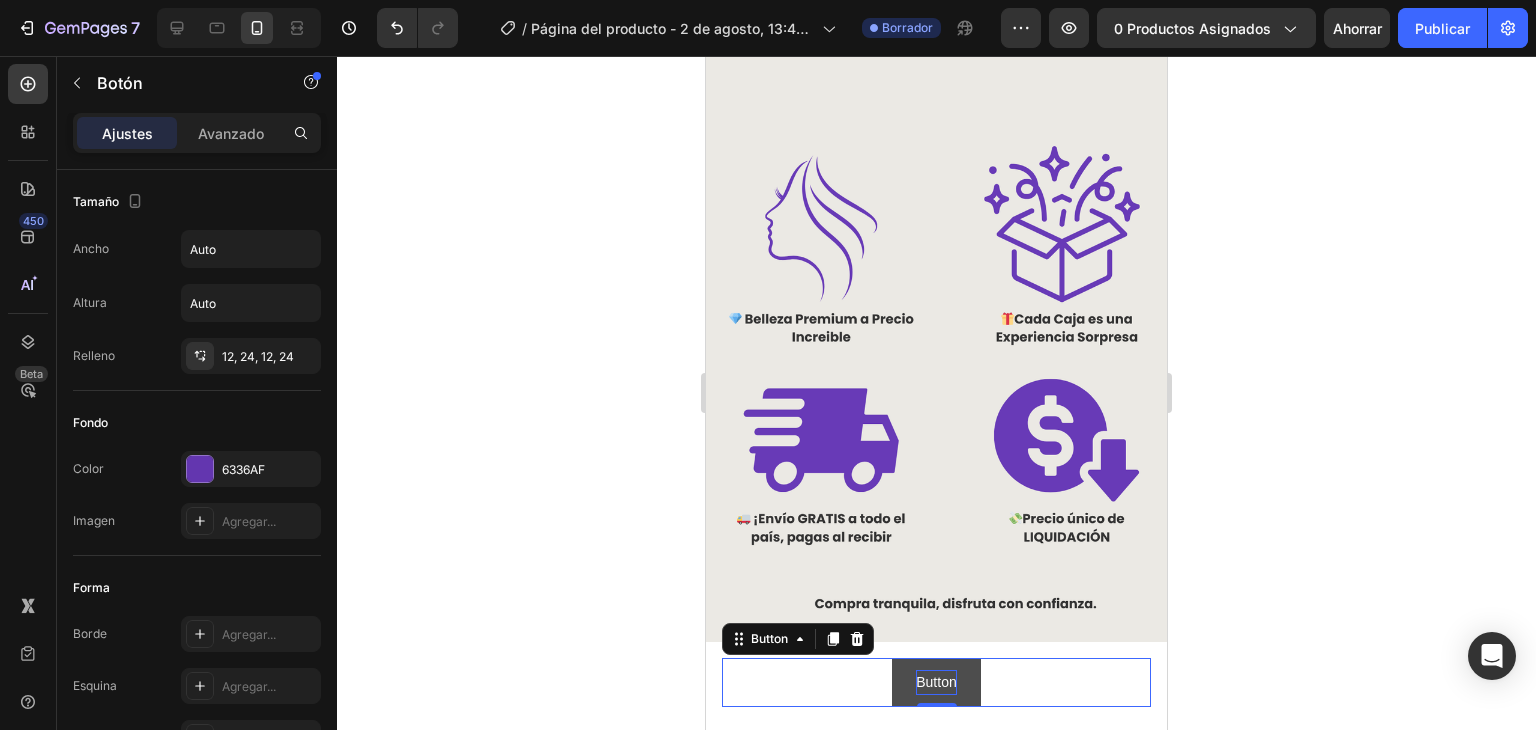 click on "Button" at bounding box center [936, 682] 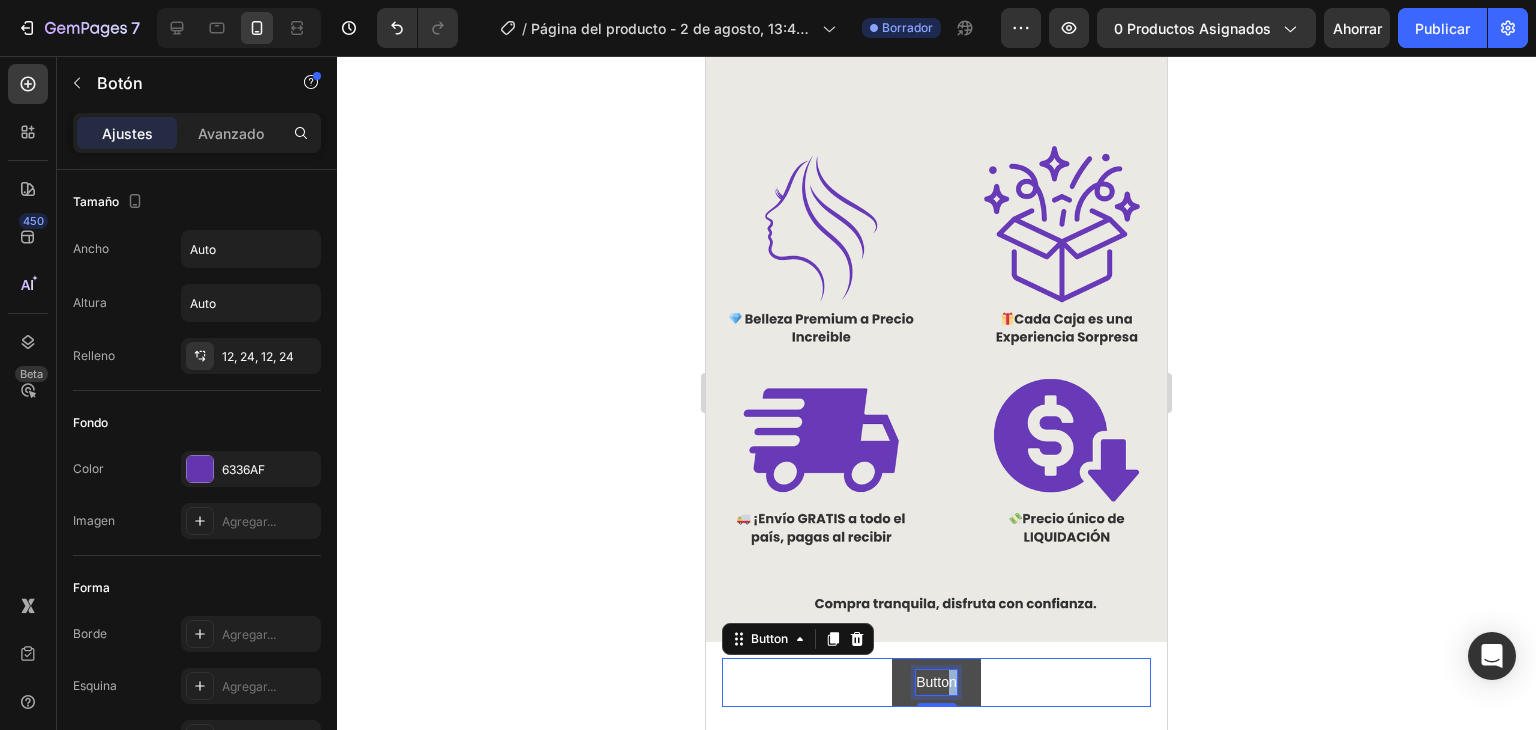 click on "Button" at bounding box center [936, 682] 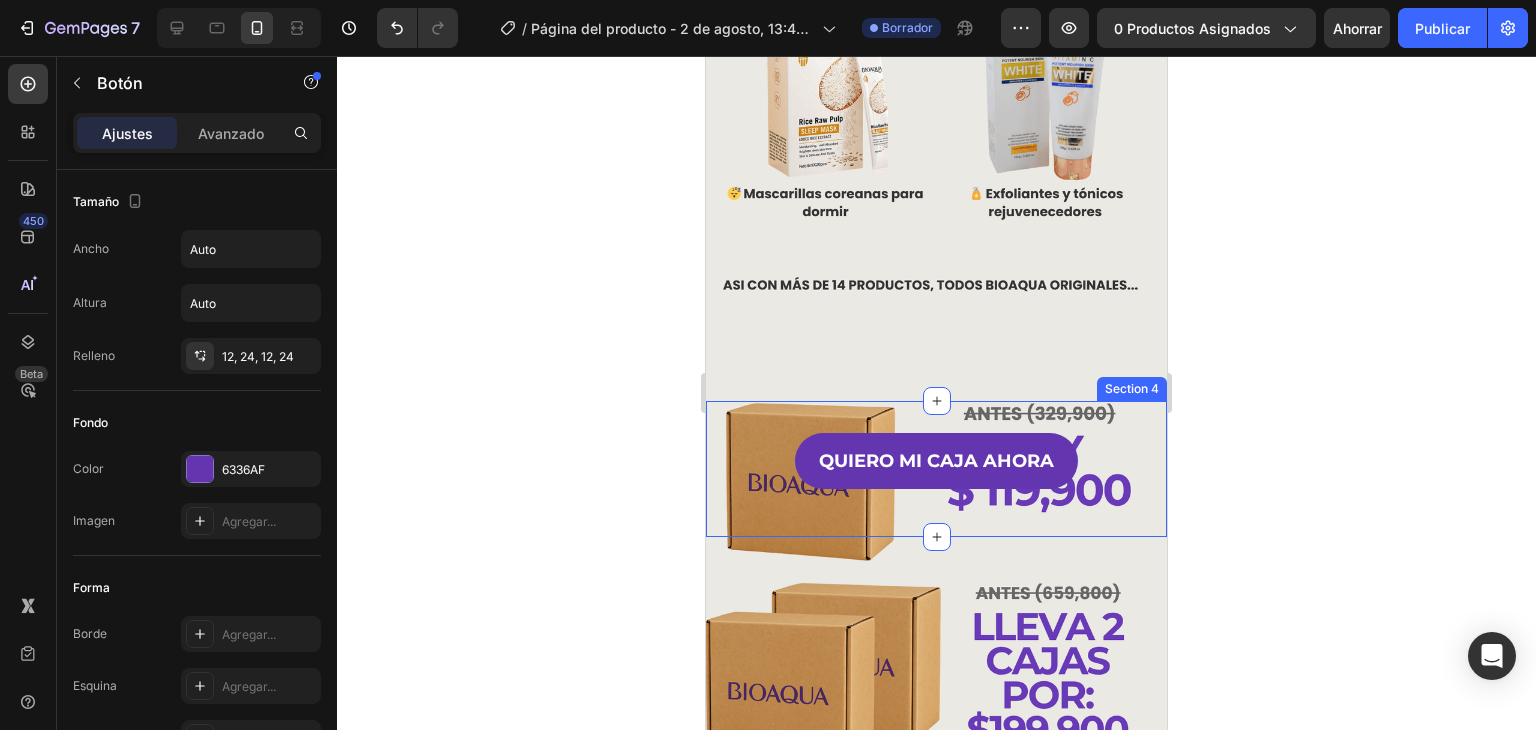 scroll, scrollTop: 861, scrollLeft: 0, axis: vertical 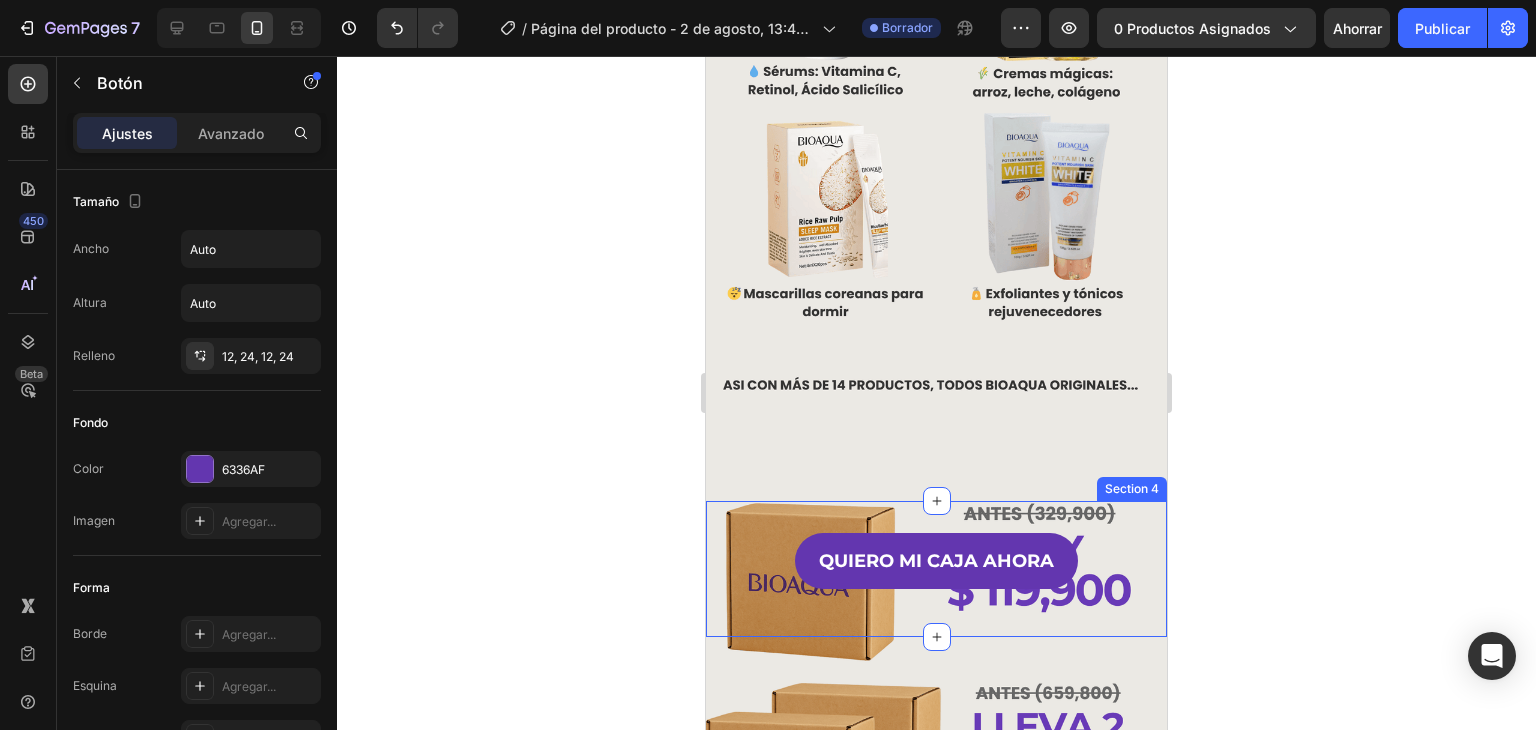 click on "QUIERO MI CAJA AHORA Button Row Section 4" at bounding box center (936, 569) 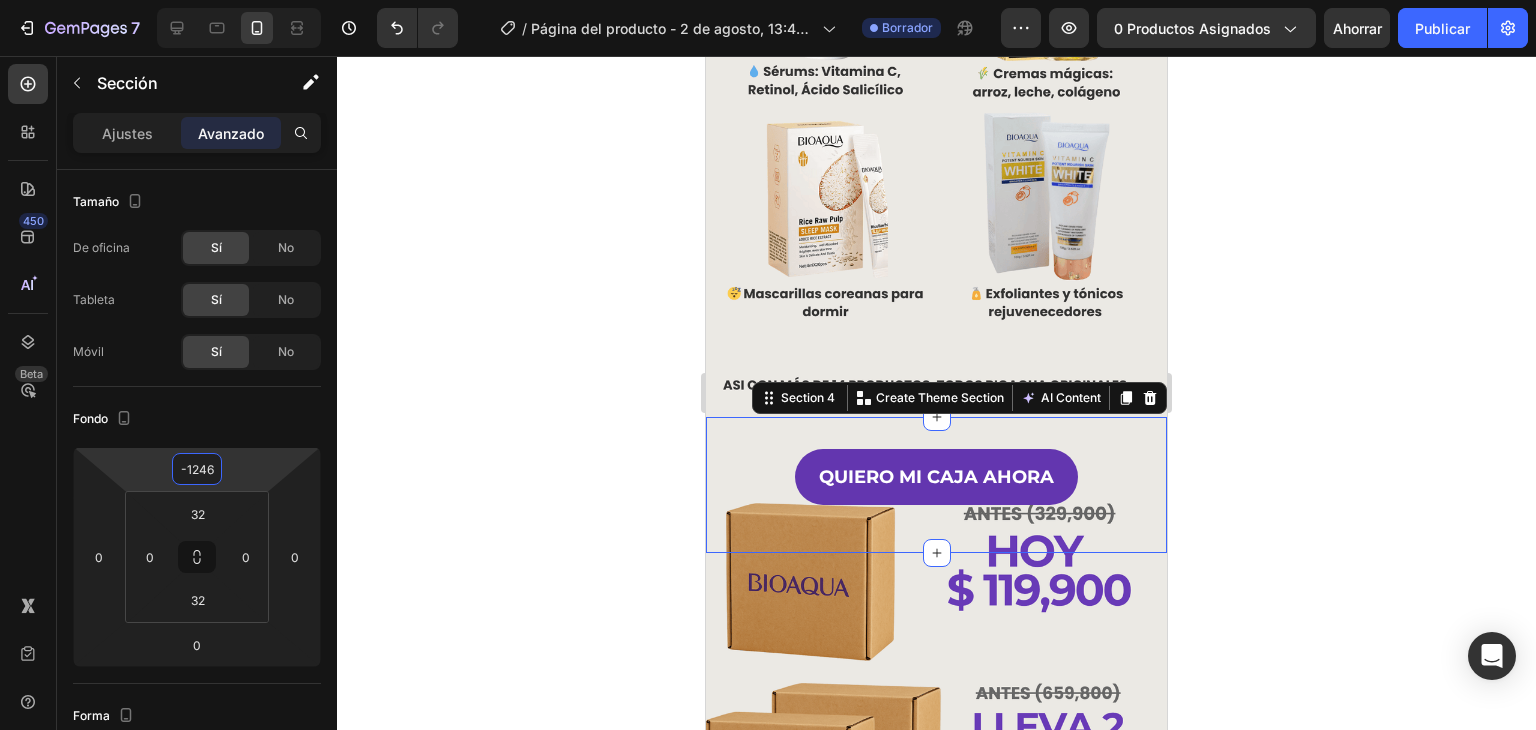 type on "-1248" 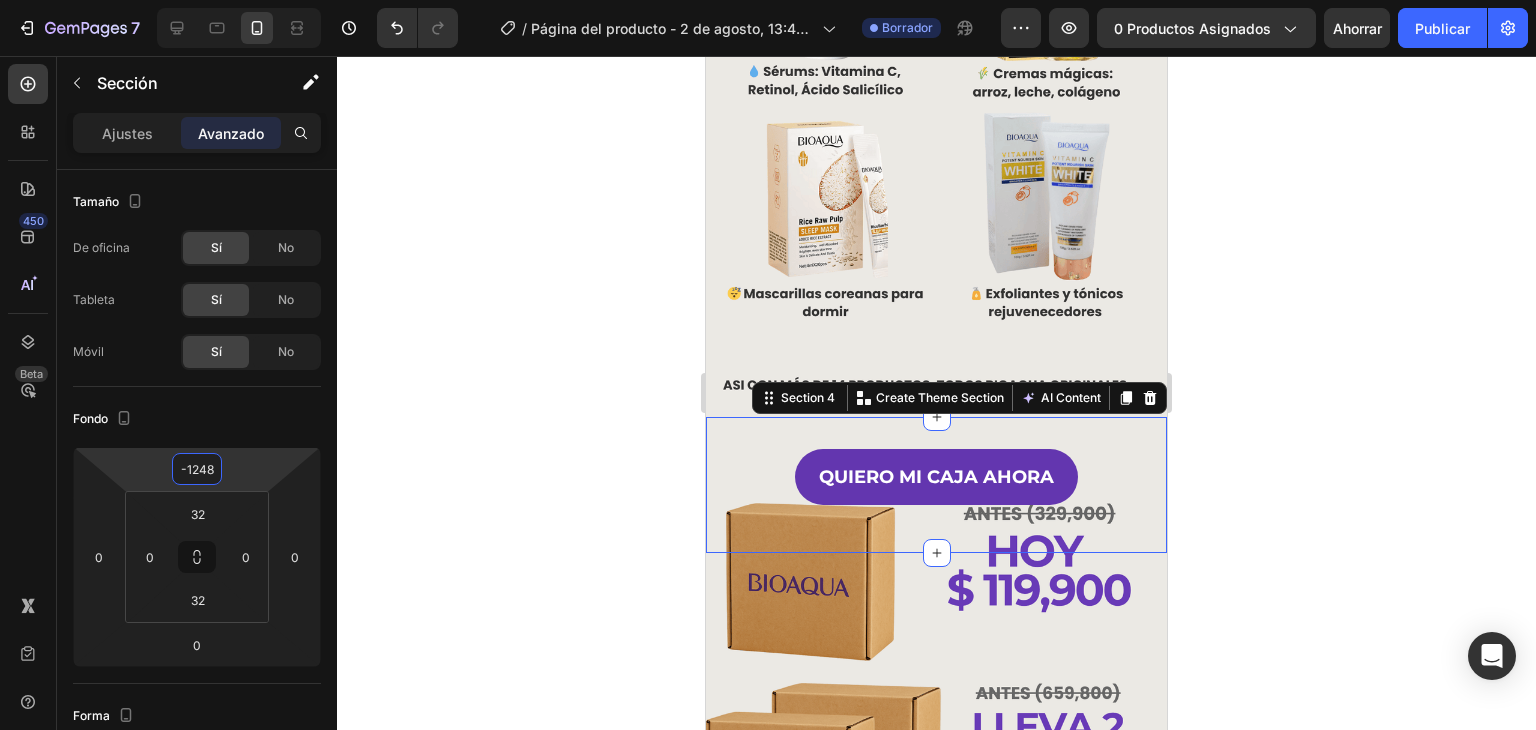 drag, startPoint x: 226, startPoint y: 477, endPoint x: 213, endPoint y: 519, distance: 43.965897 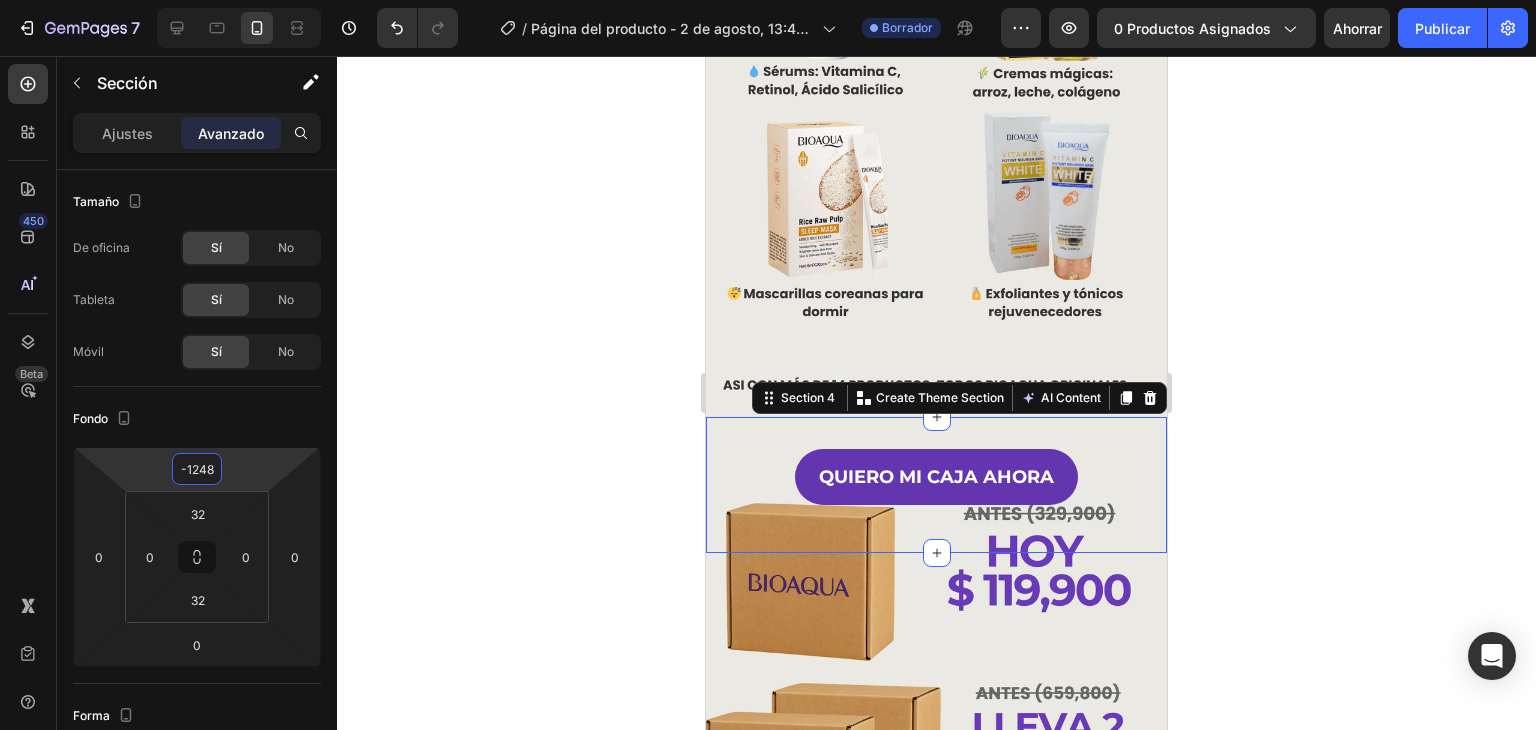 click 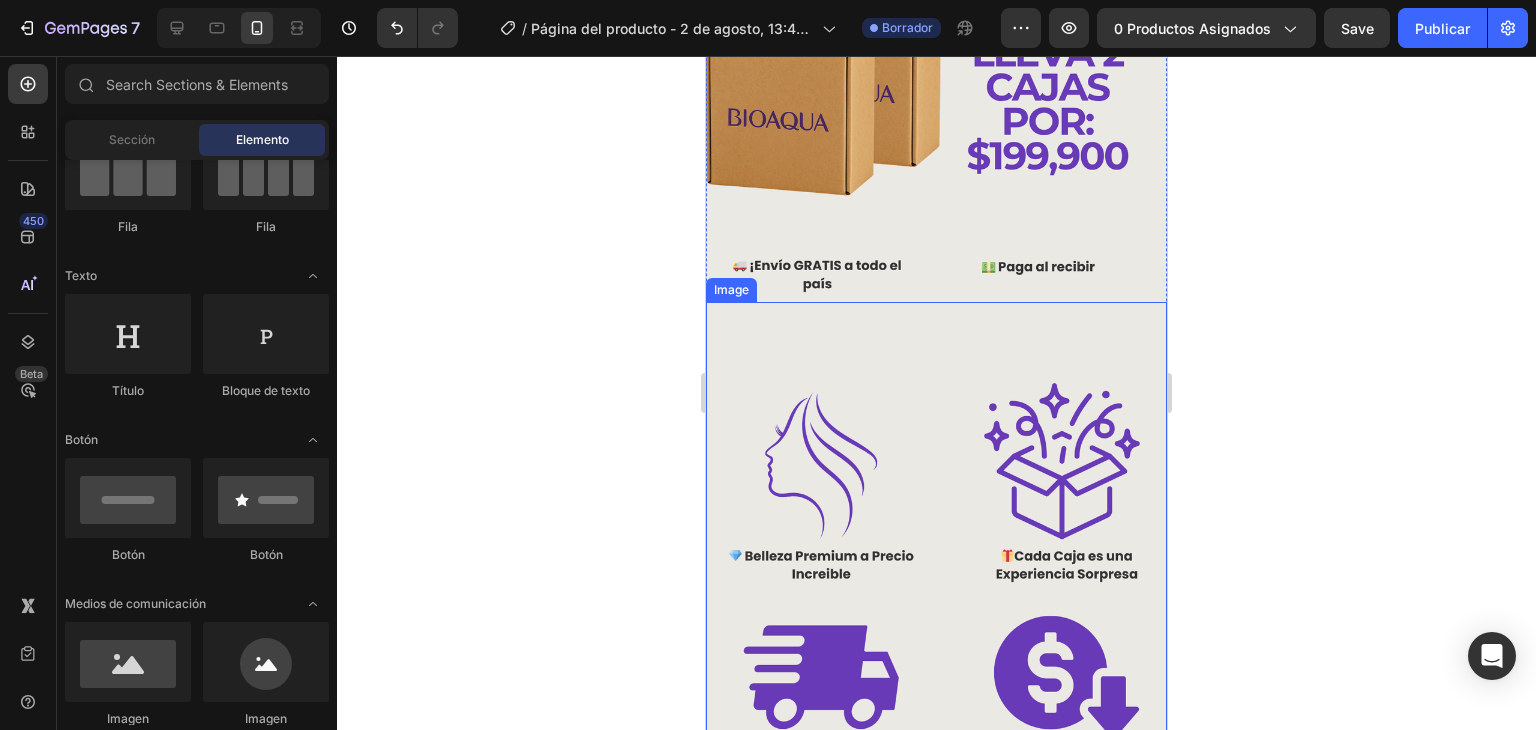 scroll, scrollTop: 1752, scrollLeft: 0, axis: vertical 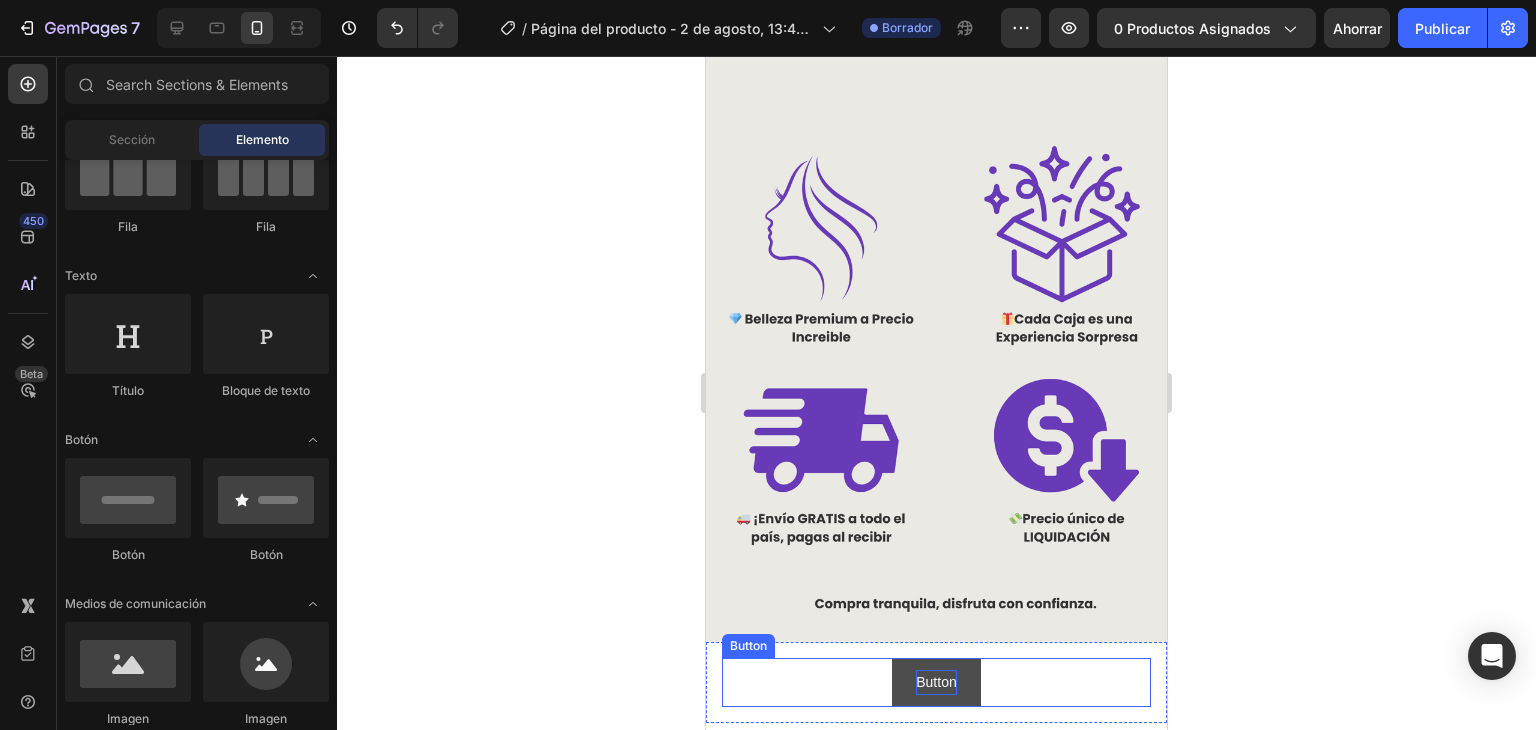 click on "Button" at bounding box center (936, 682) 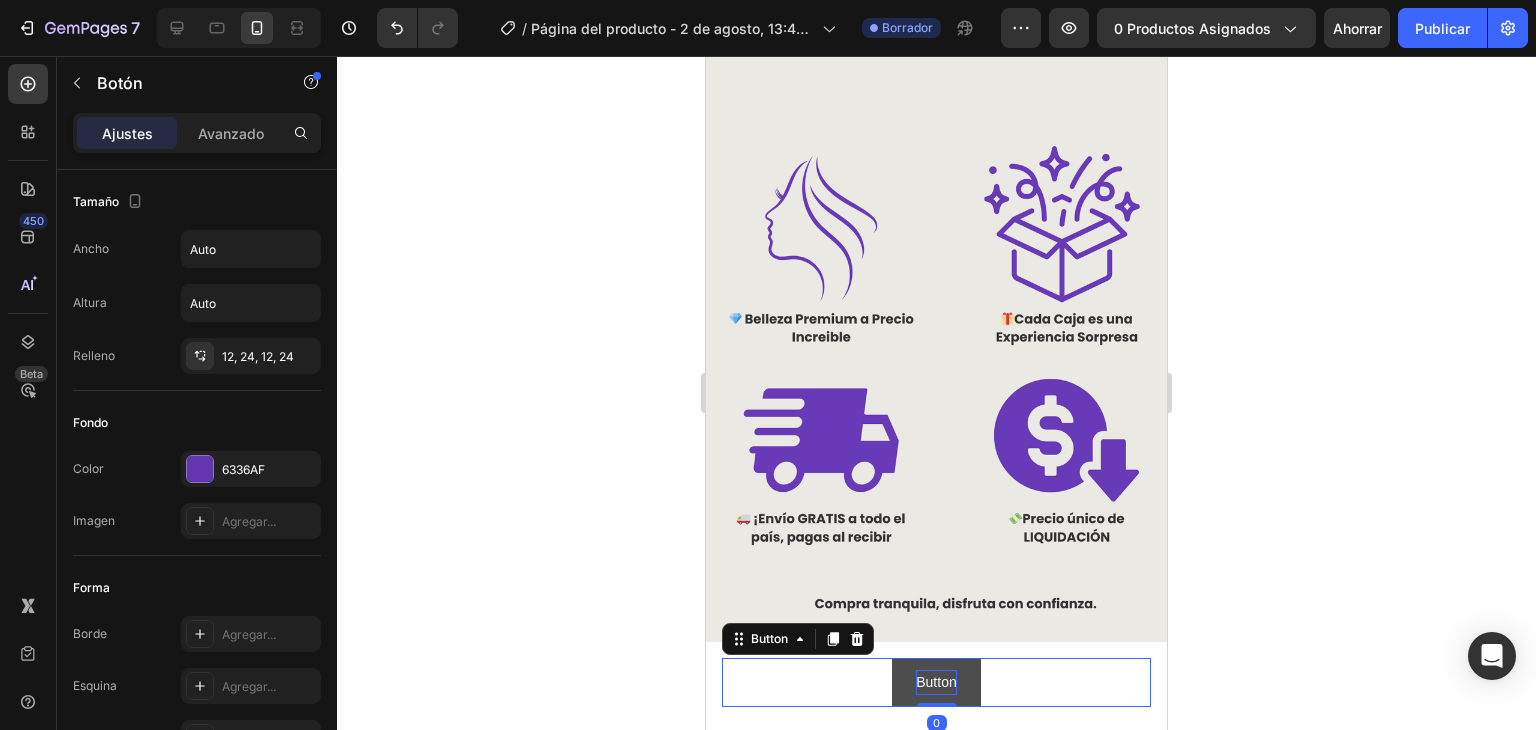 click on "Button" at bounding box center (936, 682) 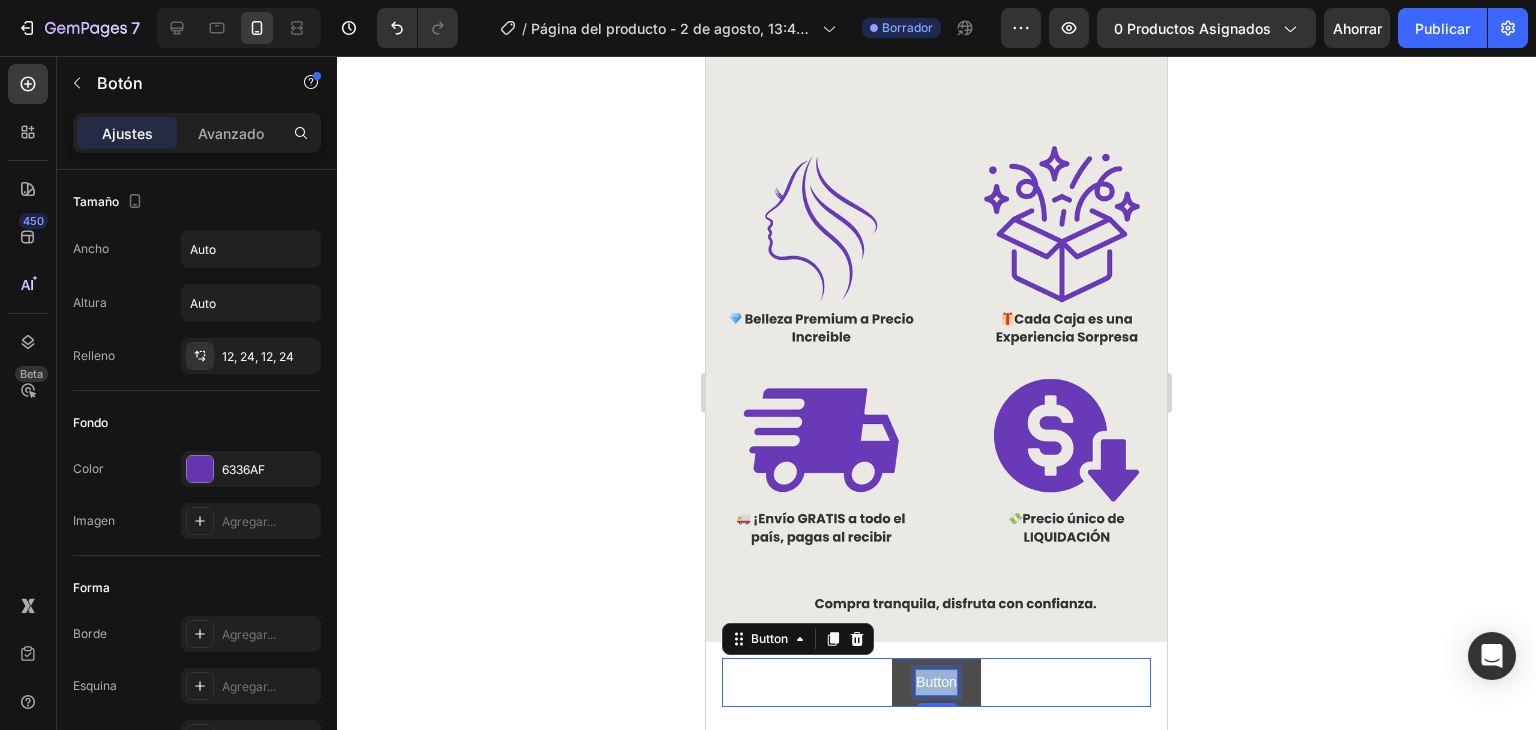 click on "Button" at bounding box center [936, 682] 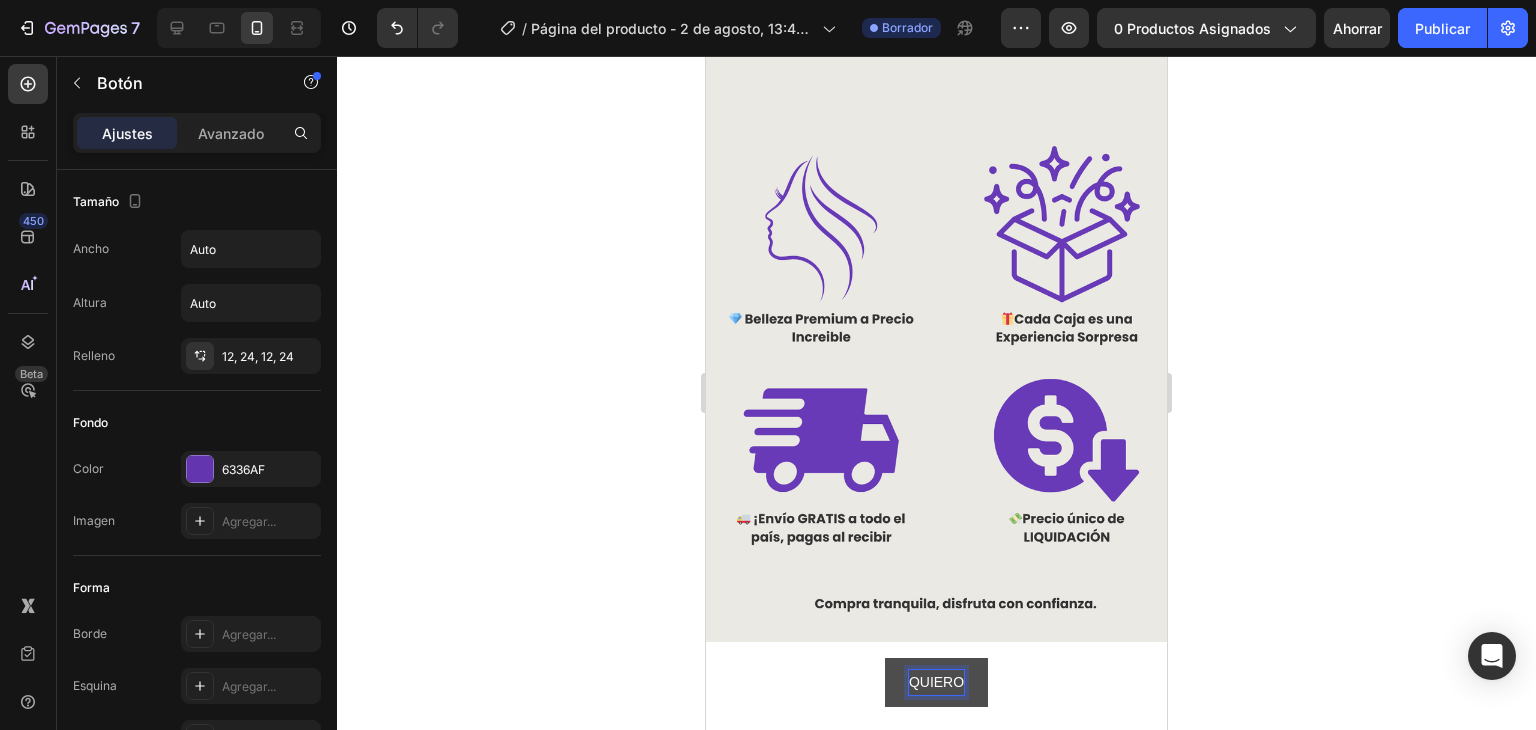 click on "QUIERO" at bounding box center (936, 682) 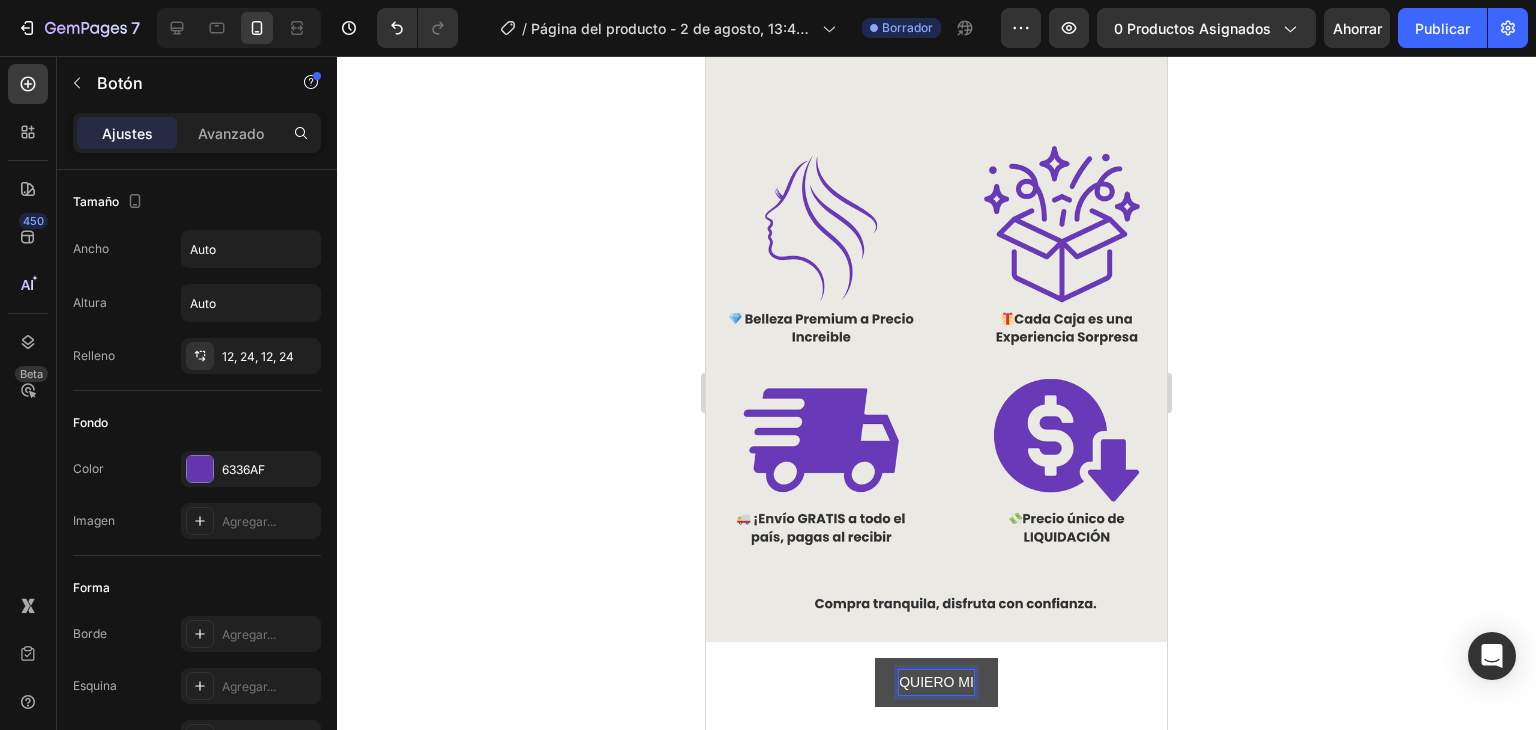 click on "QUIERO MI" at bounding box center [936, 682] 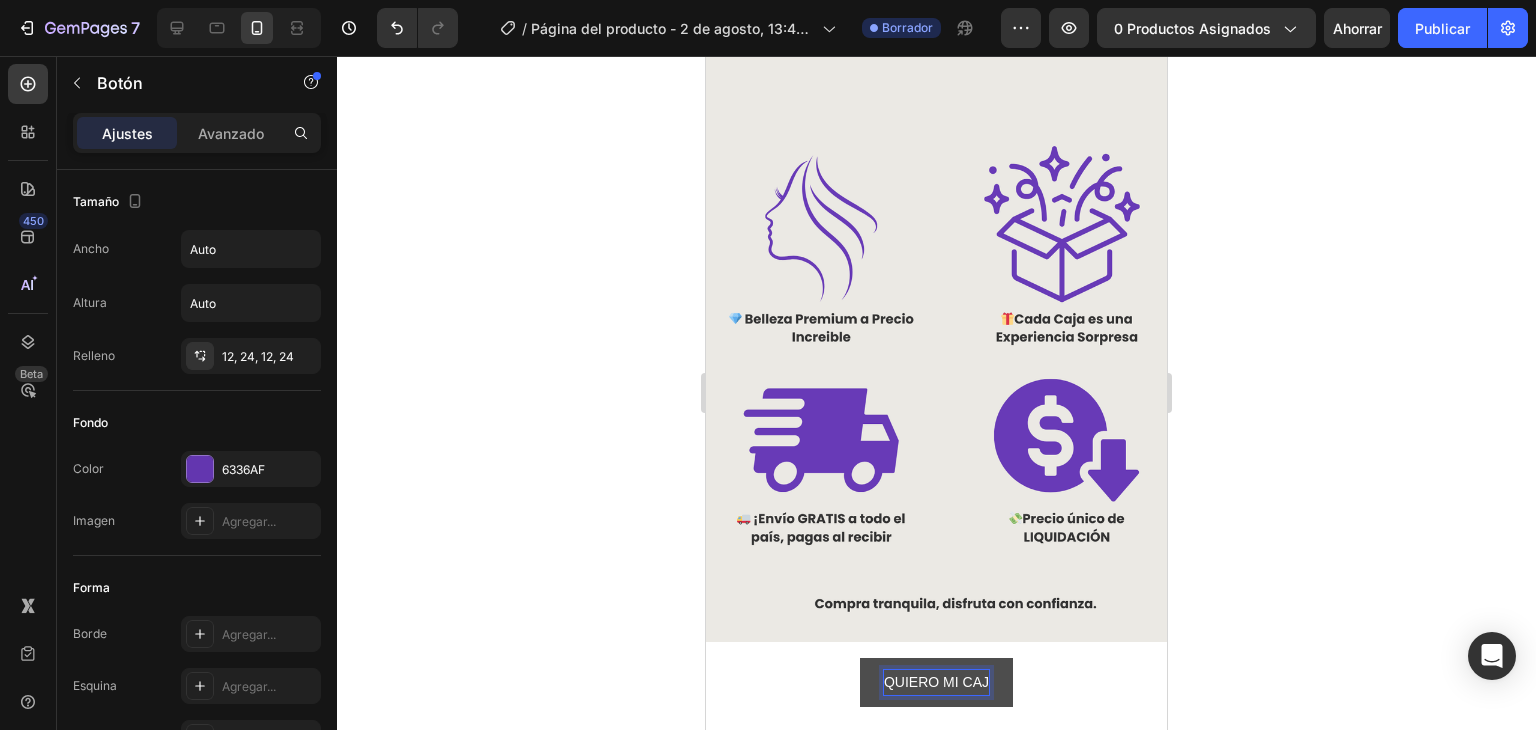click on "QUIERO MI CAJ" at bounding box center (936, 682) 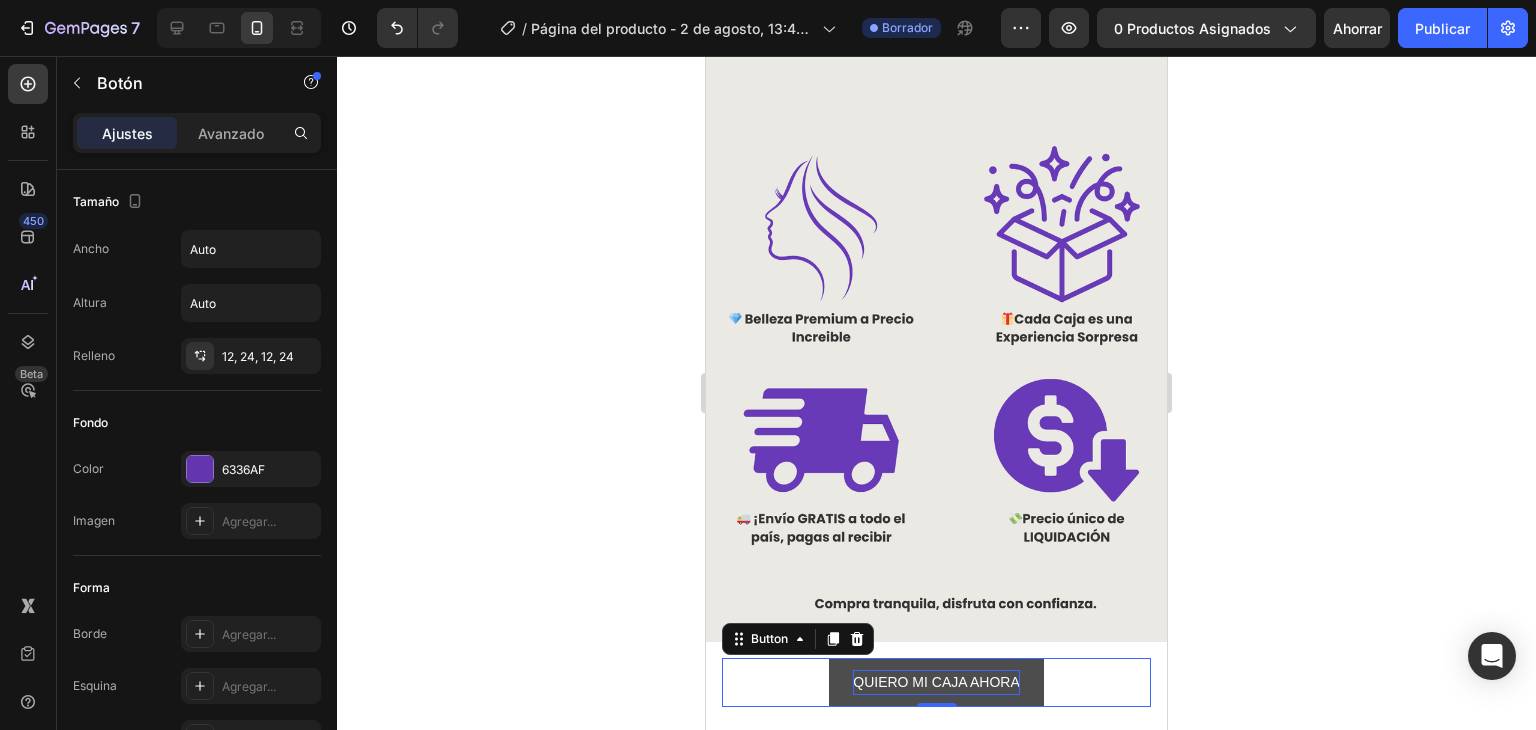 click 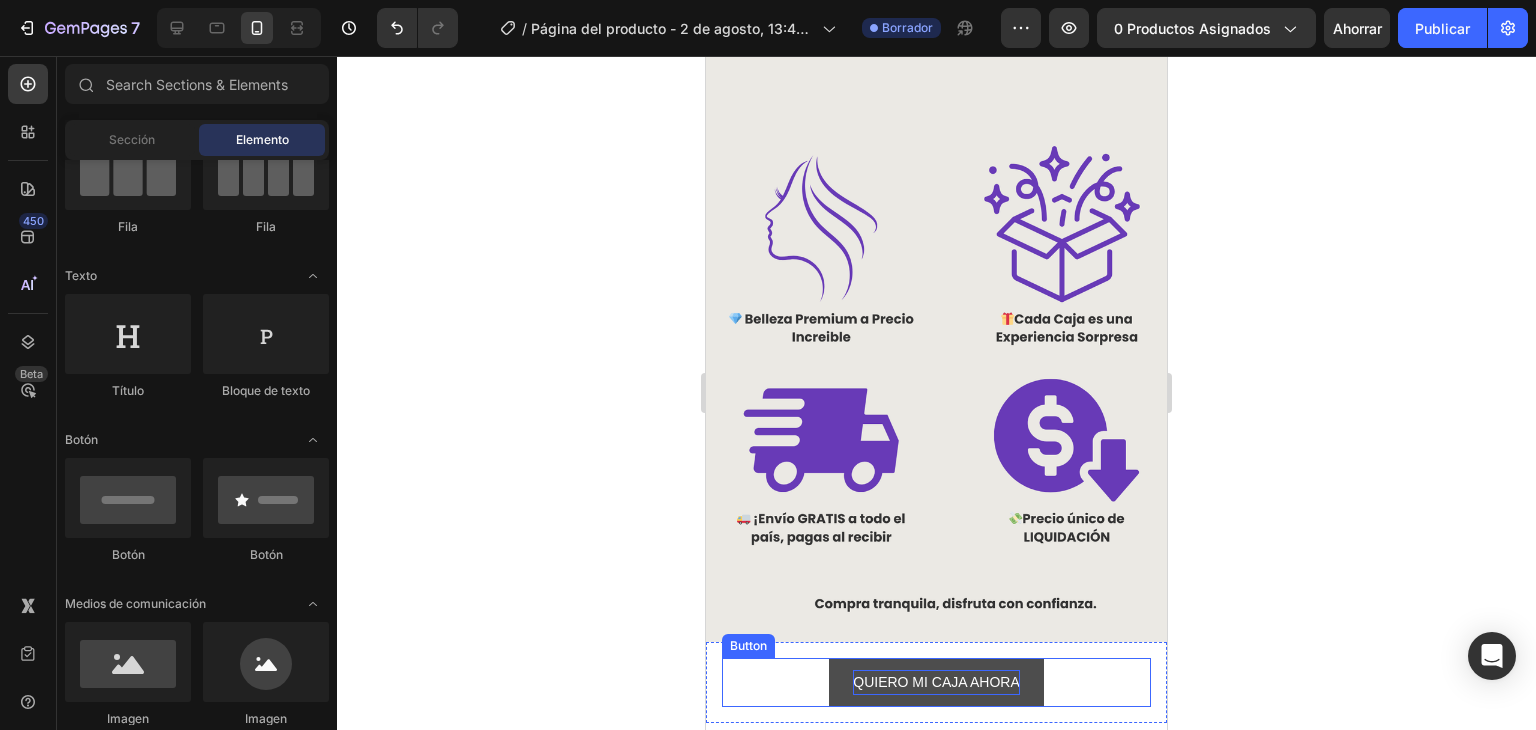 click on "QUIERO MI CAJA AHORA" at bounding box center [936, 682] 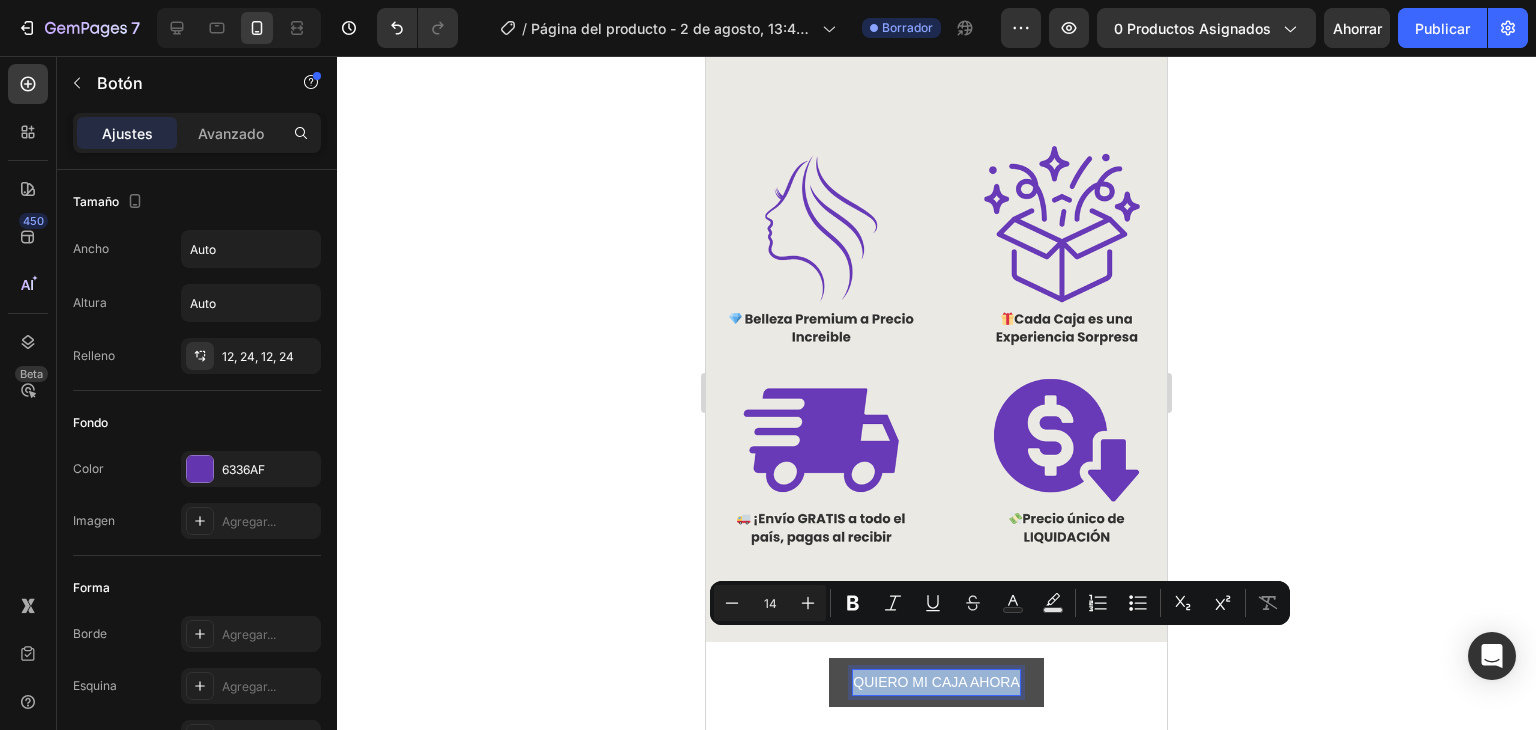 drag, startPoint x: 1009, startPoint y: 644, endPoint x: 844, endPoint y: 655, distance: 165.36626 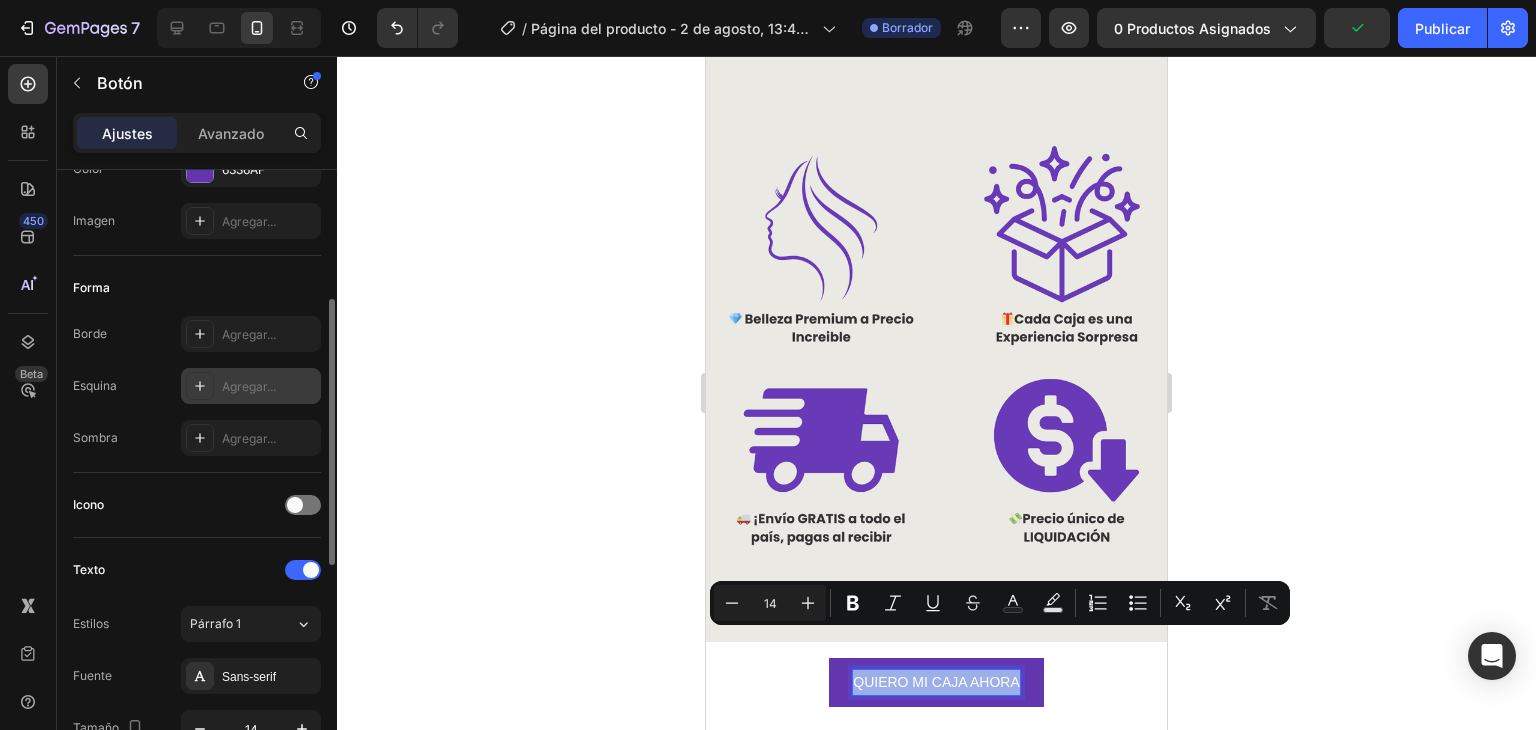 scroll, scrollTop: 500, scrollLeft: 0, axis: vertical 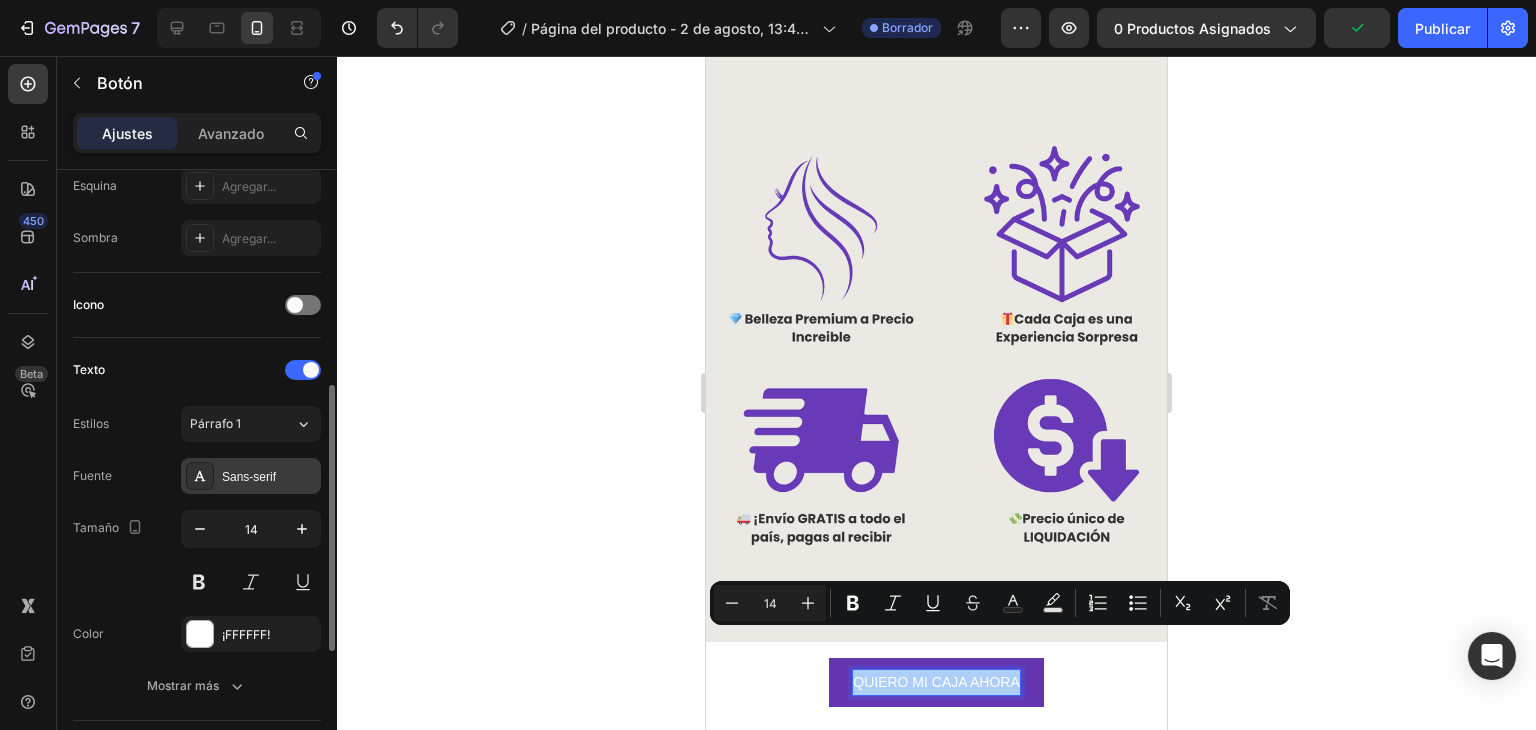 click on "Sans-serif" at bounding box center [251, 476] 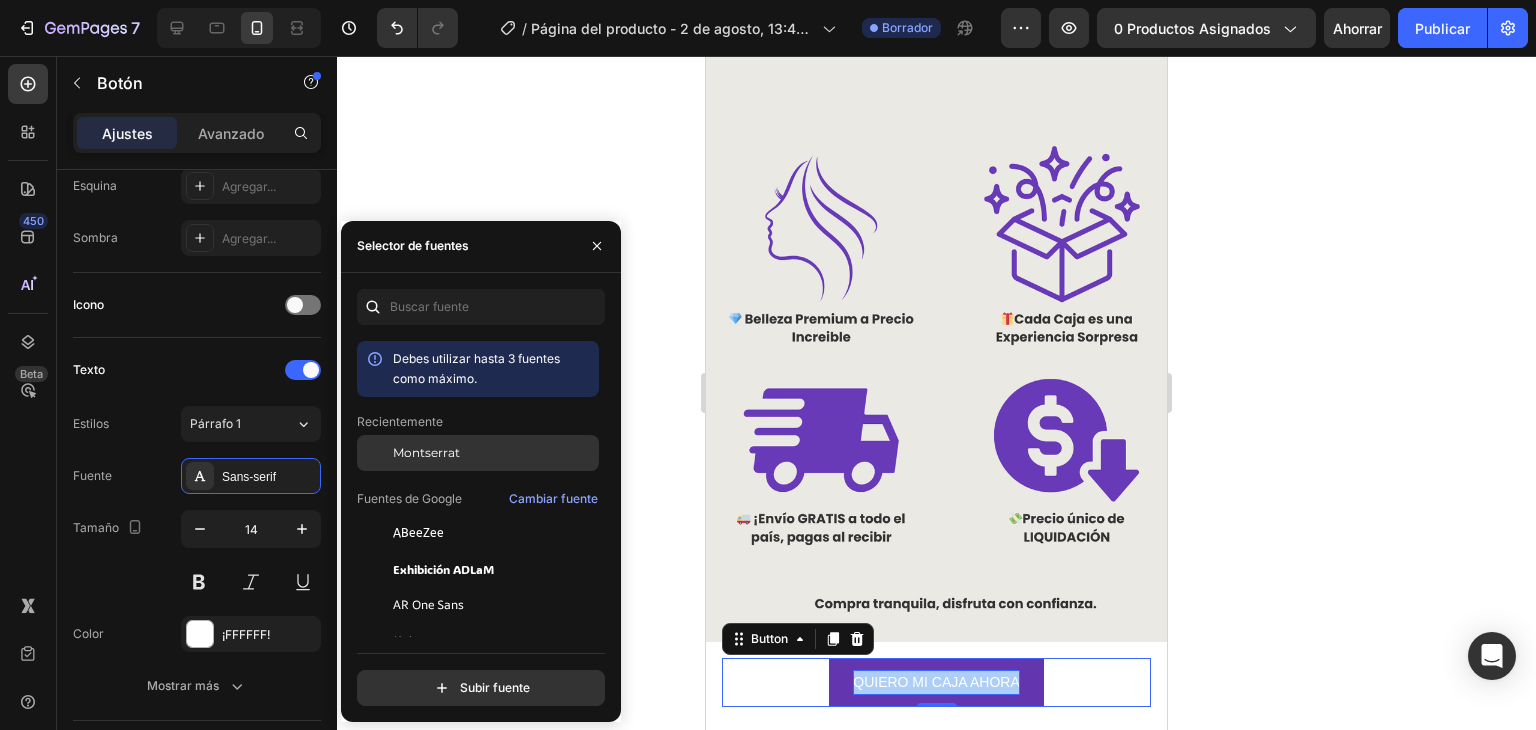 click on "Montserrat" at bounding box center [426, 452] 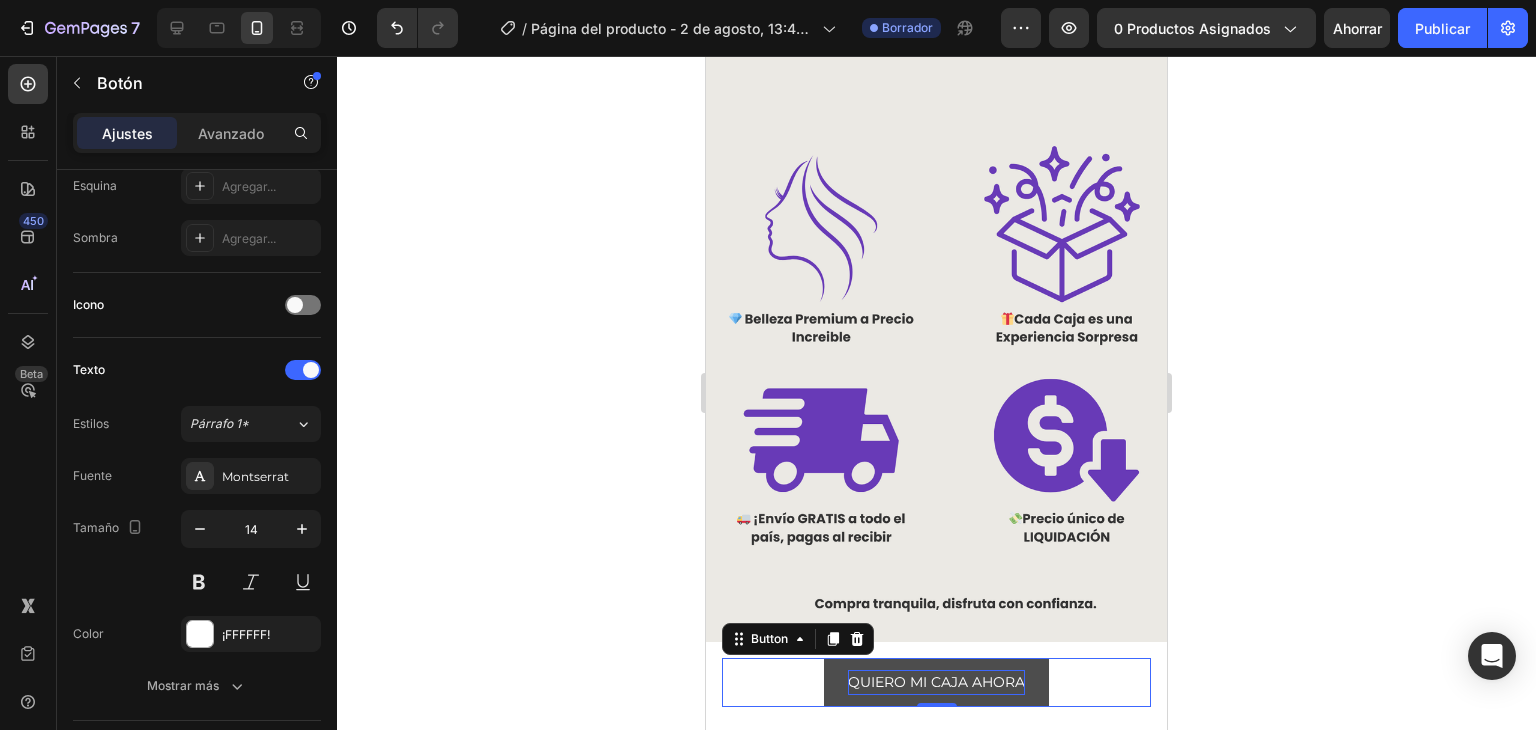 click on "QUIERO MI CAJA AHORA" at bounding box center [936, 682] 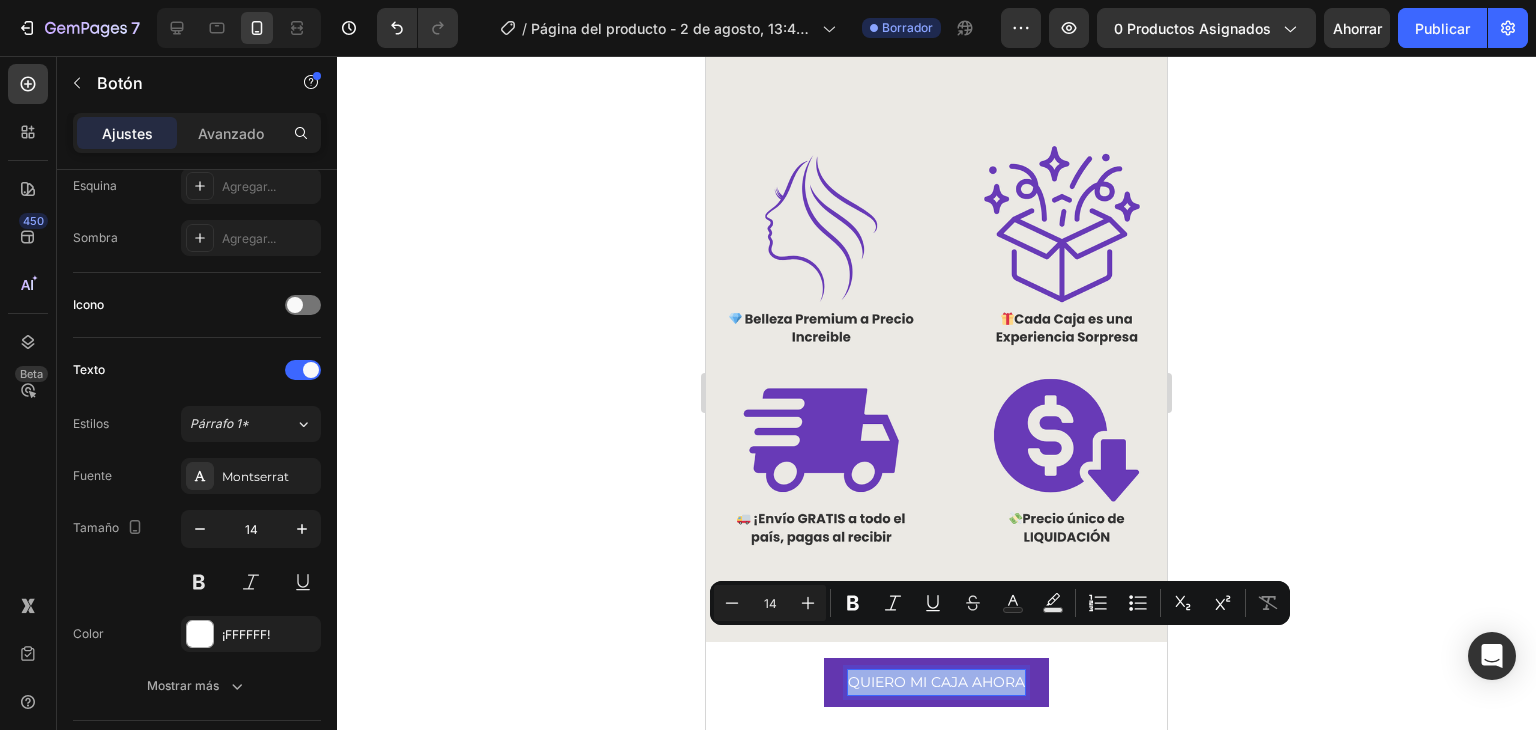 drag, startPoint x: 842, startPoint y: 643, endPoint x: 1022, endPoint y: 653, distance: 180.27756 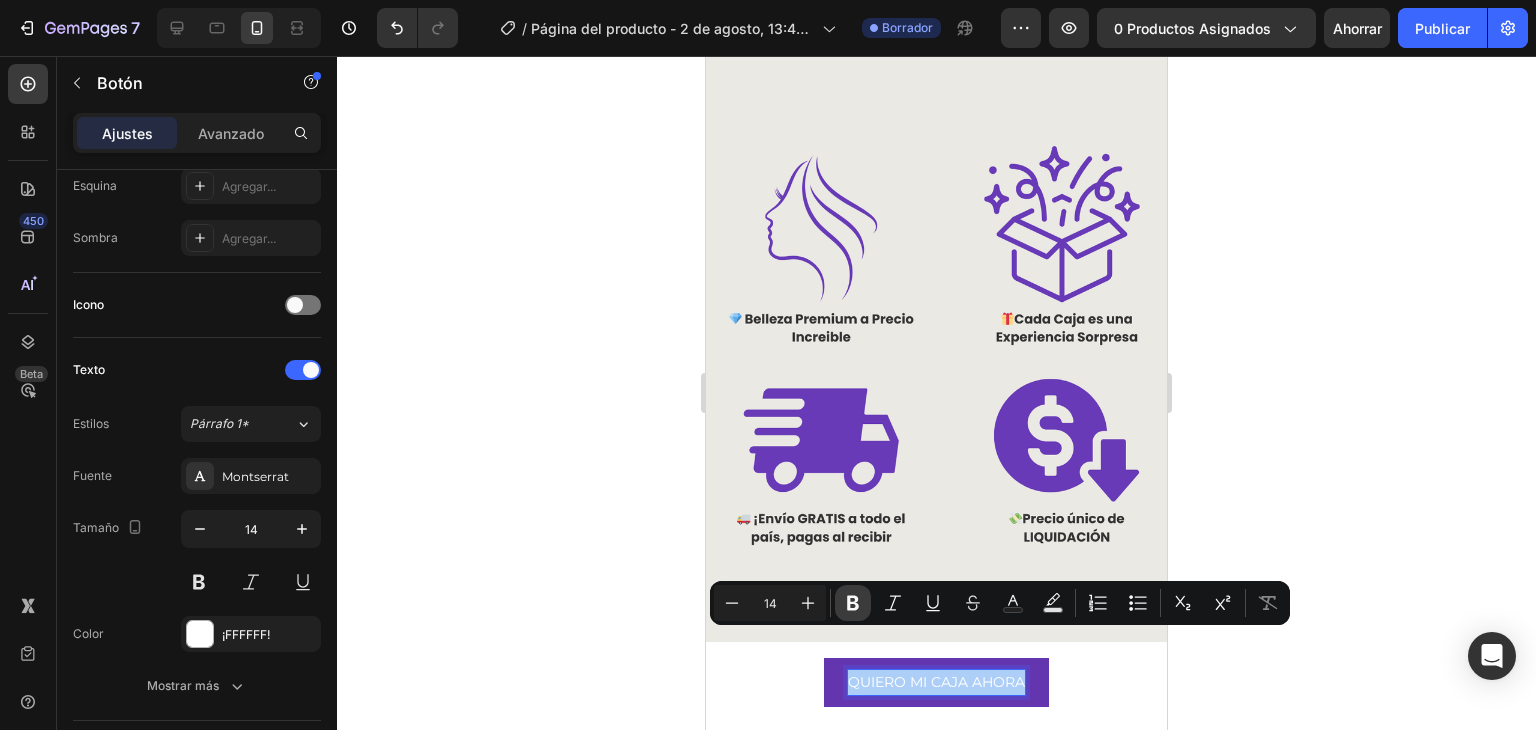 click 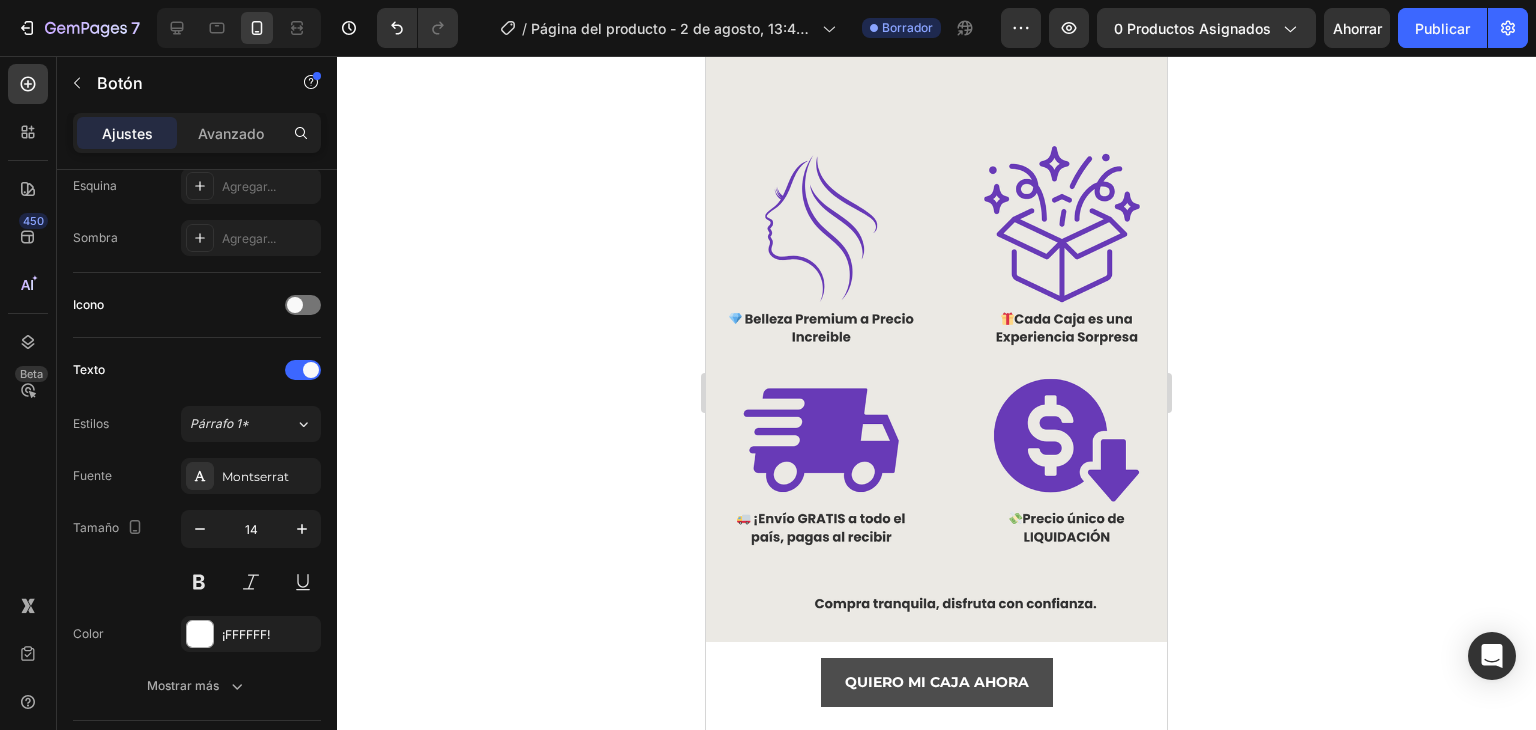 click on "QUIERO MI CAJA AHORA" at bounding box center (937, 682) 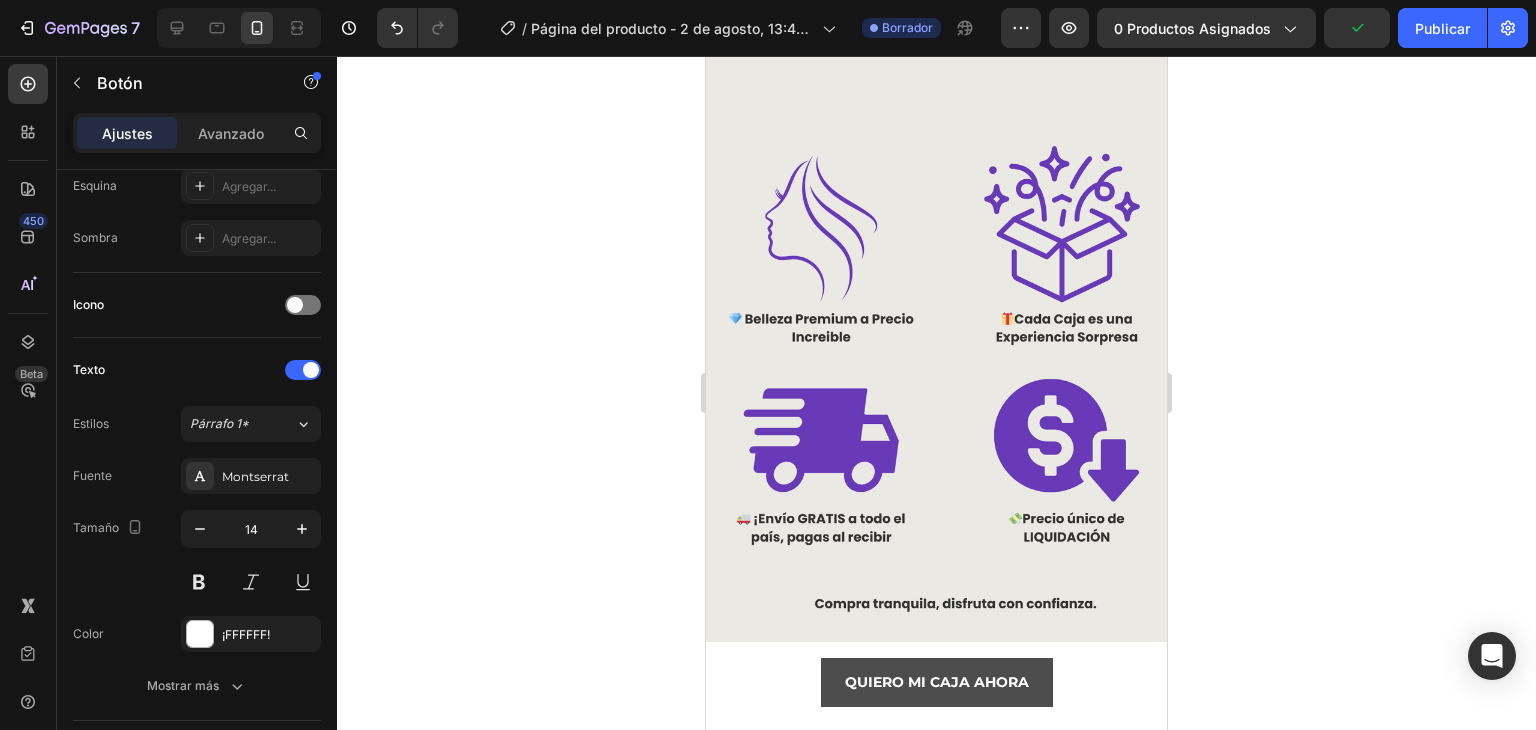 click on "QUIERO MI CAJA AHORA" at bounding box center (937, 682) 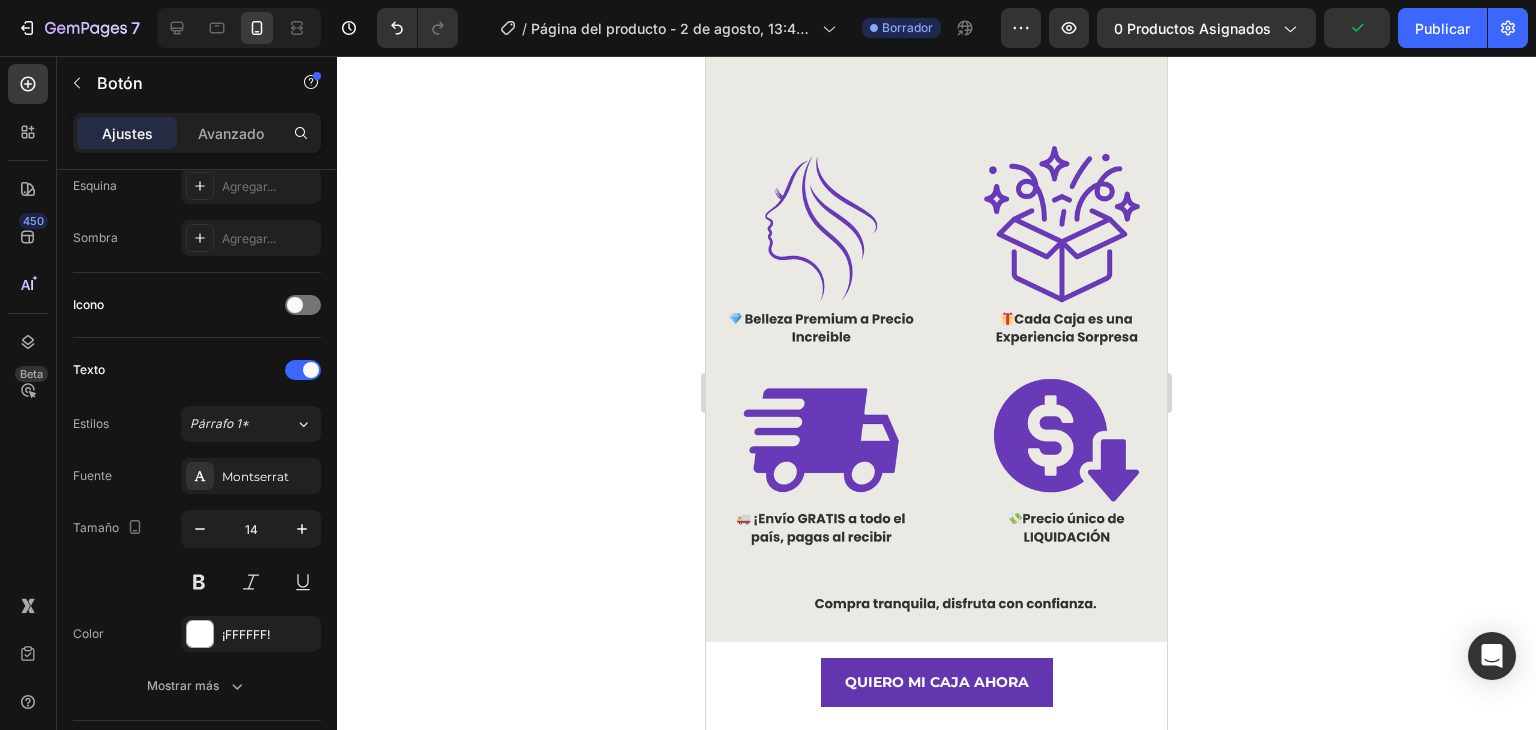 click 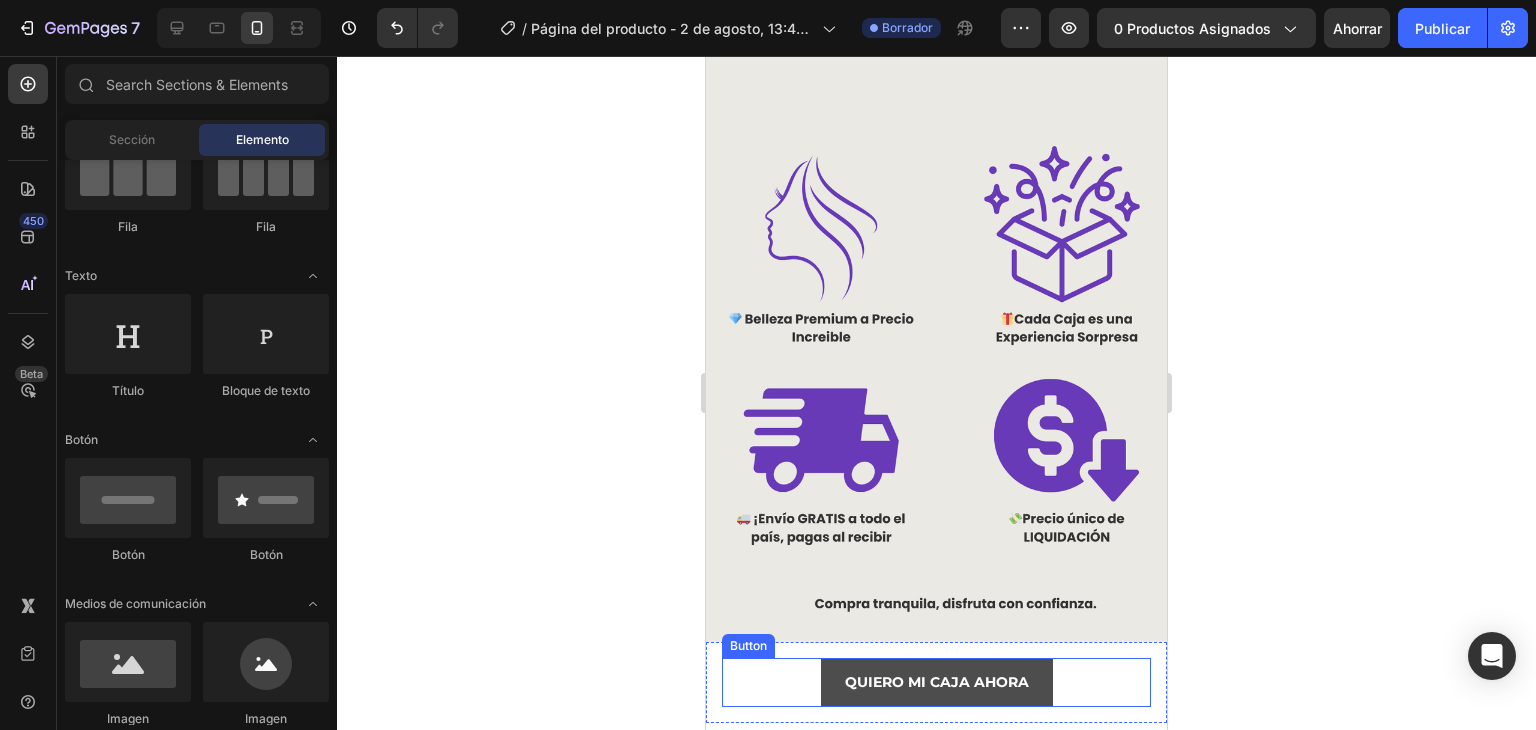 click on "QUIERO MI CAJA AHORA" at bounding box center (937, 682) 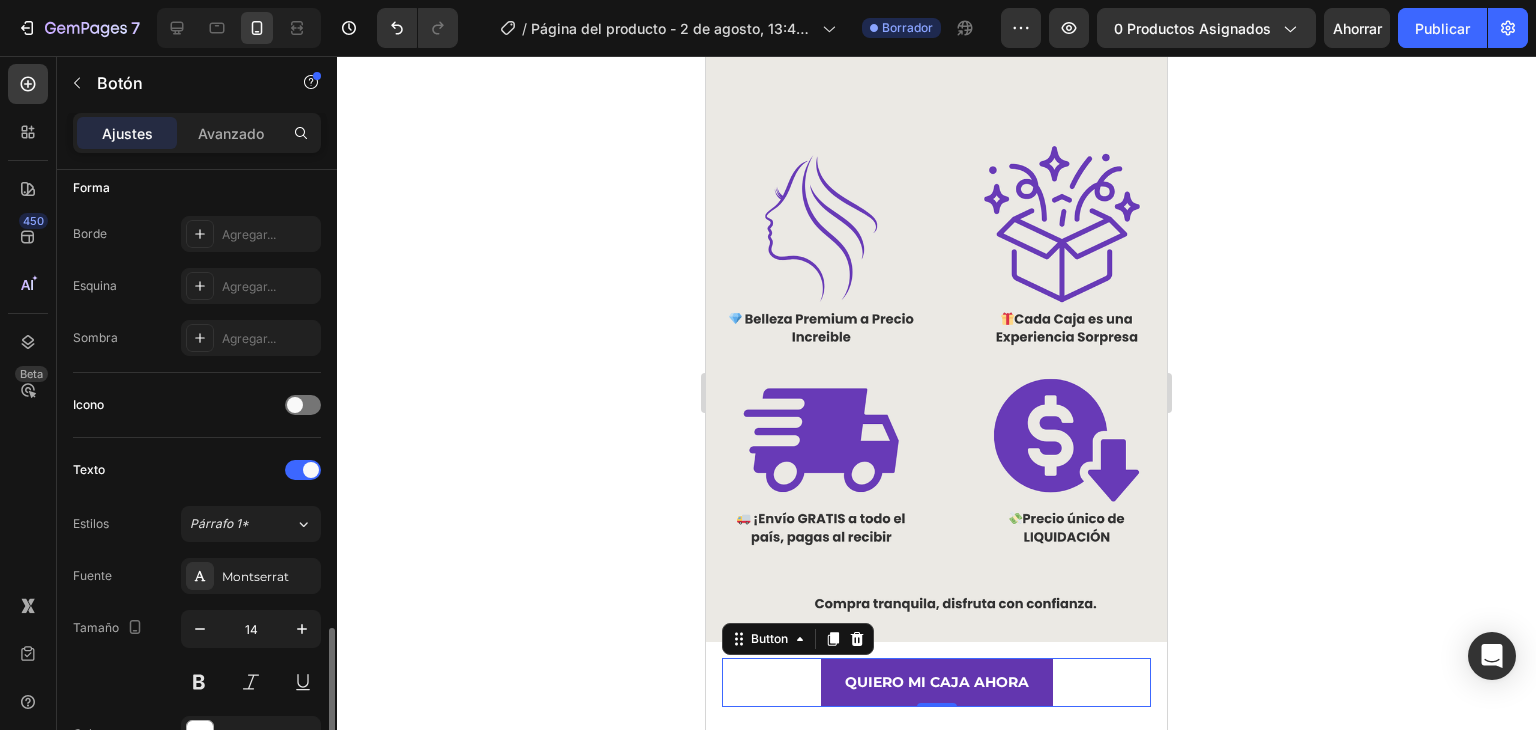 scroll, scrollTop: 600, scrollLeft: 0, axis: vertical 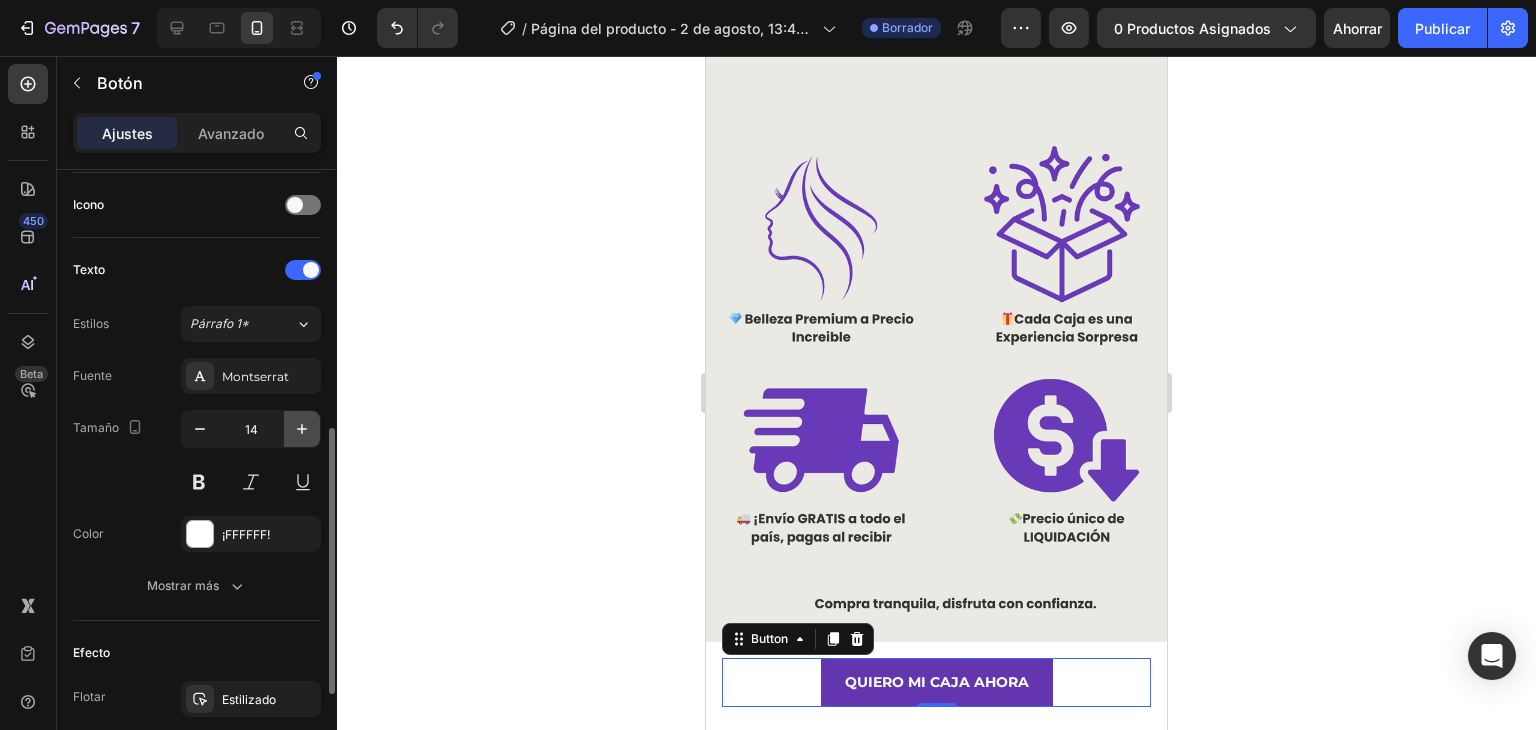 click 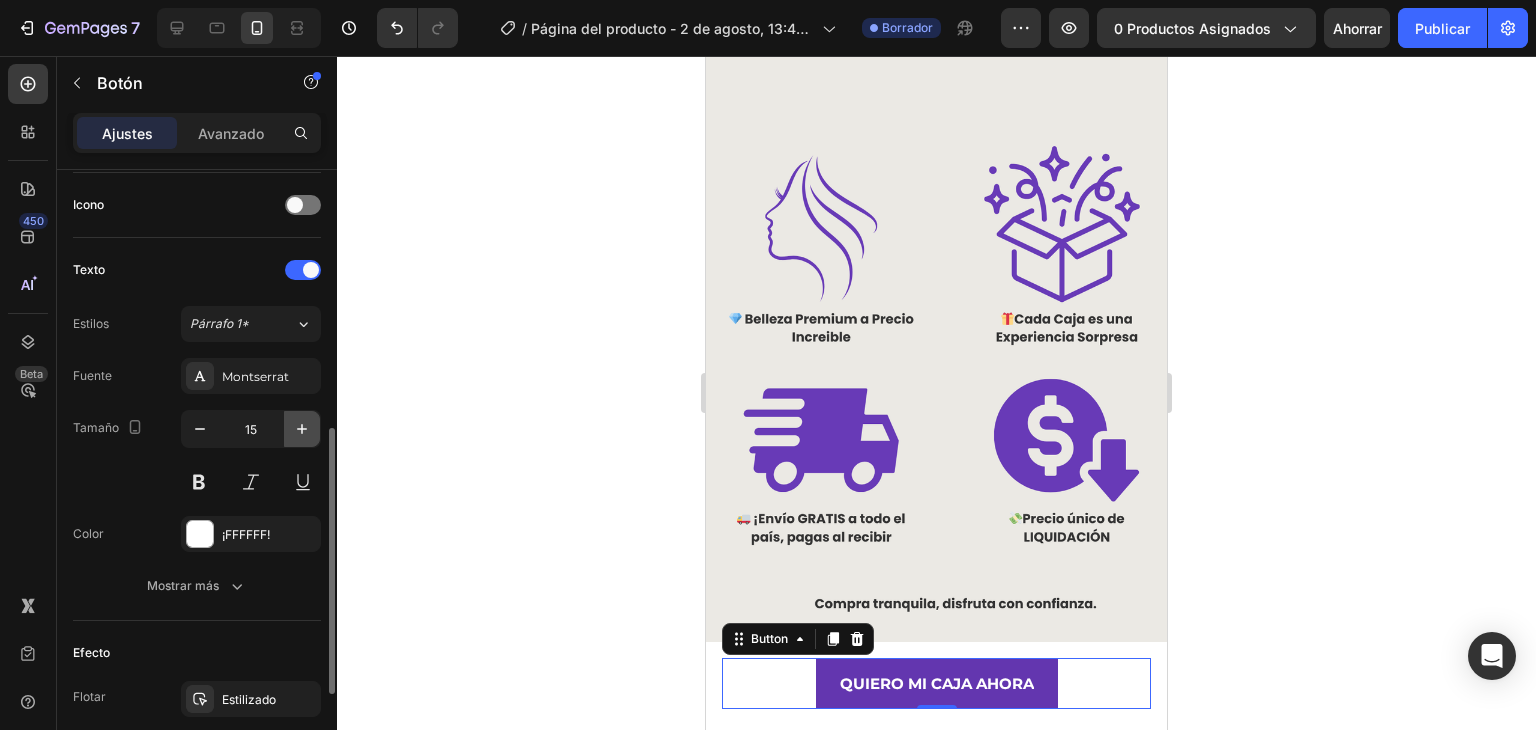 click 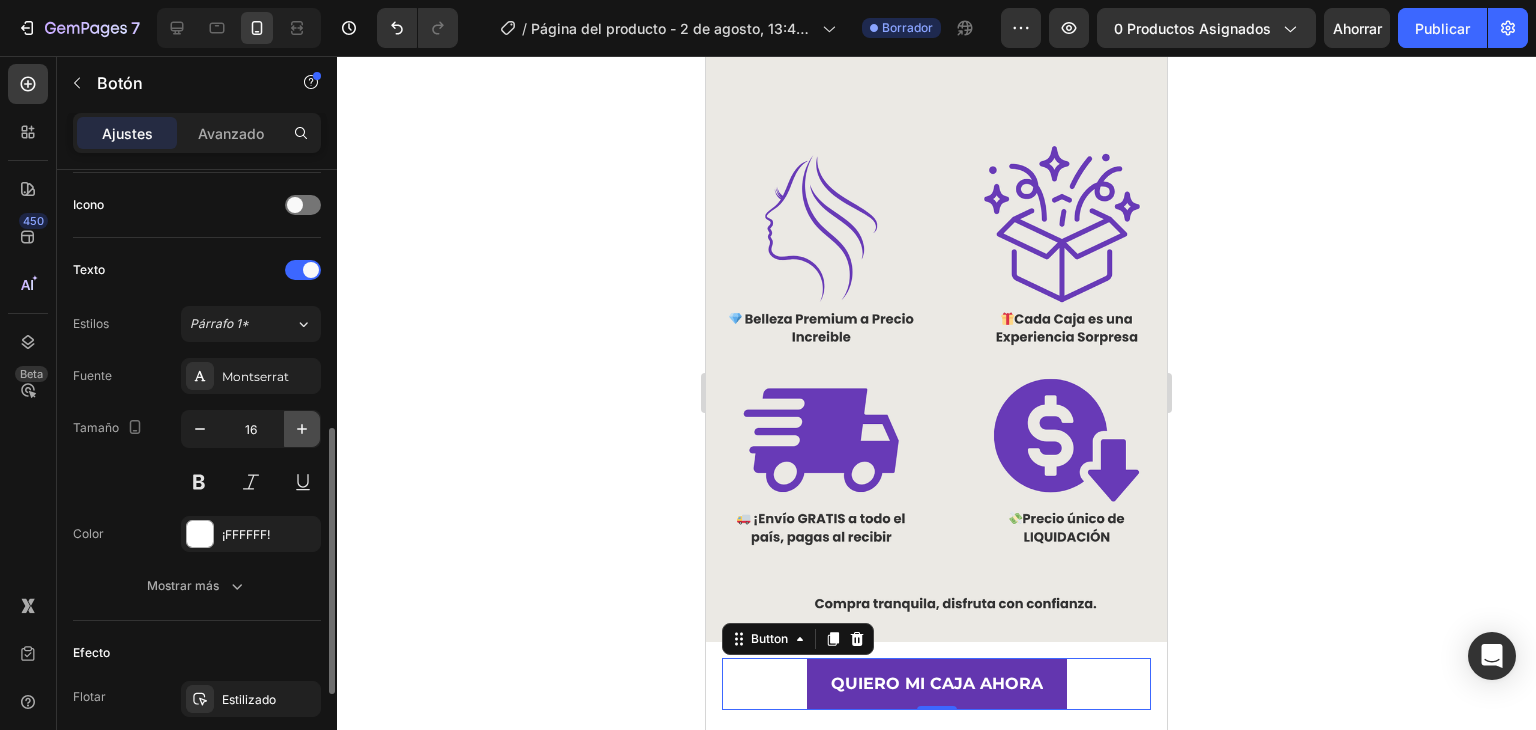 click 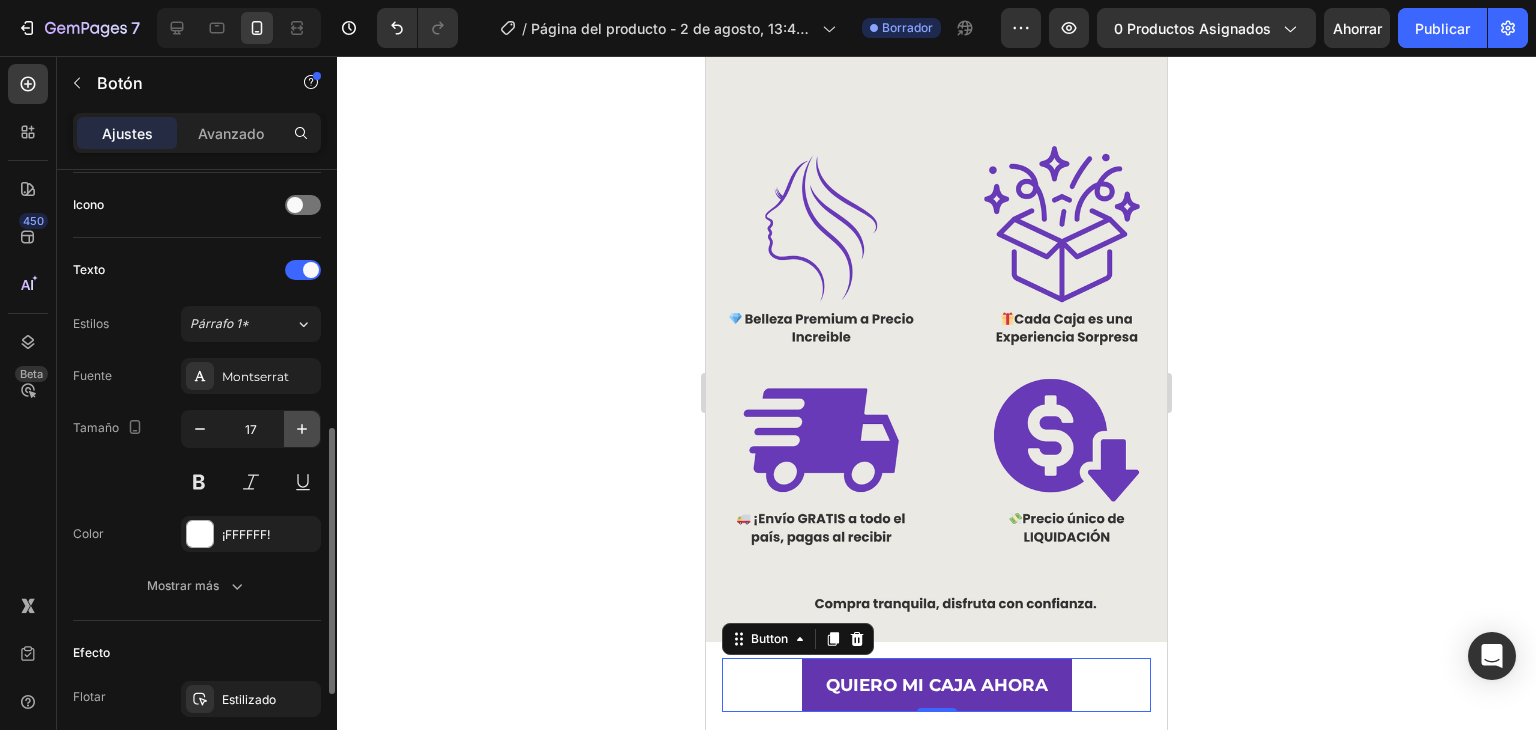 click 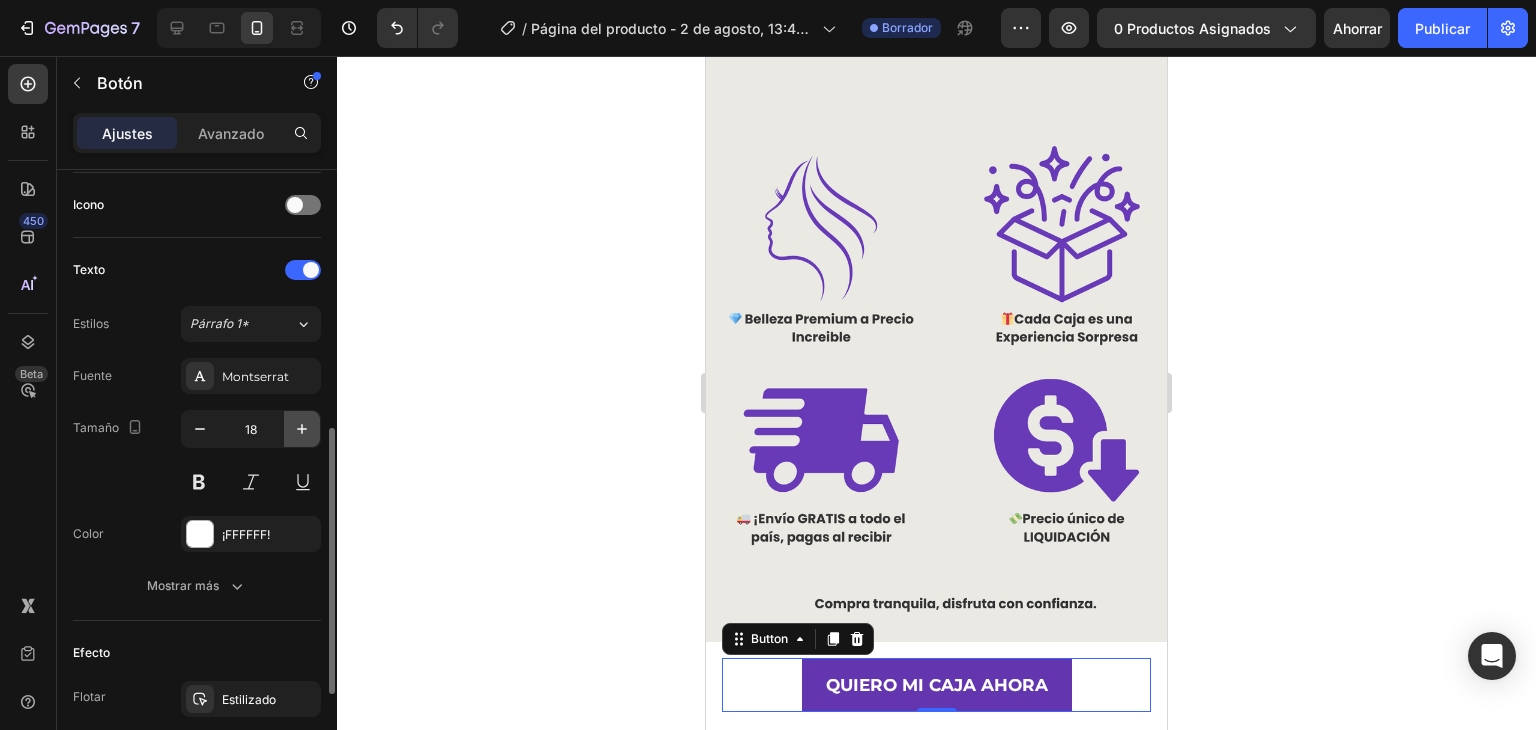 click 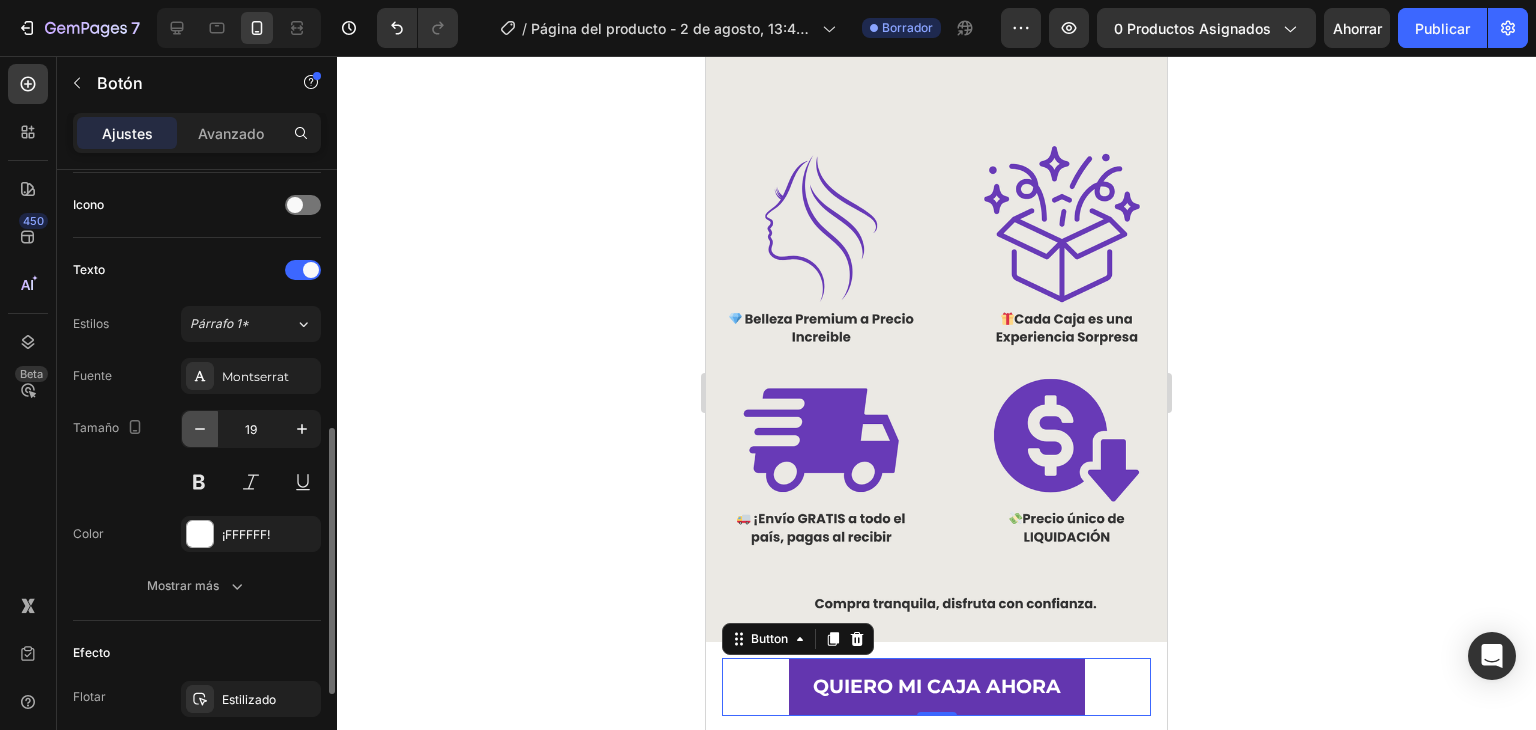 click 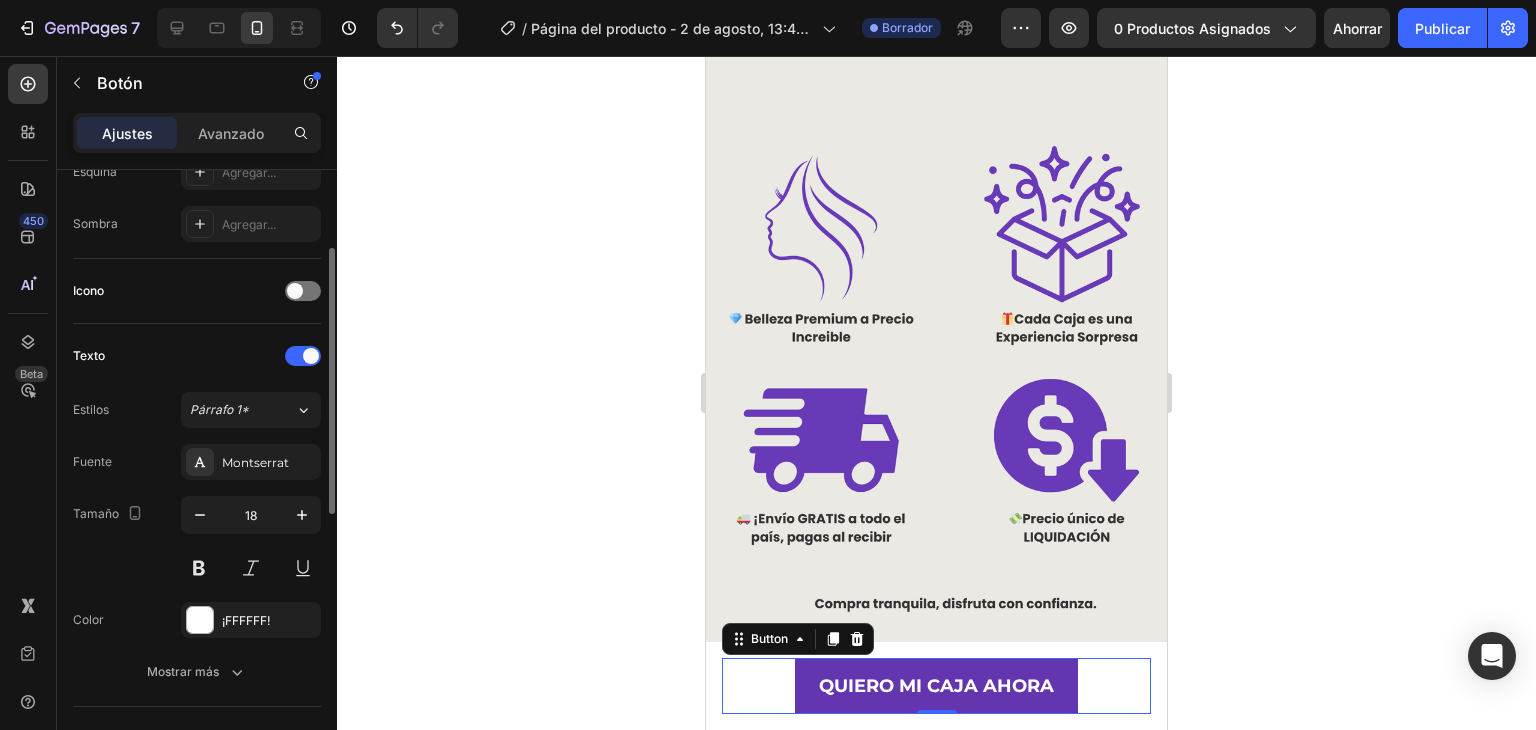 scroll, scrollTop: 414, scrollLeft: 0, axis: vertical 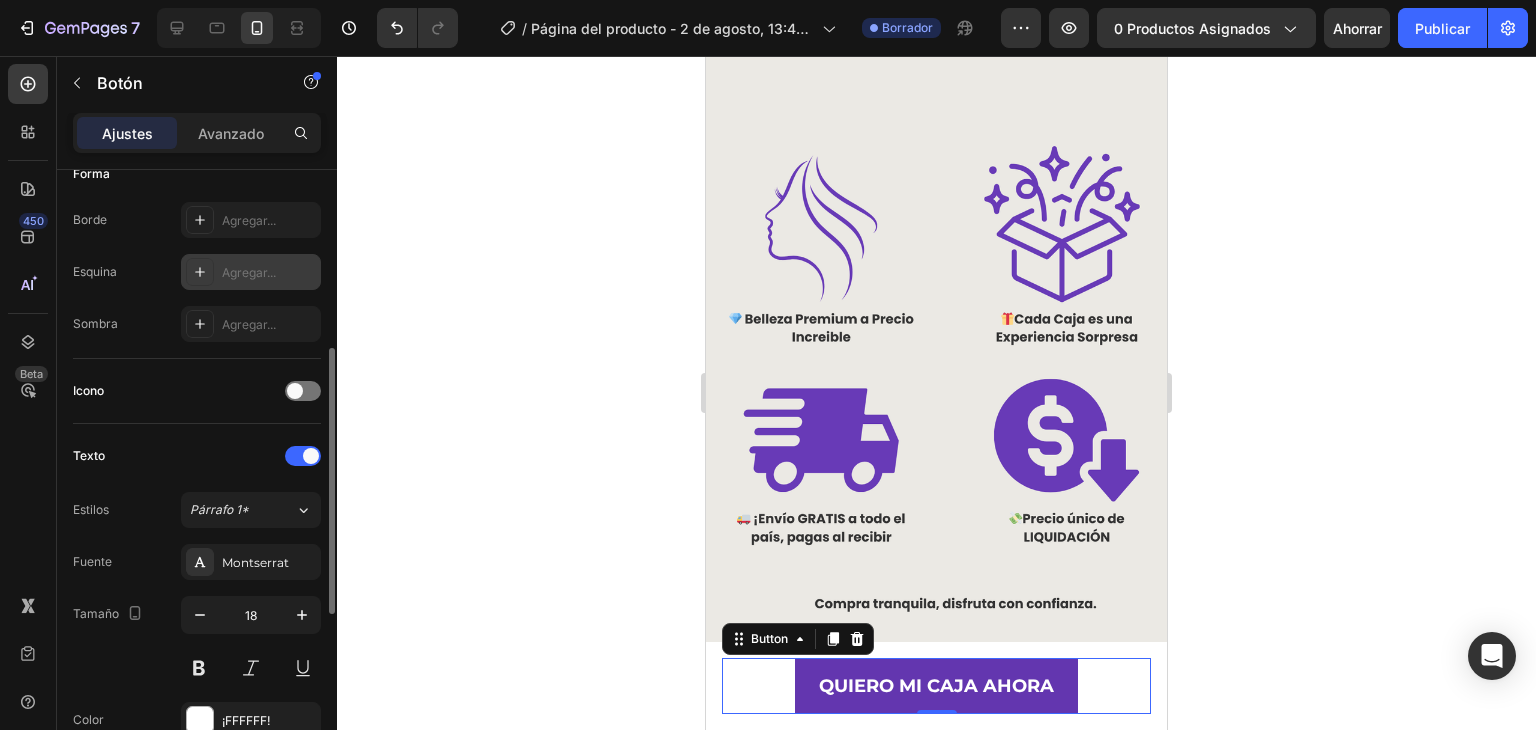 click at bounding box center (200, 272) 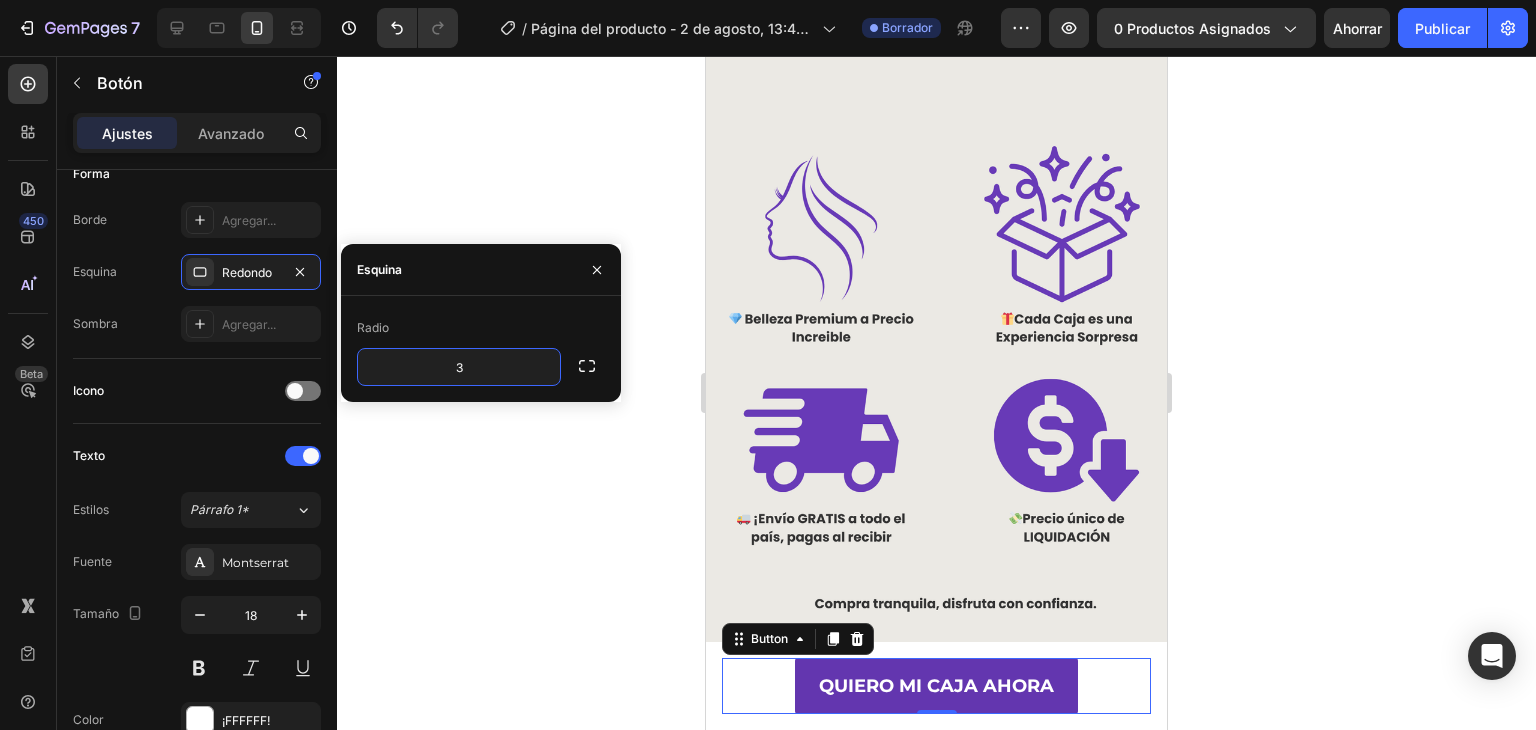 type on "30" 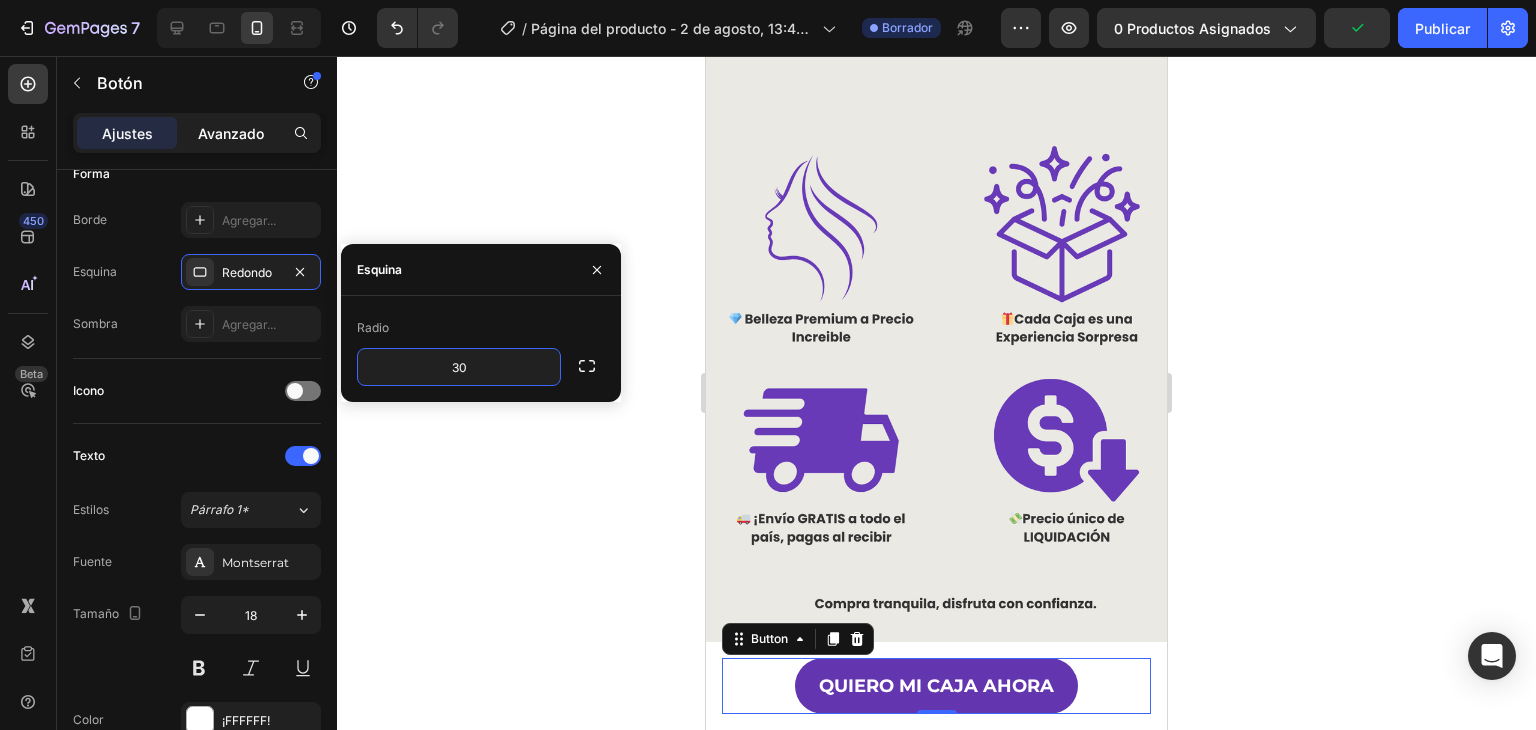 click on "Avanzado" at bounding box center (231, 133) 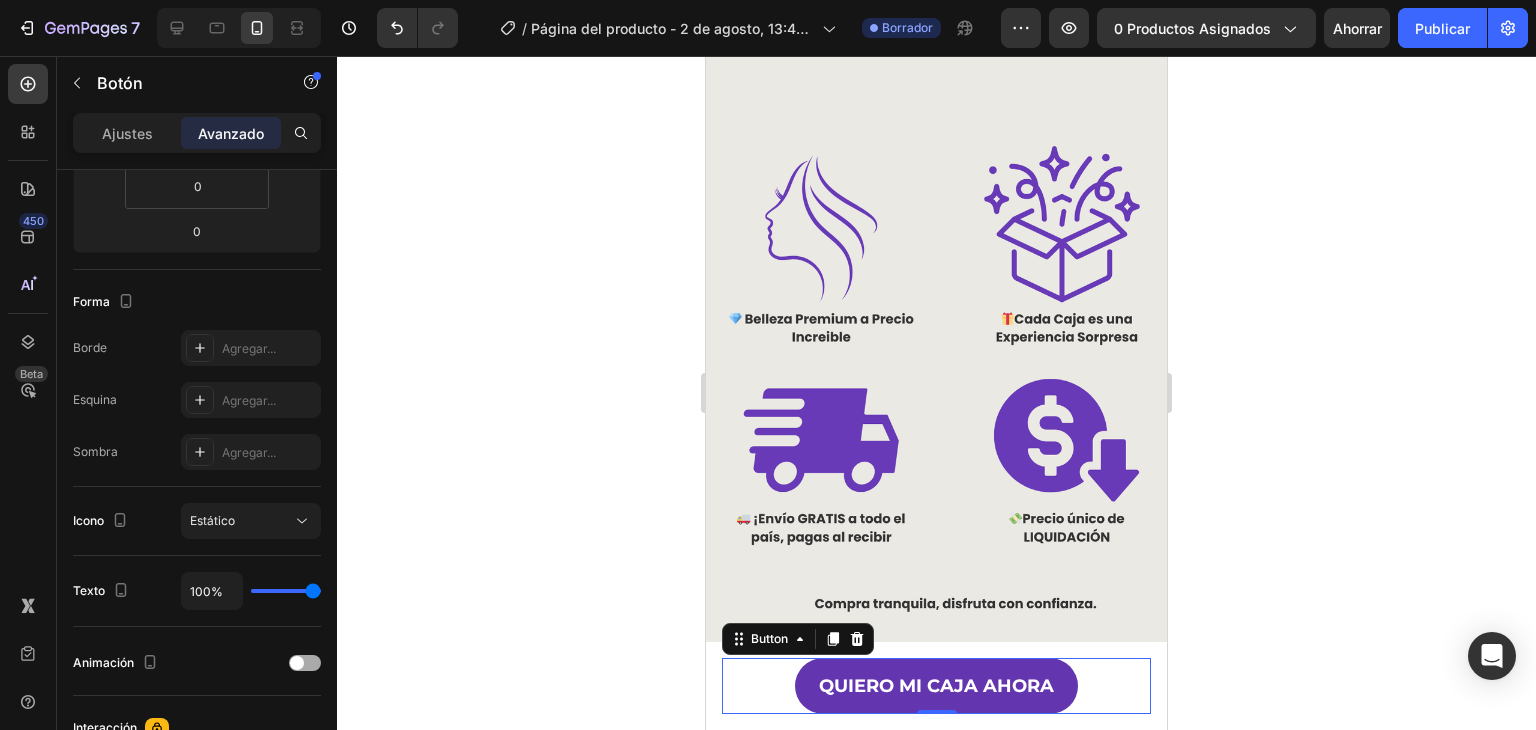 scroll, scrollTop: 715, scrollLeft: 0, axis: vertical 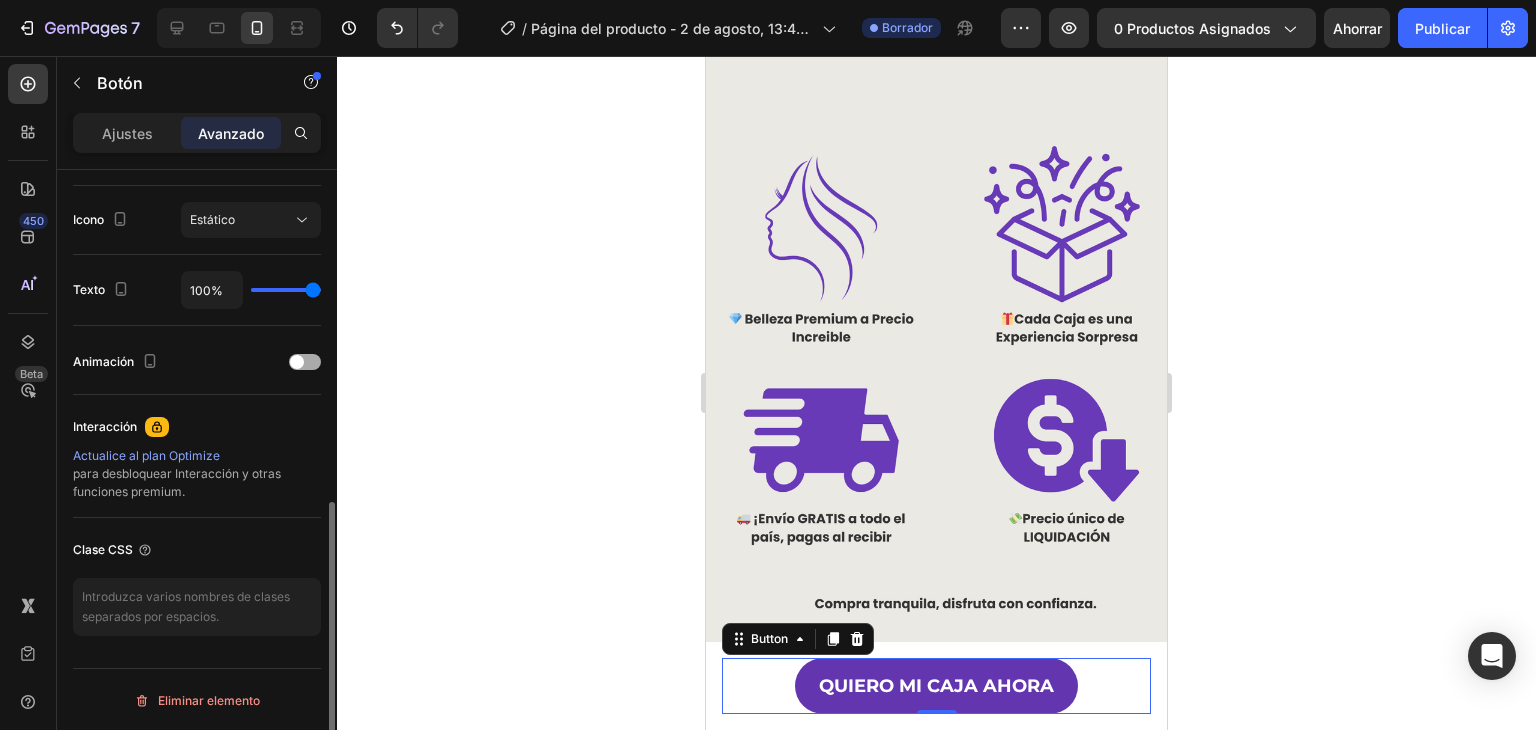click at bounding box center [297, 362] 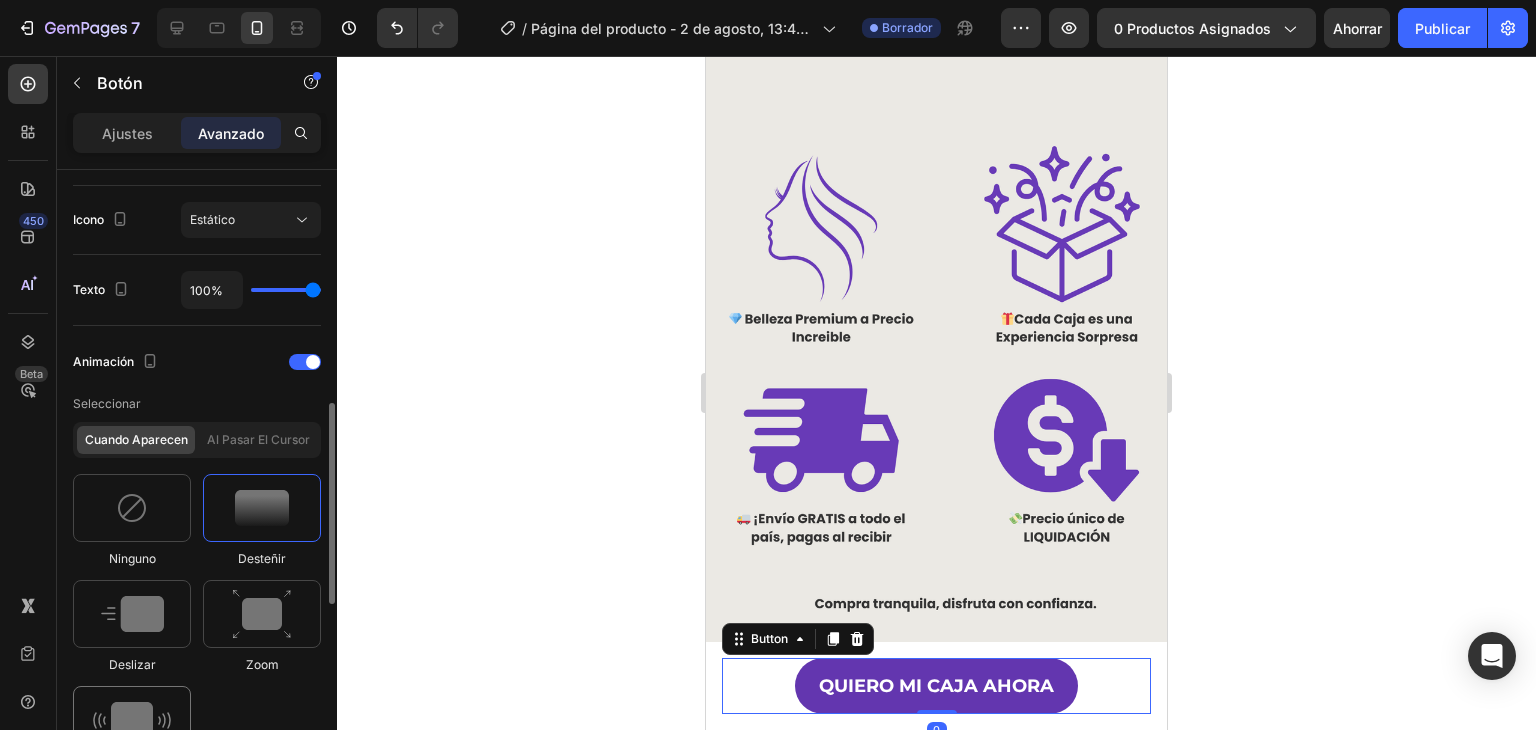 click at bounding box center [132, 720] 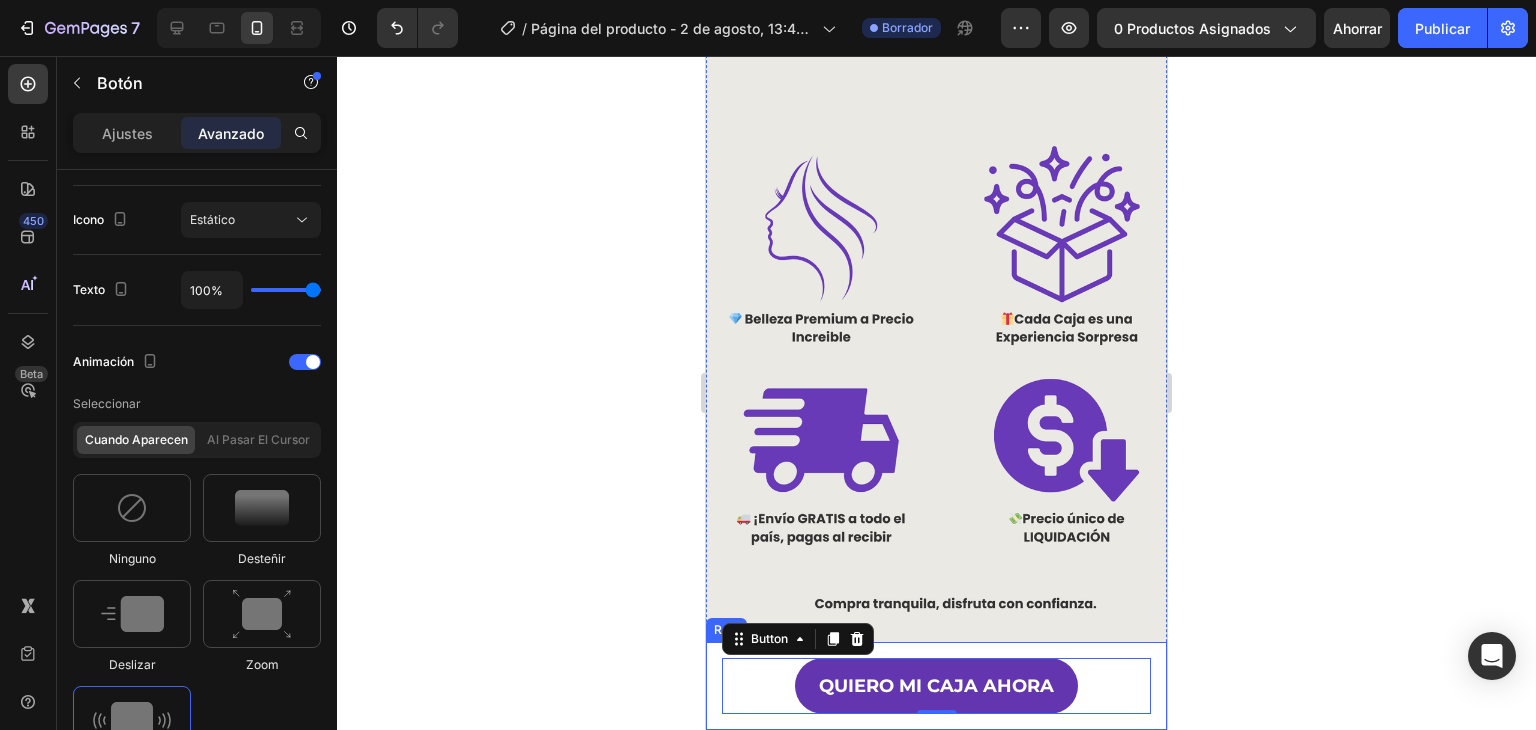 click on "QUIERO MI CAJA AHORA Button   0 Row" at bounding box center (936, 686) 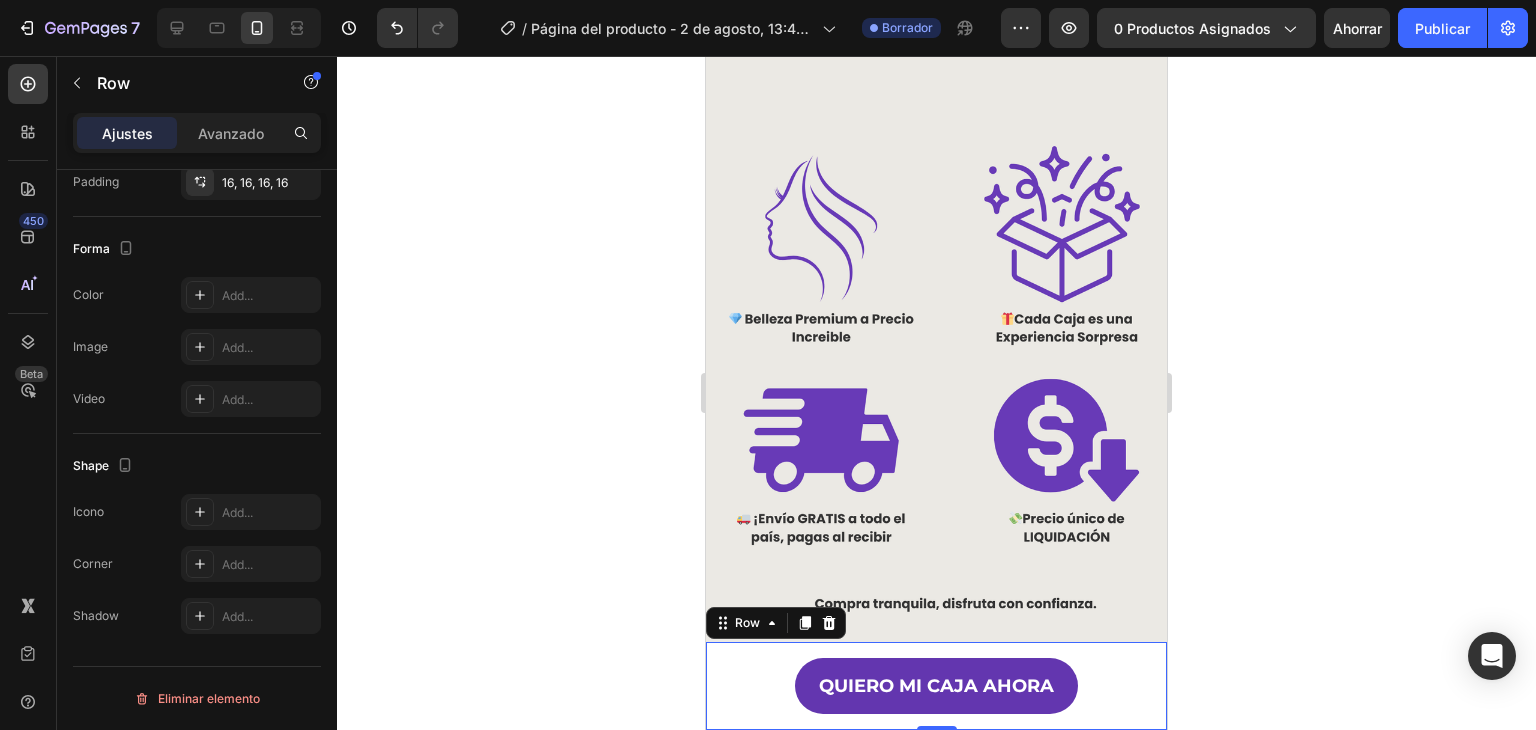 scroll, scrollTop: 0, scrollLeft: 0, axis: both 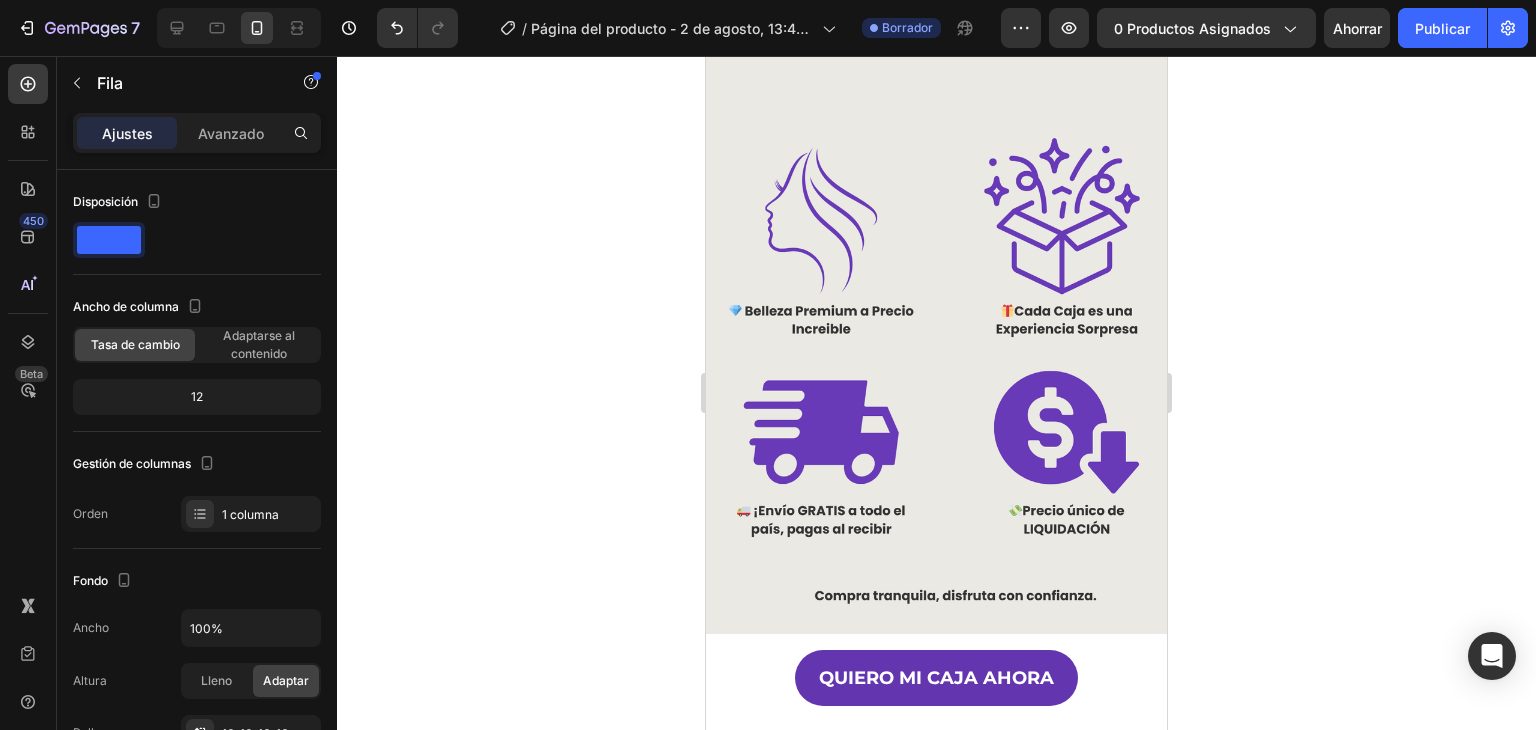 click on "QUIERO MI CAJA AHORA Button" at bounding box center (936, 678) 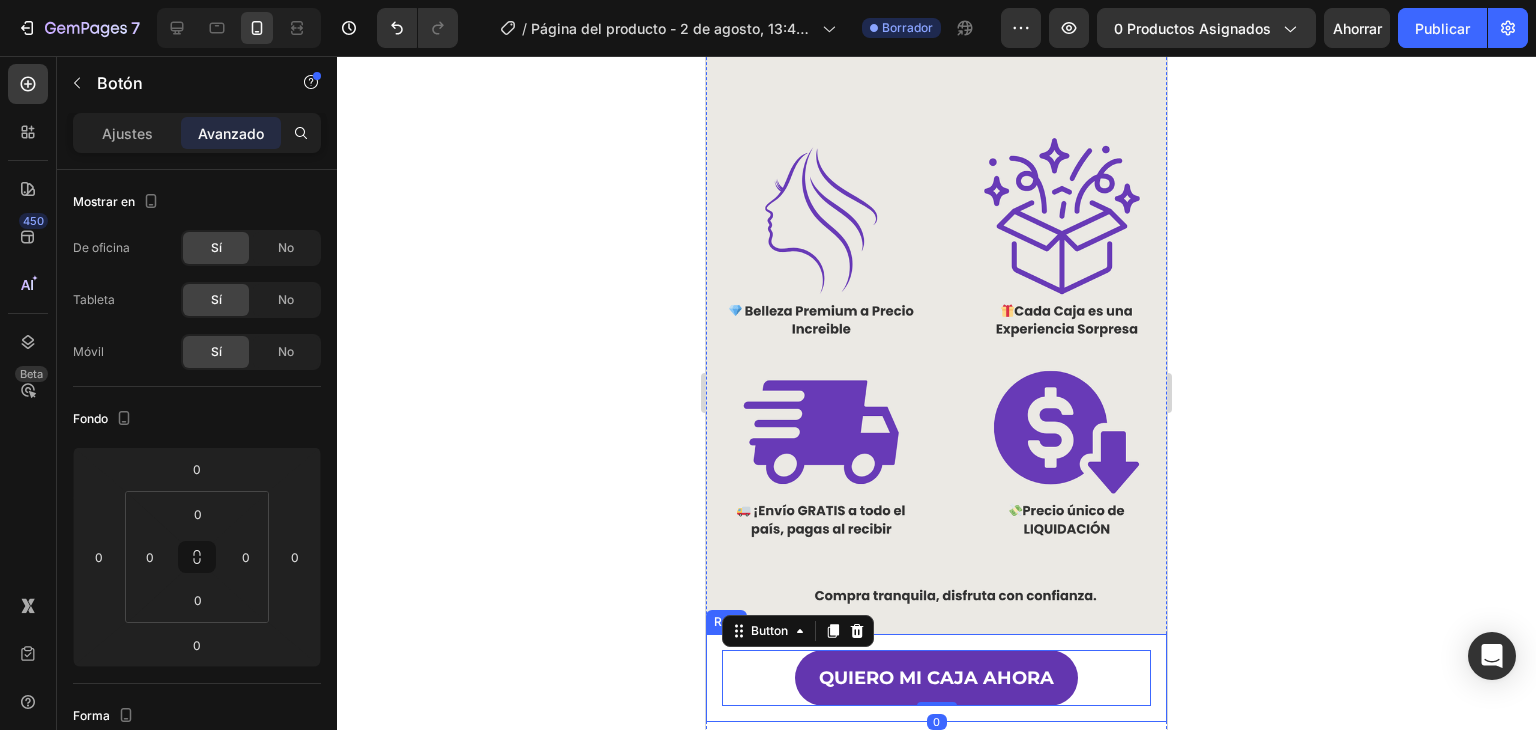 click on "QUIERO MI CAJA AHORA Button   0 Row" at bounding box center [936, 678] 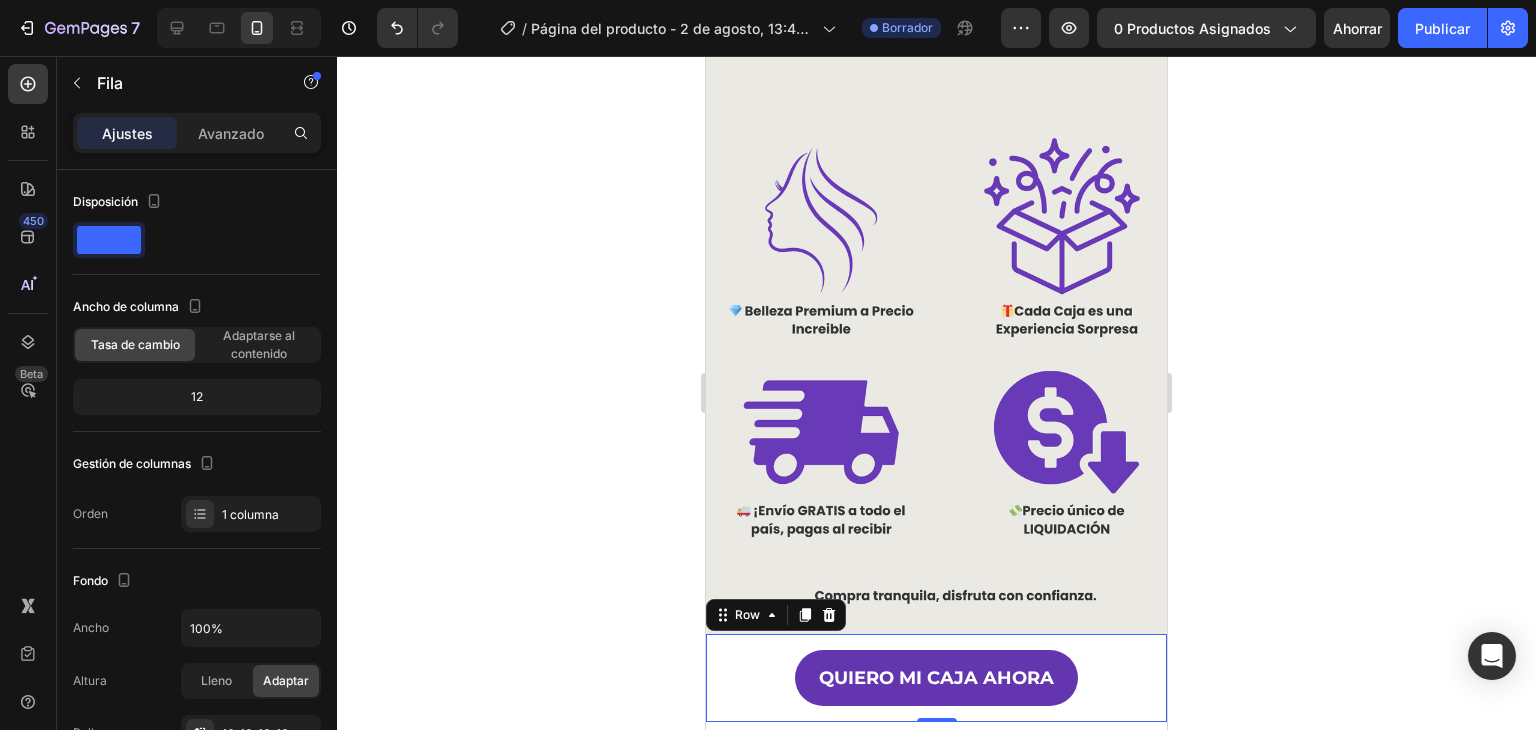 click on "QUIERO MI CAJA AHORA Button Row   0" at bounding box center (936, 678) 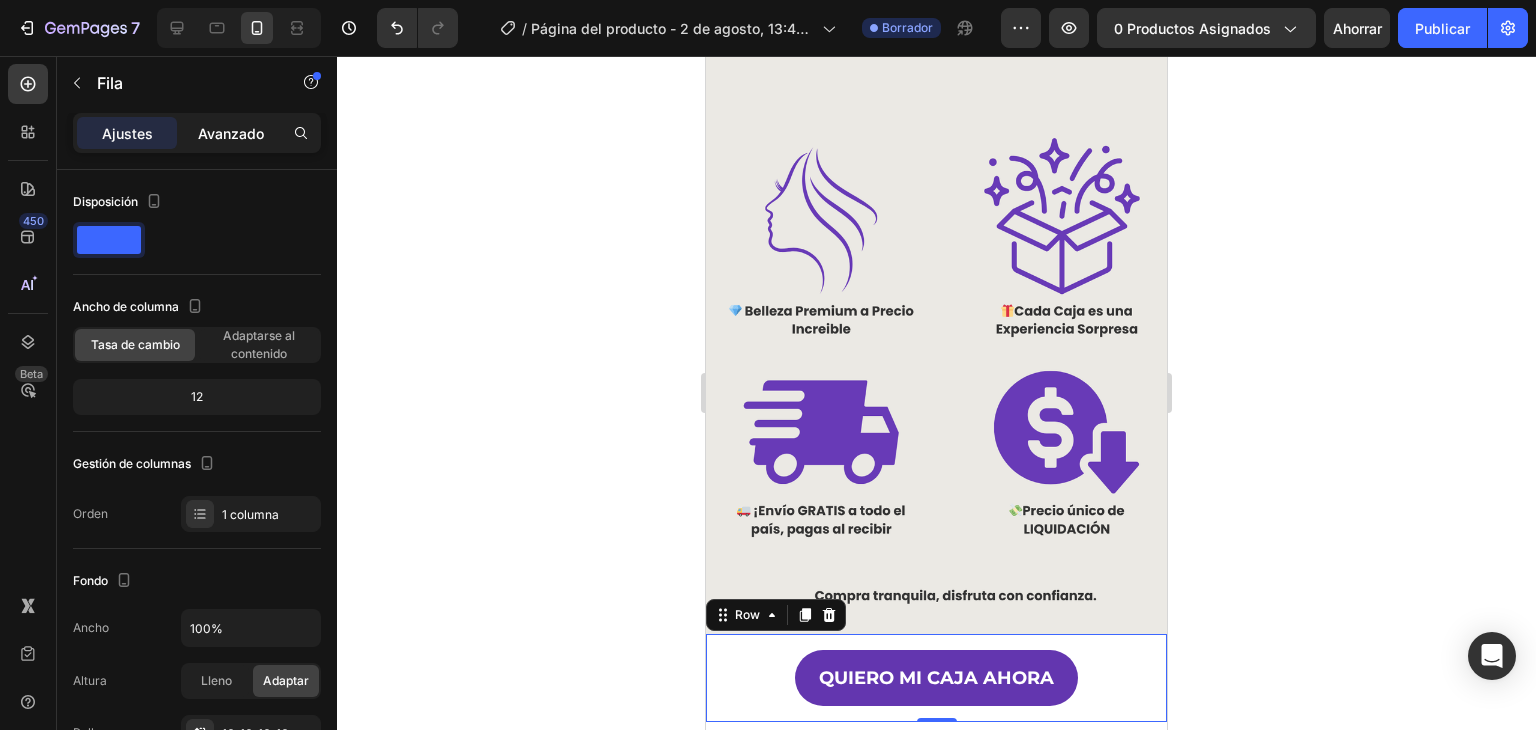 click on "Avanzado" at bounding box center [231, 133] 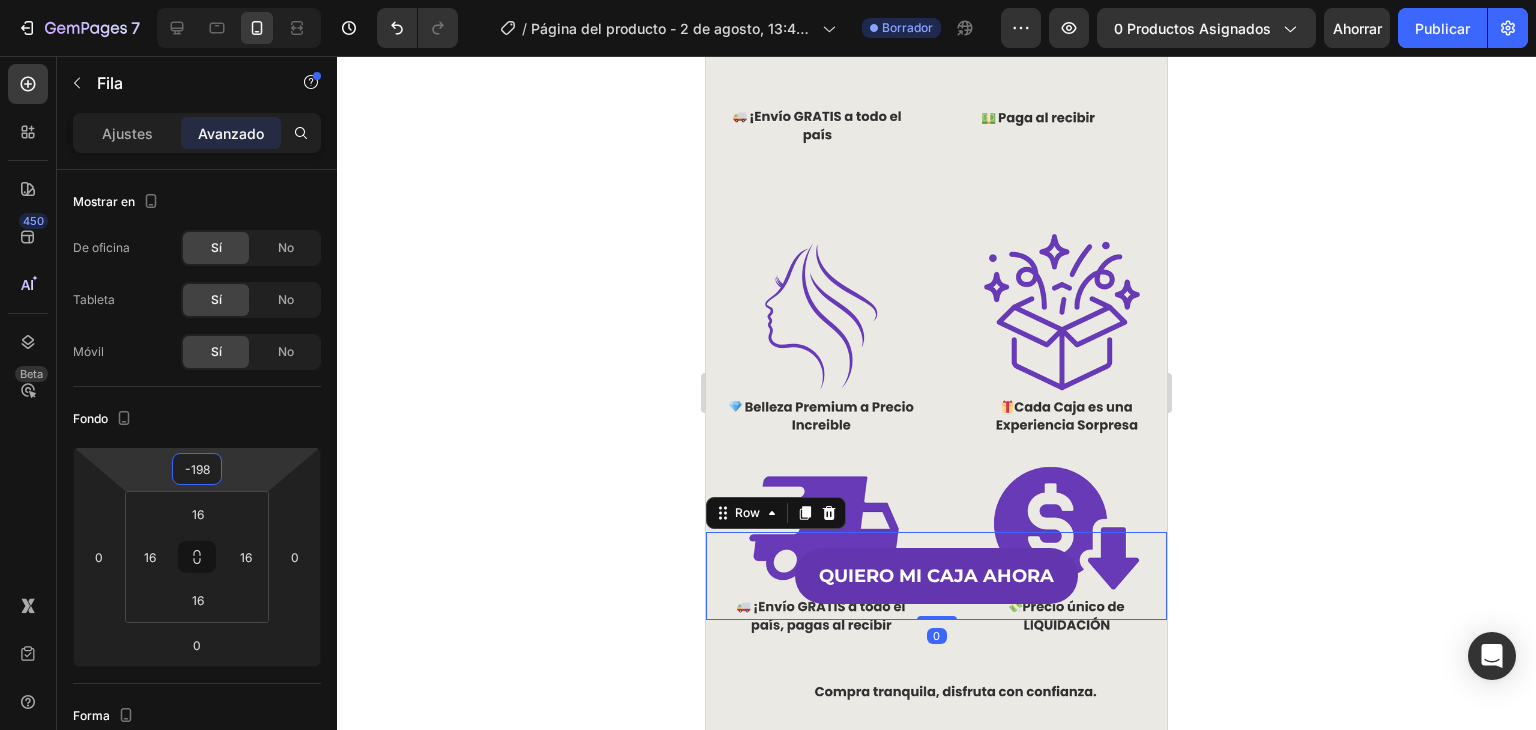 scroll, scrollTop: 1625, scrollLeft: 0, axis: vertical 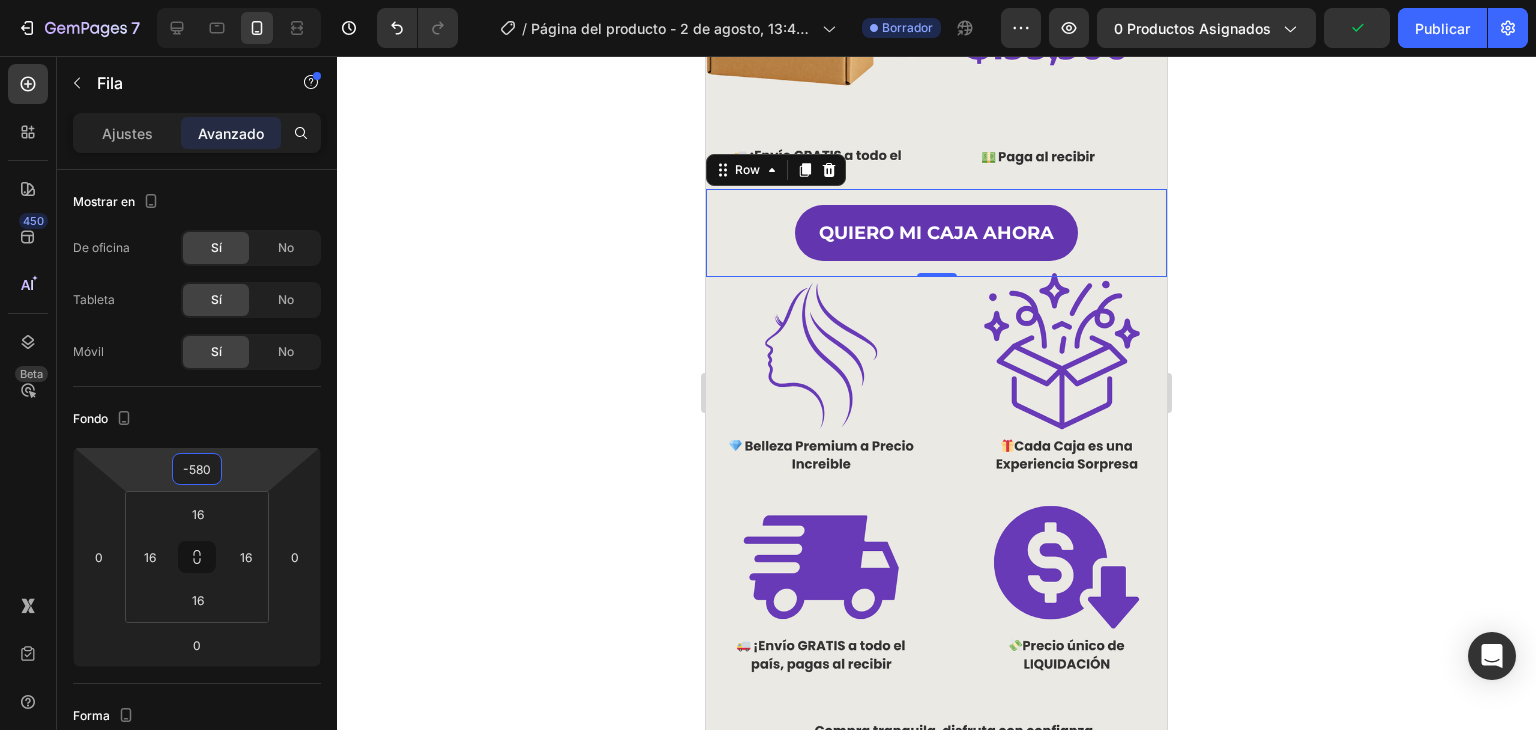 type on "-578" 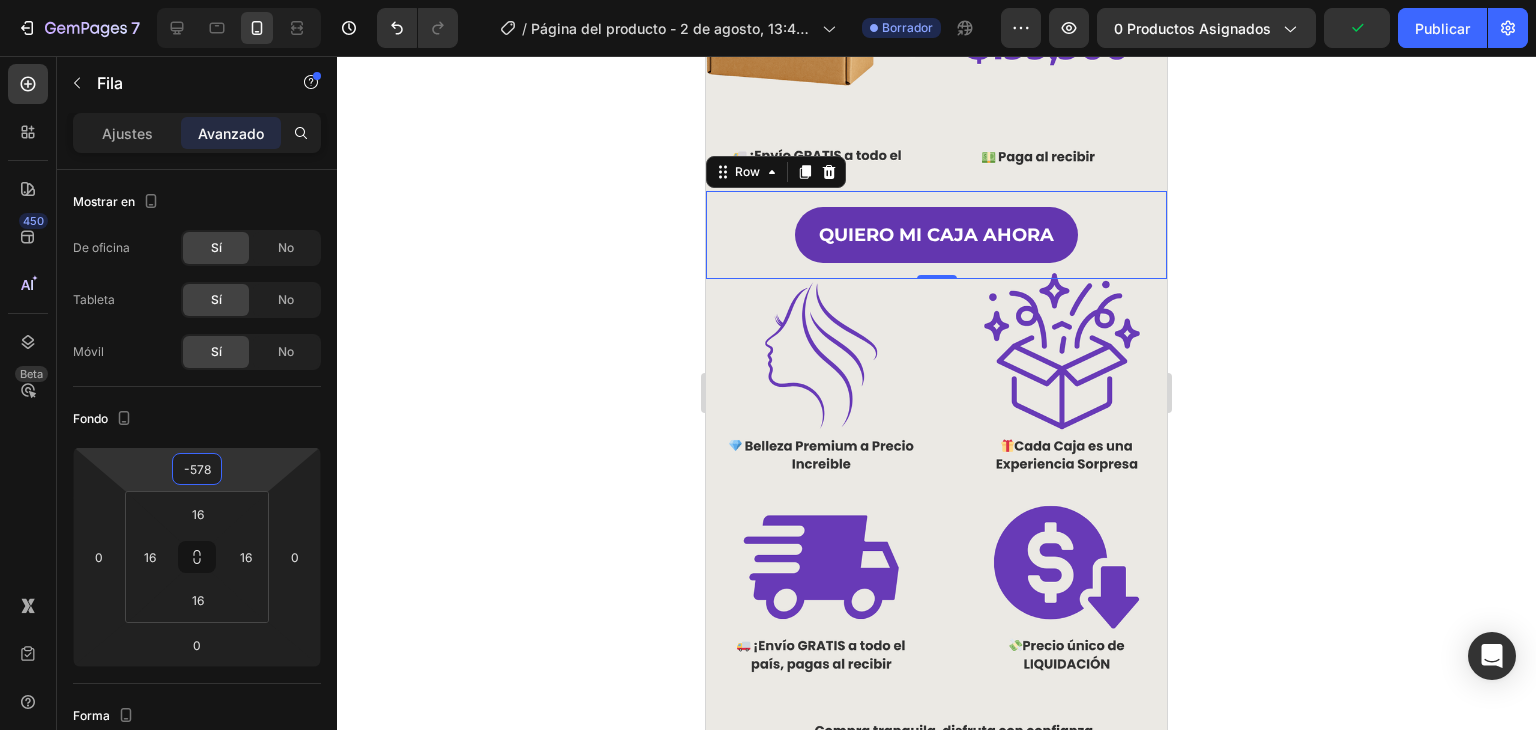drag, startPoint x: 233, startPoint y: 479, endPoint x: 109, endPoint y: 768, distance: 314.47894 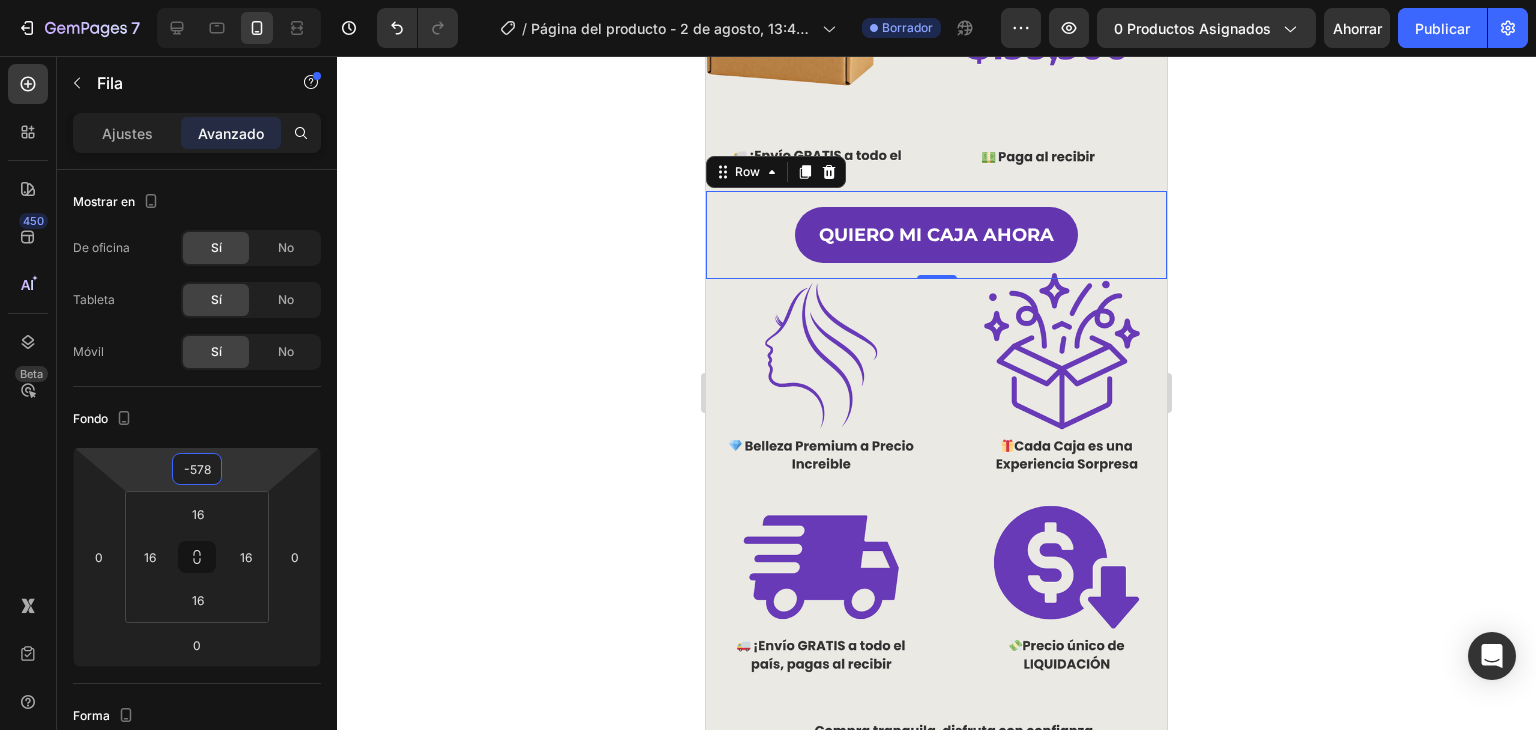click 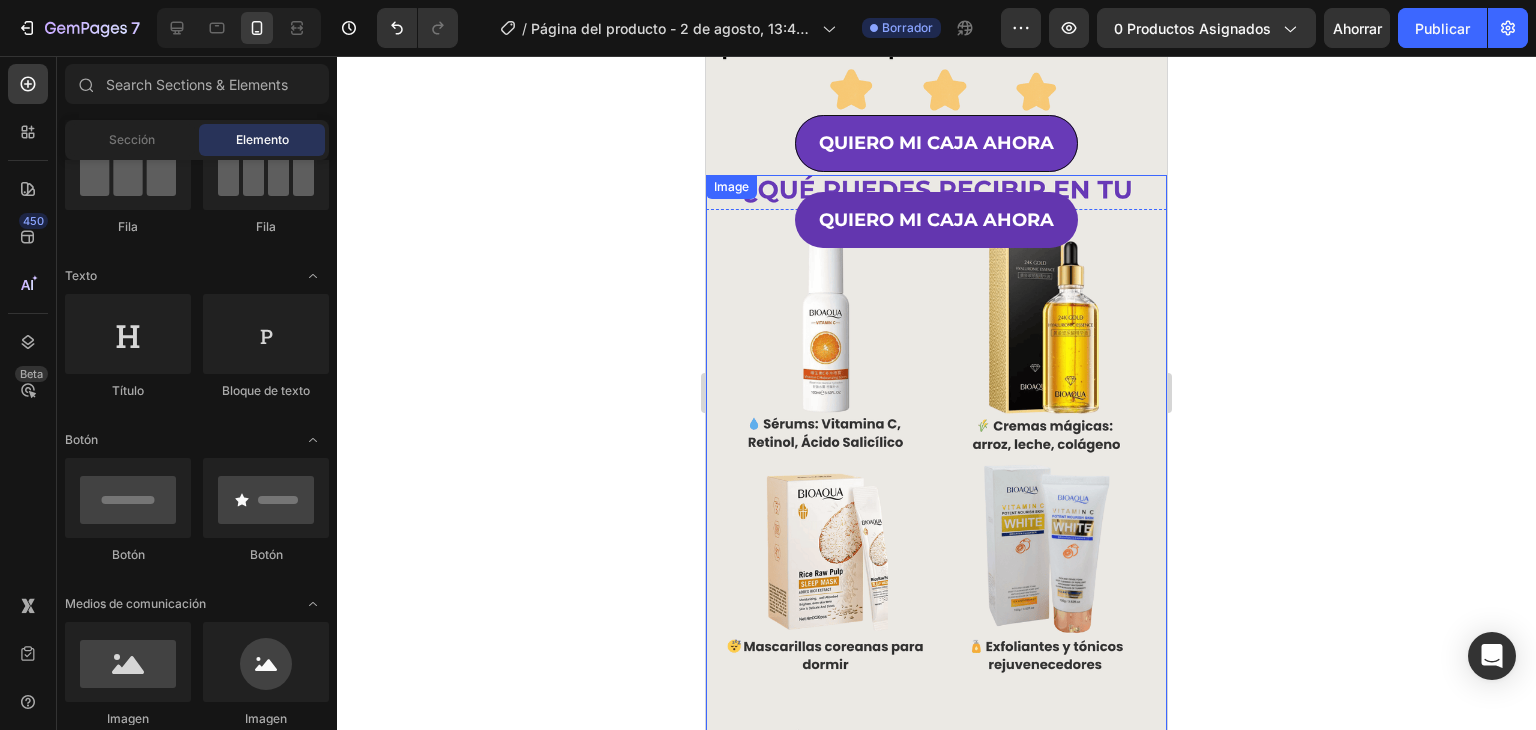 scroll, scrollTop: 425, scrollLeft: 0, axis: vertical 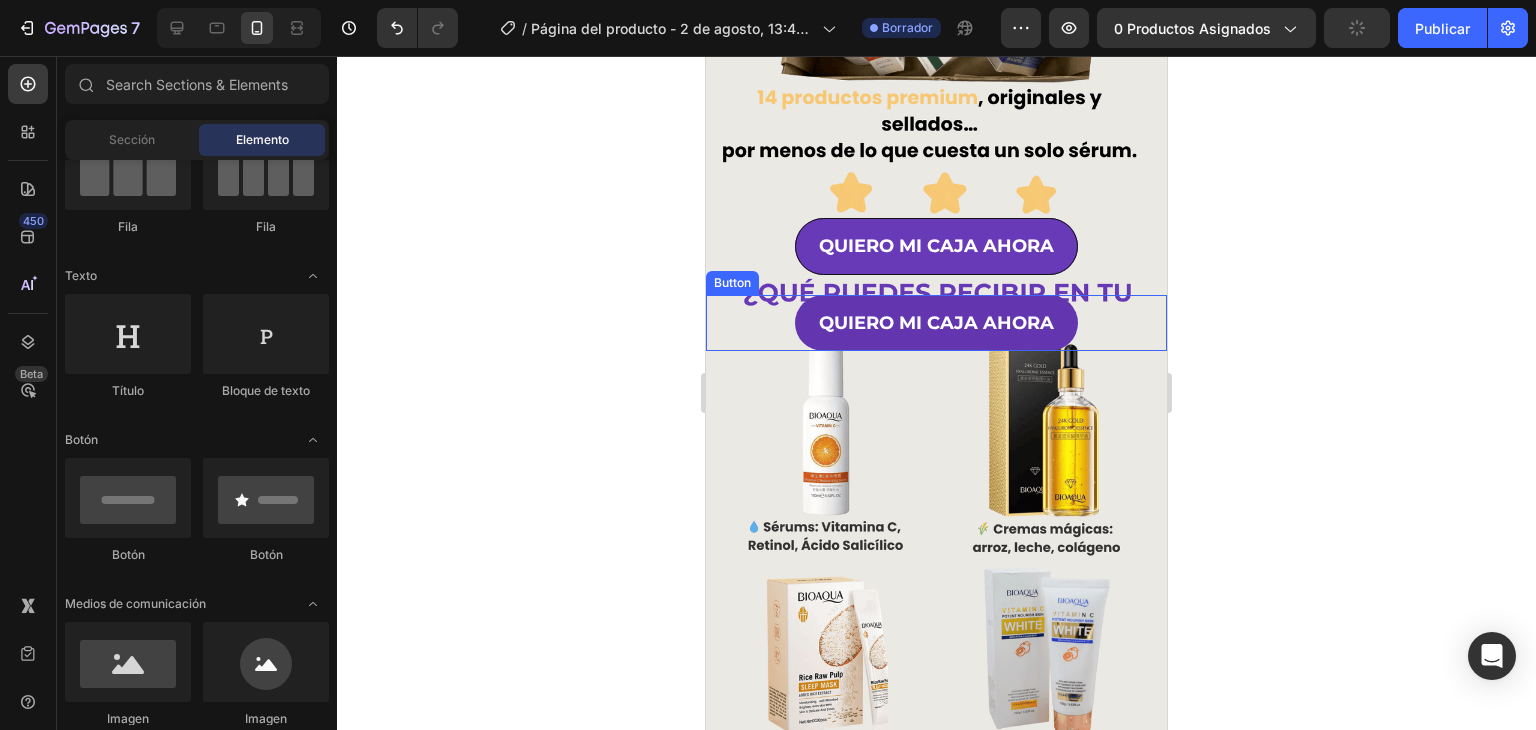 click on "QUIERO MI CAJA AHORA Button" at bounding box center [936, 323] 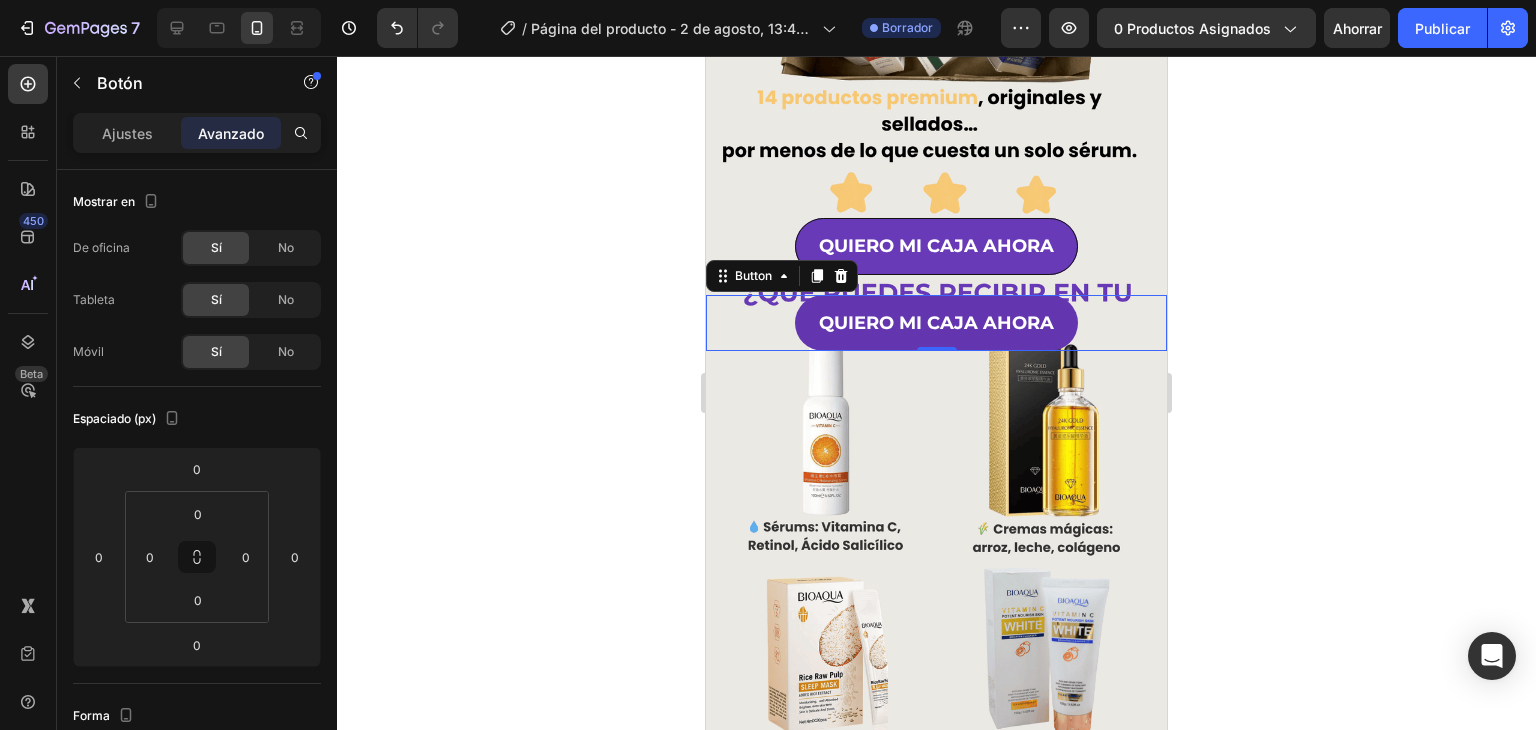 click on "QUIERO MI CAJA AHORA Button   0" at bounding box center [936, 323] 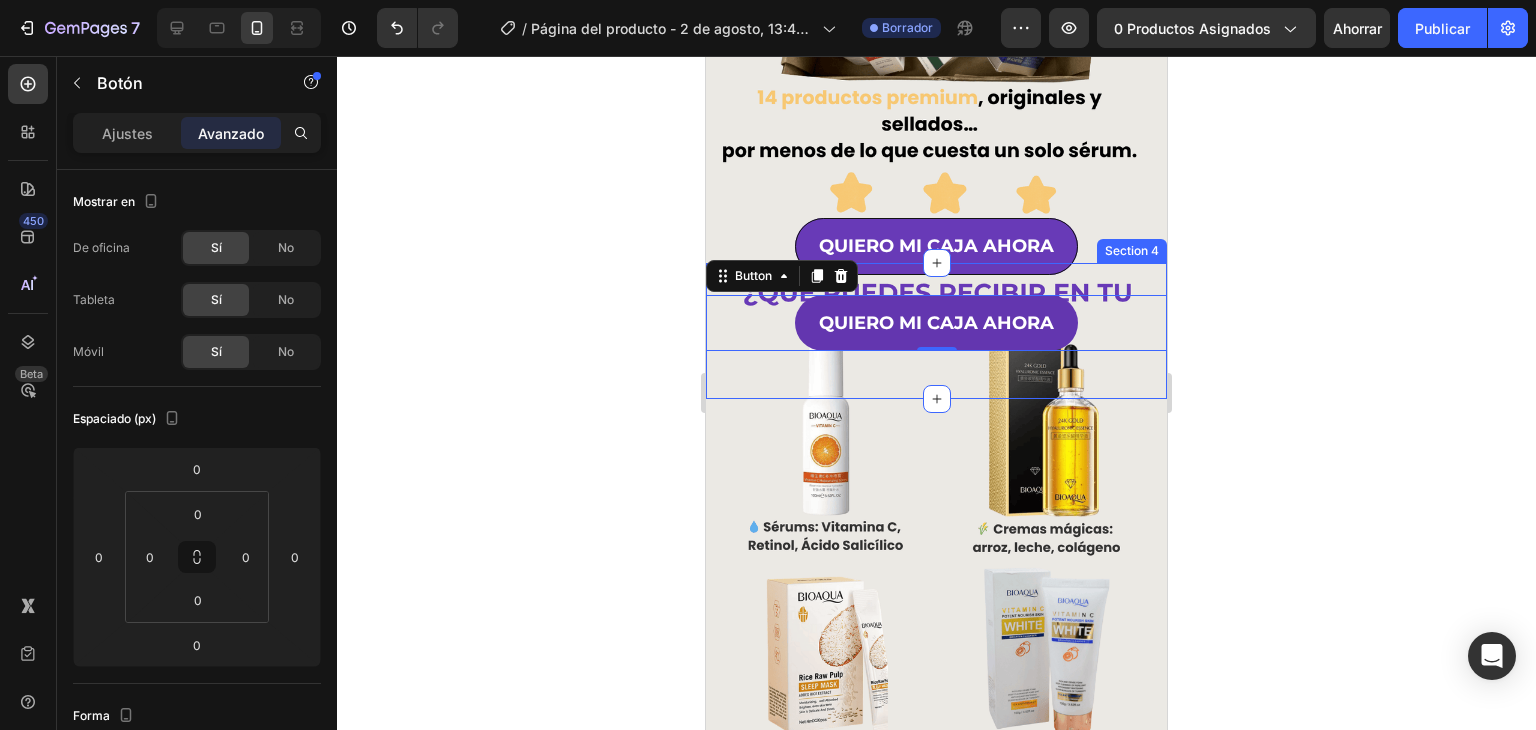 click on "QUIERO MI CAJA AHORA Button   0 Row Section 4" at bounding box center (936, 331) 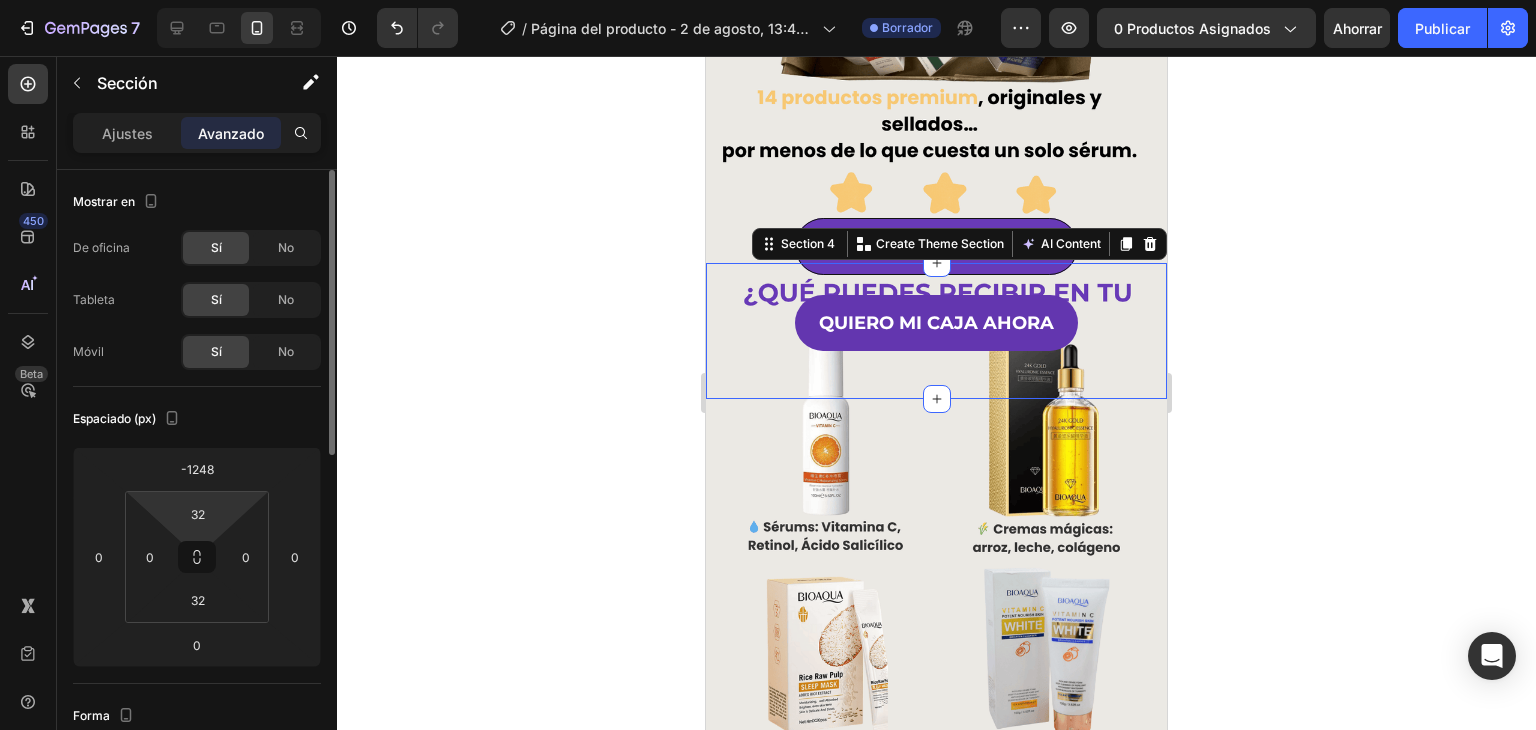 click on "32 0 32 0" at bounding box center (197, 557) 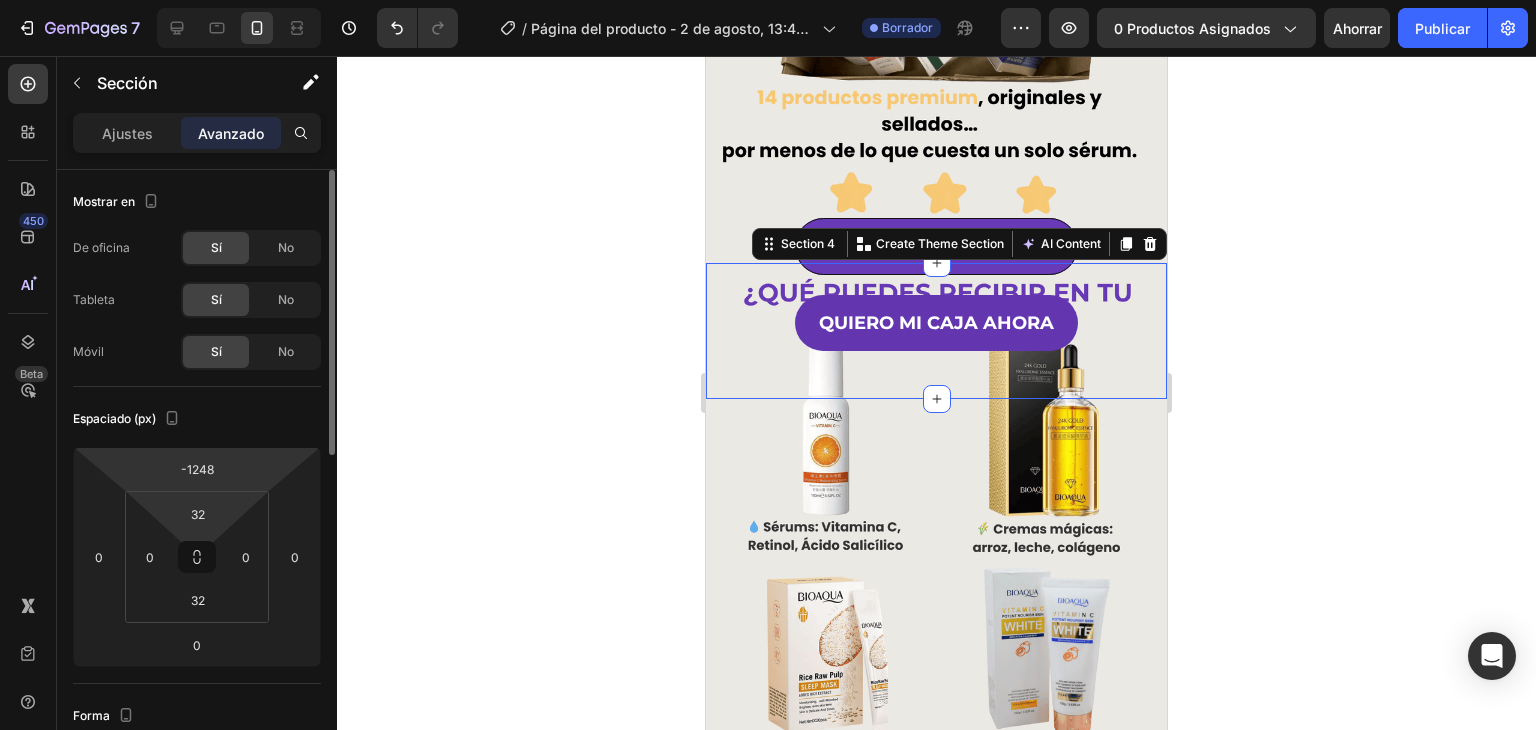 click on "7 Version history / Página del producto - [DATE], [TIME] Borrador Avance 0 productos asignados Ahorrar Publicar 450 Beta Secciones(30) Elementos(84) Sección Elemento Hero Section Product Detail Brands Trusted Badges Guarantee Product Breakdown How to use Testimonials Compare Bundle FAQs Social Proof Brand Story Product List Collection Blog List Contact Sticky Add to Cart Custom Footer Explorar la biblioteca 450 Disposición
Fila
Fila
Fila
Fila Texto
Título
Bloque de texto Botón
Botón
Botón Medios de comunicación
Imagen" at bounding box center [768, 0] 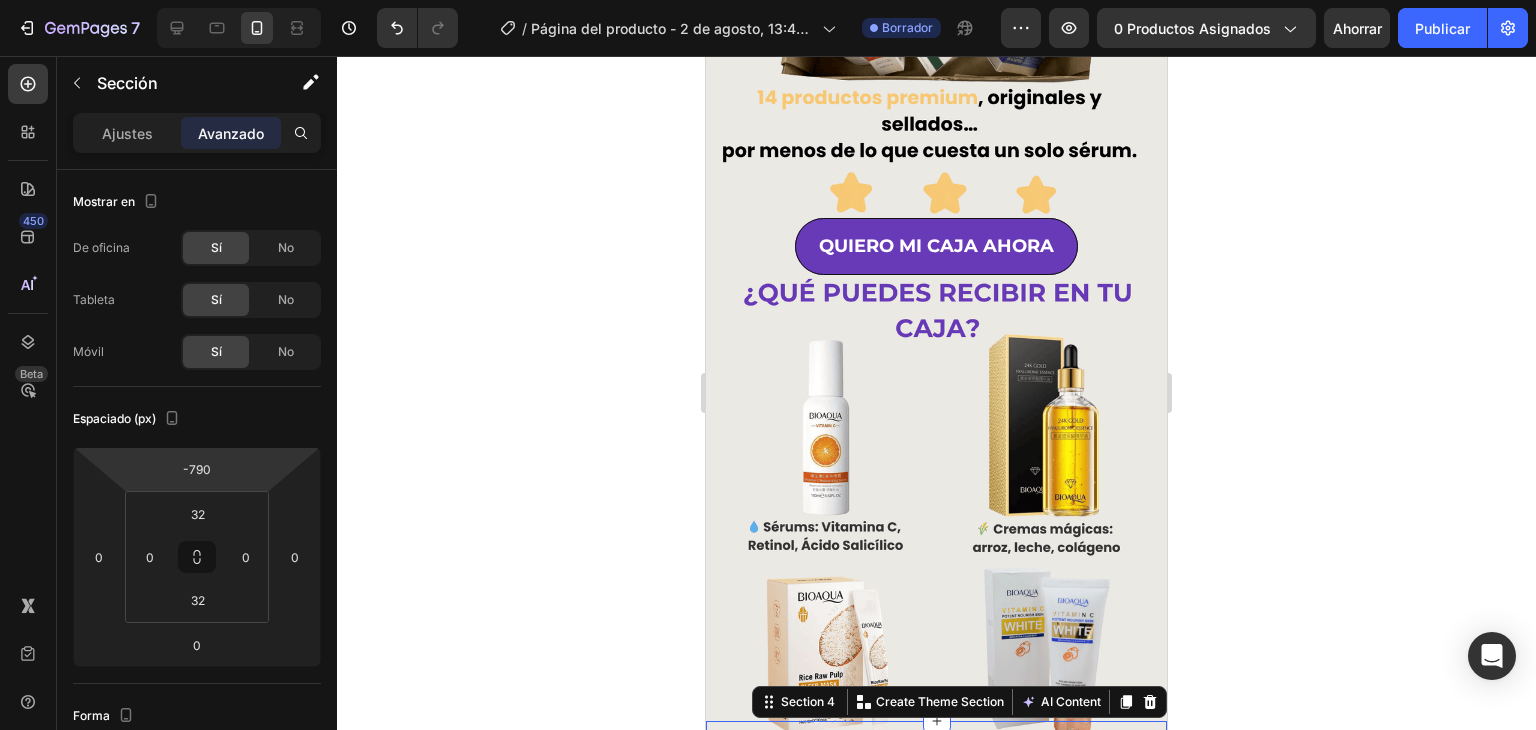 drag, startPoint x: 236, startPoint y: 477, endPoint x: 252, endPoint y: 248, distance: 229.55827 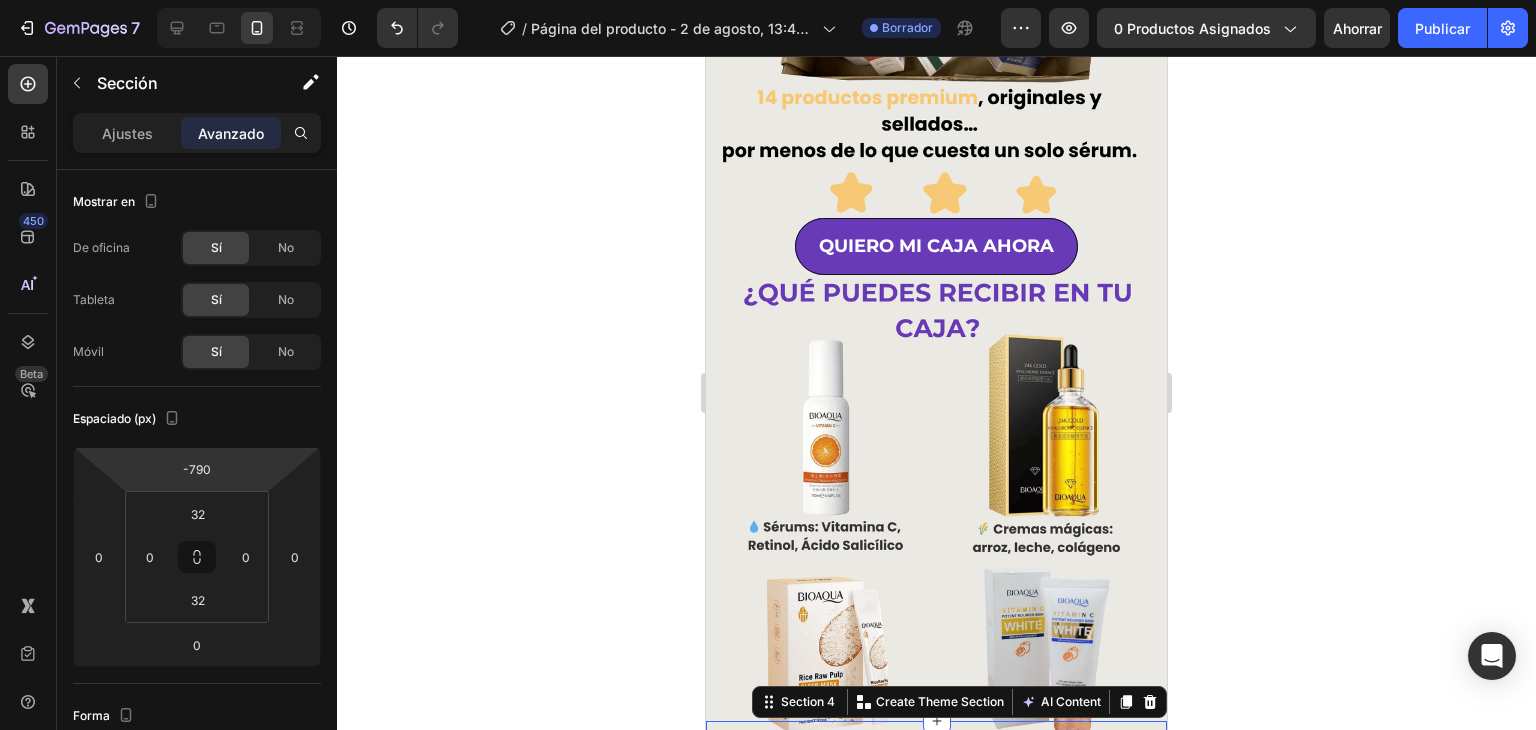 click on "7 Version history / Página del producto - [DATE], [TIME] Borrador Avance 0 productos asignados Ahorrar Publicar 450 Beta Secciones(30) Elementos(84) Sección Elemento Hero Section Product Detail Brands Trusted Badges Guarantee Product Breakdown How to use Testimonials Compare Bundle FAQs Social Proof Brand Story Product List Collection Blog List Contact Sticky Add to Cart Custom Footer Explorar la biblioteca 450 Disposición
Fila
Fila
Fila
Fila Texto
Título
Bloque de texto Botón
Botón
Botón Medios de comunicación
Imagen" at bounding box center (768, 0) 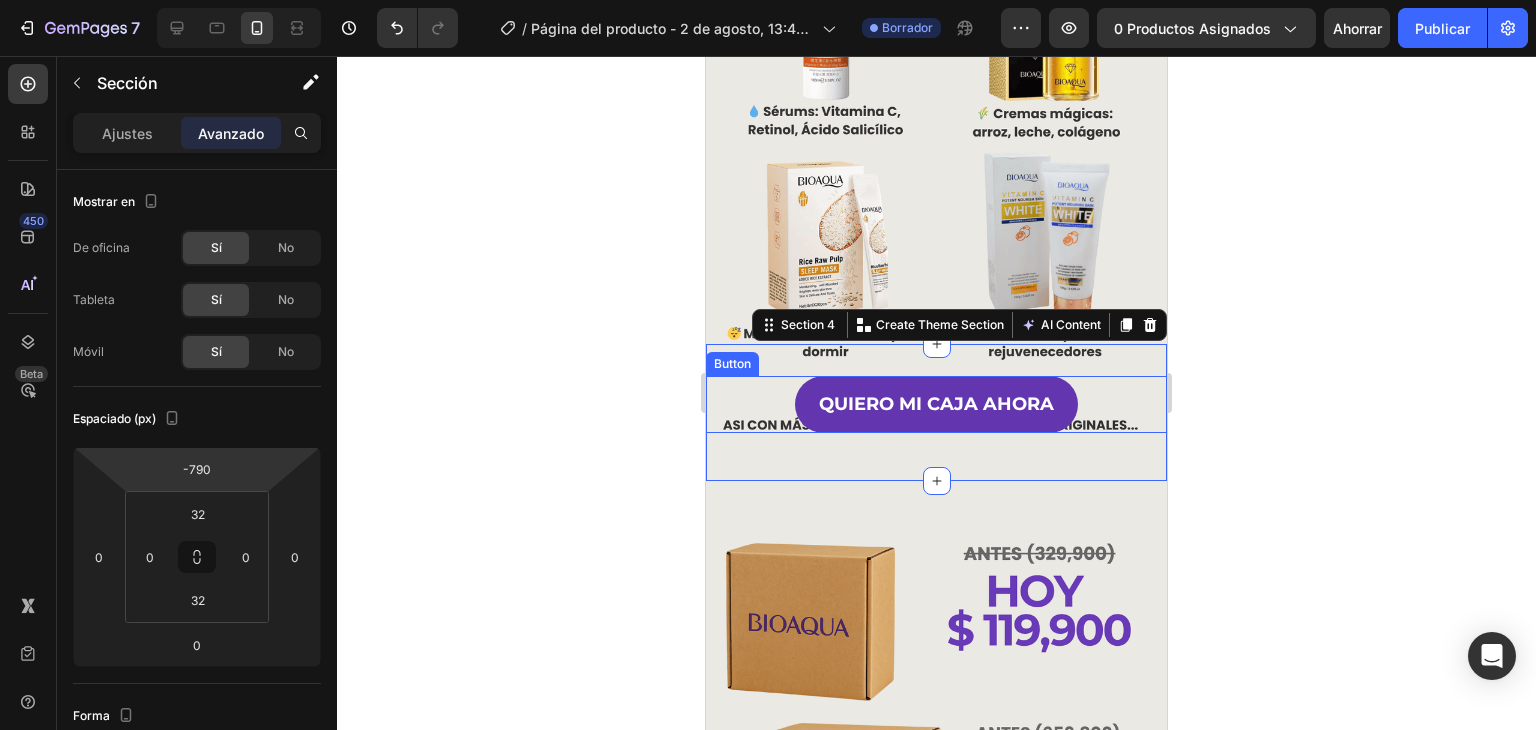 scroll, scrollTop: 825, scrollLeft: 0, axis: vertical 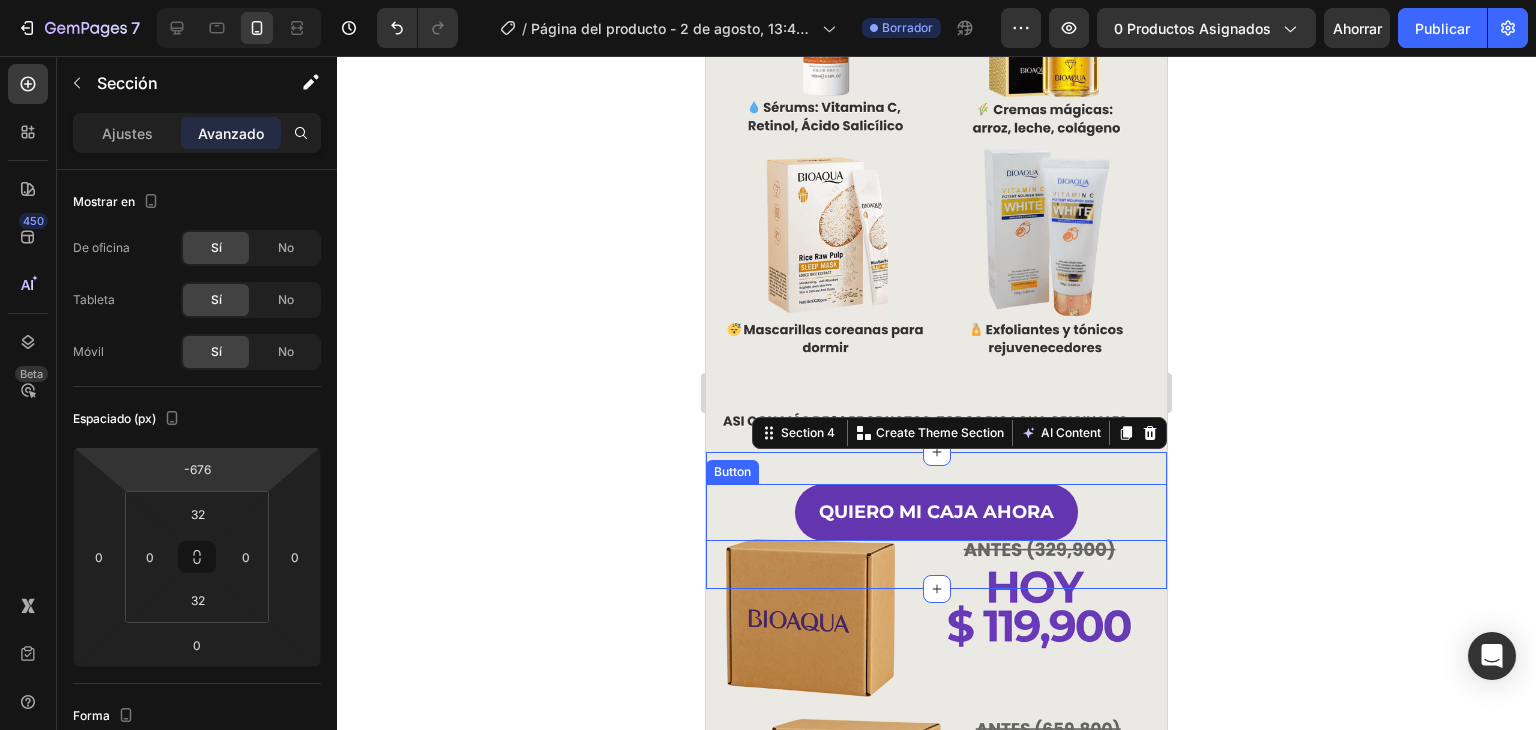 type on "-678" 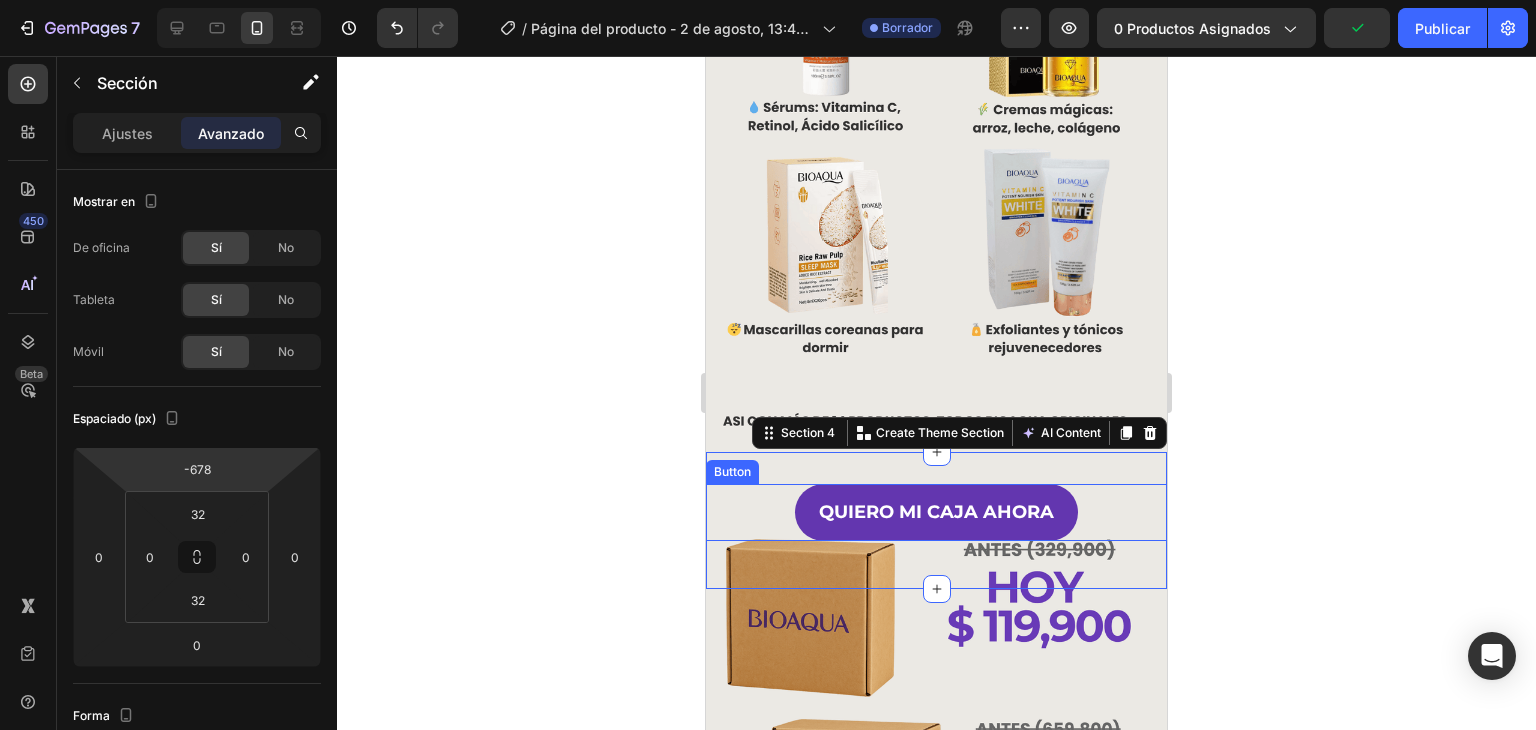 drag, startPoint x: 252, startPoint y: 457, endPoint x: 272, endPoint y: 401, distance: 59.464275 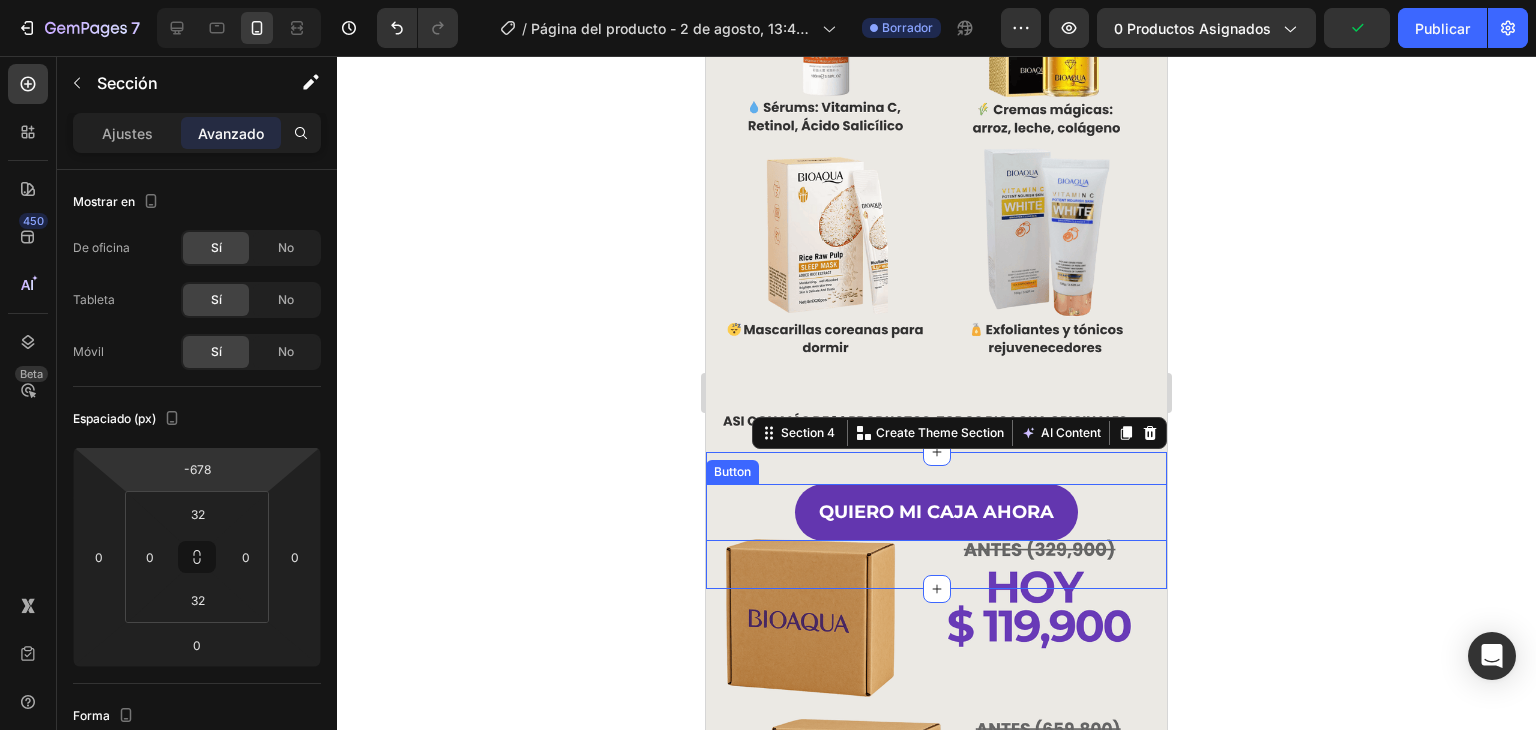 click on "7 Version history / Página del producto - 2 de agosto, 13:44:30 Borrador Avance 0 productos asignados Publicar 450 Beta Secciones(30) Elementos(84) Sección Elemento Hero Section Product Detail Brands Trusted Badges Guarantee Product Breakdown How to use Testimonials Compare Bundle FAQs Social Proof Brand Story Product List Collection Blog List Contact Sticky Add to Cart Custom Footer Explorar la biblioteca 450 Disposición
Fila
Fila
Fila
Fila Texto
Título
Bloque de texto Botón
Botón
Botón Medios de comunicación
Imagen
Imagen" at bounding box center (768, 0) 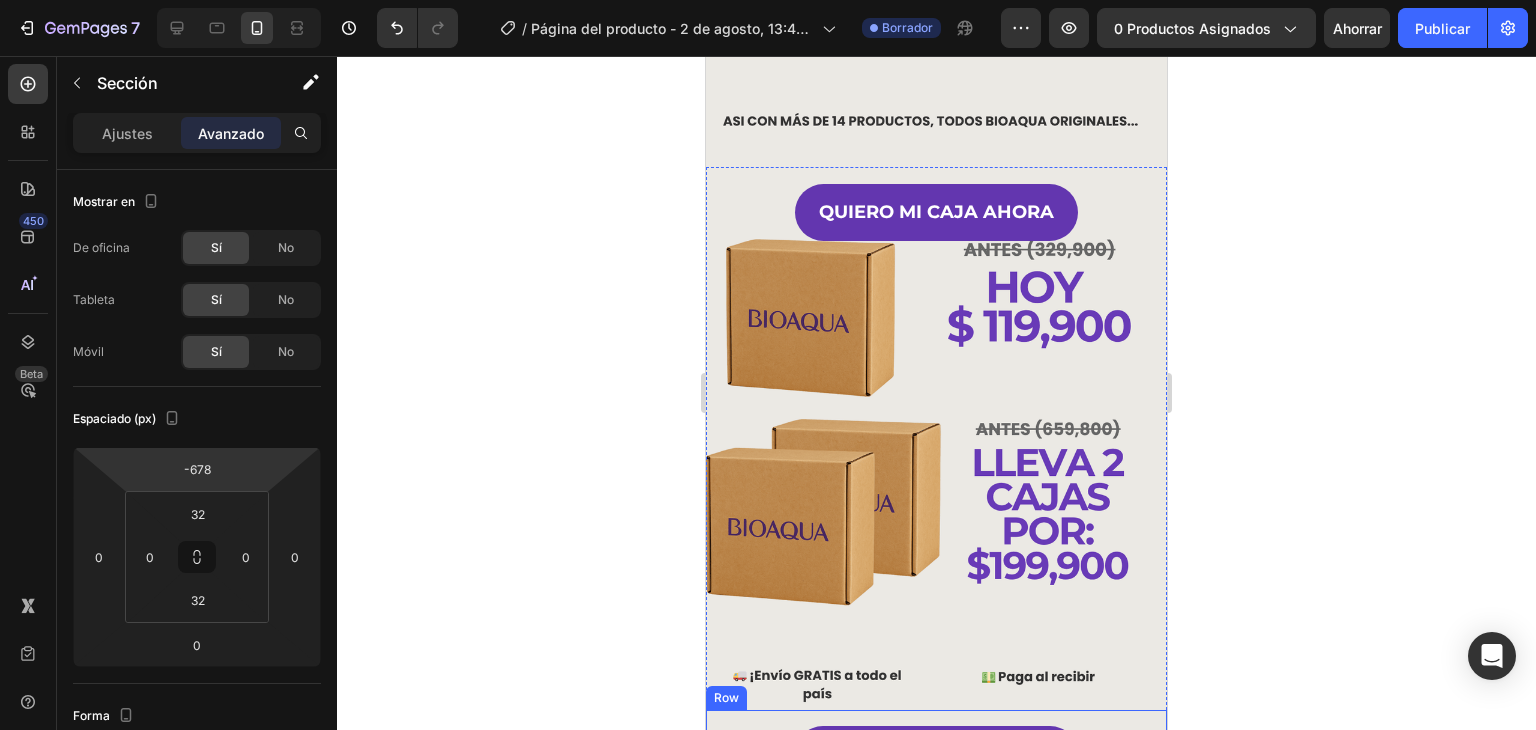 scroll, scrollTop: 825, scrollLeft: 0, axis: vertical 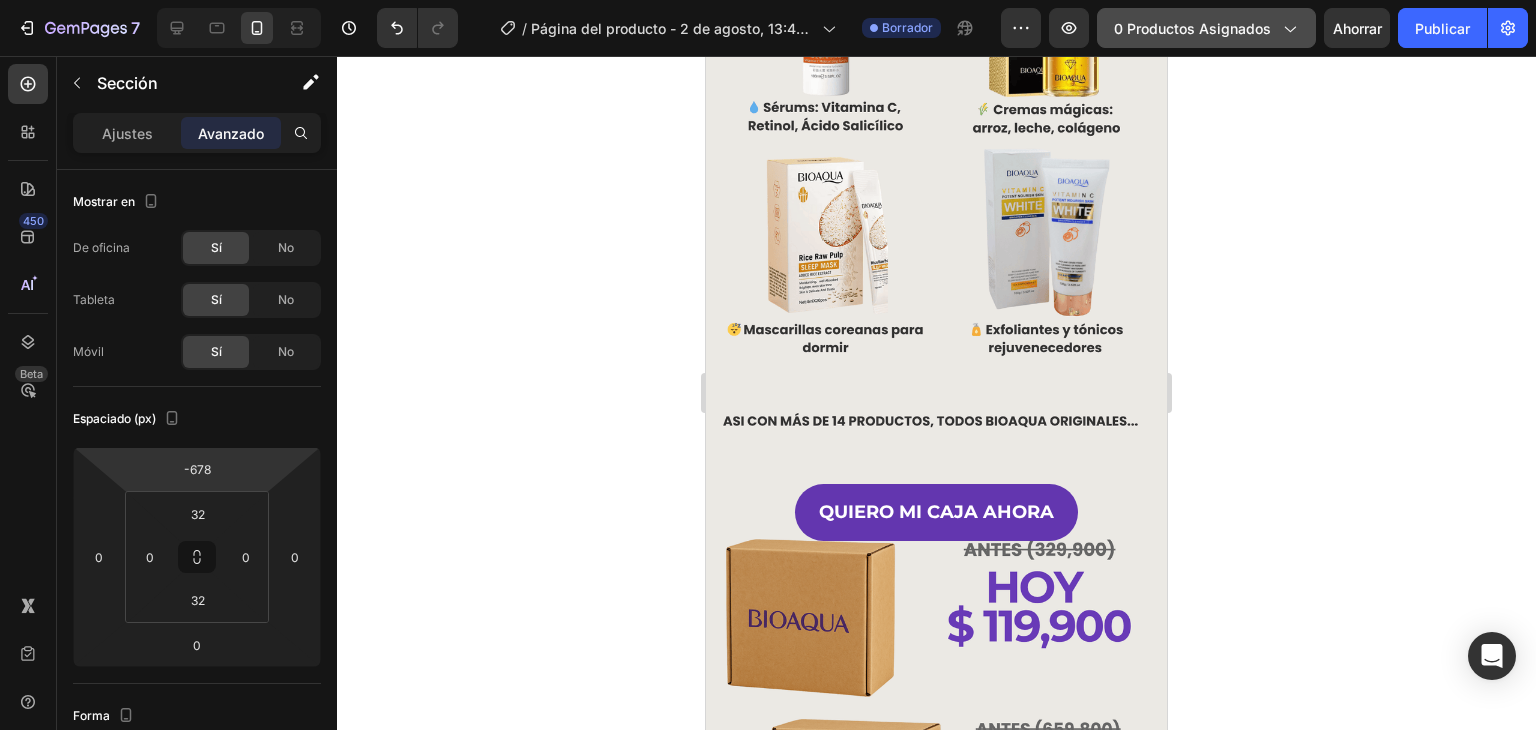 click on "0 productos asignados" at bounding box center [1206, 28] 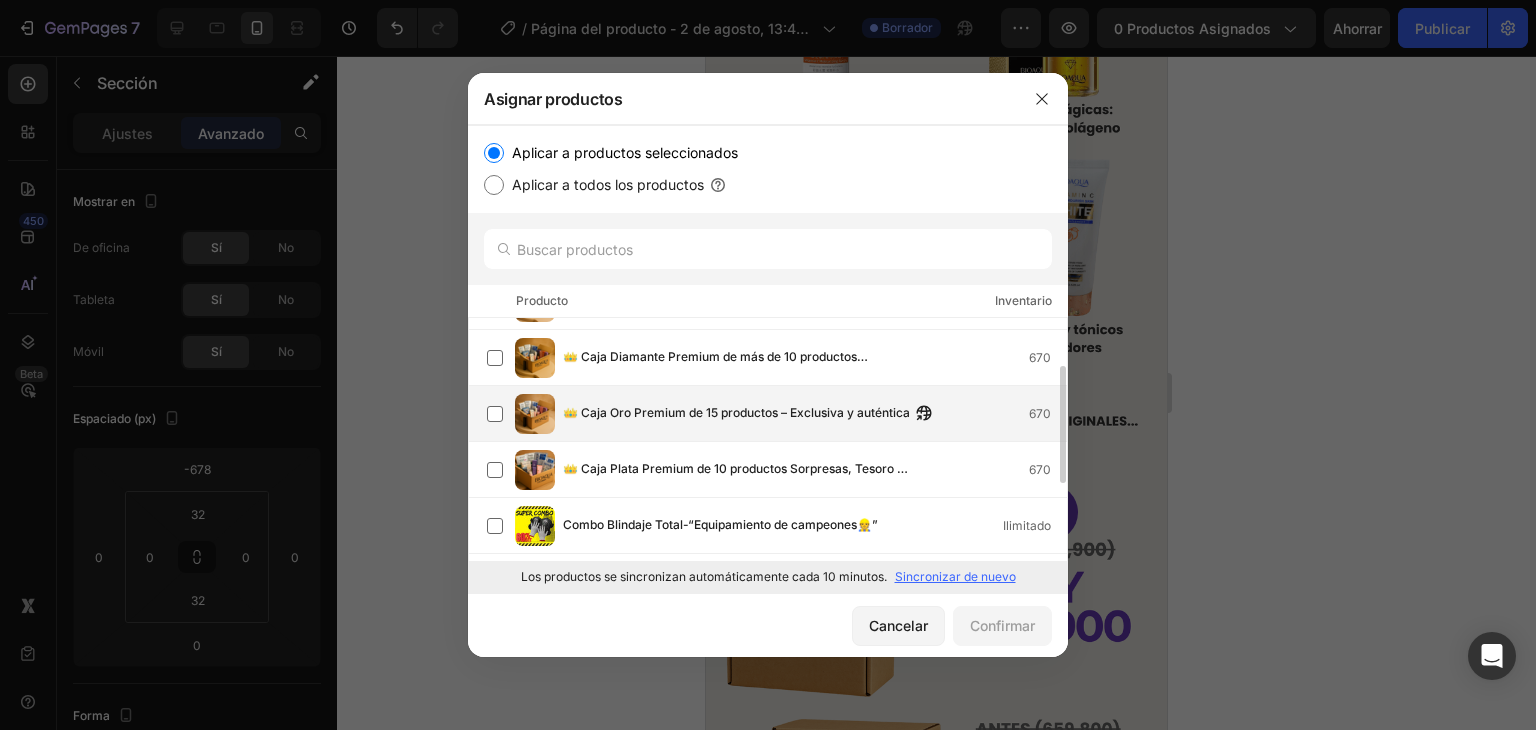 scroll, scrollTop: 0, scrollLeft: 0, axis: both 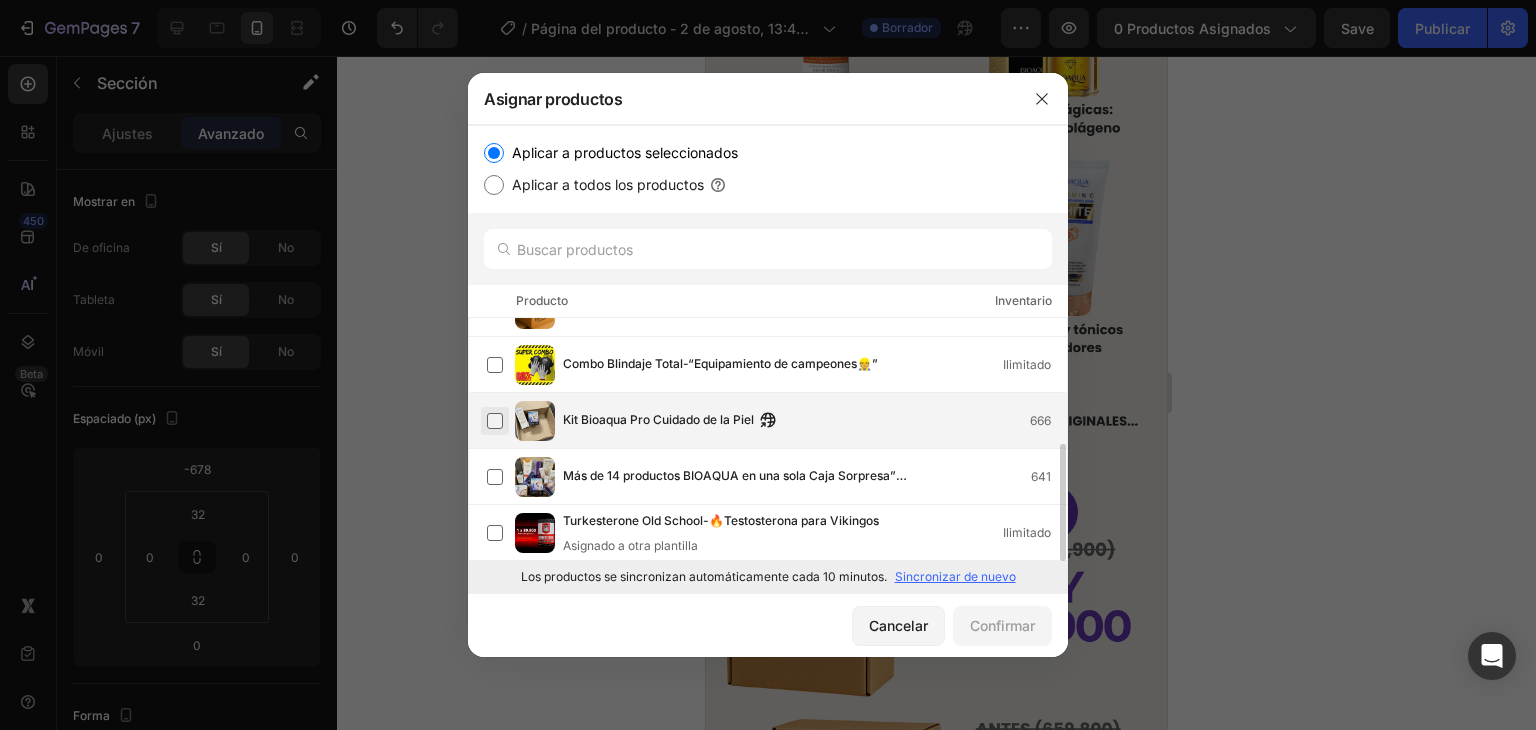 click at bounding box center [495, 421] 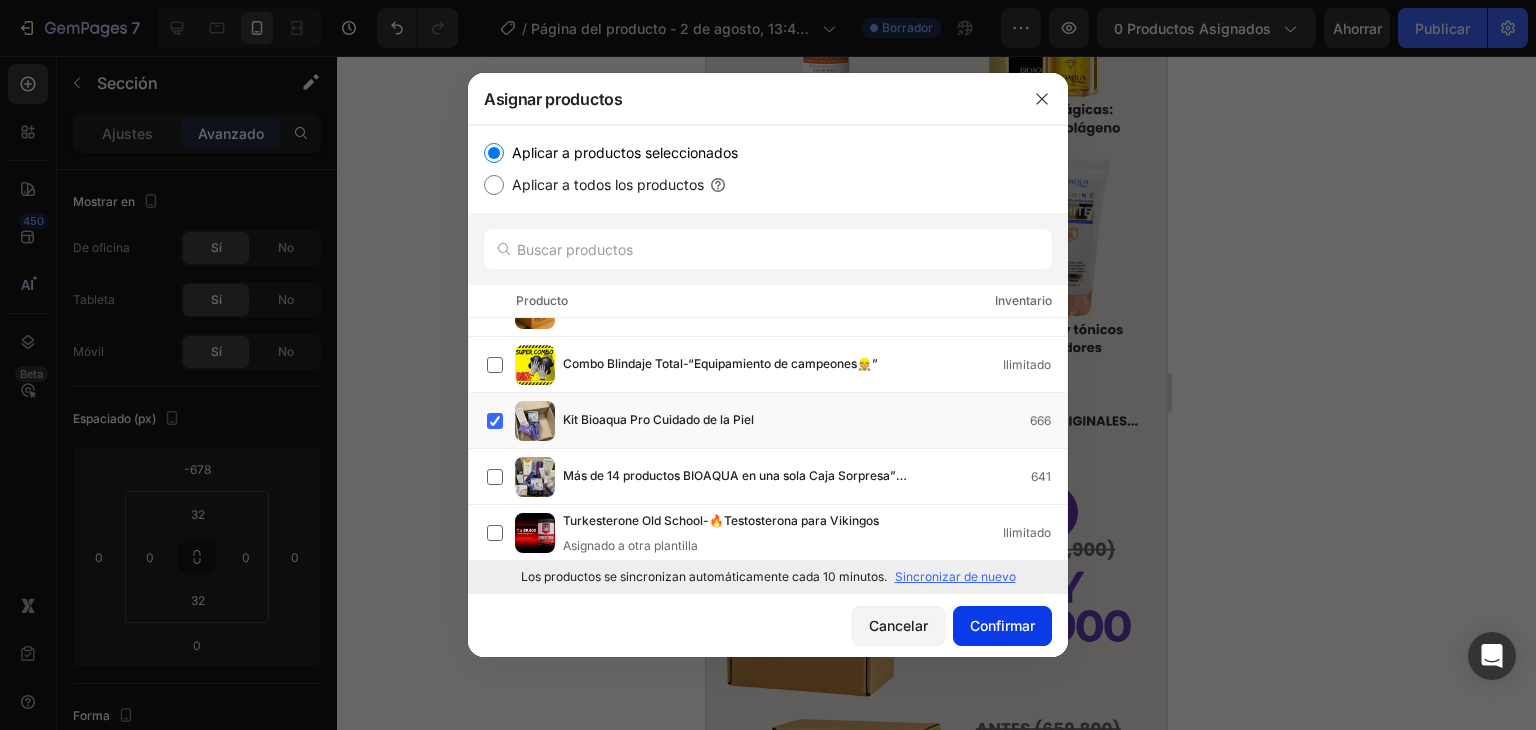 click on "Confirmar" 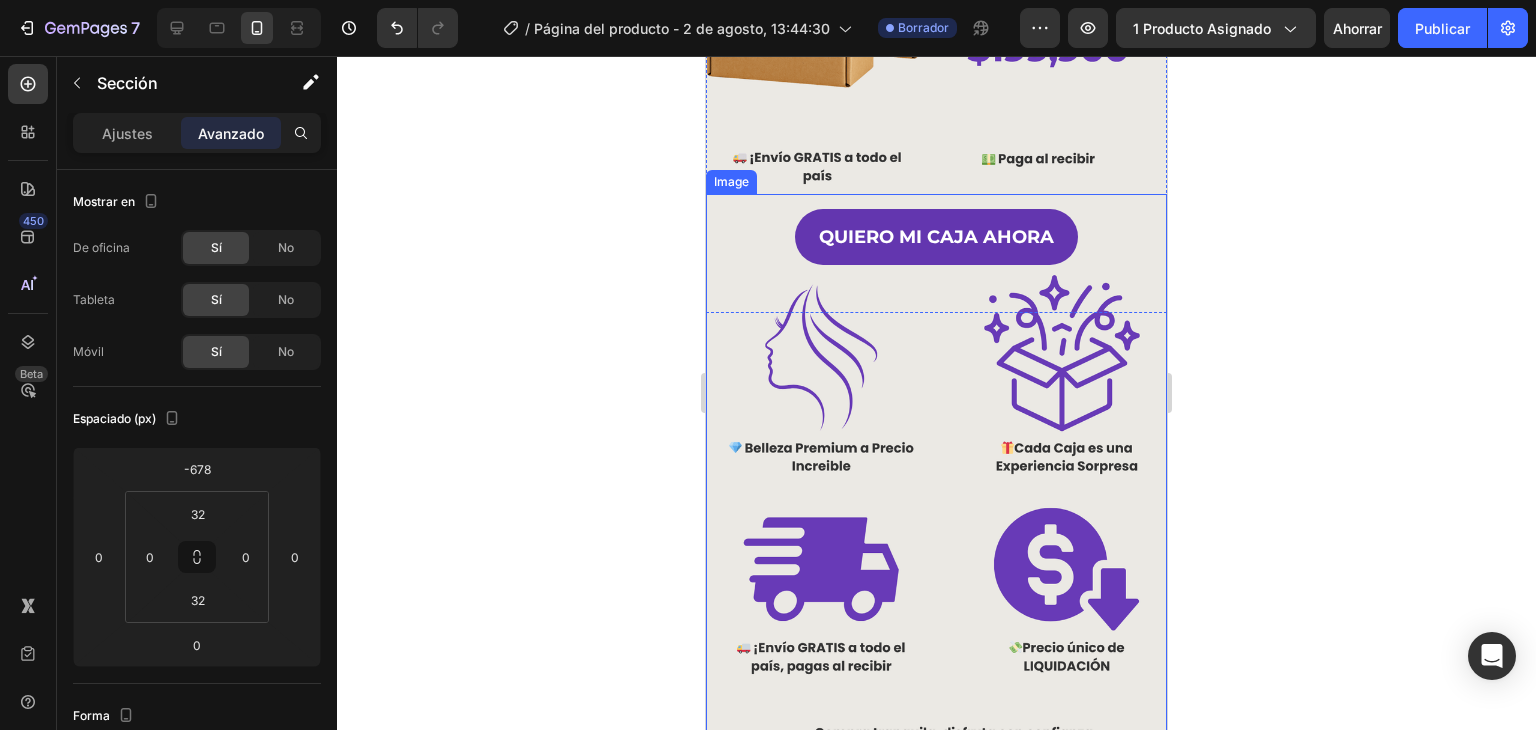 scroll, scrollTop: 1625, scrollLeft: 0, axis: vertical 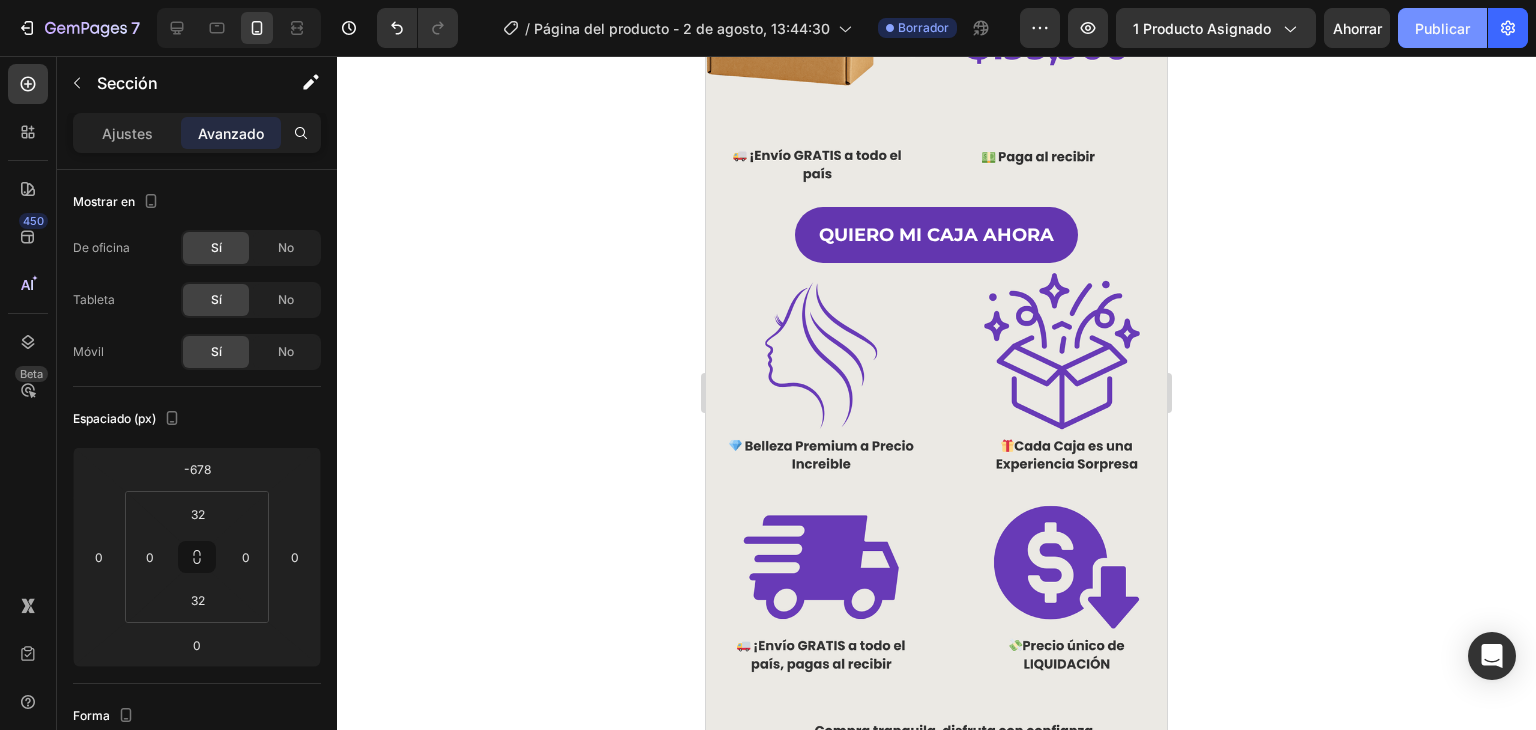 click on "Publicar" 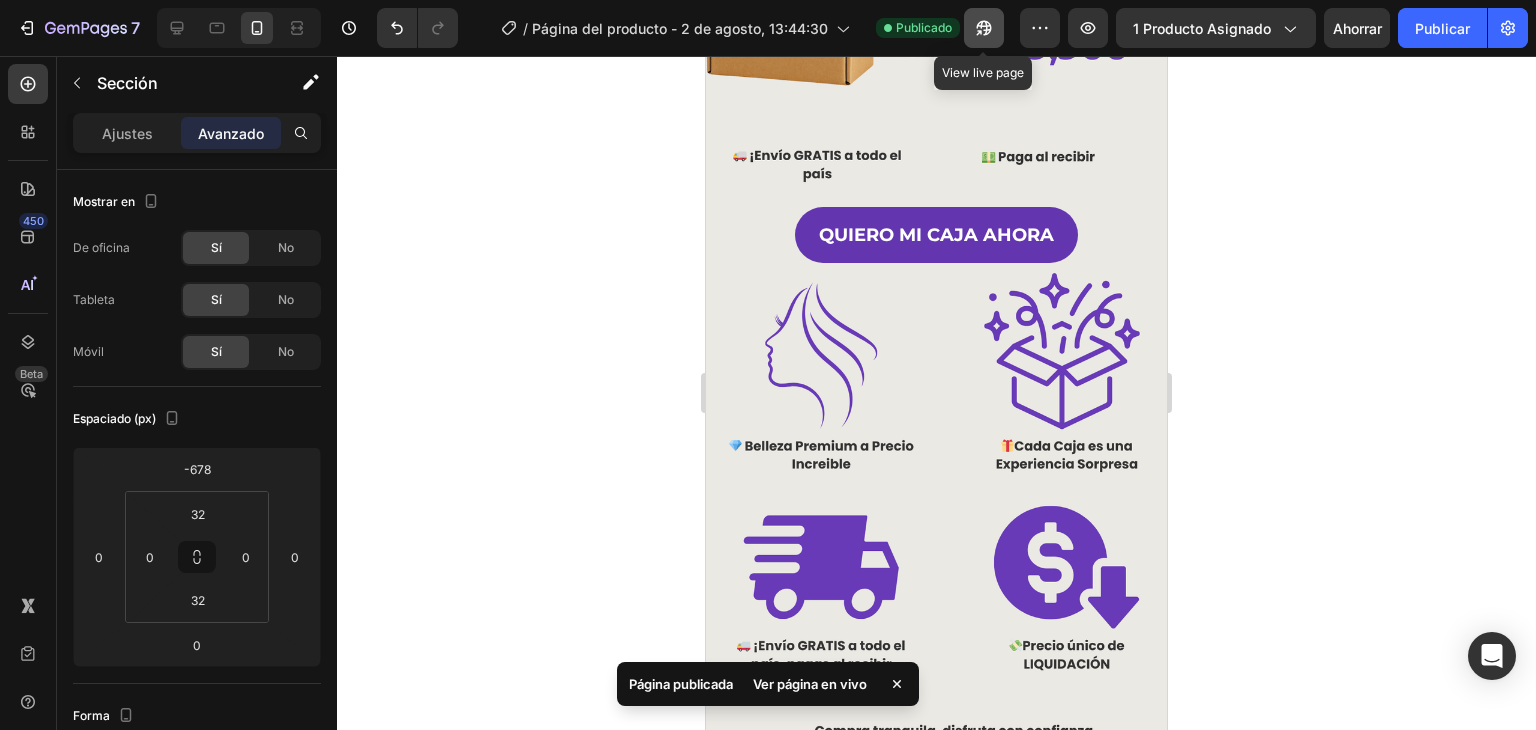 click 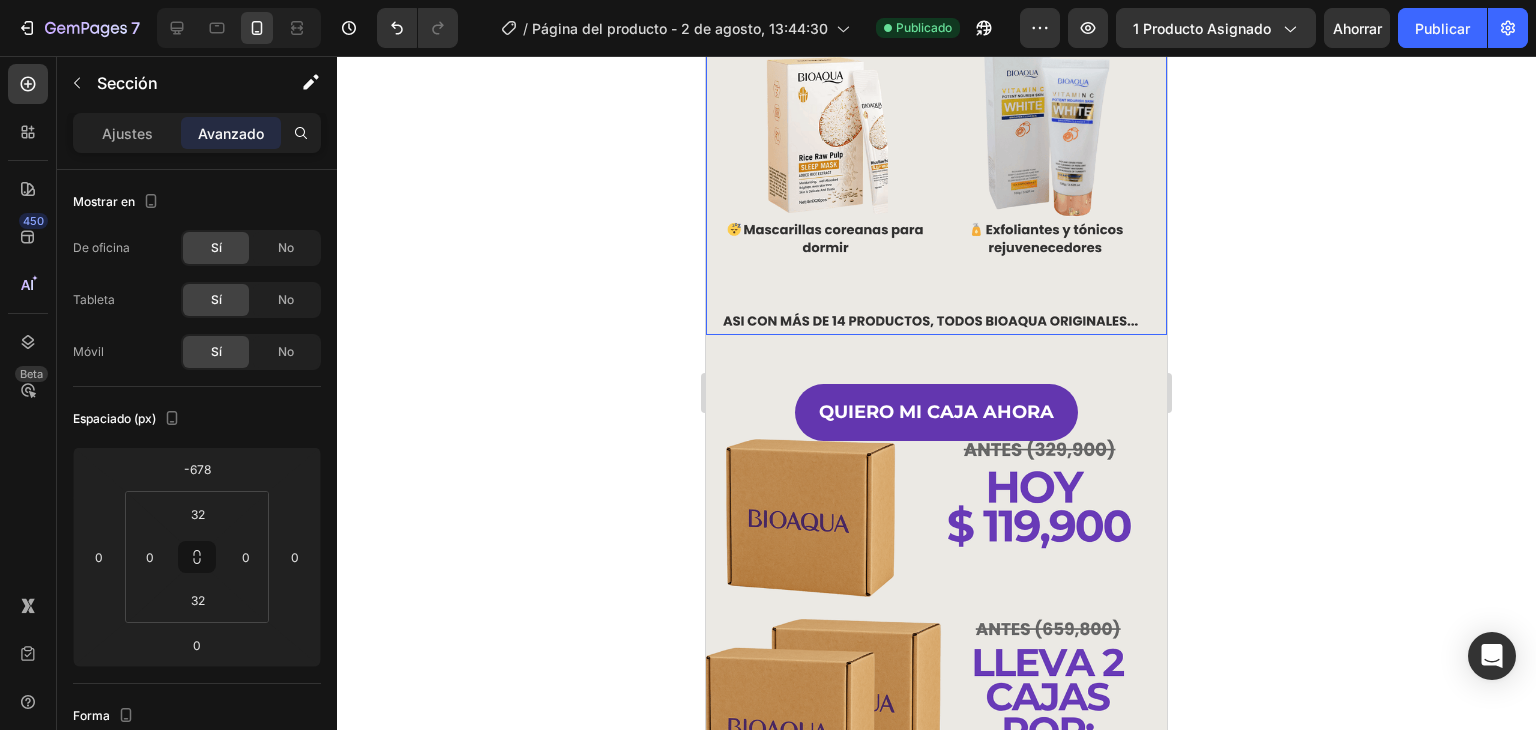 scroll, scrollTop: 1025, scrollLeft: 0, axis: vertical 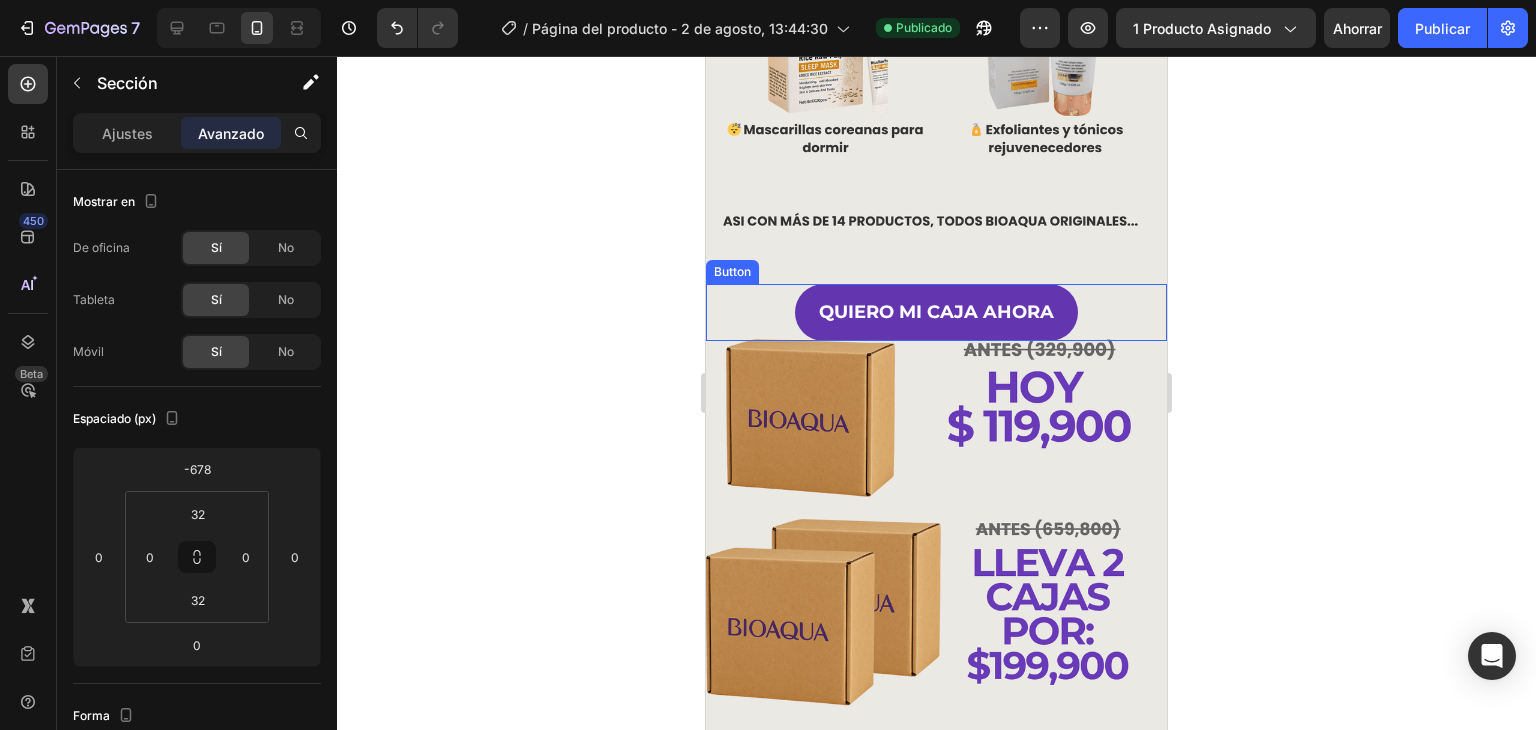 click on "QUIERO MI CAJA AHORA Button" at bounding box center (936, 312) 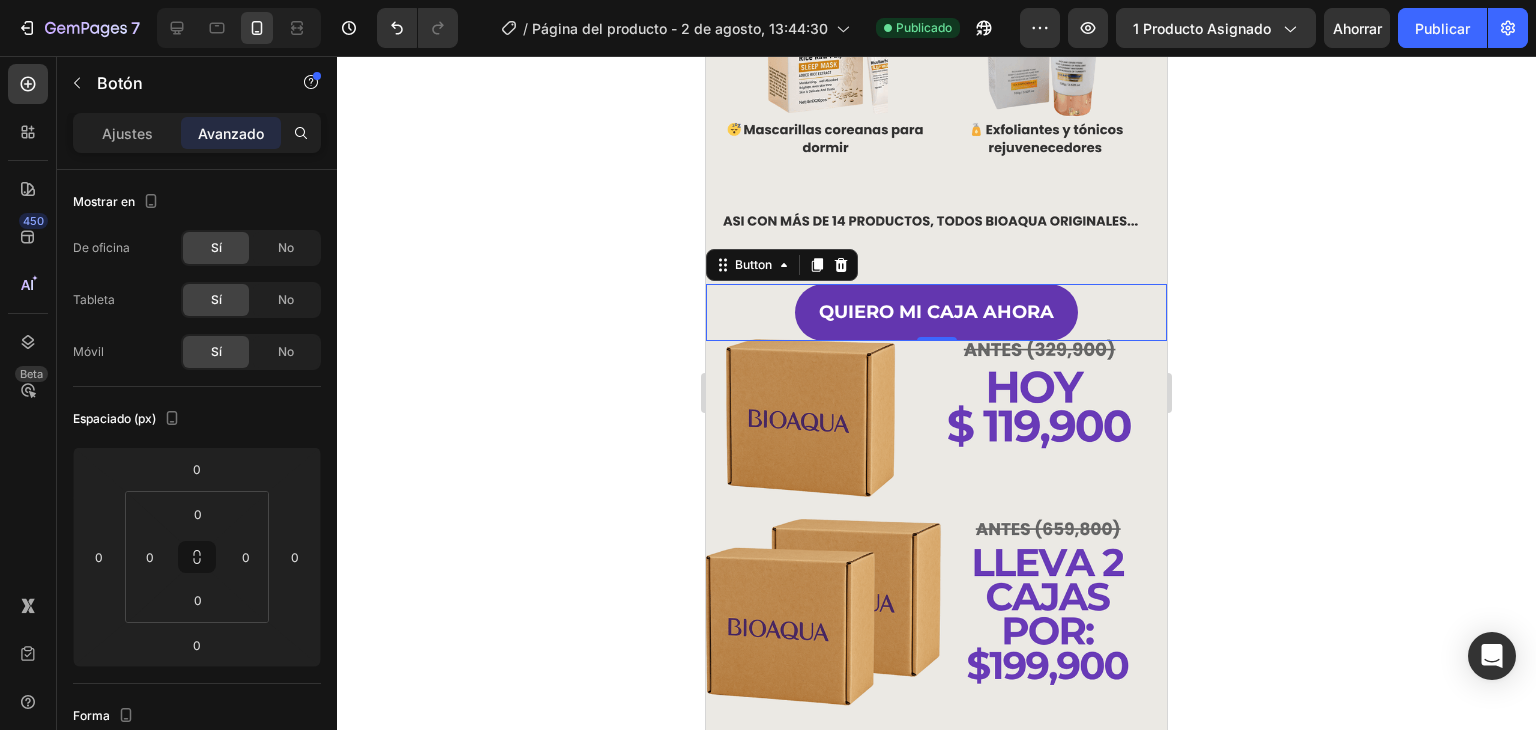click on "QUIERO MI CAJA AHORA Button   0" at bounding box center (936, 312) 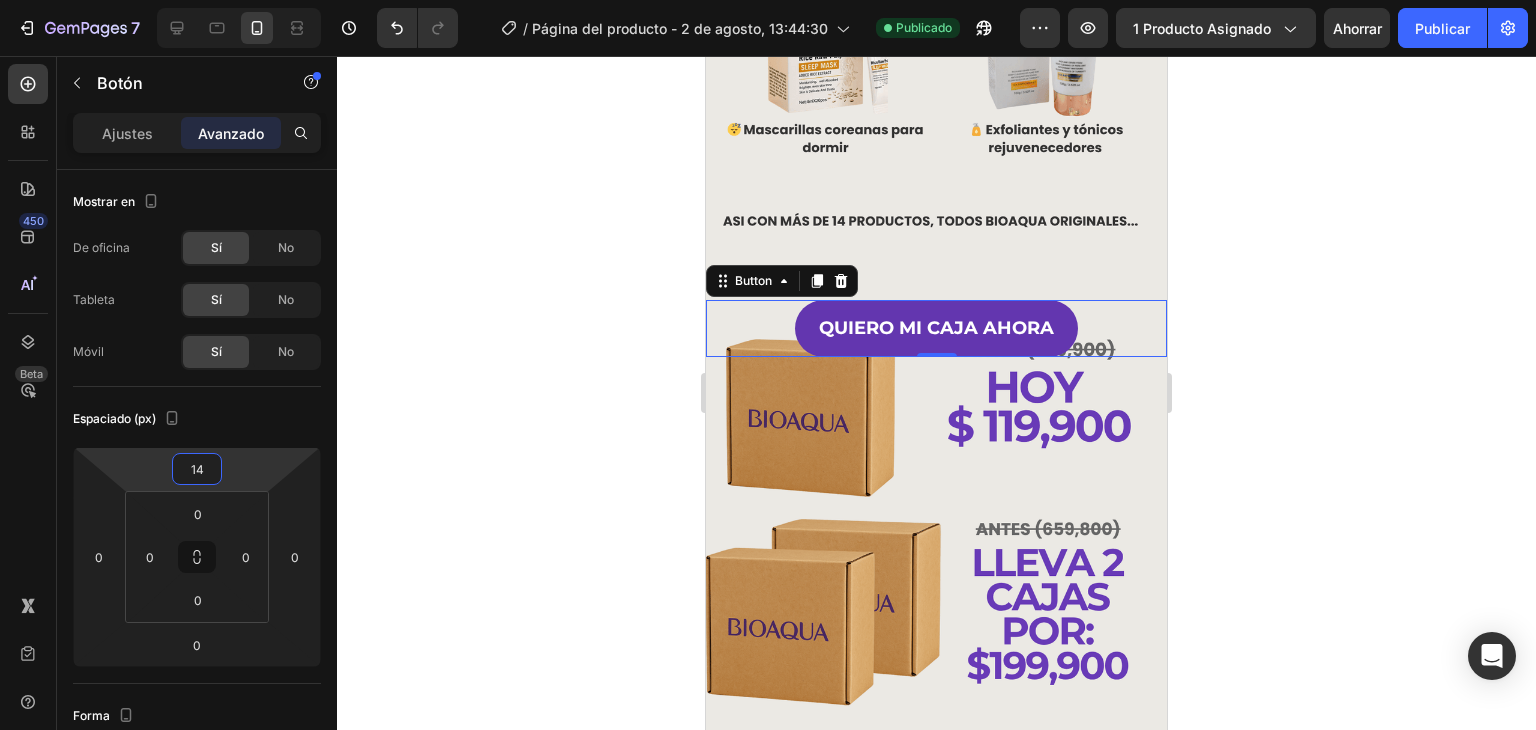 type on "16" 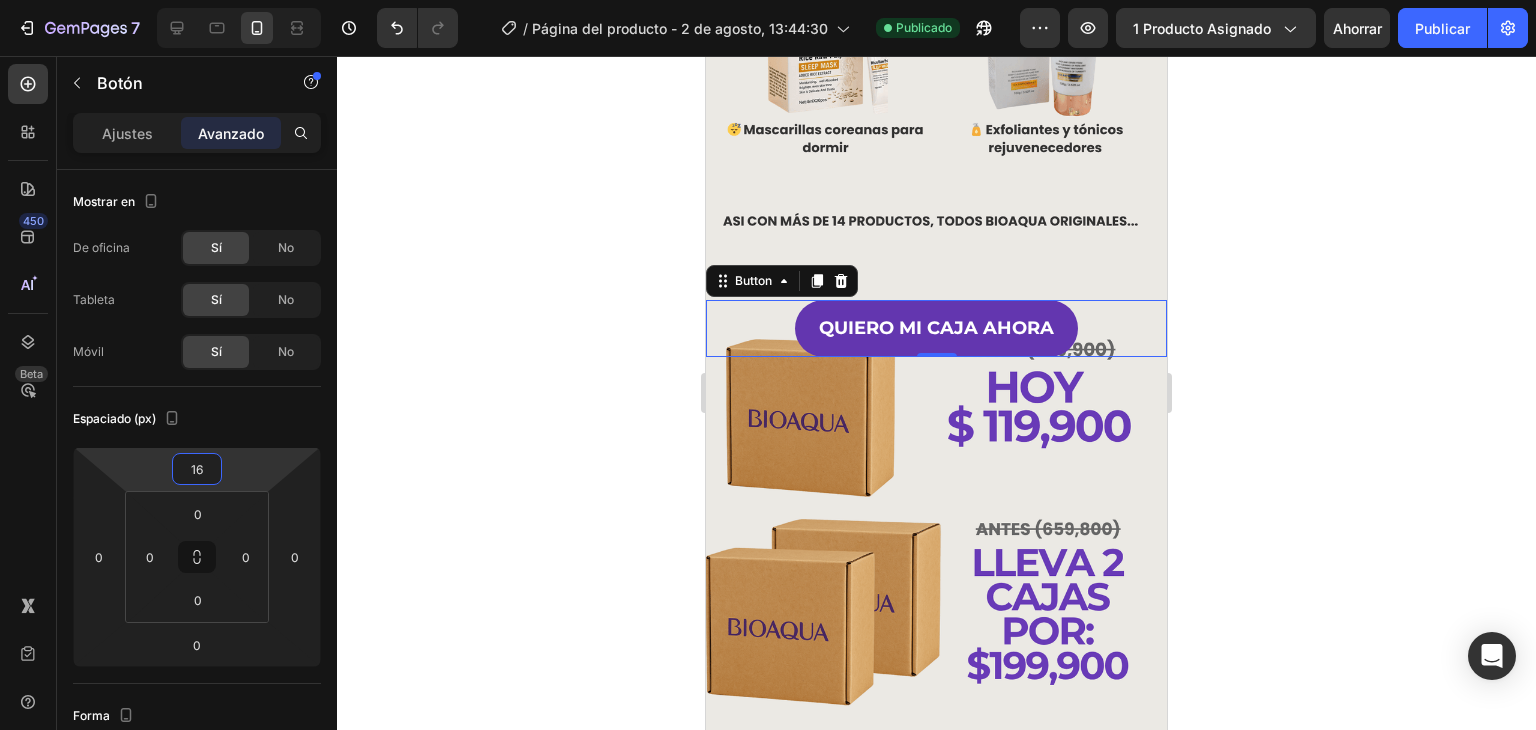 drag, startPoint x: 251, startPoint y: 469, endPoint x: 264, endPoint y: 461, distance: 15.264338 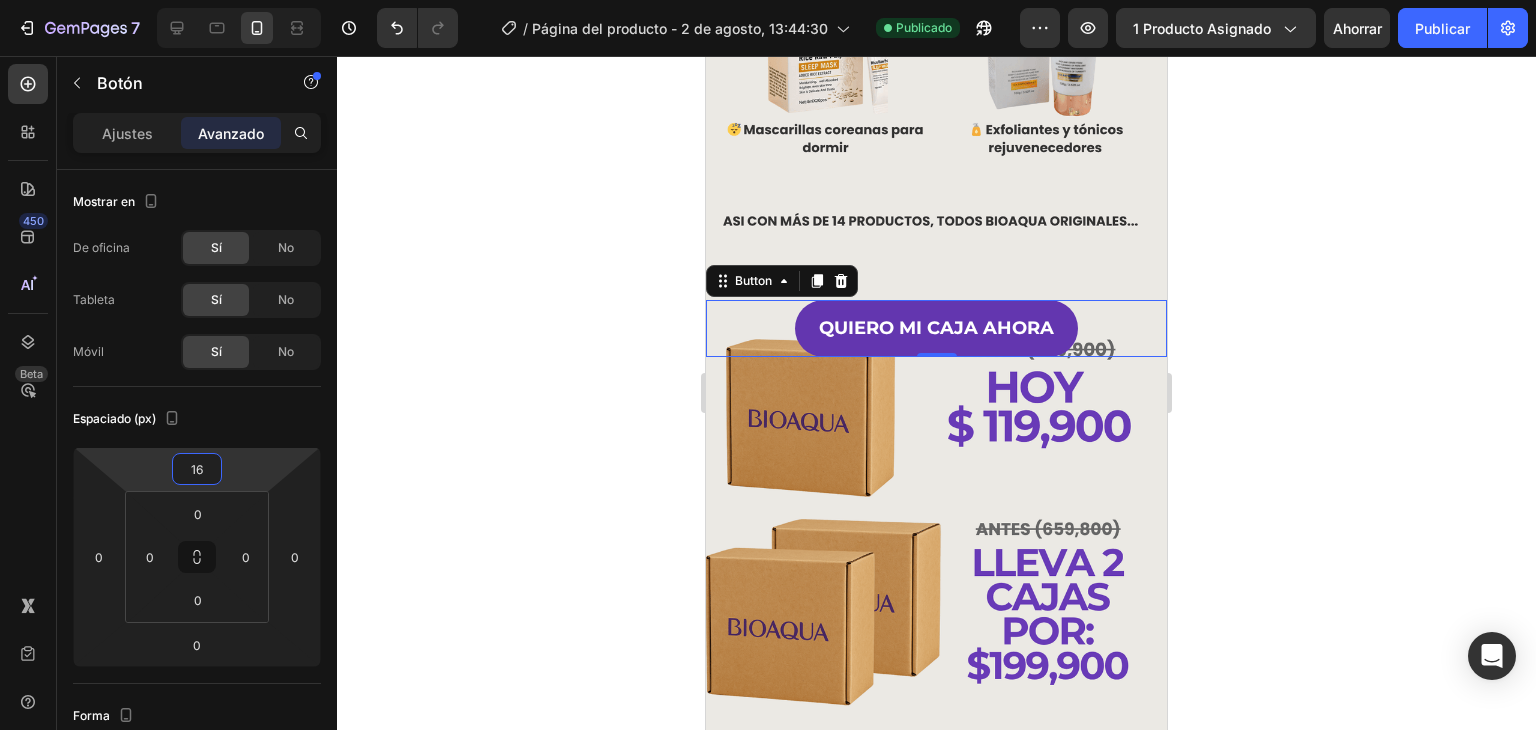 click 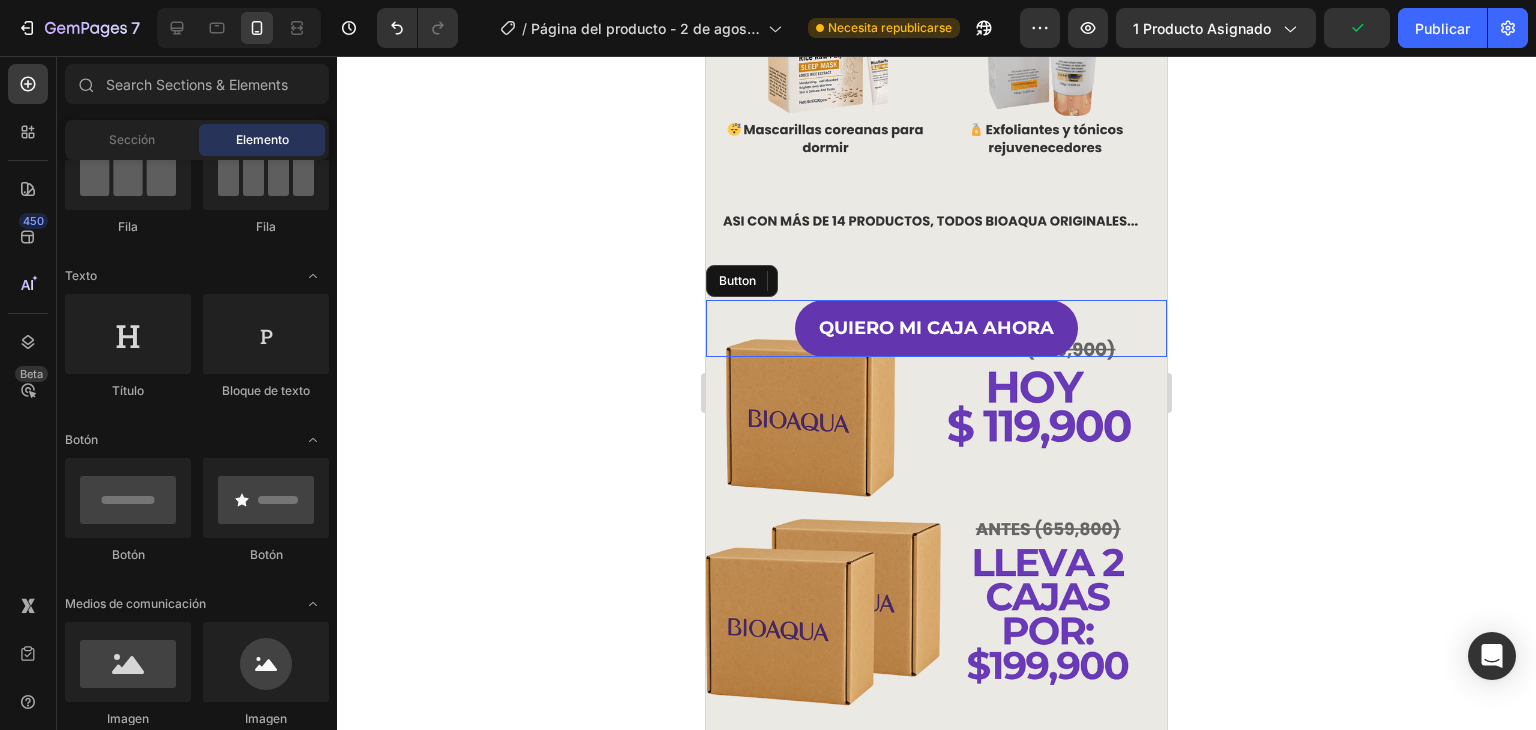 click 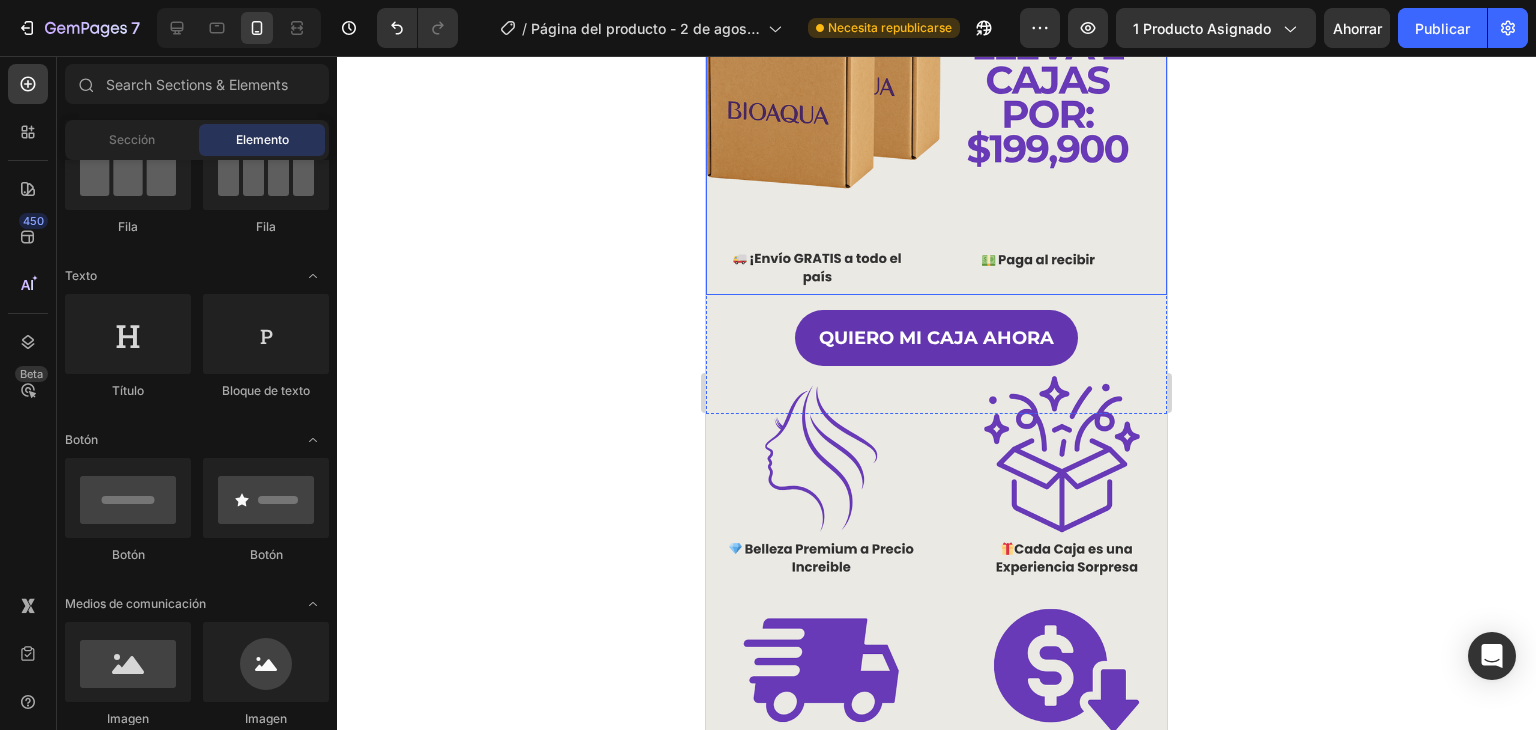 scroll, scrollTop: 1525, scrollLeft: 0, axis: vertical 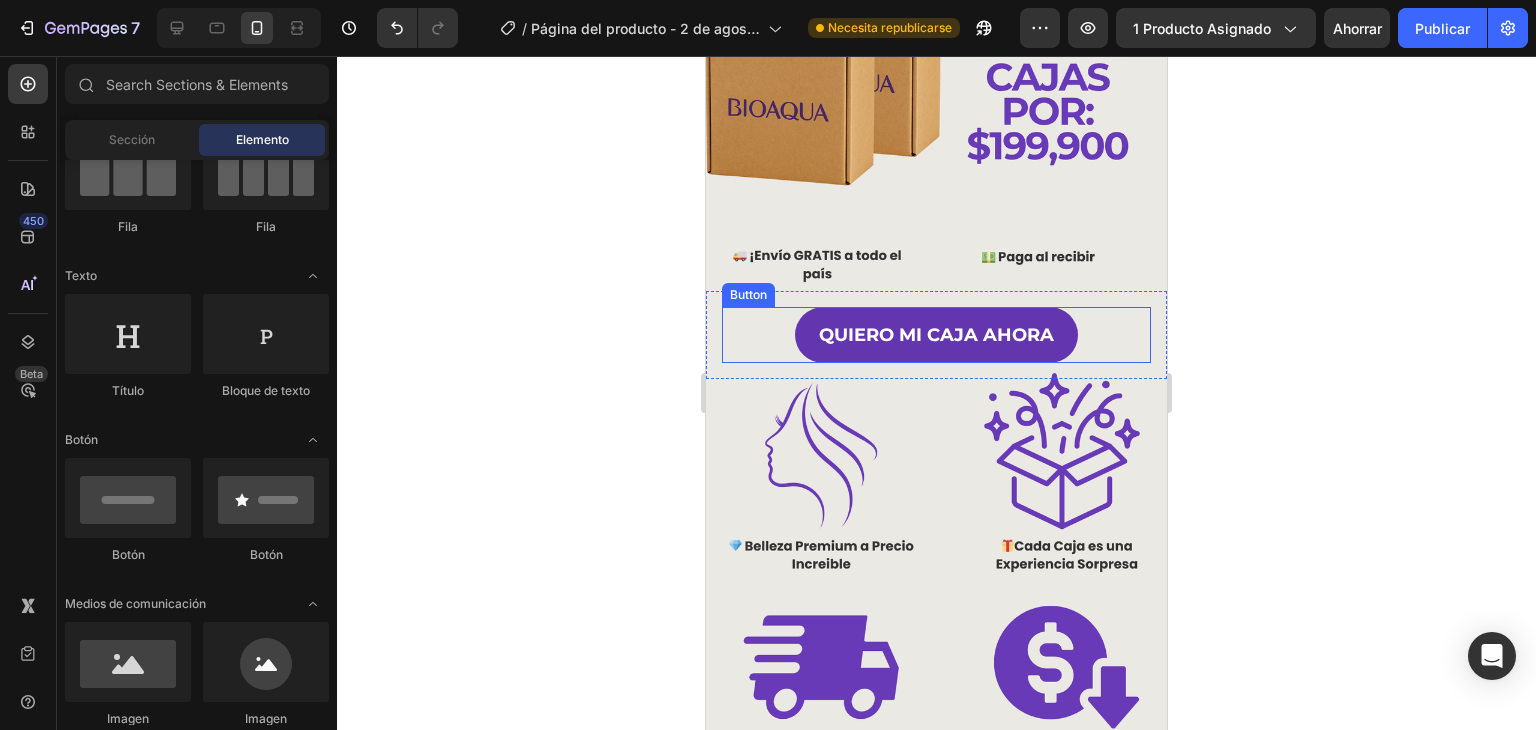 click on "QUIERO MI CAJA AHORA Button" at bounding box center (936, 335) 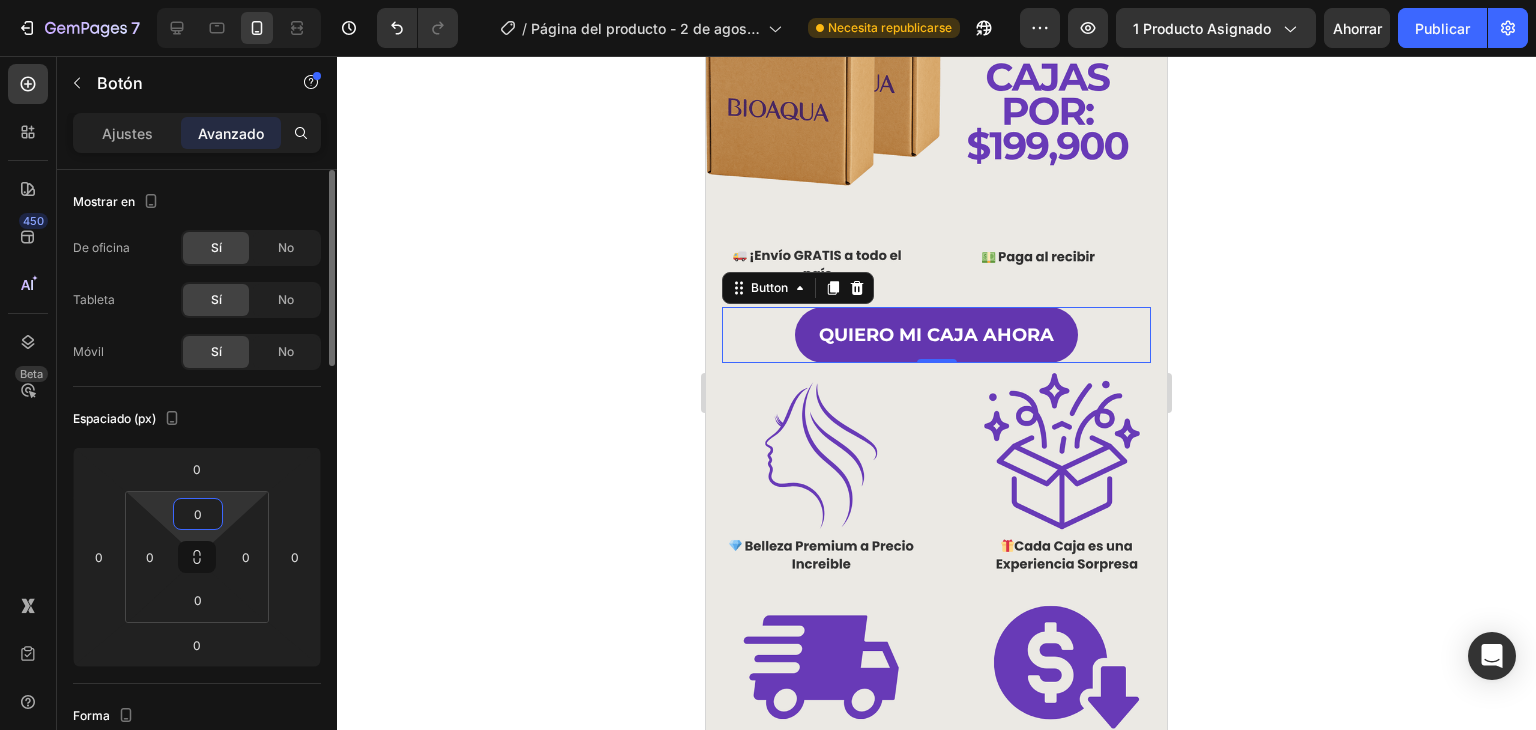 click on "0 0 0 0" at bounding box center (197, 557) 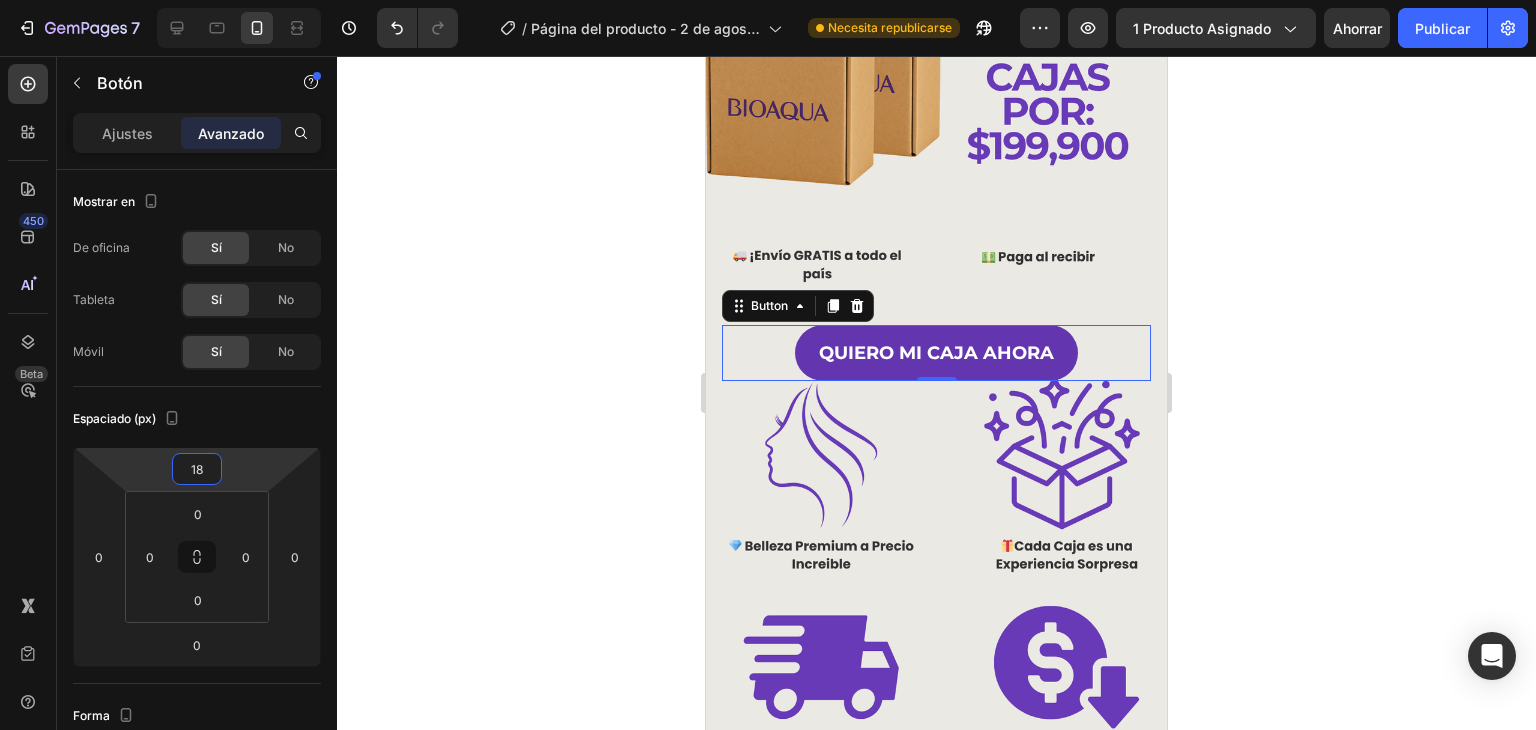 type on "20" 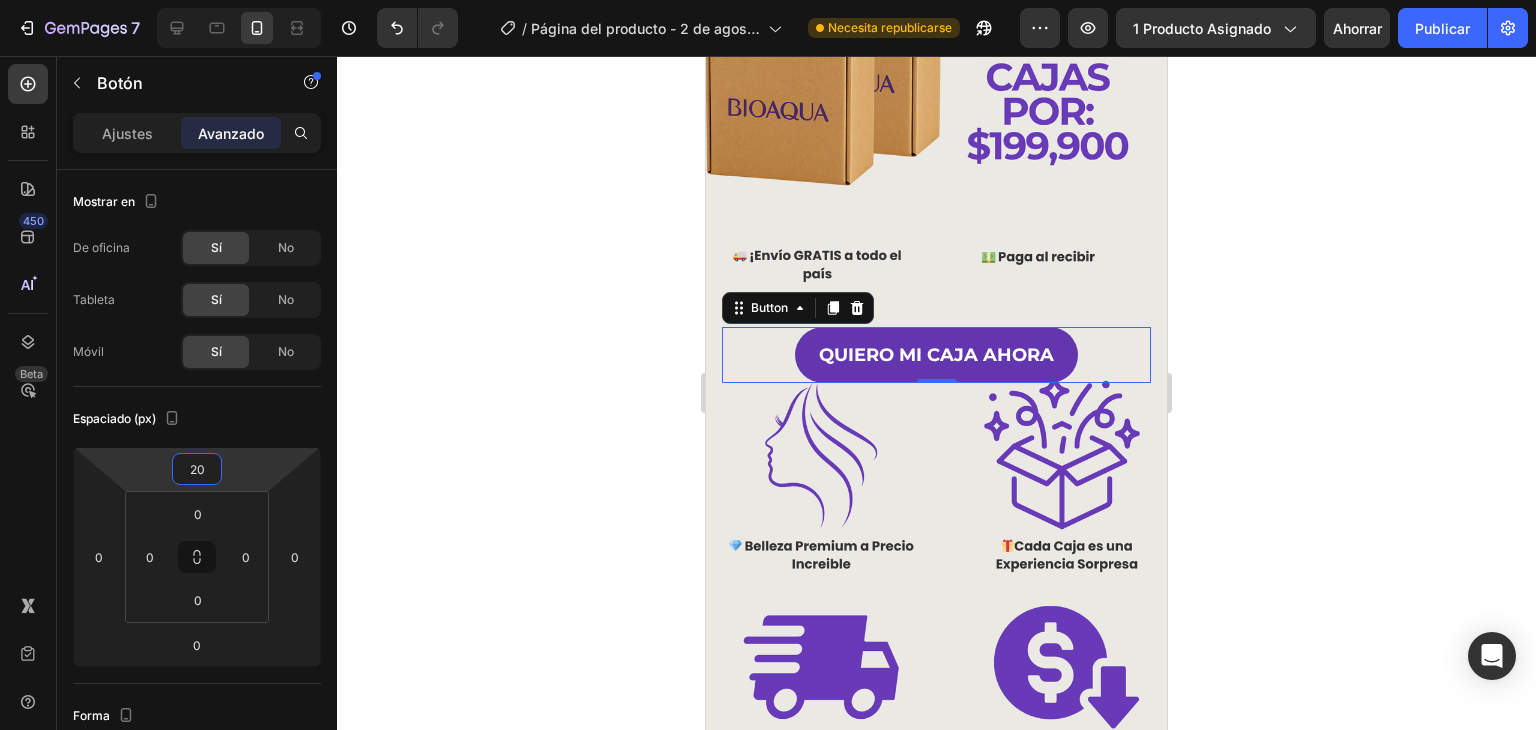 drag, startPoint x: 243, startPoint y: 473, endPoint x: 246, endPoint y: 463, distance: 10.440307 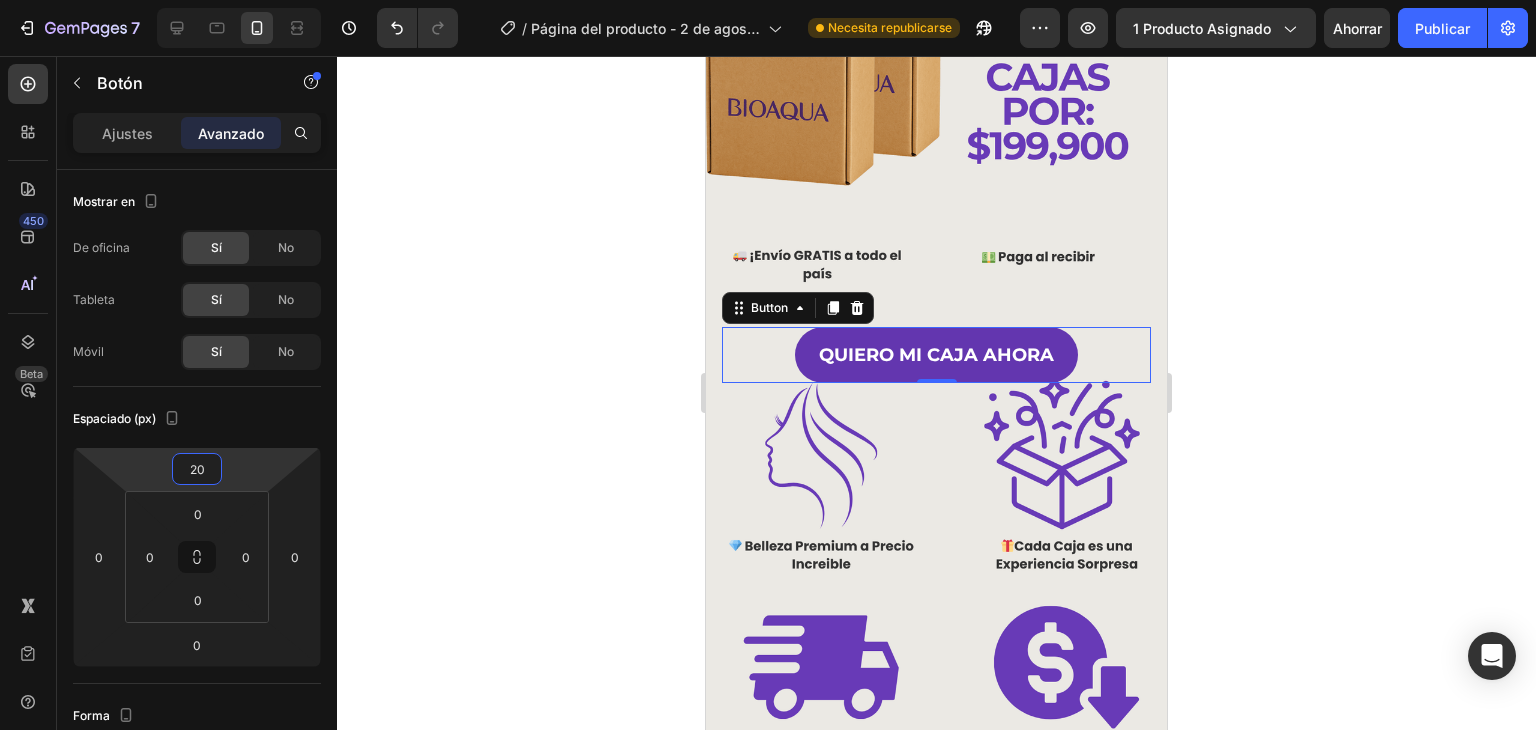 click 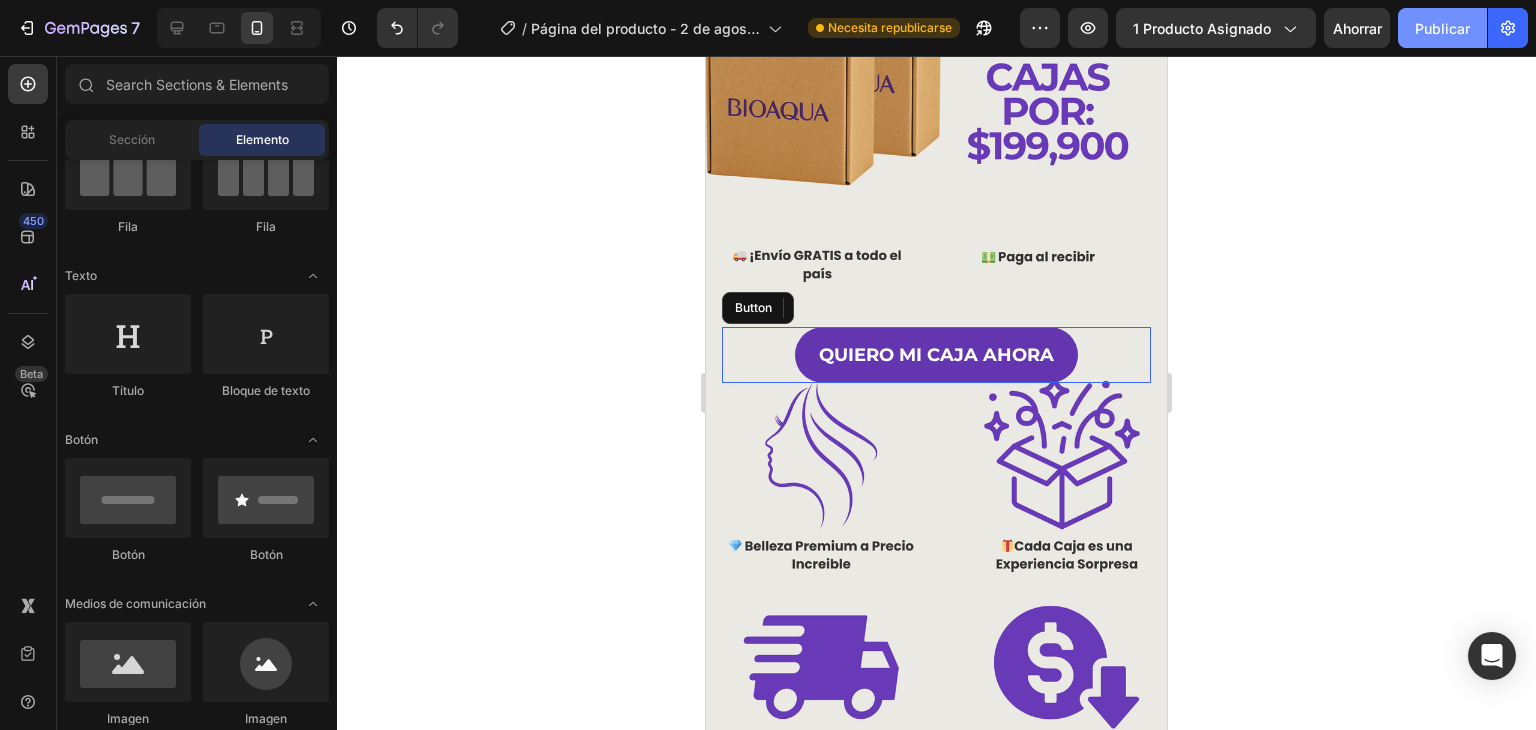 click on "Publicar" at bounding box center [1442, 28] 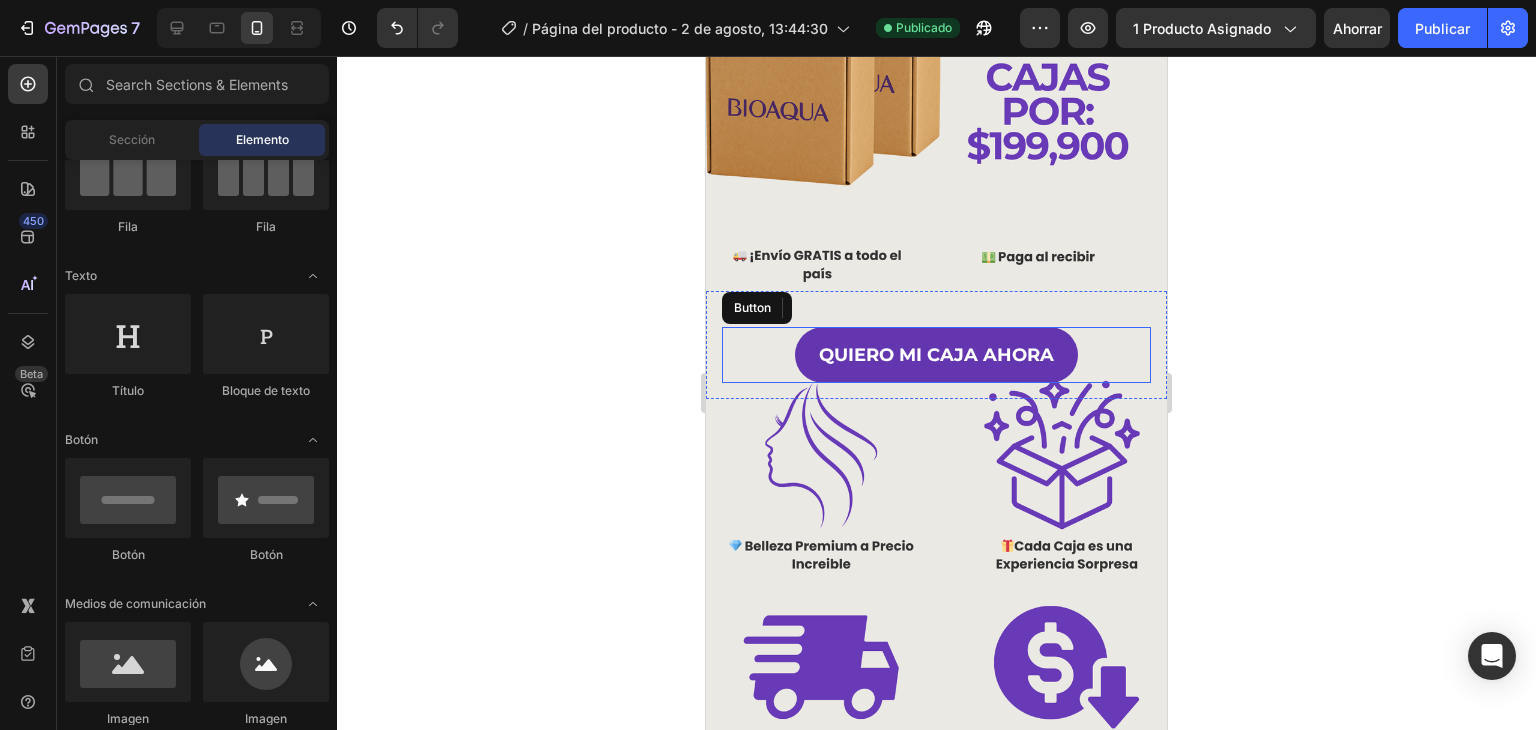 click on "QUIERO MI CAJA AHORA Button" at bounding box center [936, 355] 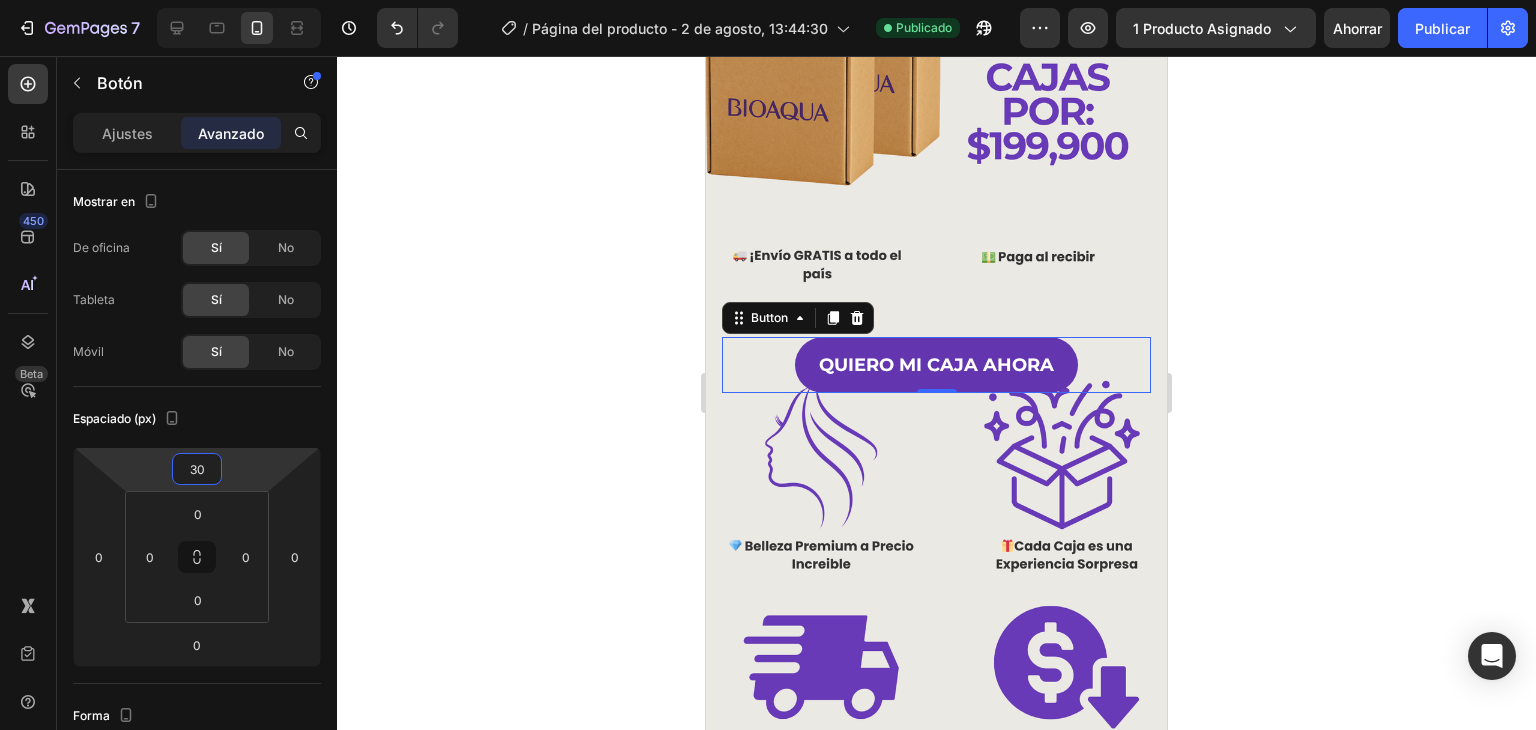 type on "32" 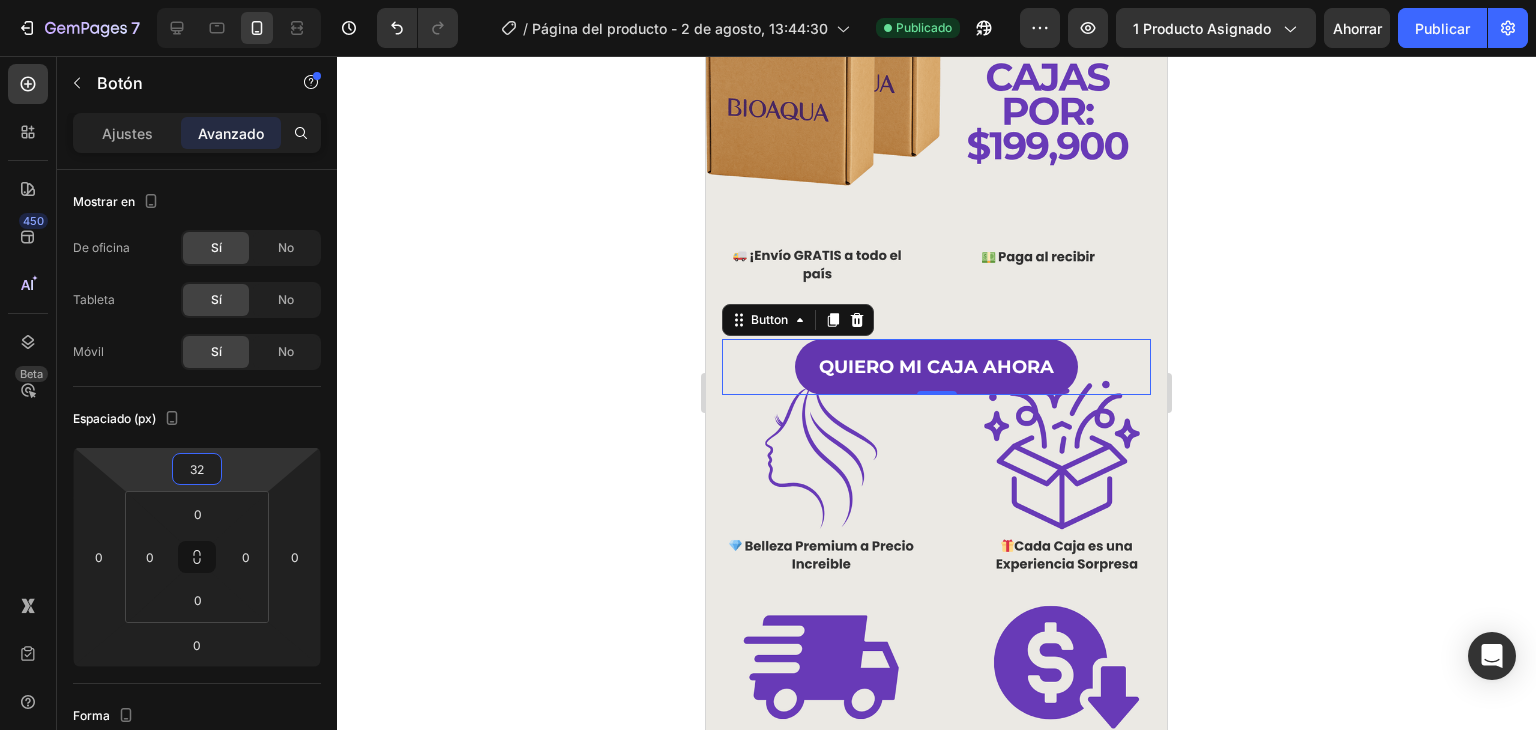 click on "7 Version history / Página del producto - 2 de agosto, 13:44:30 Publicado Avance 1 producto asignado Ahorrar Publicar 450 Beta Secciones(30) Elementos(84) Sección Elemento Hero Section Product Detail Brands Trusted Badges Guarantee Product Breakdown How to use Testimonials Compare Bundle FAQs Social Proof Brand Story Product List Collection Blog List Contact Sticky Add to Cart Custom Footer Explorar la biblioteca 450 Disposición
Fila
Fila
Fila
Fila Texto
Título
Bloque de texto Botón
Botón
Botón Medios de comunicación
Imagen" at bounding box center [768, 0] 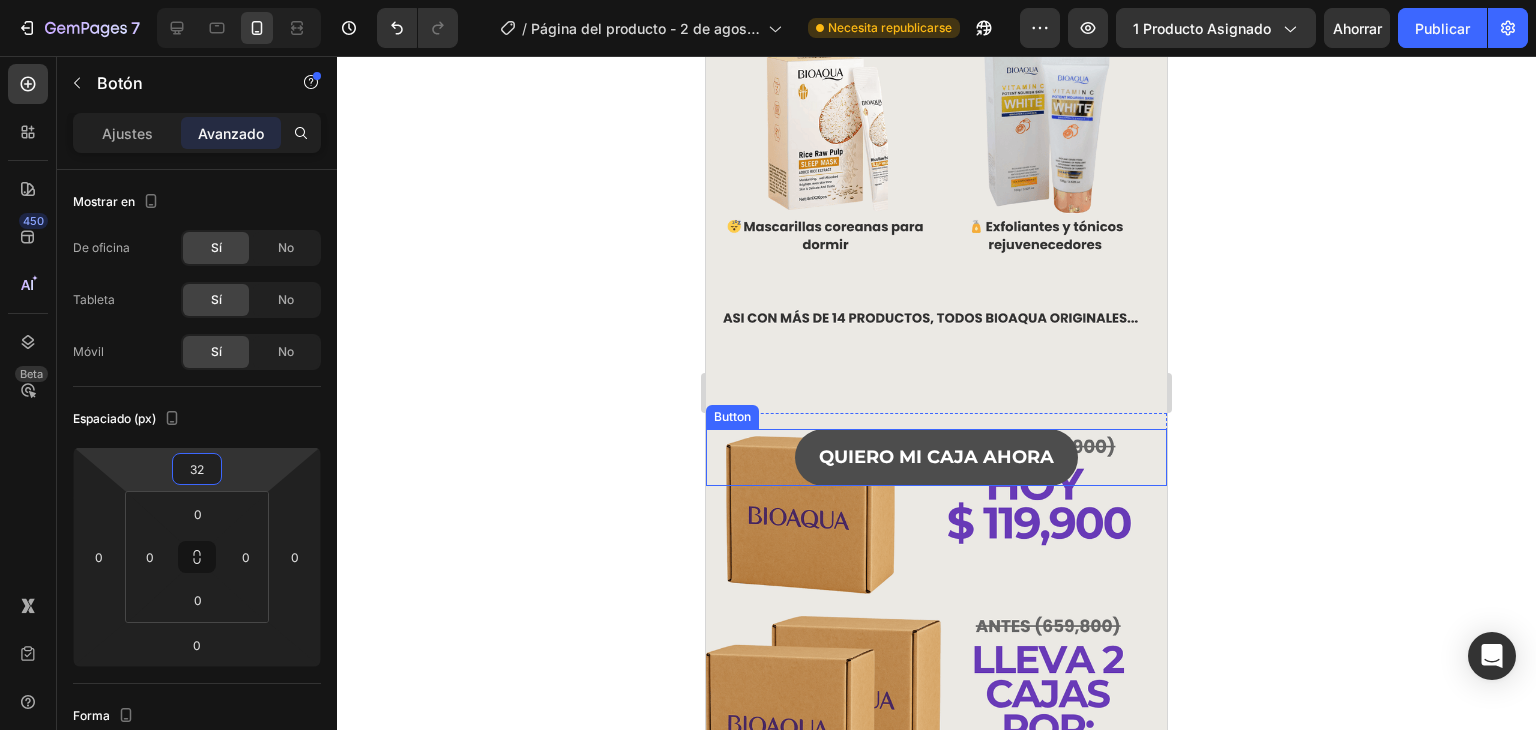scroll, scrollTop: 947, scrollLeft: 0, axis: vertical 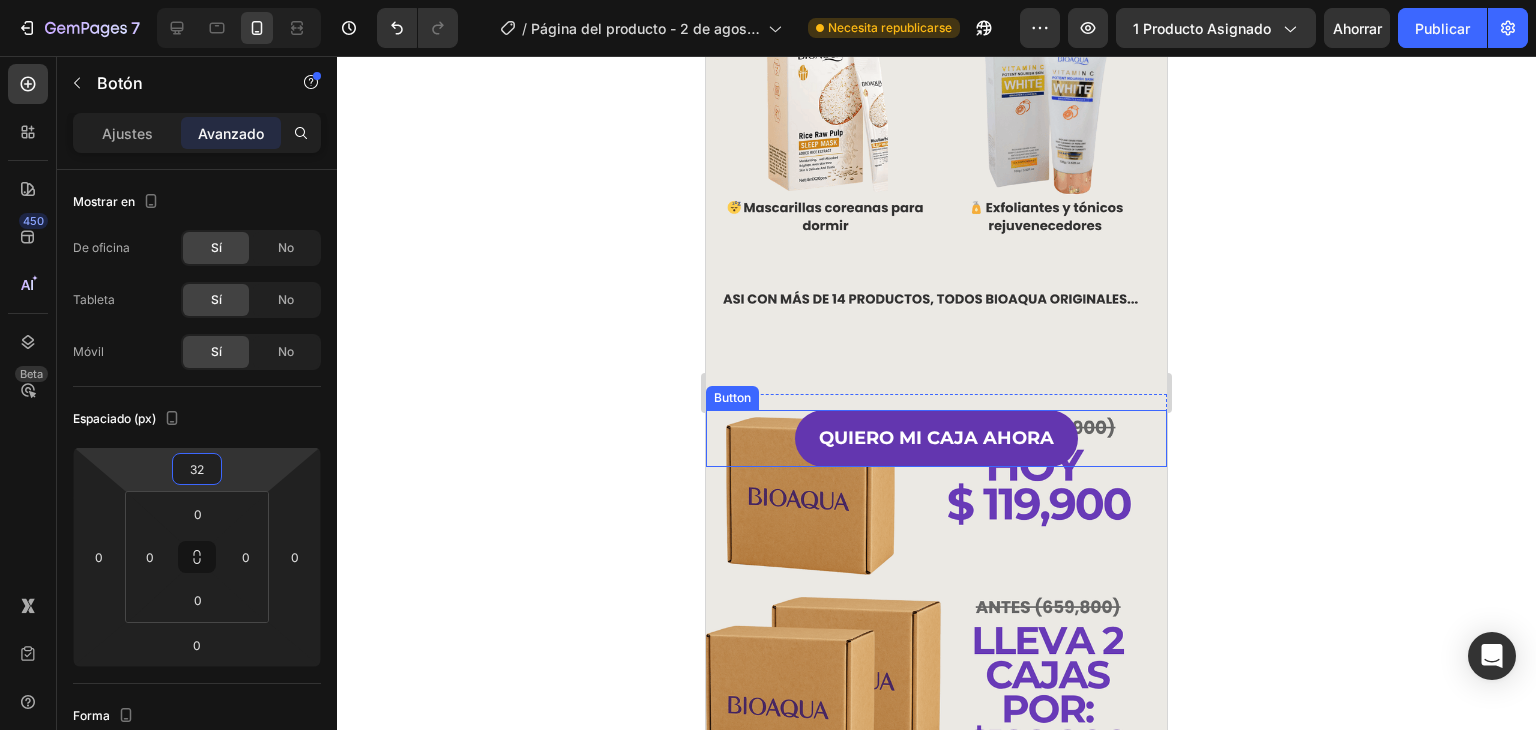 click on "QUIERO MI CAJA AHORA Button" at bounding box center (936, 438) 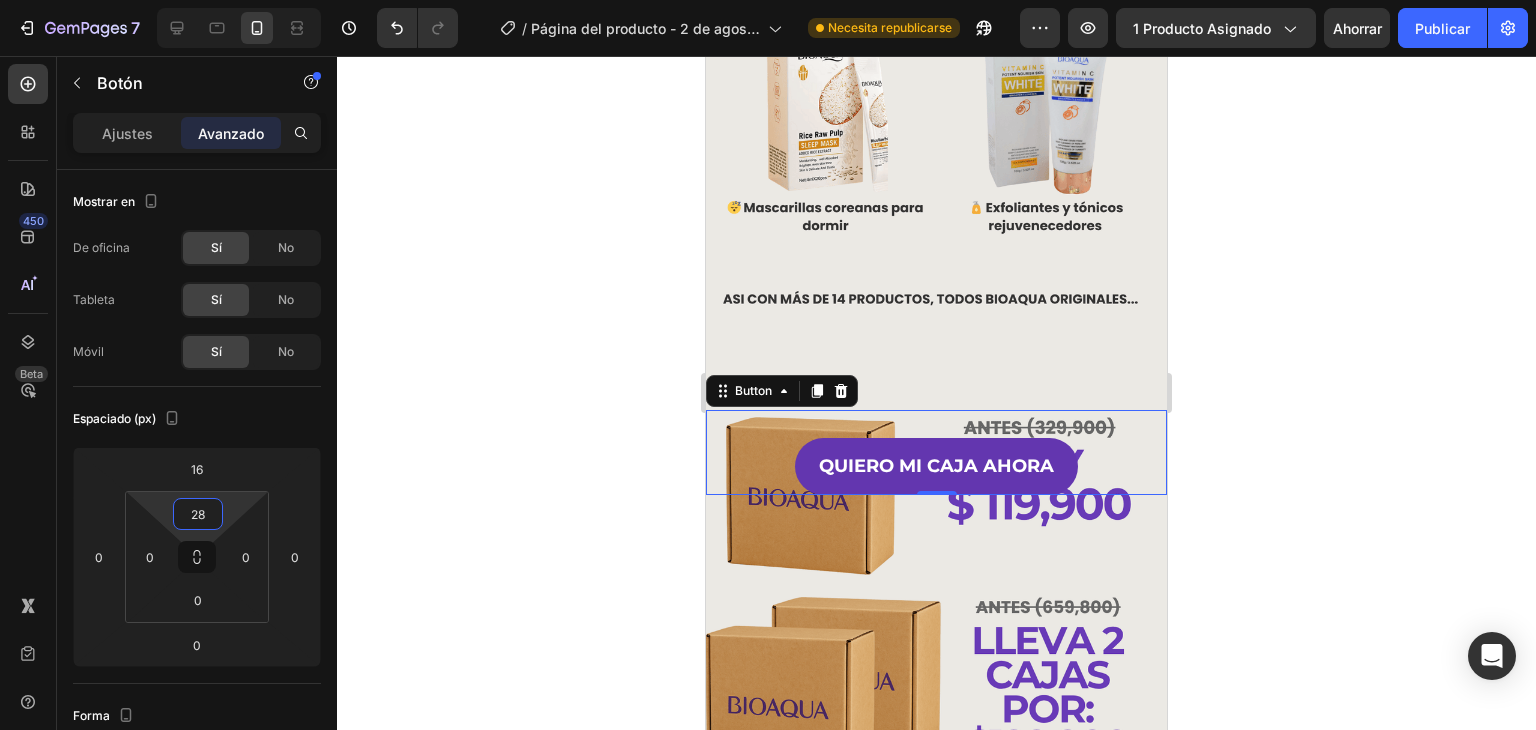 type on "30" 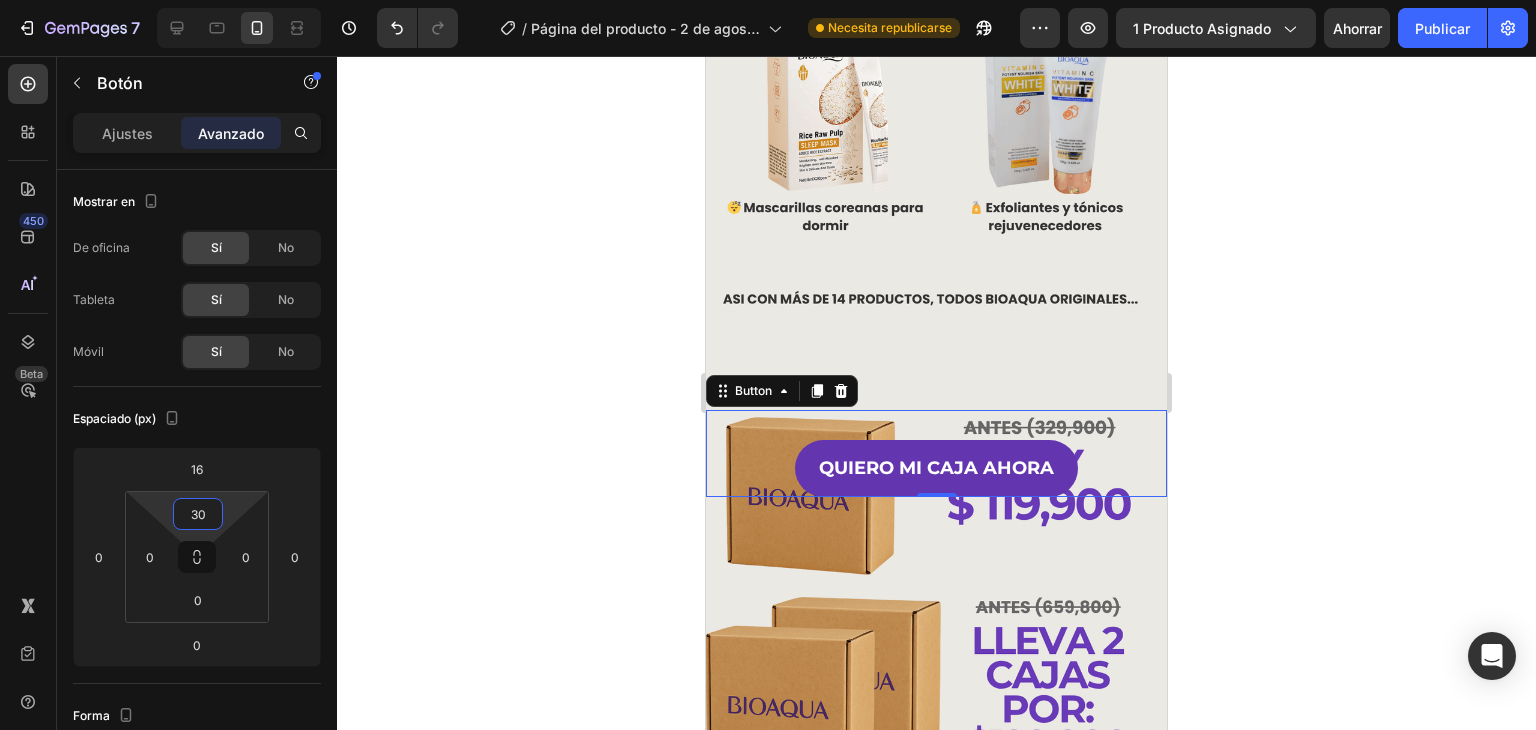 drag, startPoint x: 233, startPoint y: 513, endPoint x: 238, endPoint y: 498, distance: 15.811388 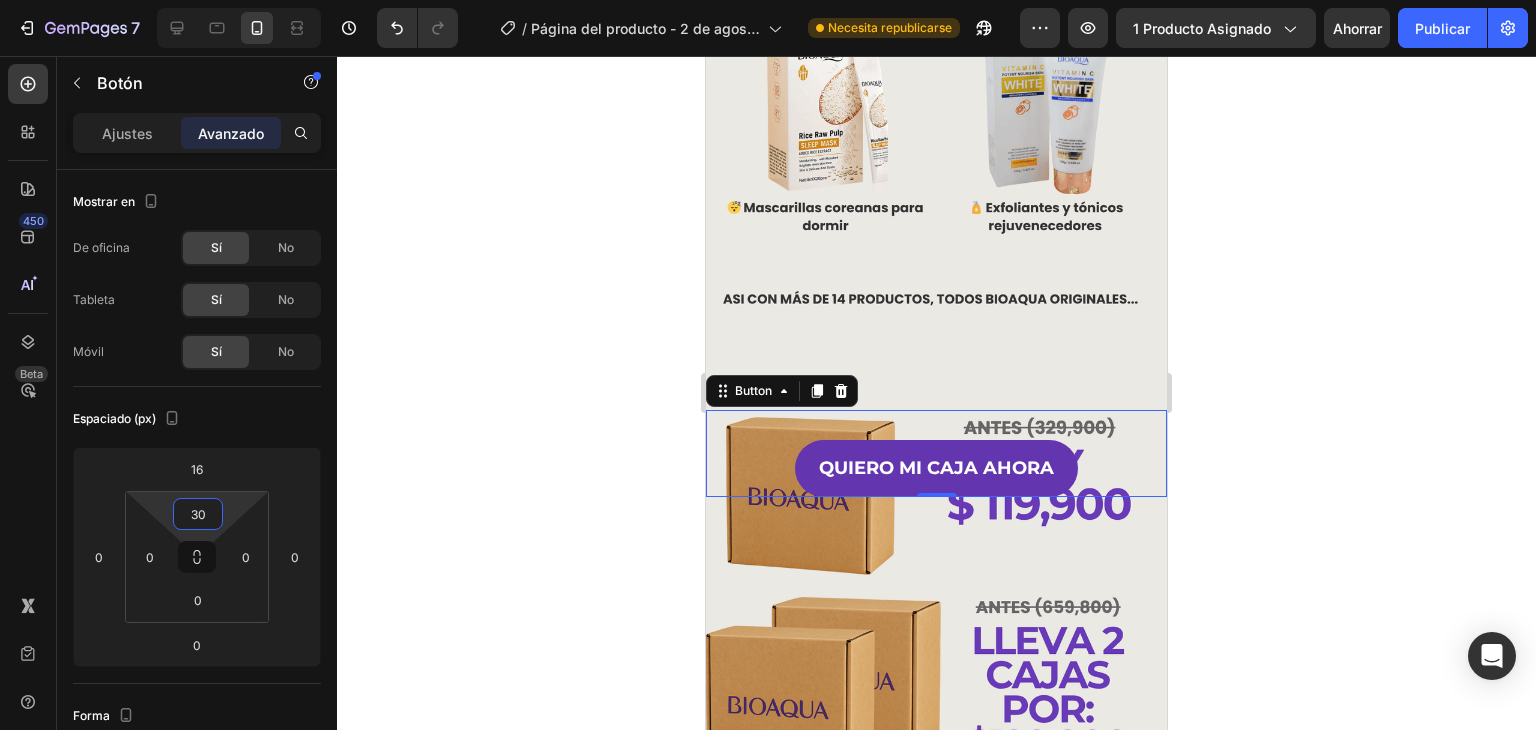 click on "7 Version history / Página del producto - 2 de agosto, 13:44:30 Necesita republicarse Avance 1 producto asignado Ahorrar Publicar 450 Beta Secciones(30) Elementos(84) Sección Elemento Hero Section Product Detail Brands Trusted Badges Guarantee Product Breakdown How to use Testimonials Compare Bundle FAQs Social Proof Brand Story Product List Collection Blog List Contact Sticky Add to Cart Custom Footer Explorar la biblioteca 450 Disposición
Fila
Fila
Fila
Fila Texto
Título
Bloque de texto Botón
Botón
Botón Medios de comunicación
Imagen Imagen" at bounding box center (768, 0) 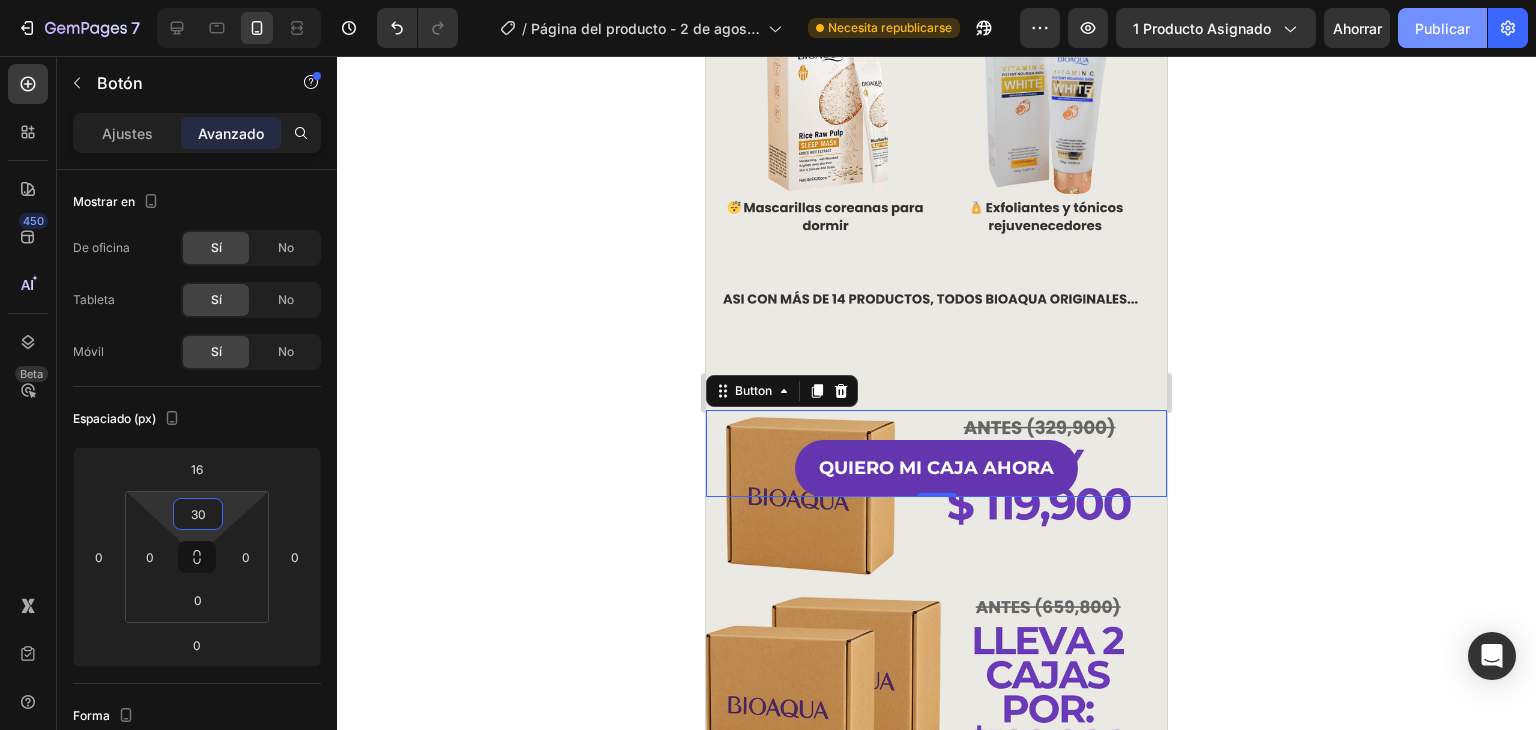 click on "Publicar" 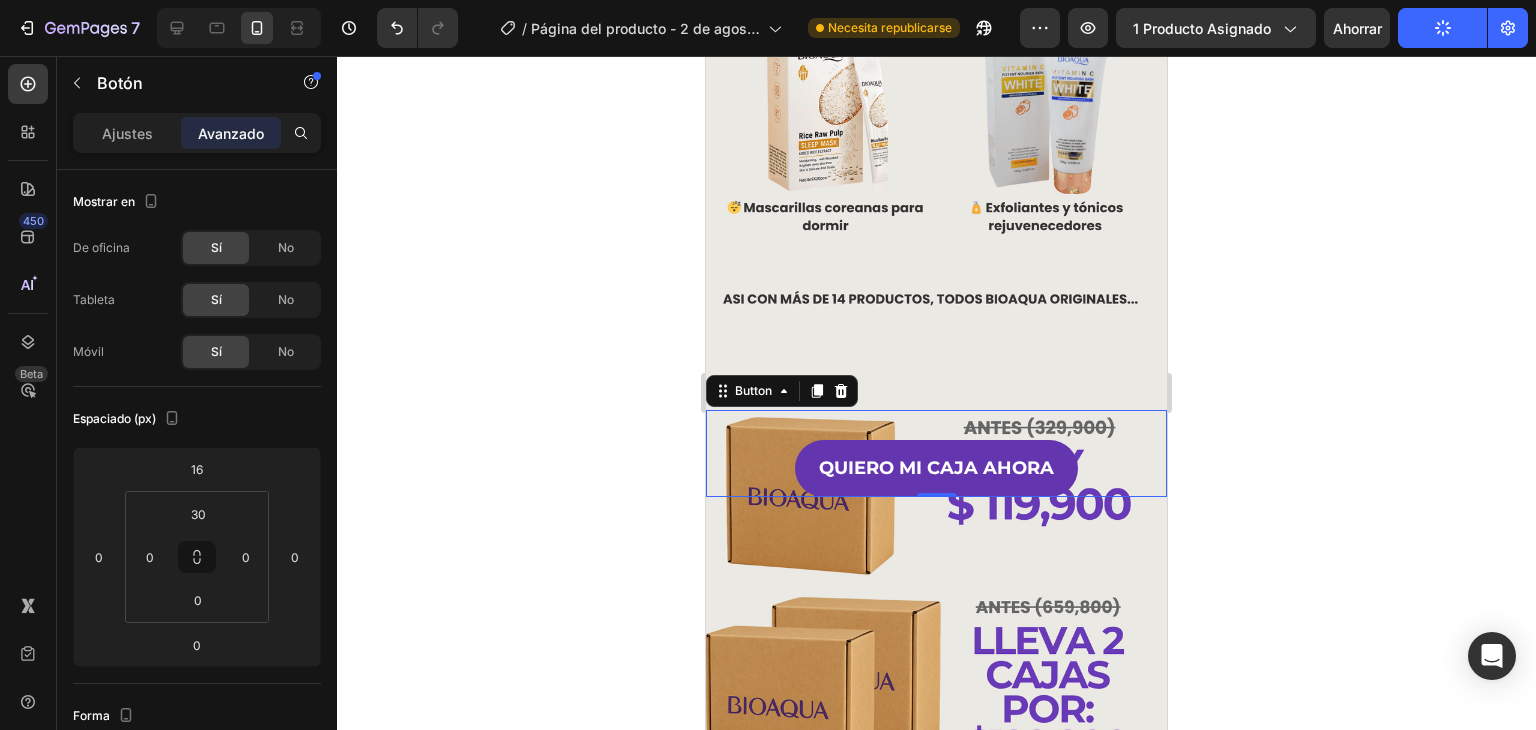 type 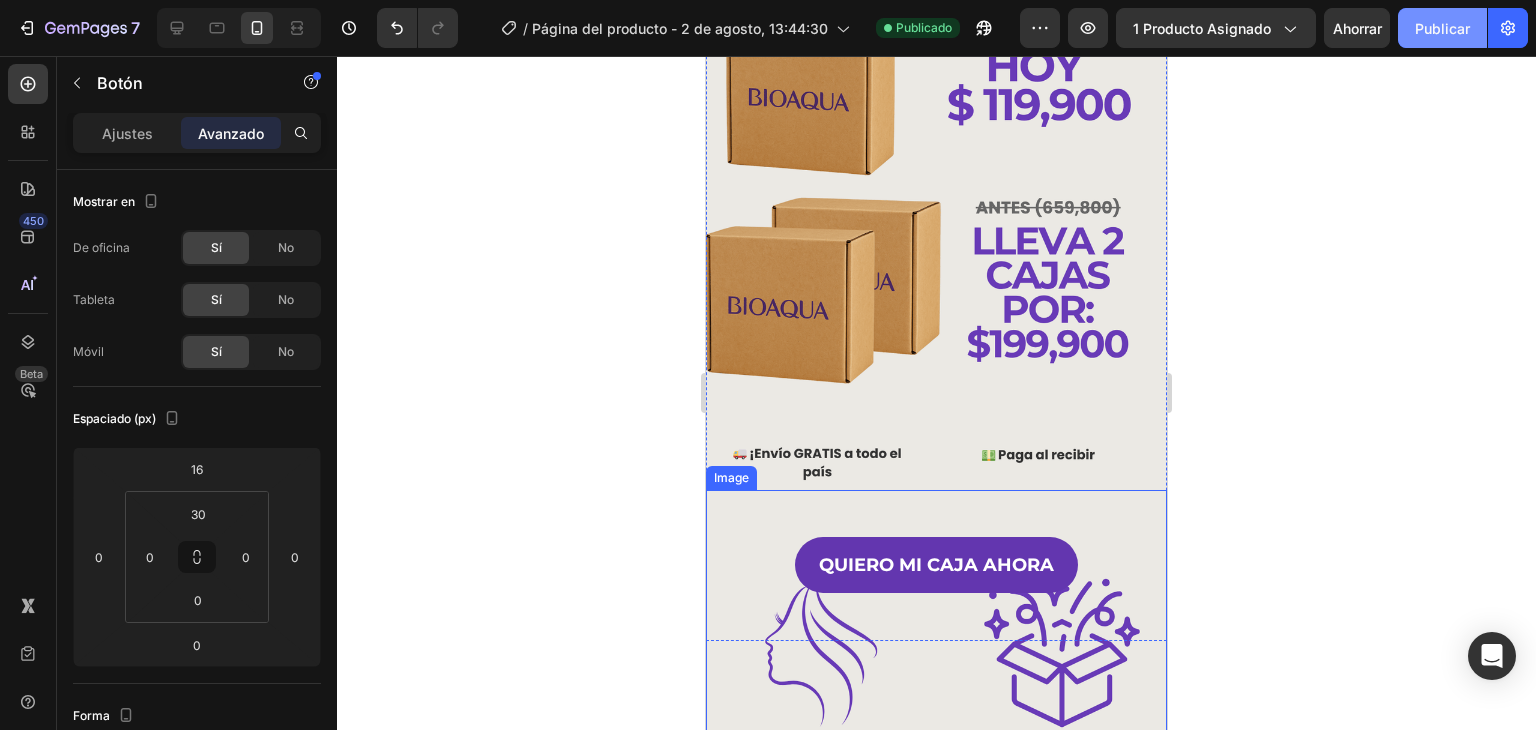 scroll, scrollTop: 1625, scrollLeft: 0, axis: vertical 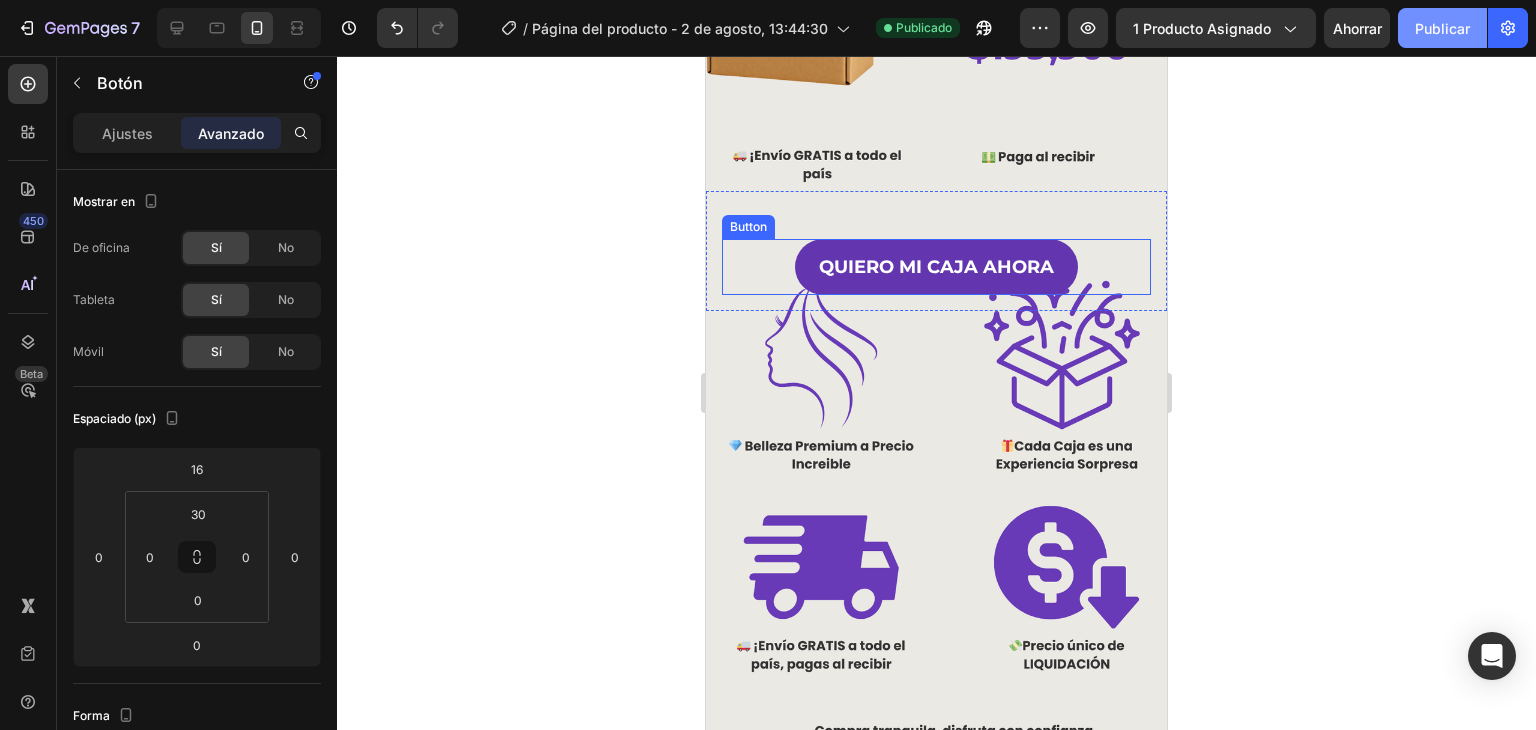click on "QUIERO MI CAJA AHORA Button" at bounding box center [936, 267] 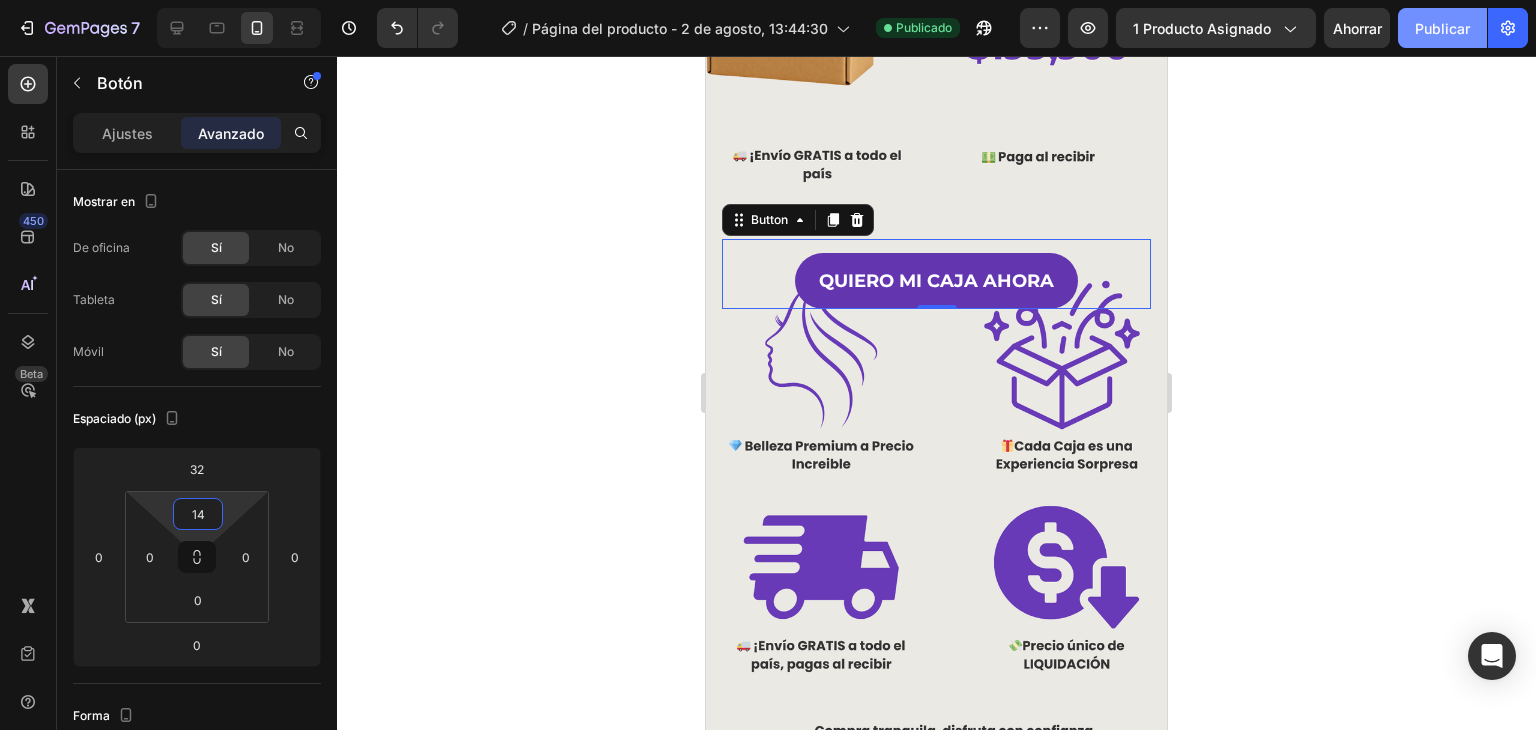 type on "20" 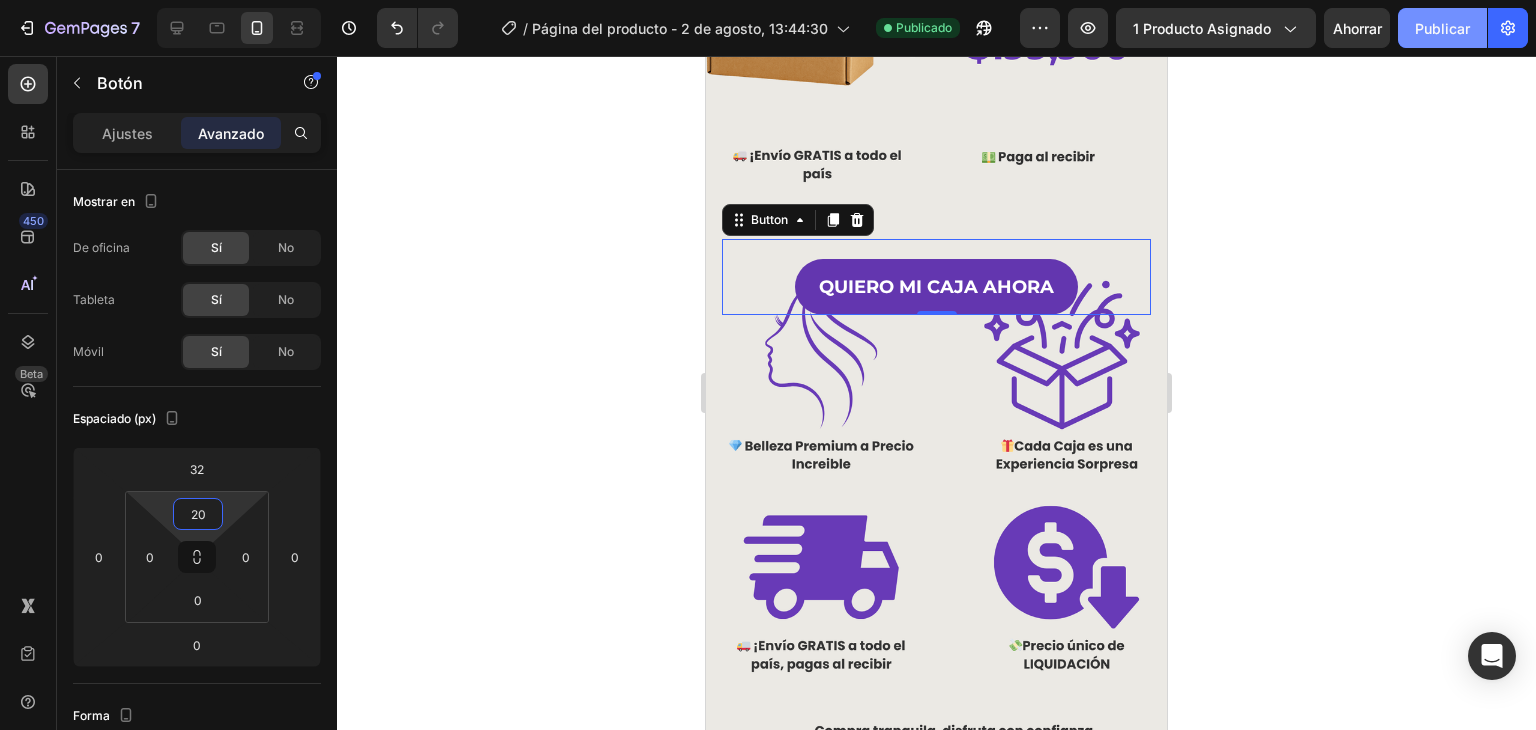 drag, startPoint x: 229, startPoint y: 499, endPoint x: 236, endPoint y: 489, distance: 12.206555 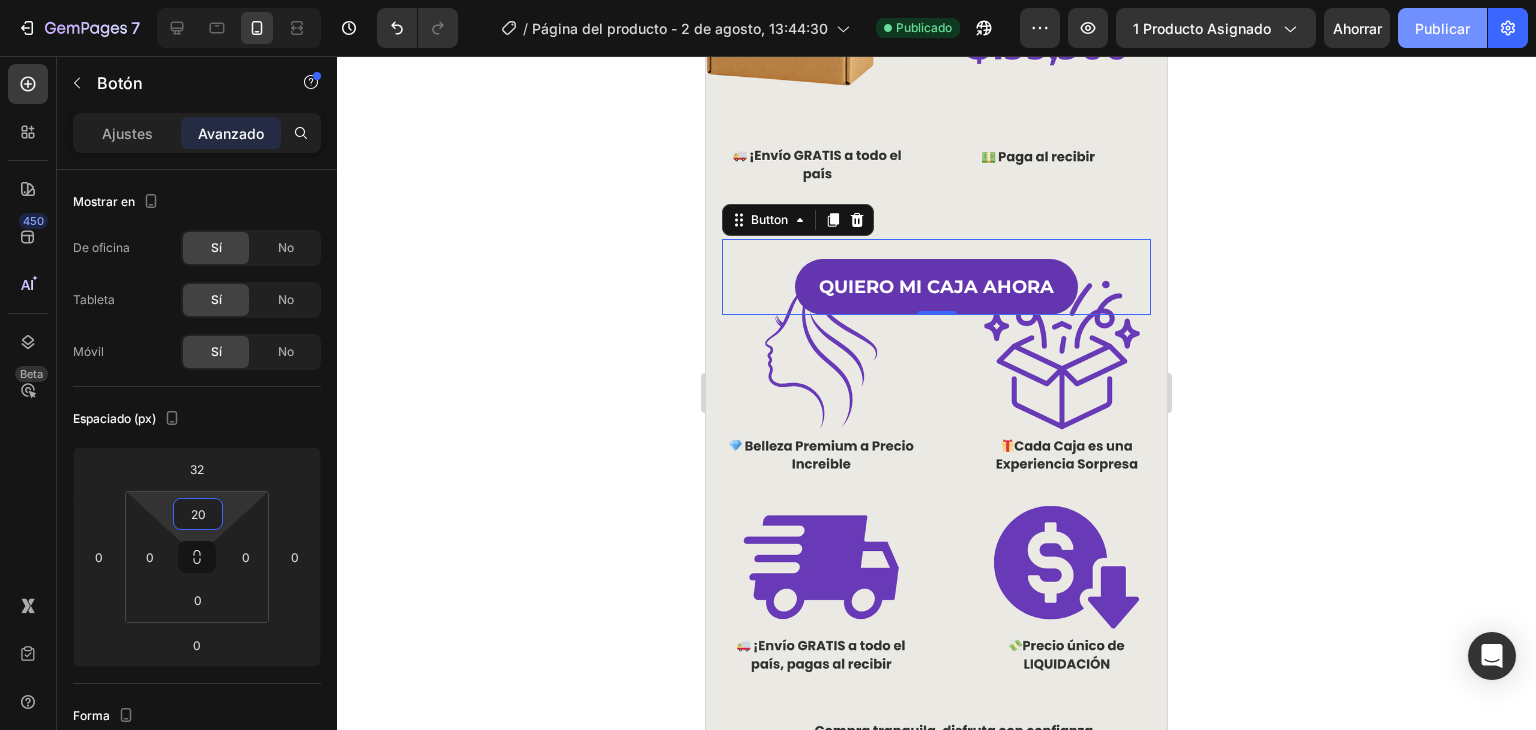 click on "Publicar" at bounding box center (1442, 28) 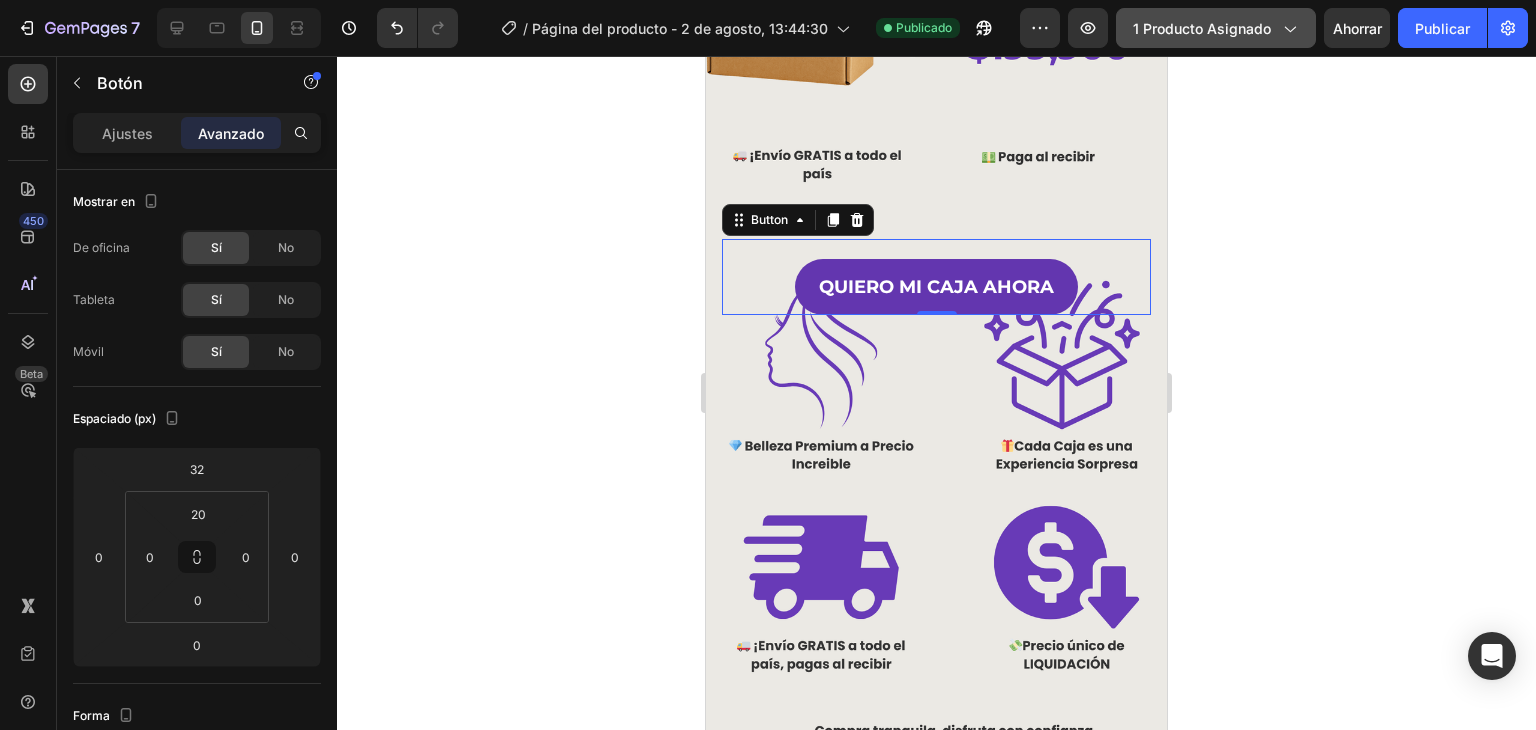 click 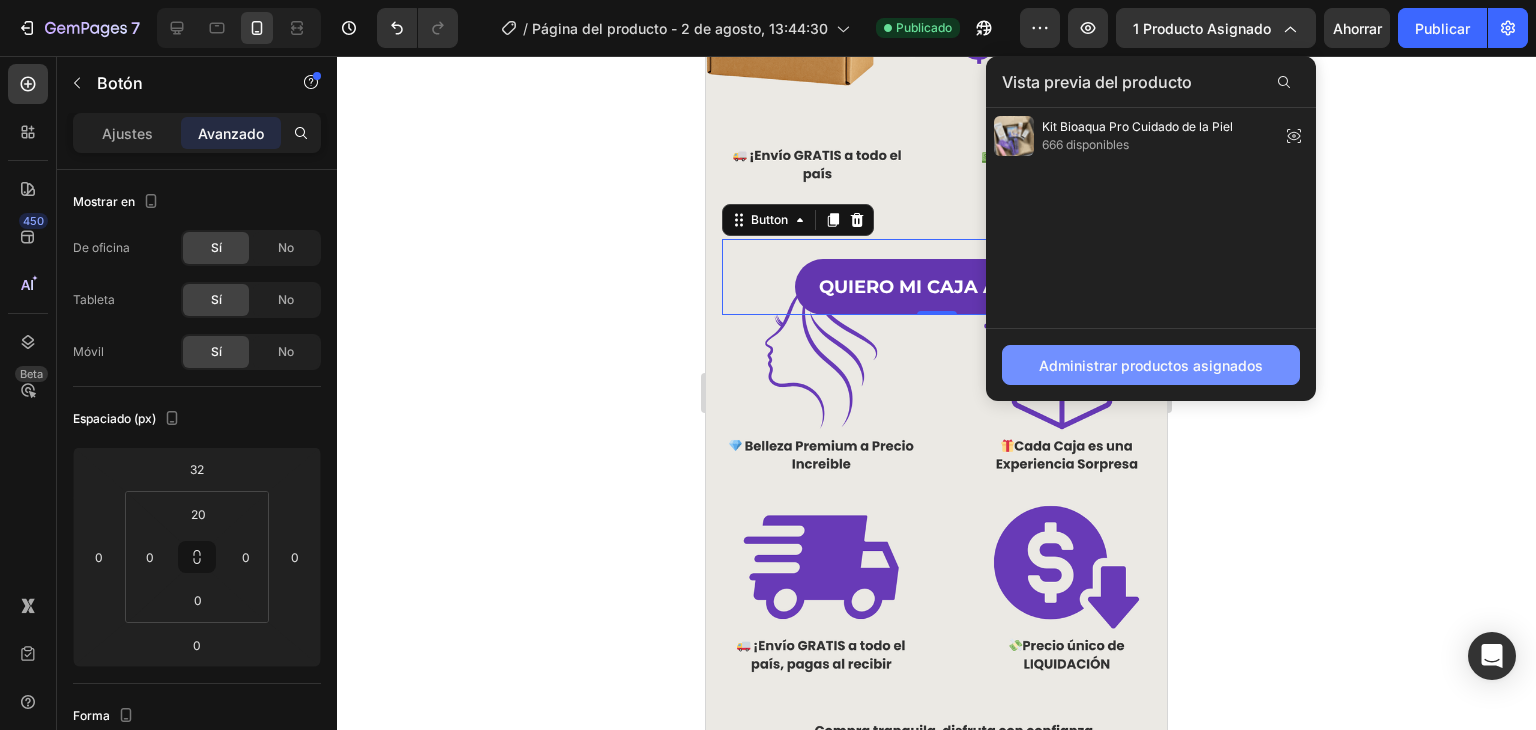 click on "Administrar productos asignados" at bounding box center (1151, 365) 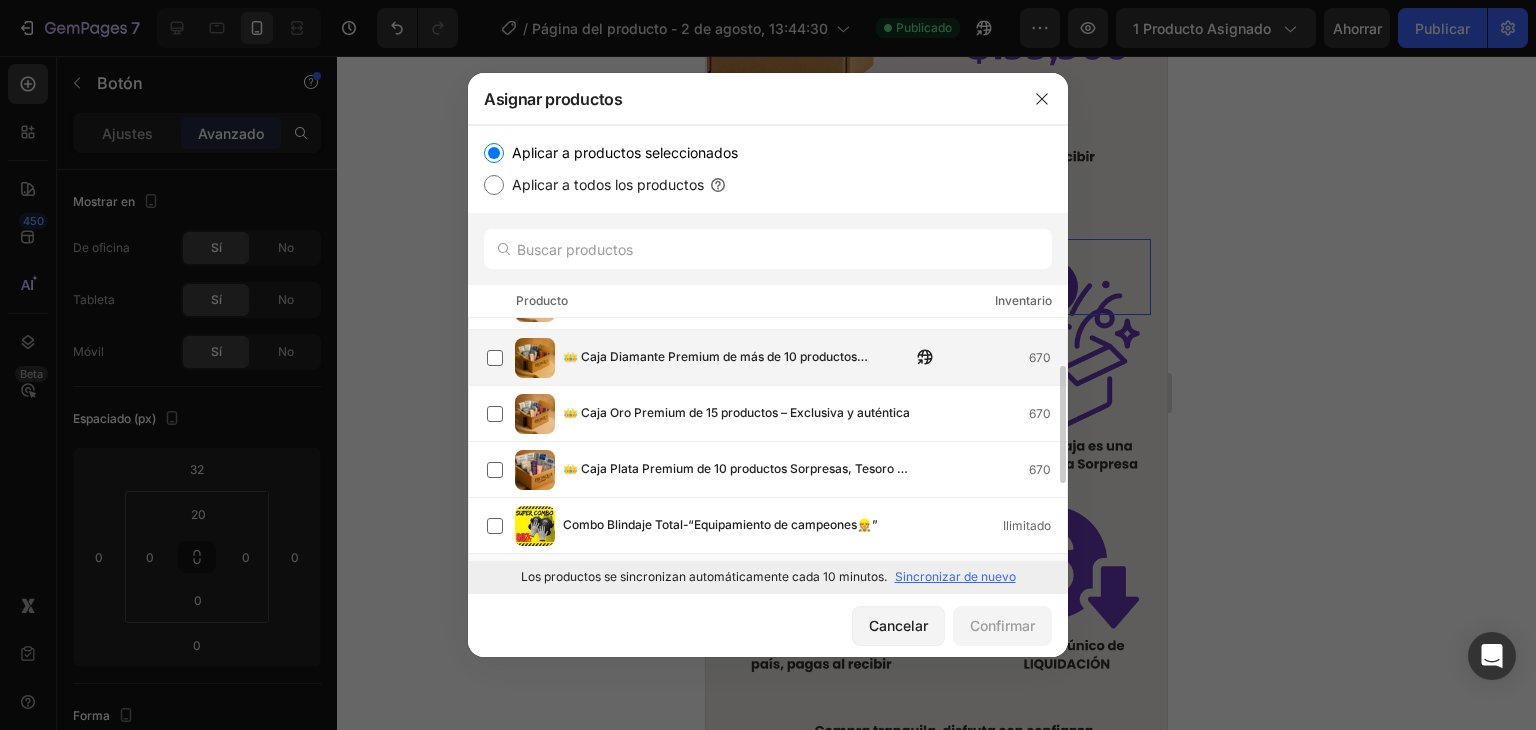 scroll, scrollTop: 0, scrollLeft: 0, axis: both 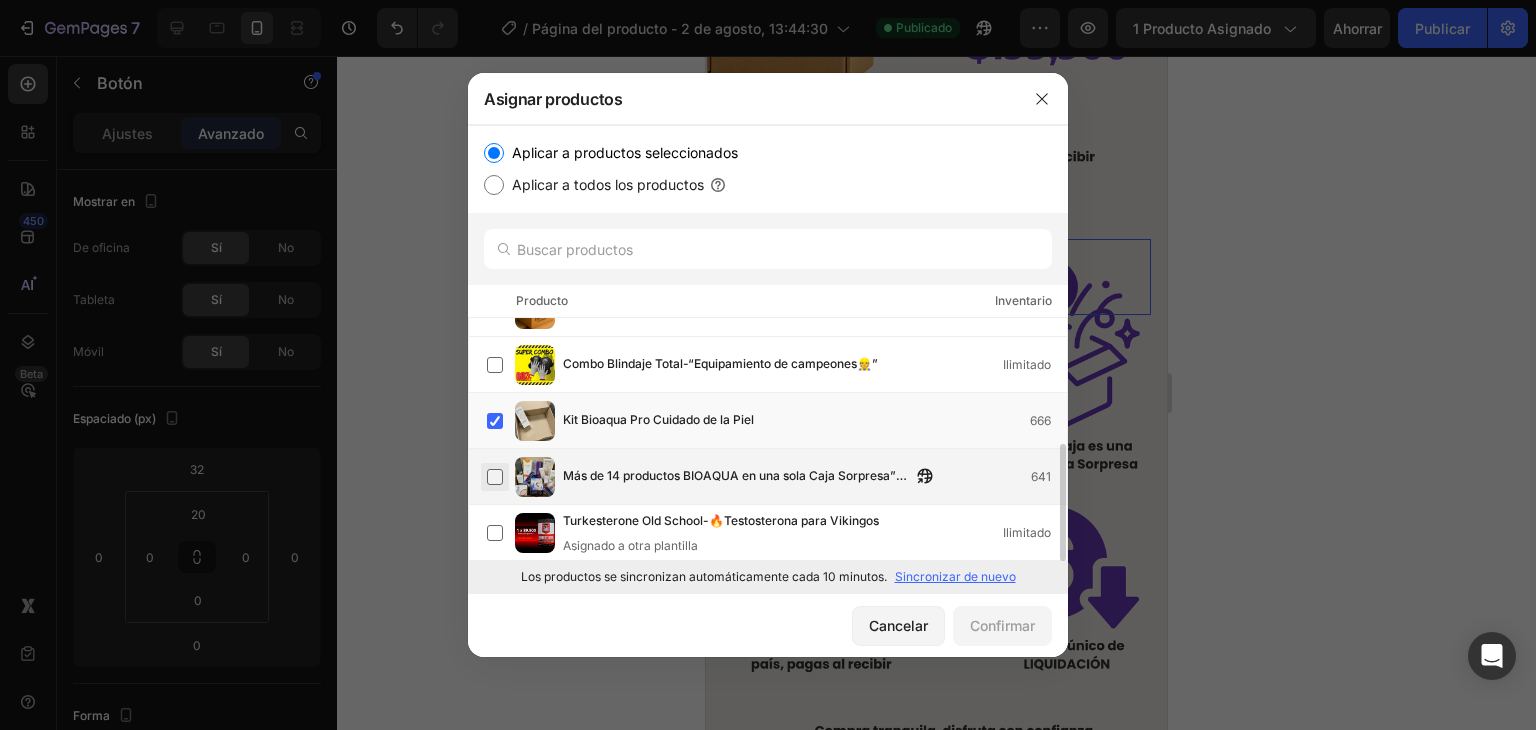 click at bounding box center [495, 477] 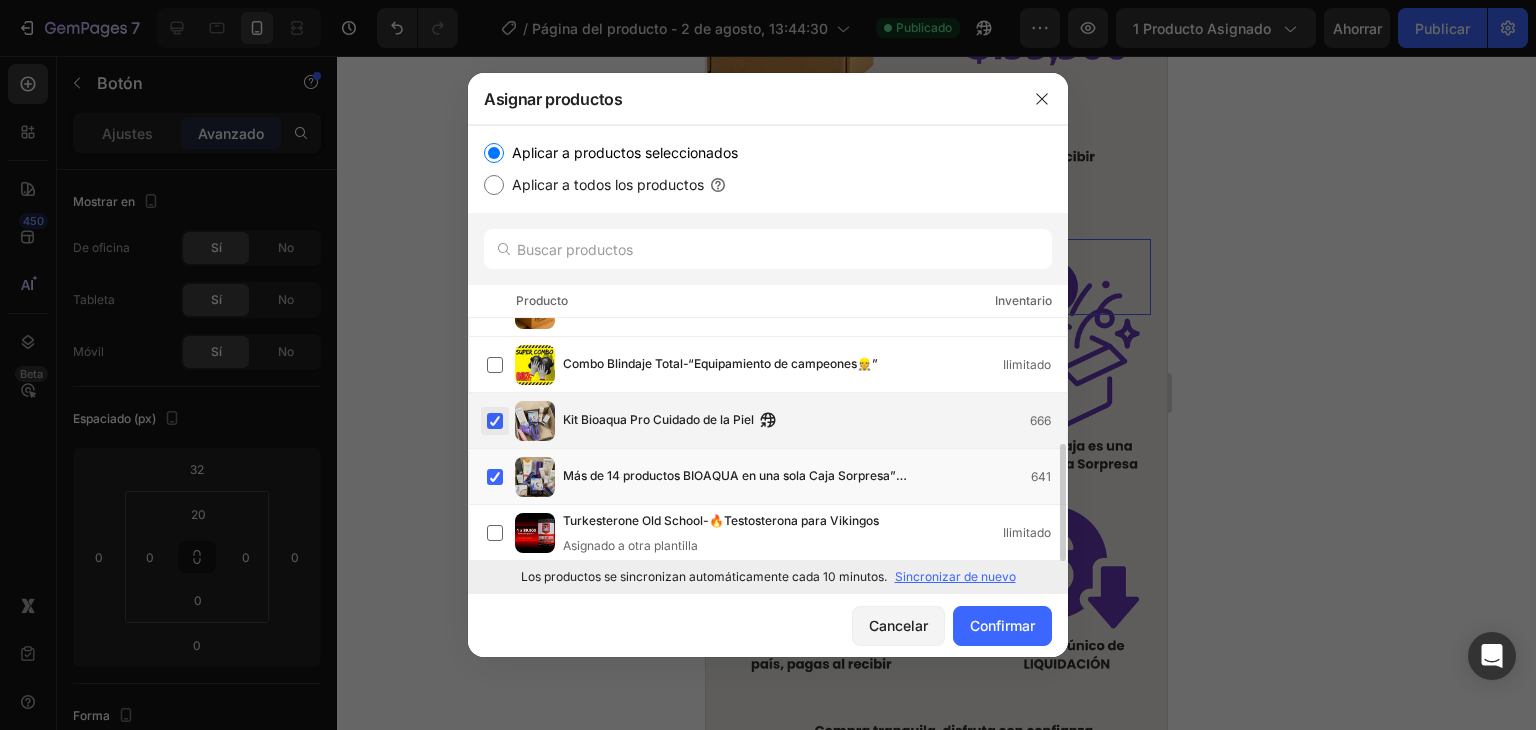 click at bounding box center (495, 421) 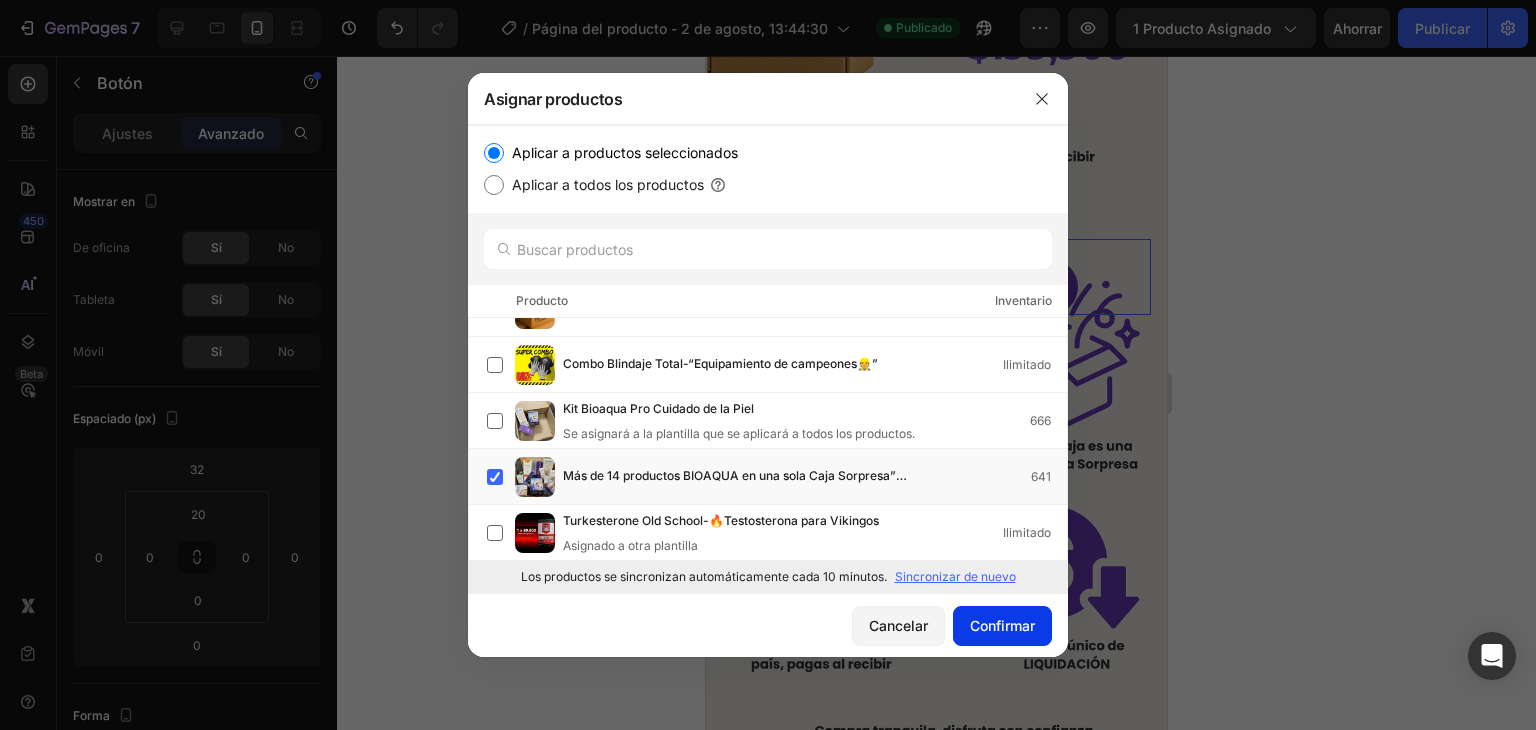 click on "Confirmar" at bounding box center [1002, 625] 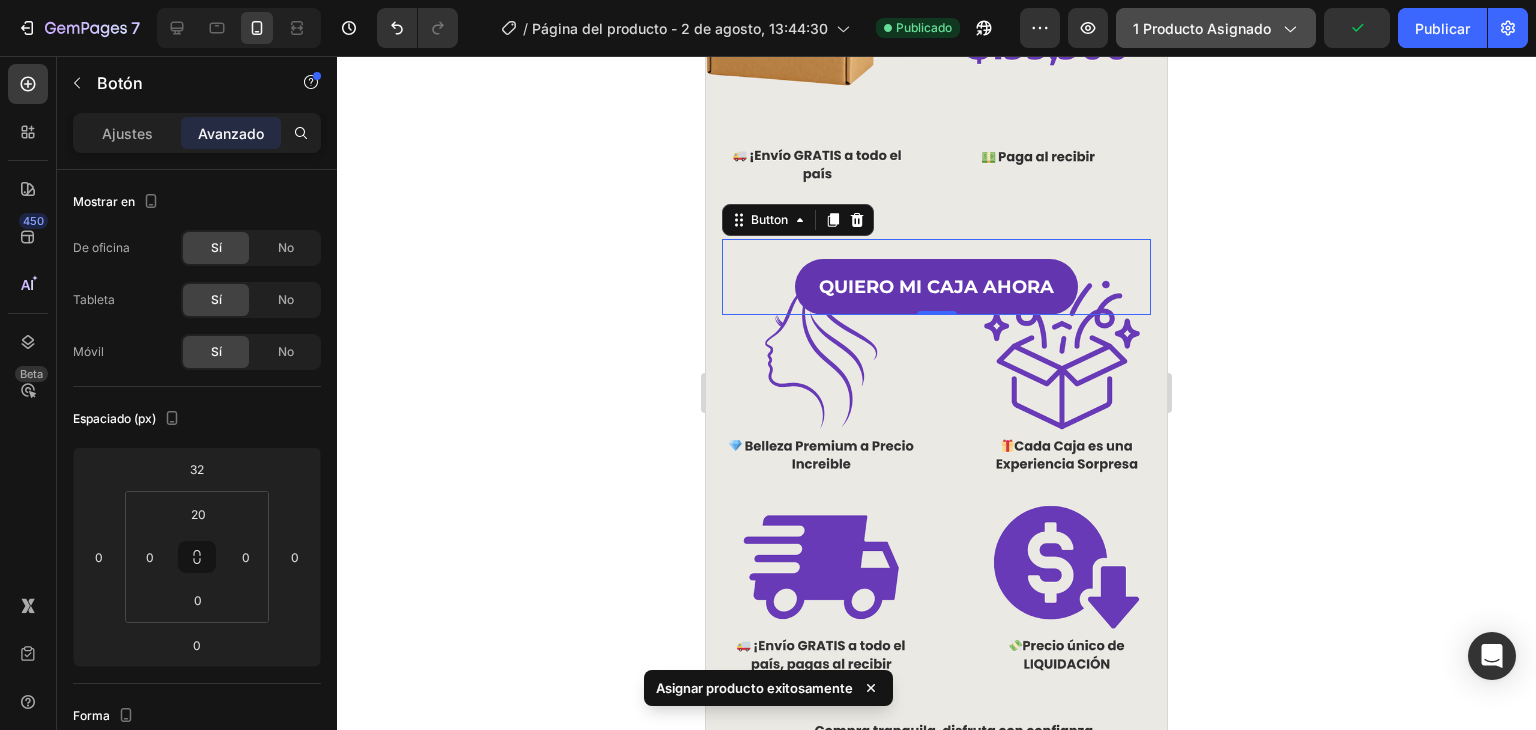 click 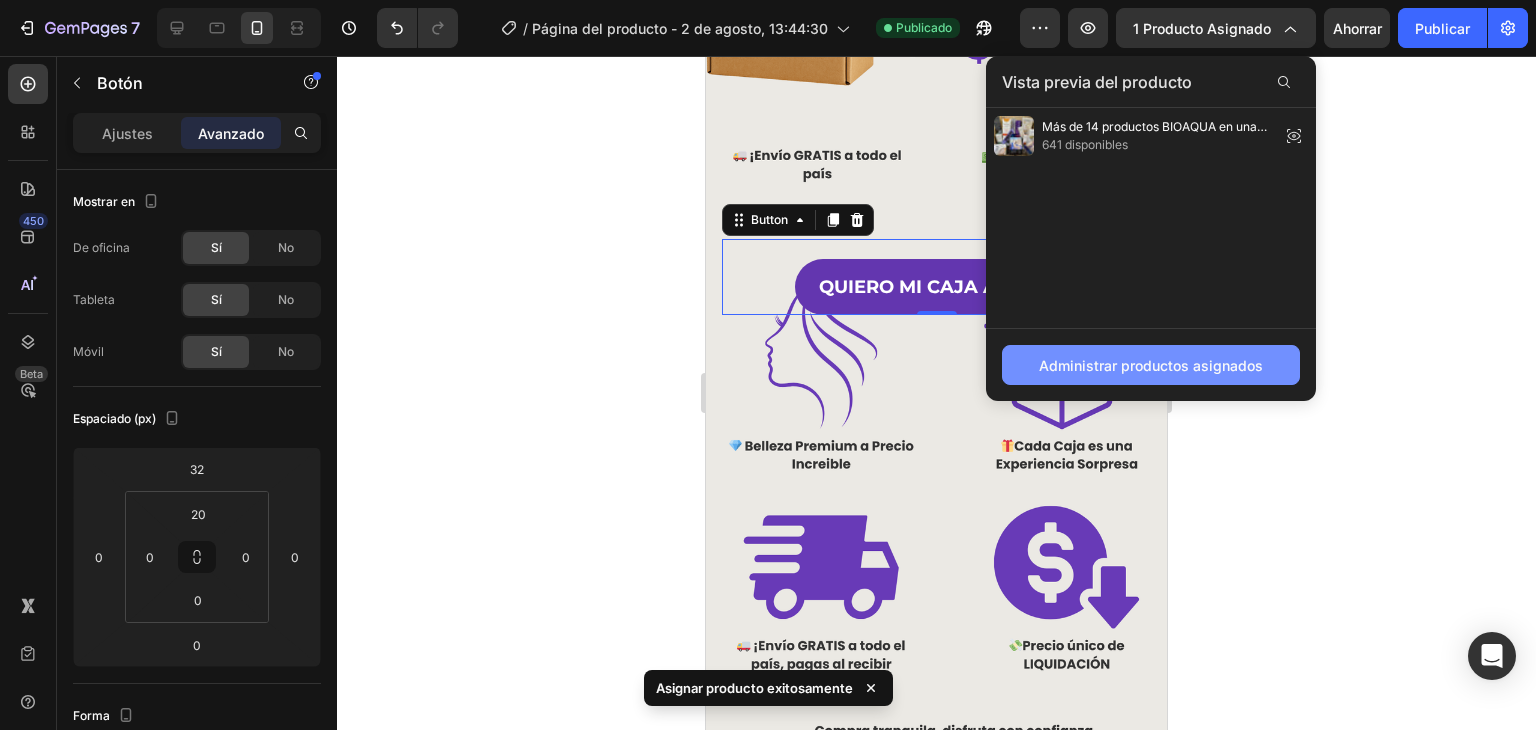 click on "Administrar productos asignados" at bounding box center [1151, 365] 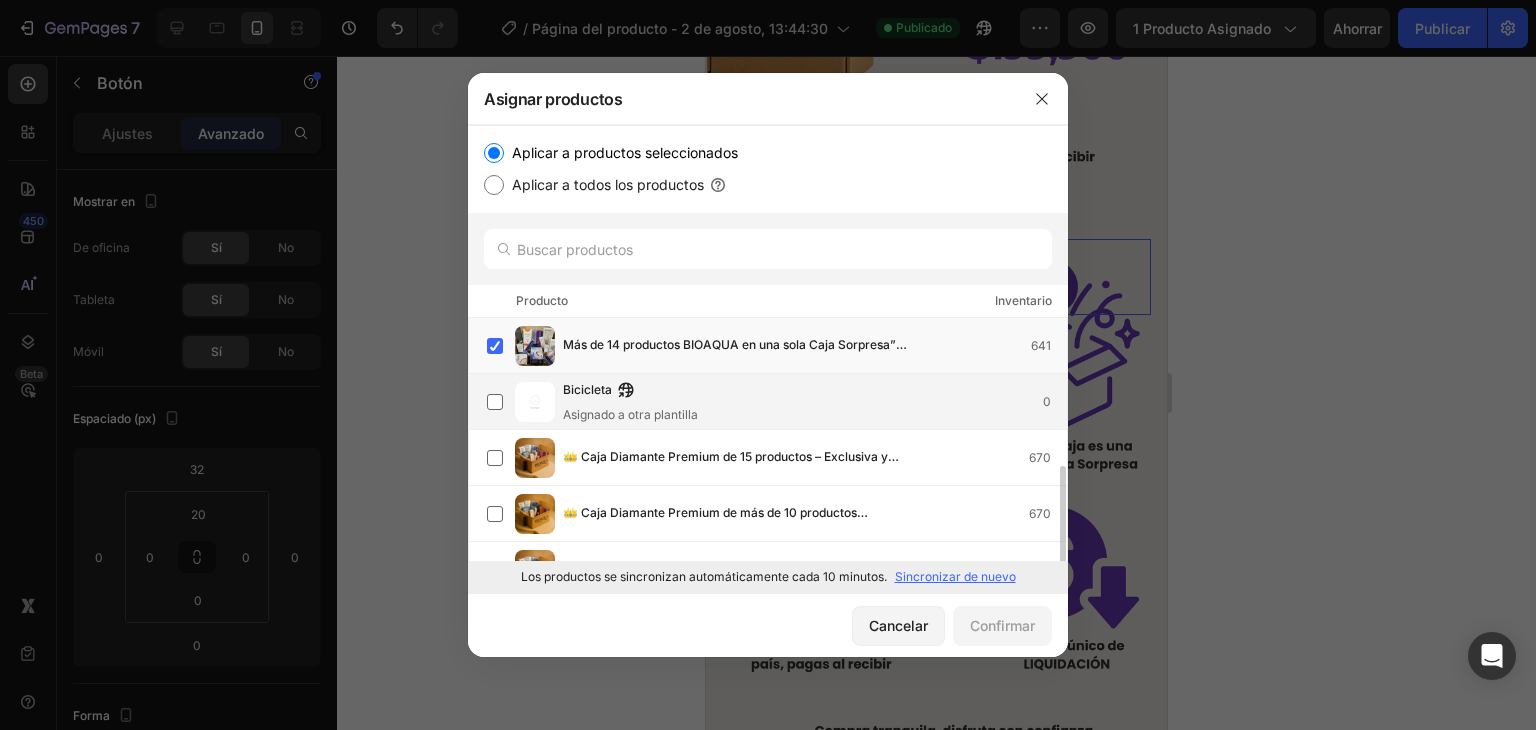 scroll, scrollTop: 0, scrollLeft: 0, axis: both 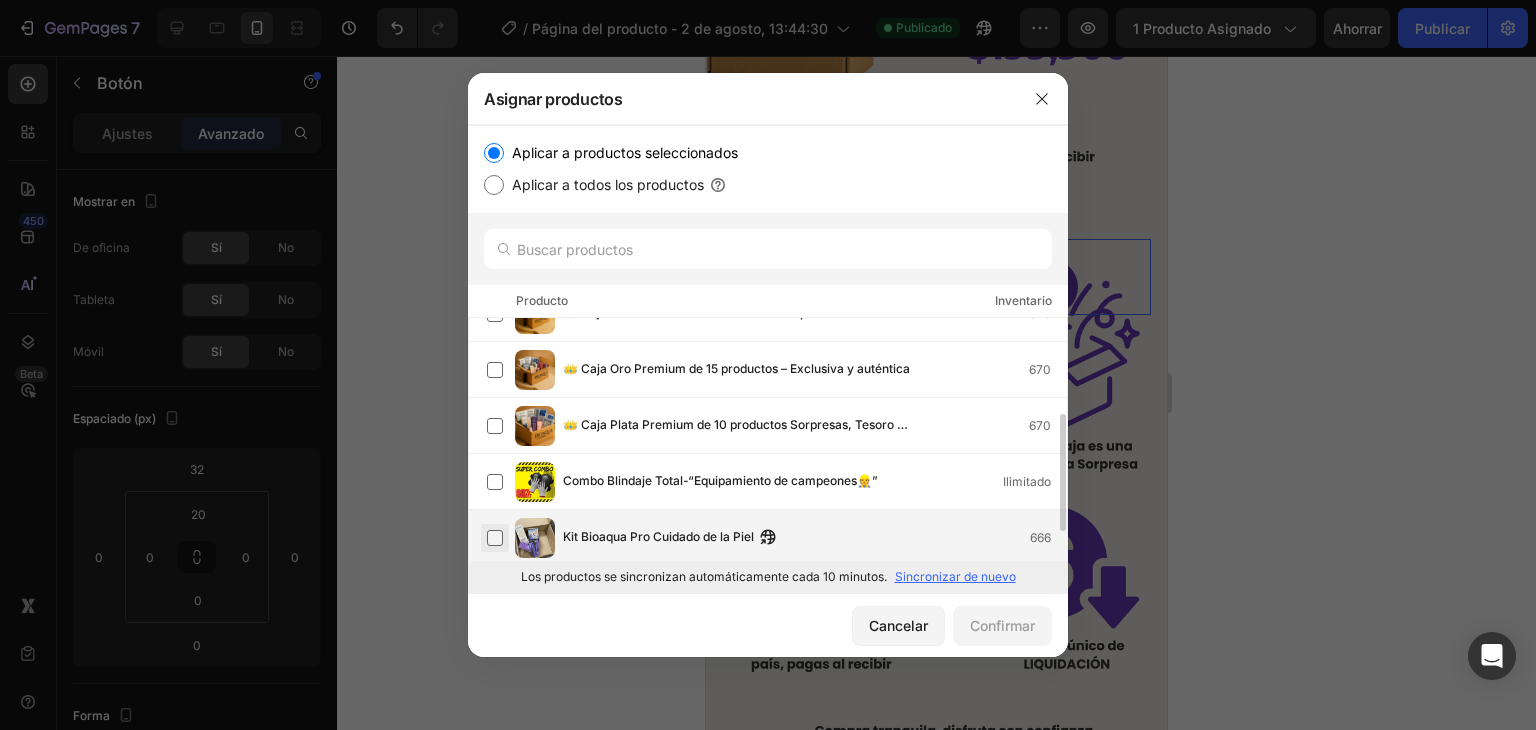 click at bounding box center (495, 538) 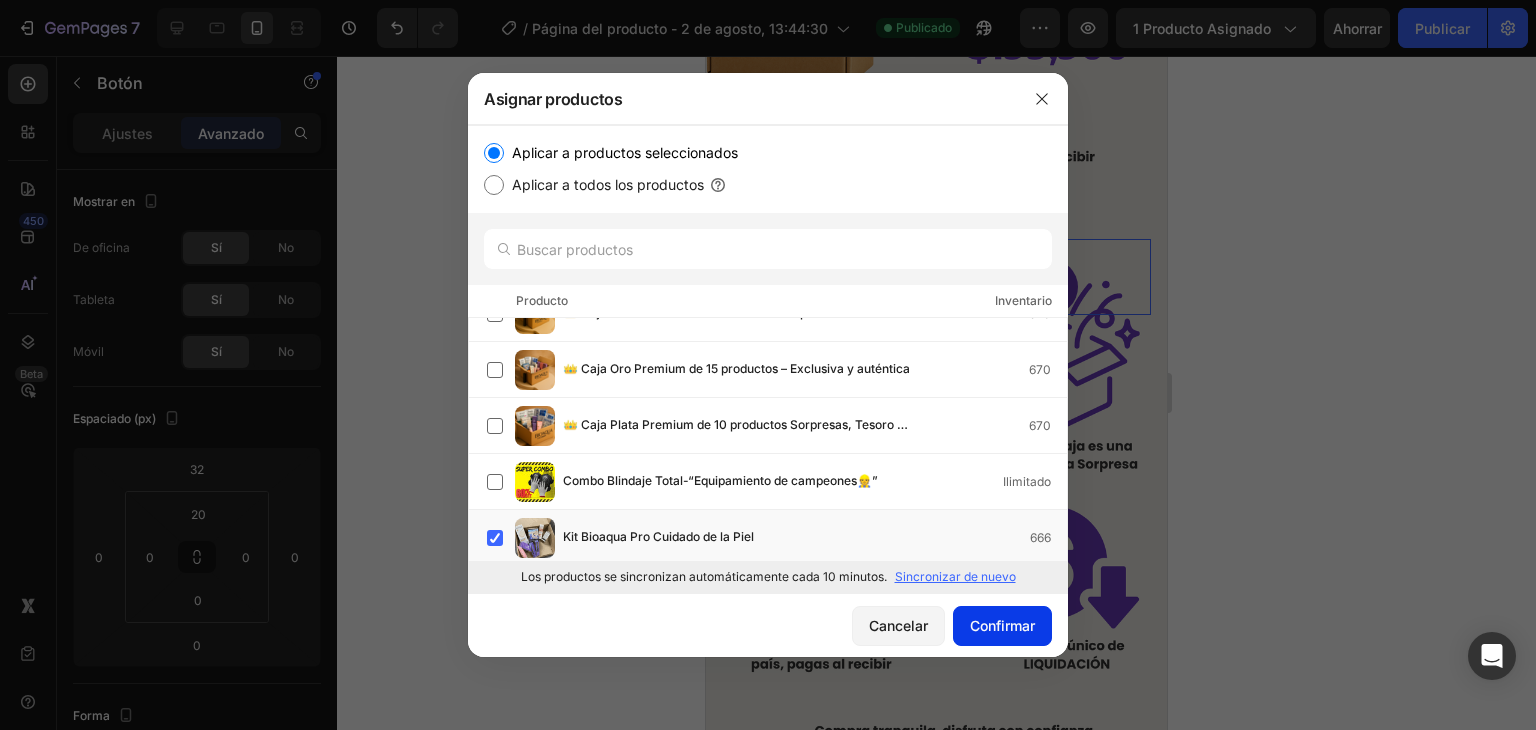 click on "Confirmar" at bounding box center (1002, 625) 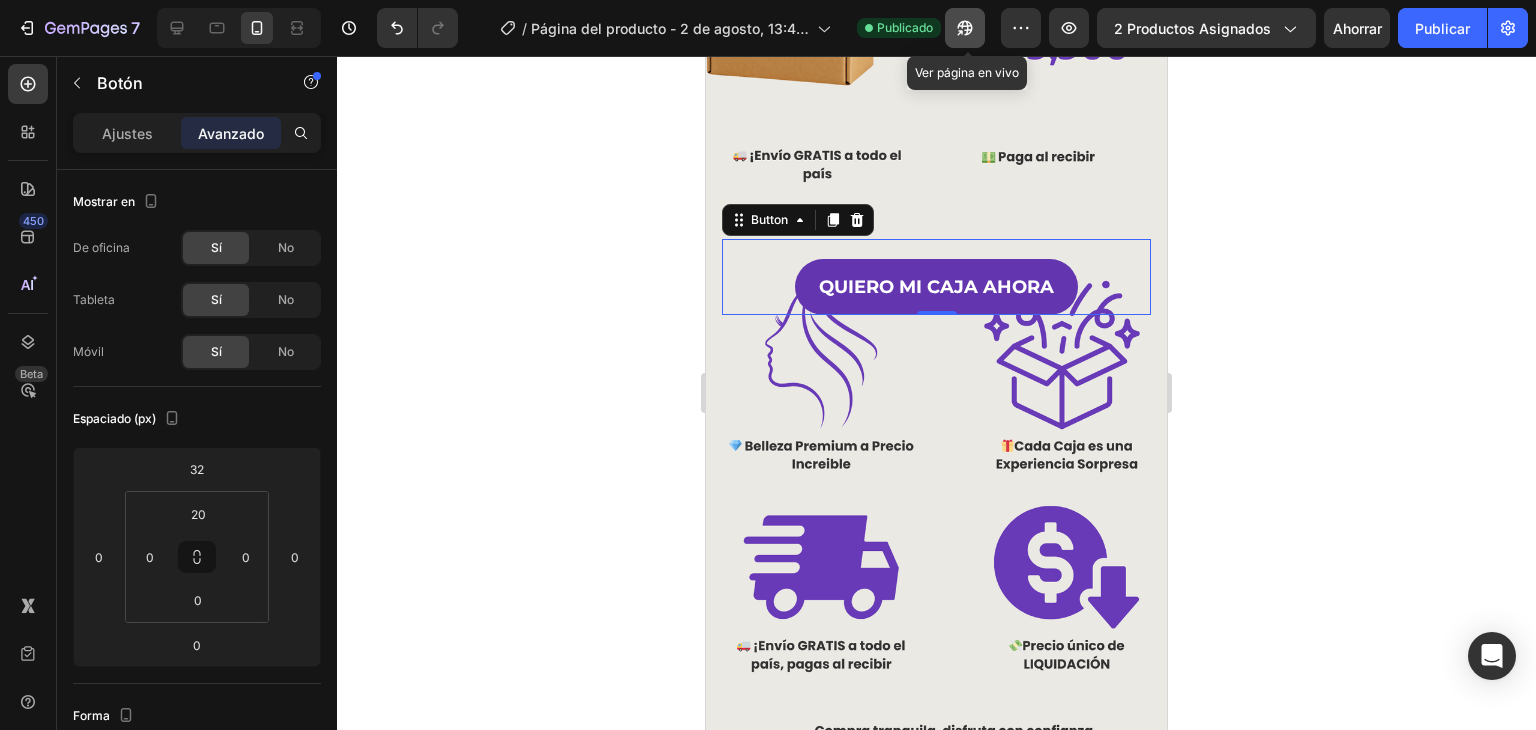 click 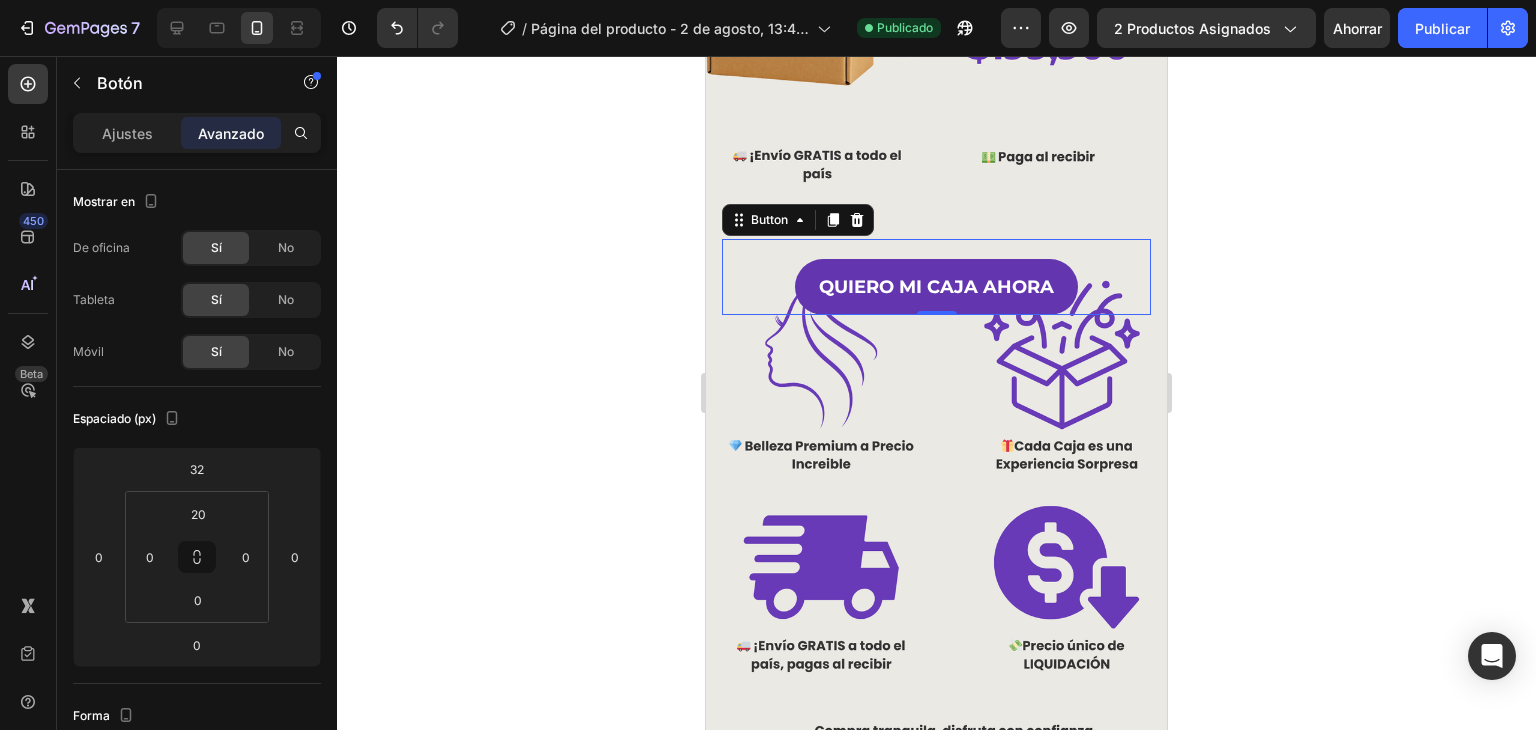 click 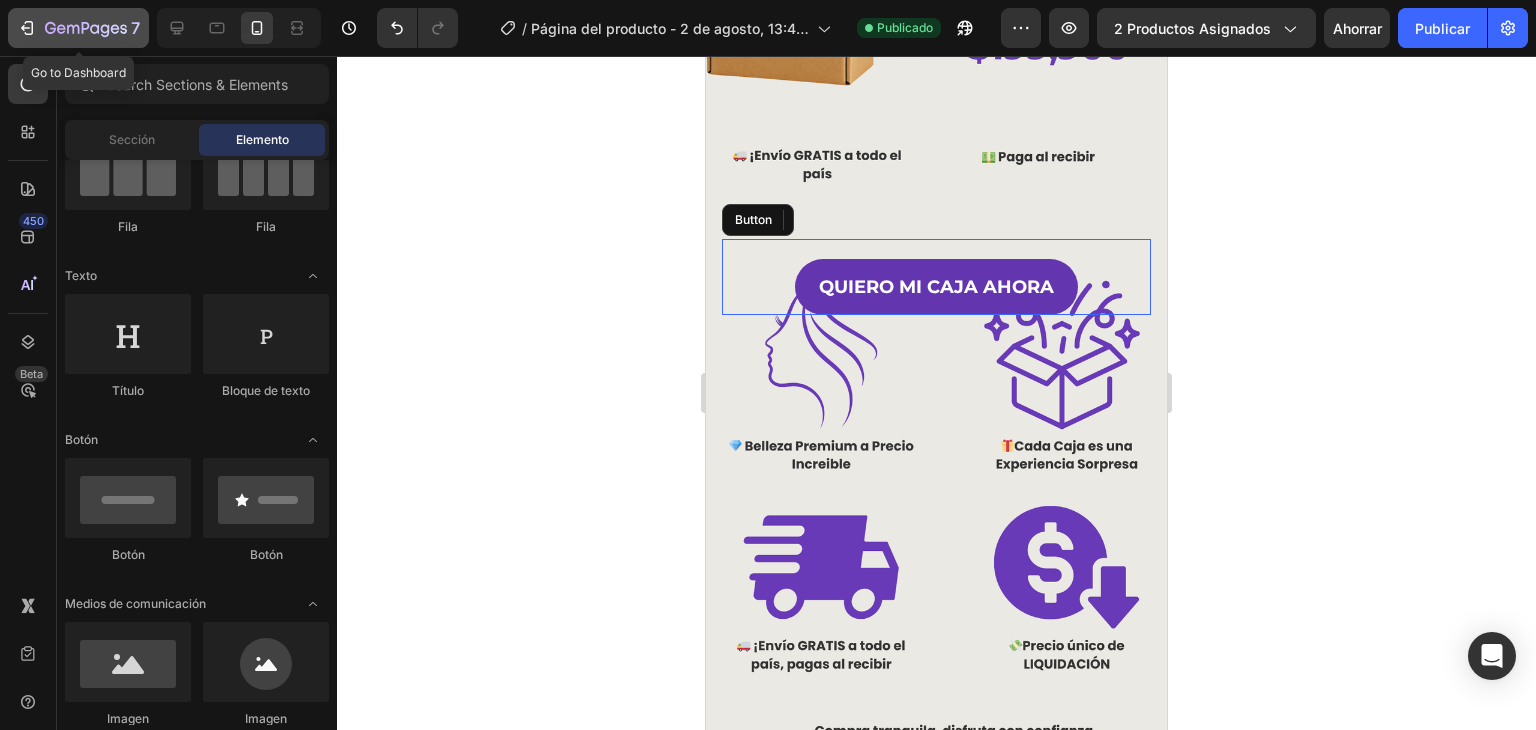 click 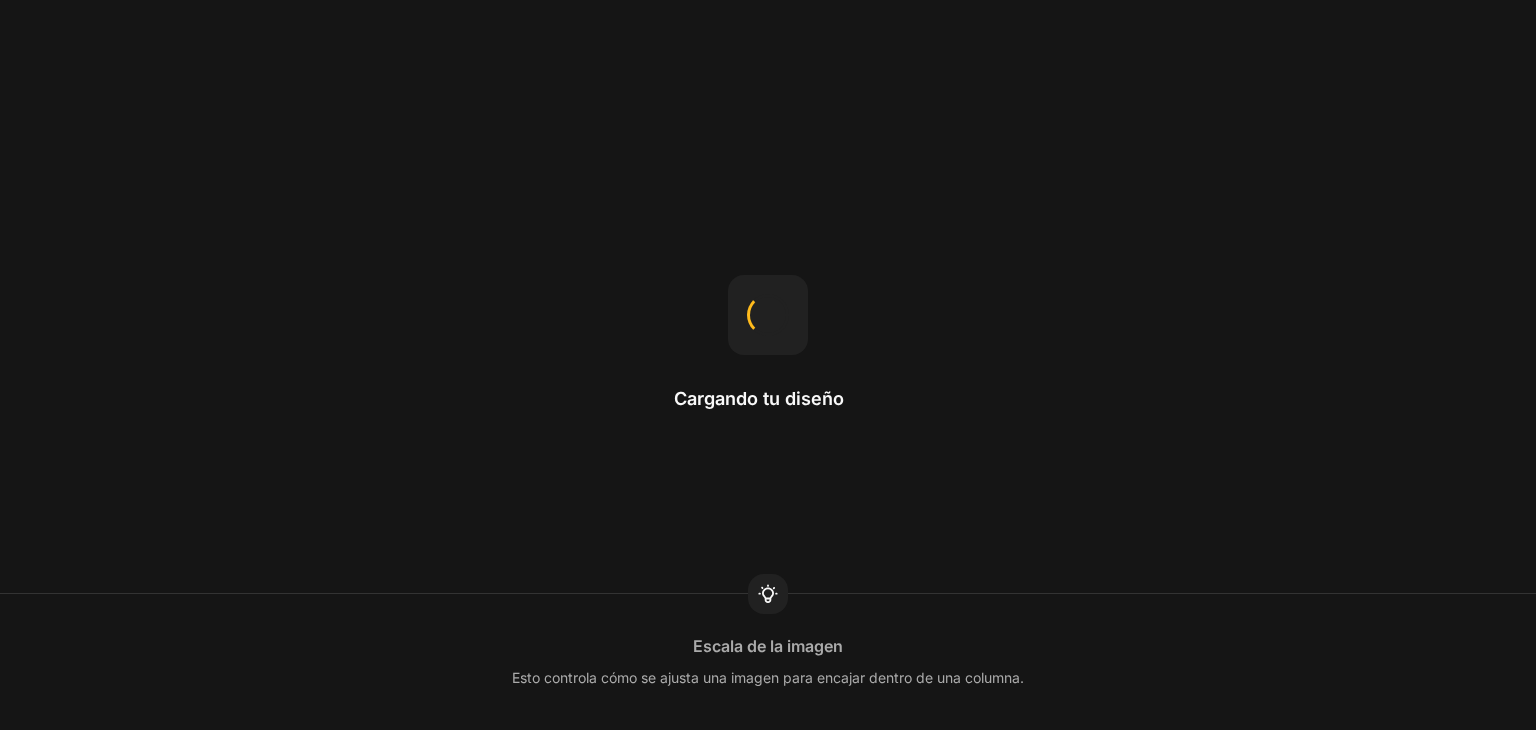 scroll, scrollTop: 0, scrollLeft: 0, axis: both 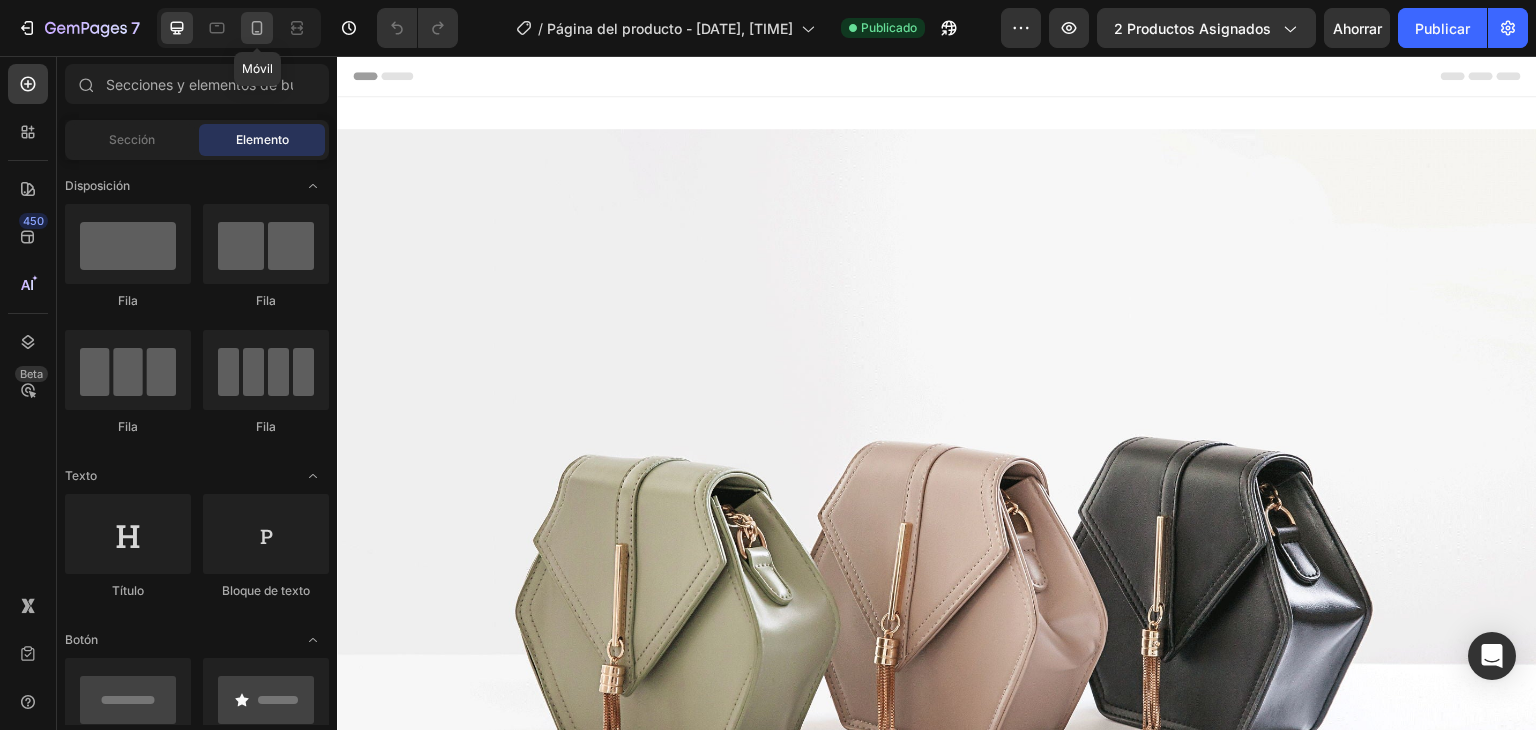 click 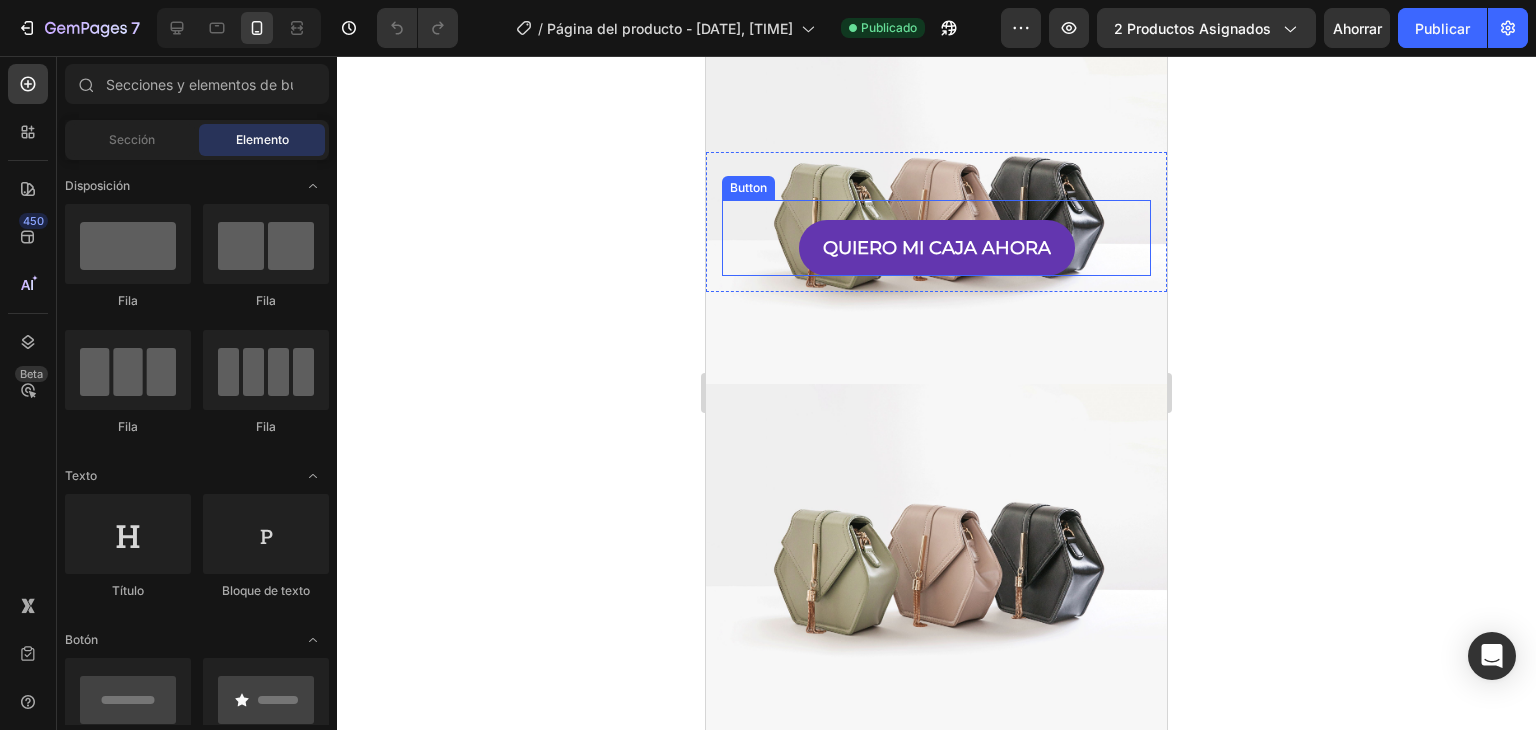 scroll, scrollTop: 1625, scrollLeft: 0, axis: vertical 